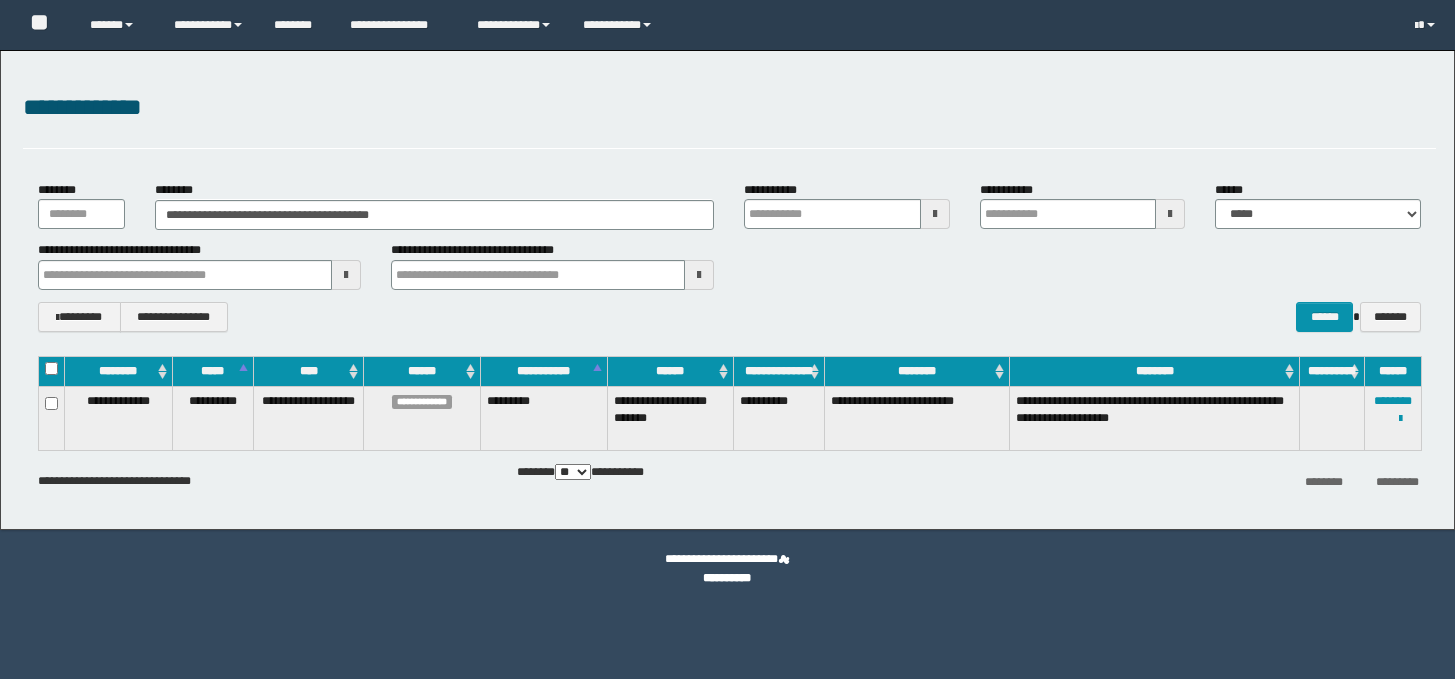 scroll, scrollTop: 0, scrollLeft: 0, axis: both 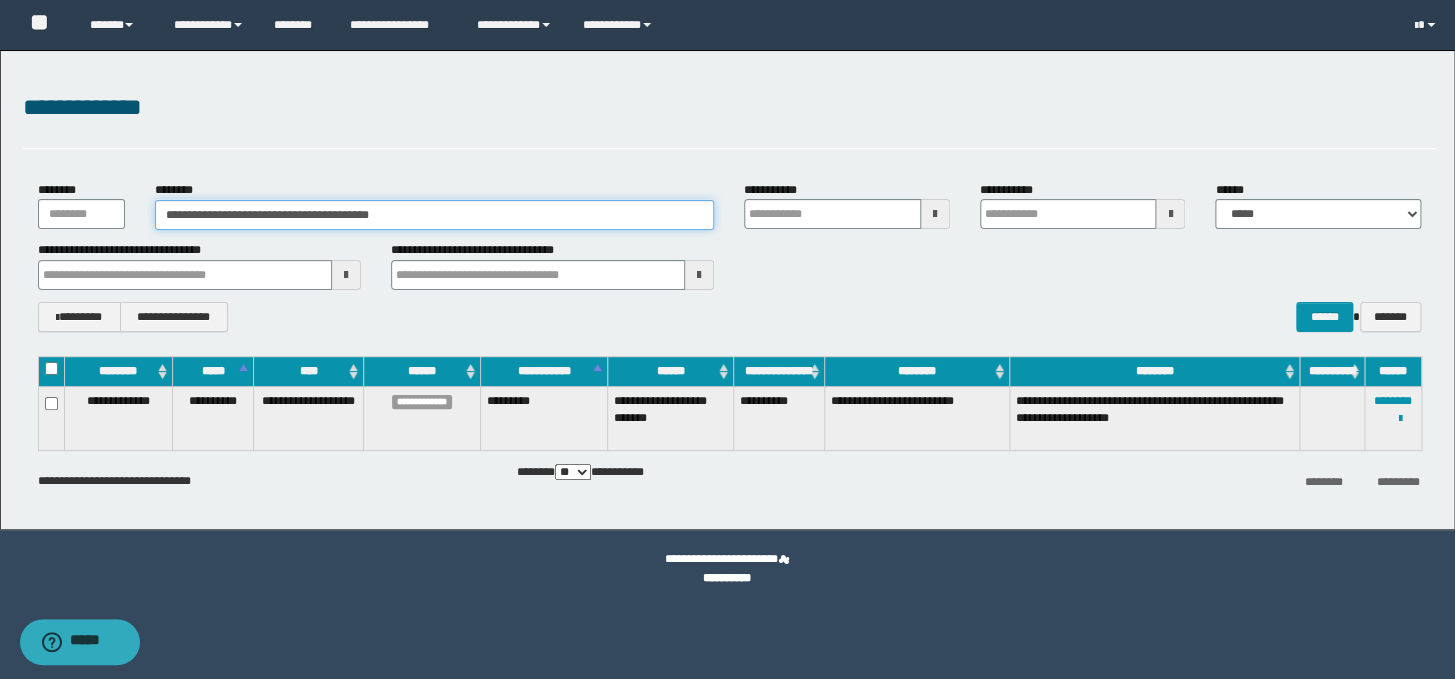 drag, startPoint x: 437, startPoint y: 213, endPoint x: 152, endPoint y: 206, distance: 285.08594 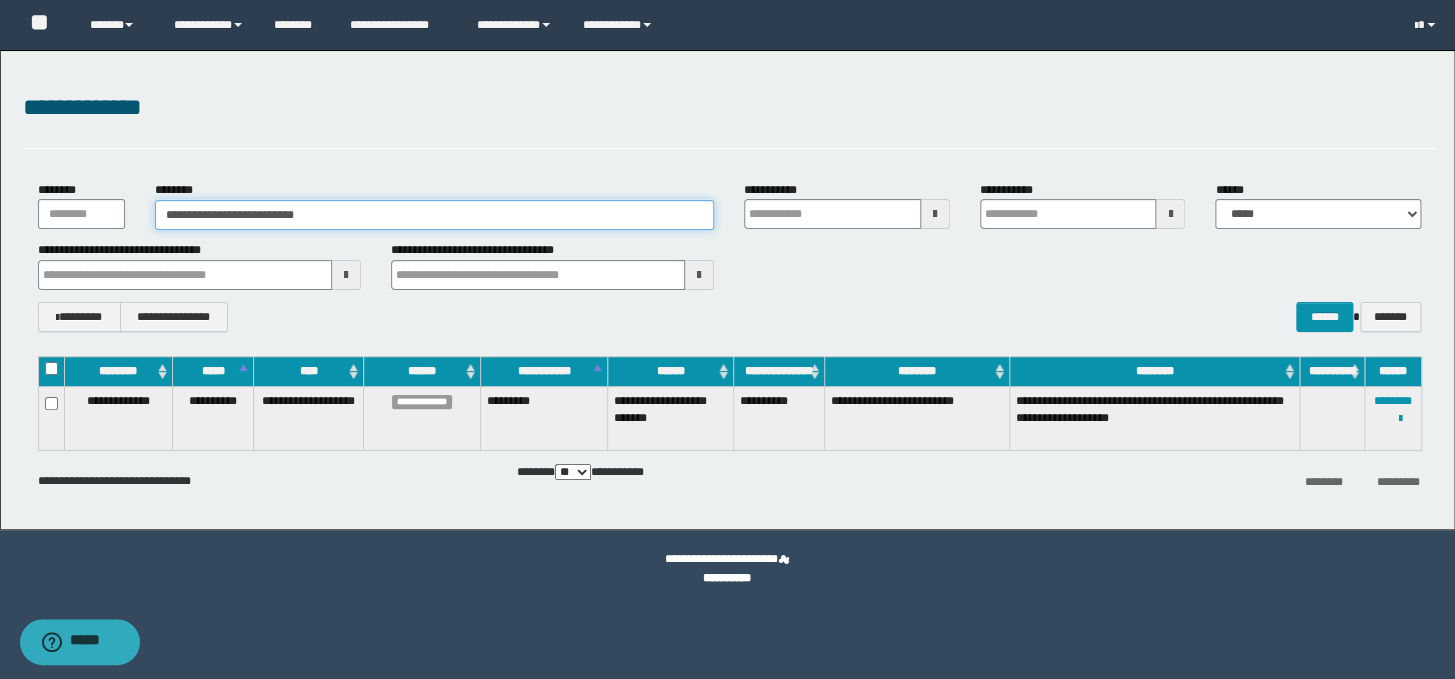 type on "**********" 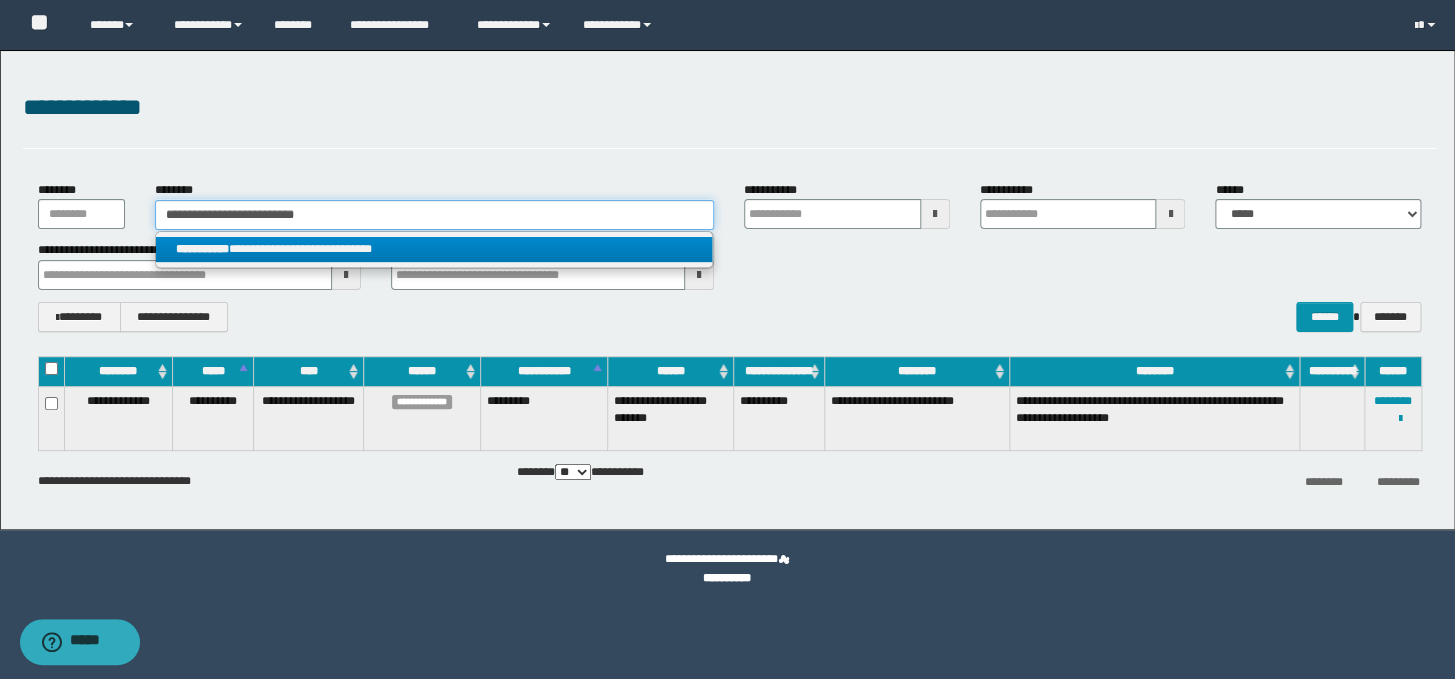 type on "**********" 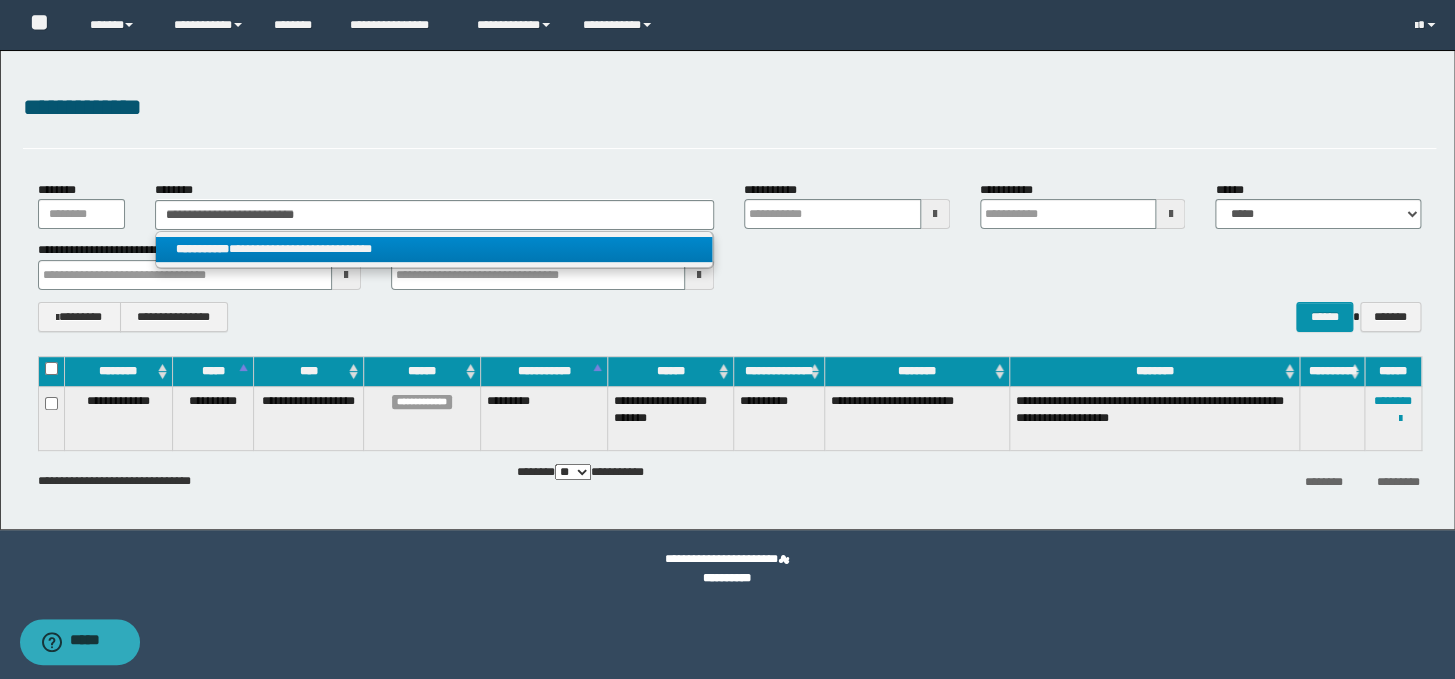 click on "**********" at bounding box center (434, 249) 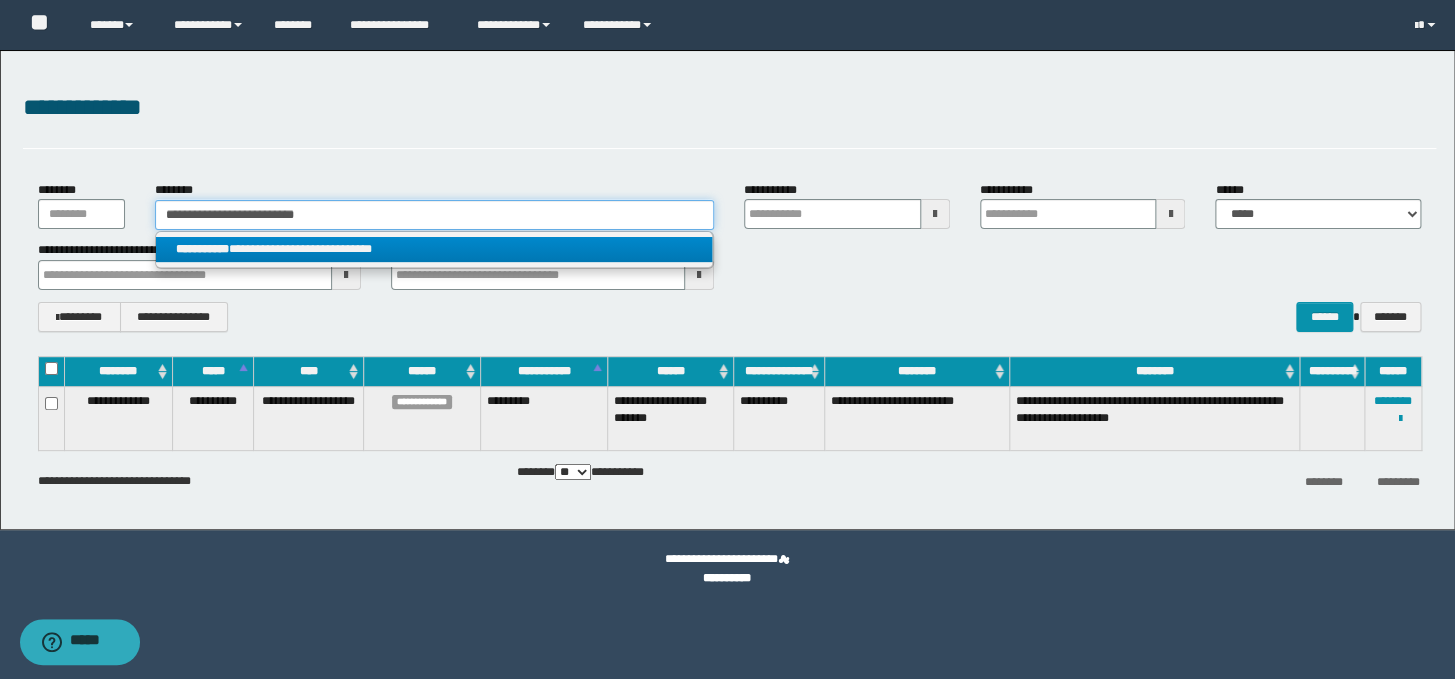 type 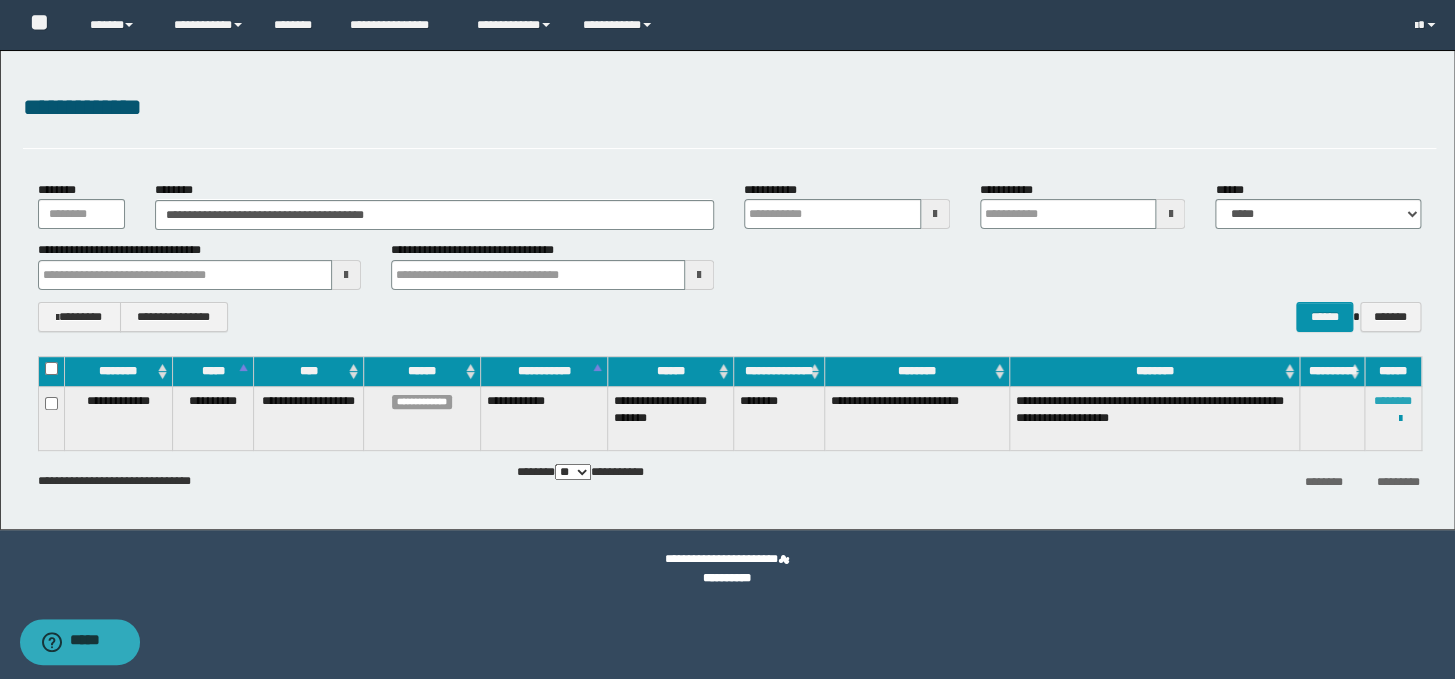 click on "********" at bounding box center (1393, 401) 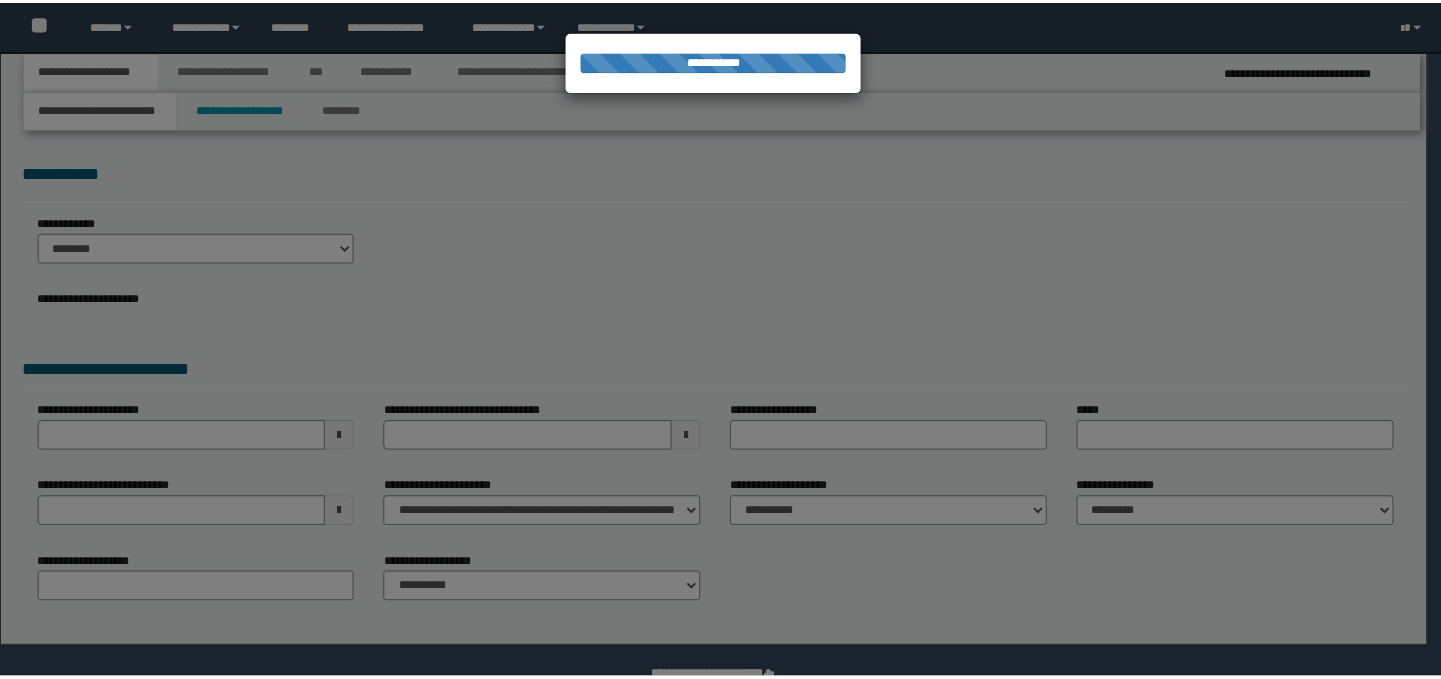 scroll, scrollTop: 0, scrollLeft: 0, axis: both 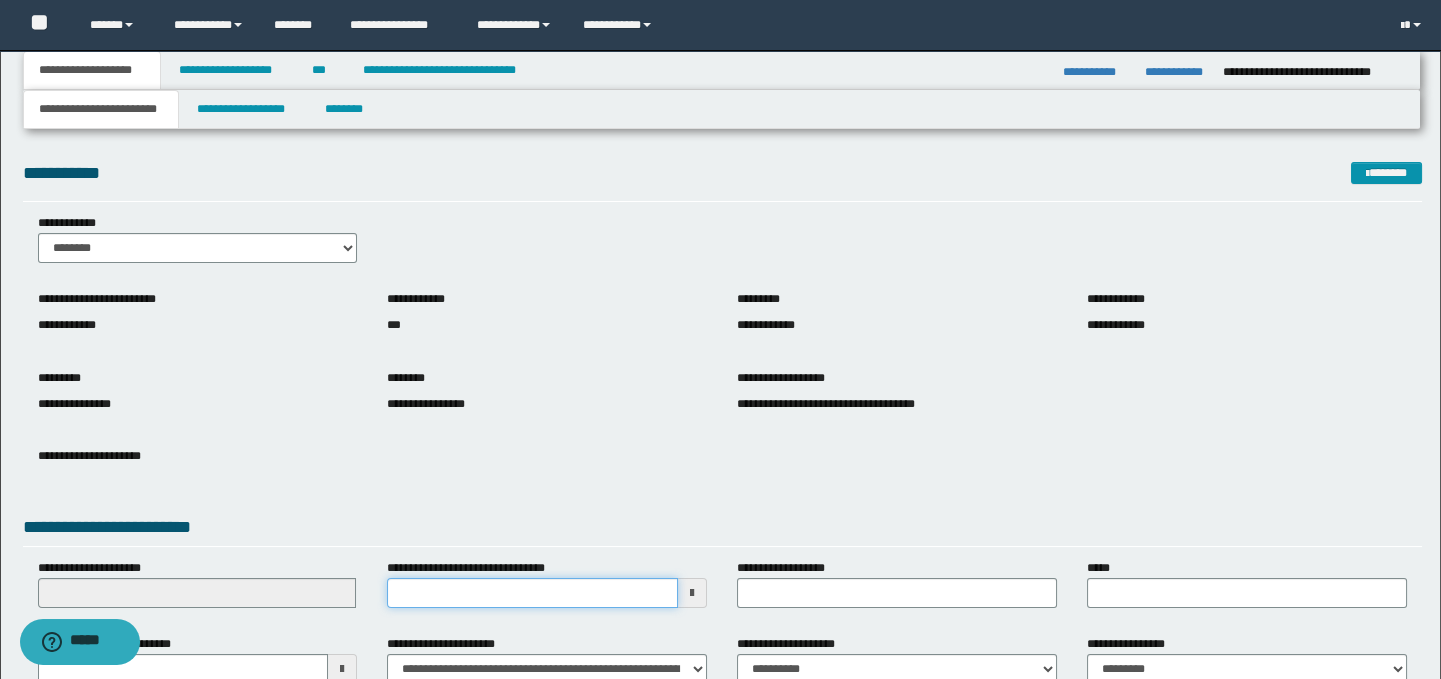 click on "**********" at bounding box center (532, 593) 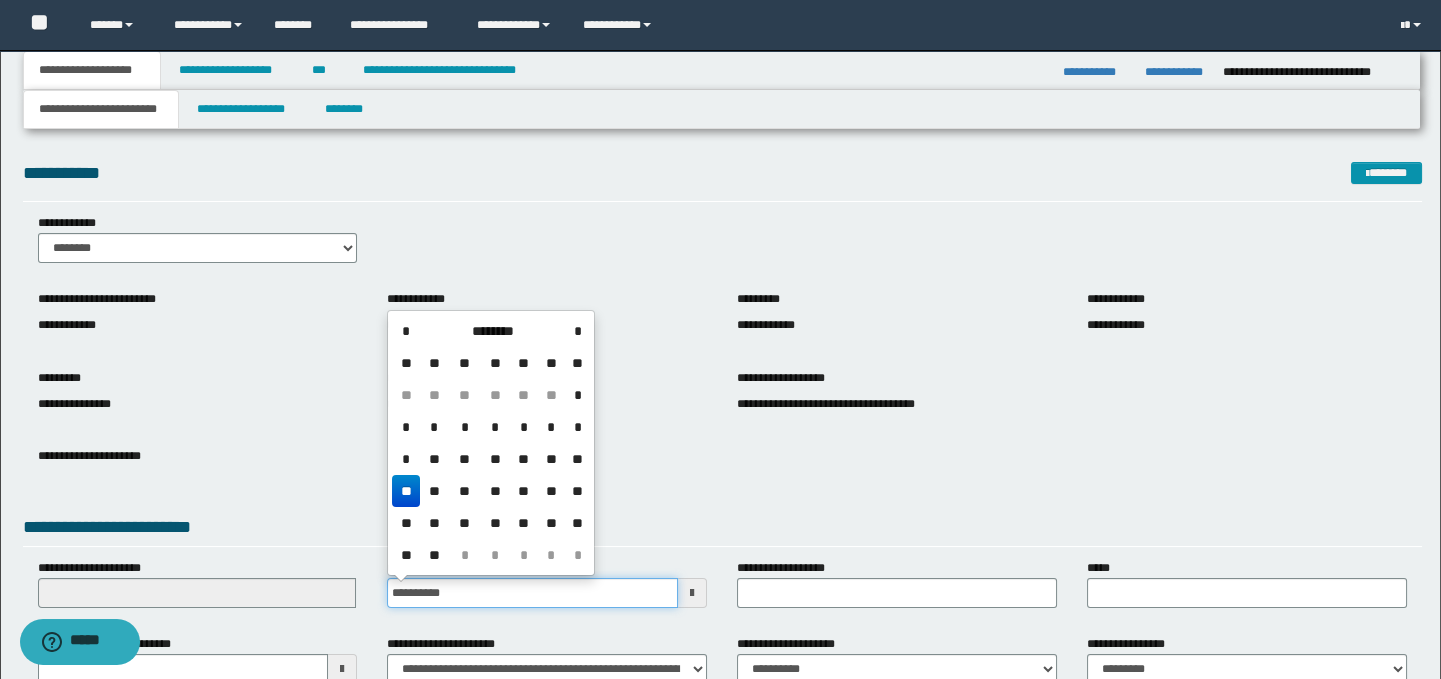 type on "**********" 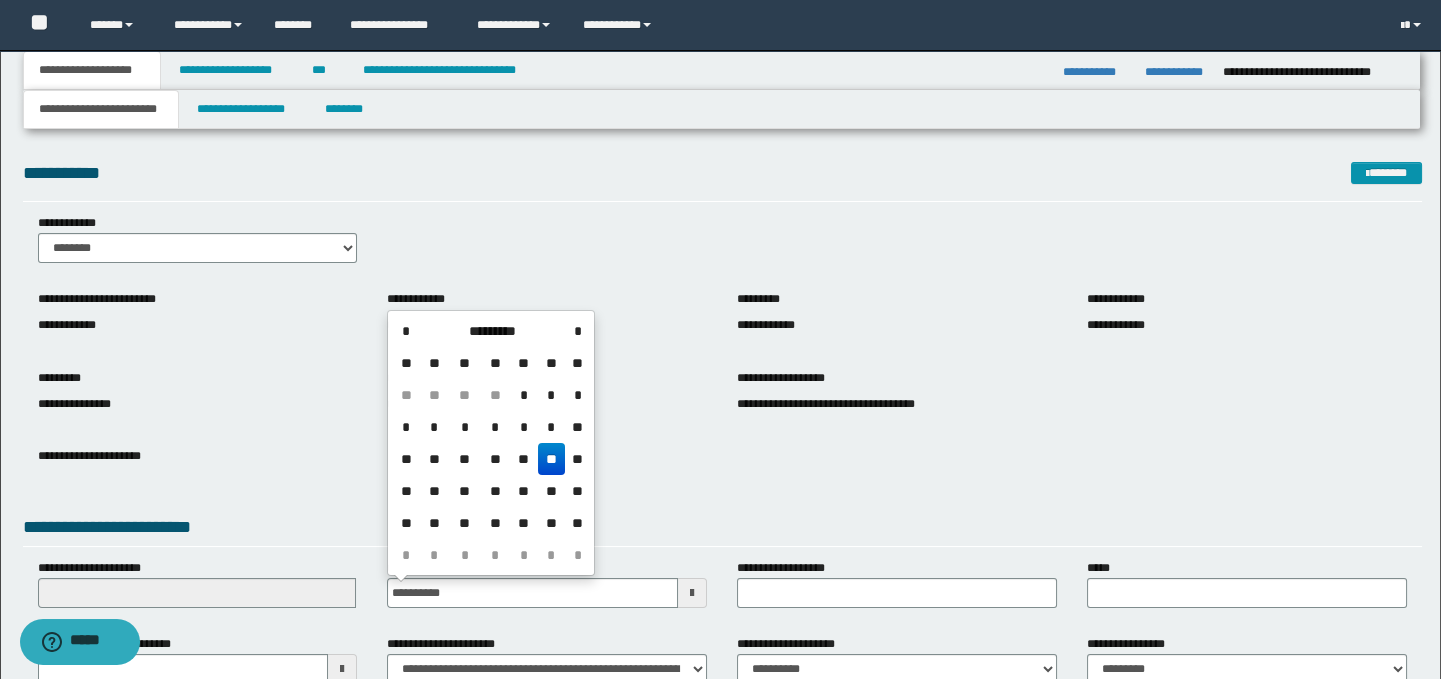 click on "**" at bounding box center (552, 459) 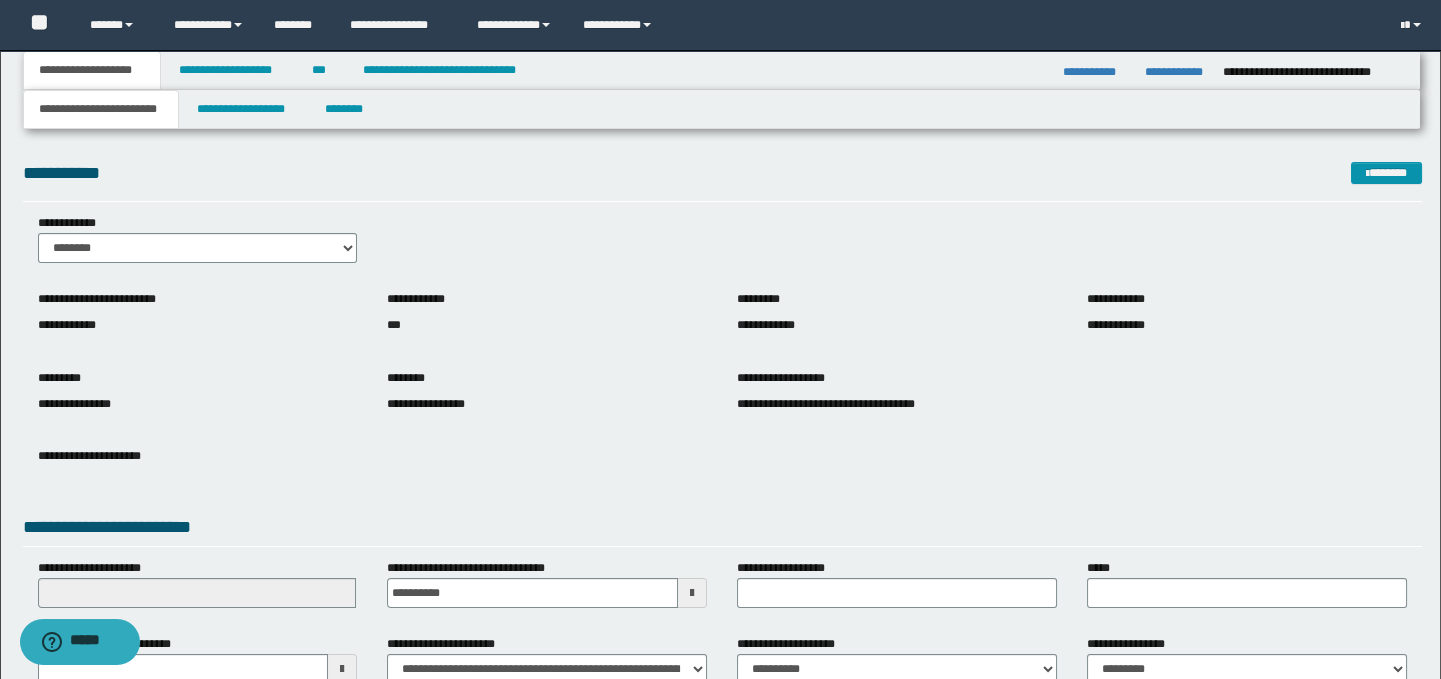 click on "**********" at bounding box center [723, 471] 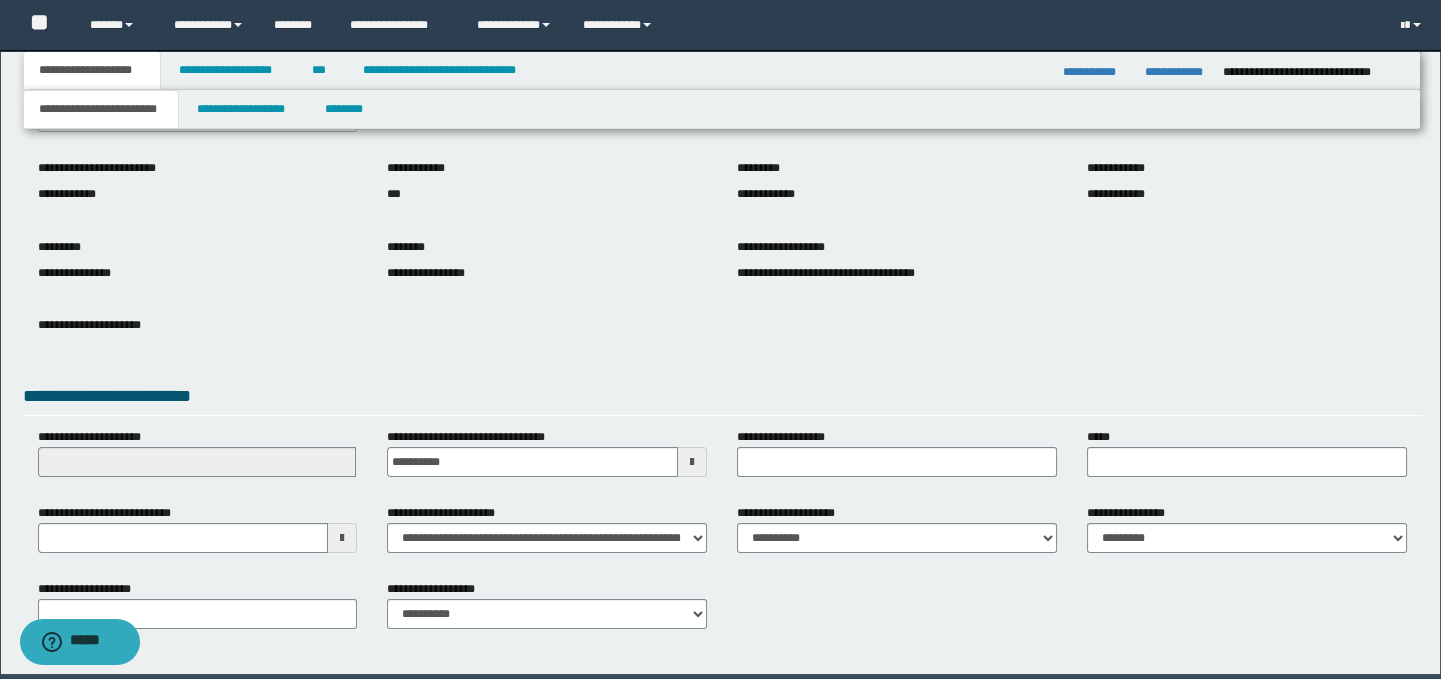 scroll, scrollTop: 204, scrollLeft: 0, axis: vertical 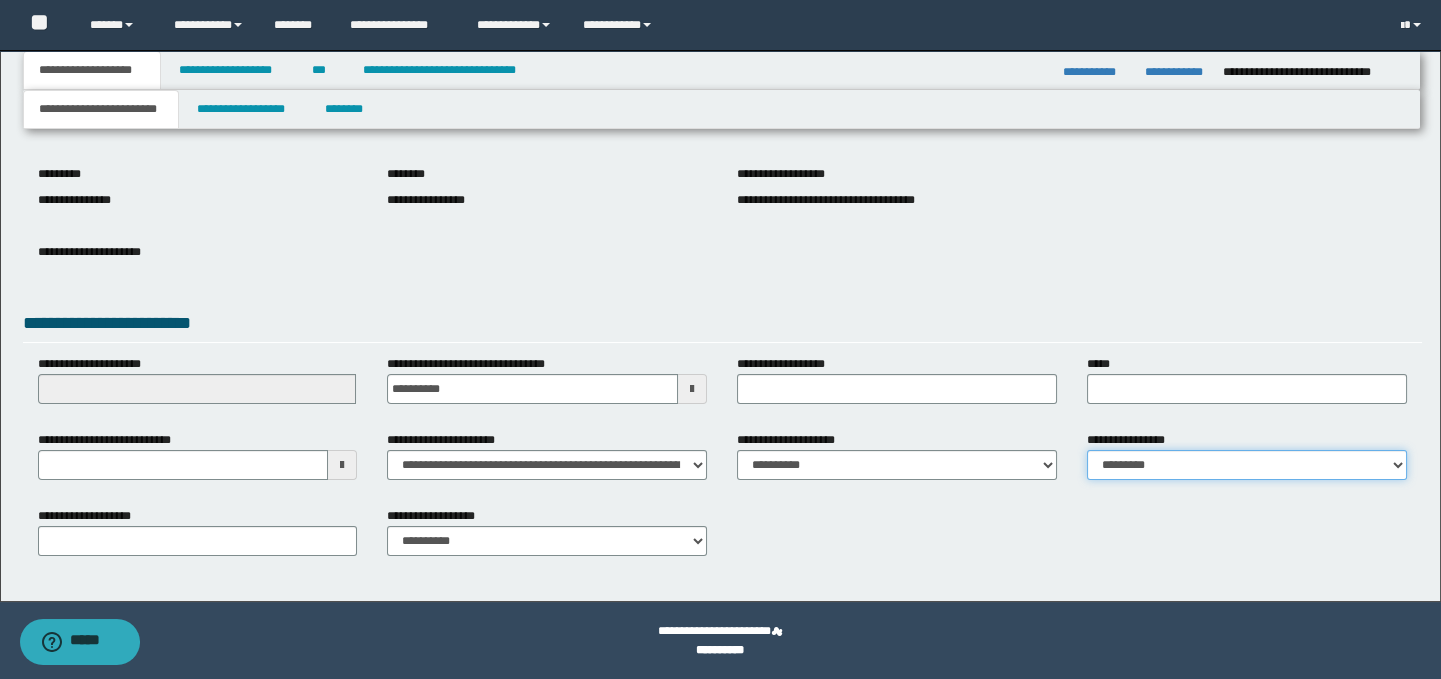 click on "**********" at bounding box center [1247, 465] 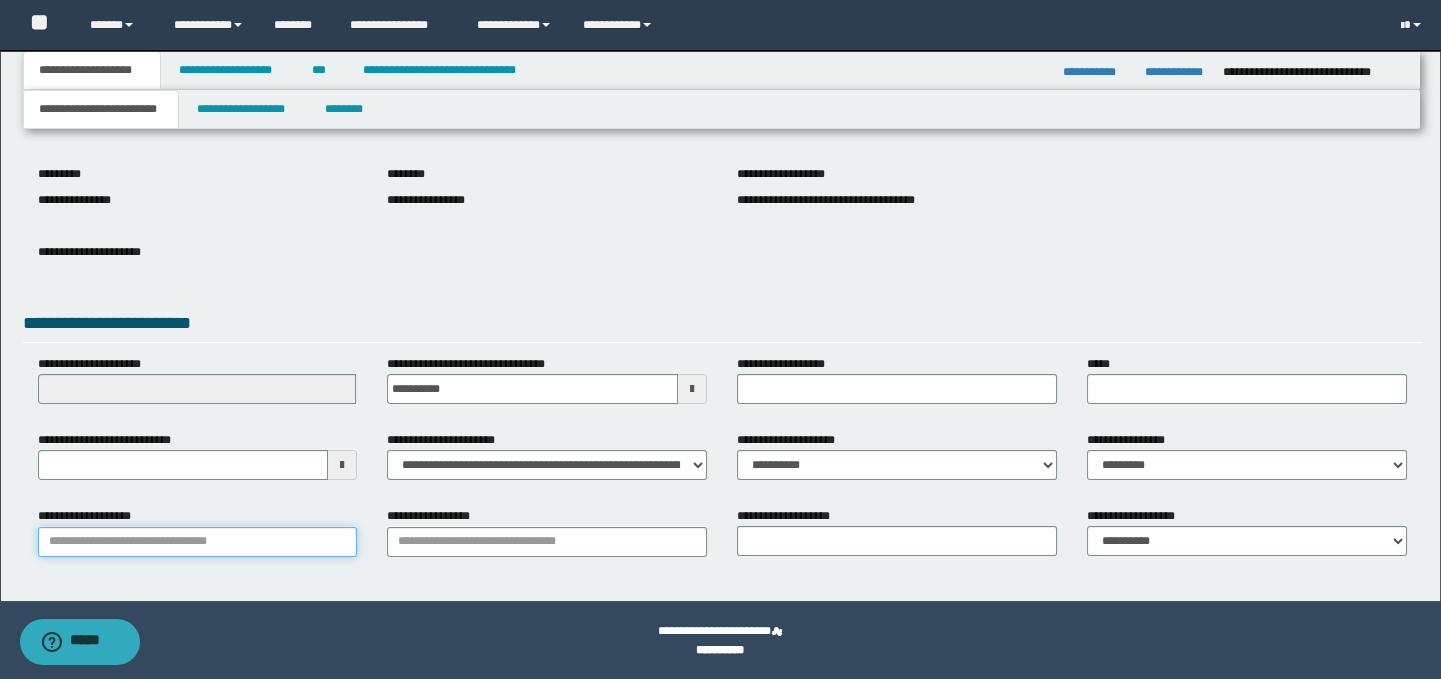 click on "**********" at bounding box center (198, 542) 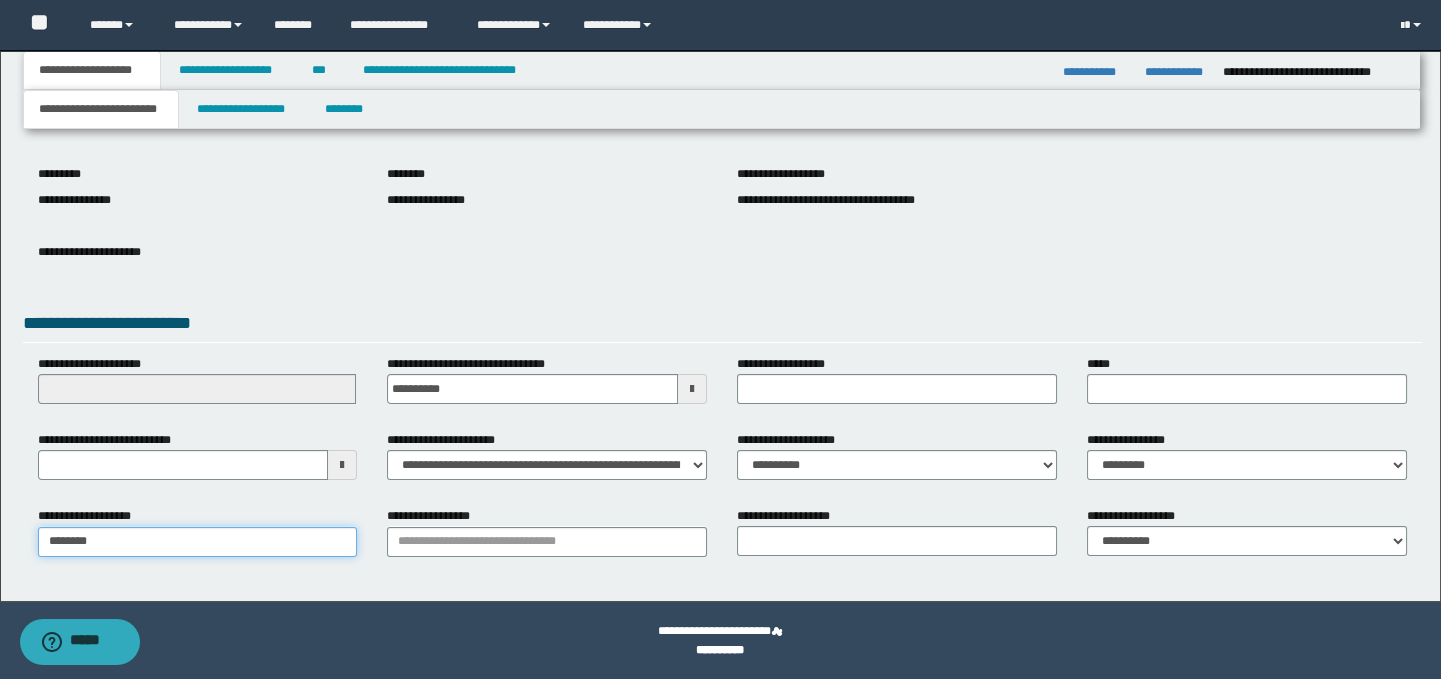 type on "*********" 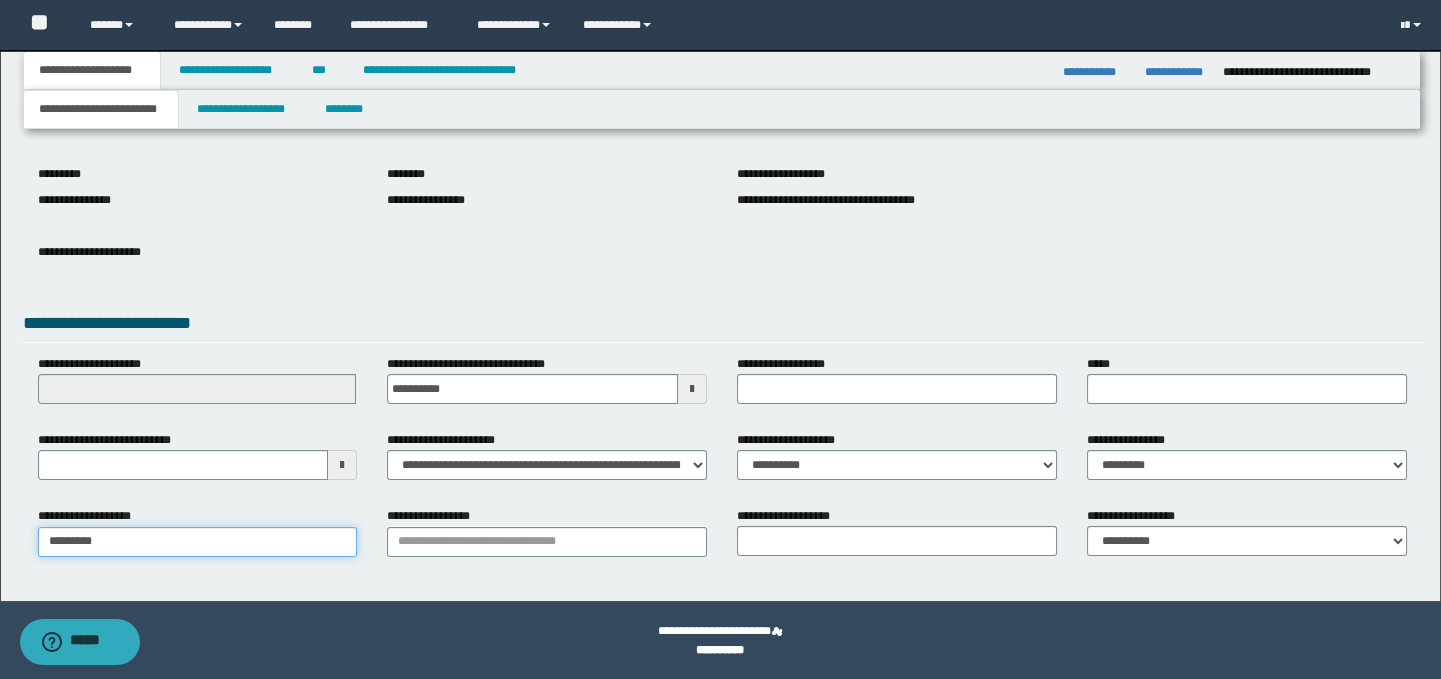 type on "**********" 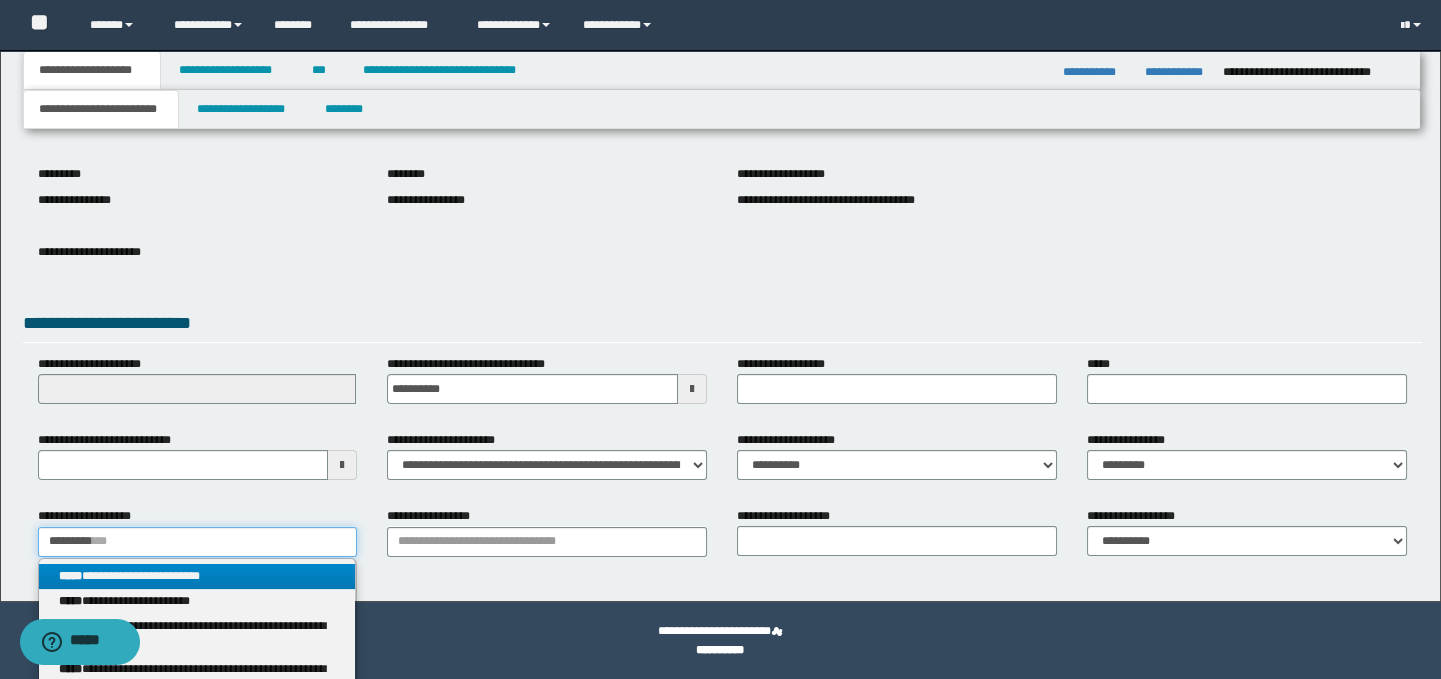 type on "*********" 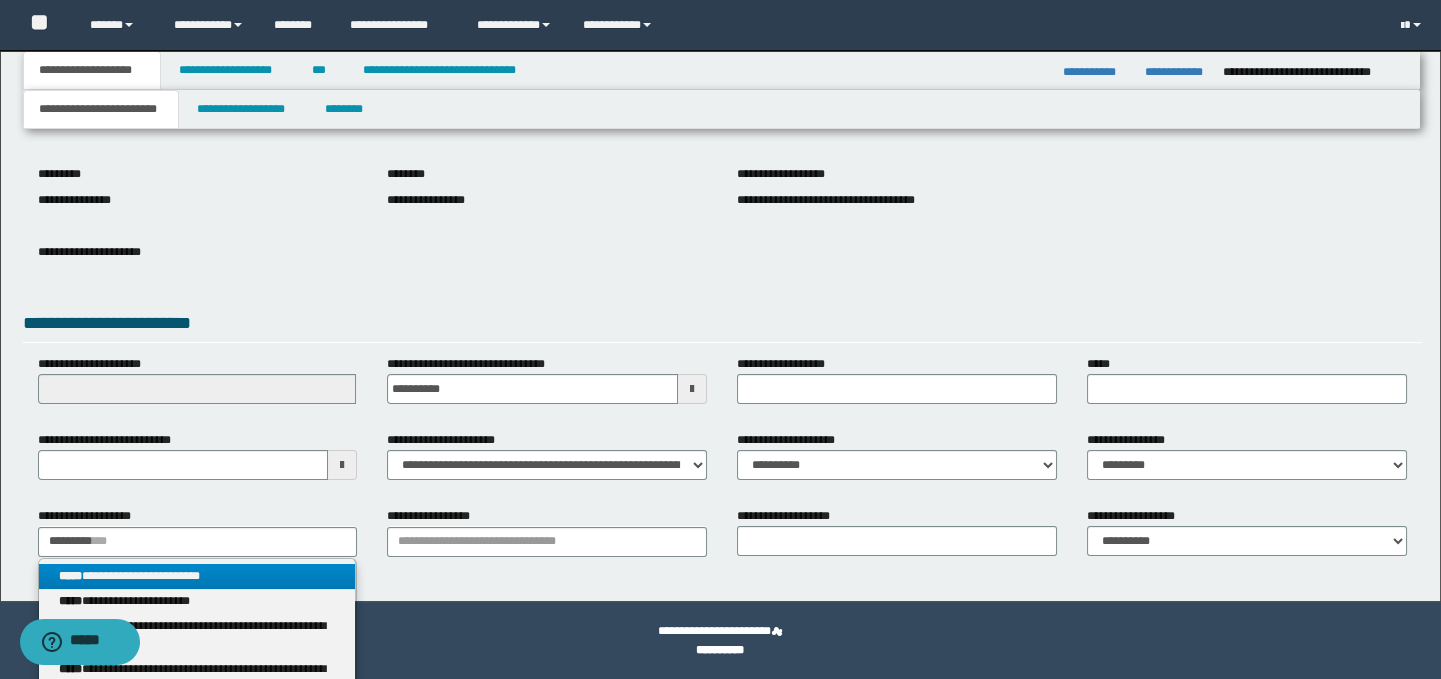 click on "**********" at bounding box center (197, 576) 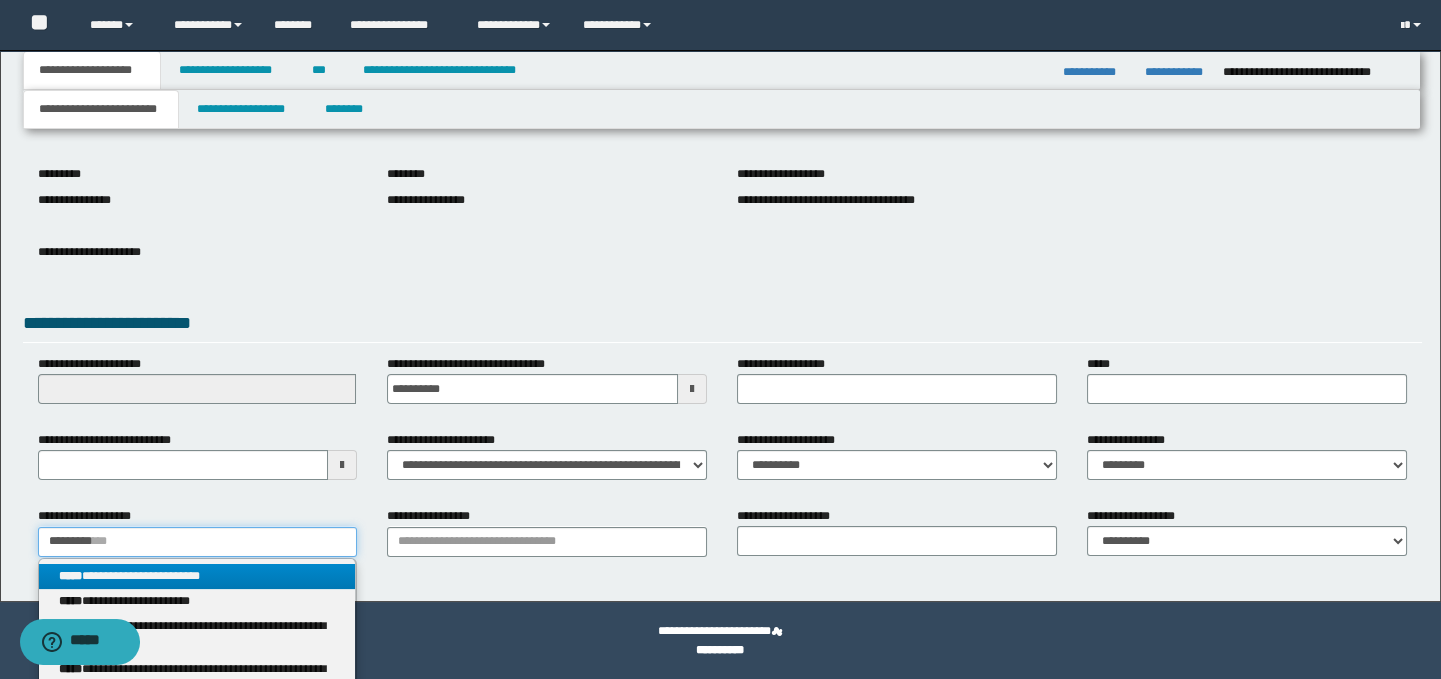 type 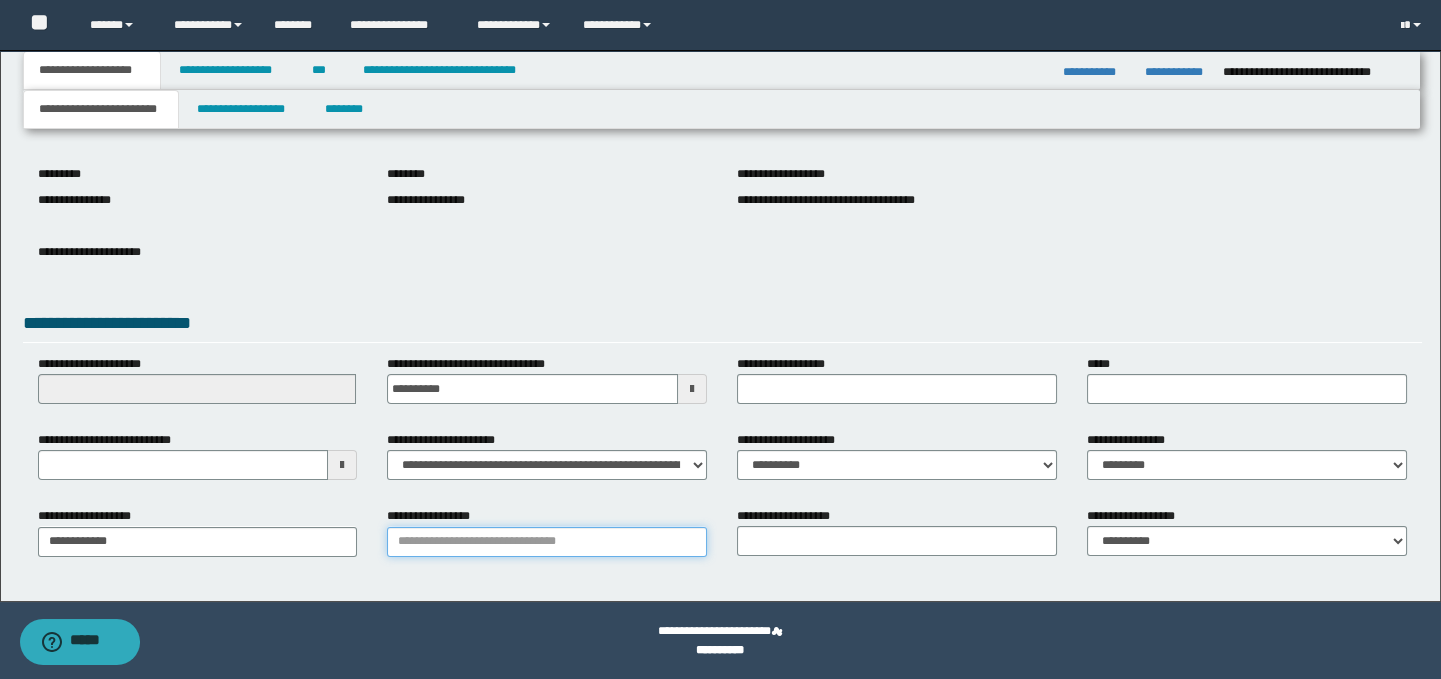 click on "**********" at bounding box center [547, 542] 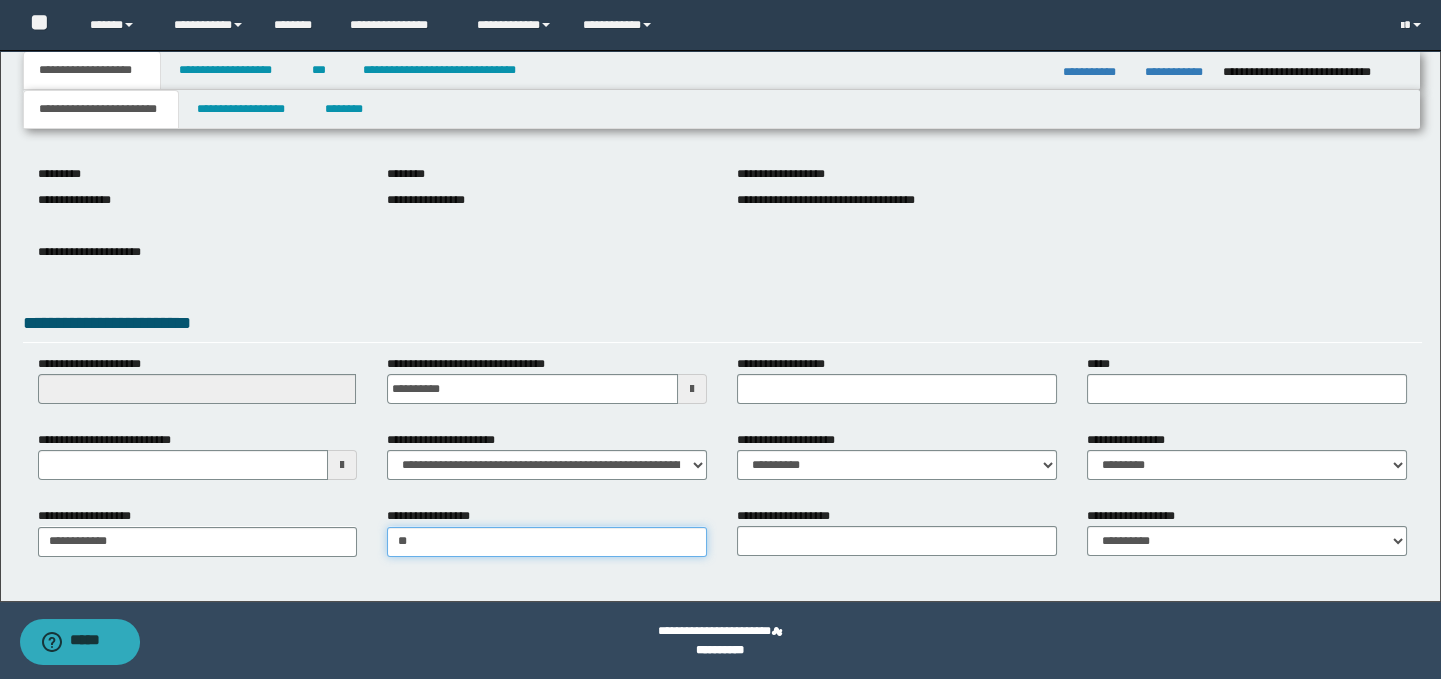 type on "*" 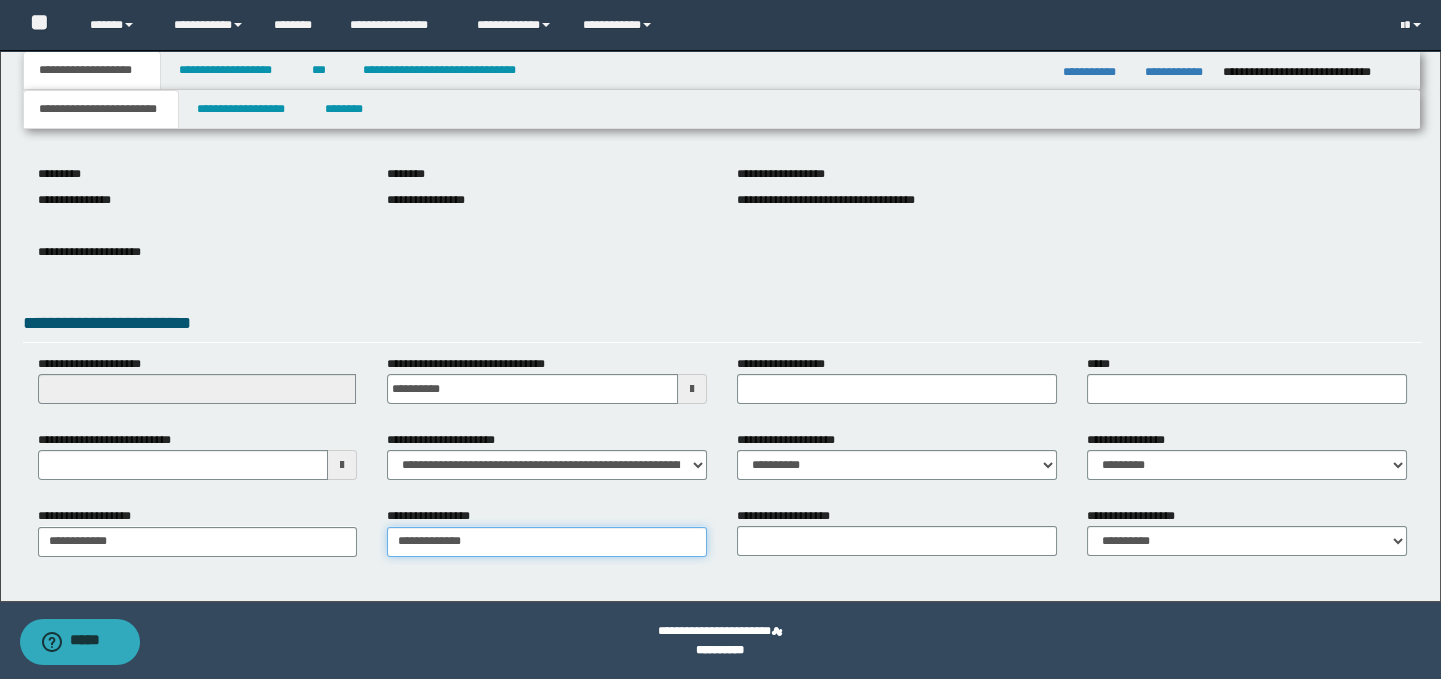 type on "**********" 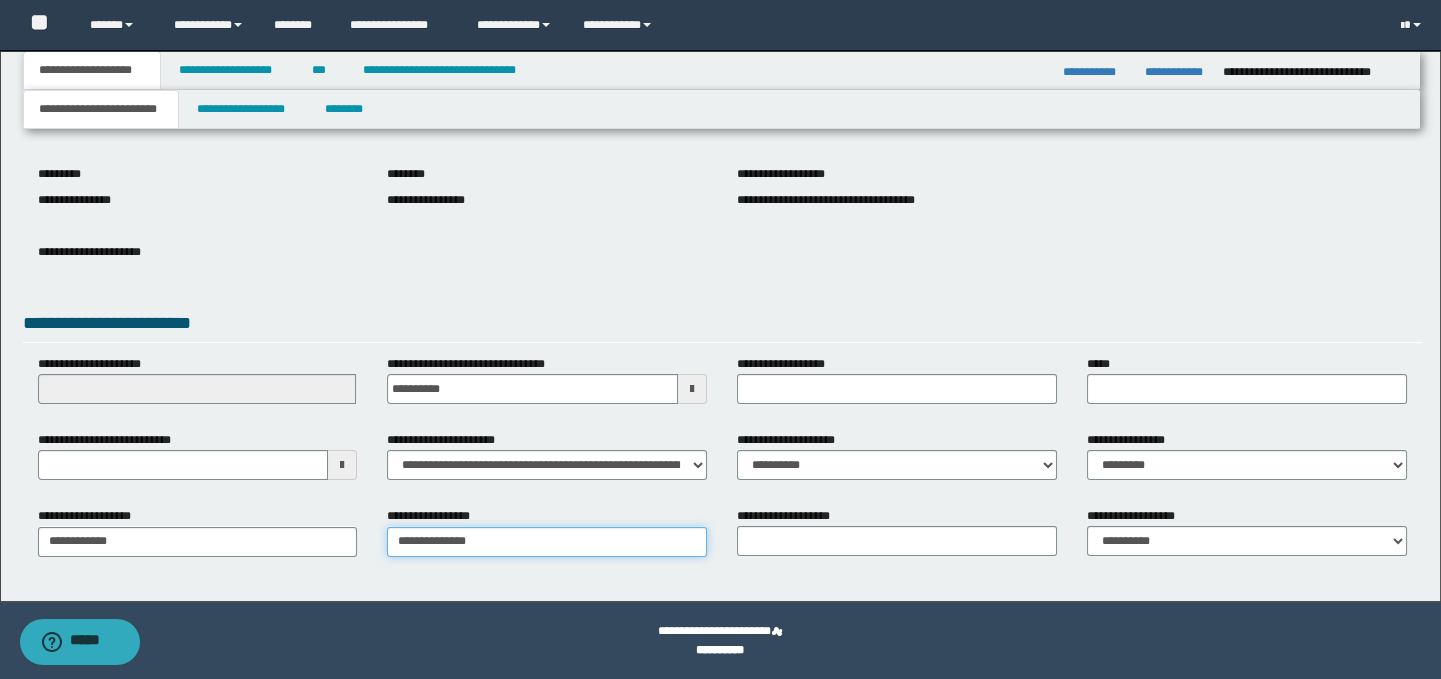 type on "**********" 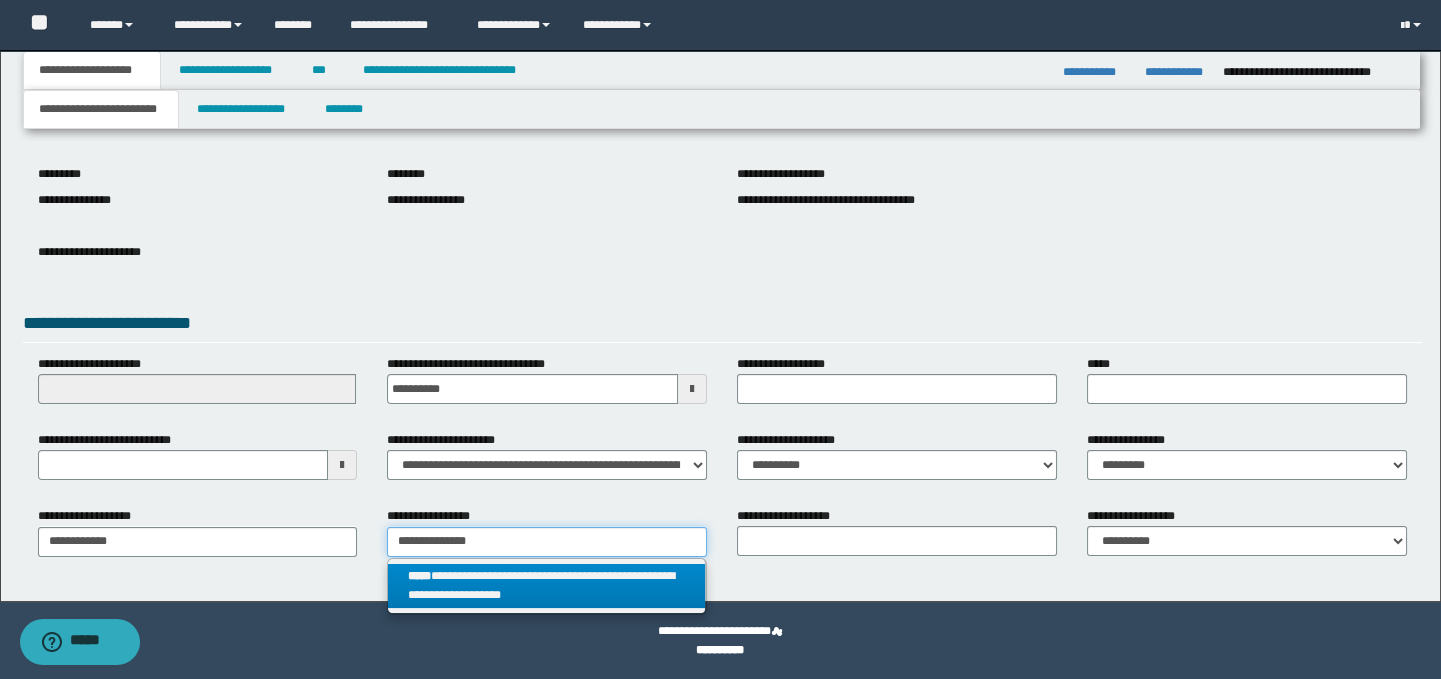 type on "**********" 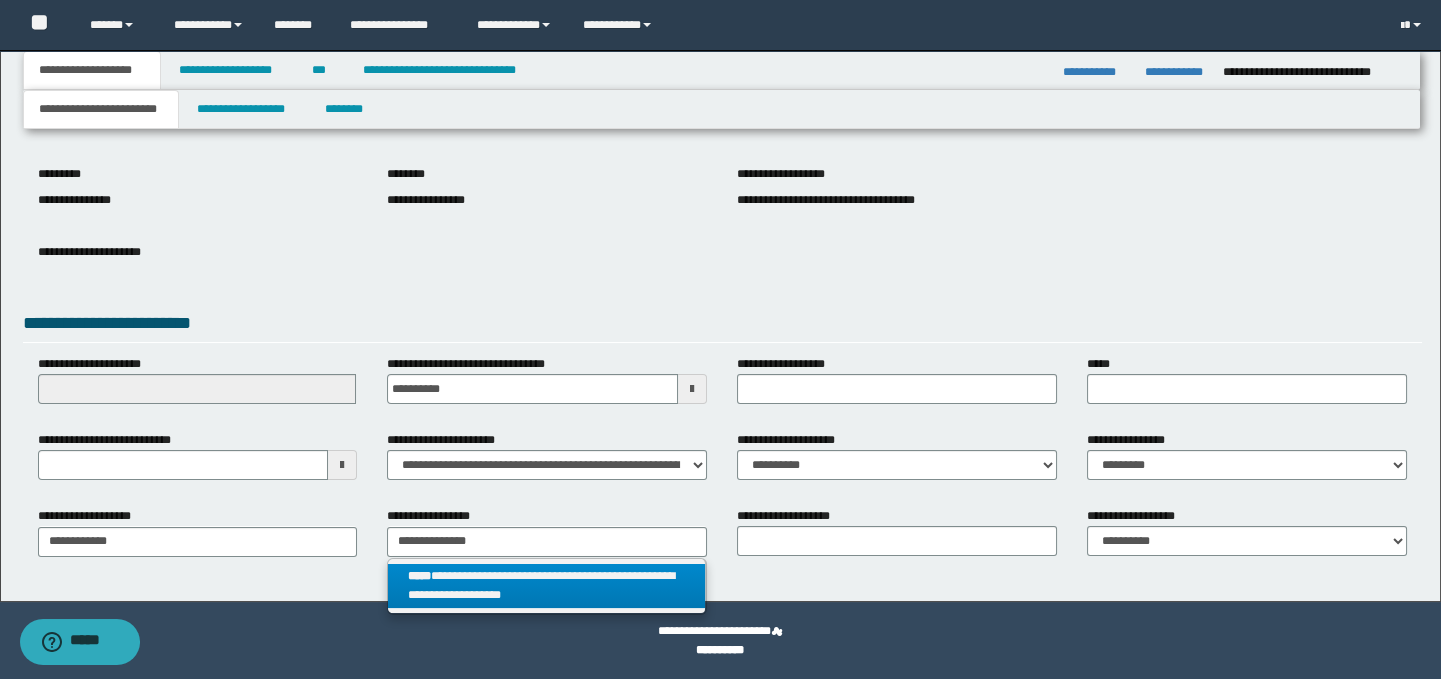 click on "**********" at bounding box center [546, 586] 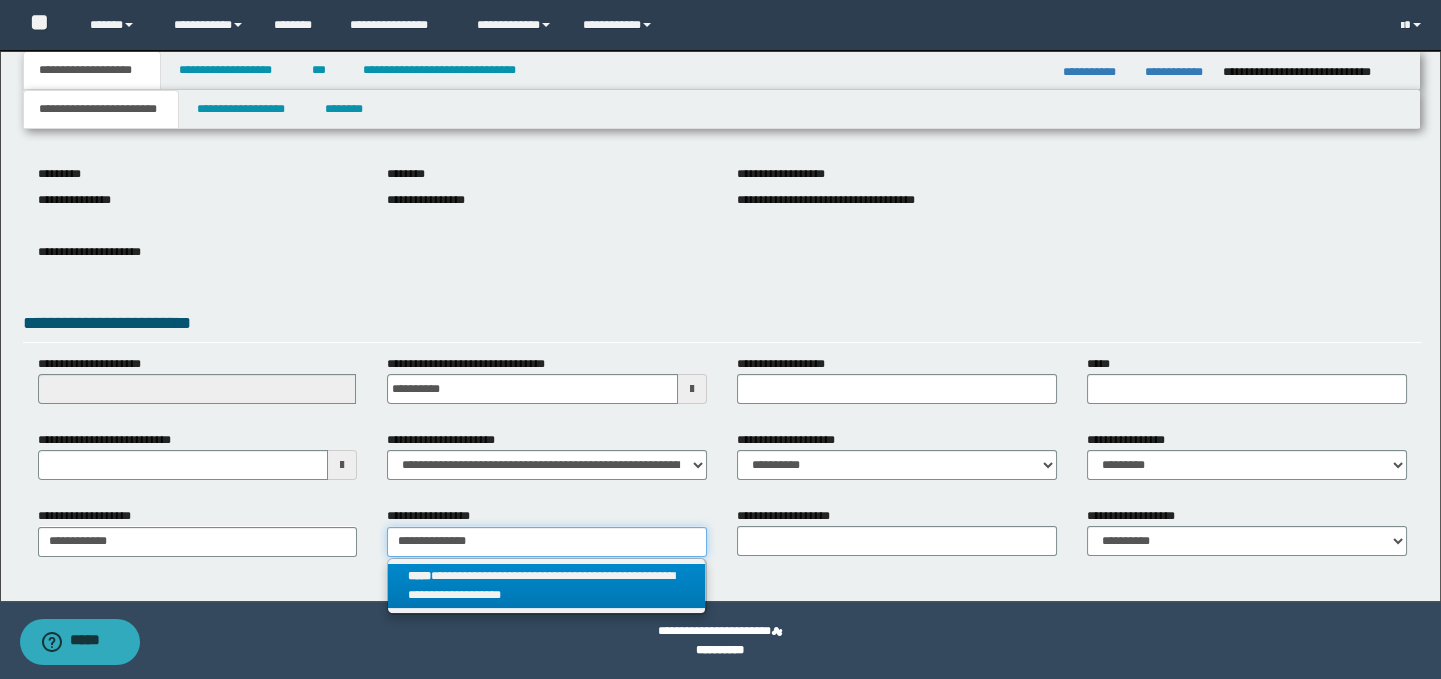 type 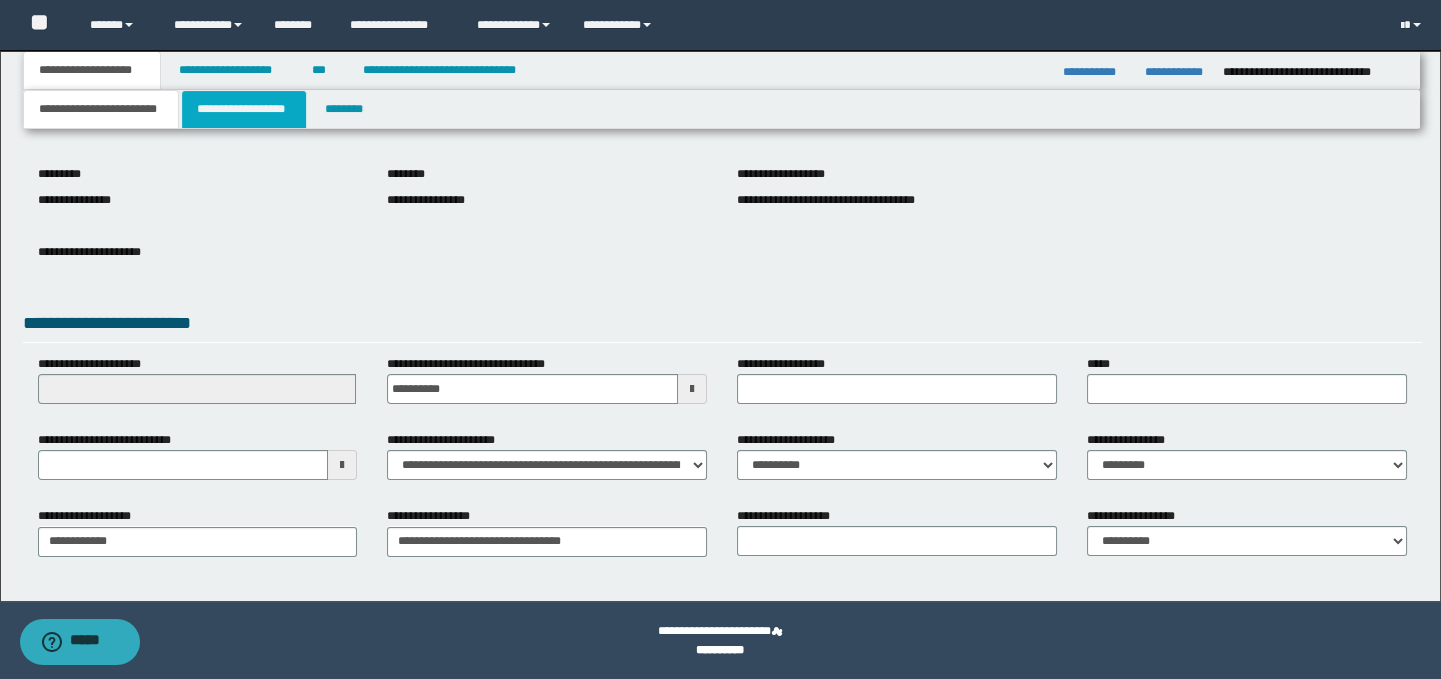 click on "**********" at bounding box center [244, 109] 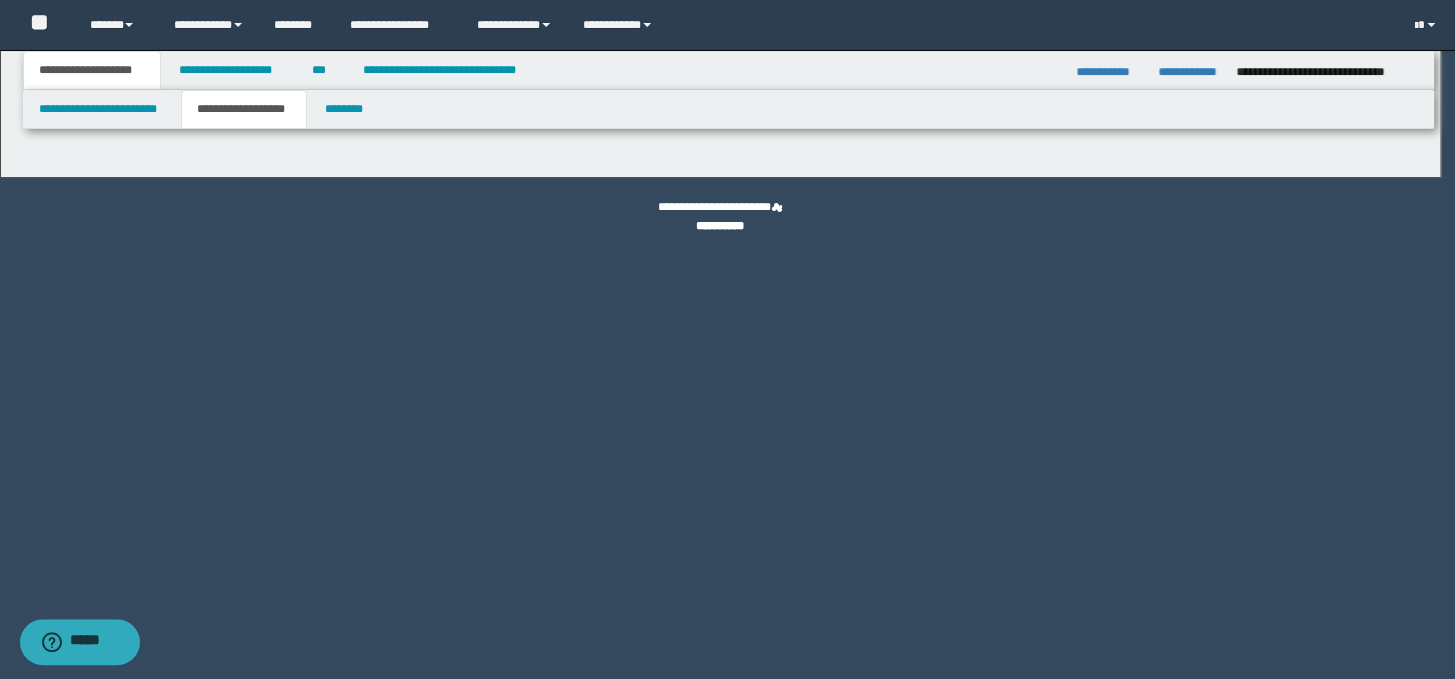 type on "********" 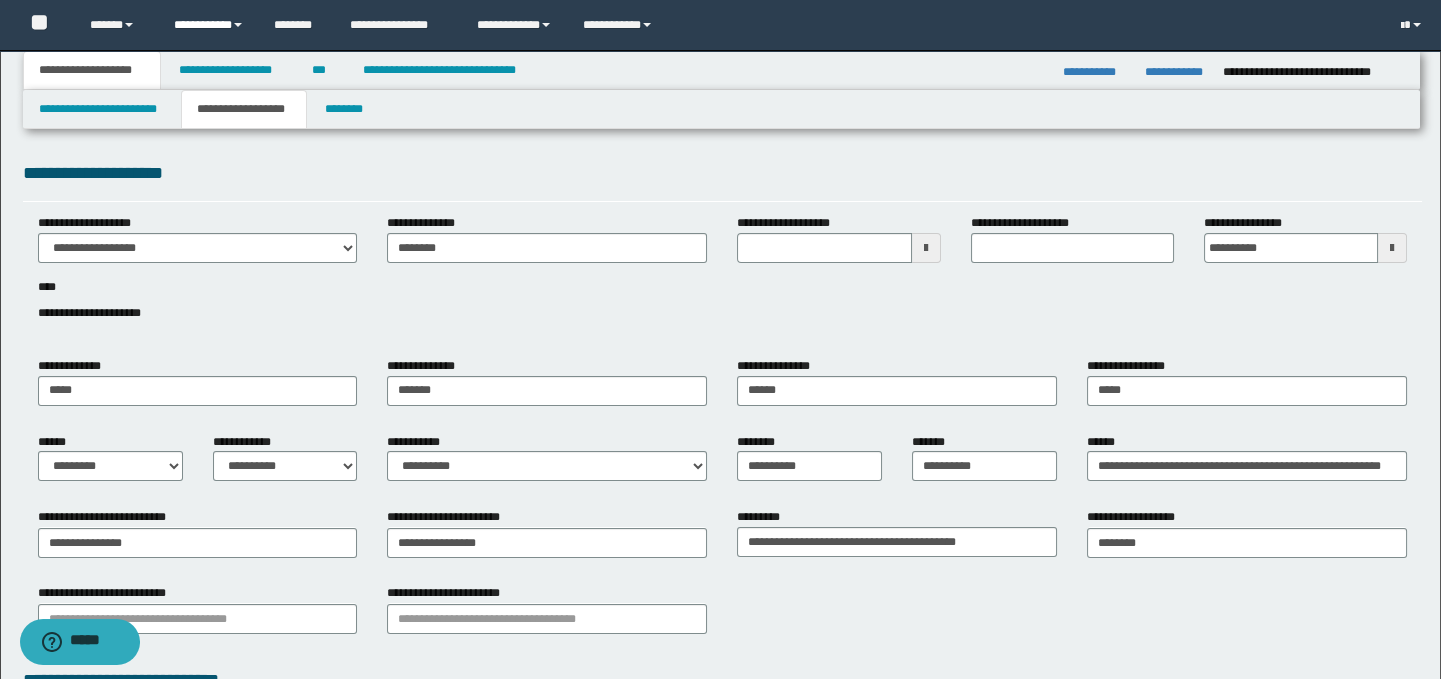 click on "**********" at bounding box center (209, 25) 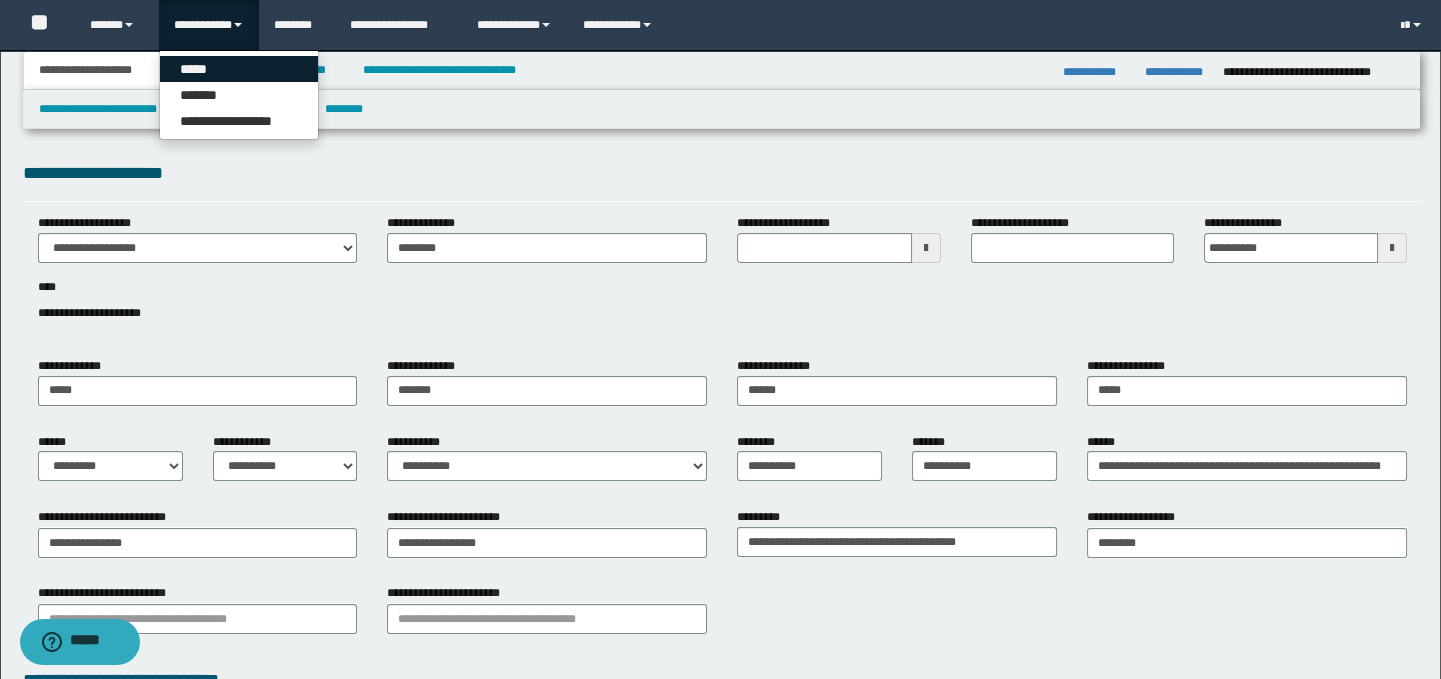 click on "*****" at bounding box center (239, 69) 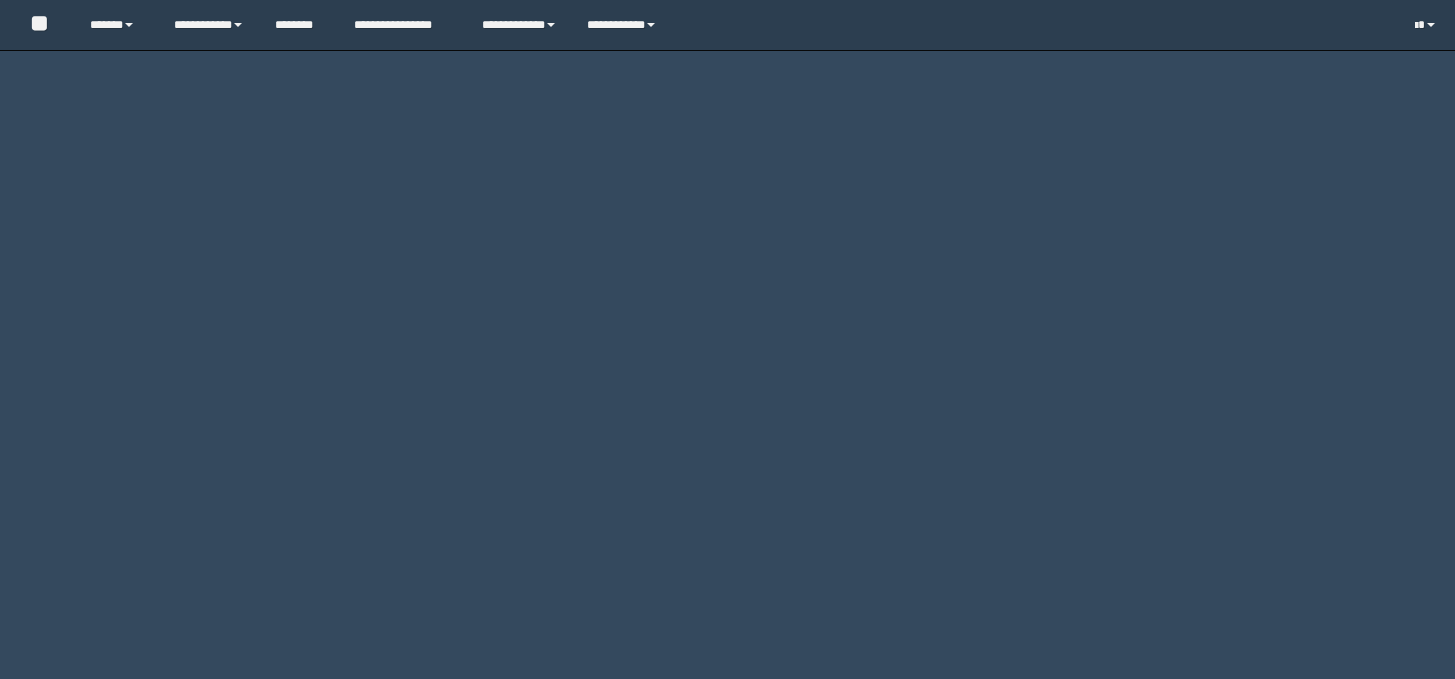 scroll, scrollTop: 0, scrollLeft: 0, axis: both 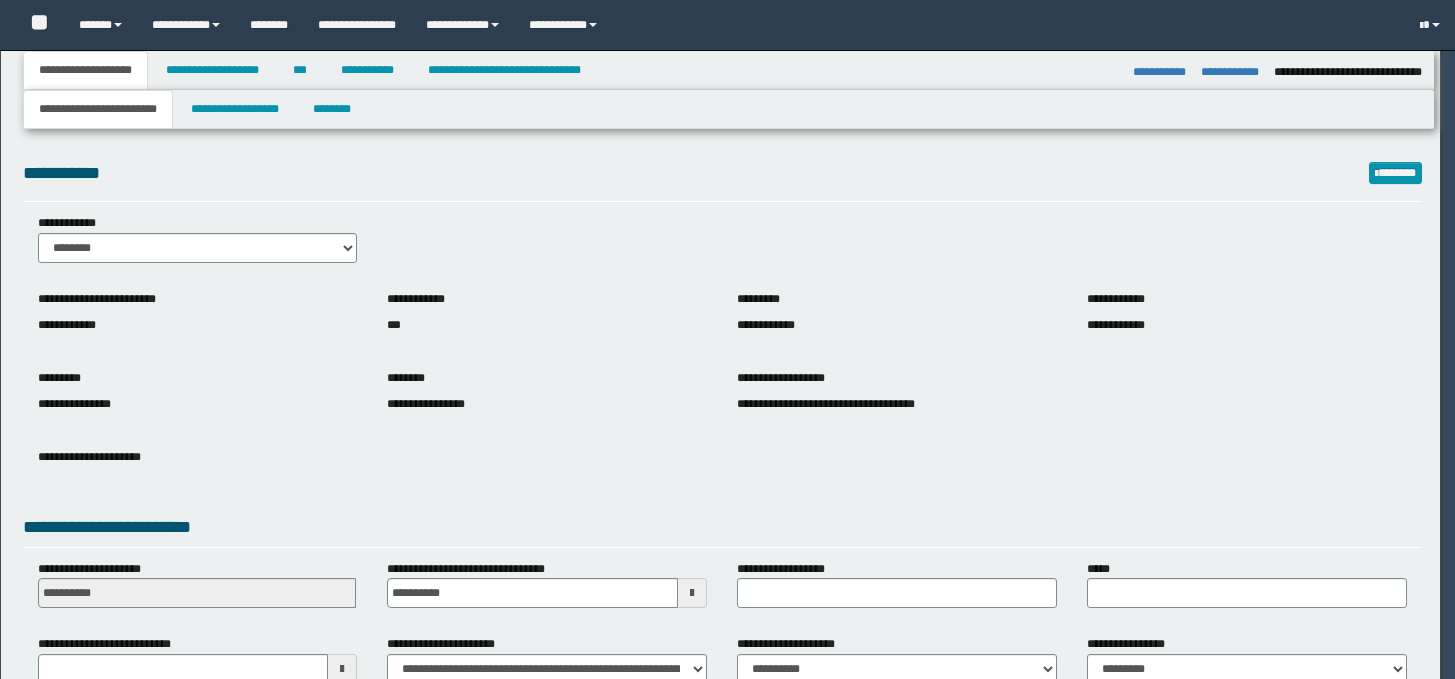 select on "*" 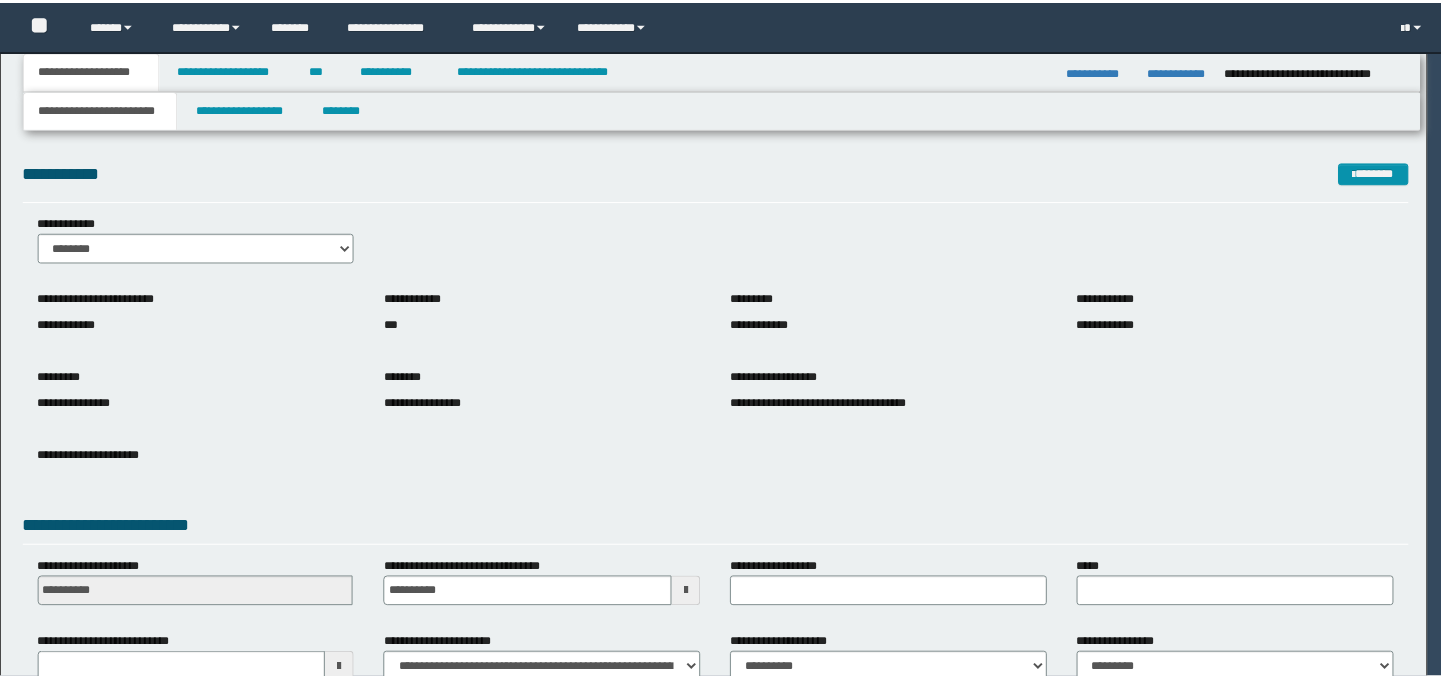 scroll, scrollTop: 0, scrollLeft: 0, axis: both 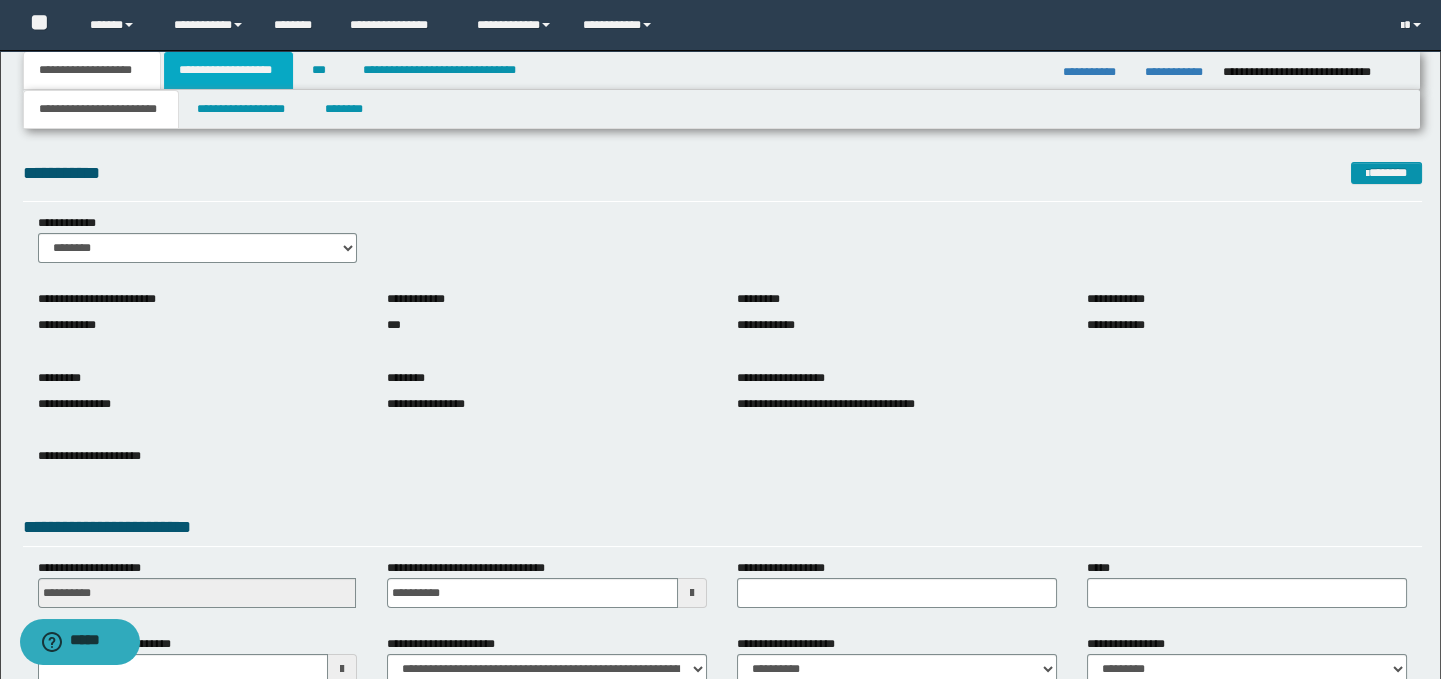 click on "**********" at bounding box center (228, 70) 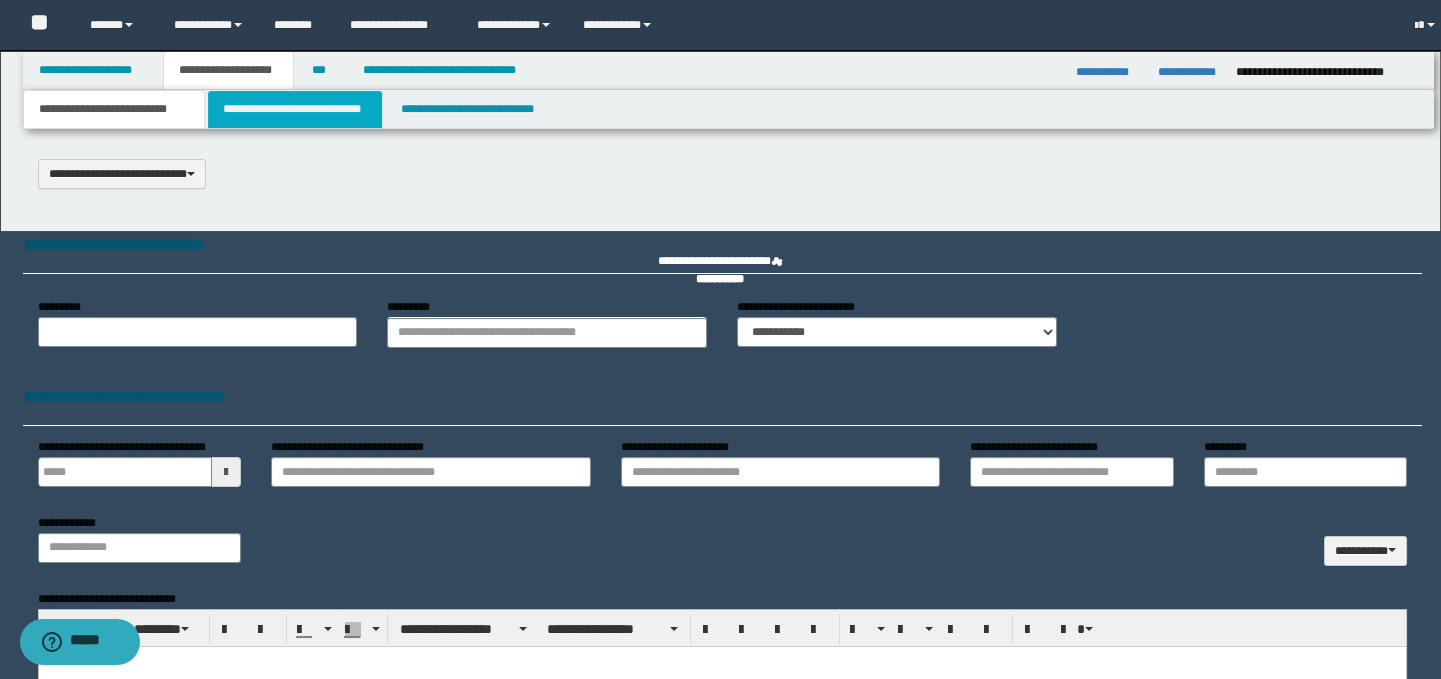 select on "*" 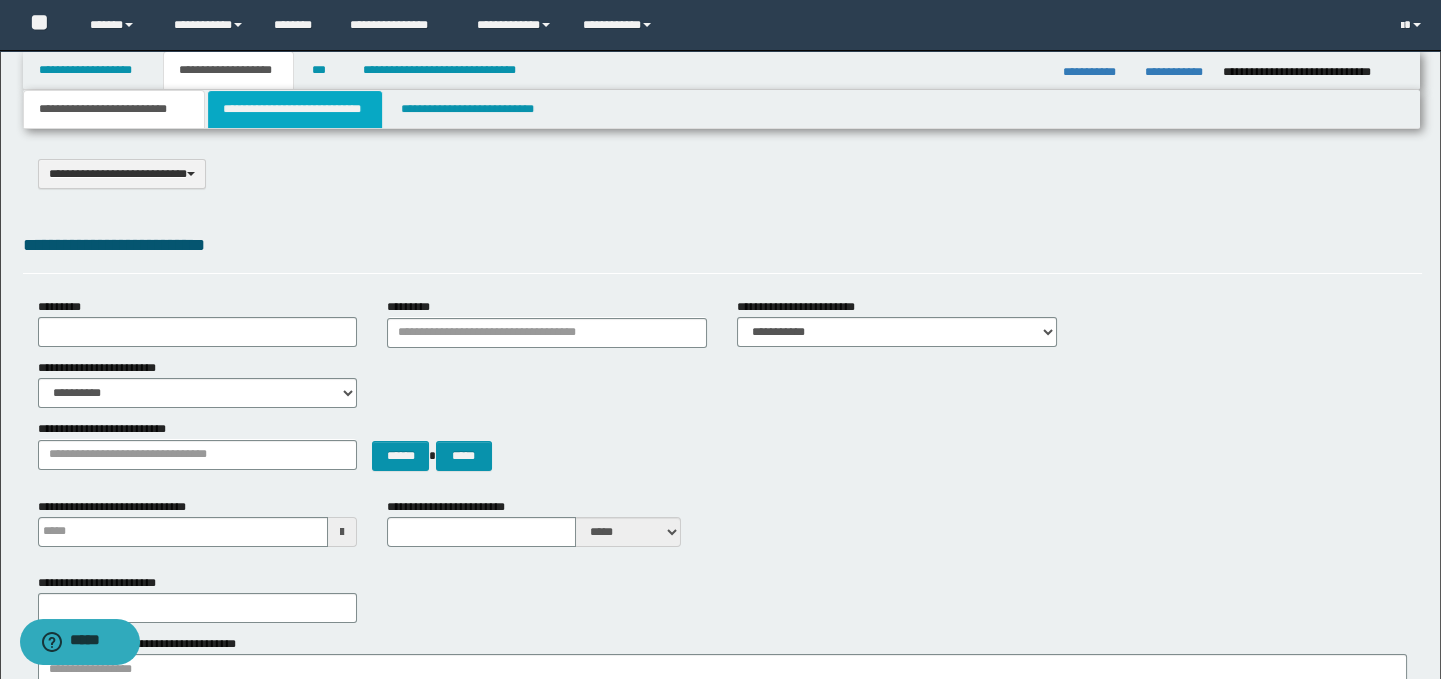 click on "**********" at bounding box center [294, 109] 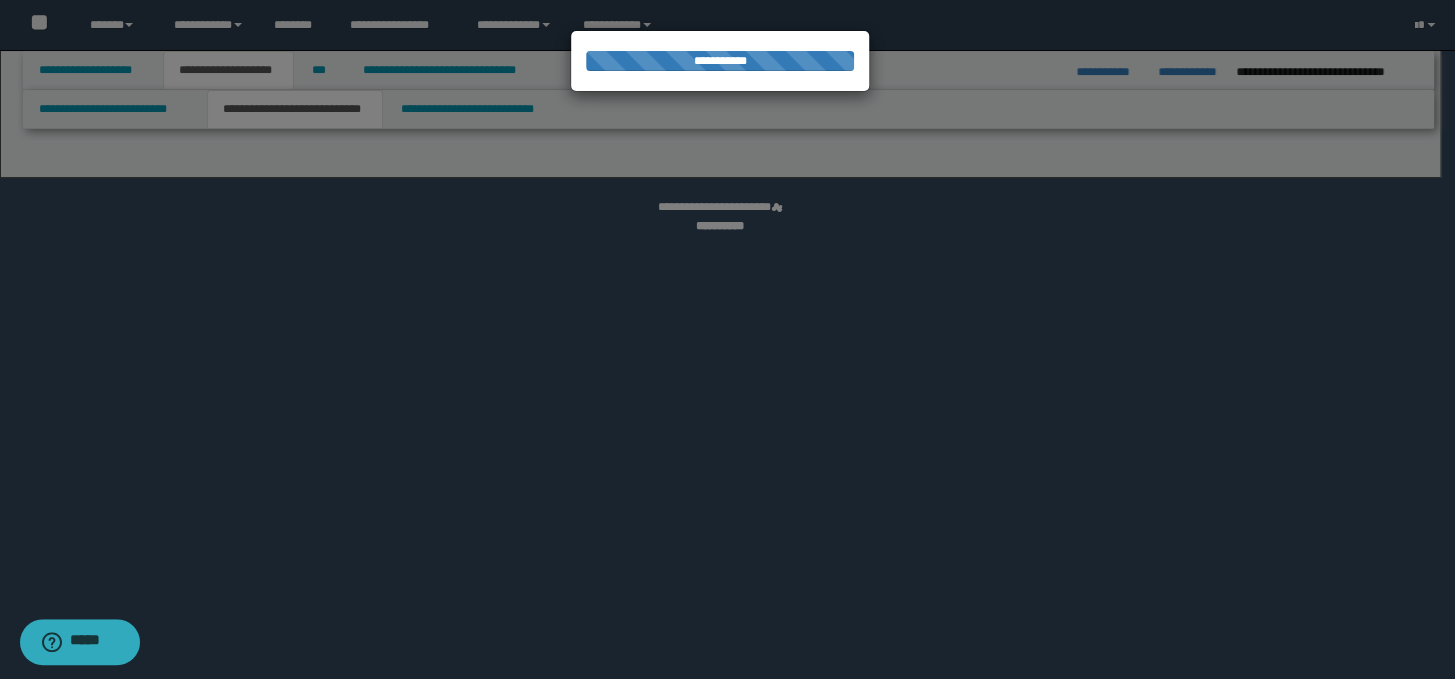 scroll, scrollTop: 0, scrollLeft: 0, axis: both 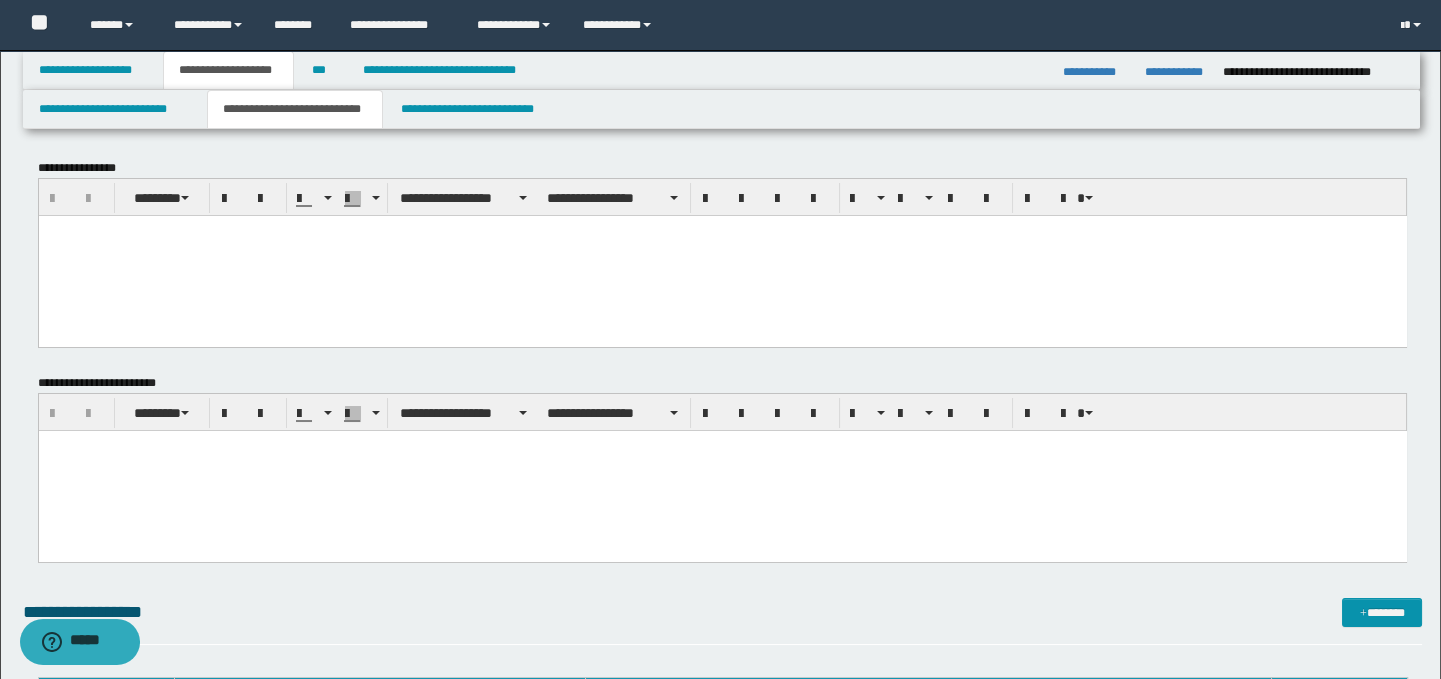 click at bounding box center [722, 255] 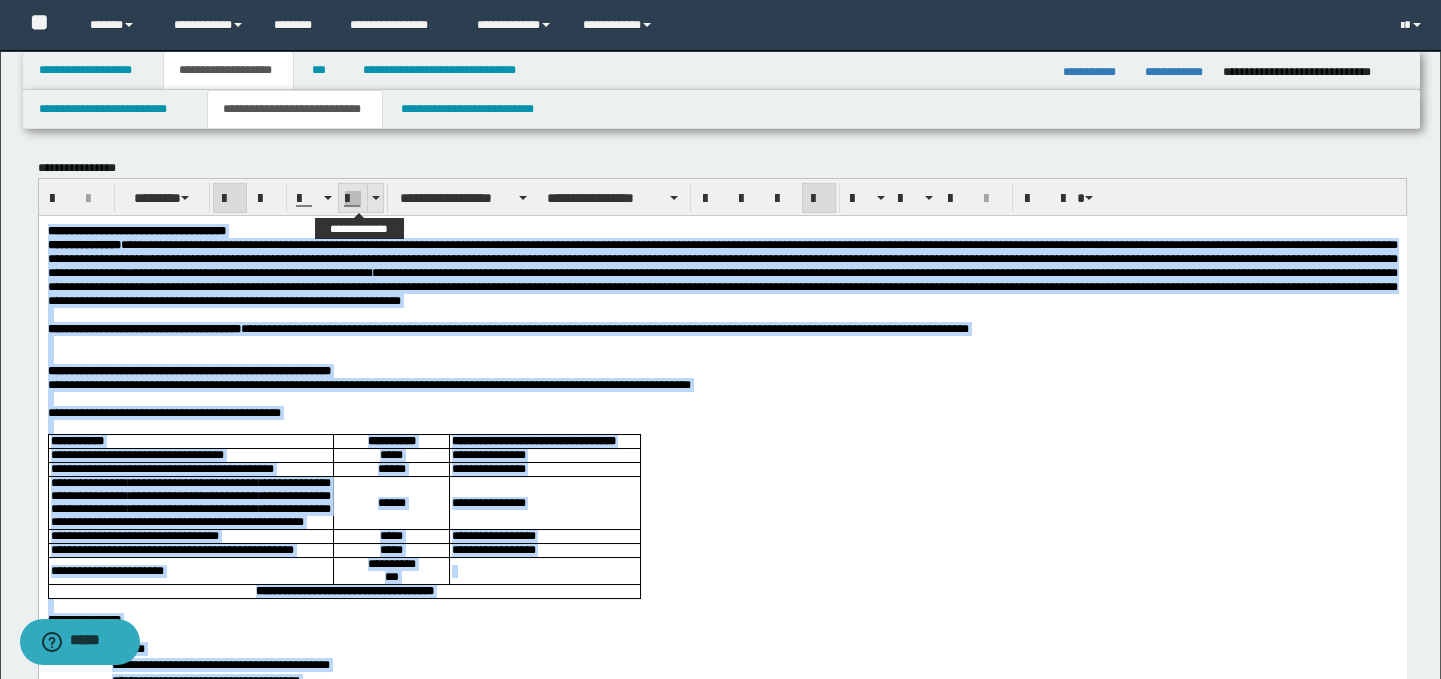 click at bounding box center (375, 198) 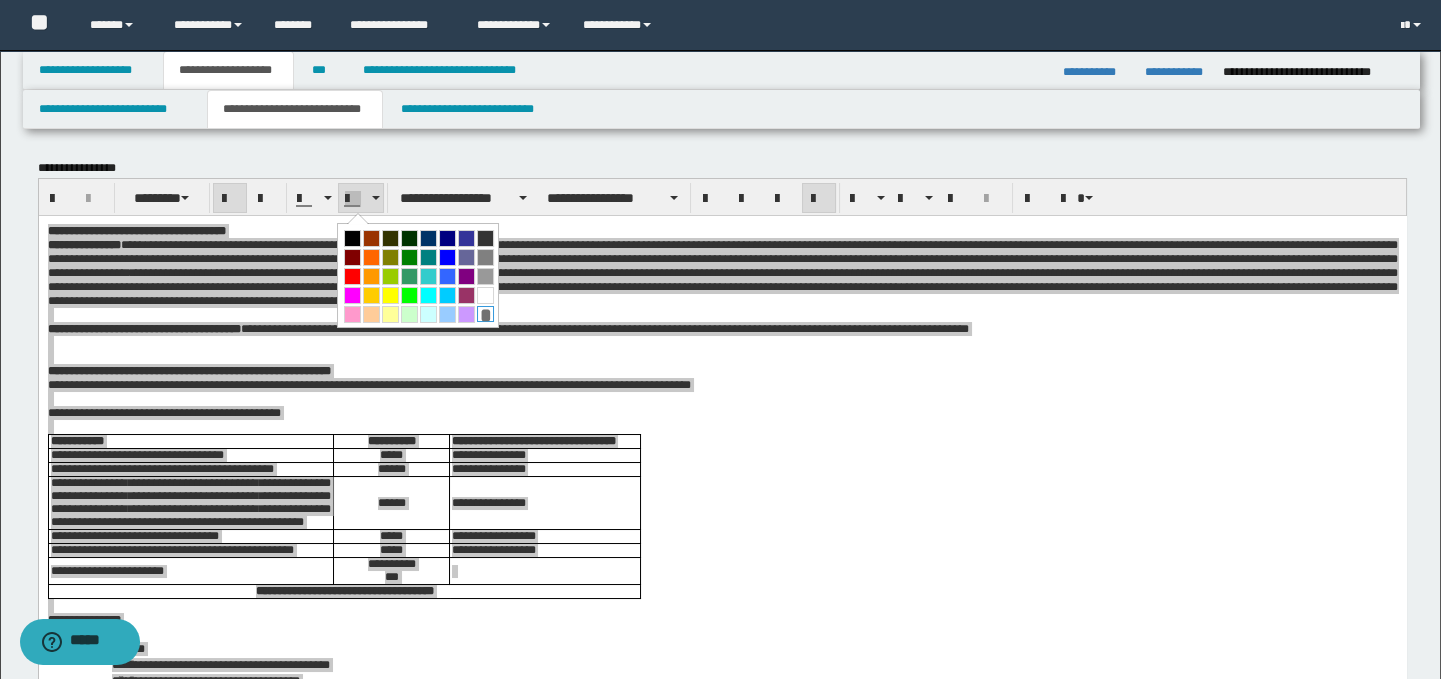 click on "*" at bounding box center [485, 314] 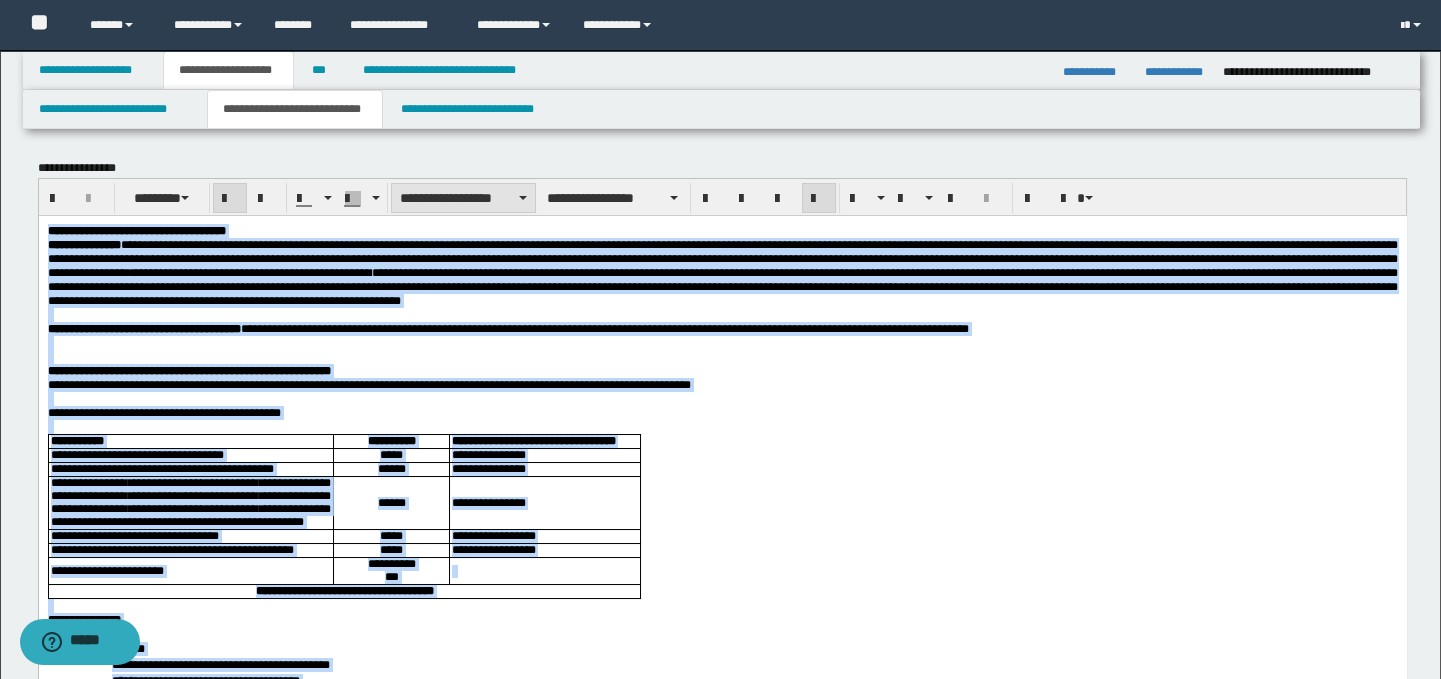 click on "**********" at bounding box center [463, 198] 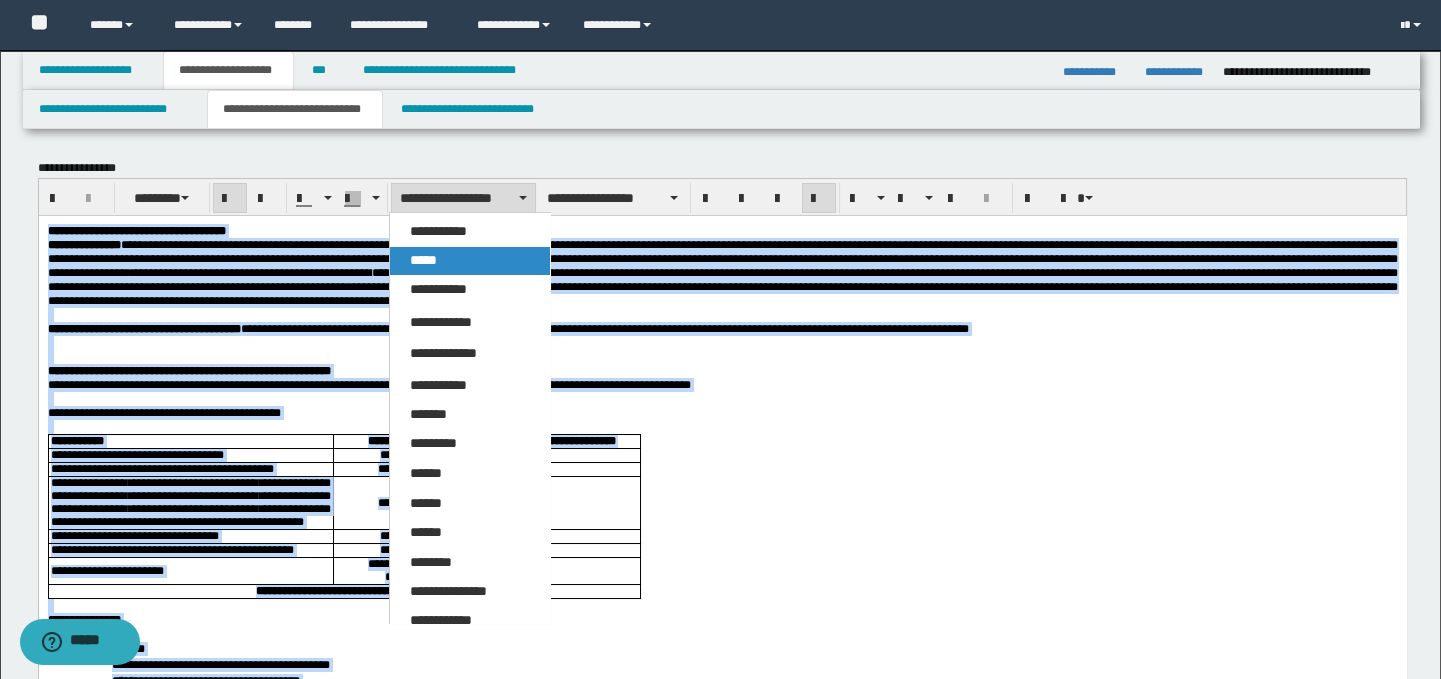 drag, startPoint x: 448, startPoint y: 261, endPoint x: 415, endPoint y: 44, distance: 219.49487 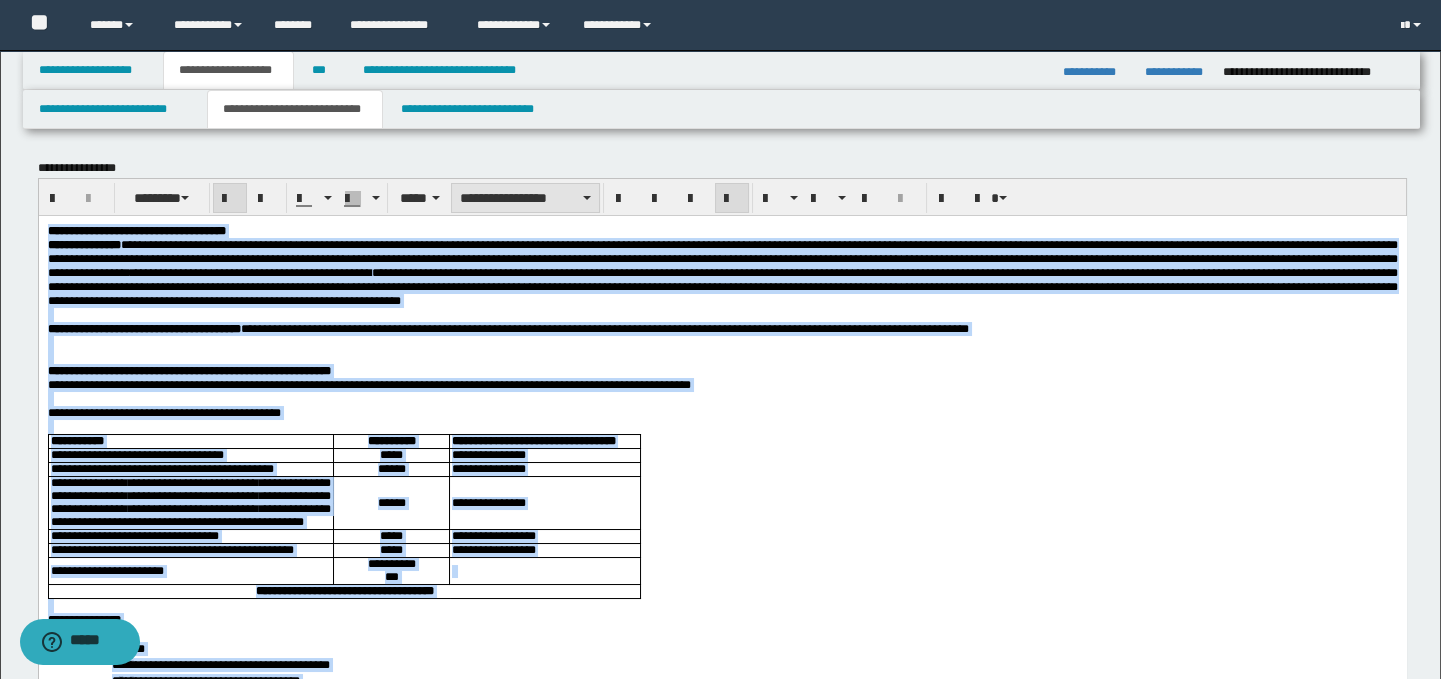 click on "**********" at bounding box center [525, 198] 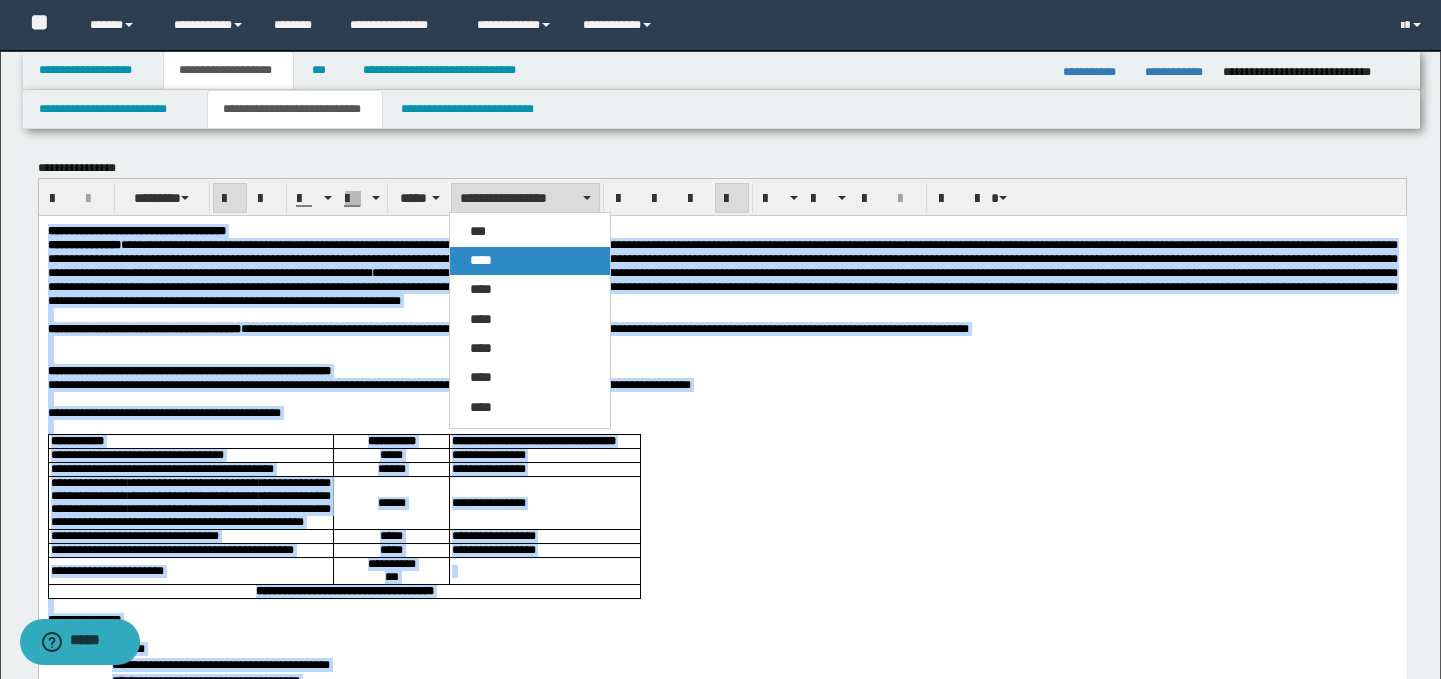 click on "****" at bounding box center (530, 261) 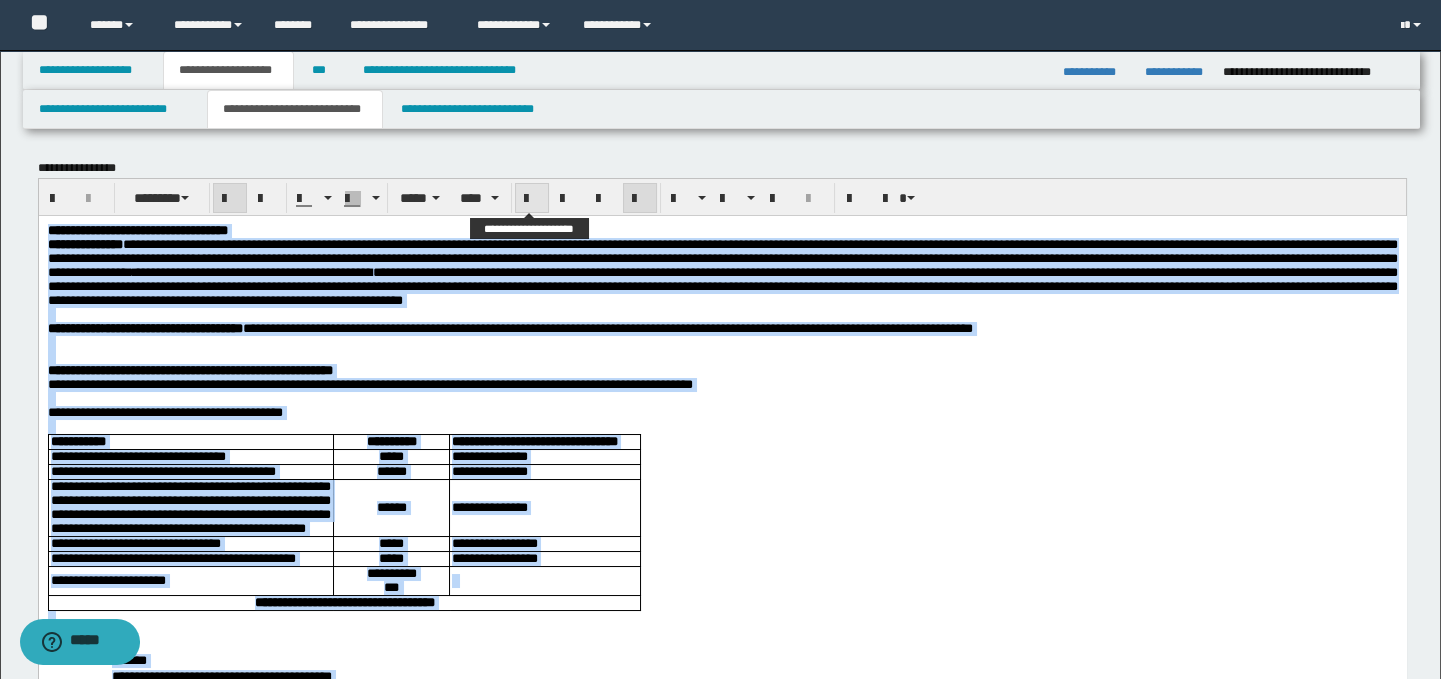 click at bounding box center [532, 198] 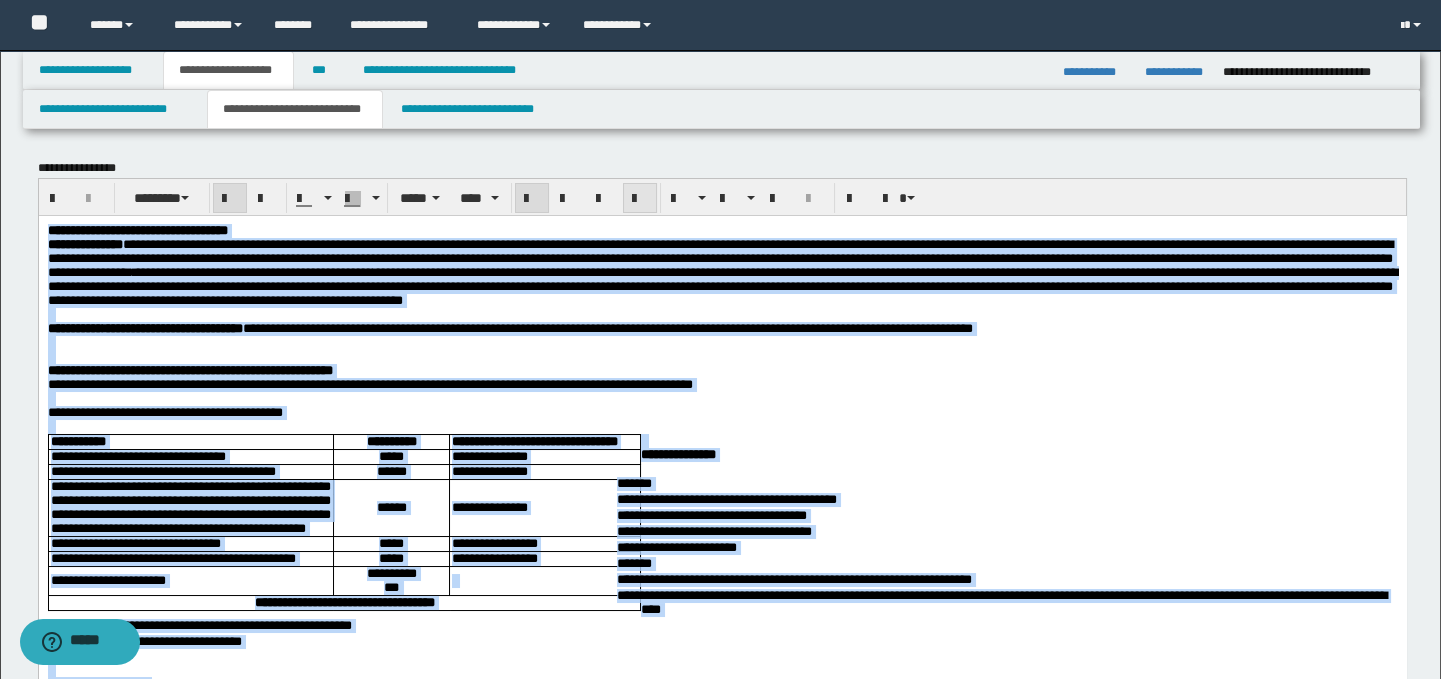 click at bounding box center [640, 198] 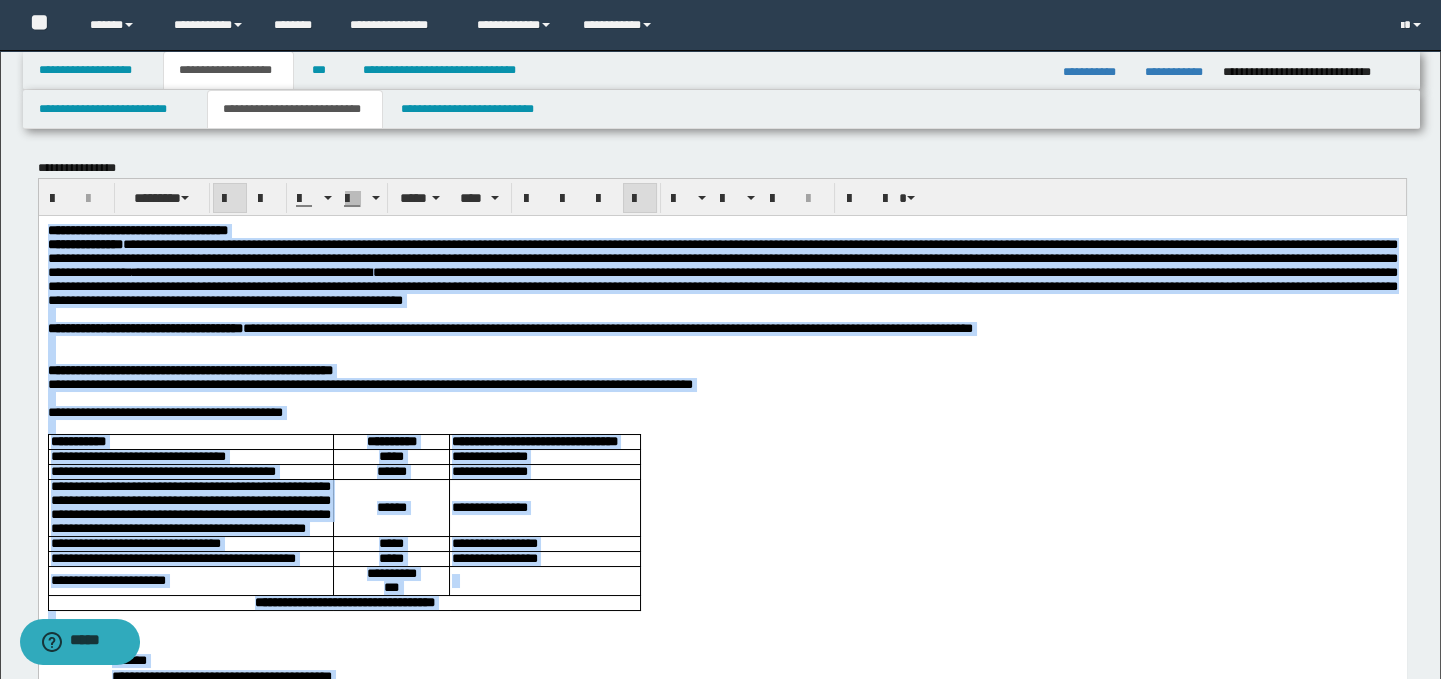 click on "**********" at bounding box center [722, 836] 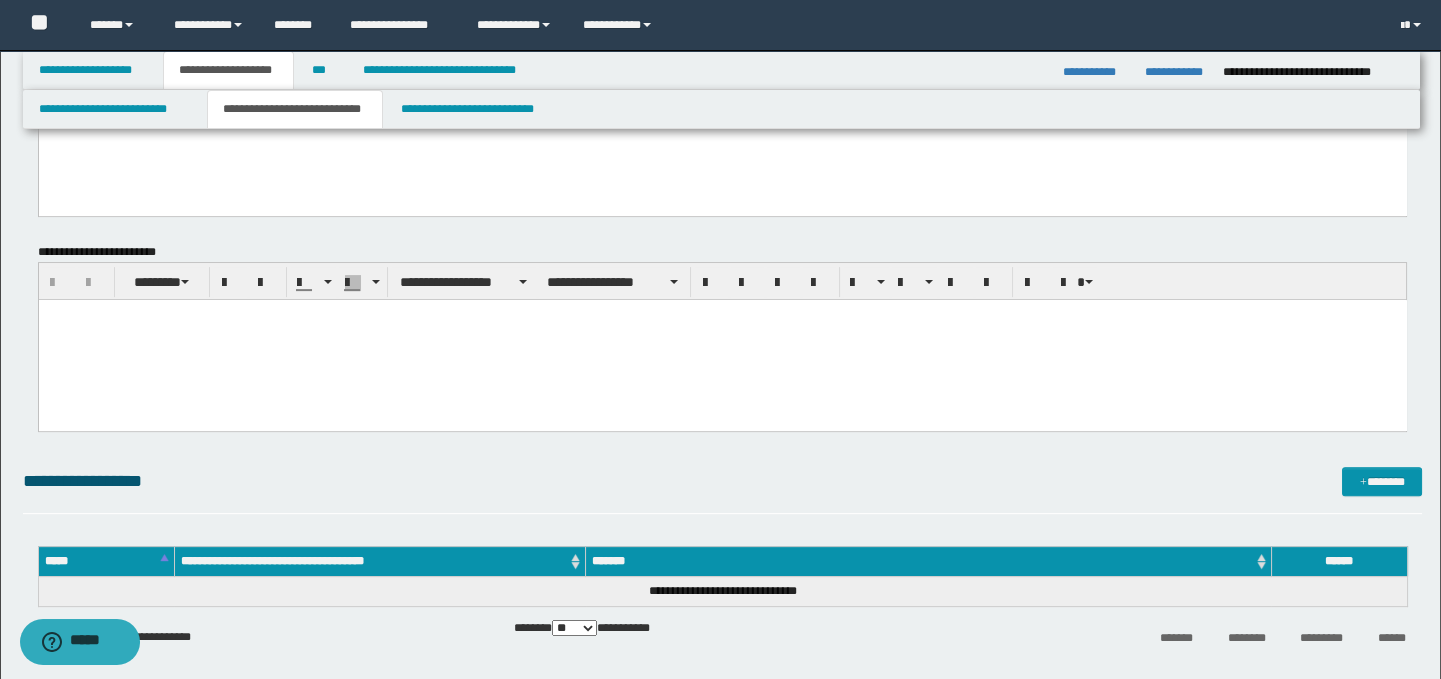 scroll, scrollTop: 1520, scrollLeft: 0, axis: vertical 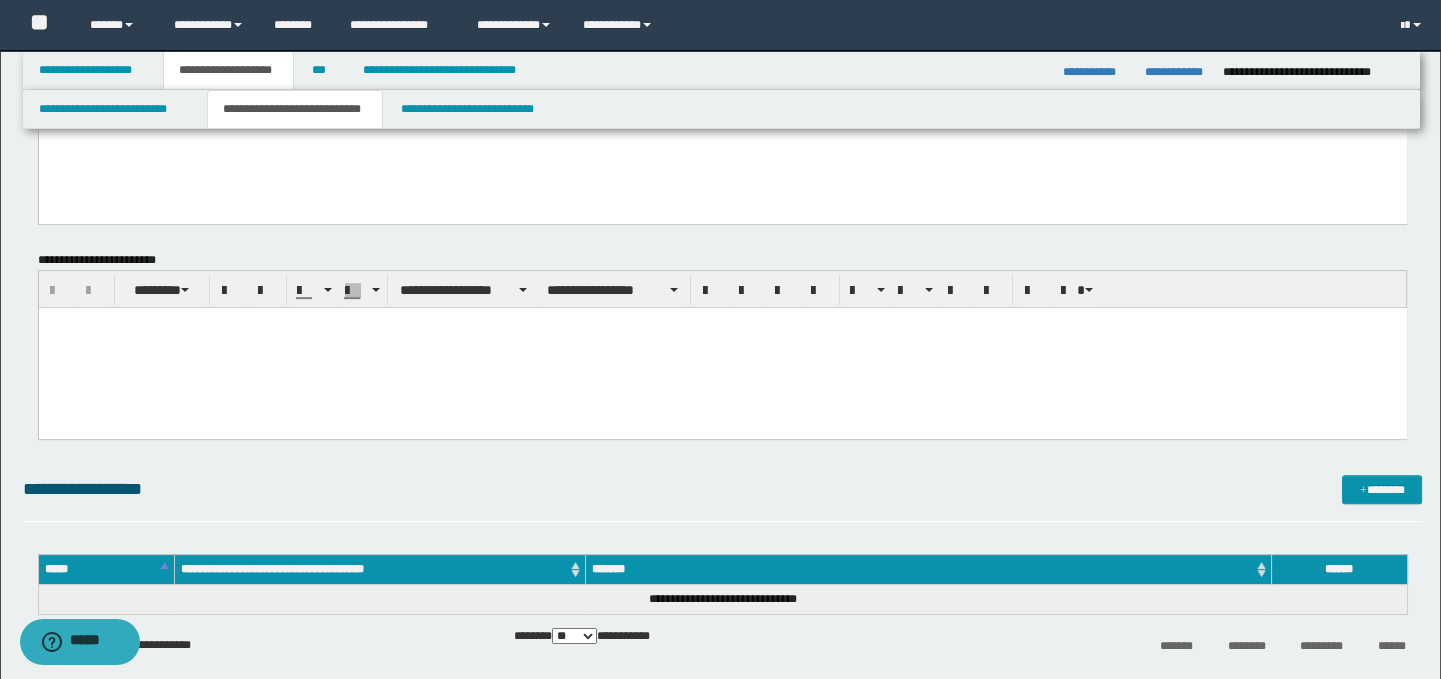 click at bounding box center (722, 348) 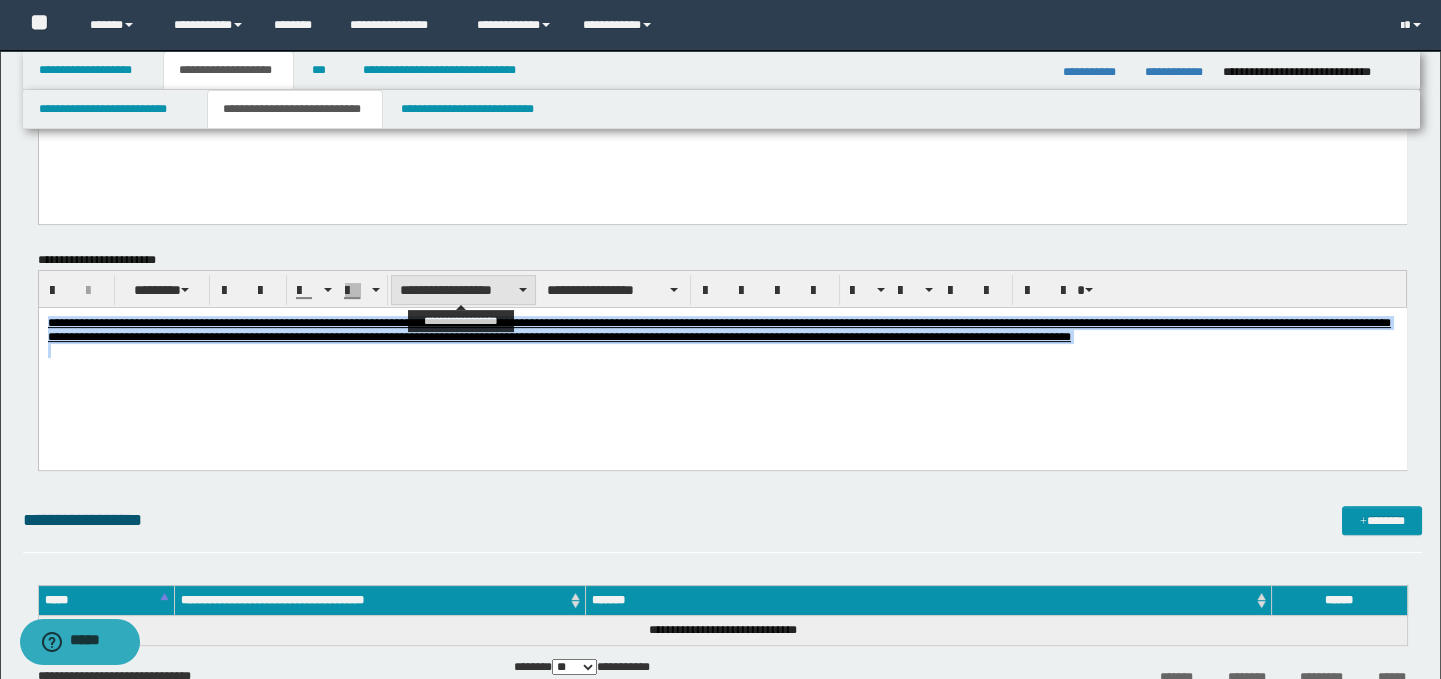 click on "**********" at bounding box center (463, 290) 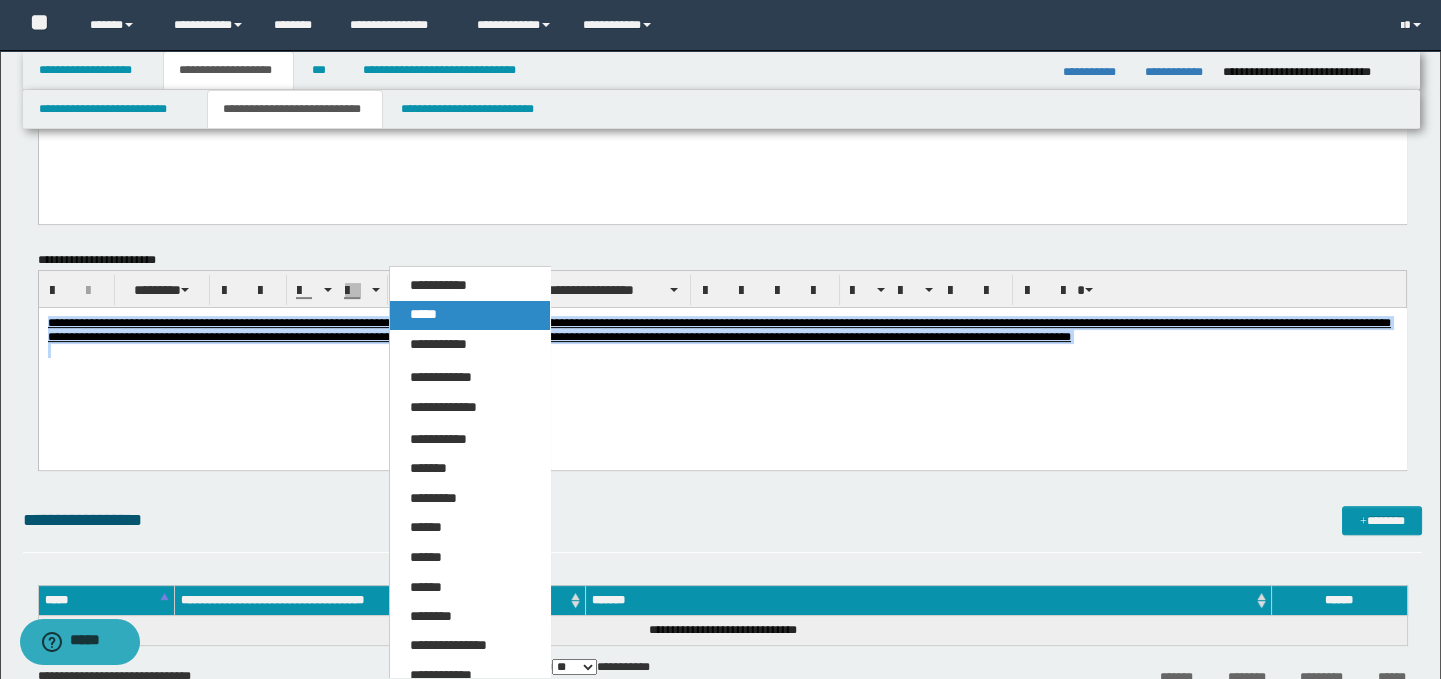 click on "*****" at bounding box center (470, 315) 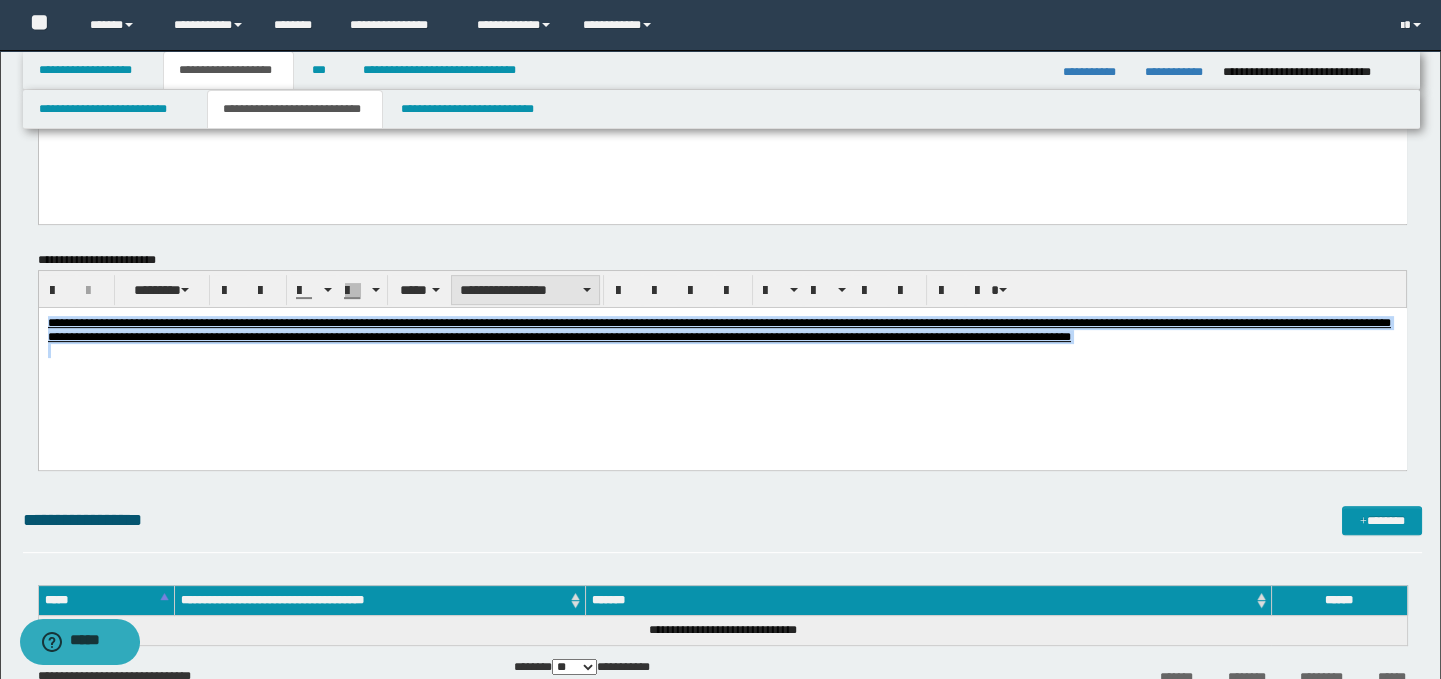 click on "**********" at bounding box center [525, 290] 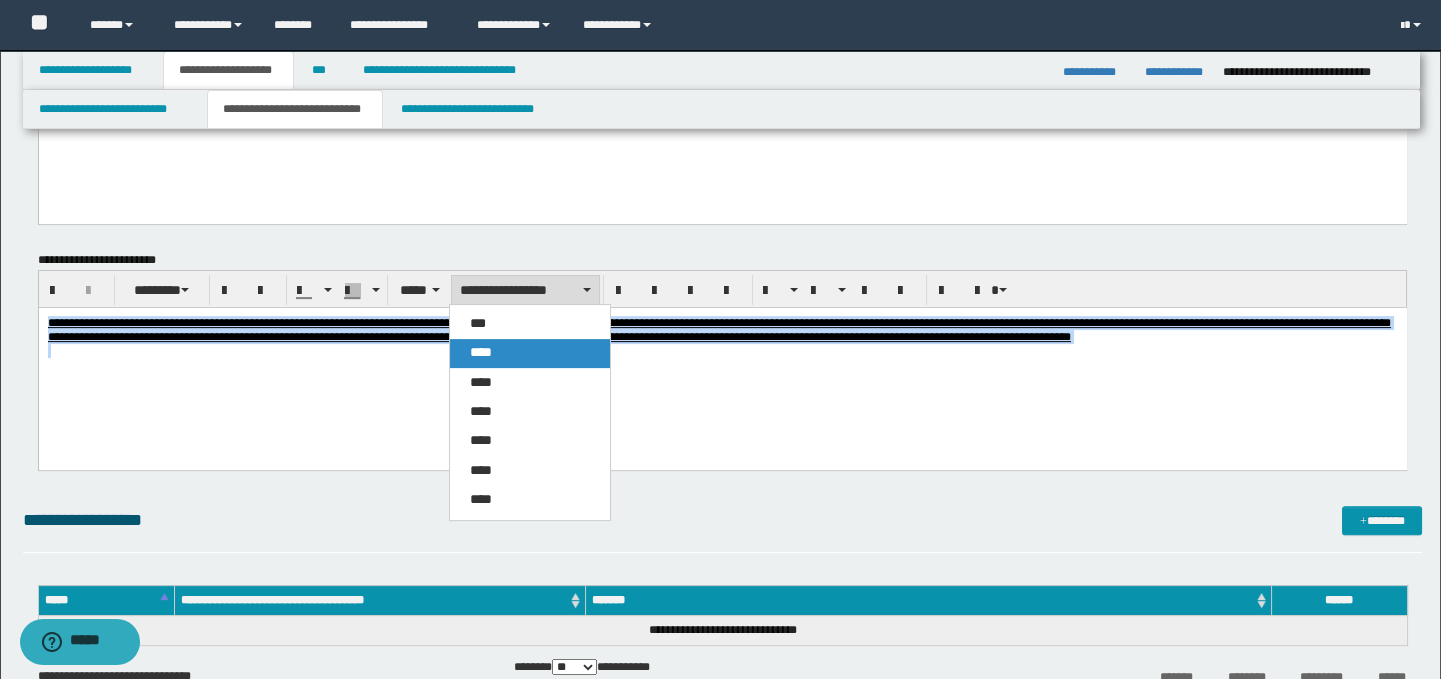 click on "****" at bounding box center [481, 352] 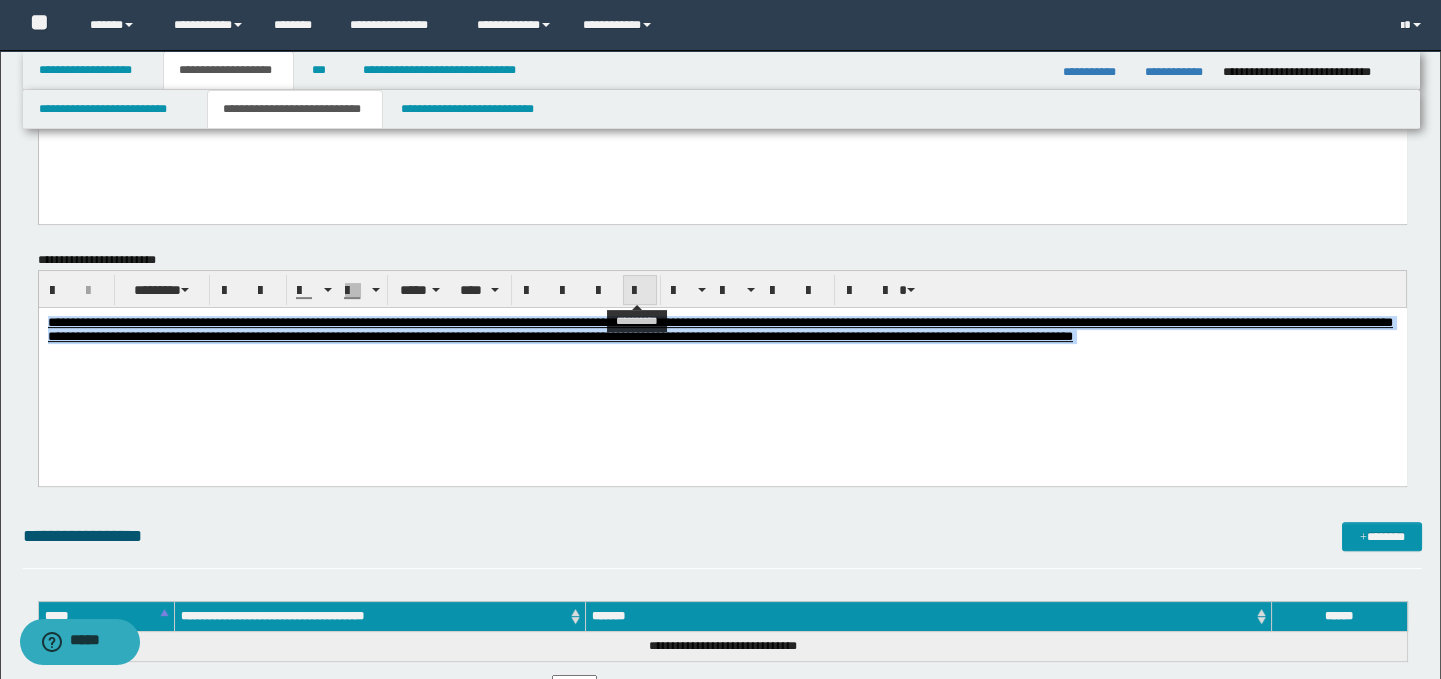 click at bounding box center [640, 290] 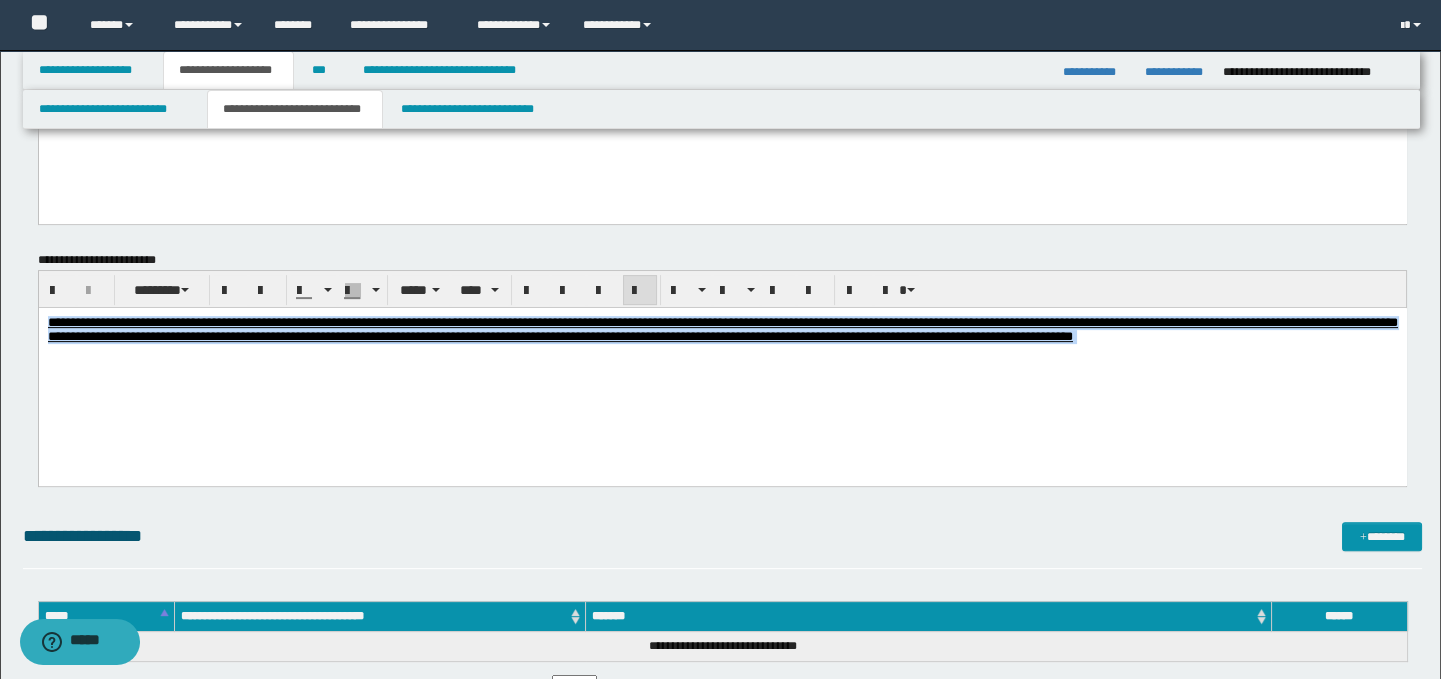 click on "**********" at bounding box center [722, 362] 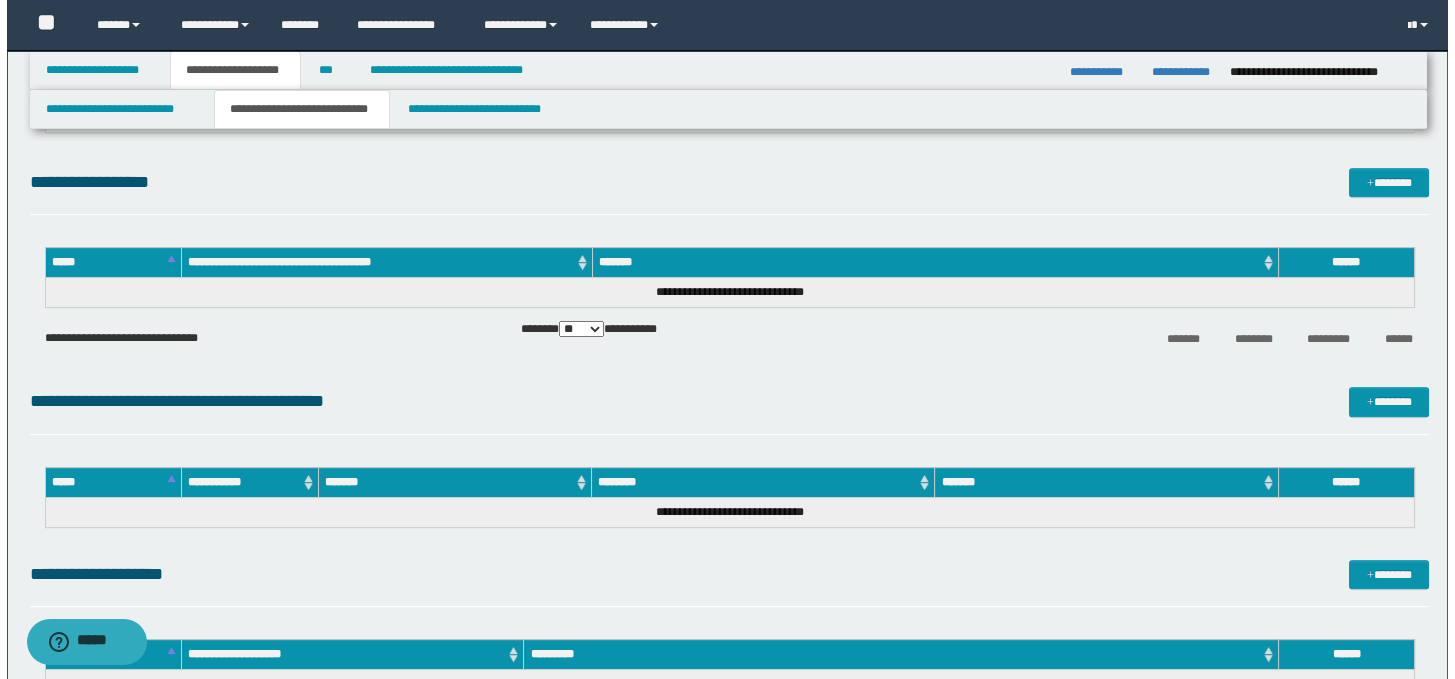 scroll, scrollTop: 1844, scrollLeft: 0, axis: vertical 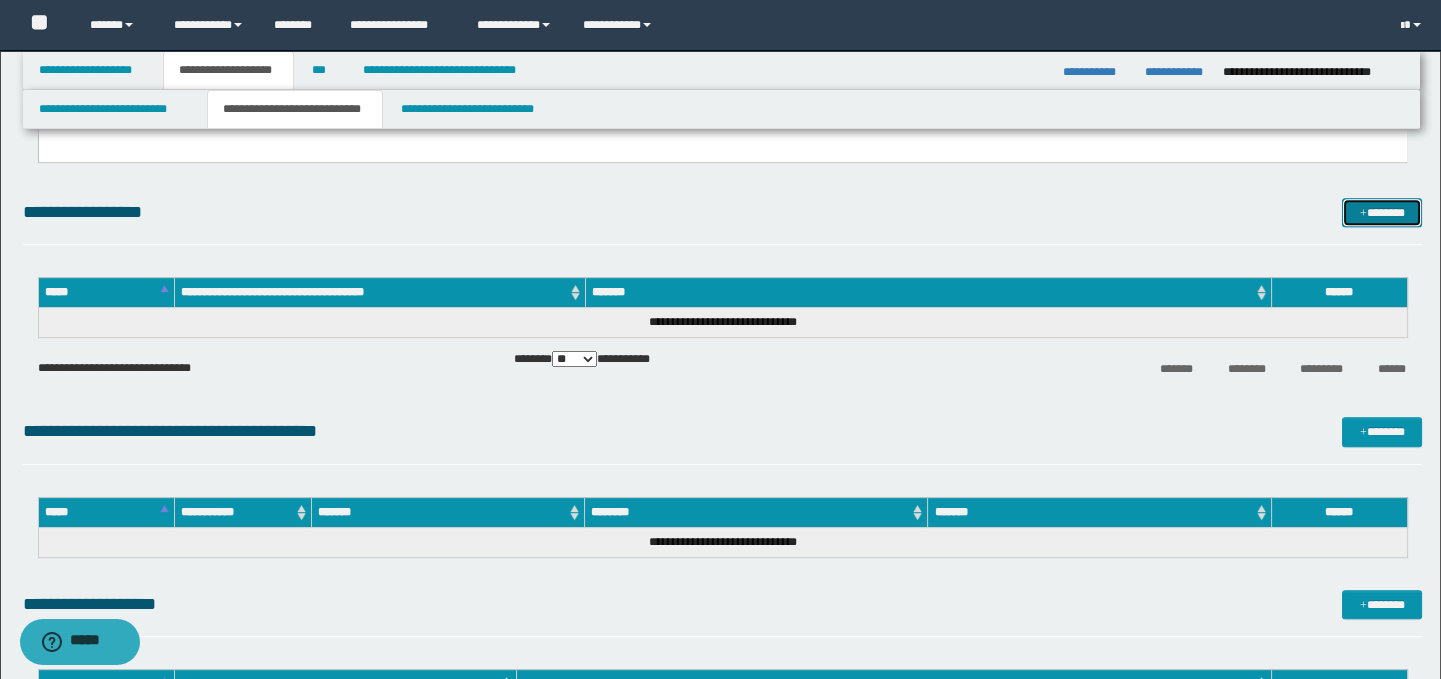 click on "*******" at bounding box center [1382, 213] 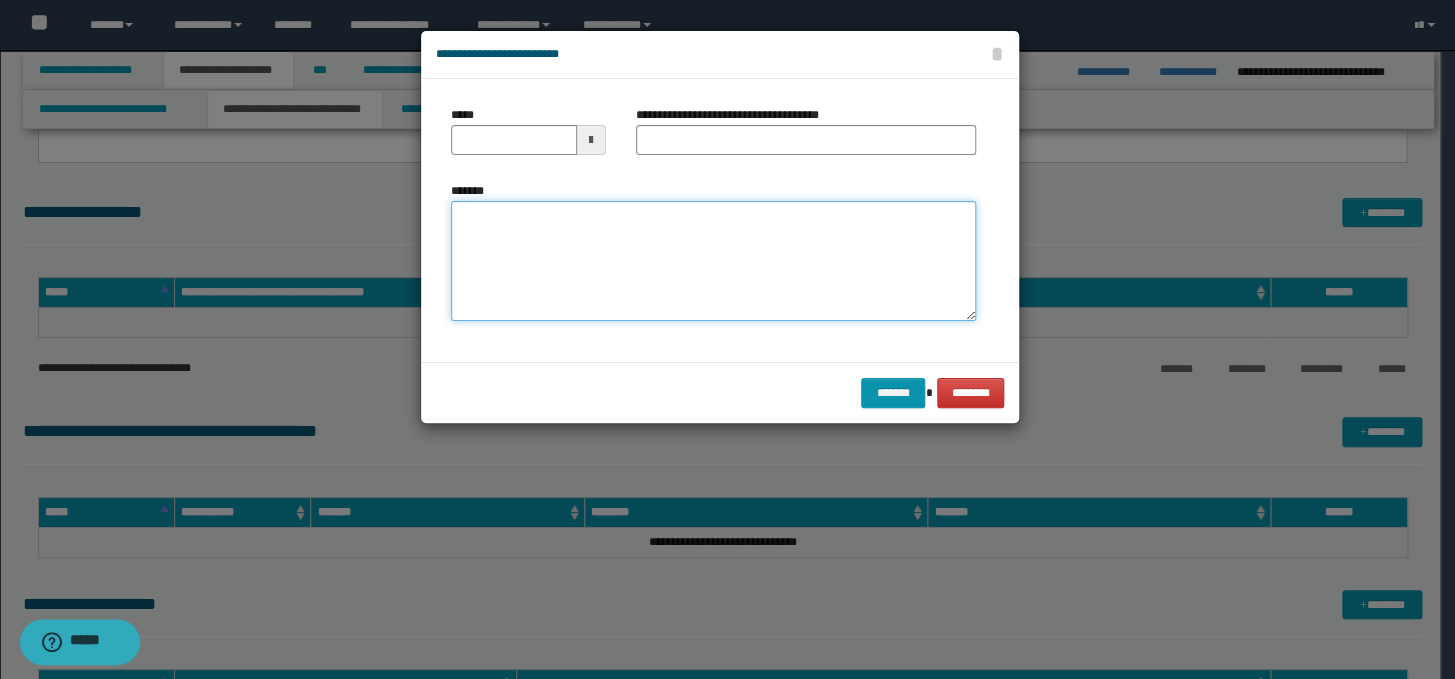 click on "*******" at bounding box center (713, 261) 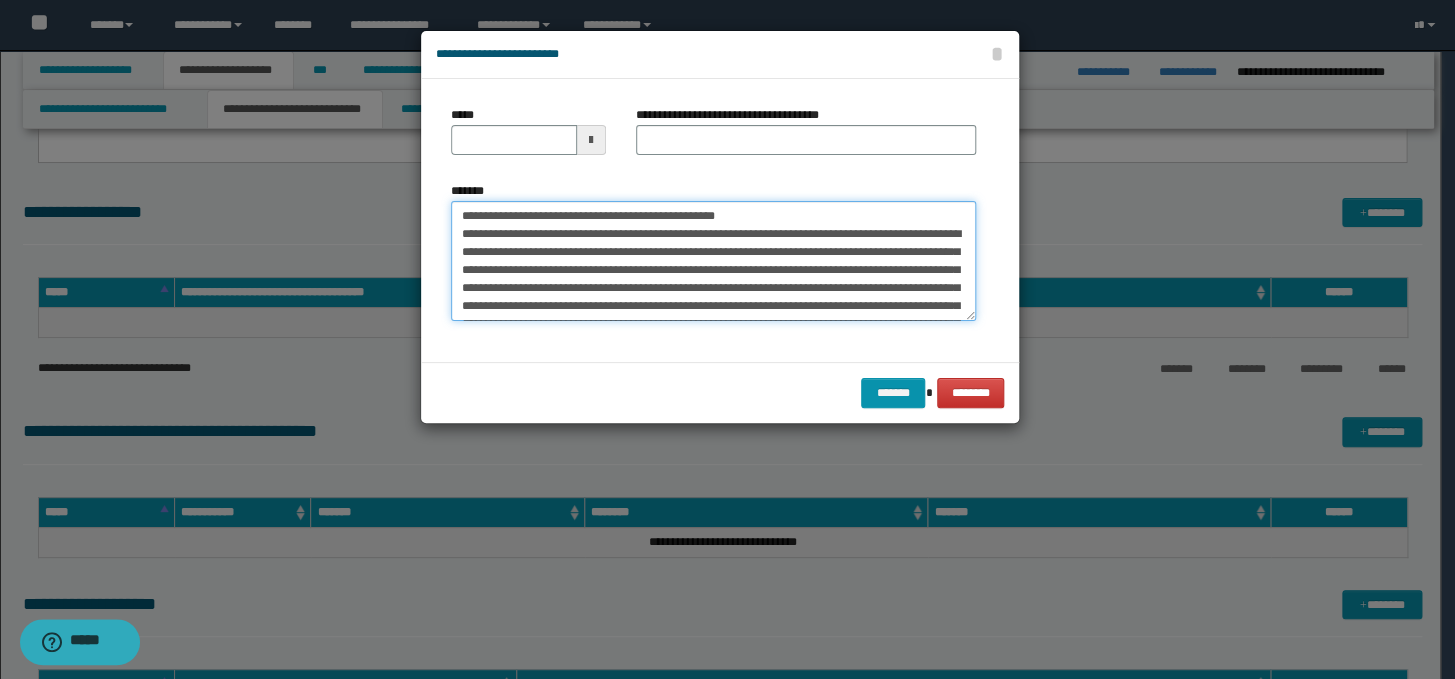 scroll, scrollTop: 48, scrollLeft: 0, axis: vertical 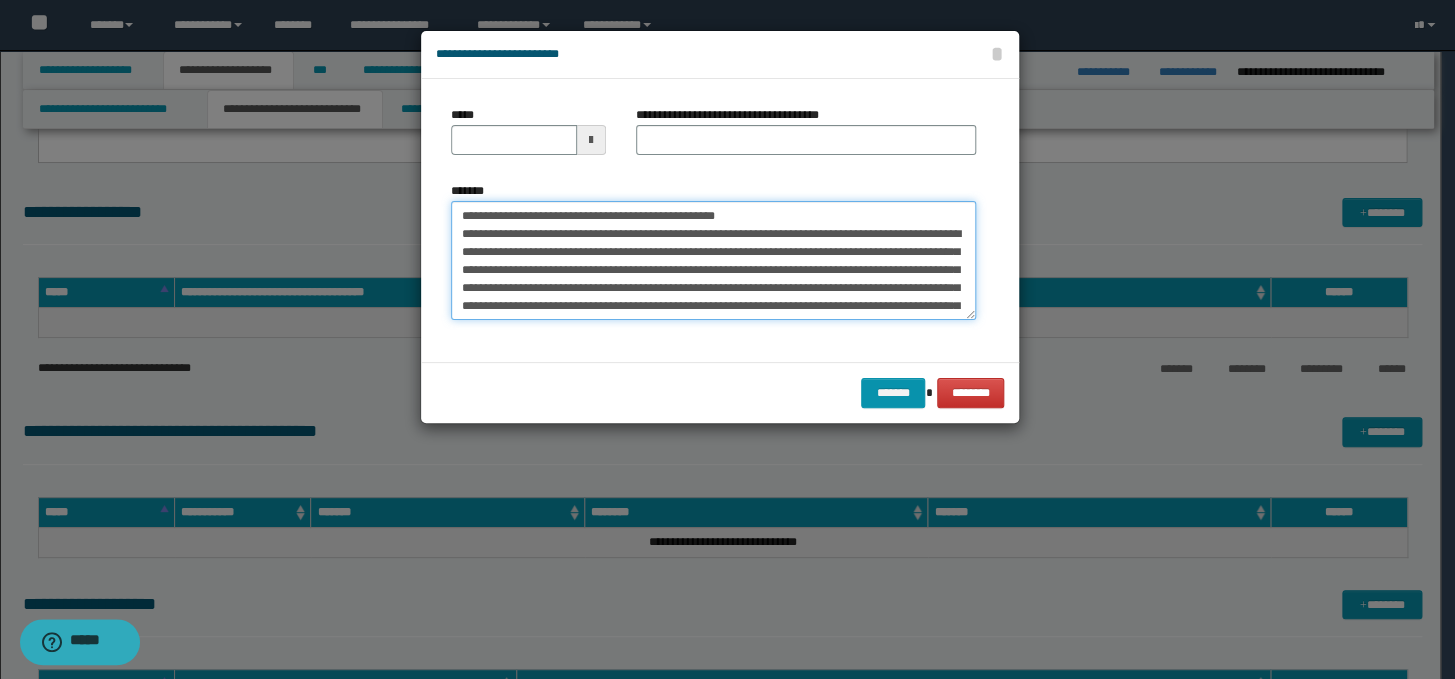 drag, startPoint x: 832, startPoint y: 206, endPoint x: 424, endPoint y: 210, distance: 408.0196 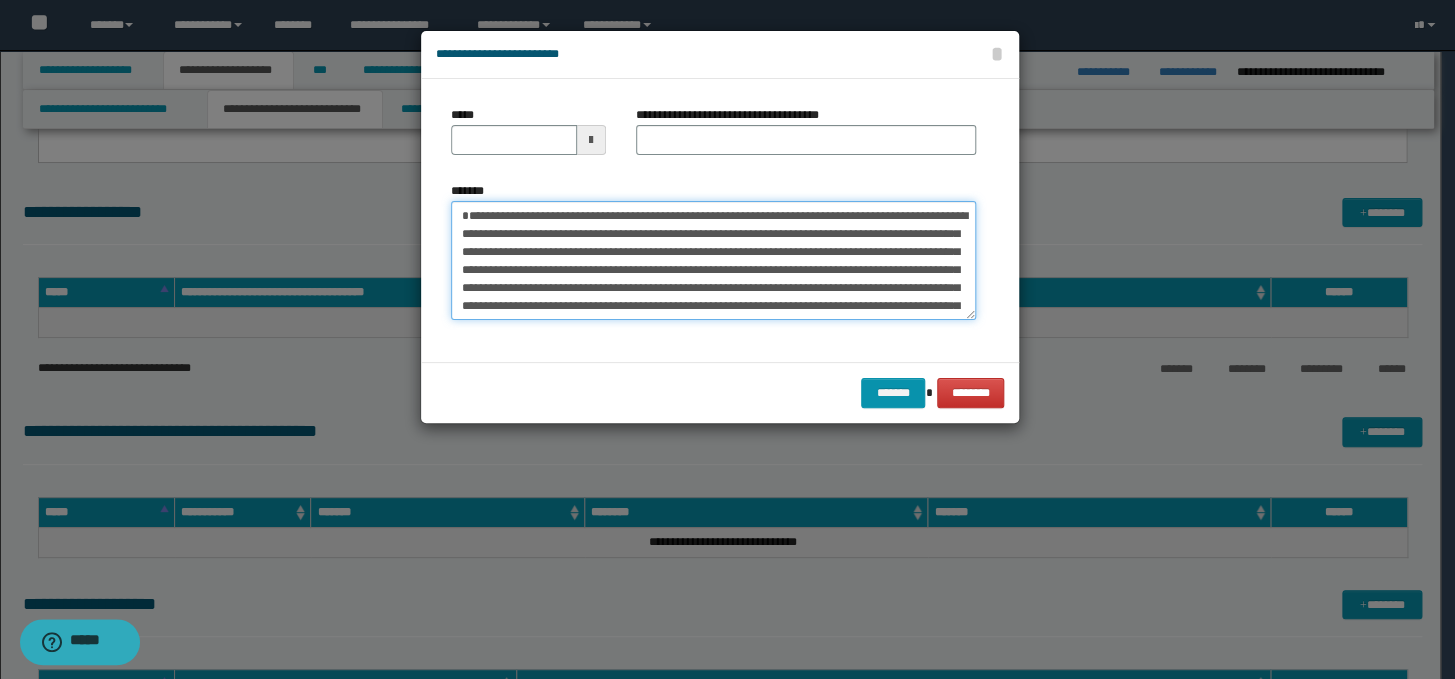 type on "**********" 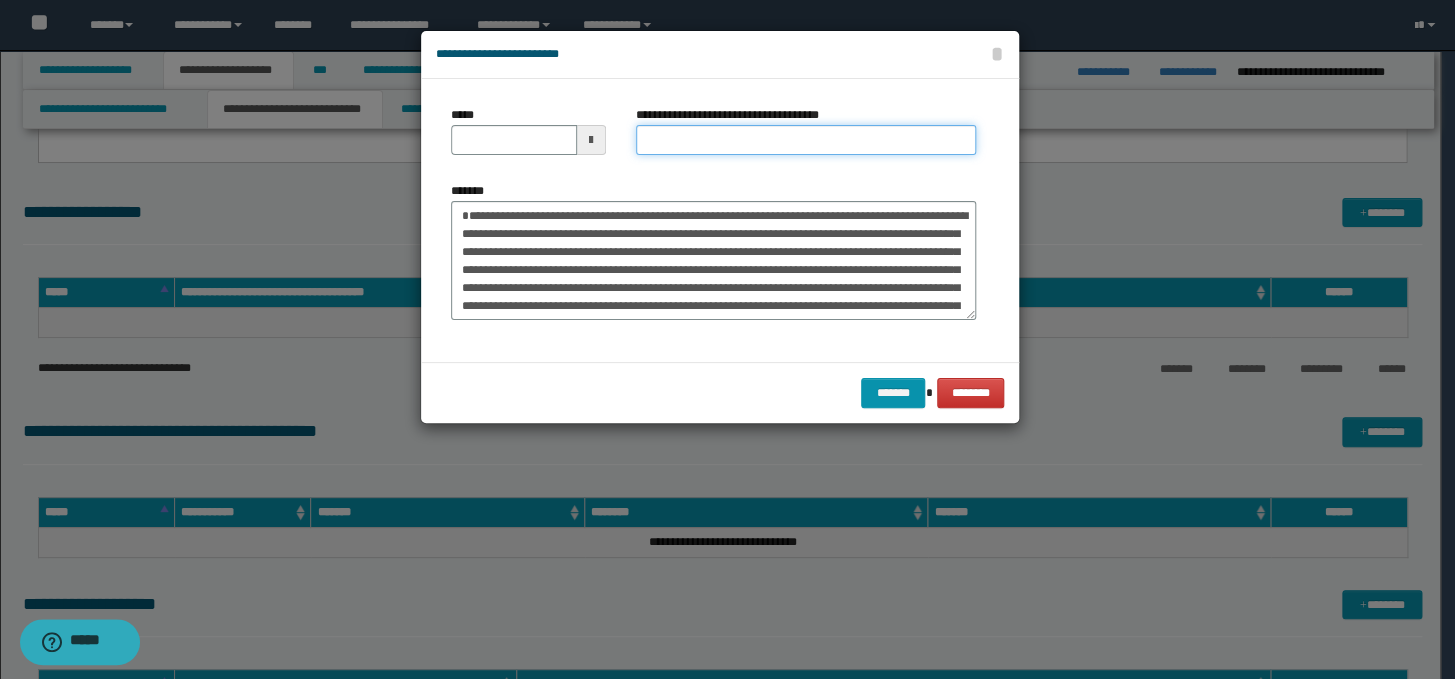 click on "**********" at bounding box center (806, 140) 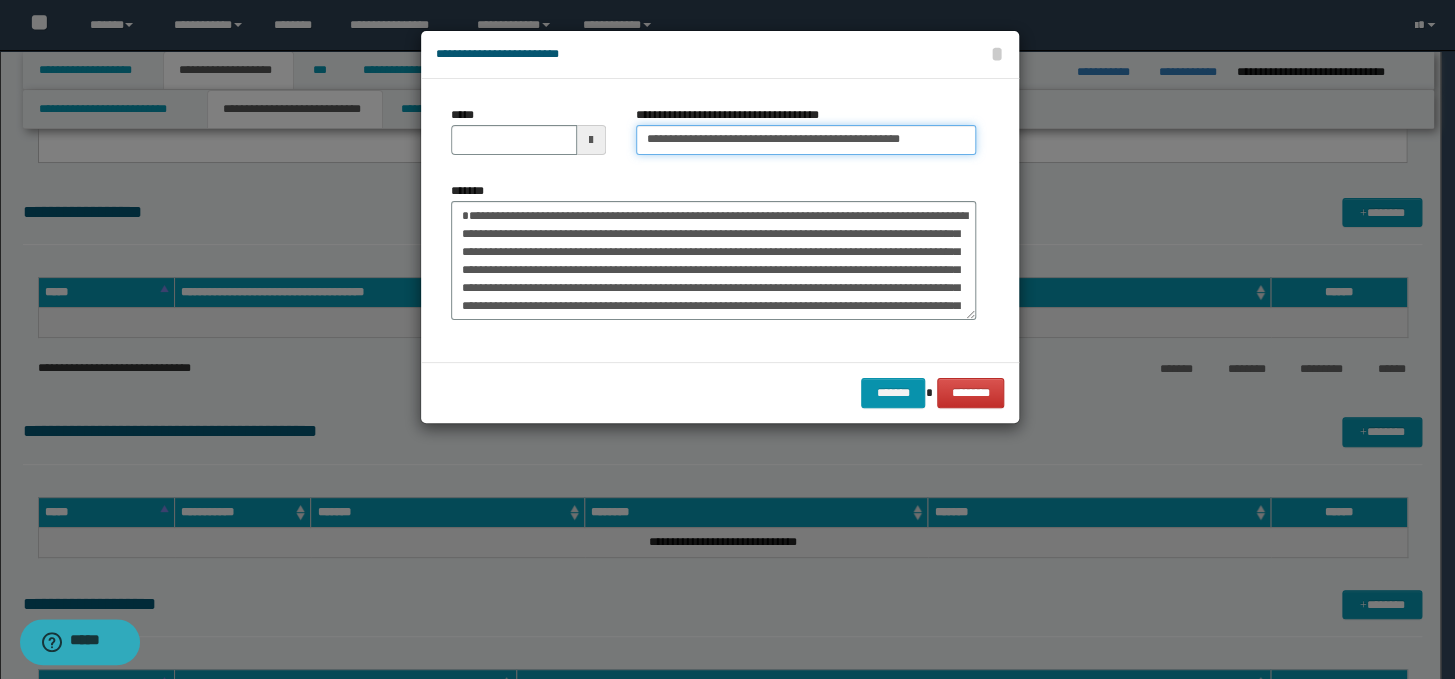 scroll, scrollTop: 0, scrollLeft: 0, axis: both 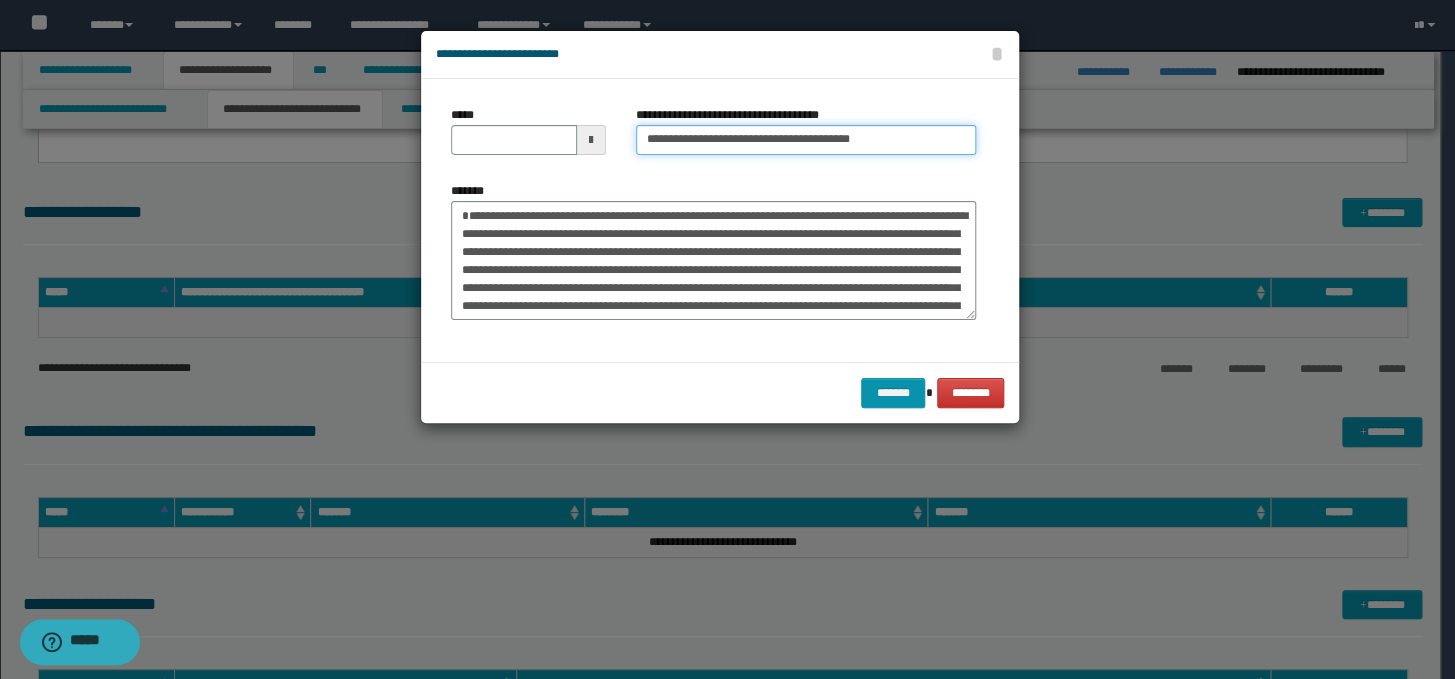 type 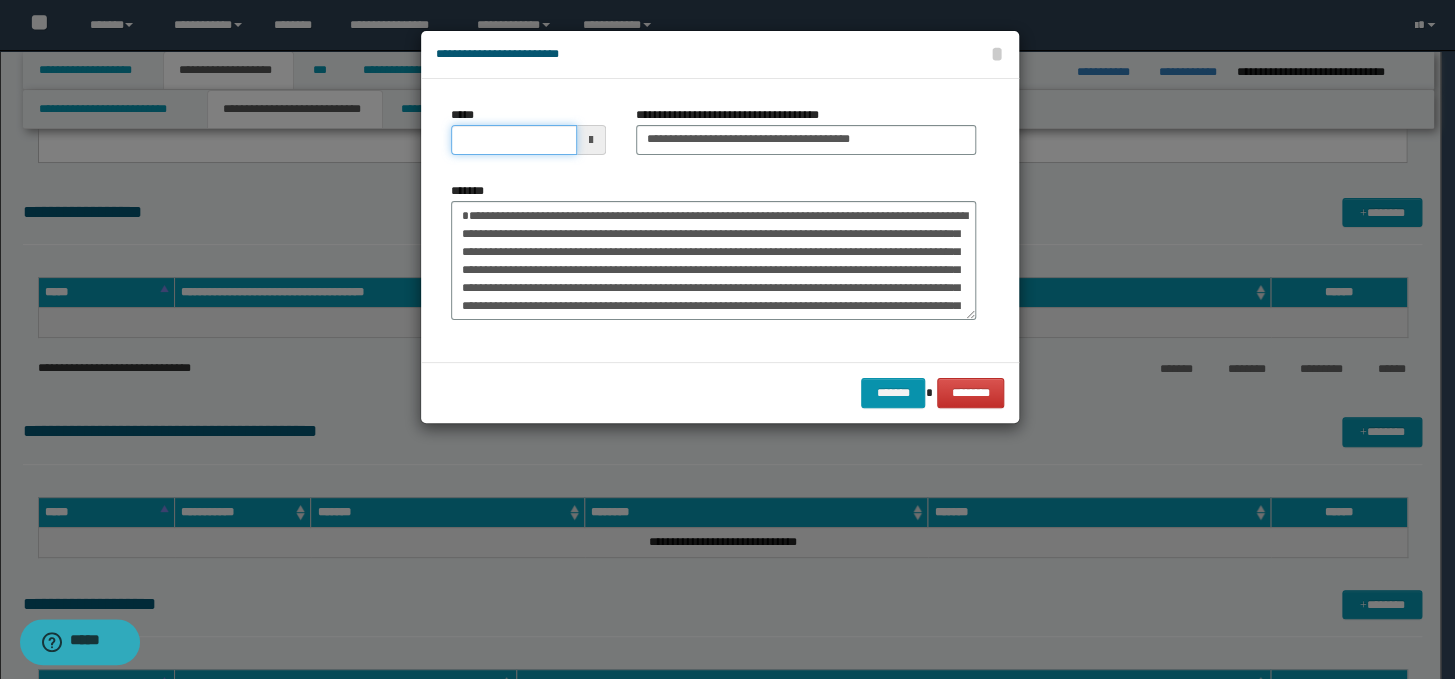 click on "*****" at bounding box center [514, 140] 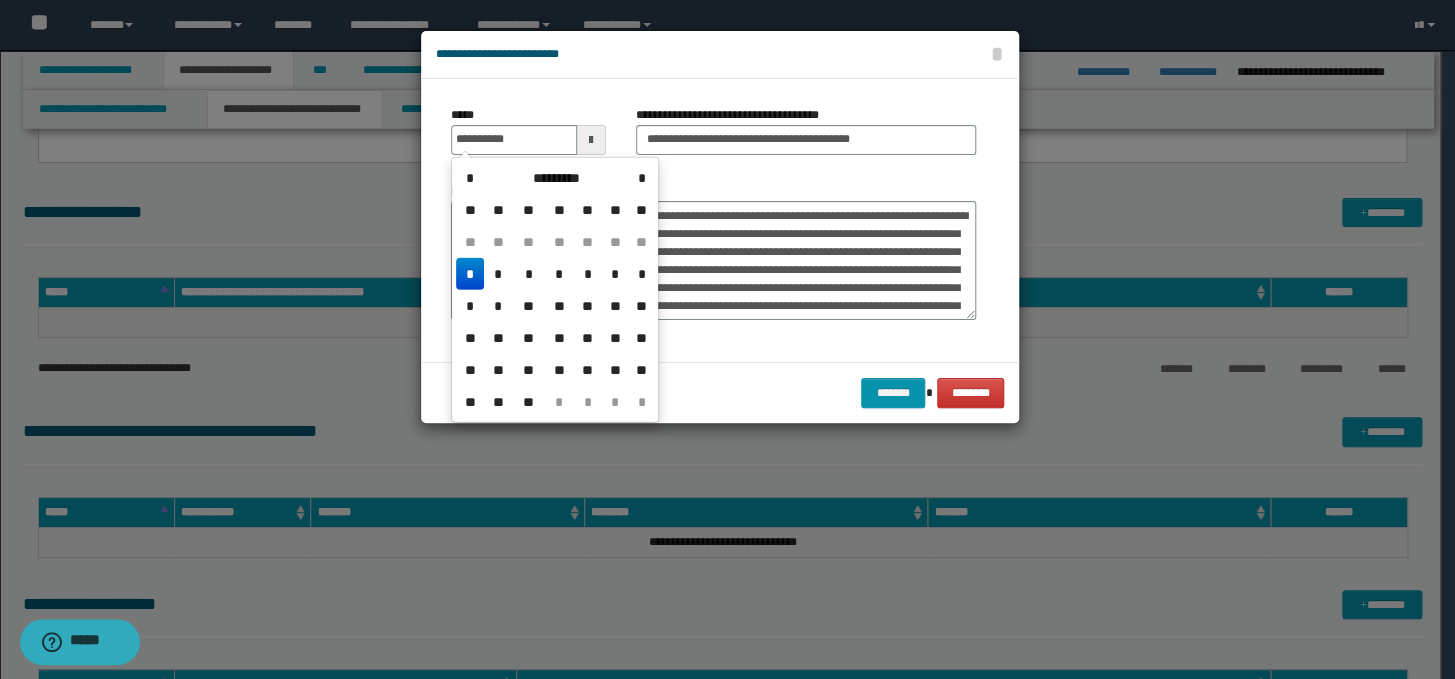 click on "*" at bounding box center [470, 274] 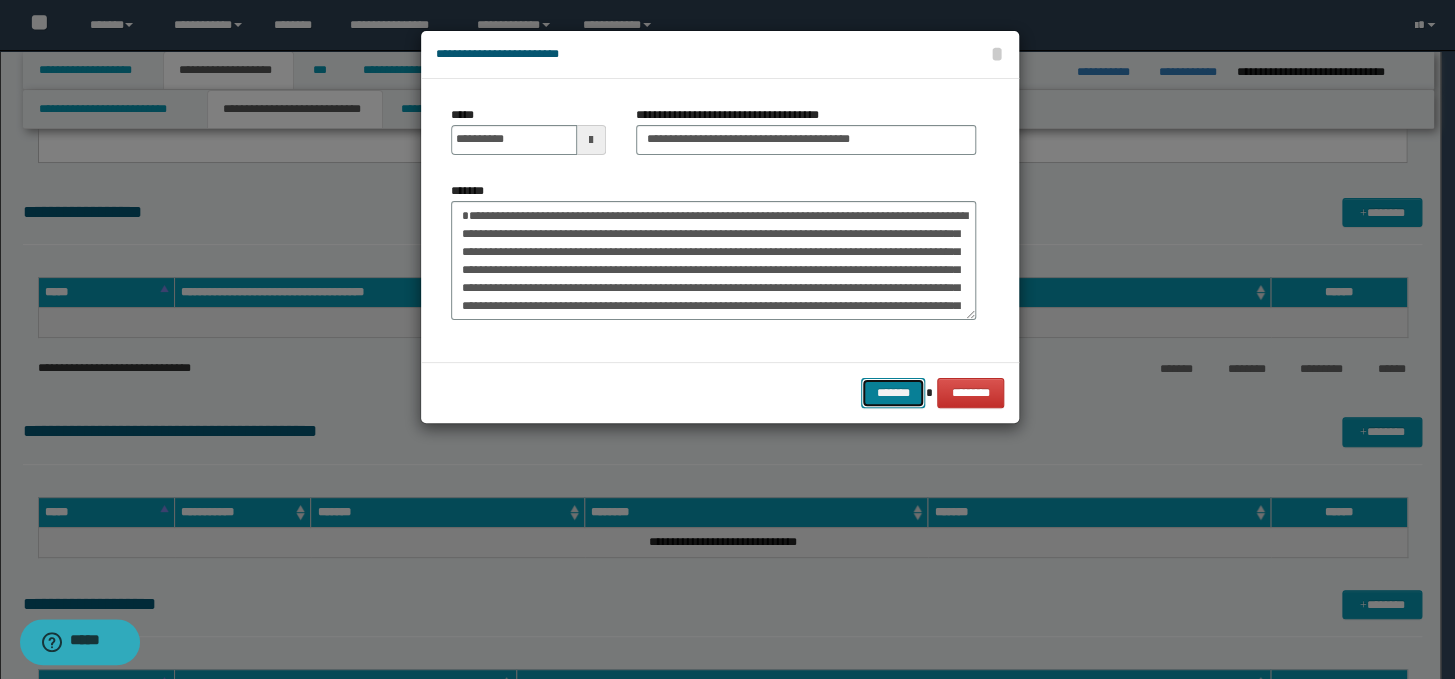 click on "*******" at bounding box center [893, 393] 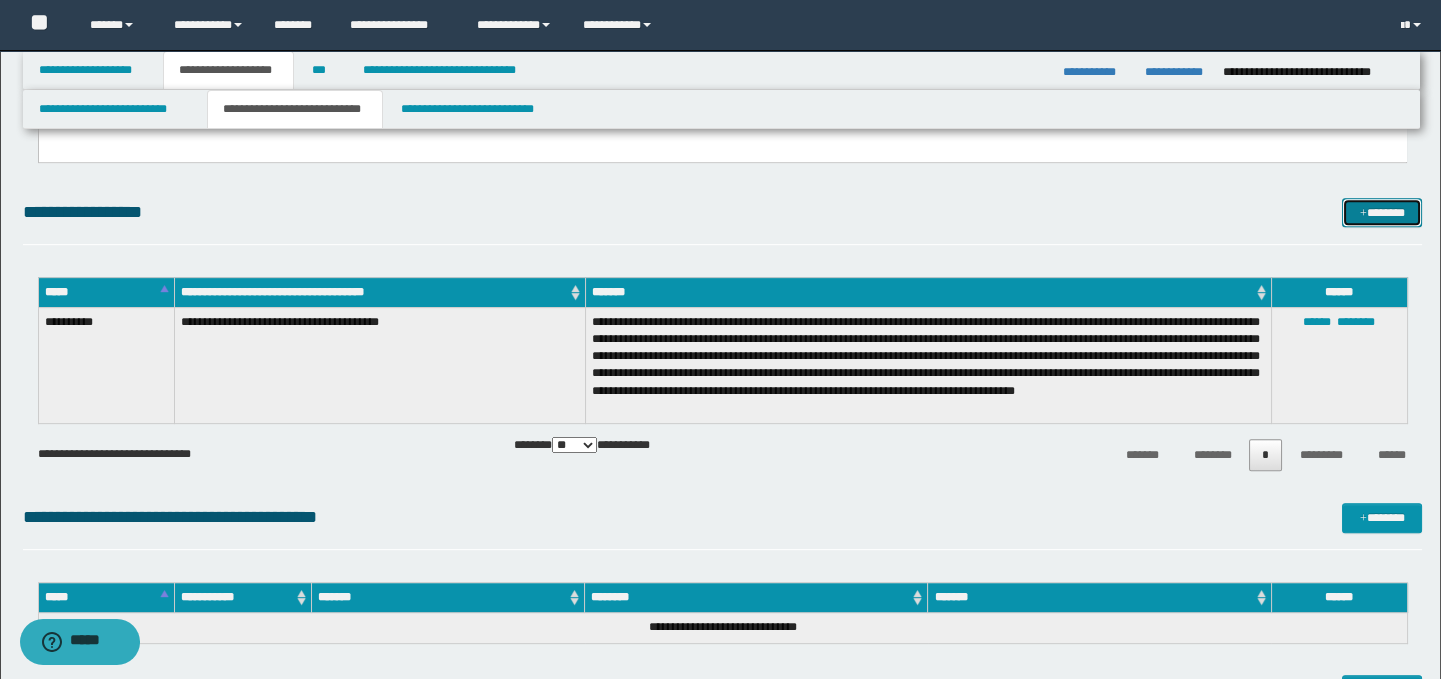 click on "*******" at bounding box center (1382, 213) 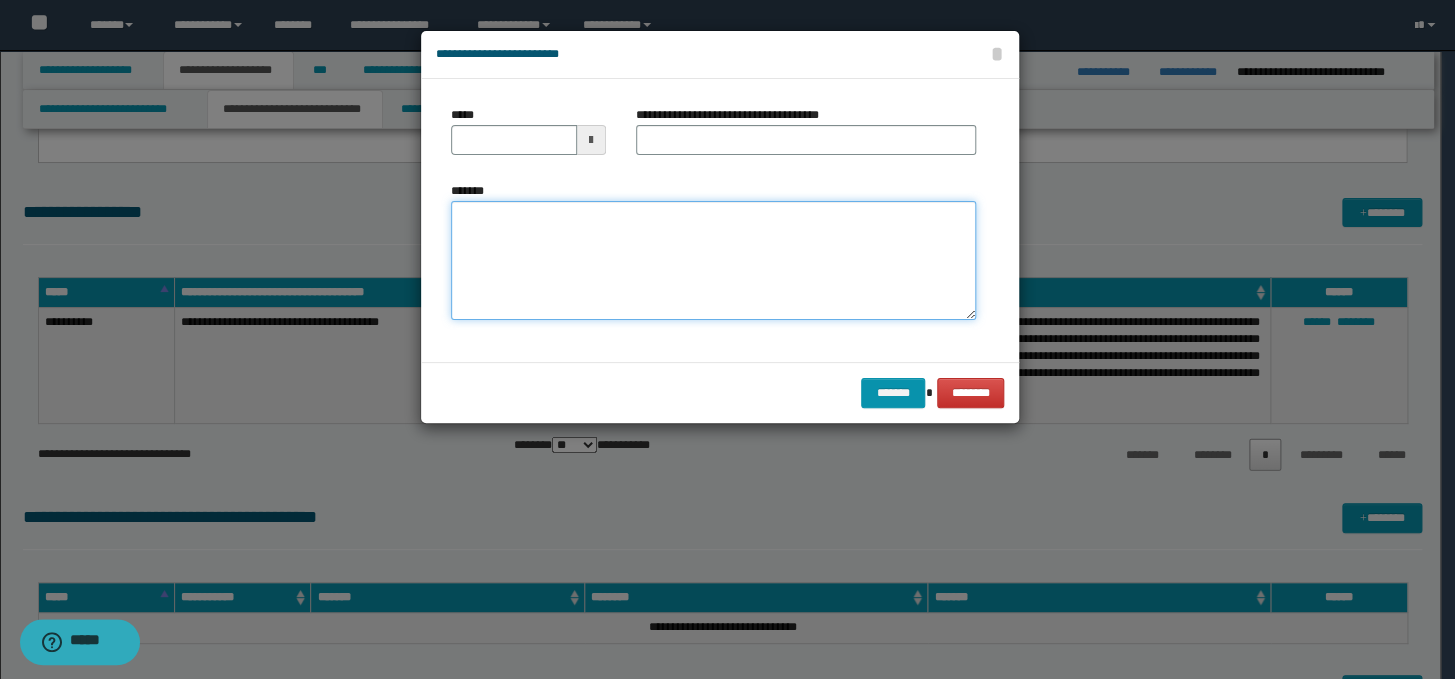 click on "*******" at bounding box center [713, 261] 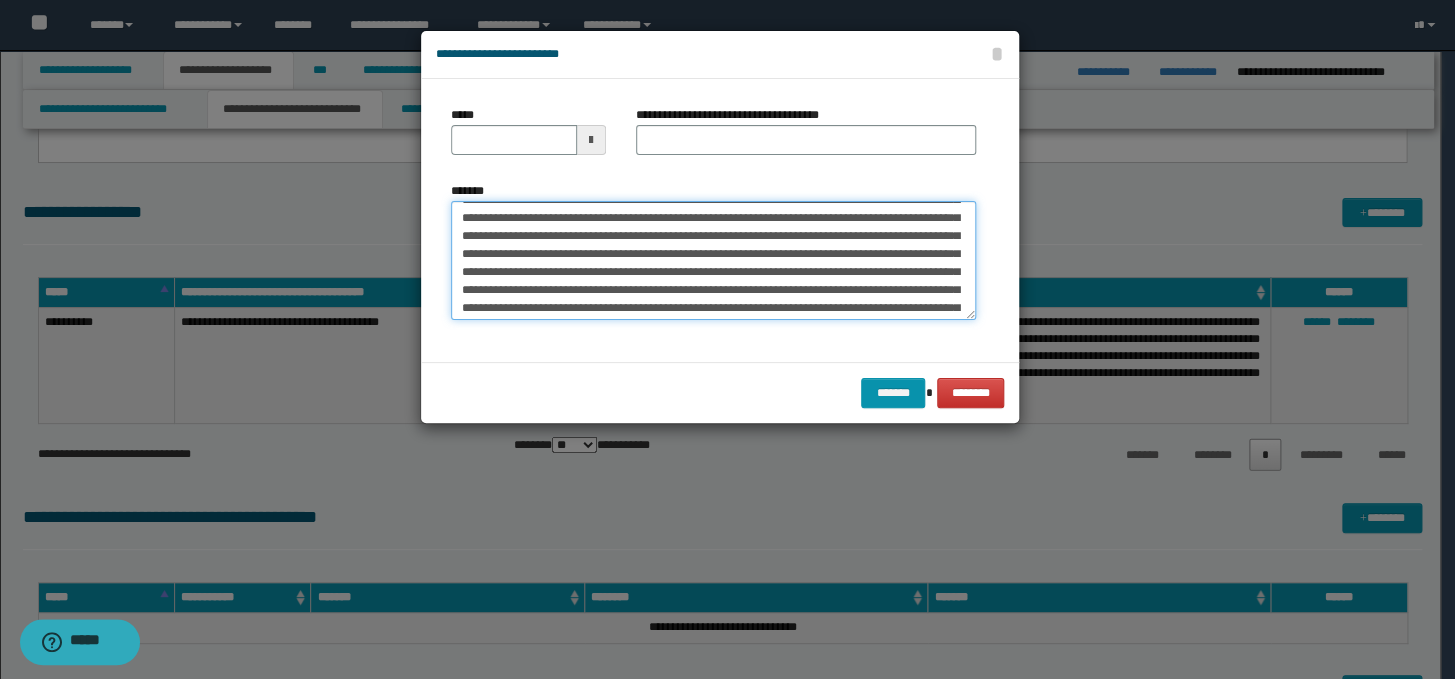 scroll, scrollTop: 0, scrollLeft: 0, axis: both 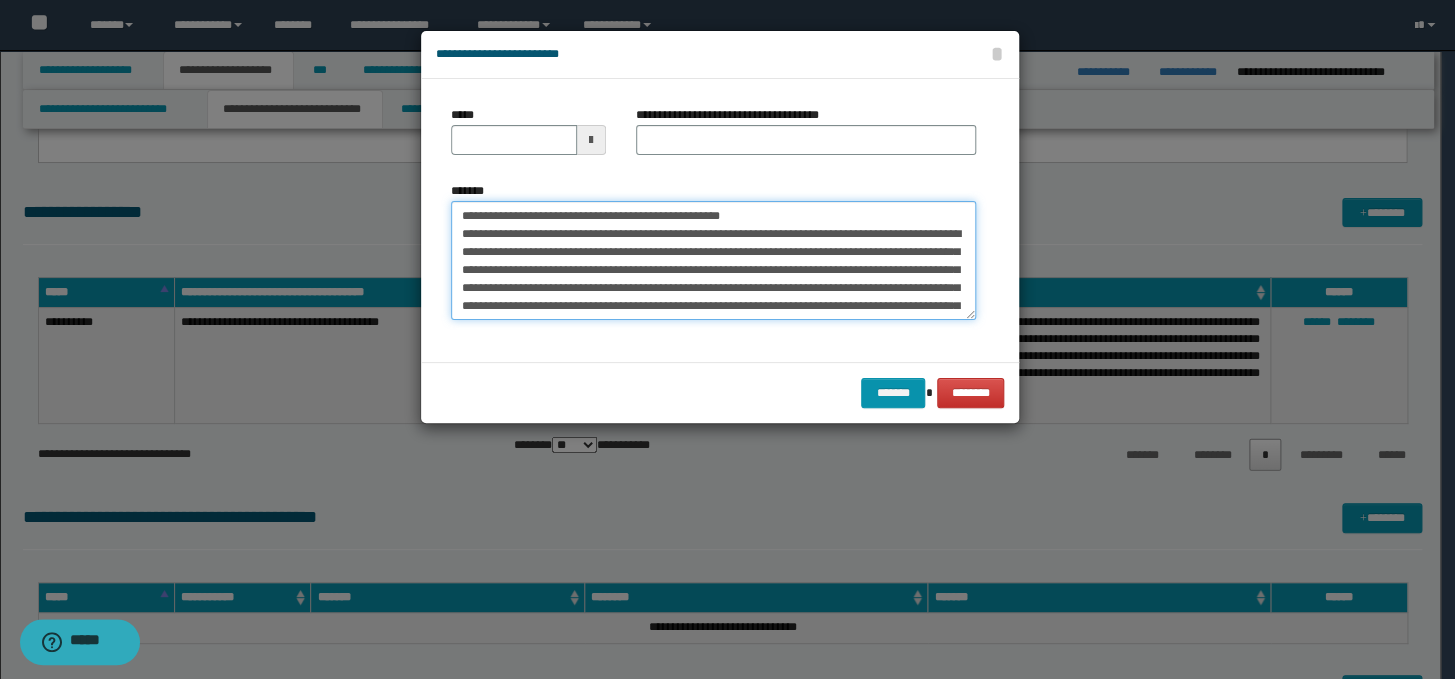 drag, startPoint x: 874, startPoint y: 209, endPoint x: 443, endPoint y: 214, distance: 431.029 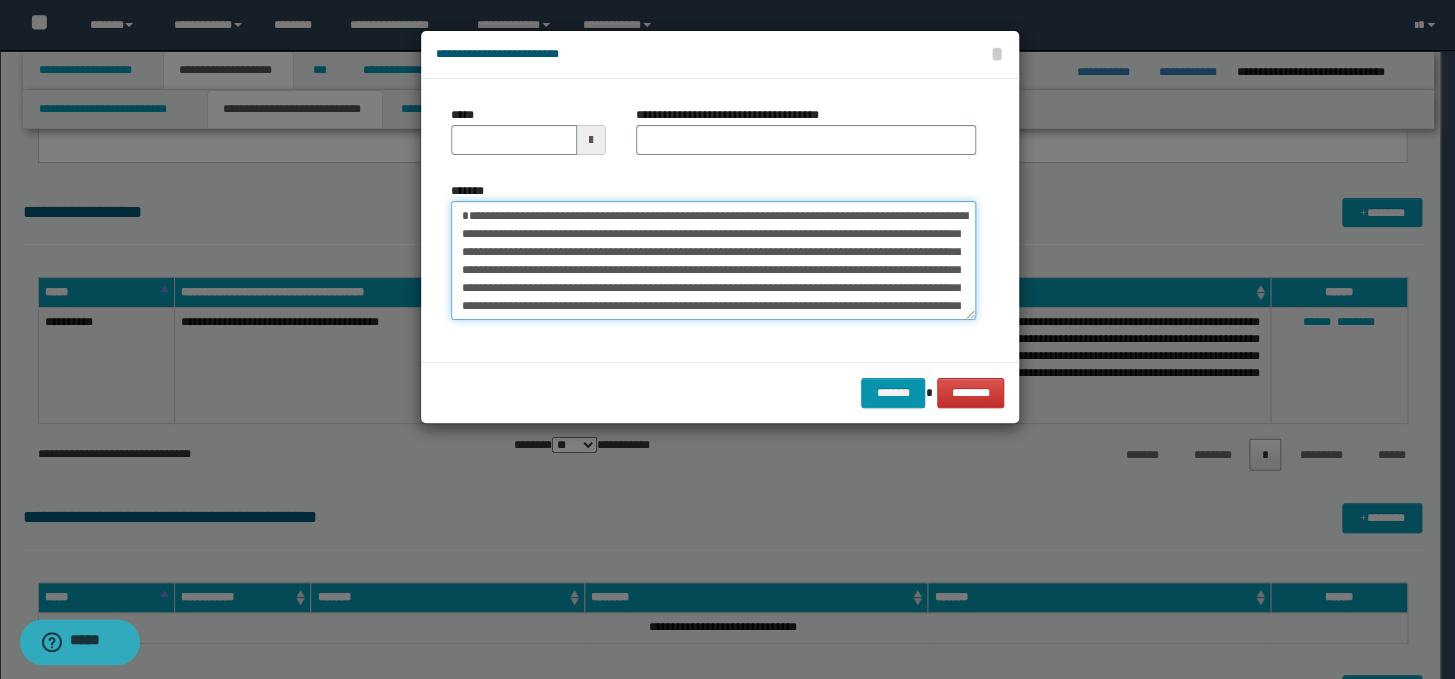 type on "**********" 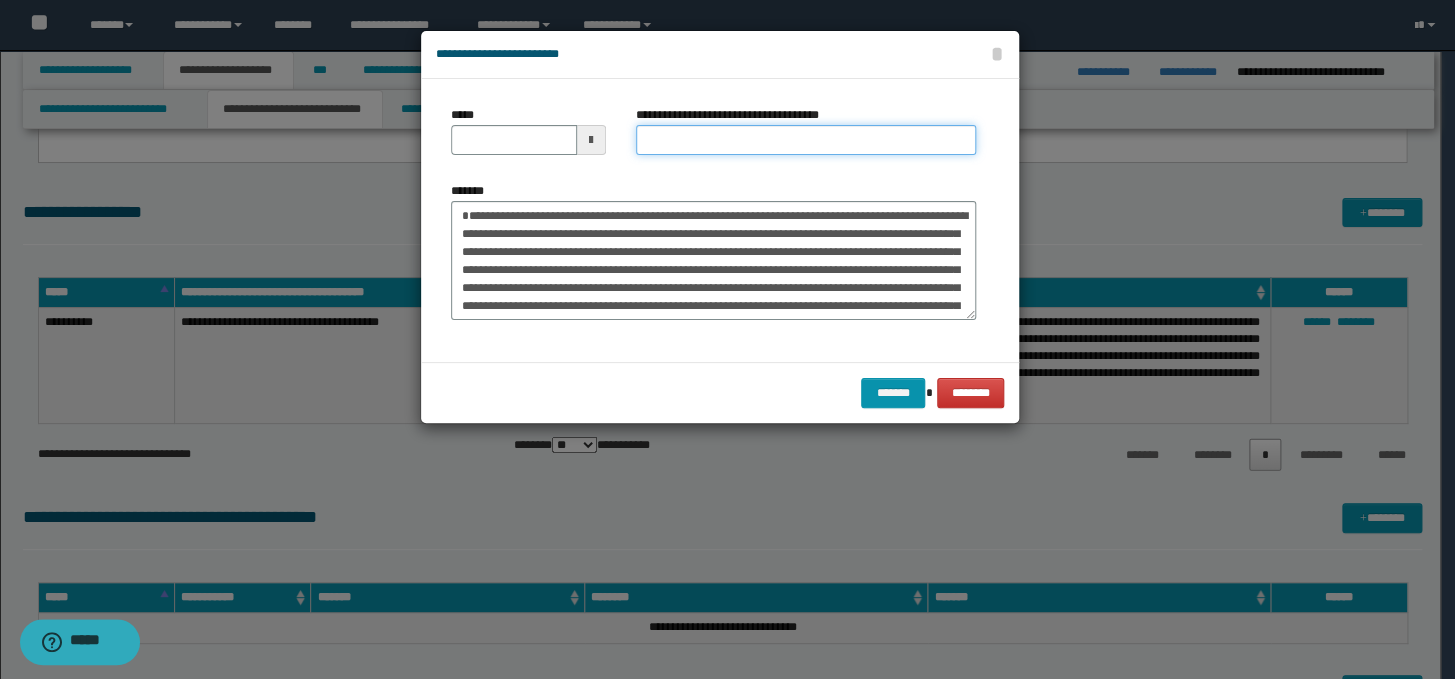 click on "**********" at bounding box center (806, 140) 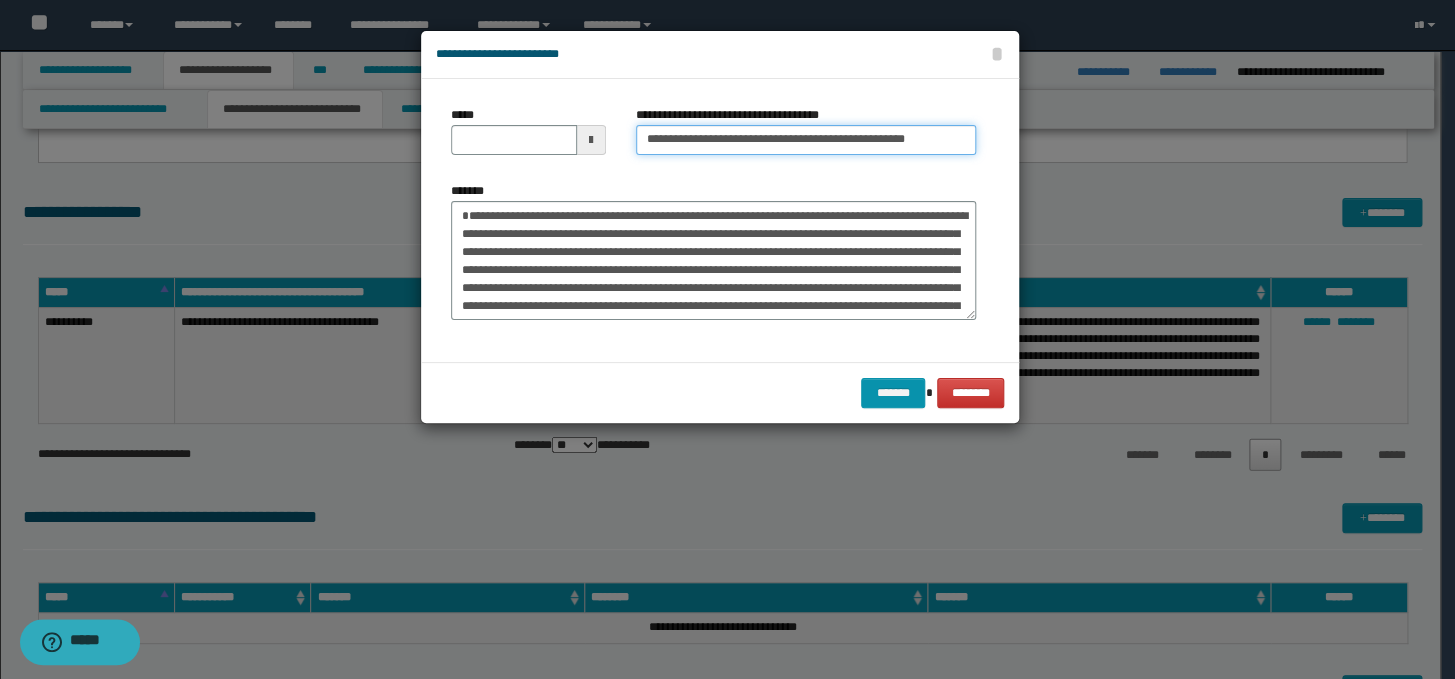 scroll, scrollTop: 0, scrollLeft: 0, axis: both 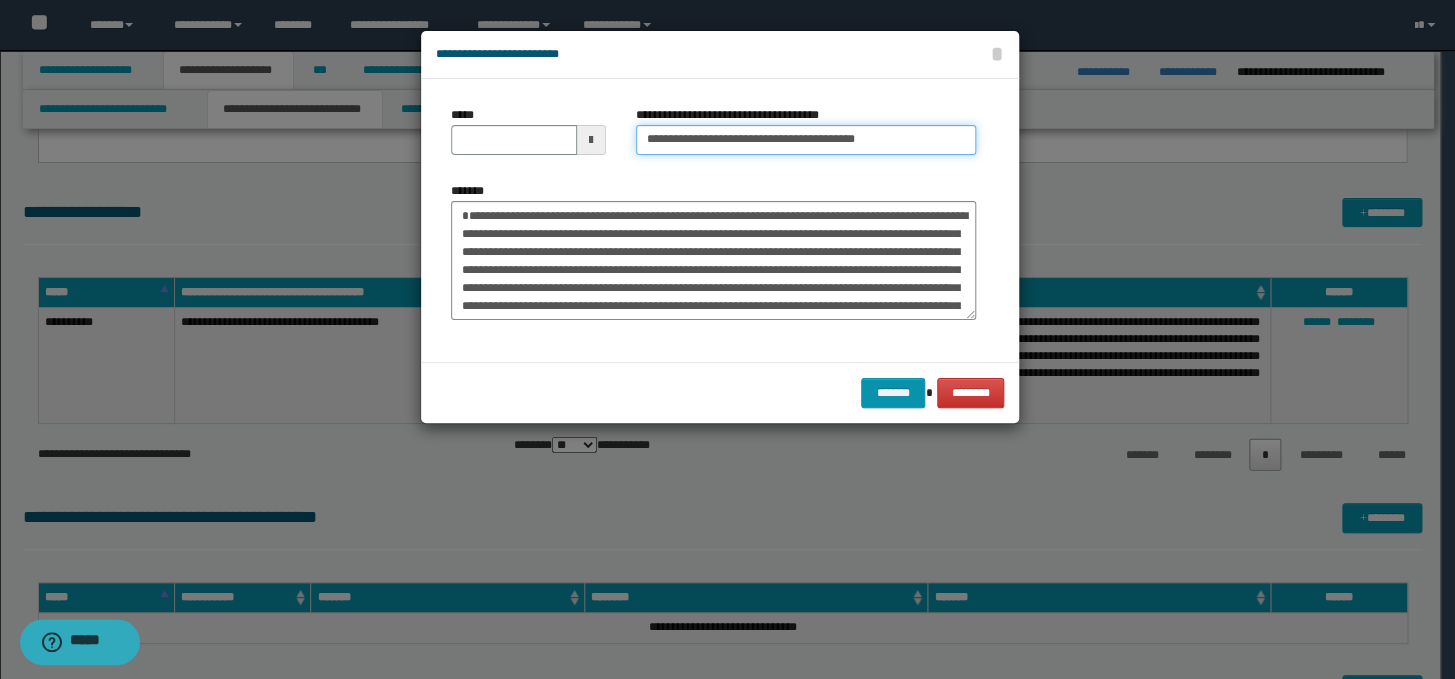 type 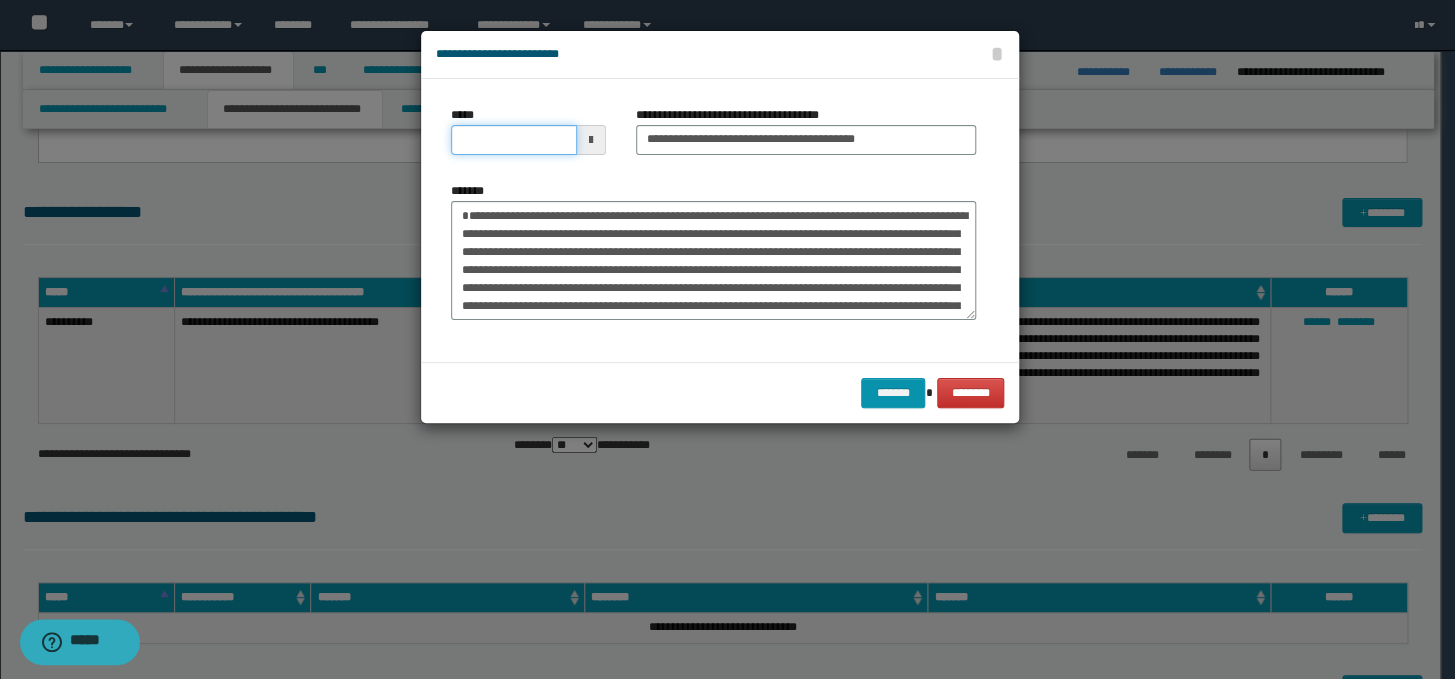 click on "*****" at bounding box center [514, 140] 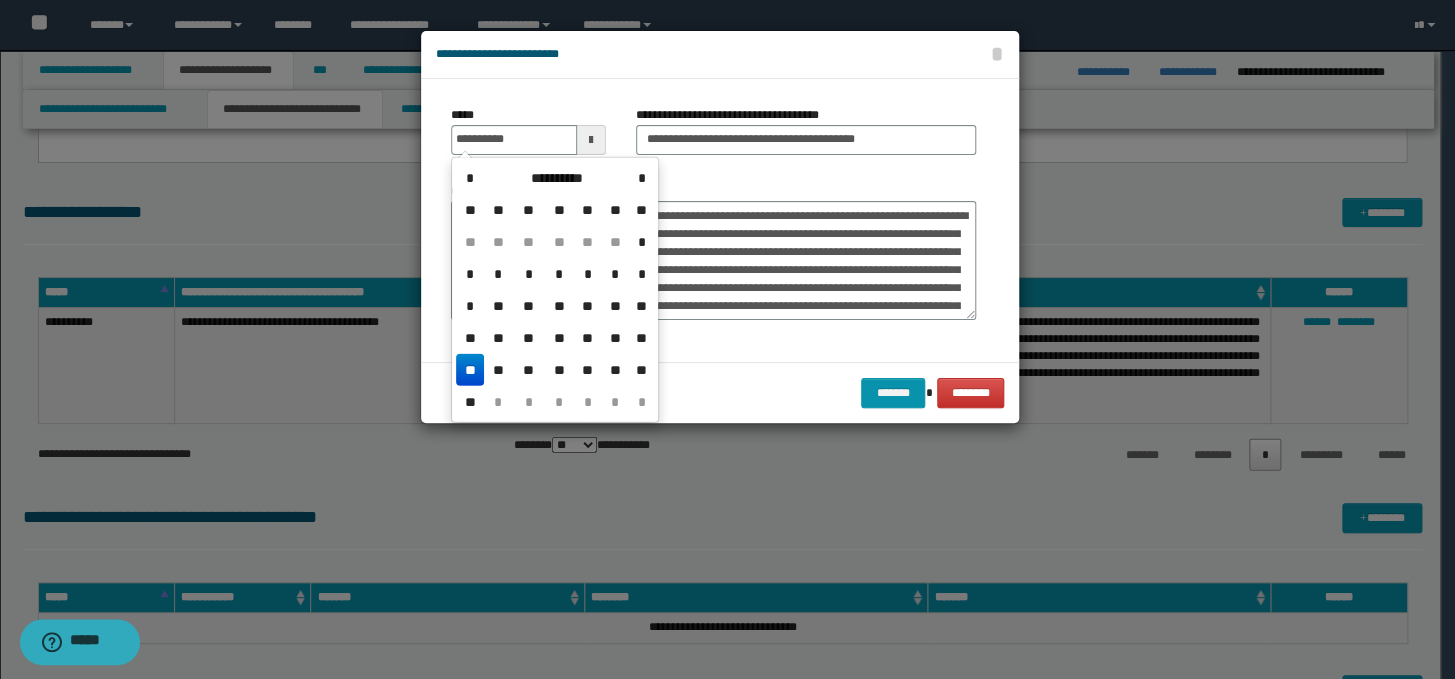 click on "**" at bounding box center [470, 370] 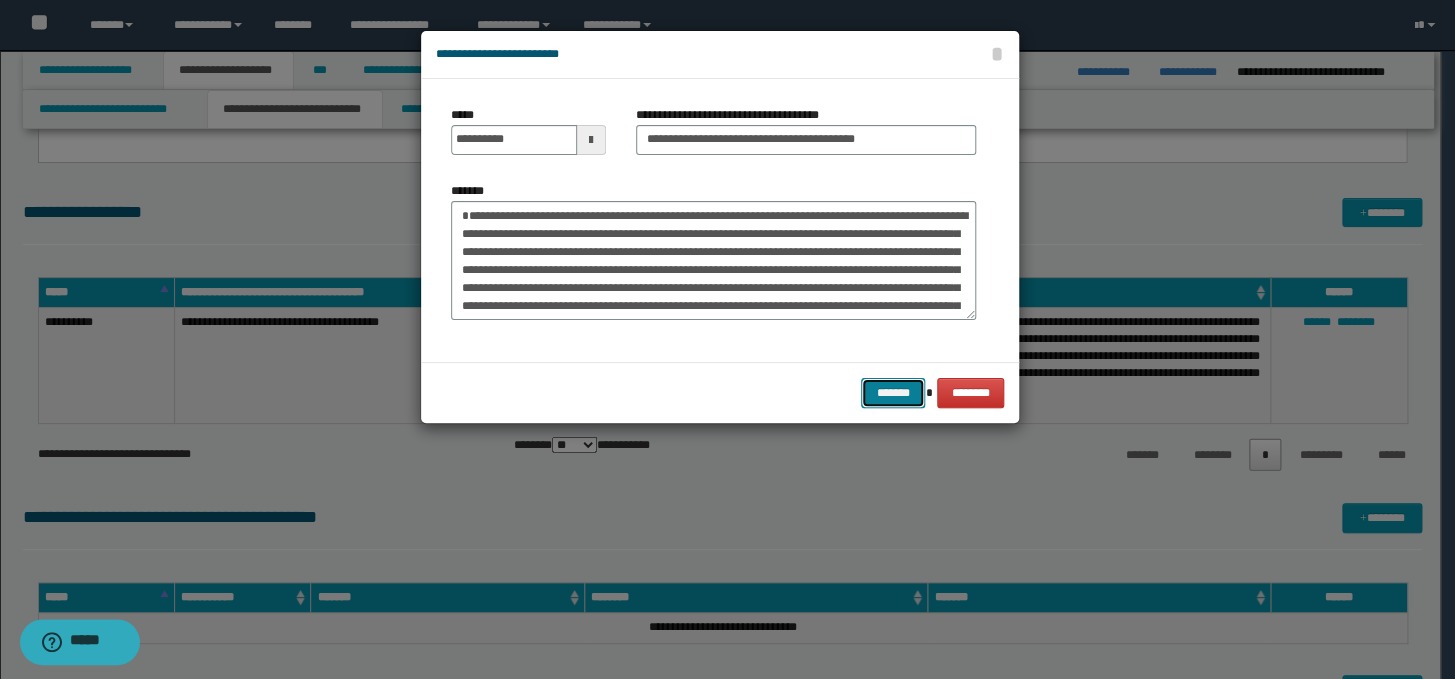 click on "*******" at bounding box center [893, 393] 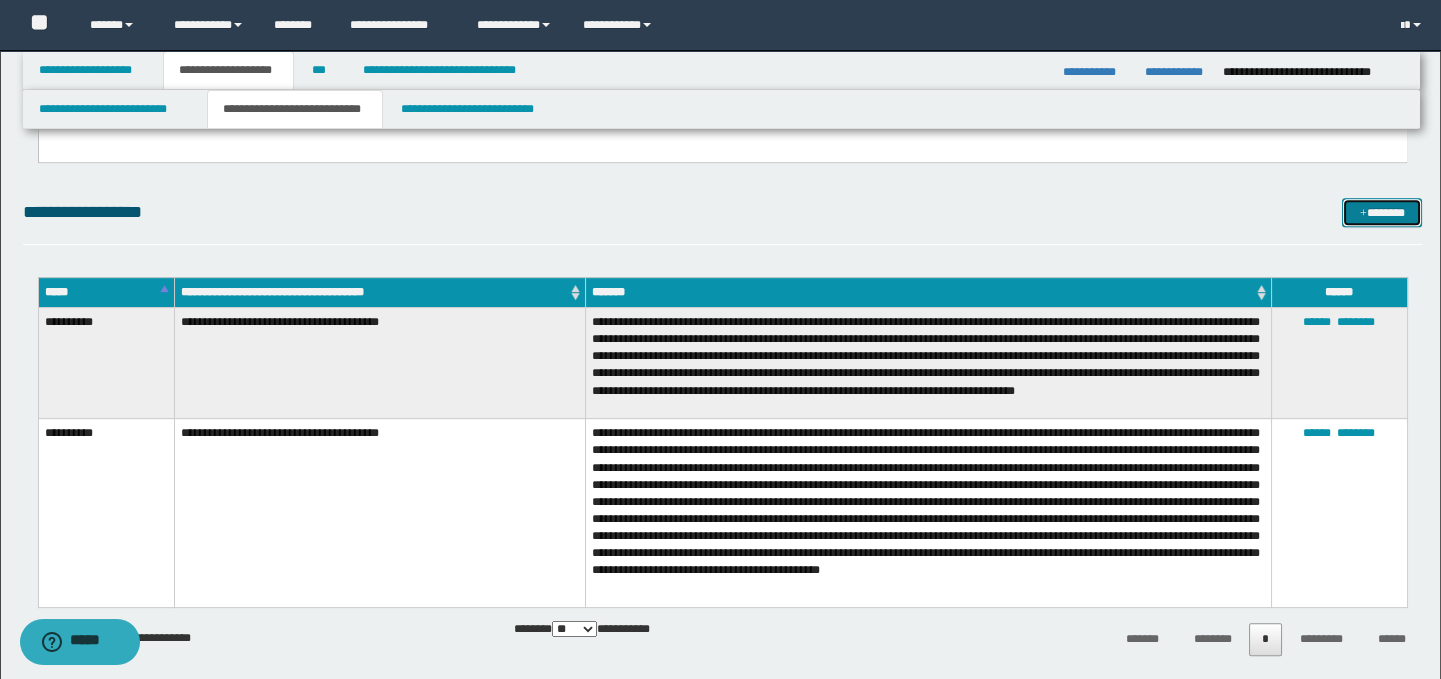 click on "*******" at bounding box center (1382, 213) 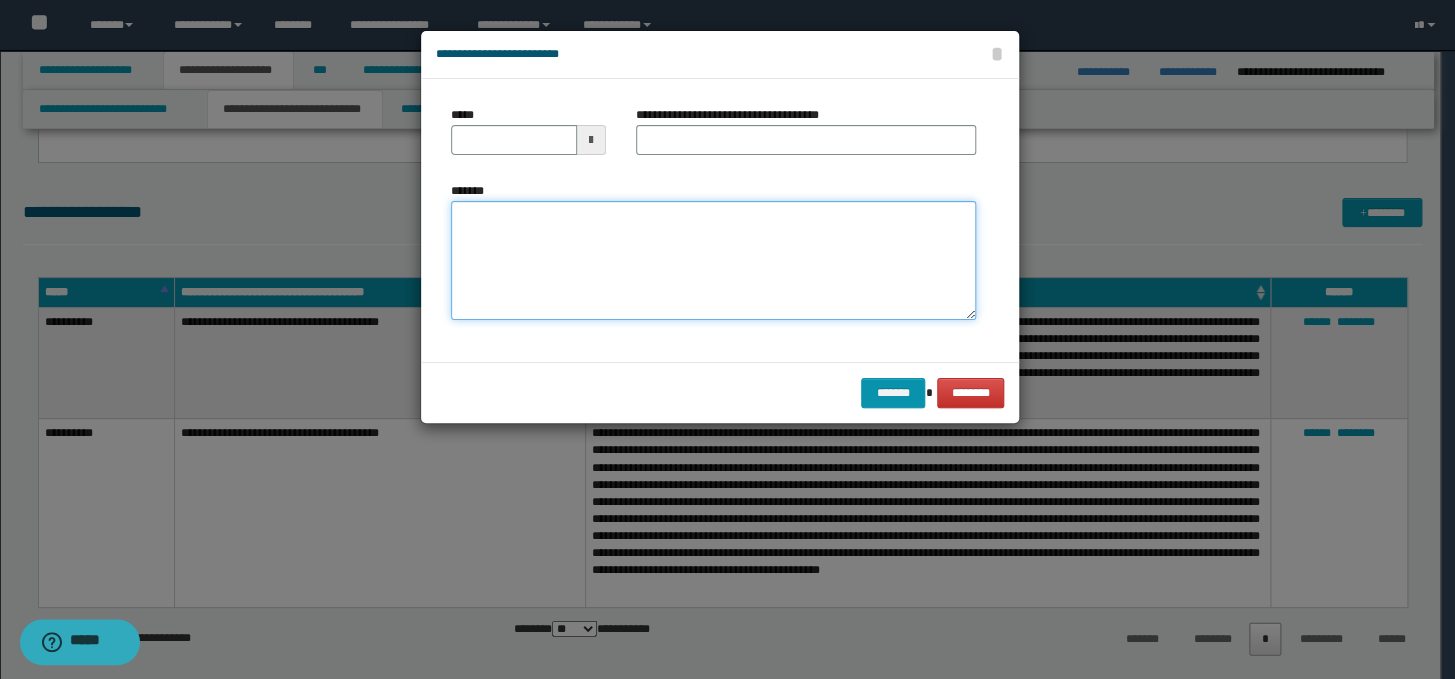 click on "*******" at bounding box center (713, 261) 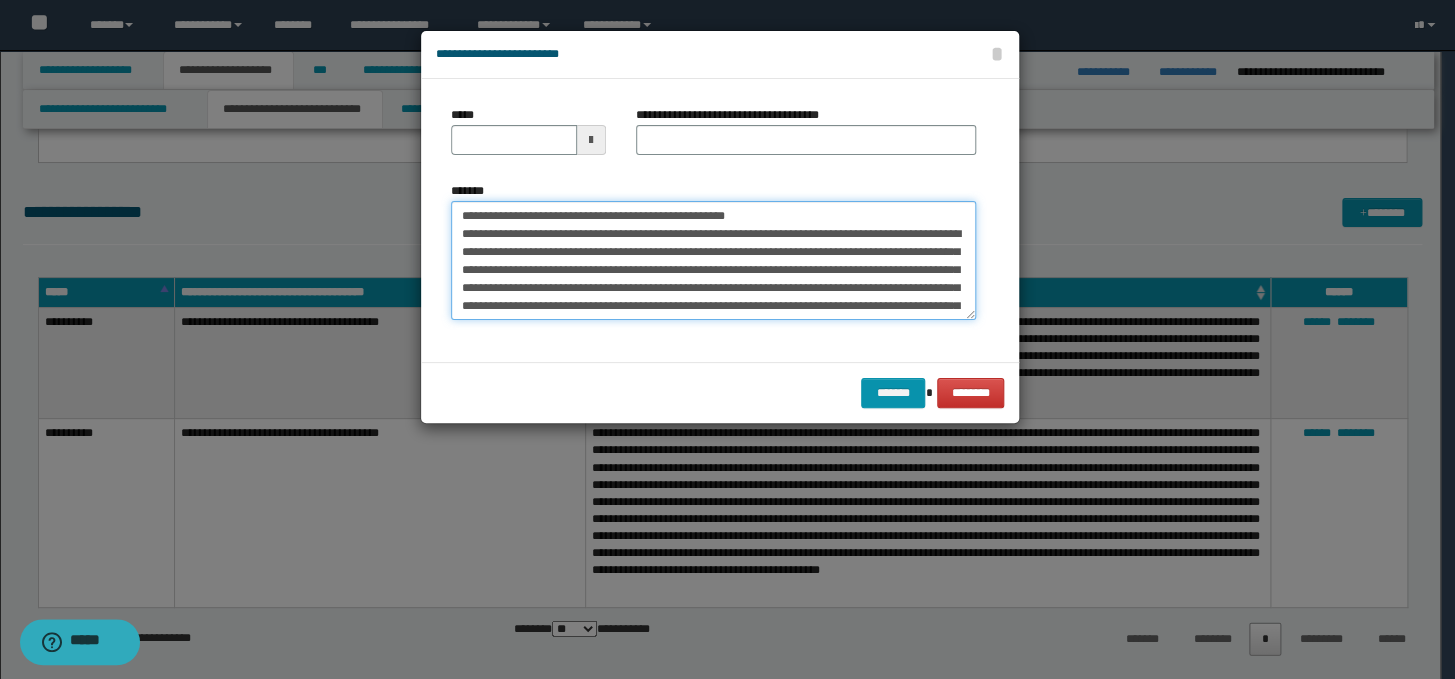 scroll, scrollTop: 300, scrollLeft: 0, axis: vertical 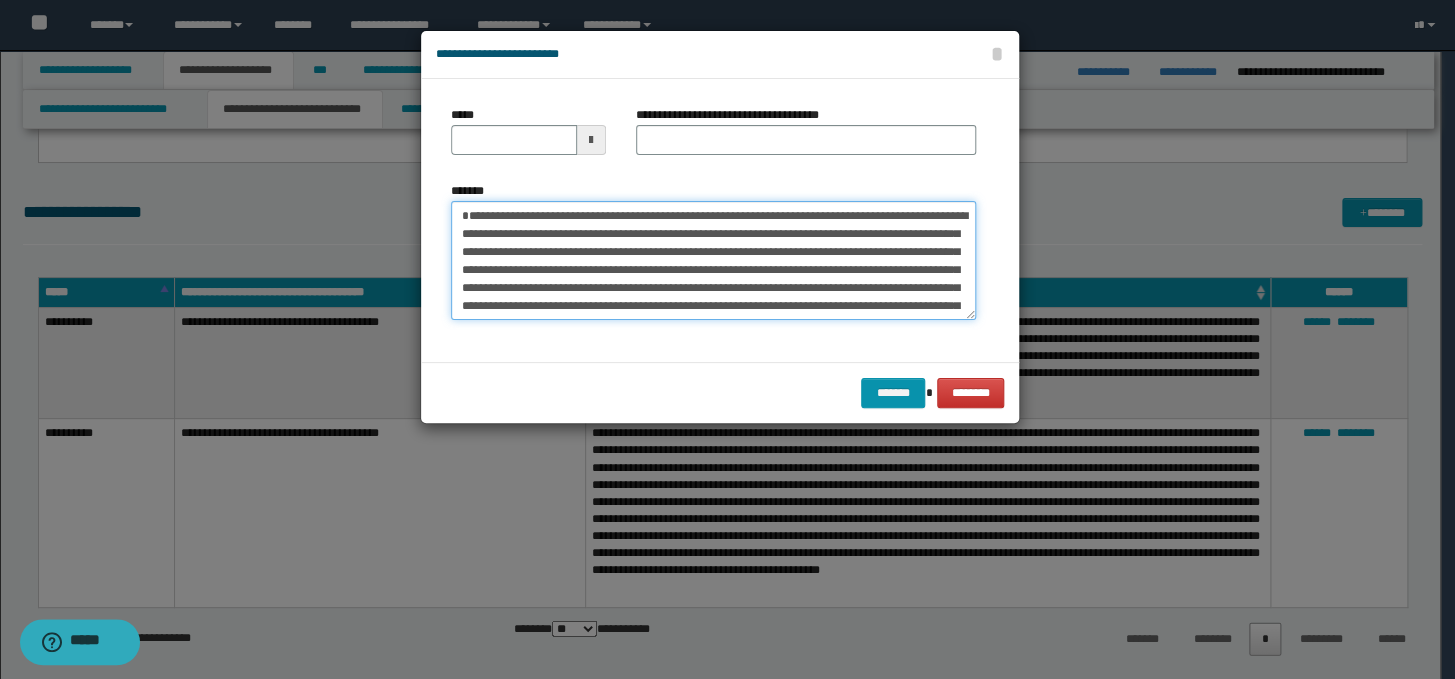 type on "**********" 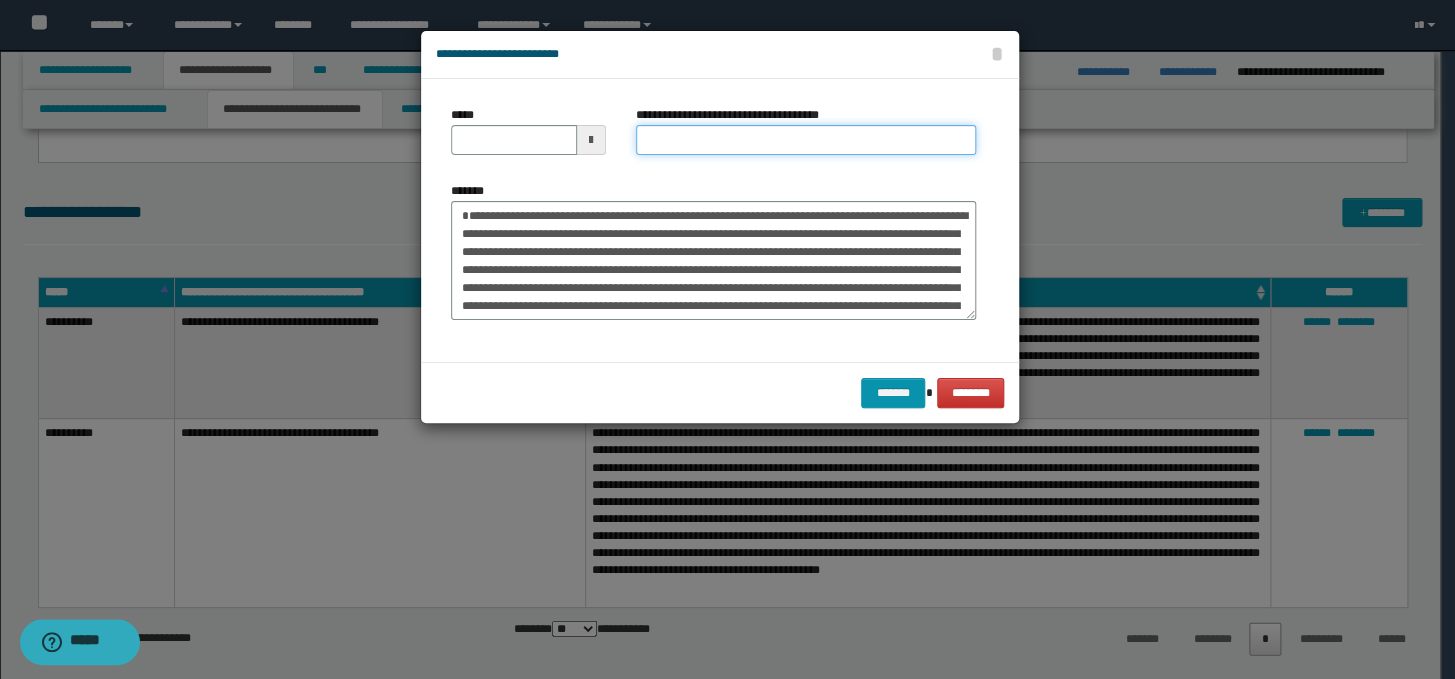 click on "**********" at bounding box center (806, 140) 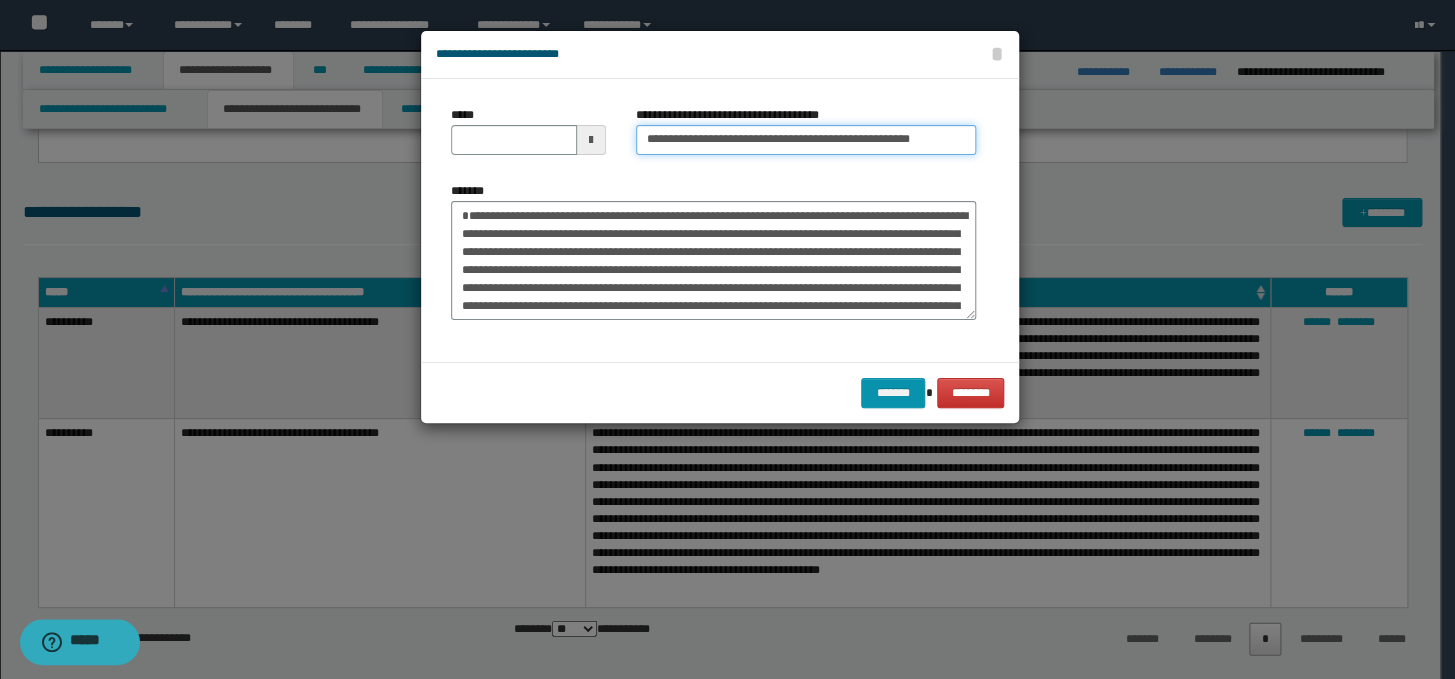 drag, startPoint x: 708, startPoint y: 135, endPoint x: 583, endPoint y: 143, distance: 125.25574 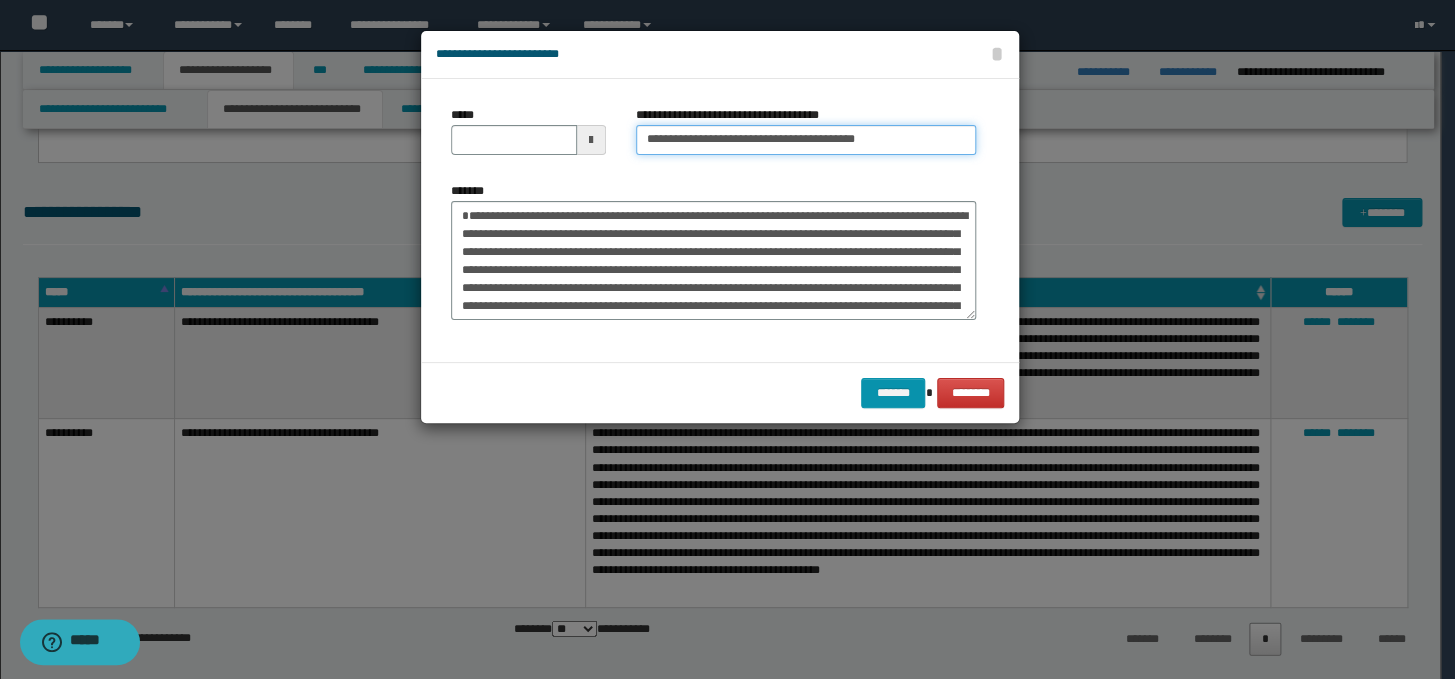type 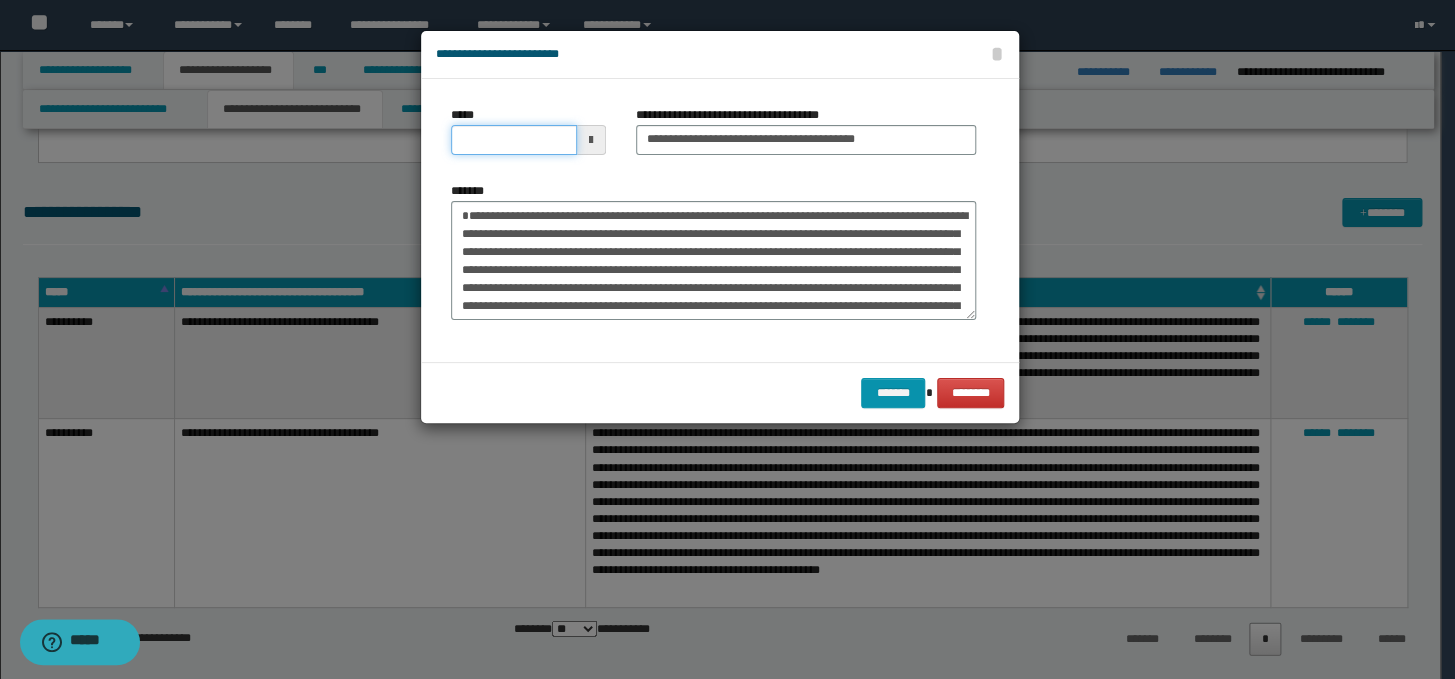 click on "*****" at bounding box center [514, 140] 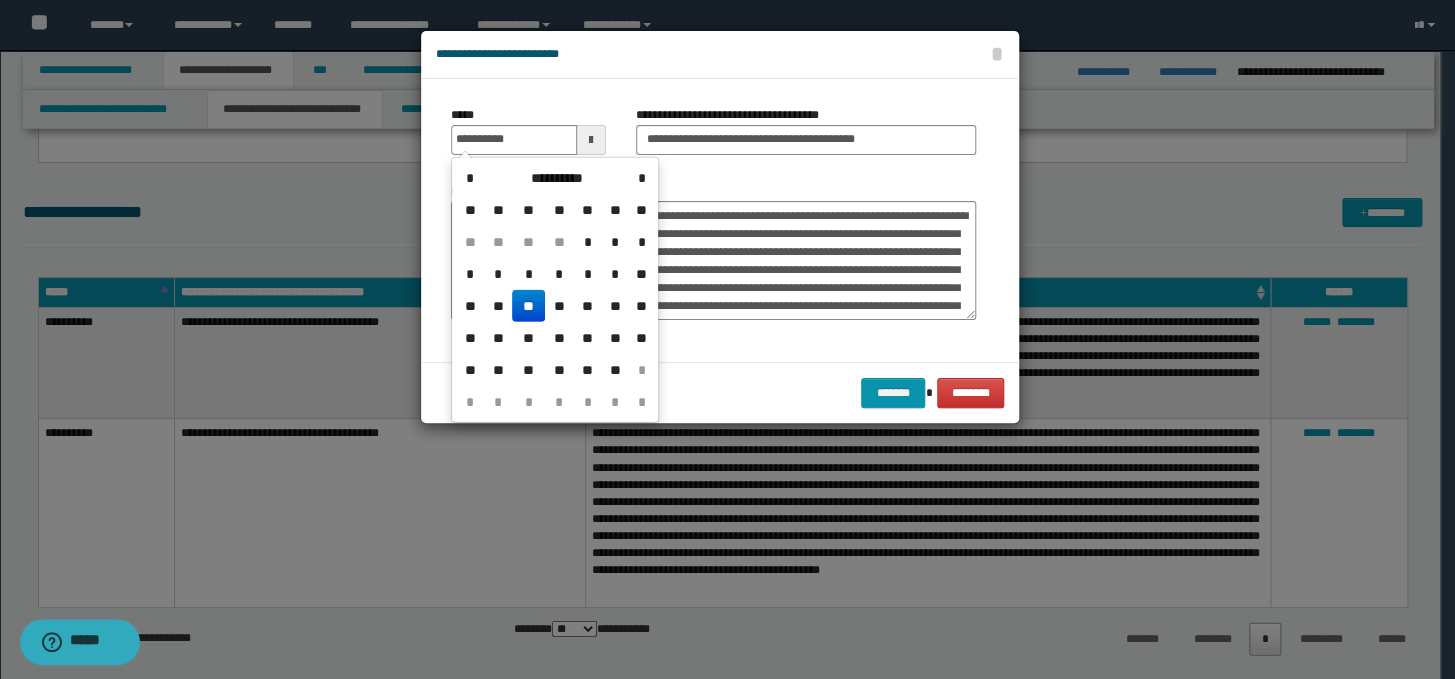 click on "**" at bounding box center [528, 306] 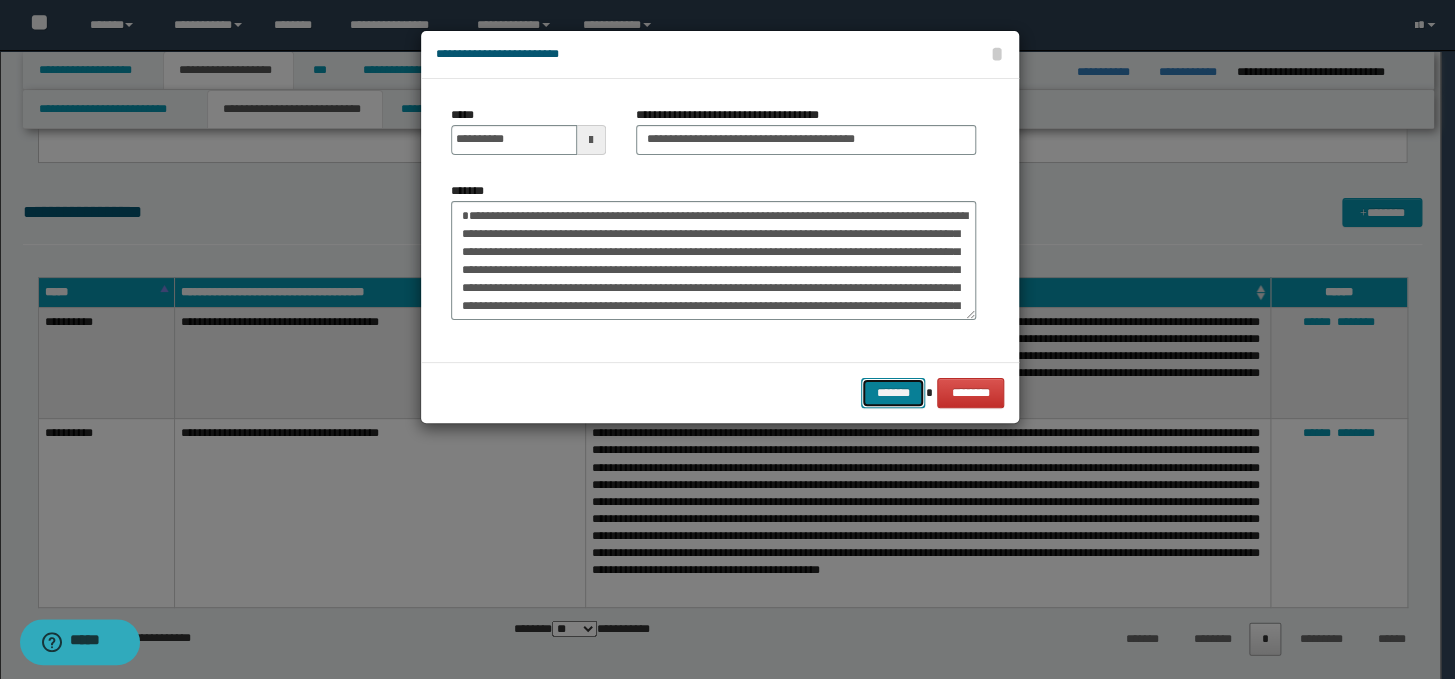click on "*******" at bounding box center [893, 393] 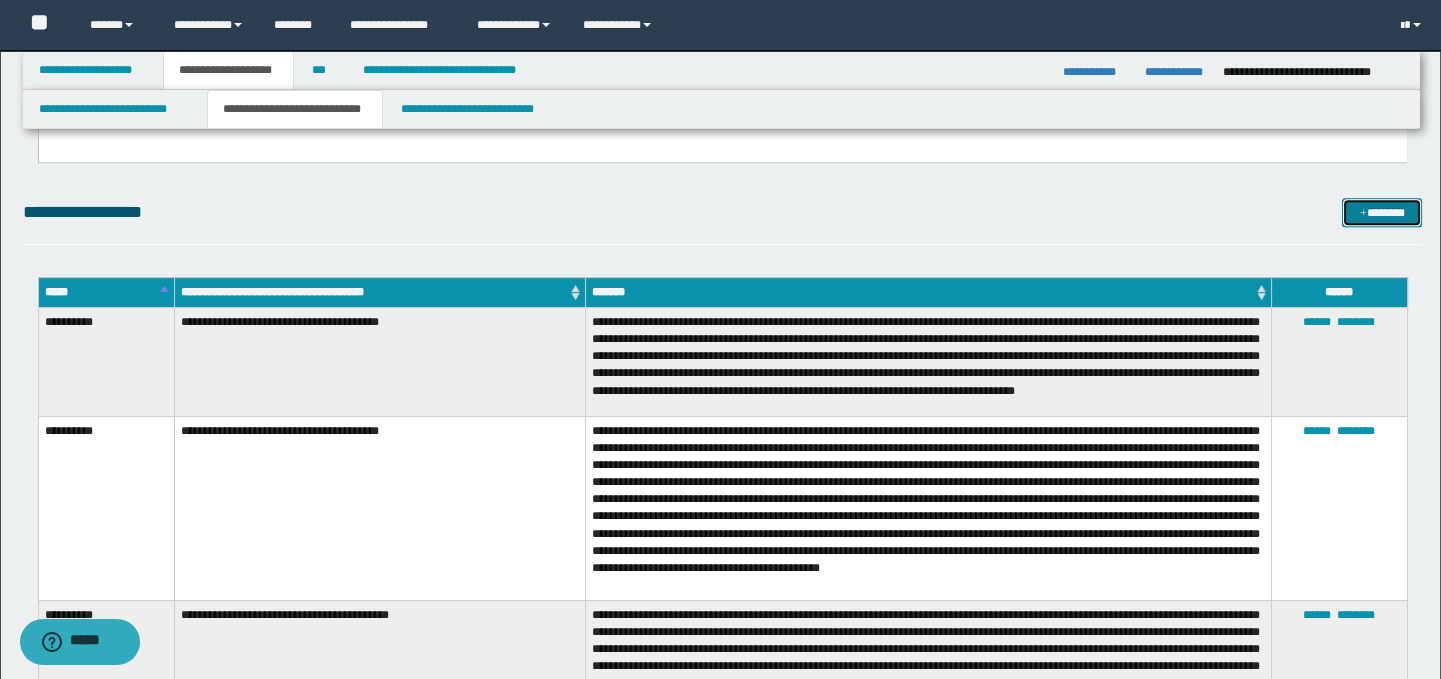 click on "*******" at bounding box center [1382, 213] 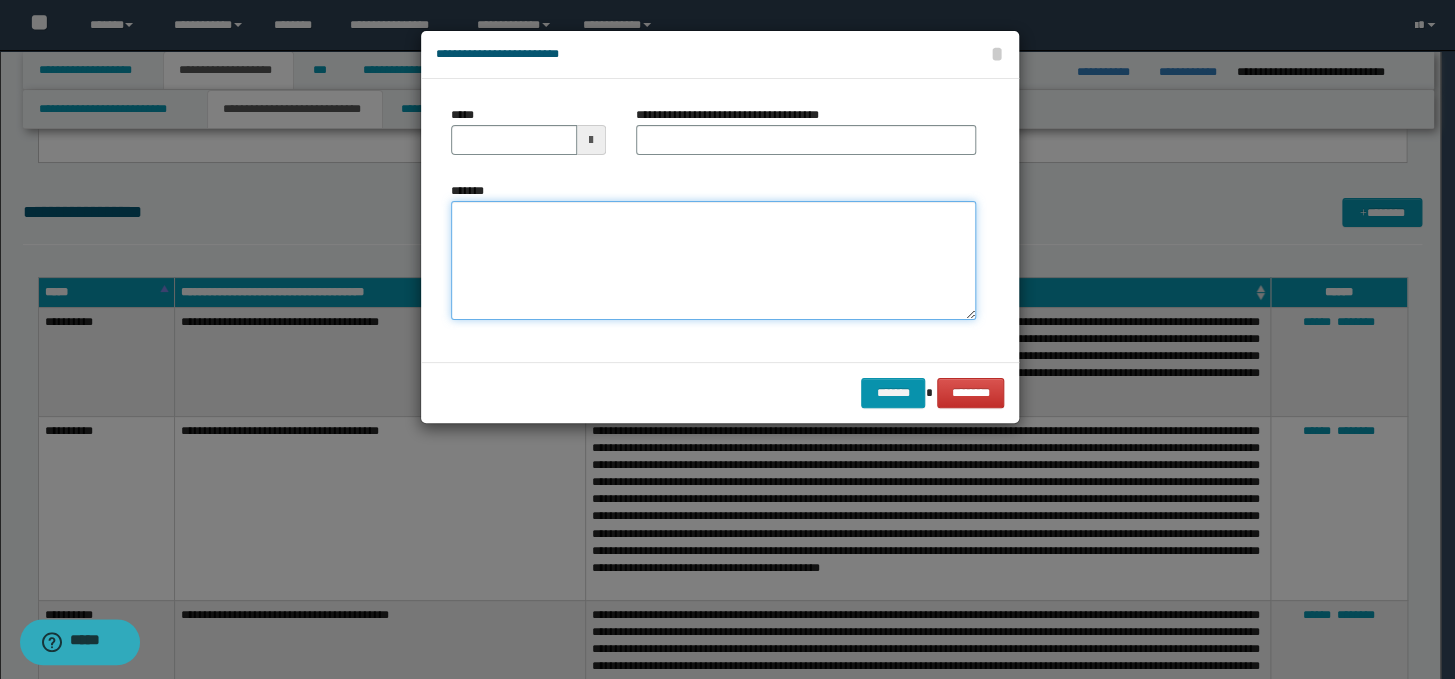 click on "*******" at bounding box center [713, 261] 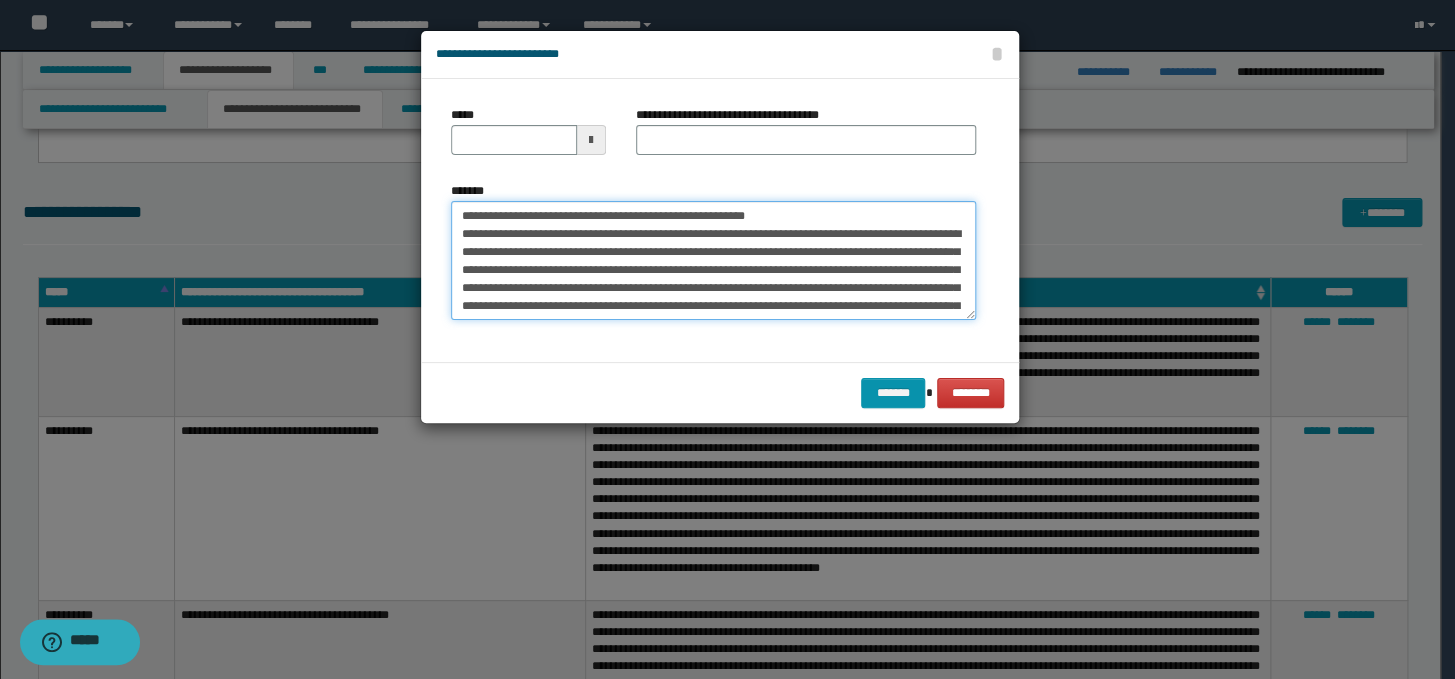 scroll, scrollTop: 48, scrollLeft: 0, axis: vertical 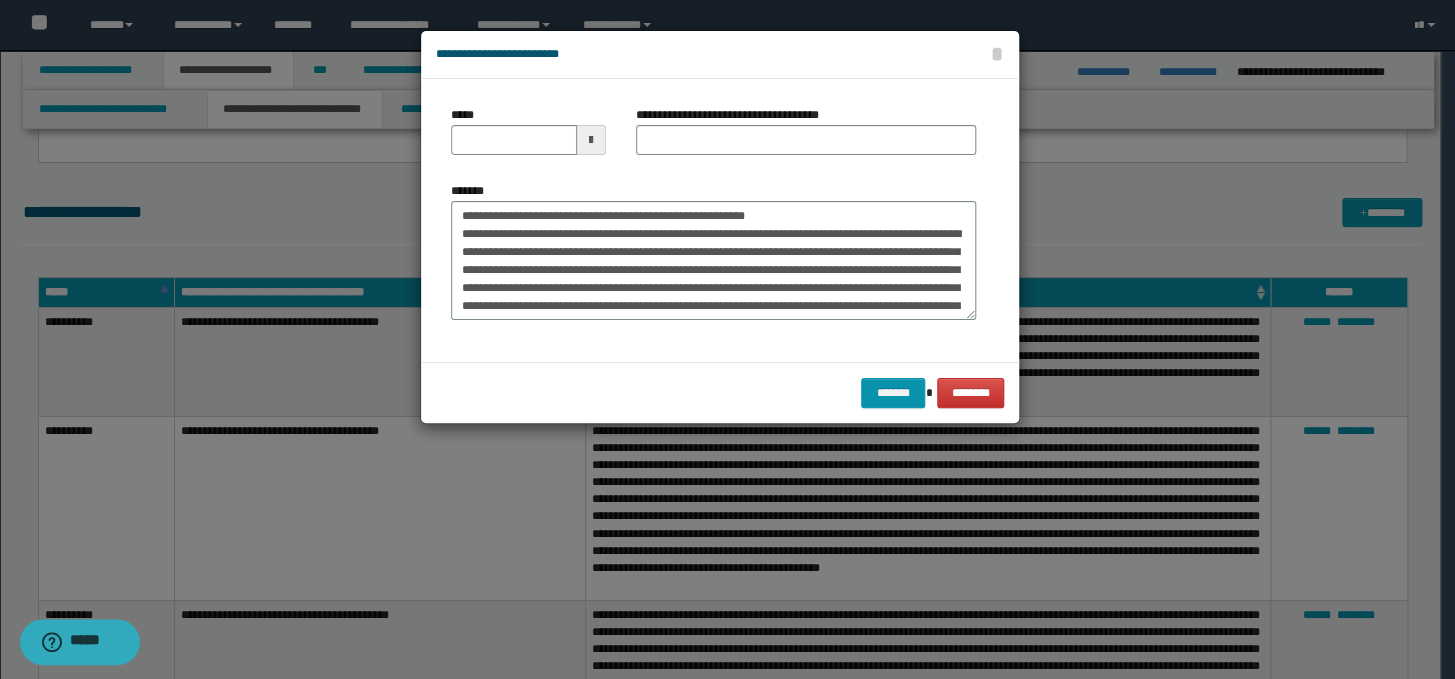 click on "**********" at bounding box center [720, 220] 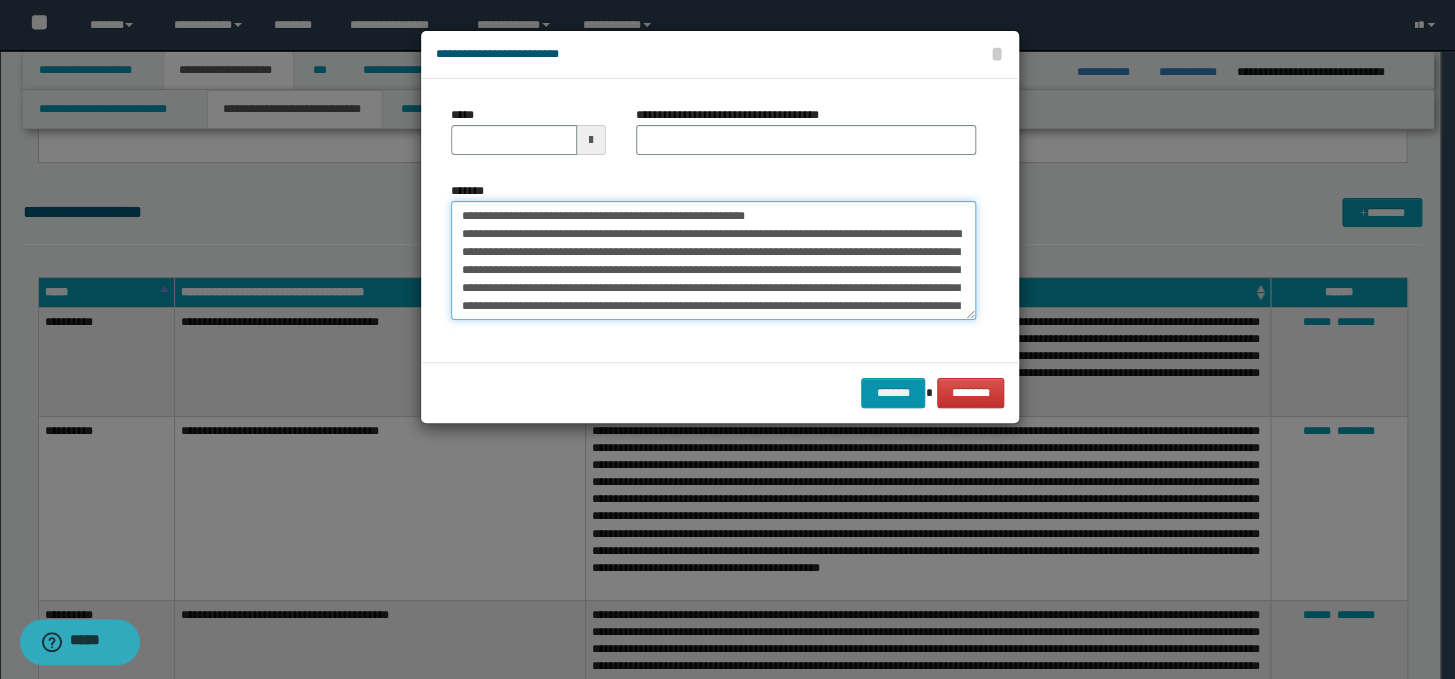 drag, startPoint x: 808, startPoint y: 215, endPoint x: 444, endPoint y: 213, distance: 364.0055 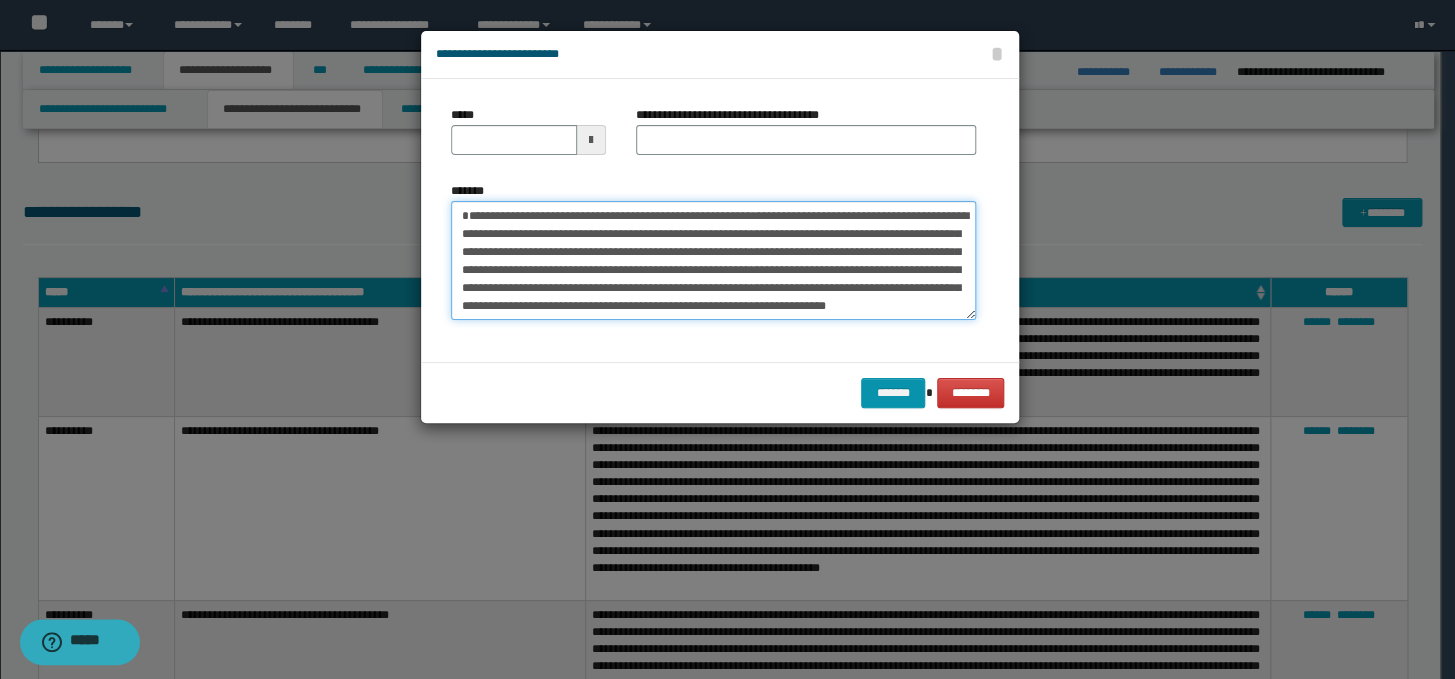 type on "**********" 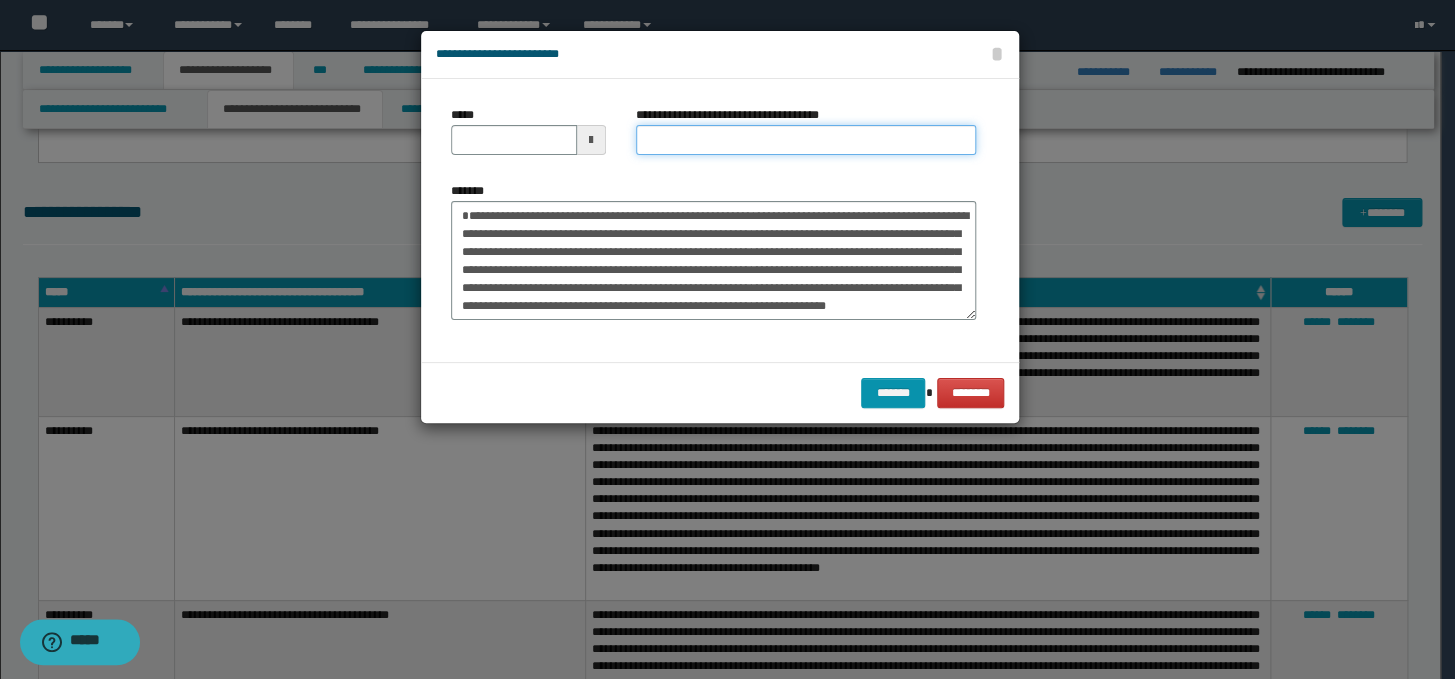 click on "**********" at bounding box center [806, 140] 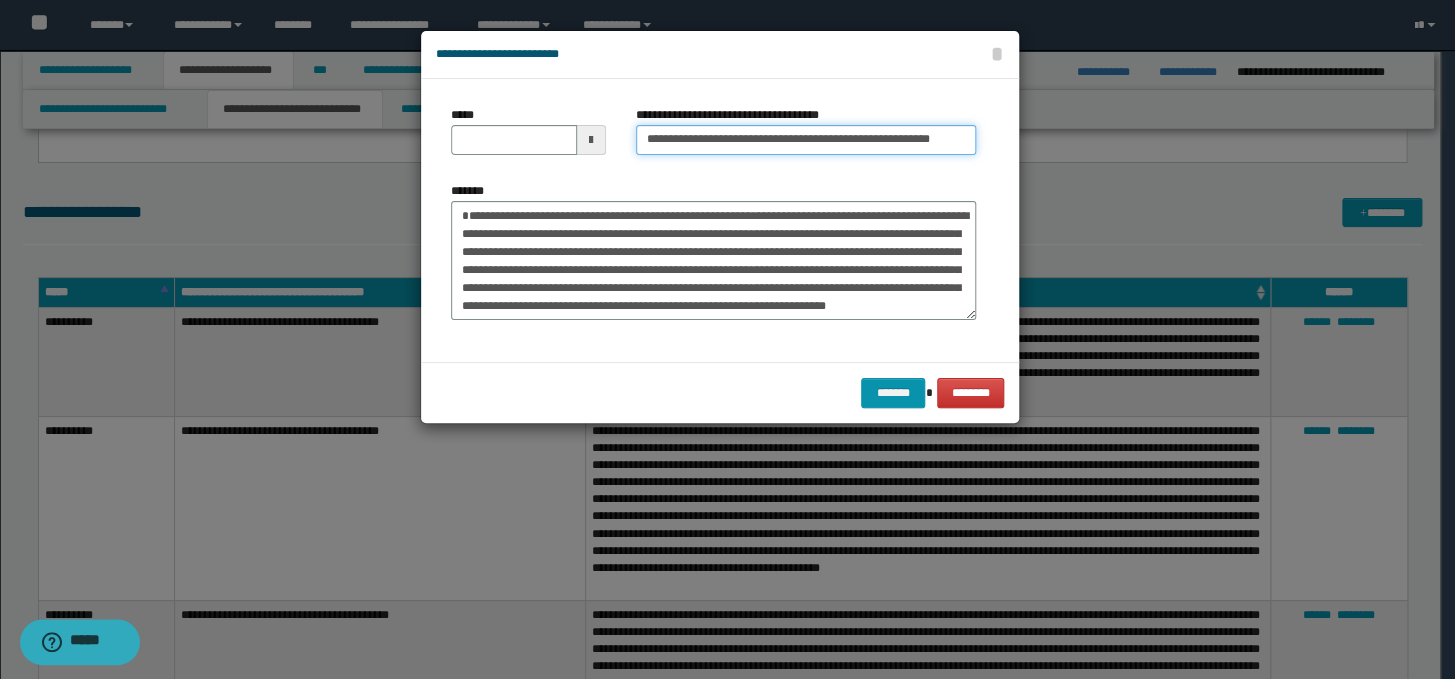 scroll, scrollTop: 0, scrollLeft: 0, axis: both 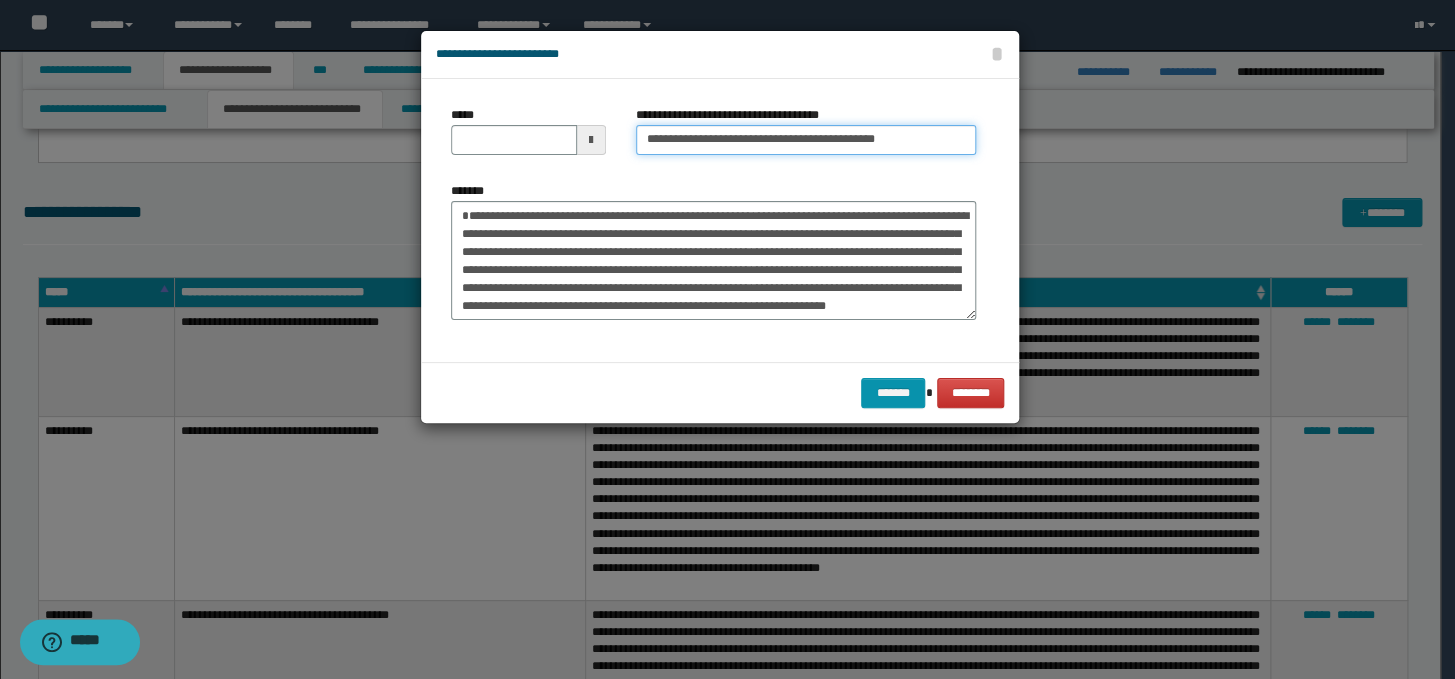 type 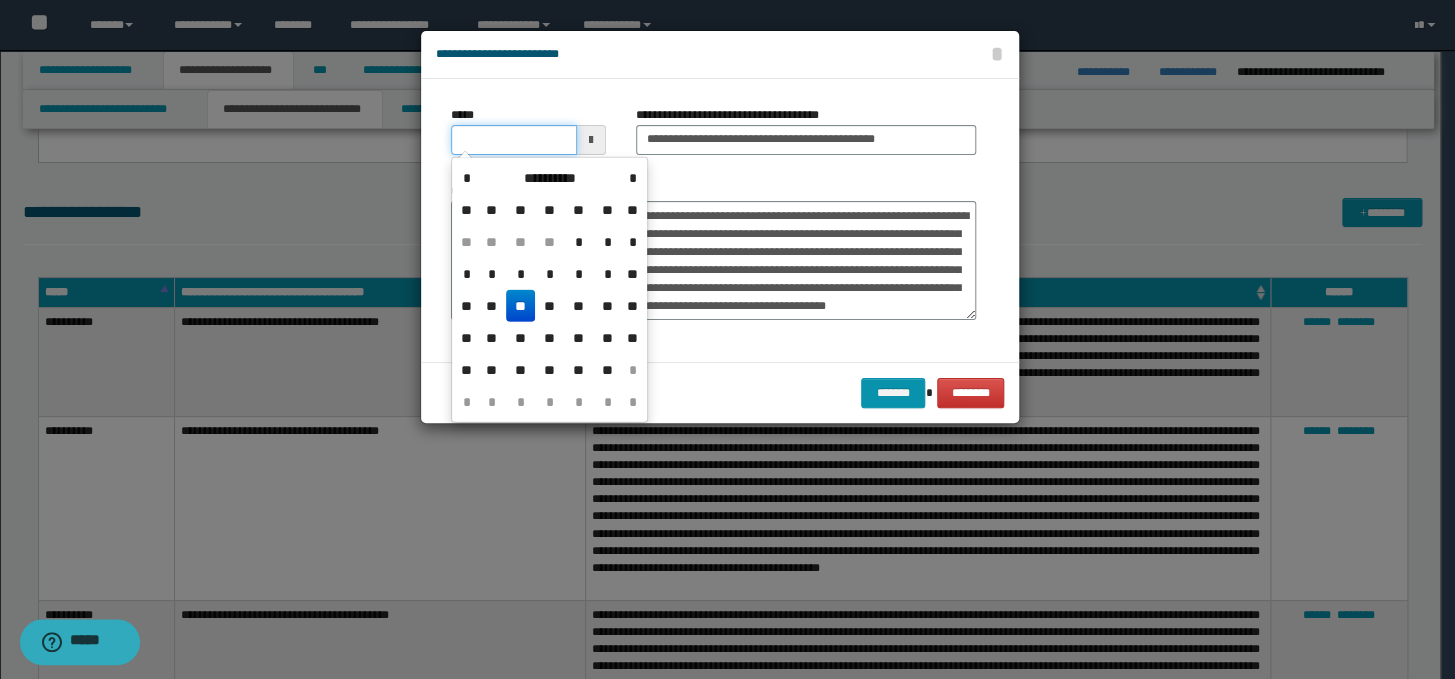 click on "*****" at bounding box center [514, 140] 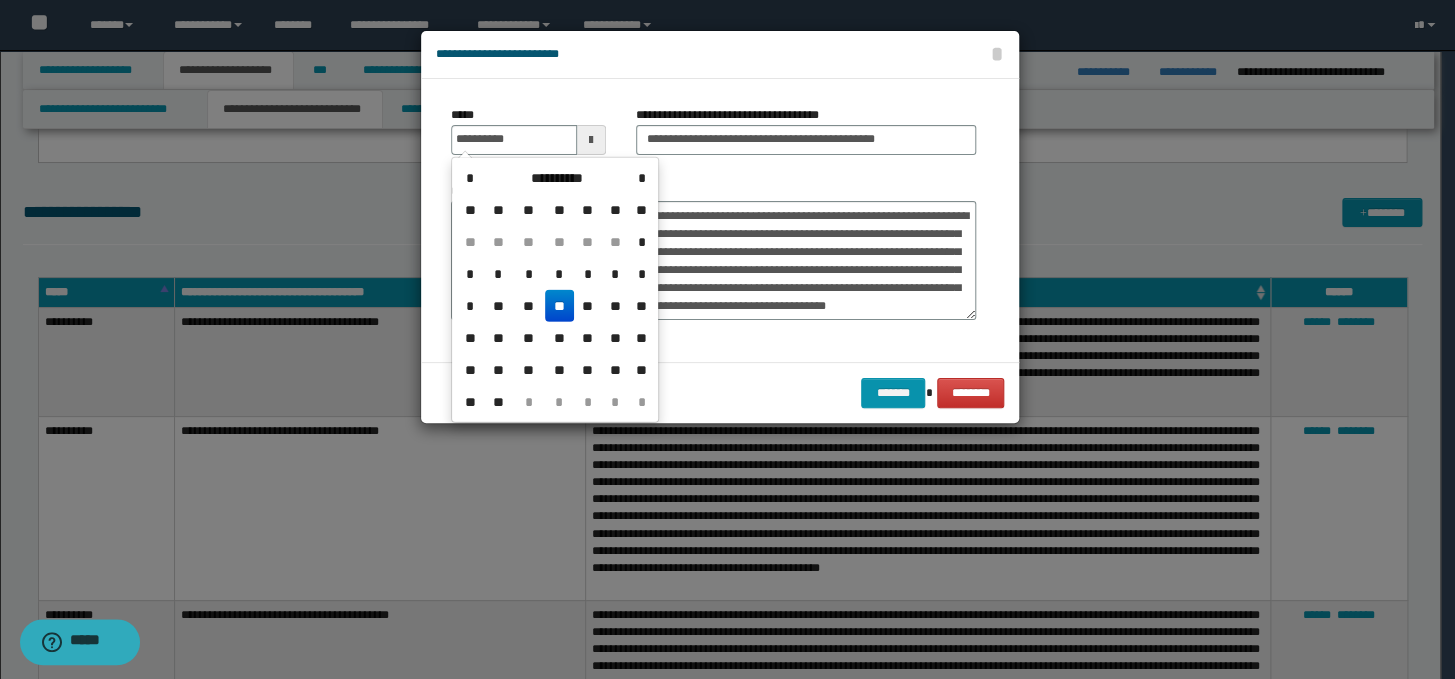 click on "**" at bounding box center (559, 306) 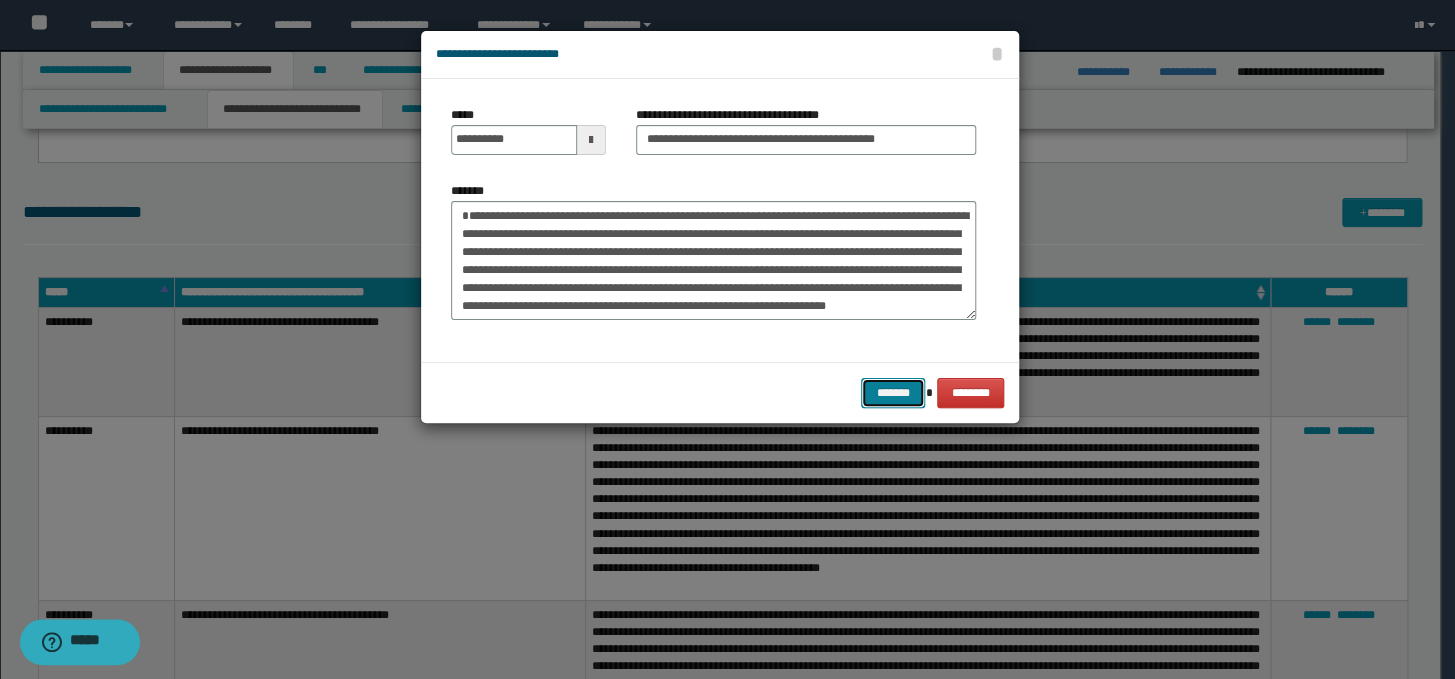 click on "*******" at bounding box center [893, 393] 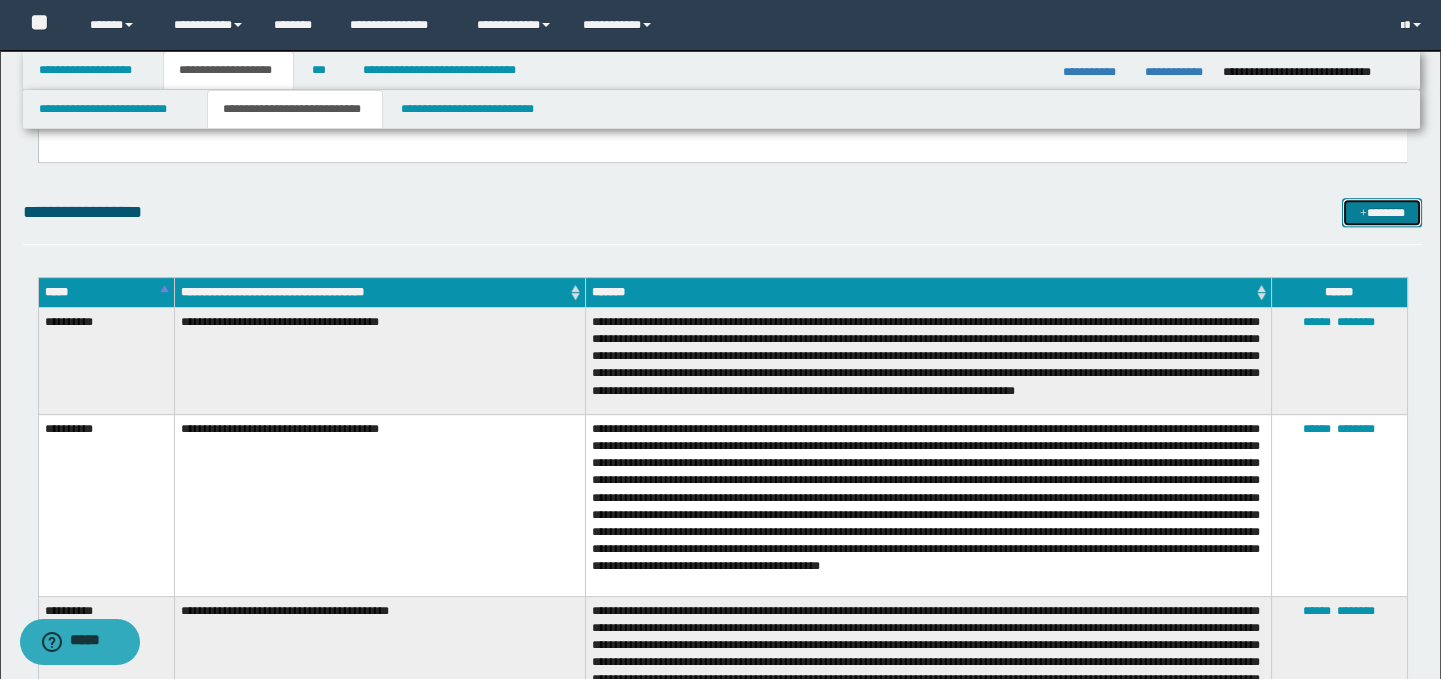click on "*******" at bounding box center [1382, 213] 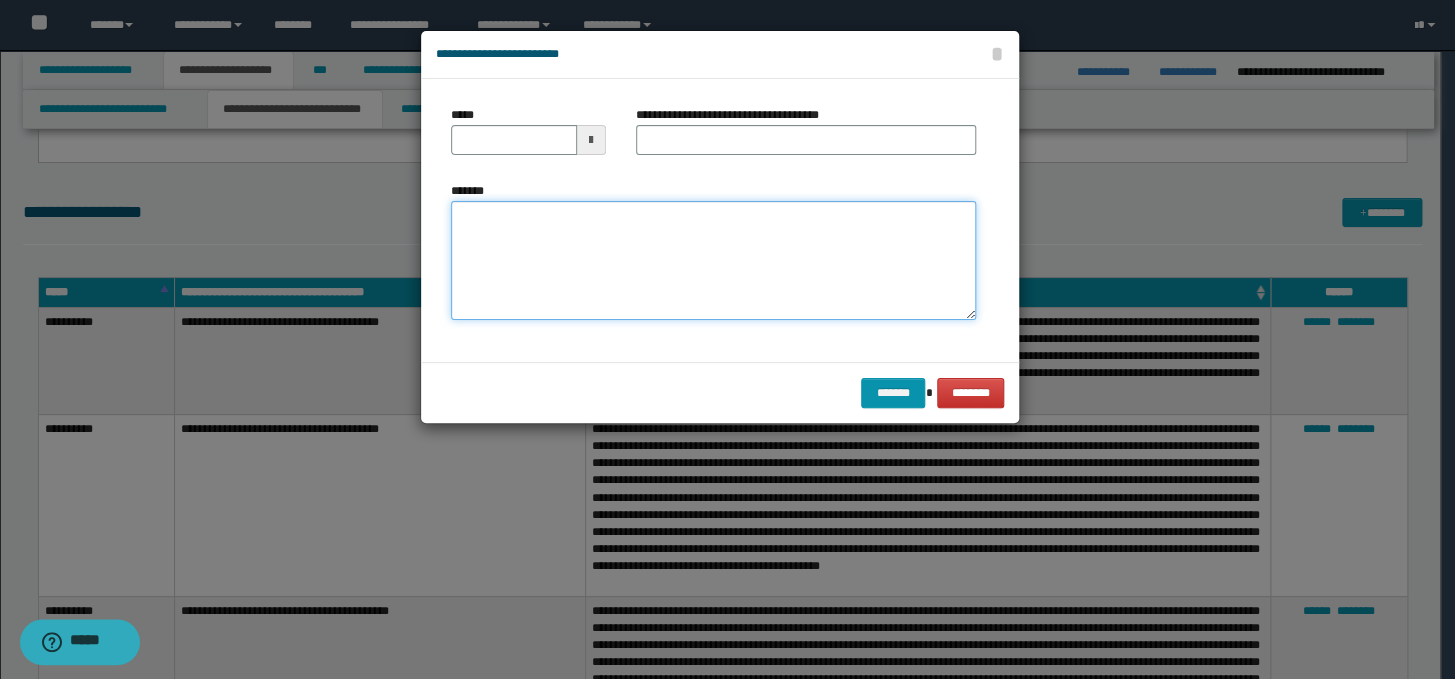 click on "*******" at bounding box center [713, 261] 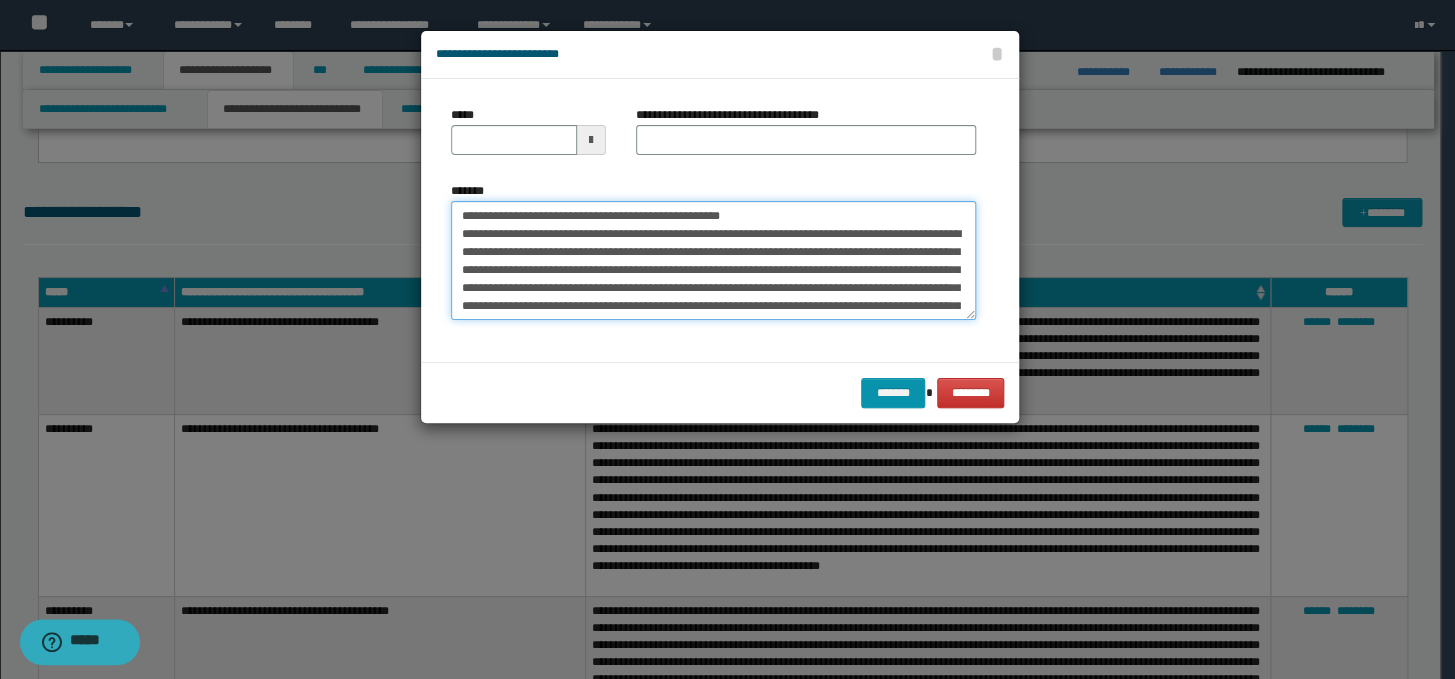 scroll, scrollTop: 120, scrollLeft: 0, axis: vertical 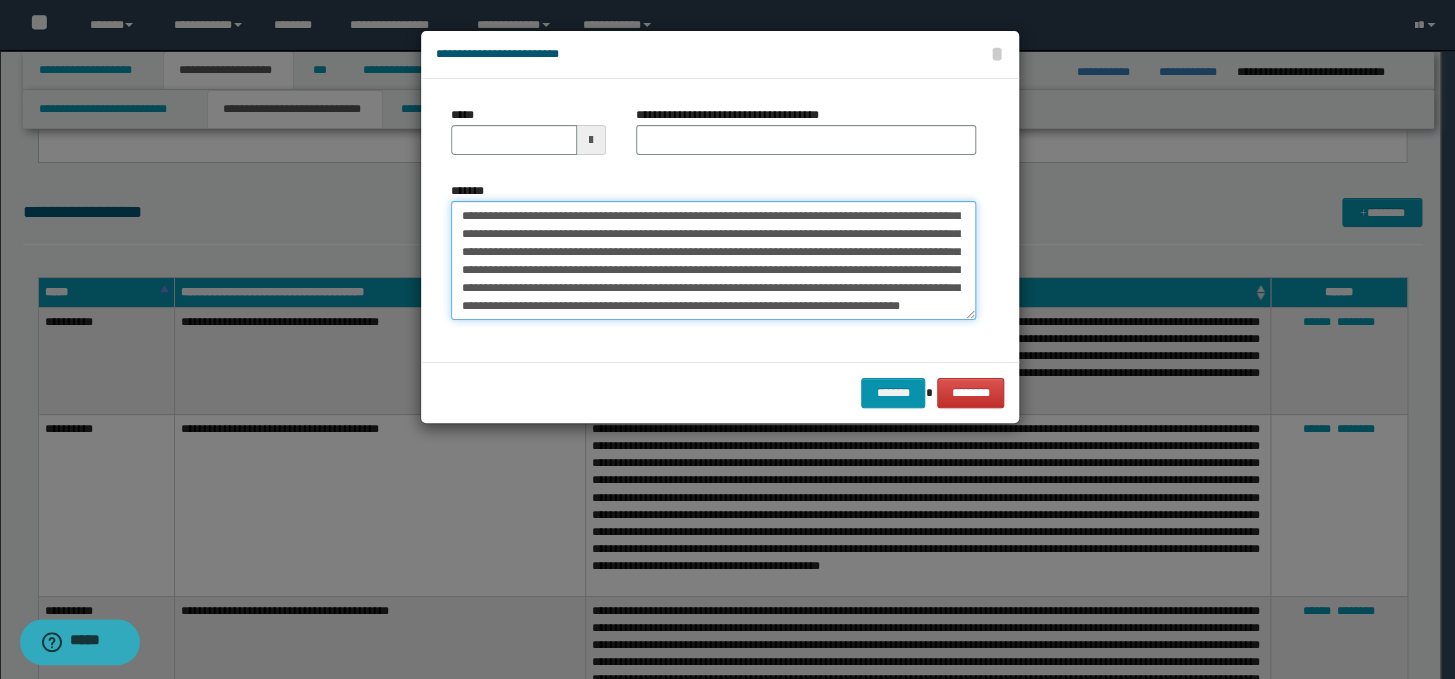 click on "**********" at bounding box center [713, 261] 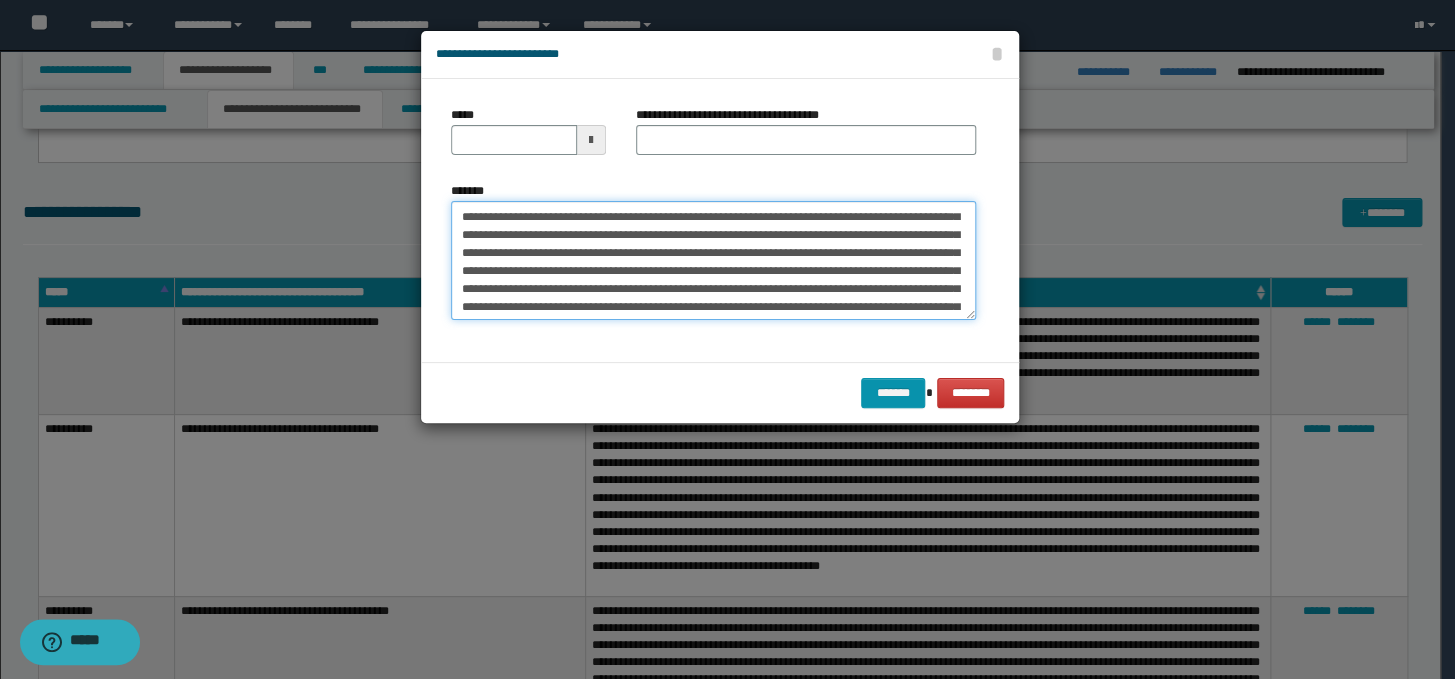 scroll, scrollTop: 0, scrollLeft: 0, axis: both 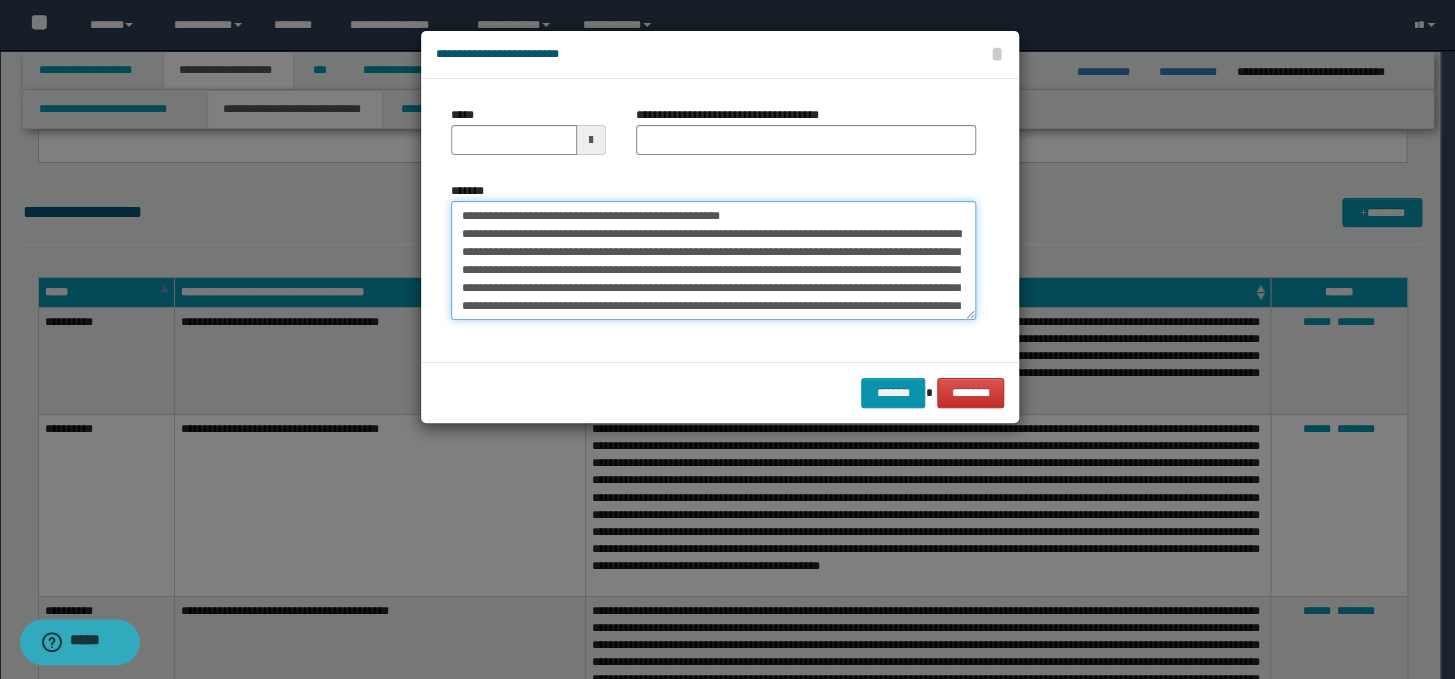 drag, startPoint x: 896, startPoint y: 219, endPoint x: 429, endPoint y: 217, distance: 467.00427 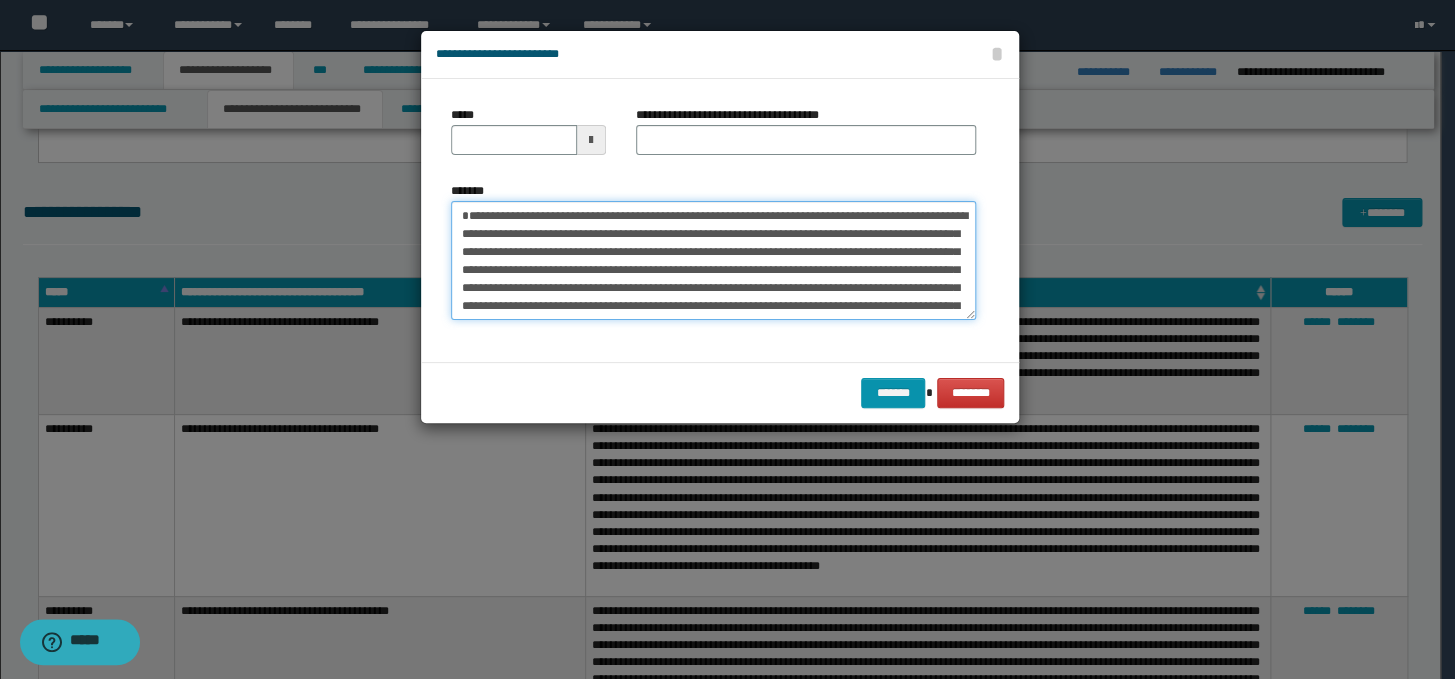 type on "**********" 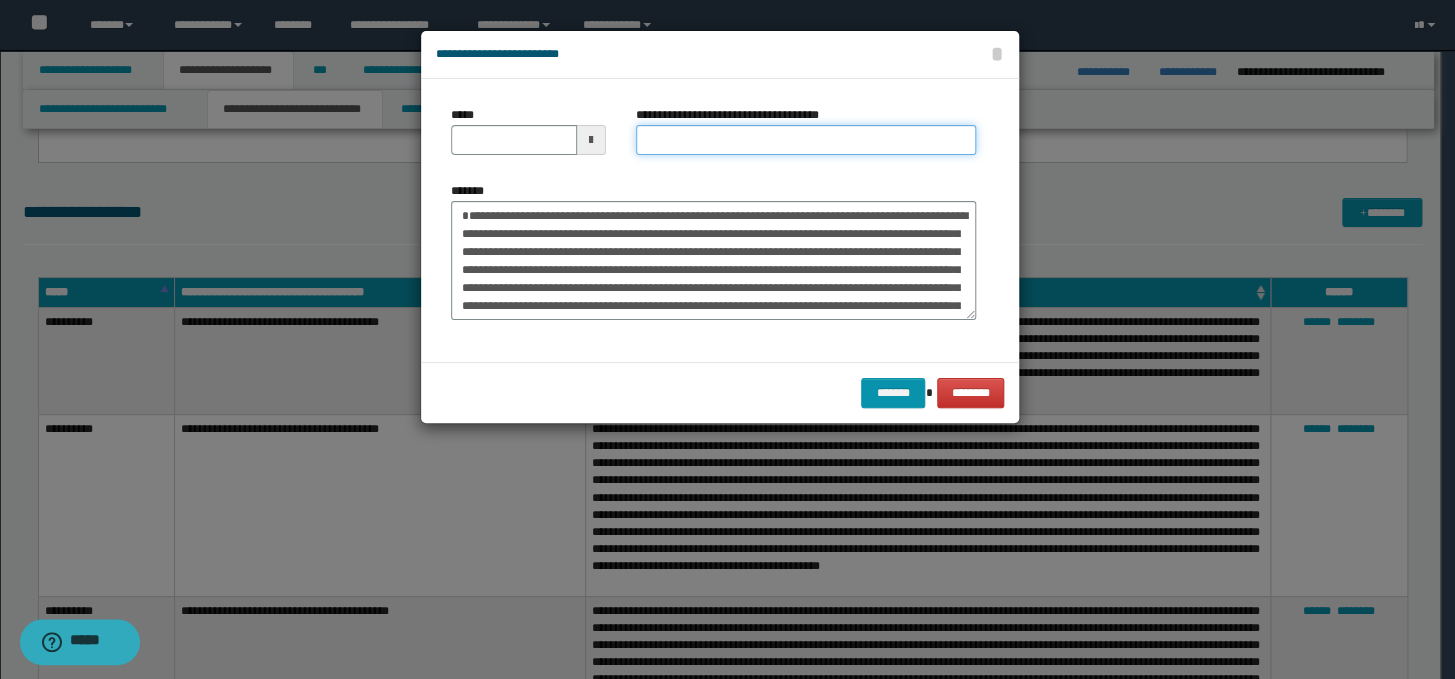click on "**********" at bounding box center (806, 140) 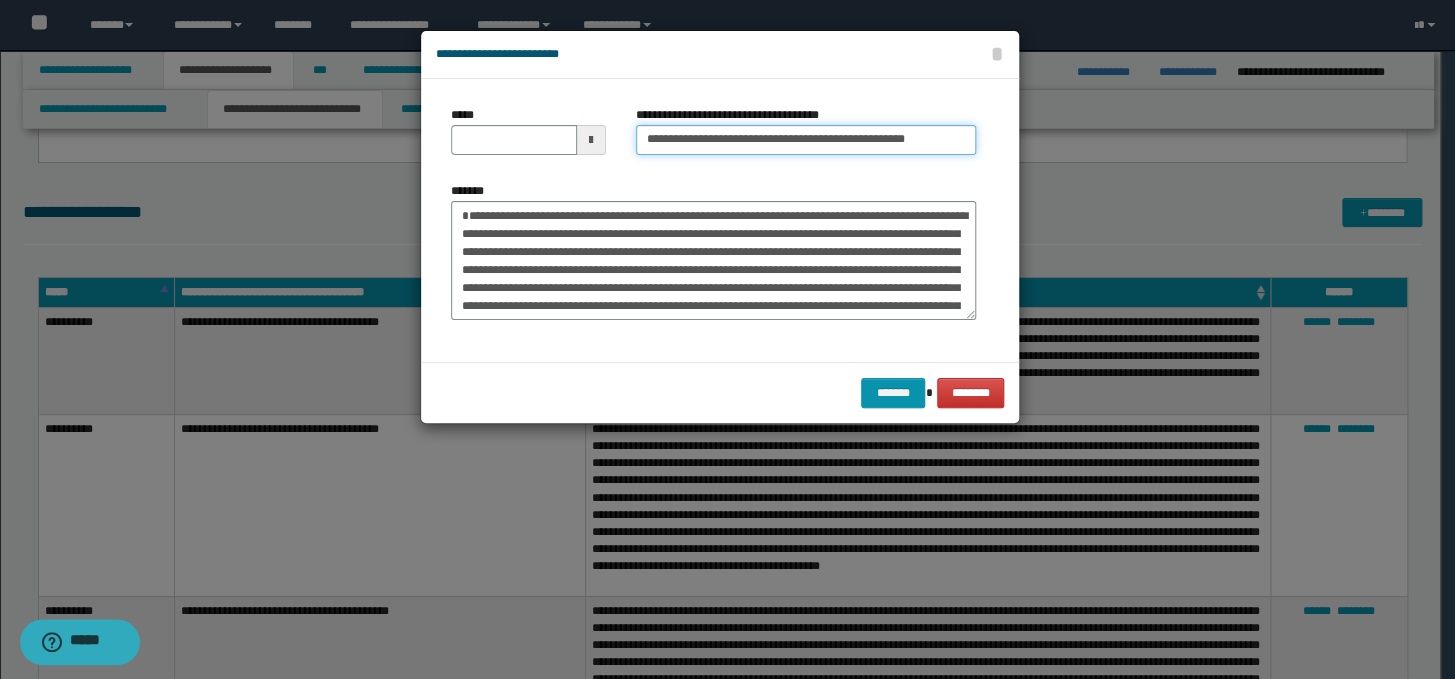 scroll, scrollTop: 0, scrollLeft: 0, axis: both 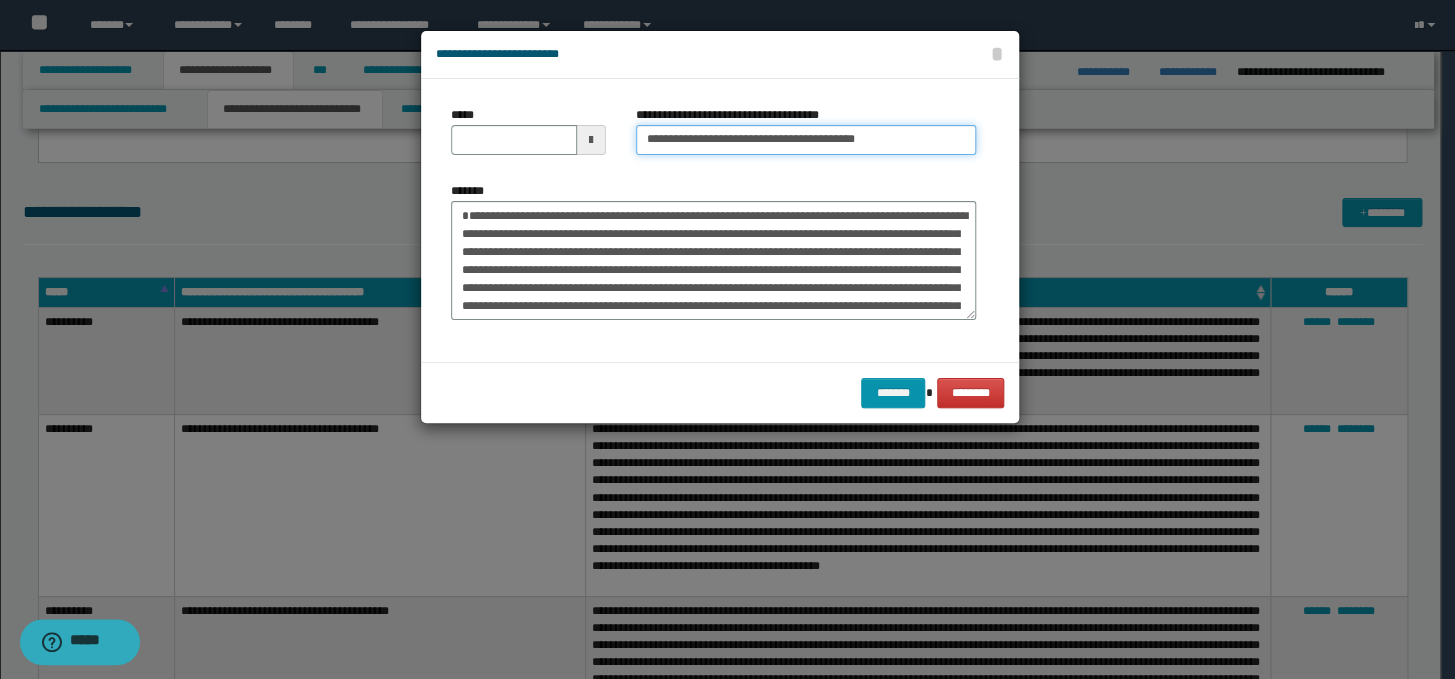 type 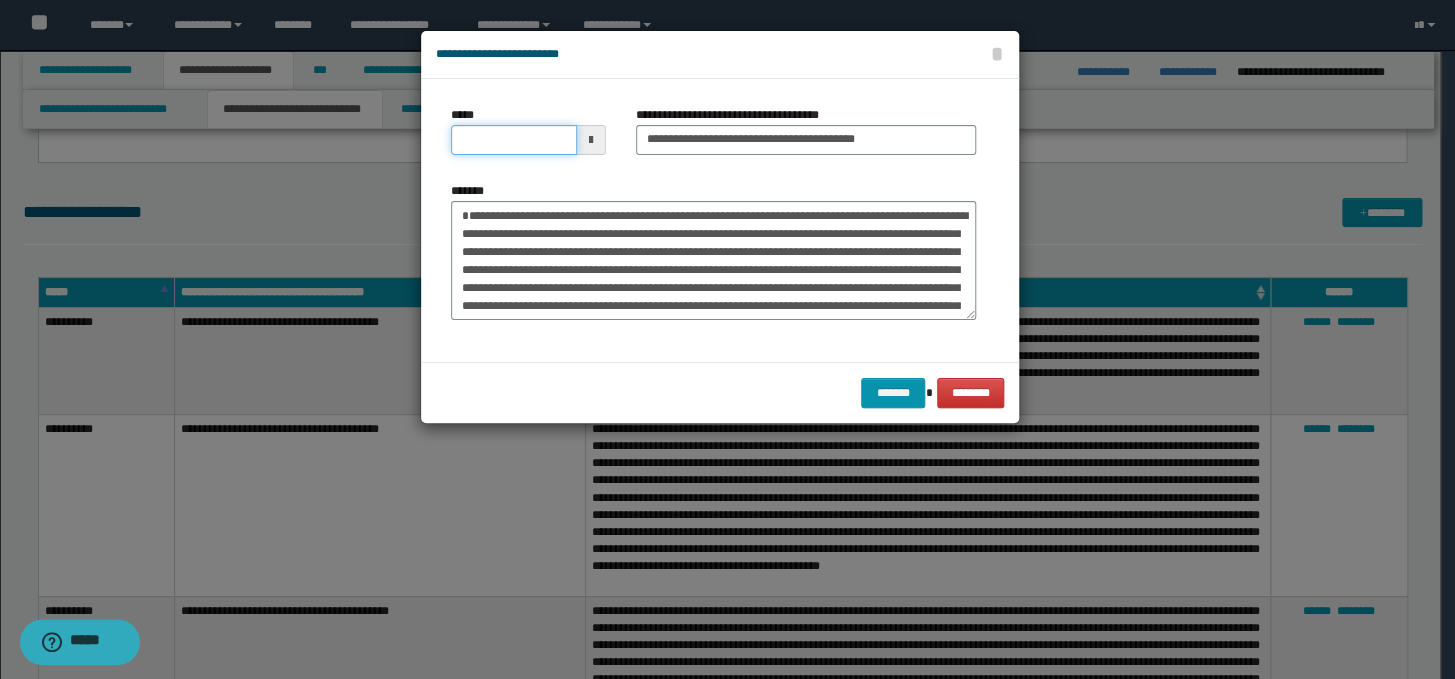 click on "*****" at bounding box center [514, 140] 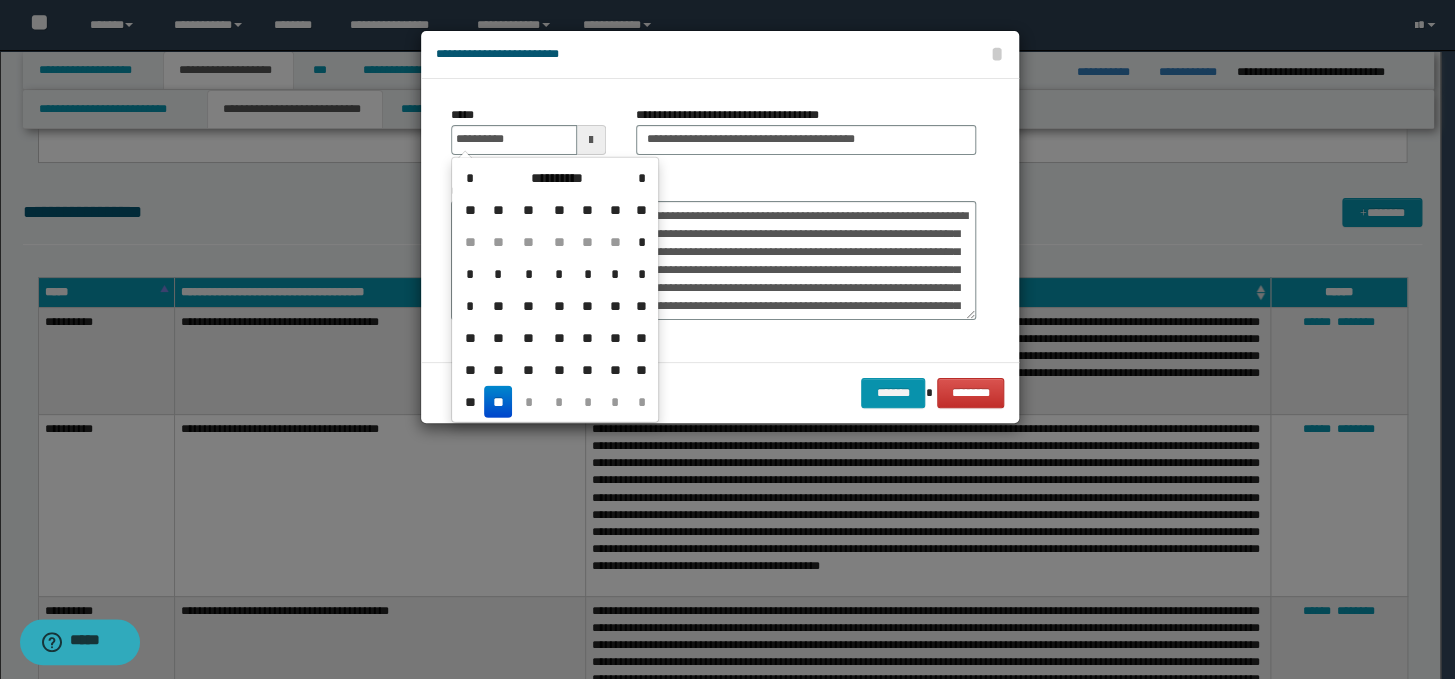click on "**" at bounding box center (498, 402) 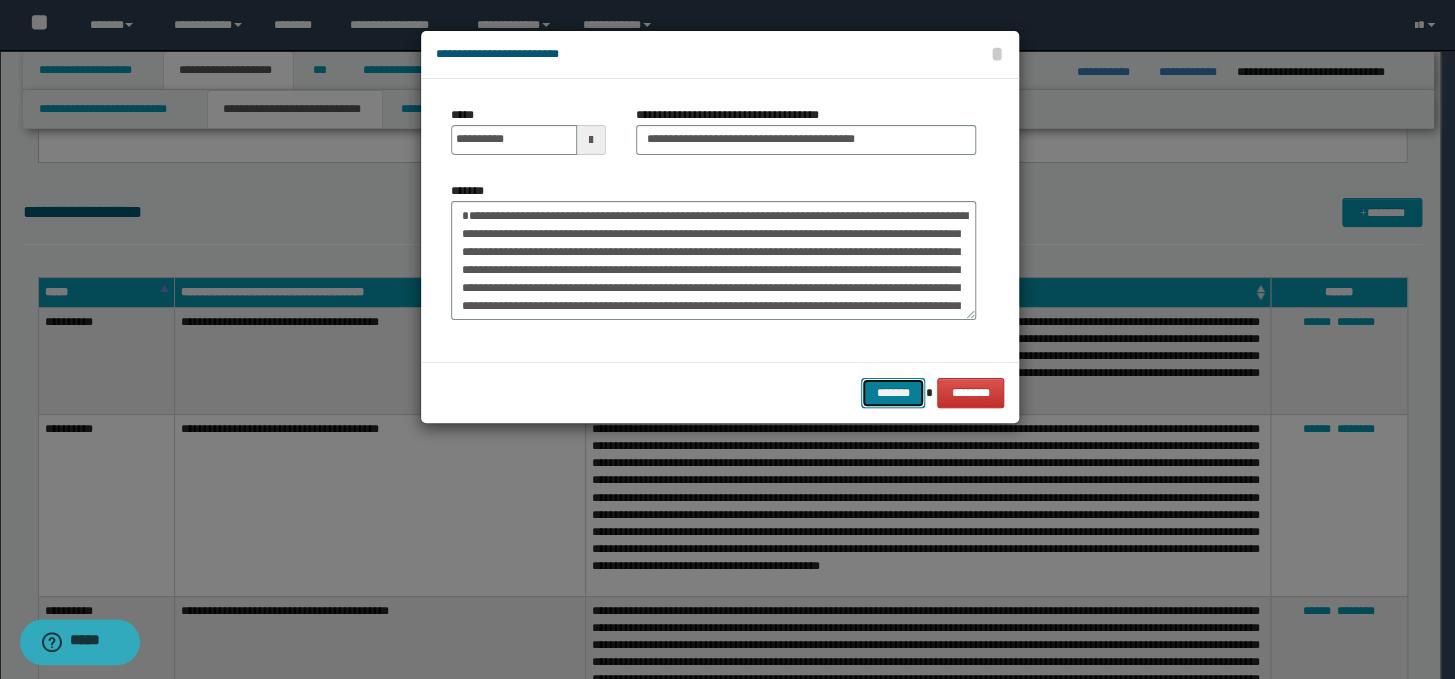 click on "*******" at bounding box center [893, 393] 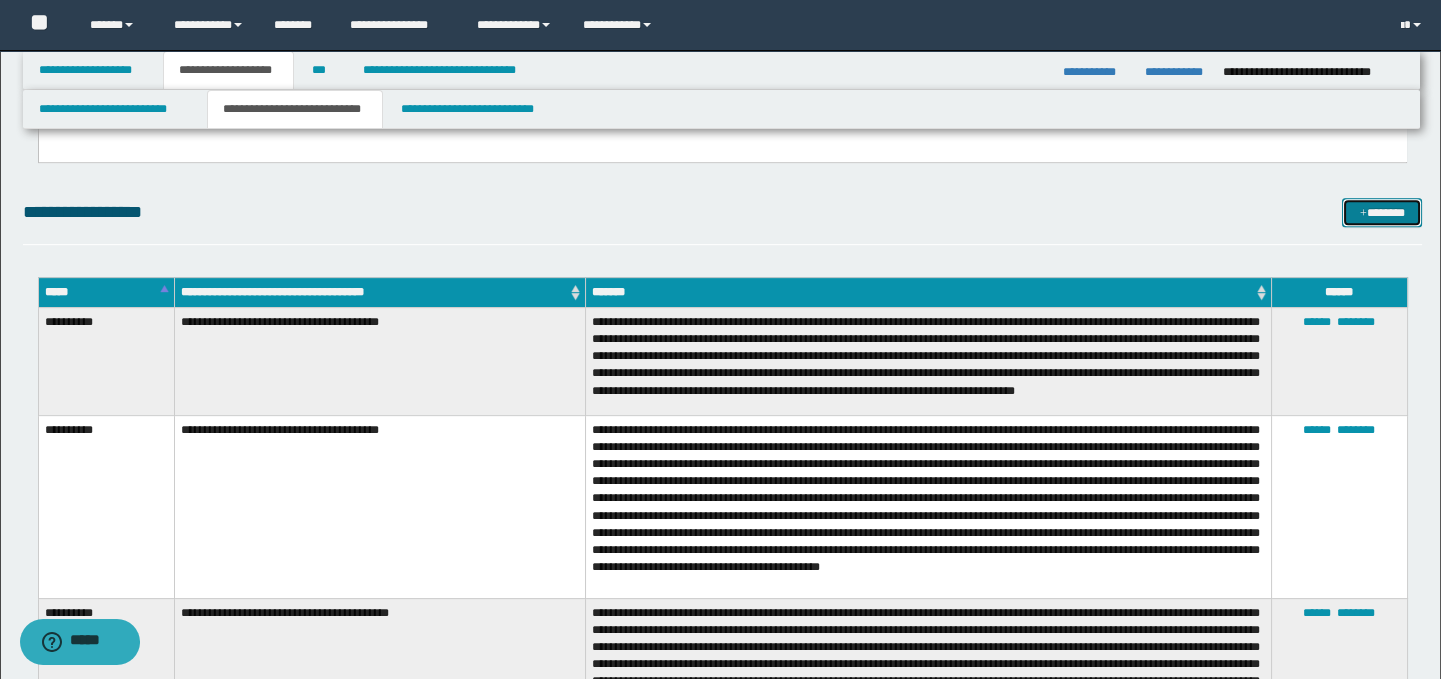 click on "*******" at bounding box center (1382, 213) 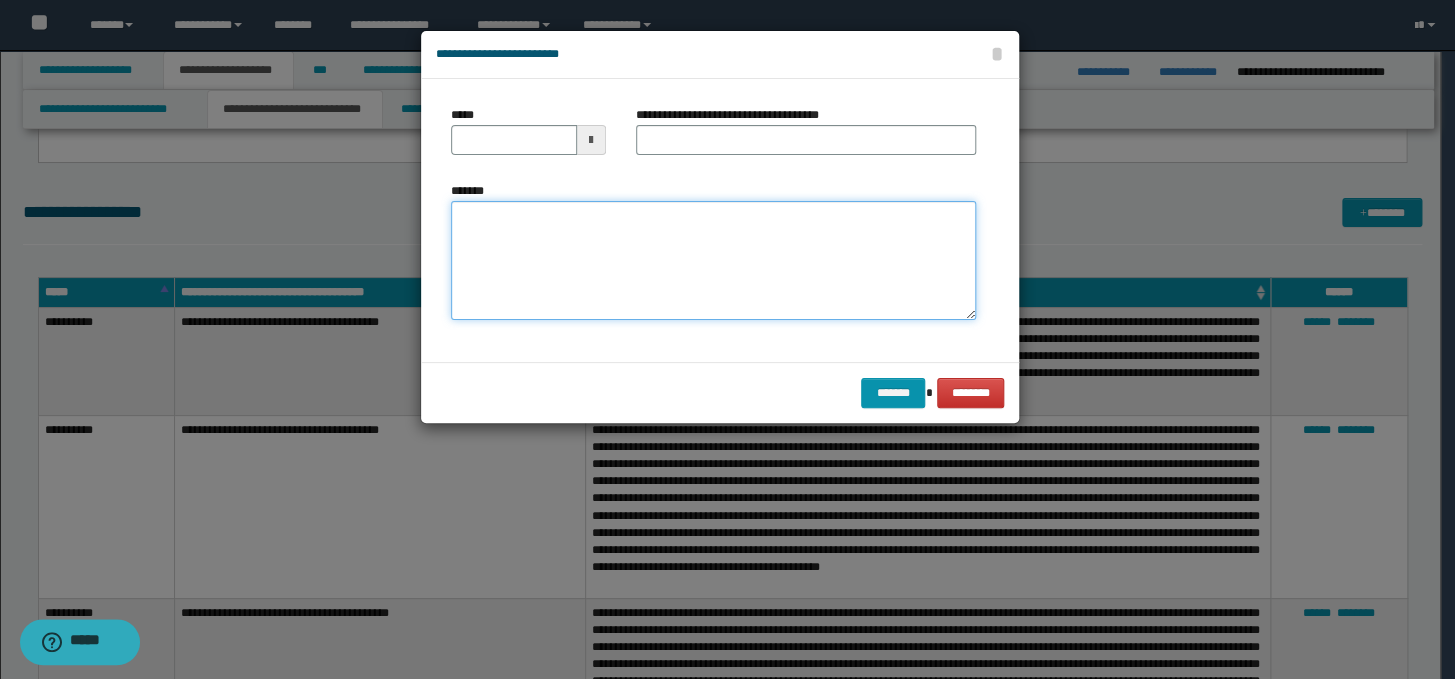 click on "*******" at bounding box center (713, 261) 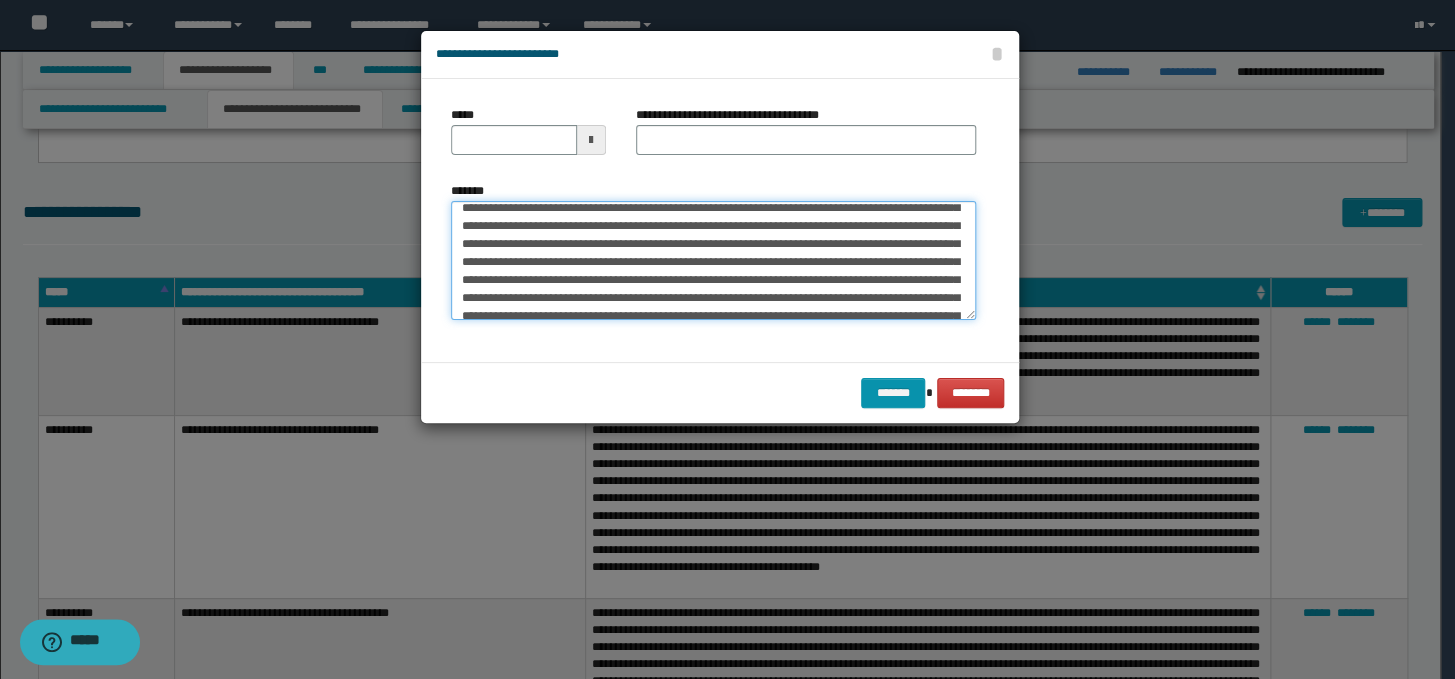 scroll, scrollTop: 0, scrollLeft: 0, axis: both 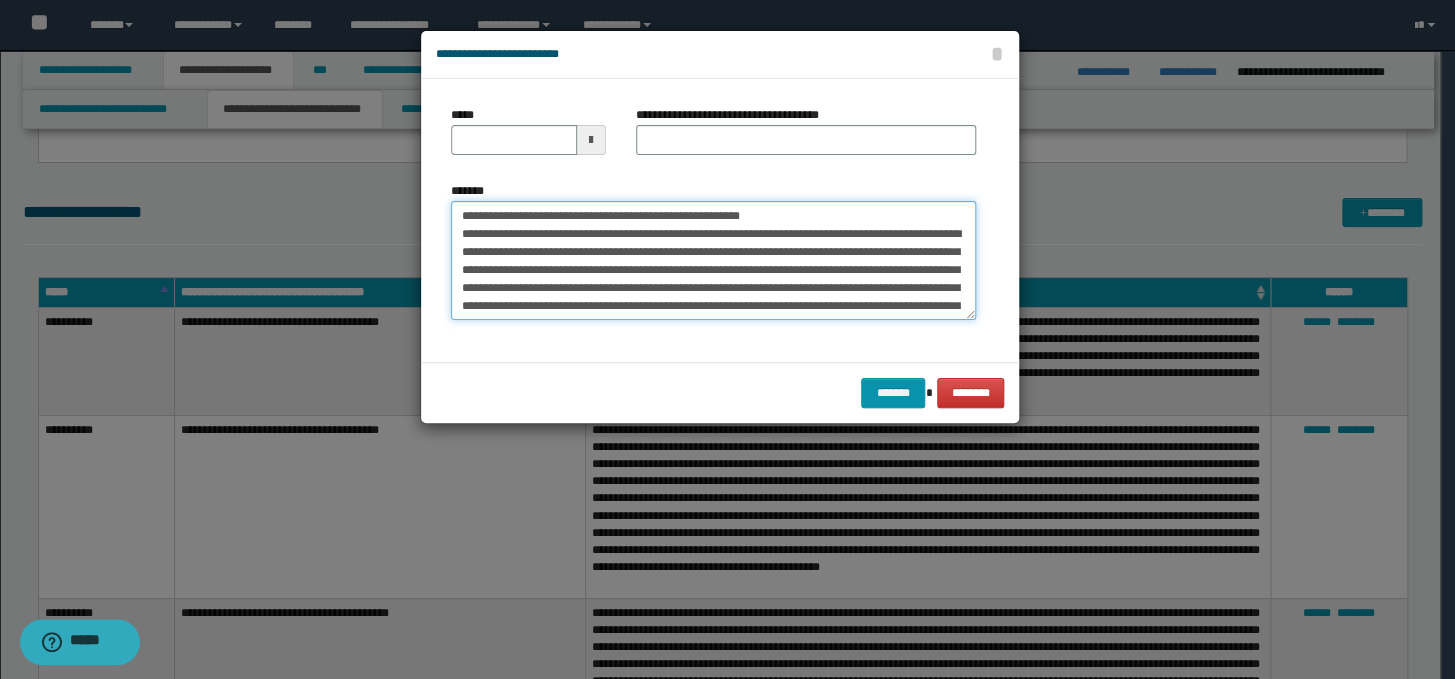 drag, startPoint x: 841, startPoint y: 220, endPoint x: 434, endPoint y: 218, distance: 407.0049 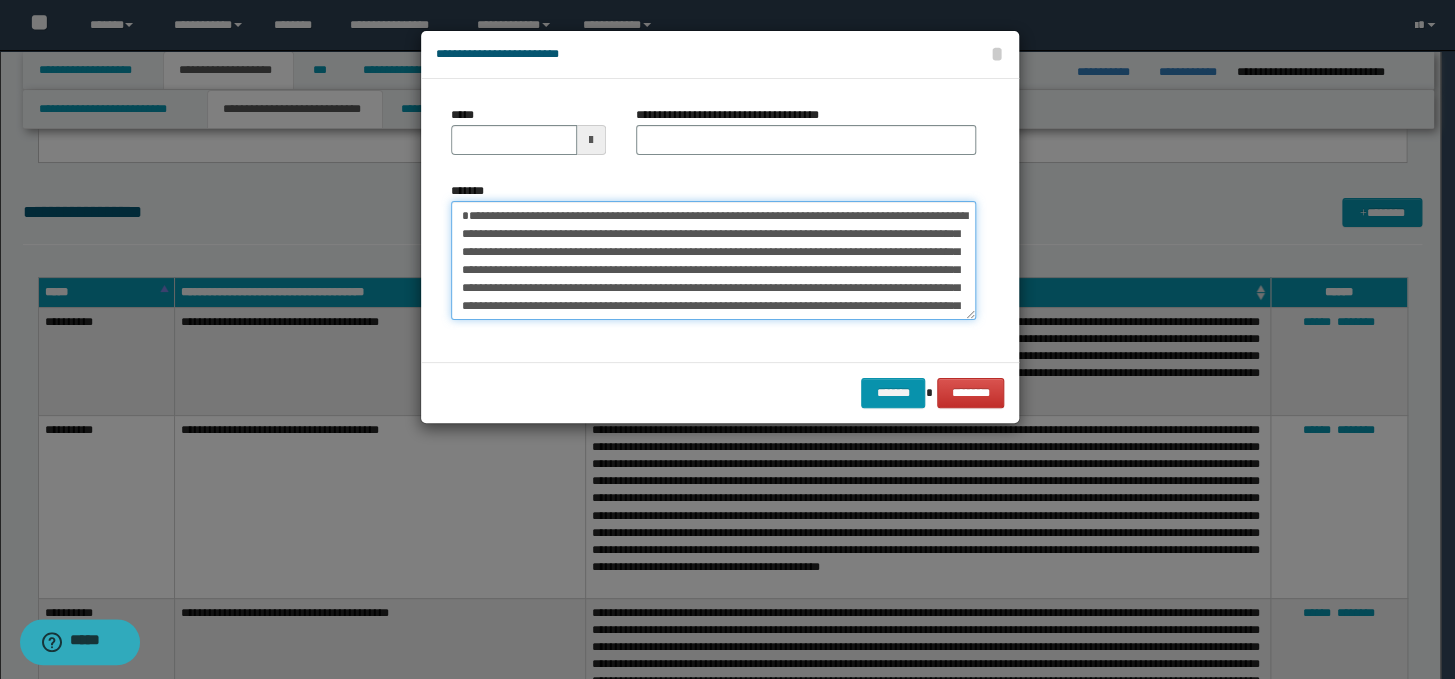 type 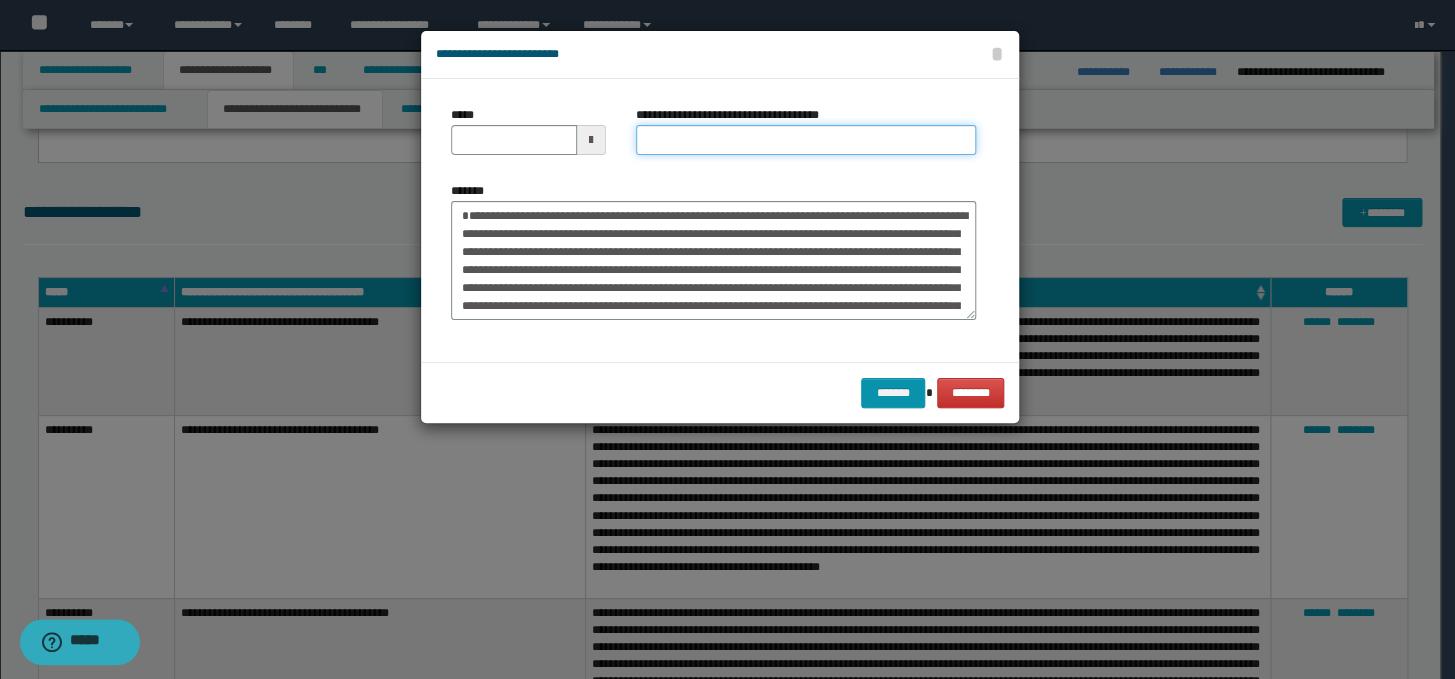 click on "**********" at bounding box center (806, 140) 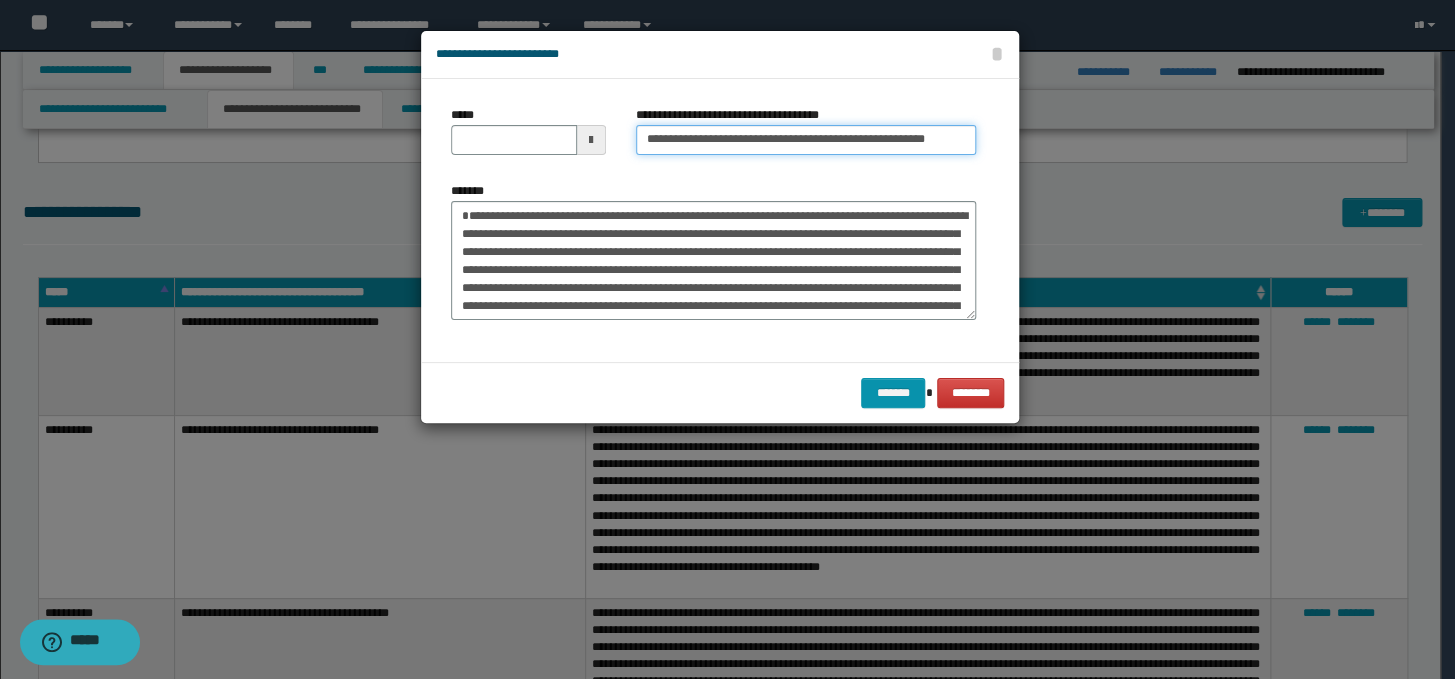 scroll, scrollTop: 0, scrollLeft: 0, axis: both 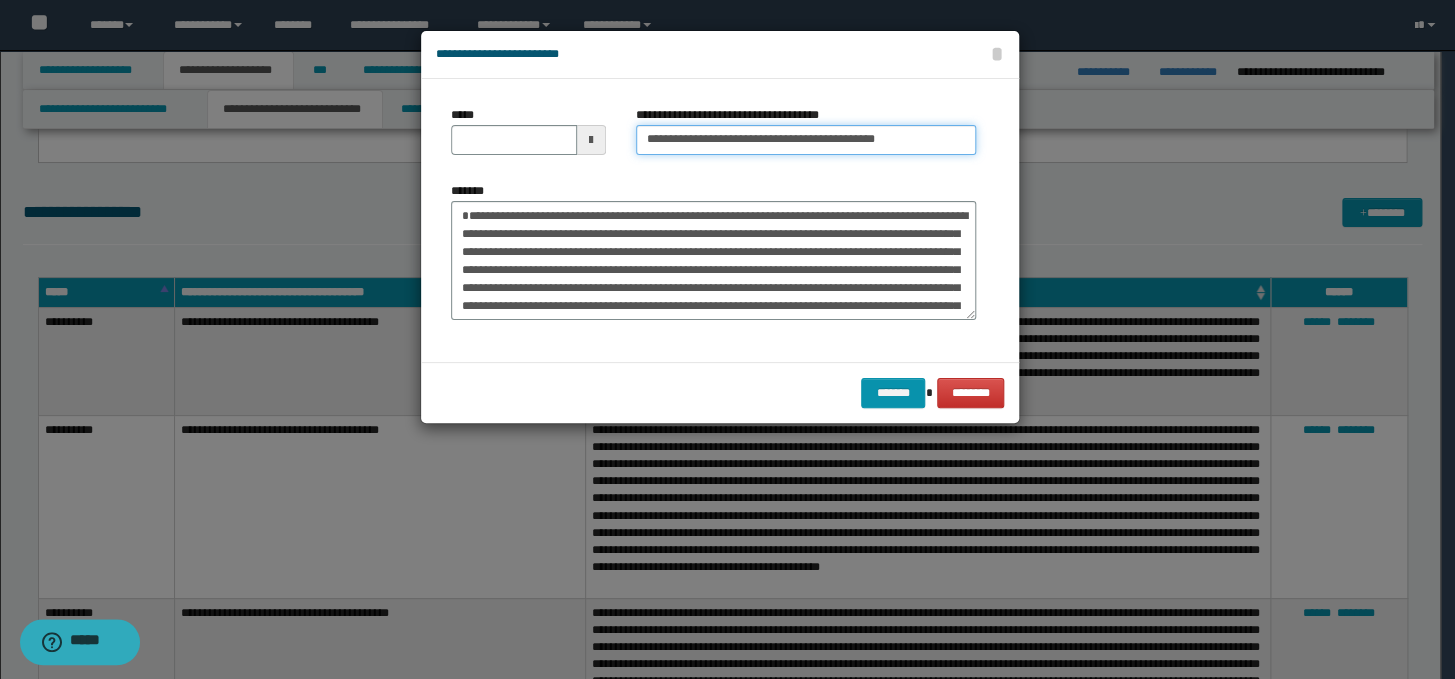 type 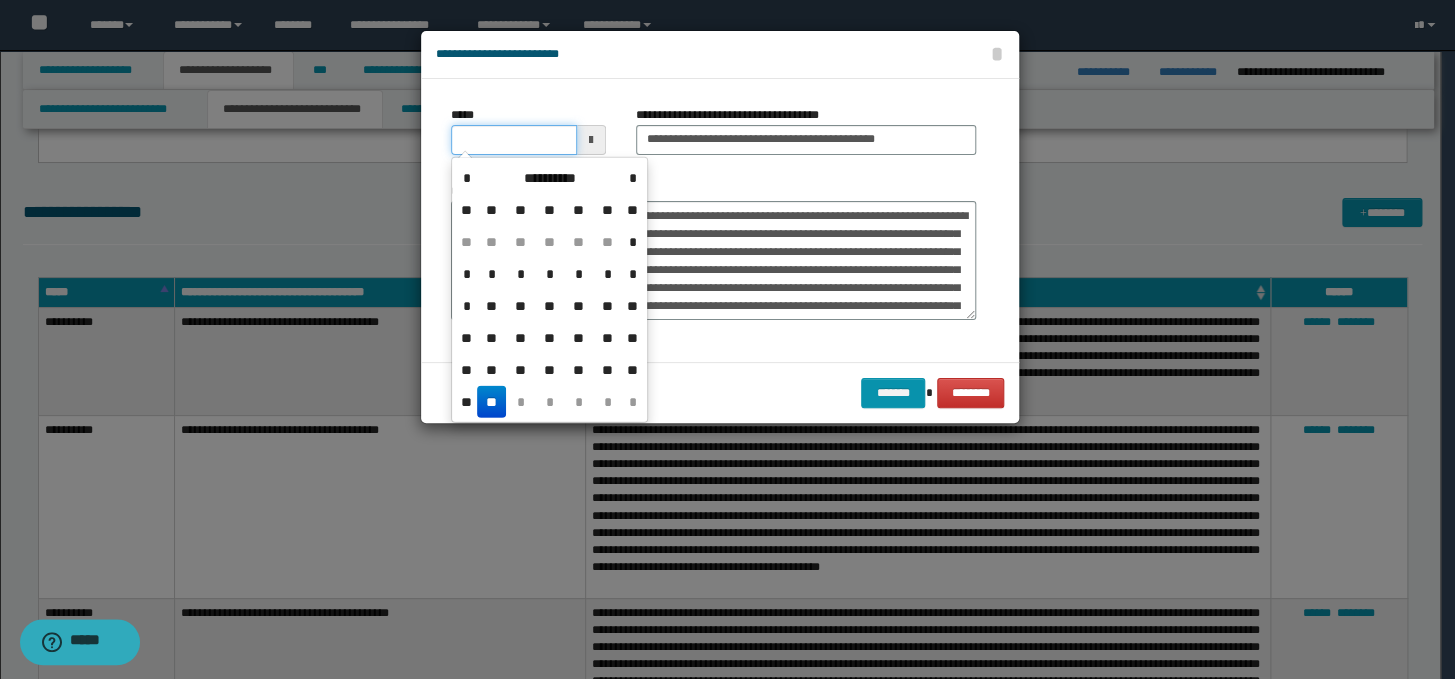 click on "*****" at bounding box center (514, 140) 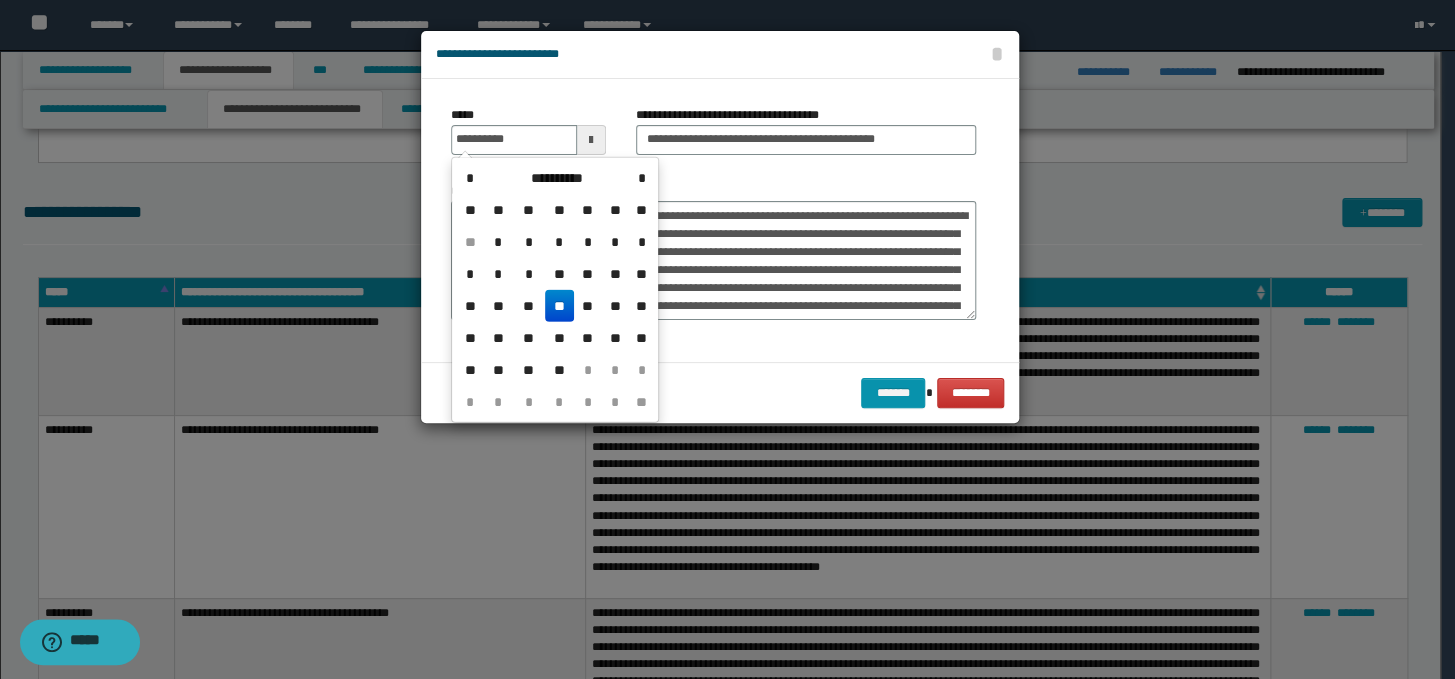 click on "**" at bounding box center (559, 306) 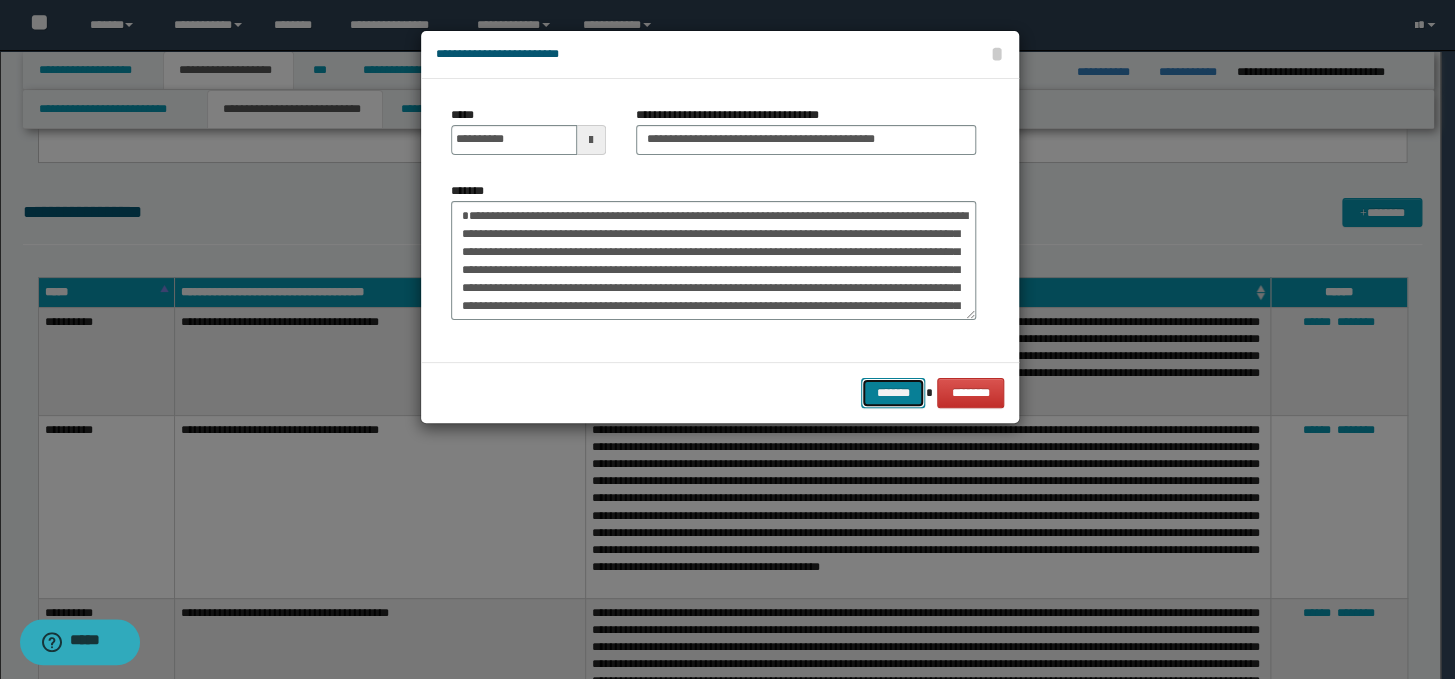 click on "*******" at bounding box center (893, 393) 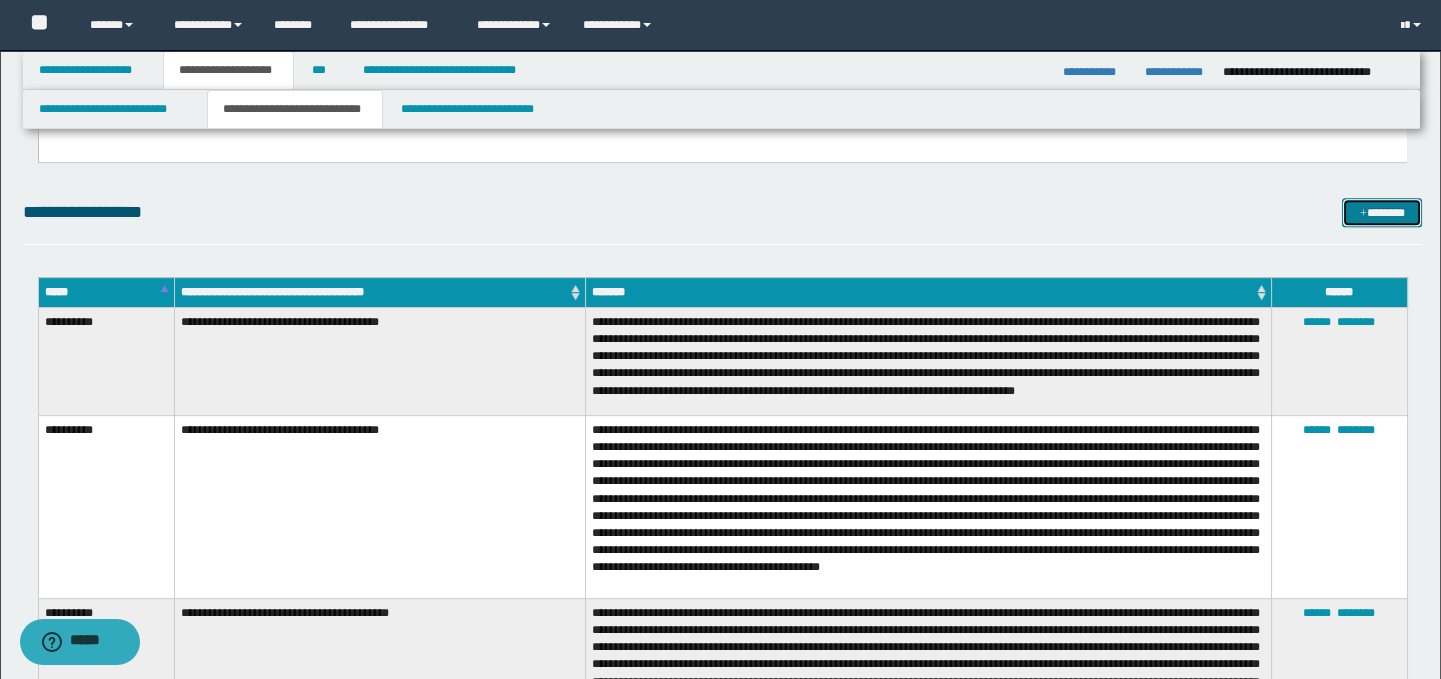 click on "*******" at bounding box center [1382, 213] 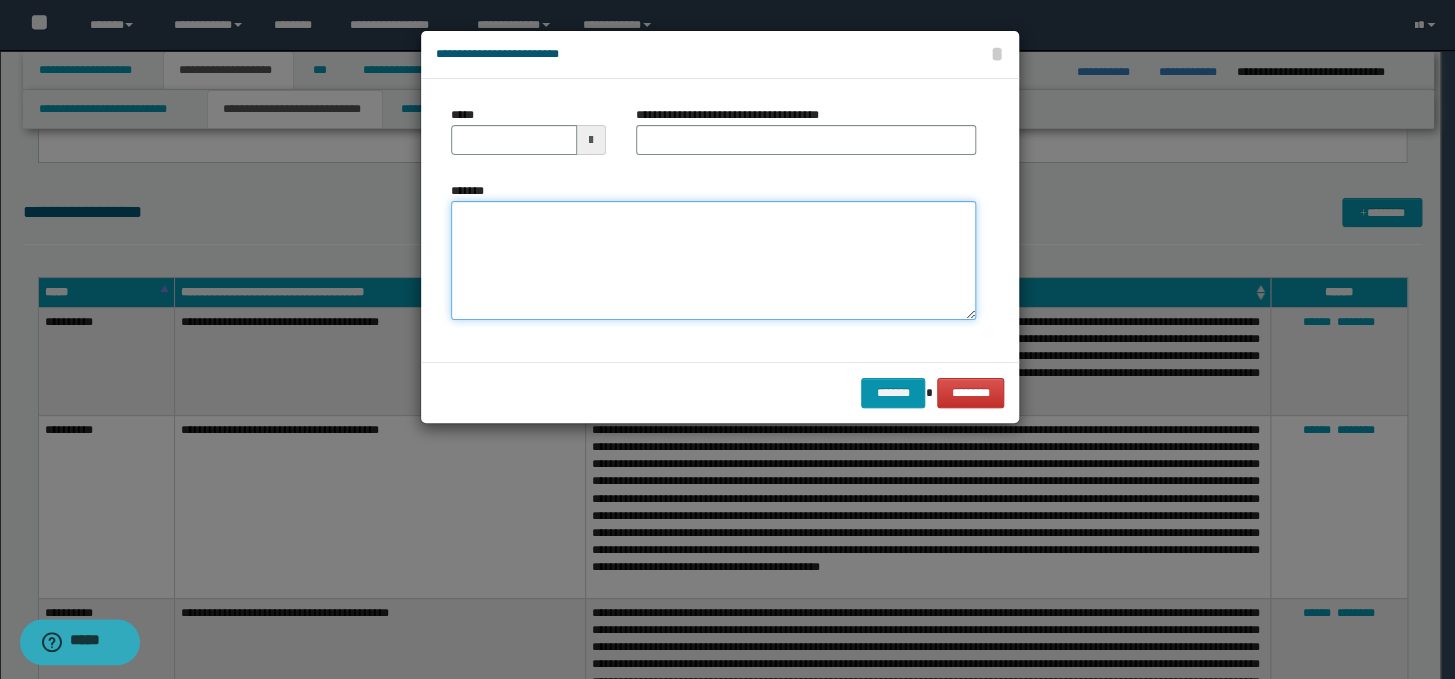 click on "*******" at bounding box center (713, 261) 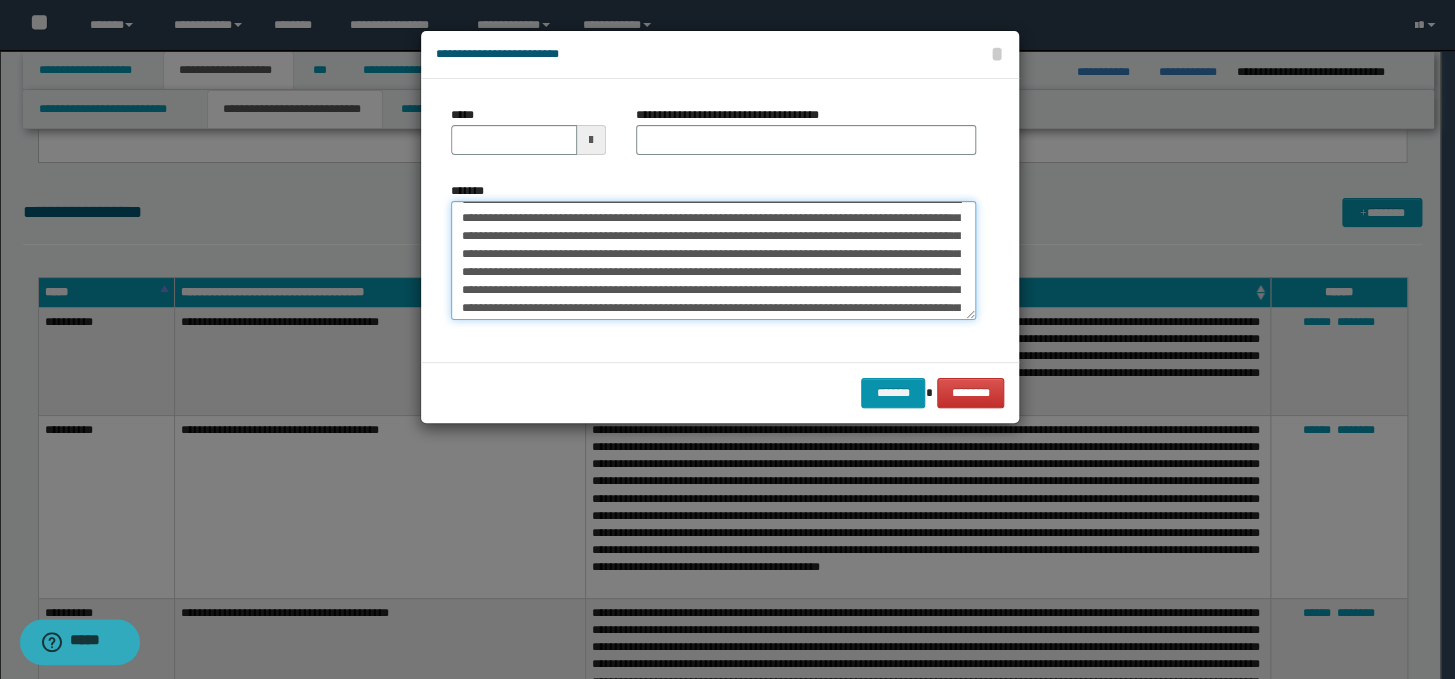 scroll, scrollTop: 0, scrollLeft: 0, axis: both 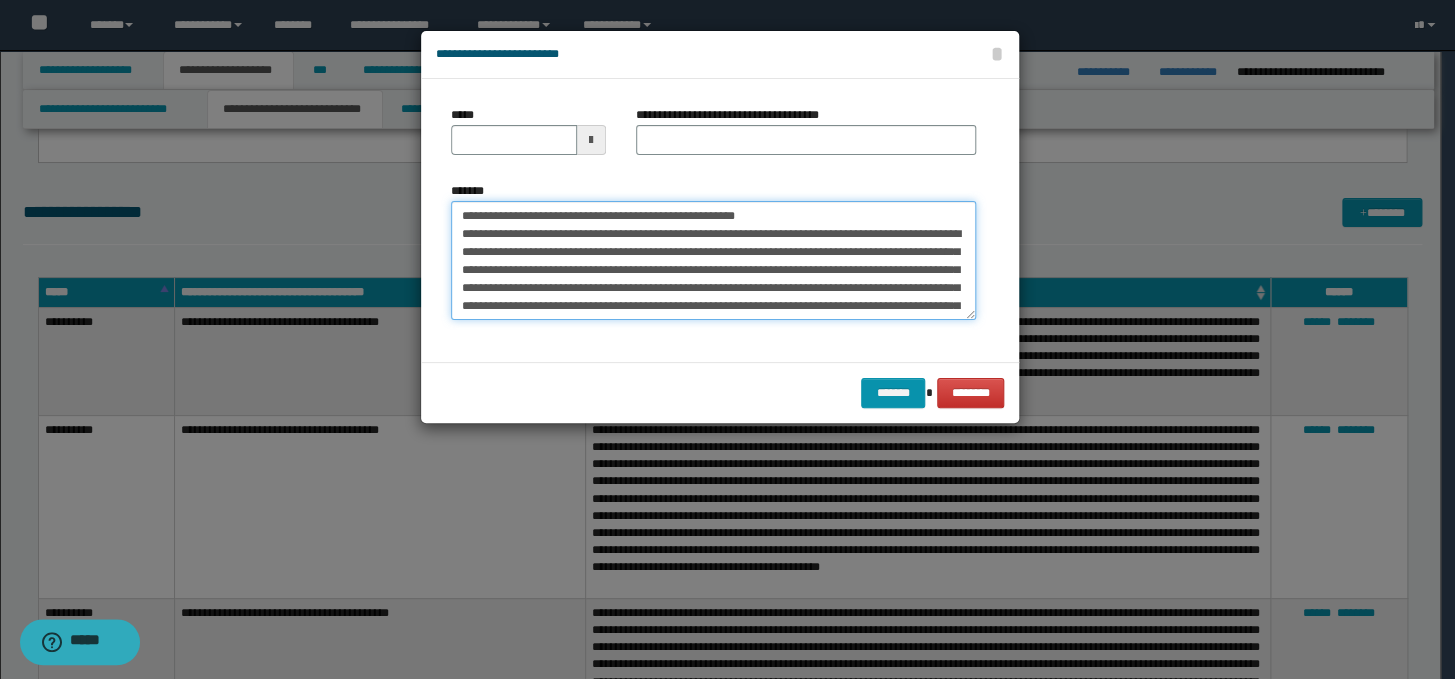 drag, startPoint x: 850, startPoint y: 207, endPoint x: 429, endPoint y: 200, distance: 421.0582 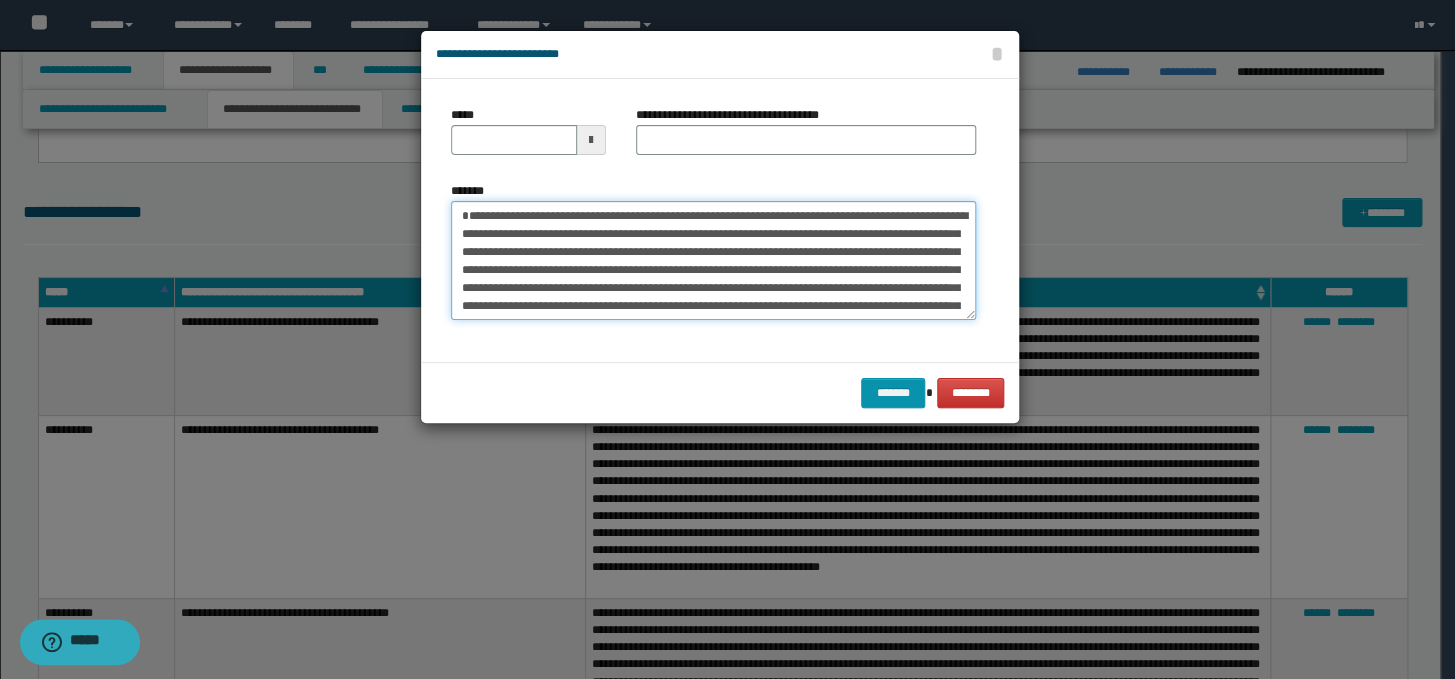 type on "**********" 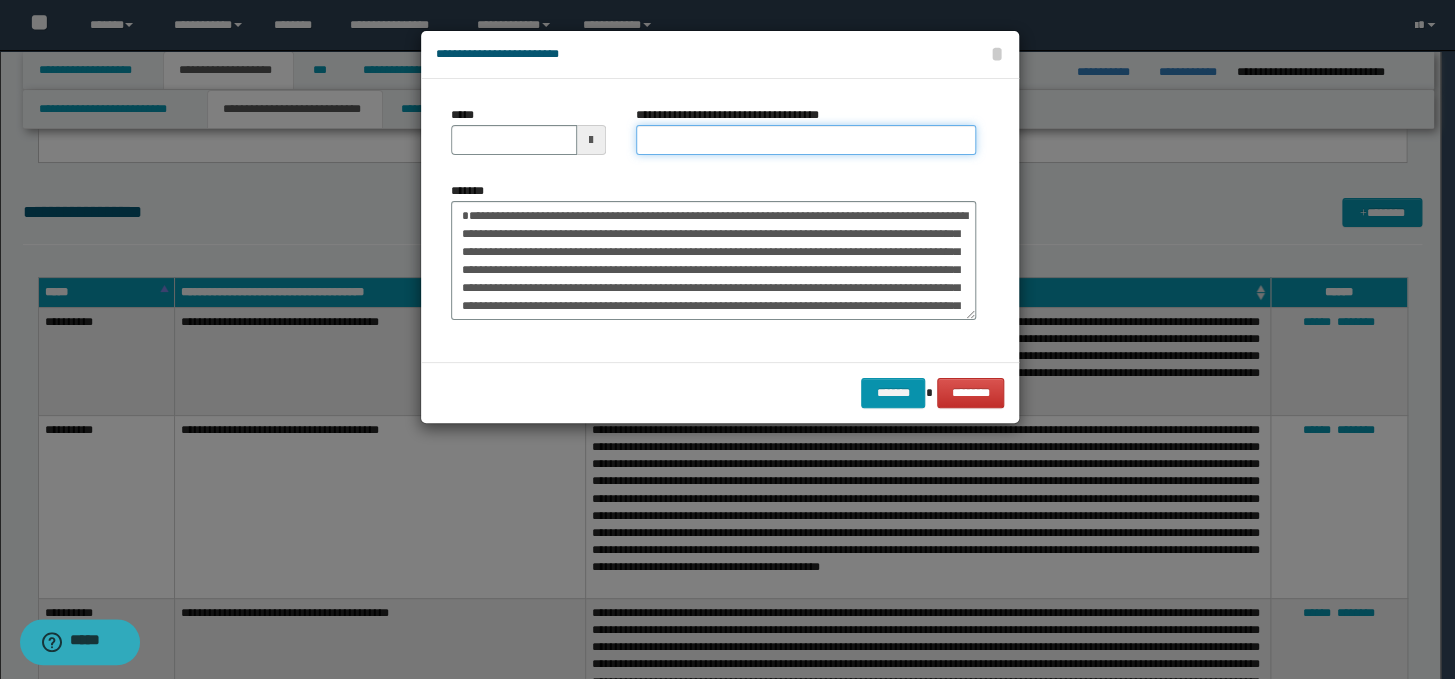 click on "**********" at bounding box center (806, 140) 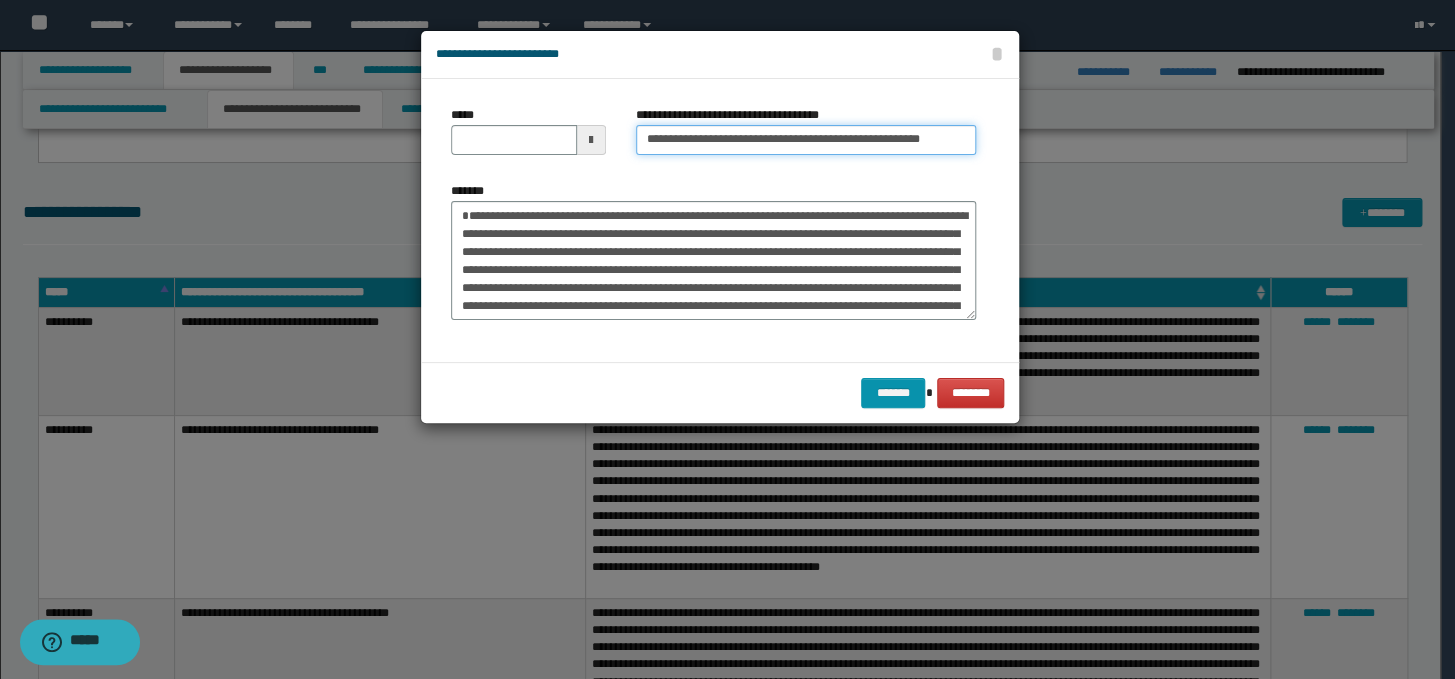 scroll, scrollTop: 0, scrollLeft: 0, axis: both 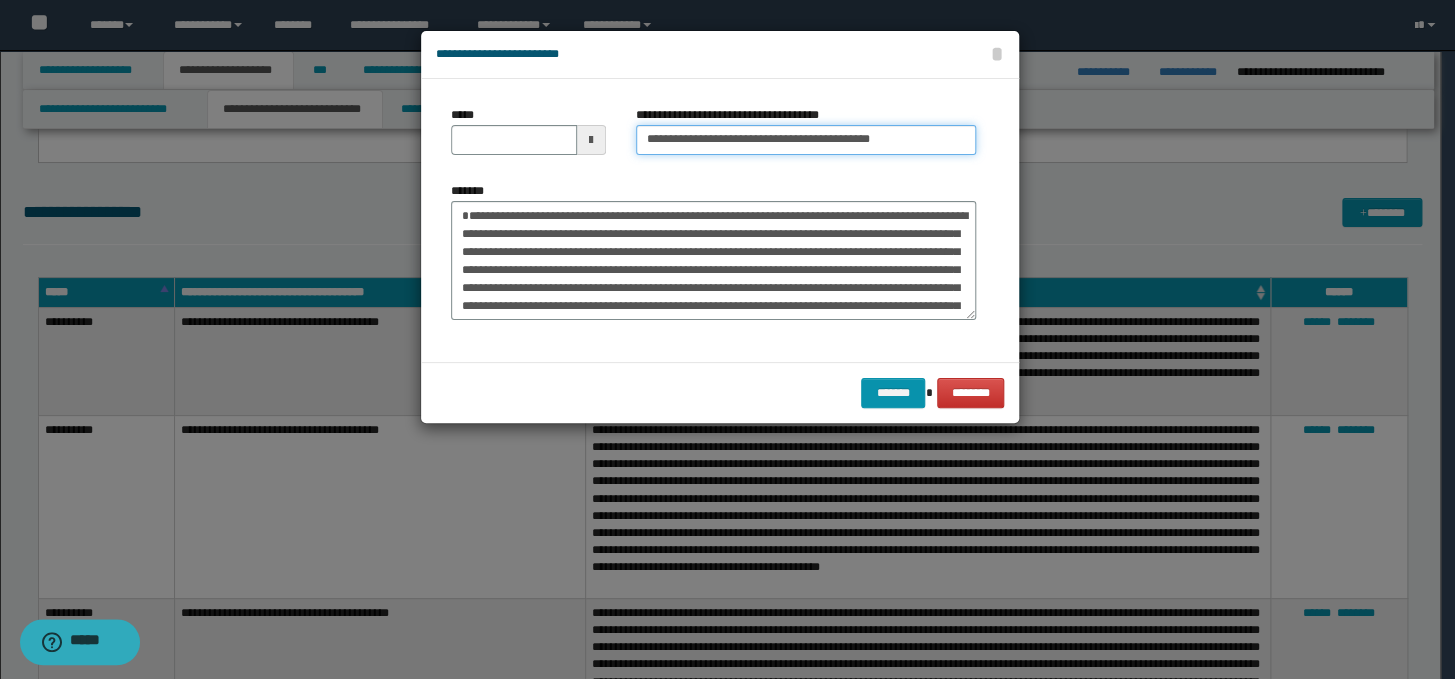 type 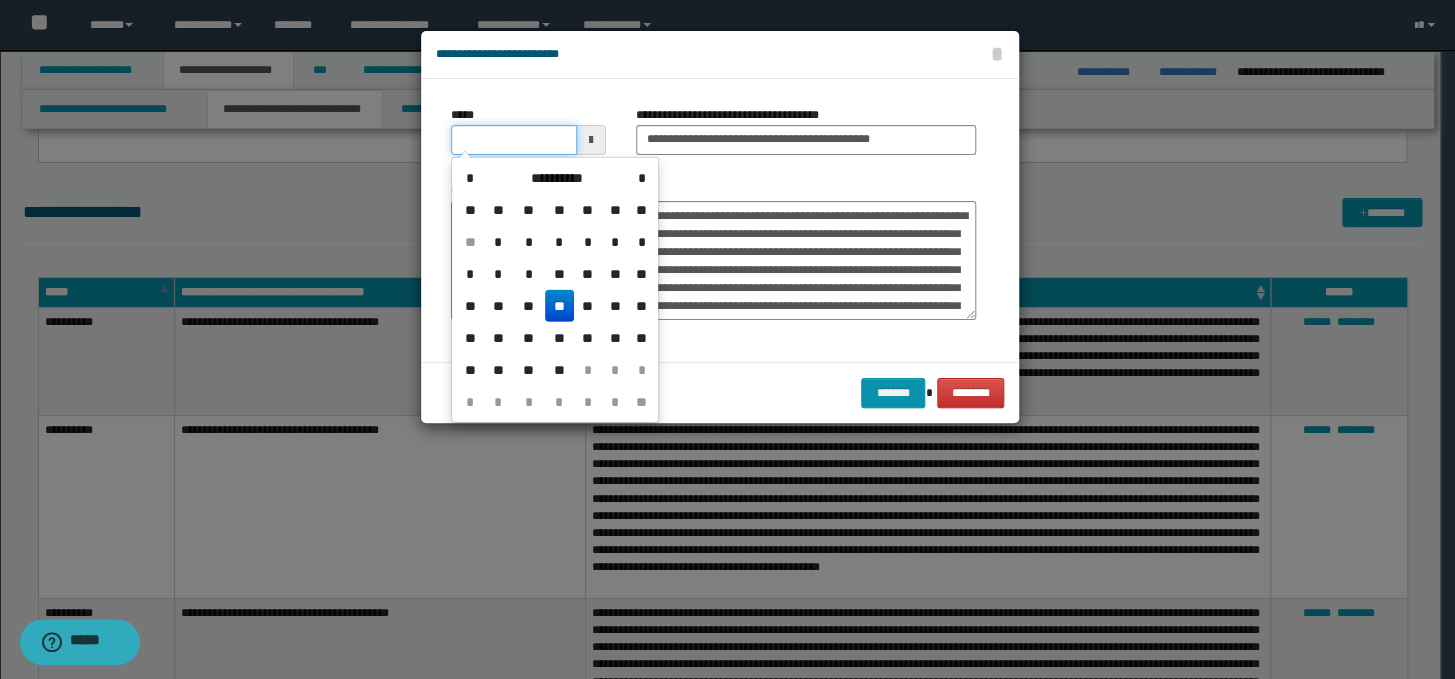 click on "*****" at bounding box center [514, 140] 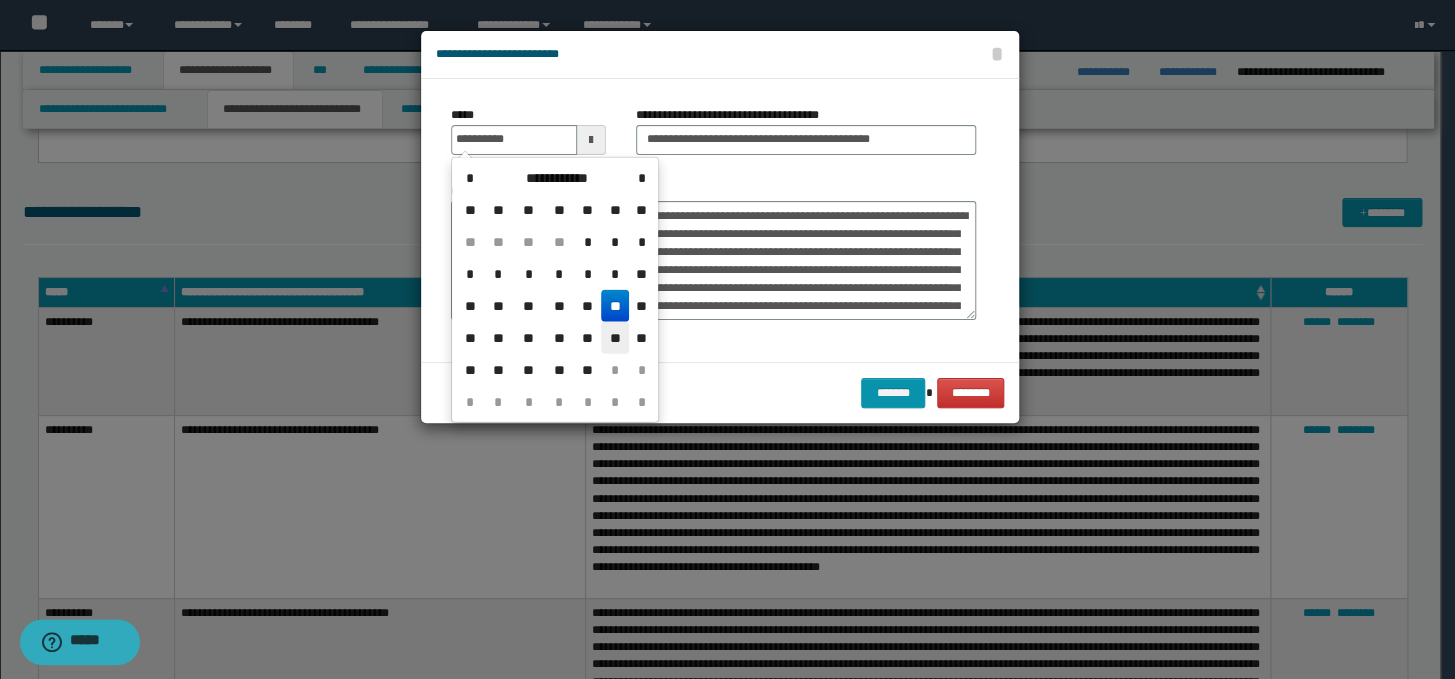 click on "**" at bounding box center [615, 338] 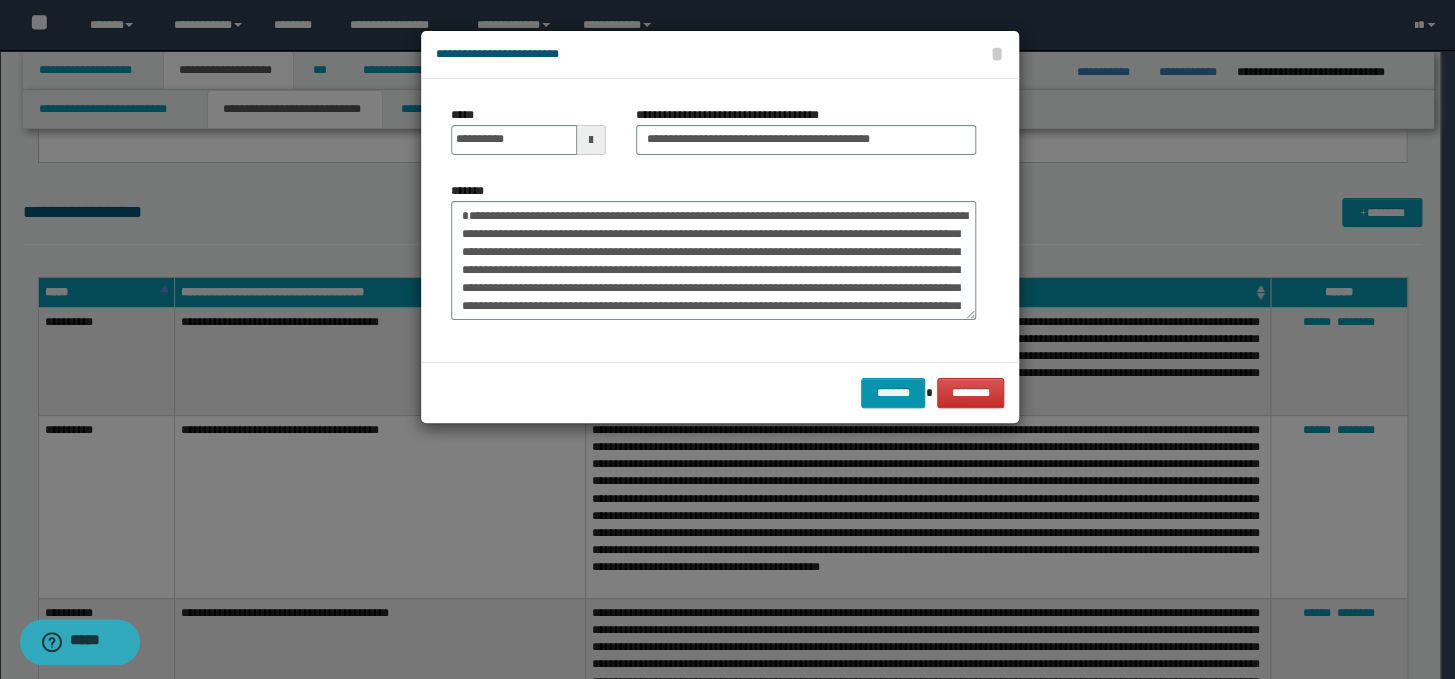 click at bounding box center (591, 140) 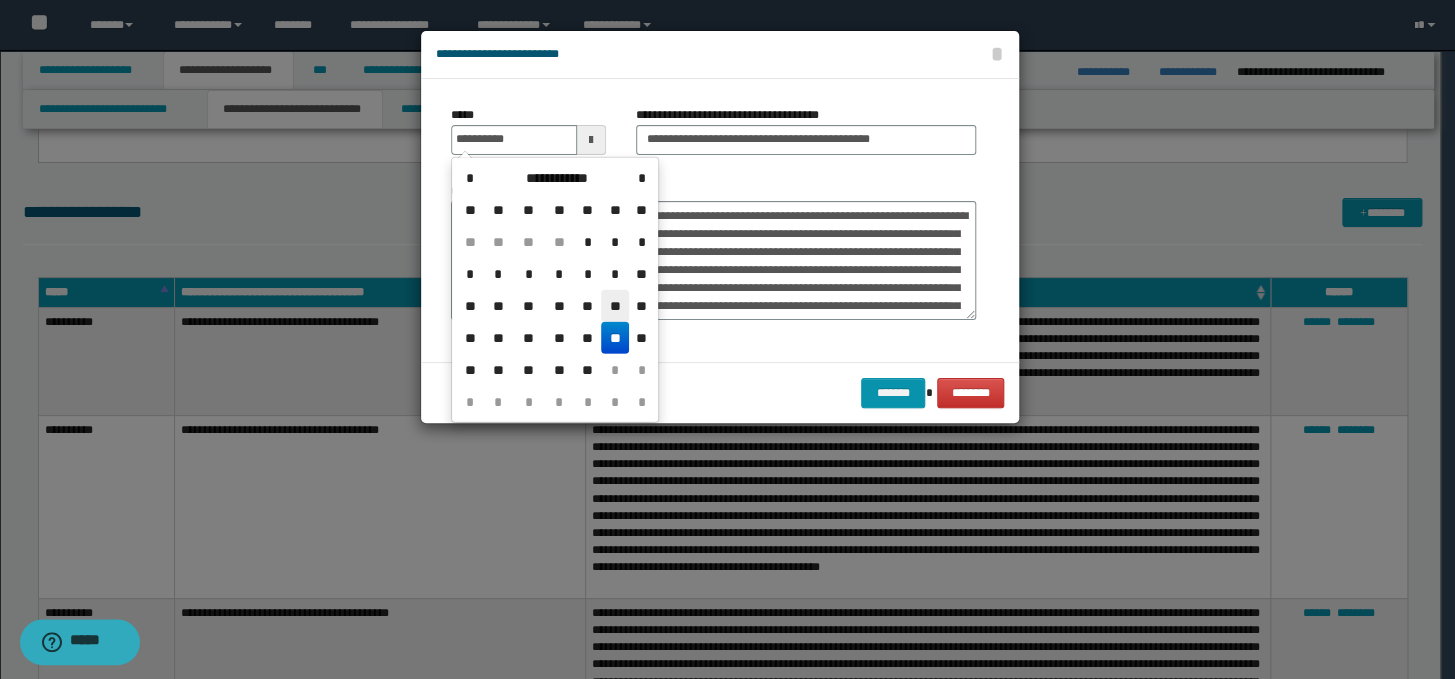 click on "**" at bounding box center (615, 306) 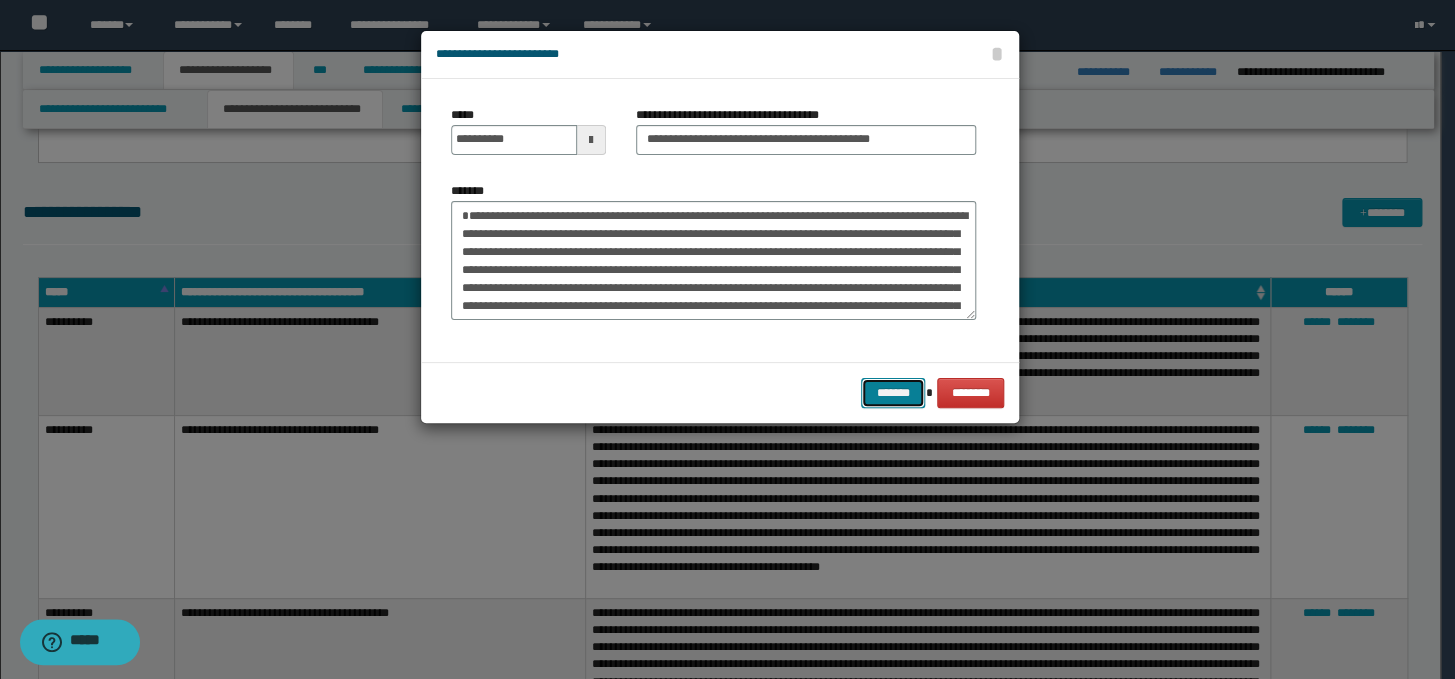 click on "*******" at bounding box center [893, 393] 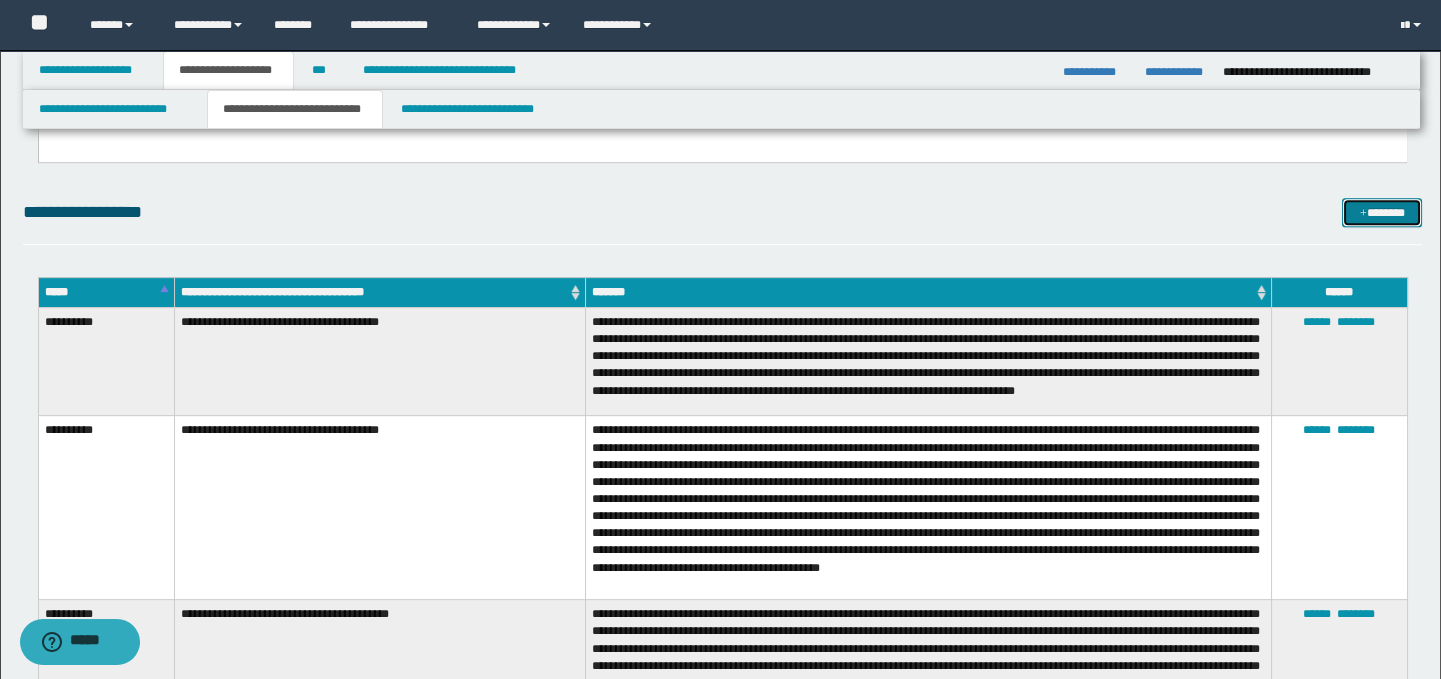 click on "*******" at bounding box center (1382, 213) 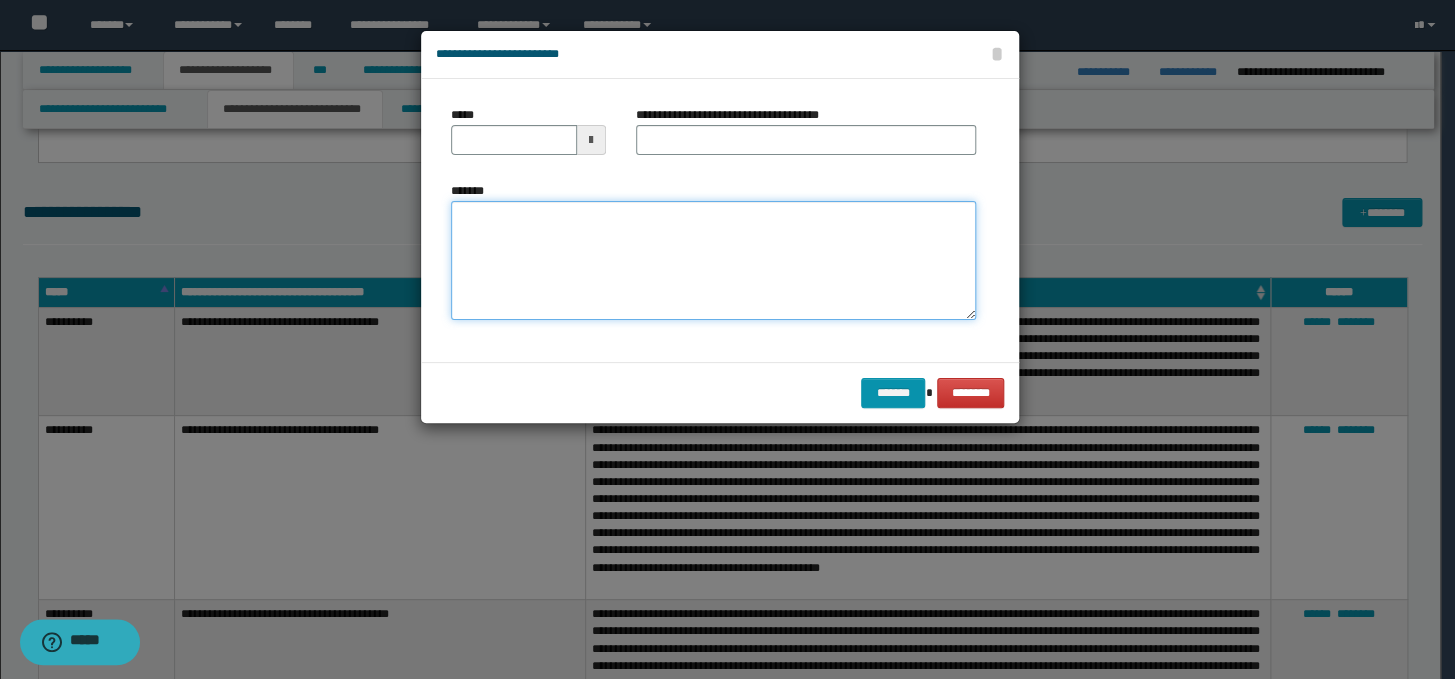 paste on "**********" 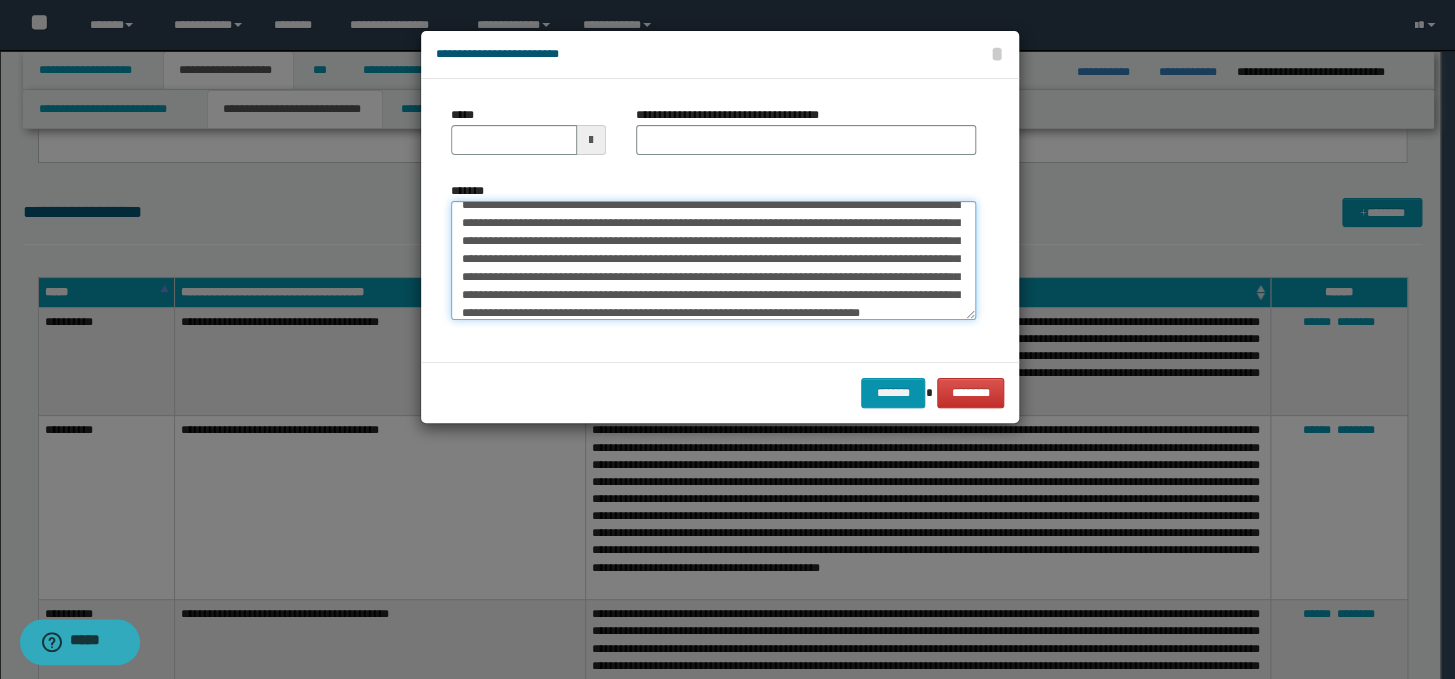 scroll, scrollTop: 0, scrollLeft: 0, axis: both 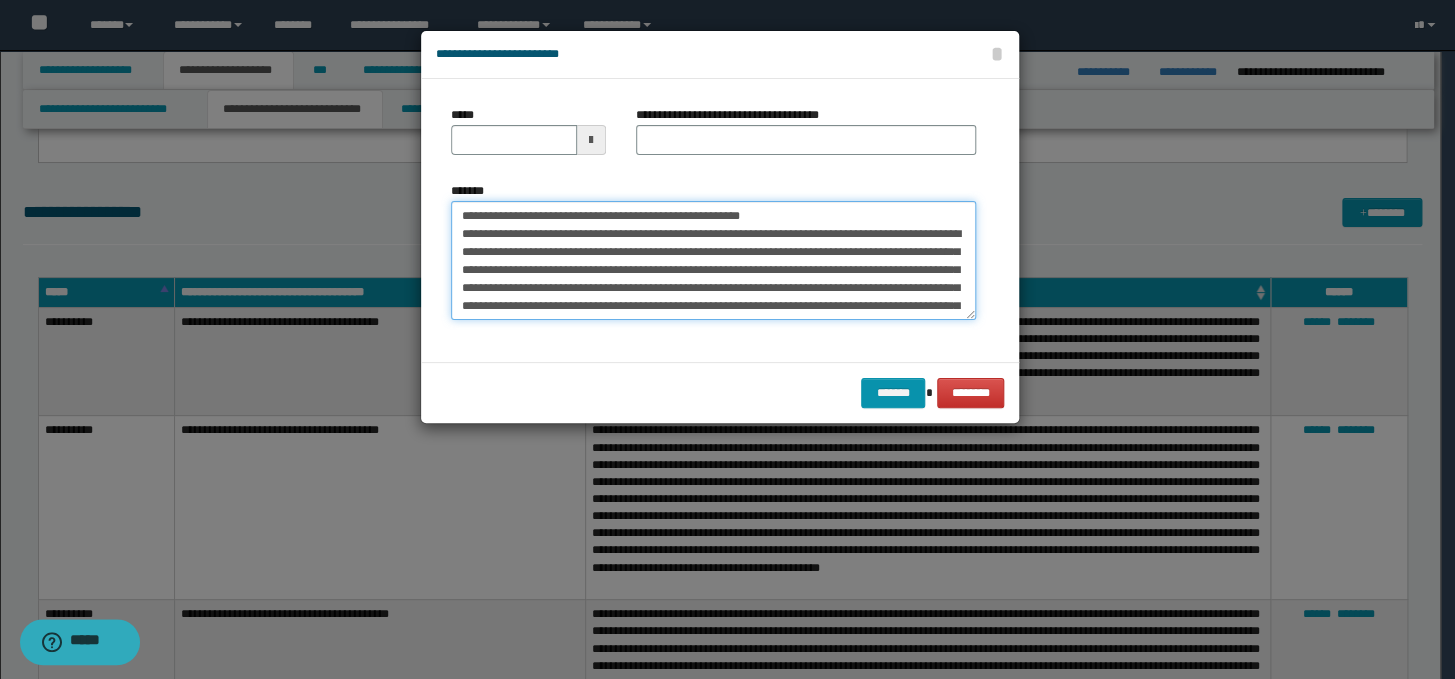 drag, startPoint x: 826, startPoint y: 218, endPoint x: 449, endPoint y: 205, distance: 377.22406 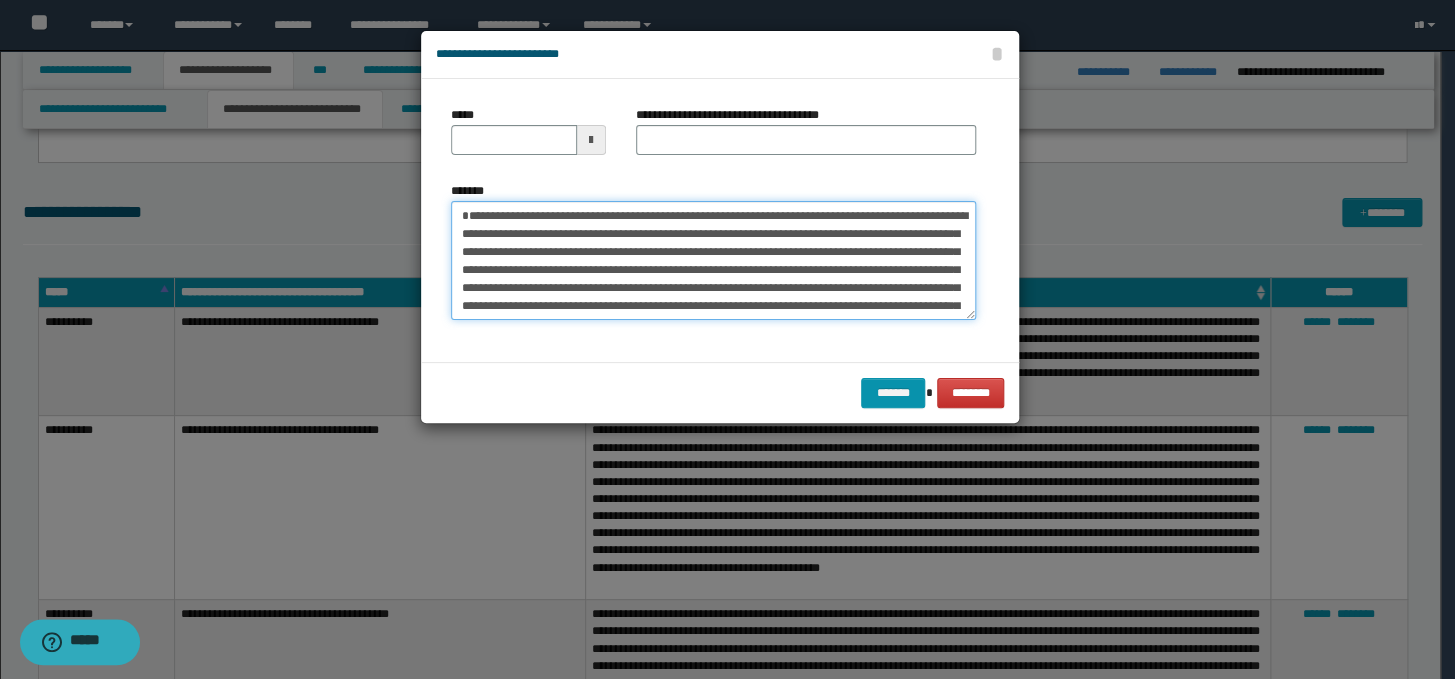 type on "**********" 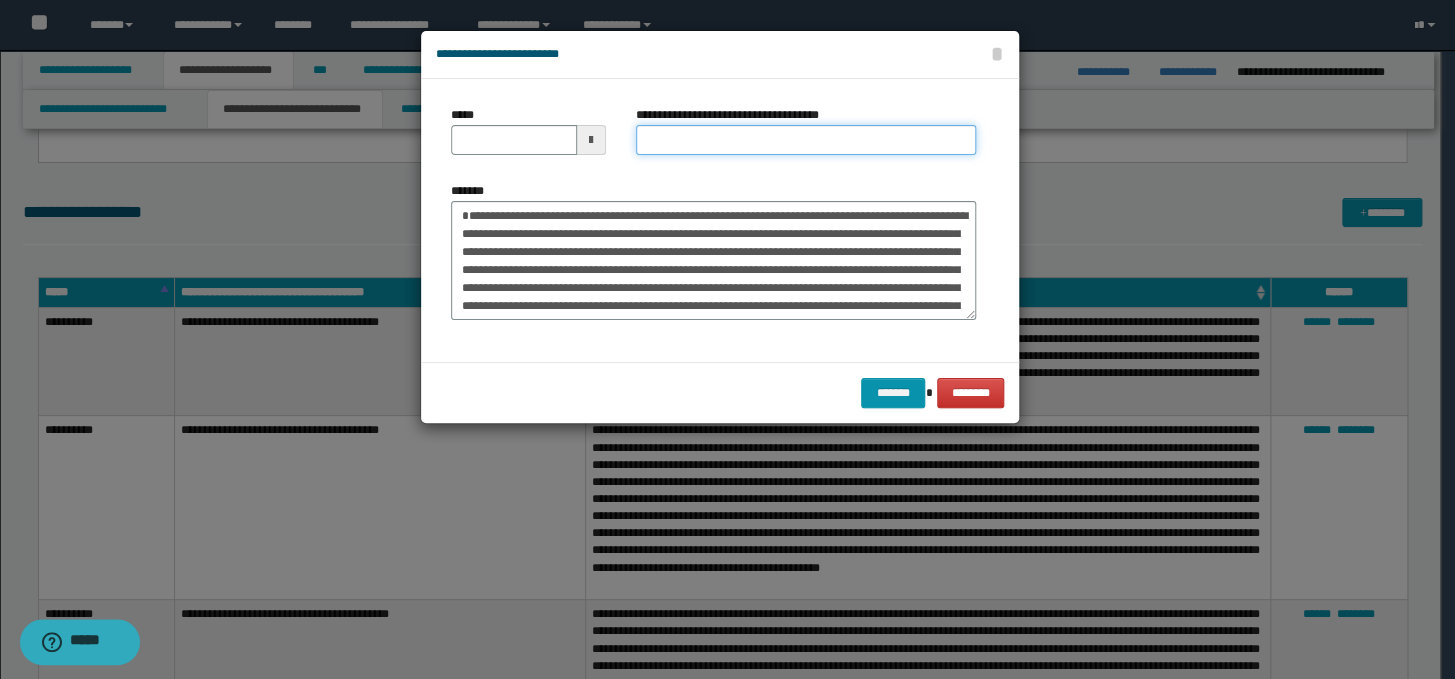 click on "**********" at bounding box center [806, 140] 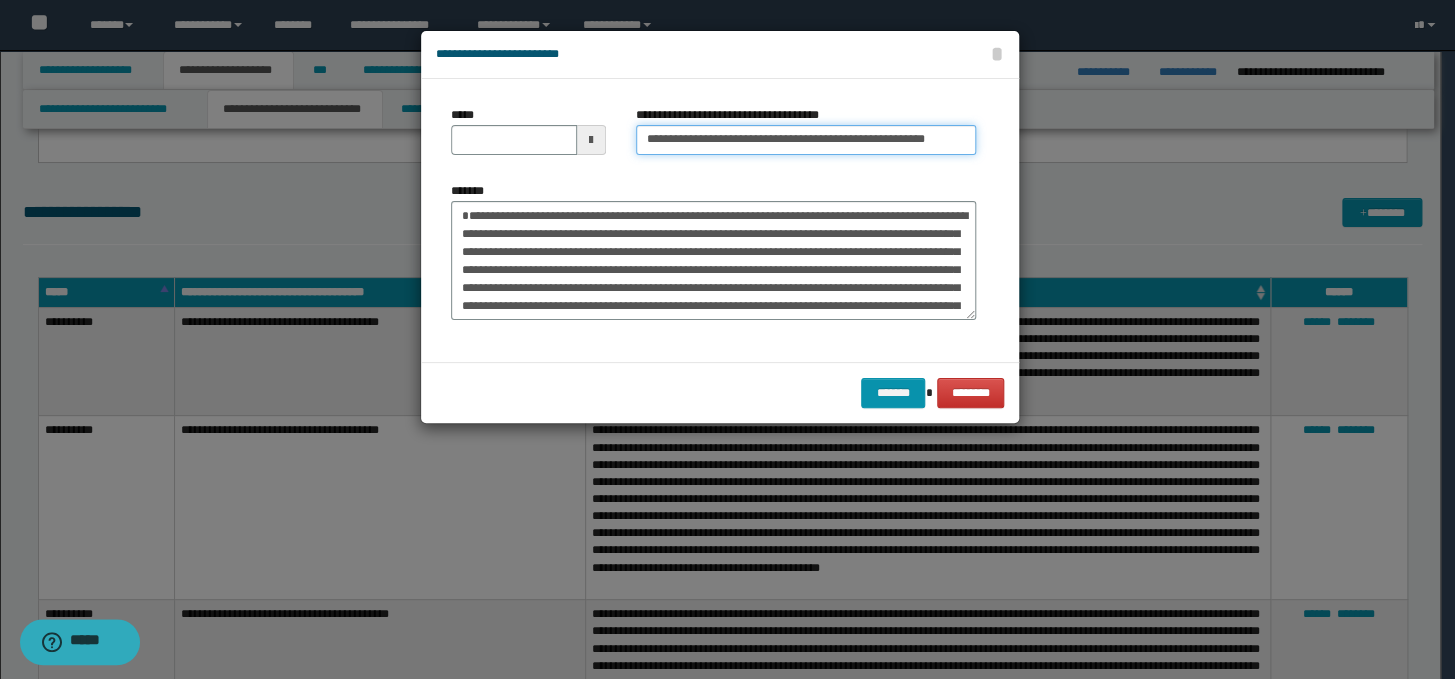 scroll, scrollTop: 0, scrollLeft: 0, axis: both 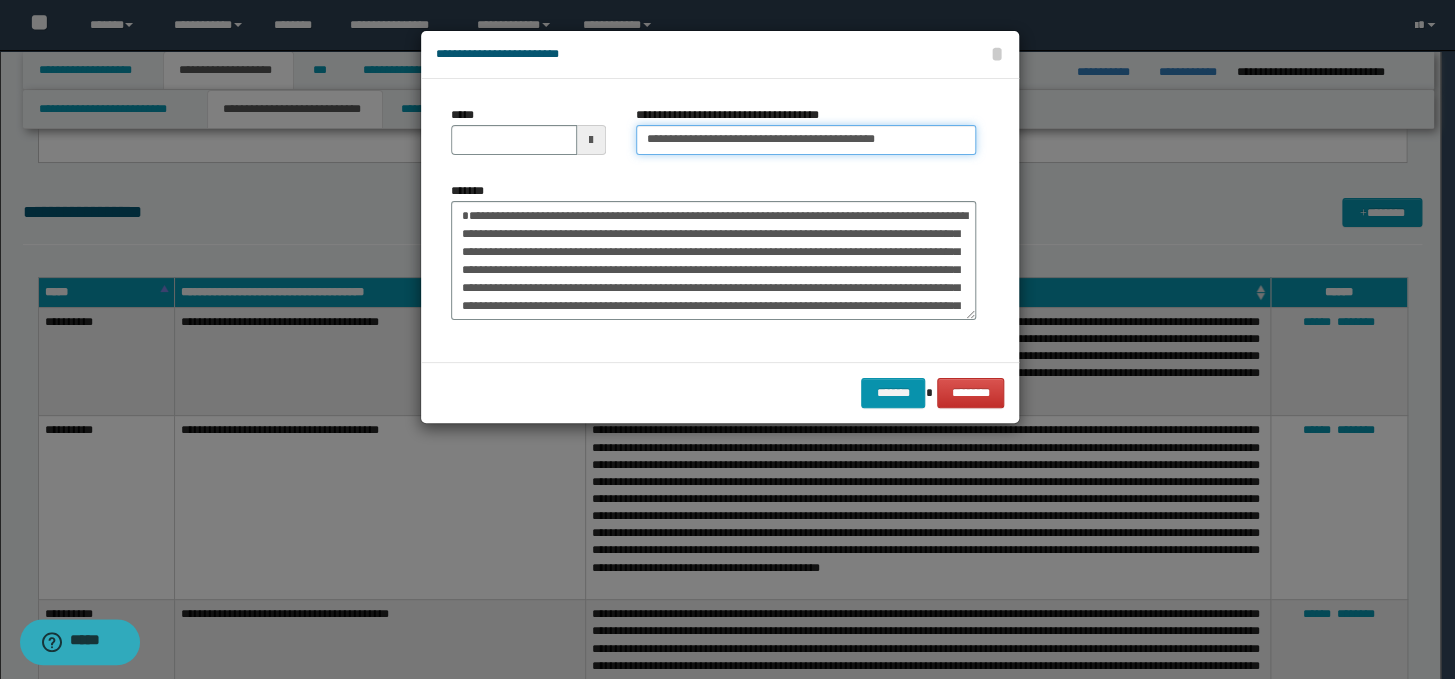 type 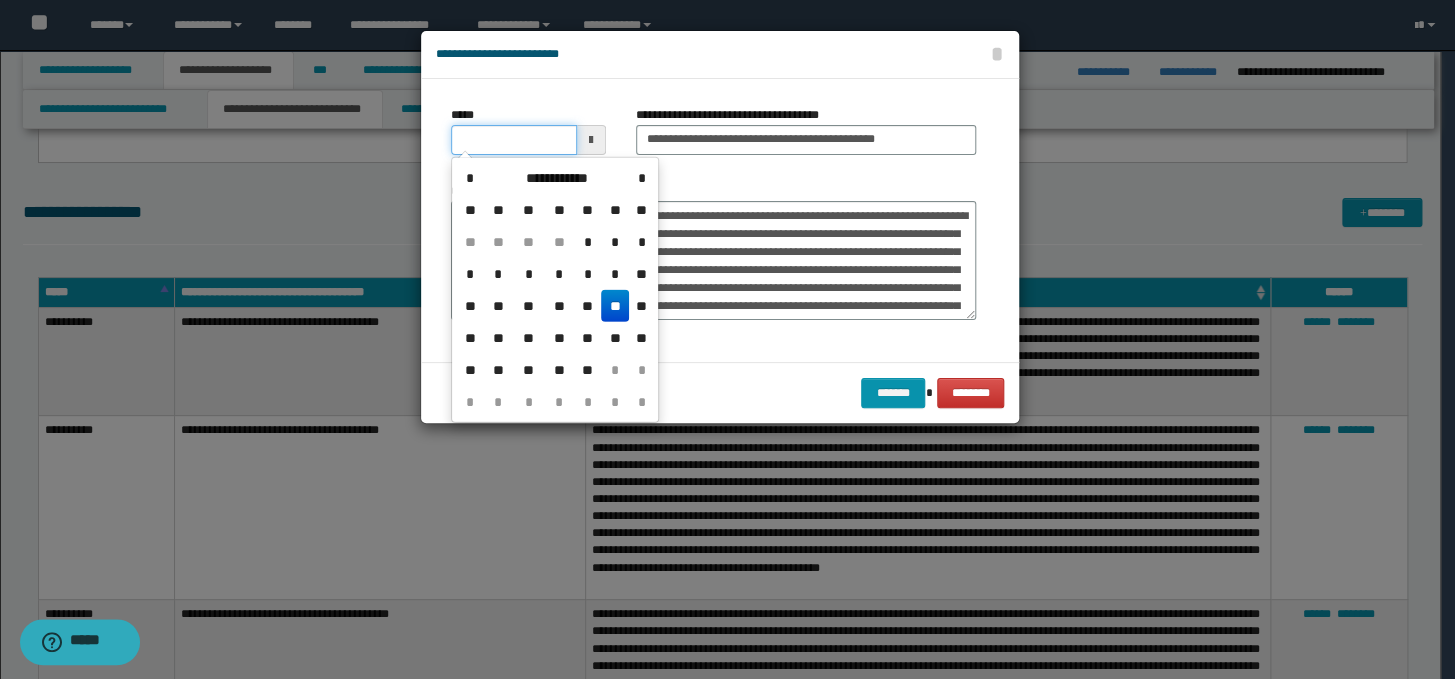 click on "*****" at bounding box center (514, 140) 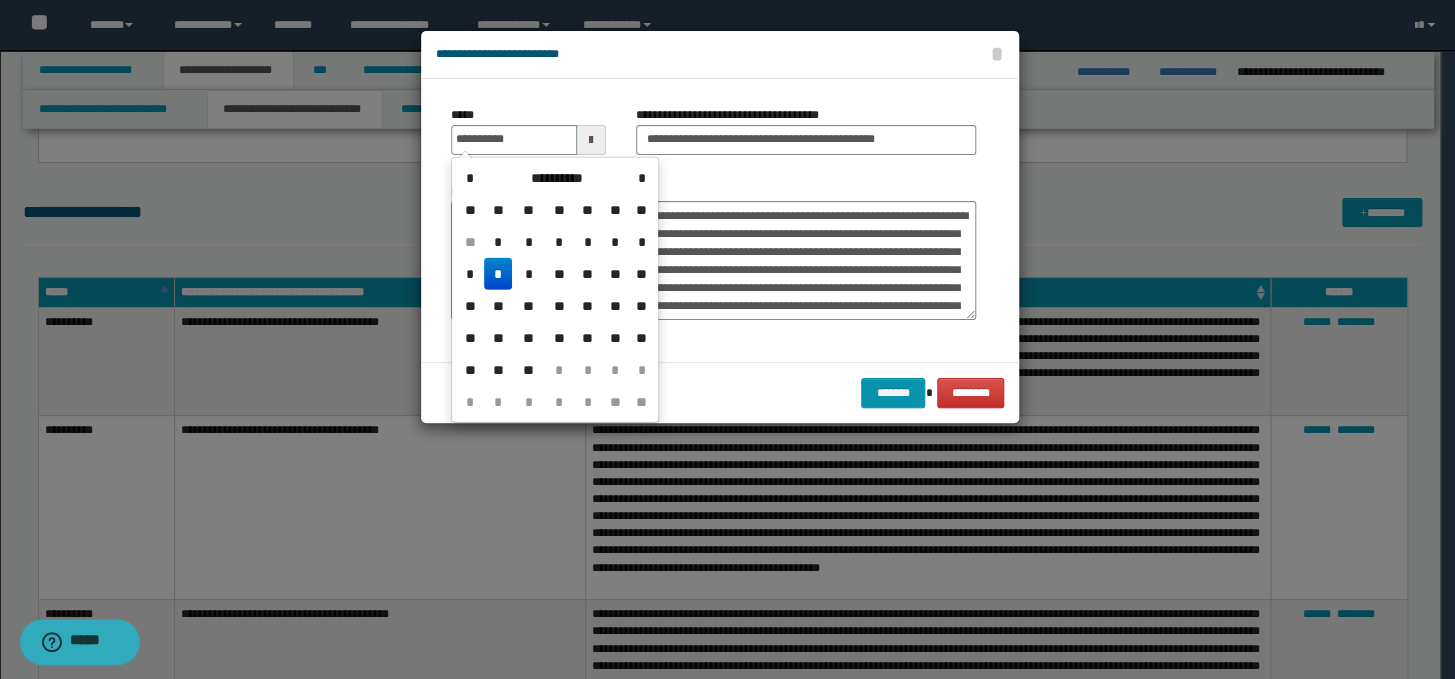 click on "*" at bounding box center [498, 274] 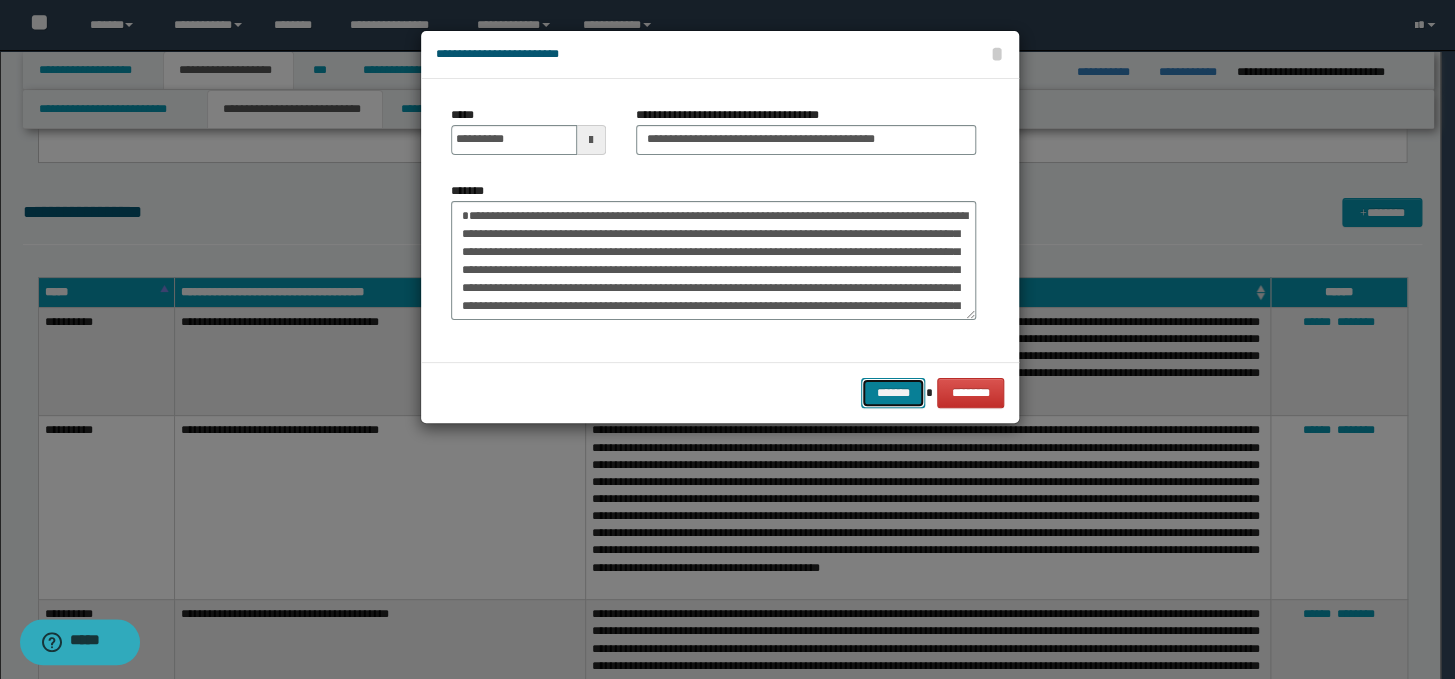 click on "*******" at bounding box center (893, 393) 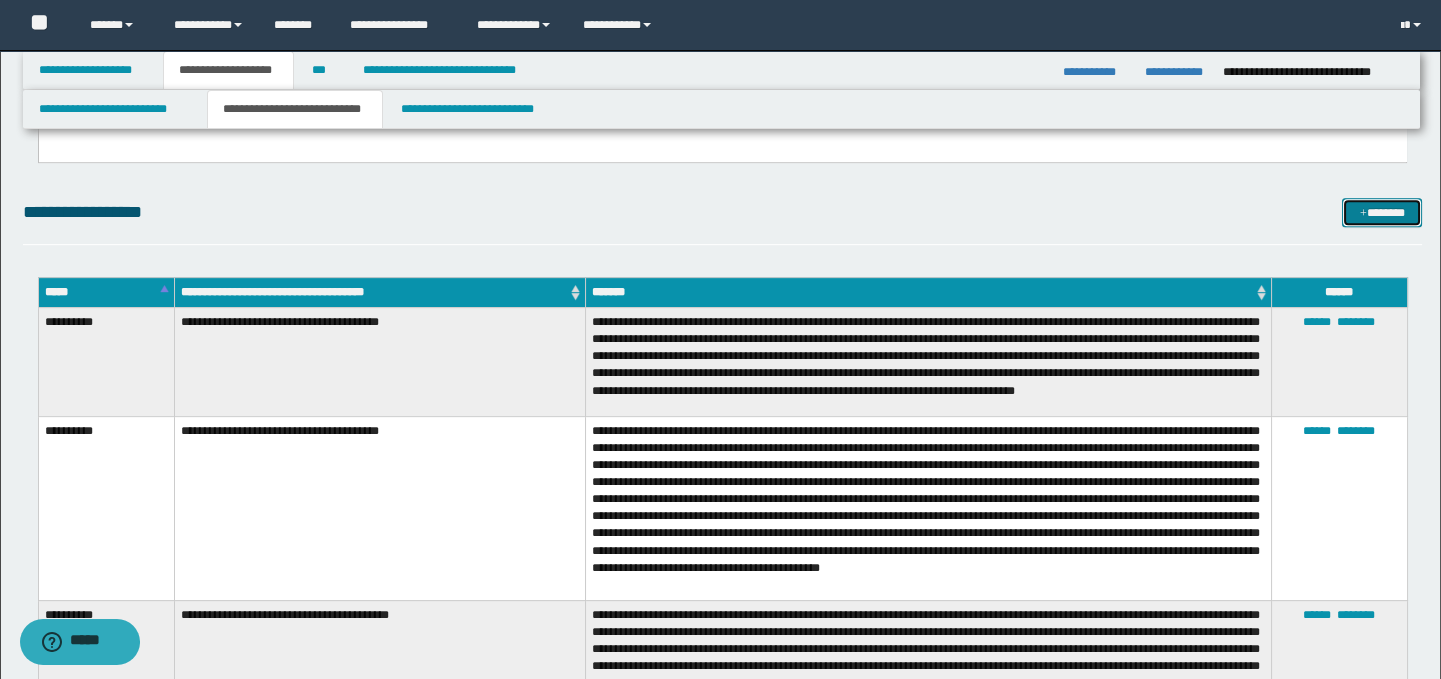 click on "*******" at bounding box center [1382, 213] 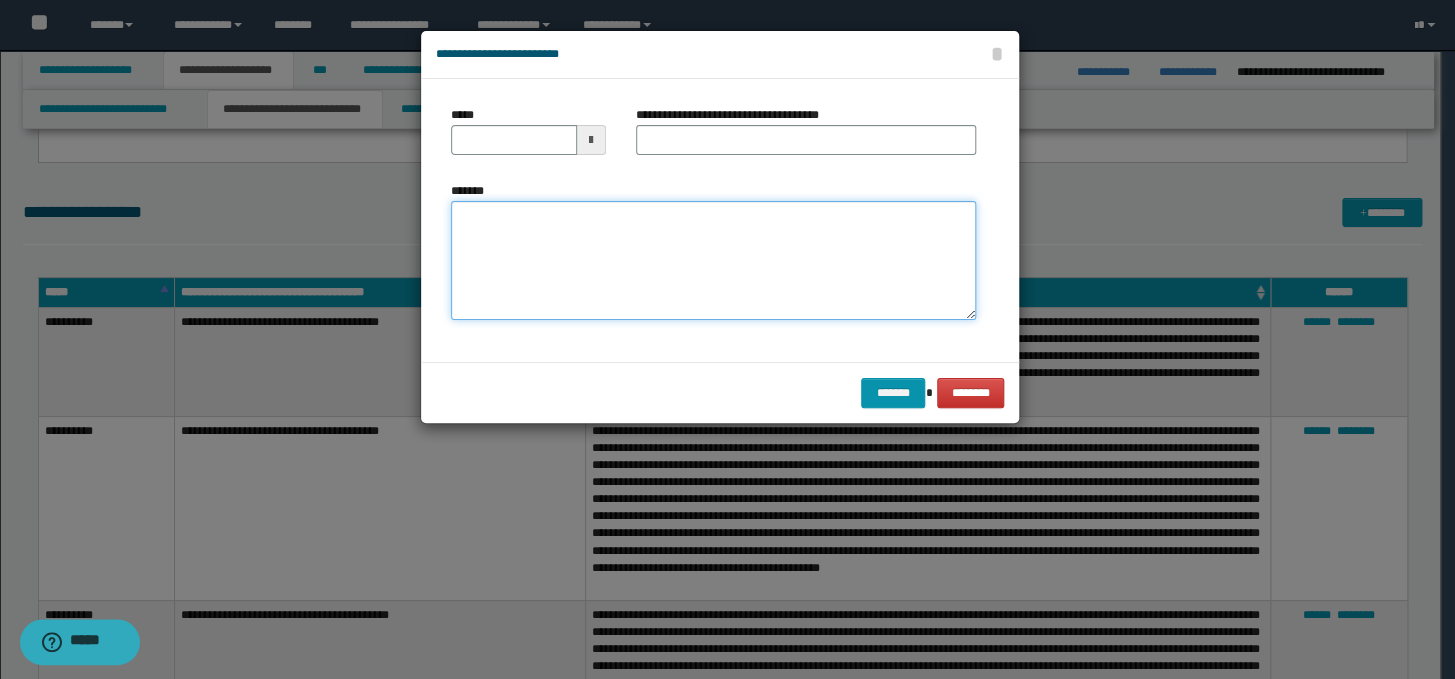 click on "*******" at bounding box center (713, 261) 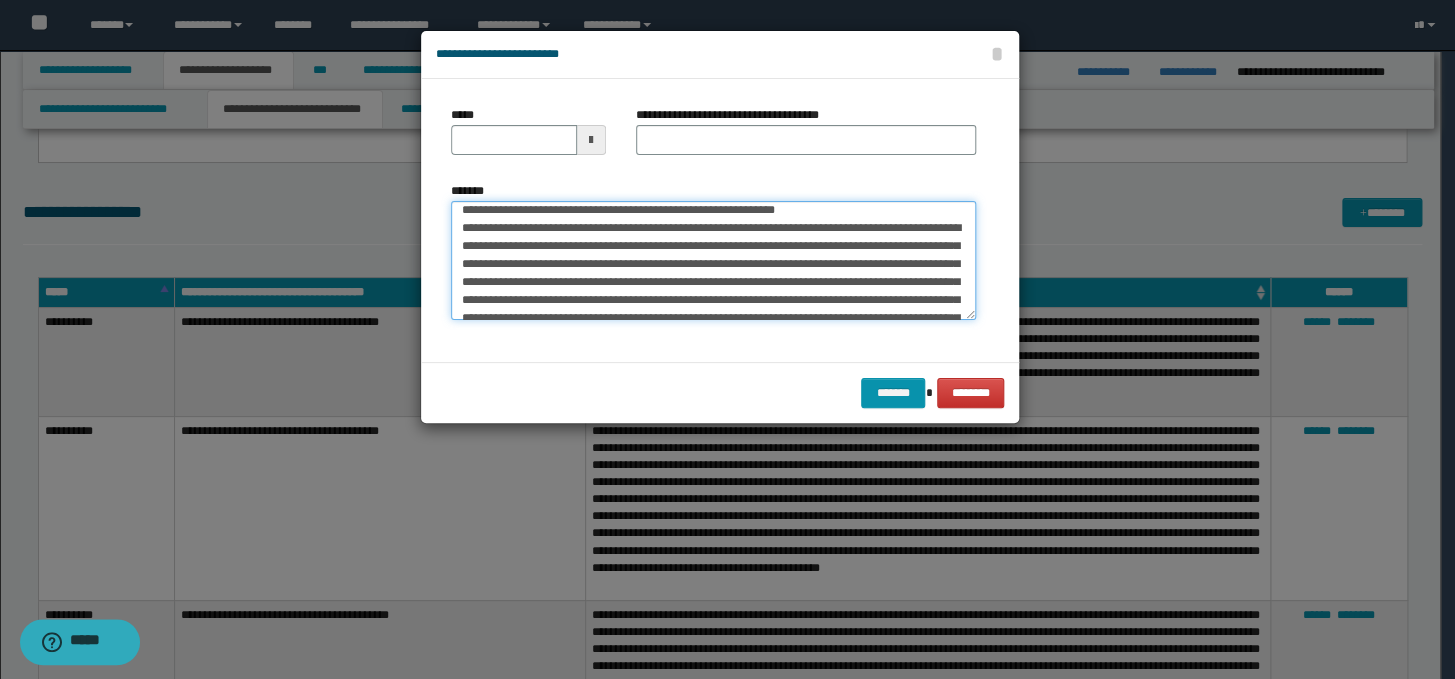 scroll, scrollTop: 0, scrollLeft: 0, axis: both 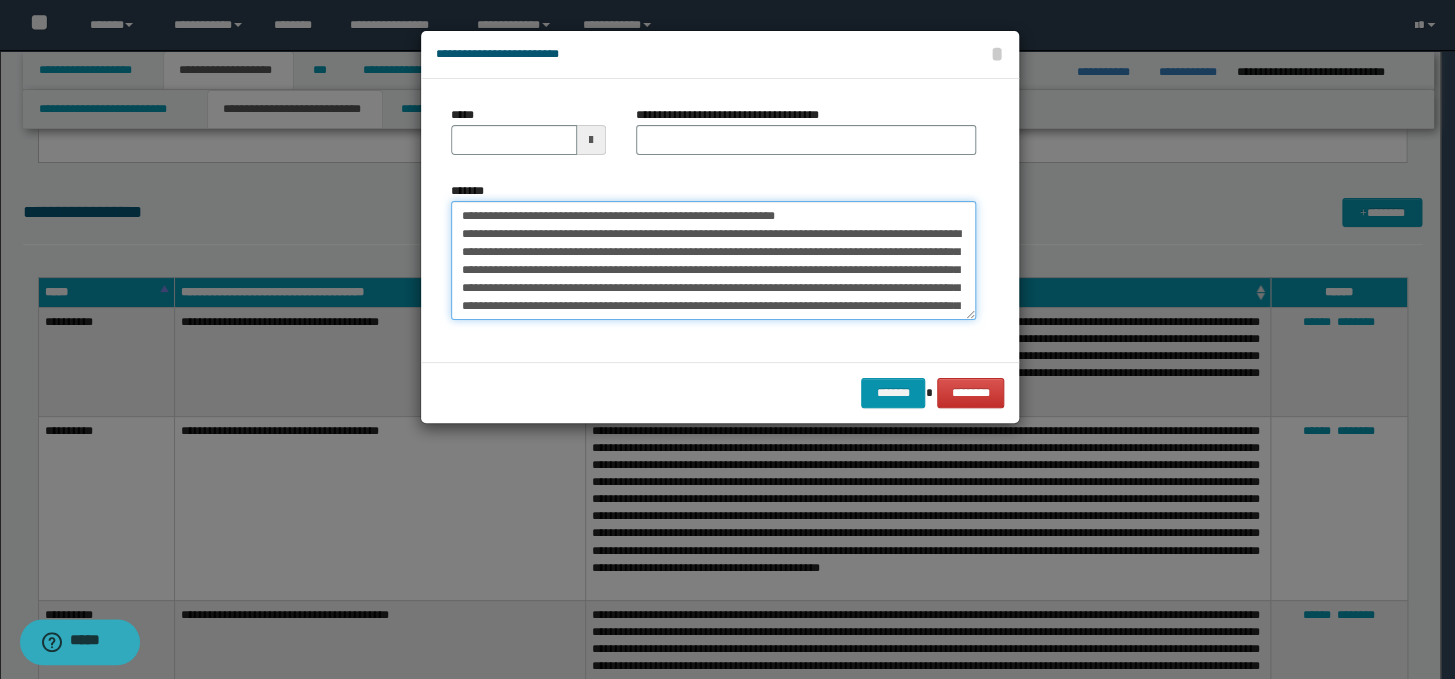 drag, startPoint x: 889, startPoint y: 209, endPoint x: 454, endPoint y: 212, distance: 435.01035 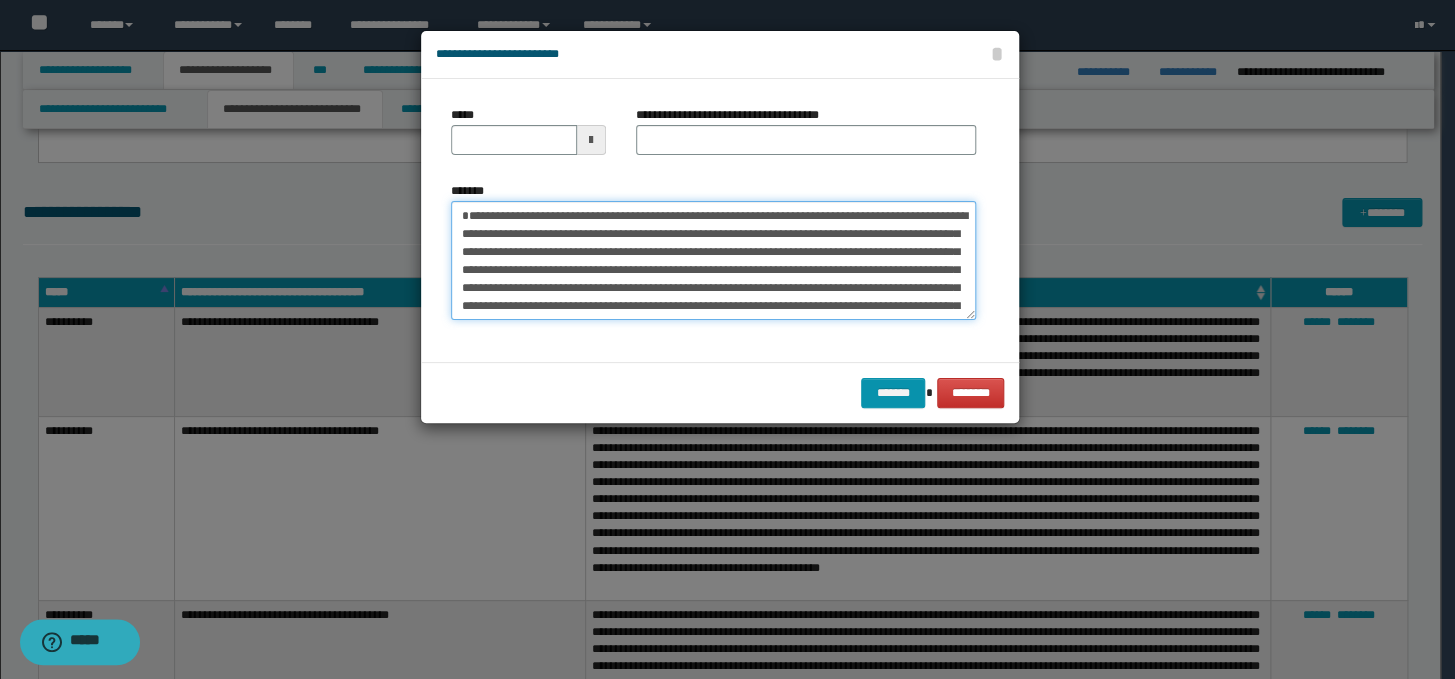 type on "**********" 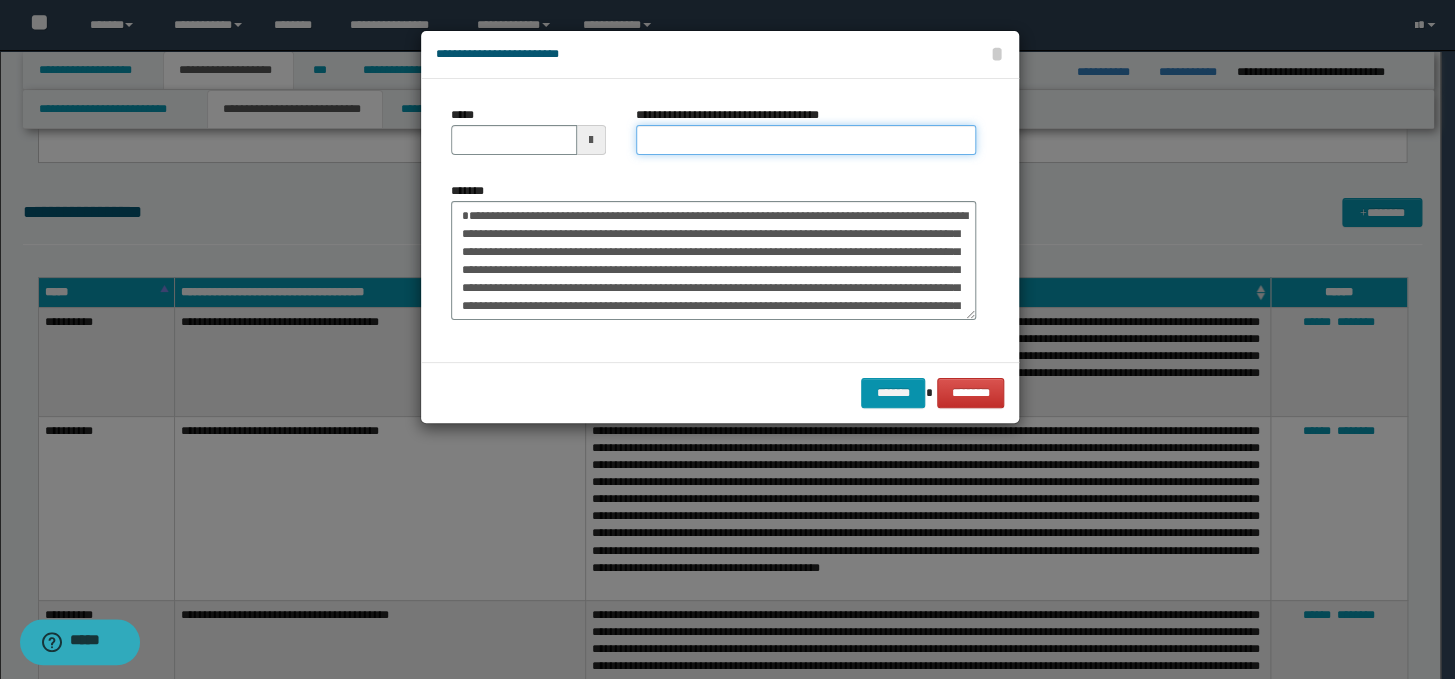 click on "**********" at bounding box center [806, 140] 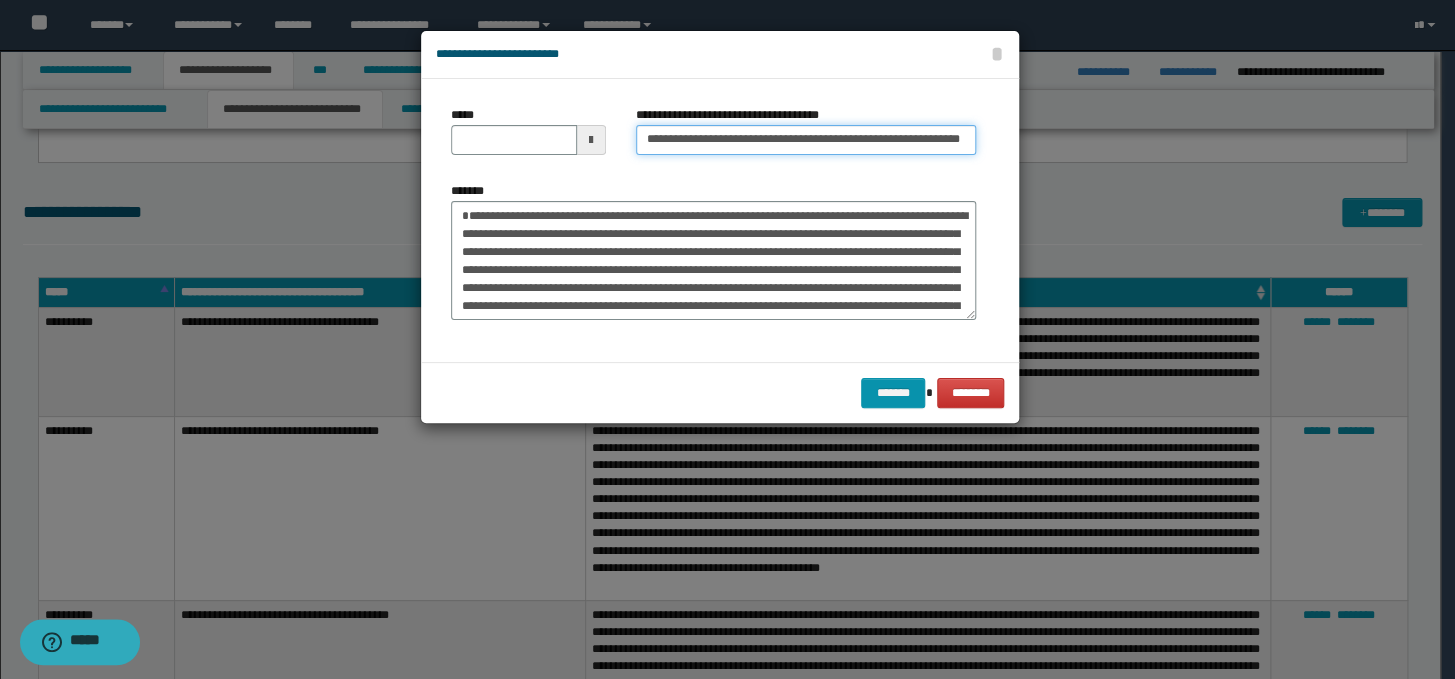 scroll, scrollTop: 0, scrollLeft: 93, axis: horizontal 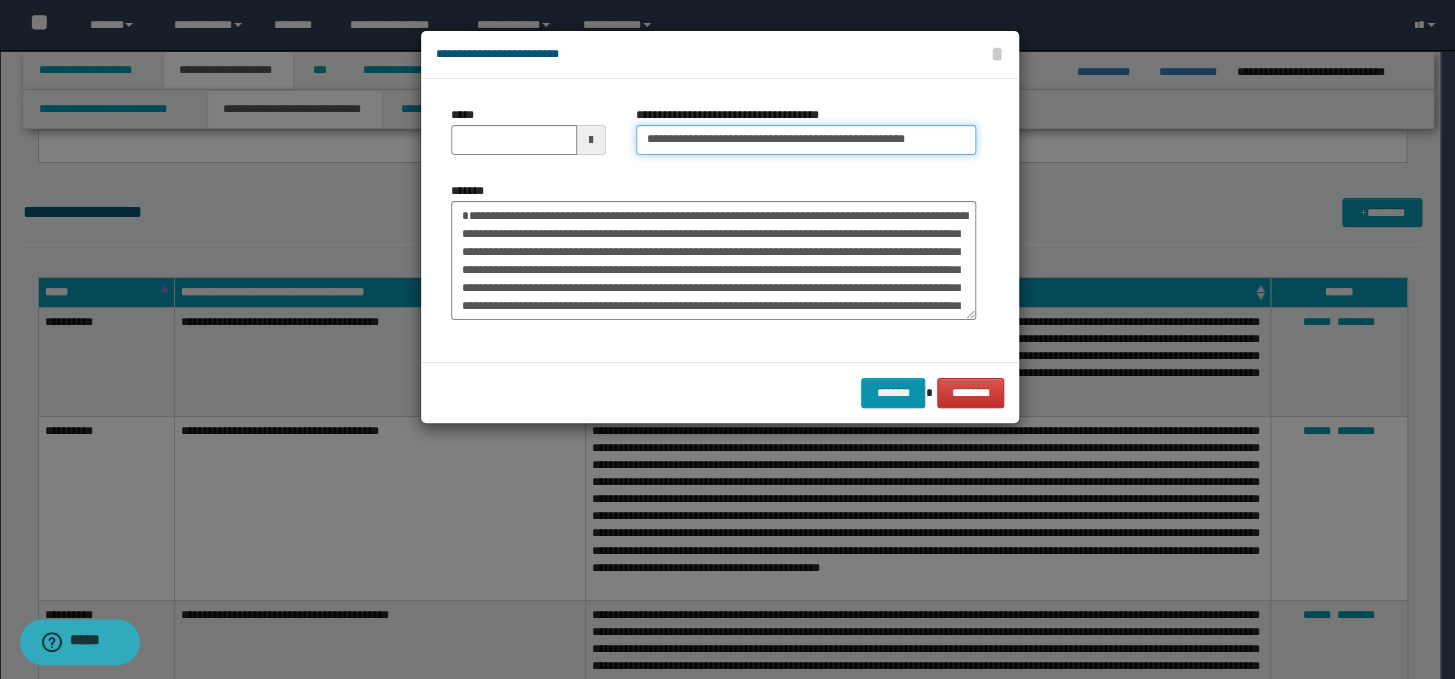 type 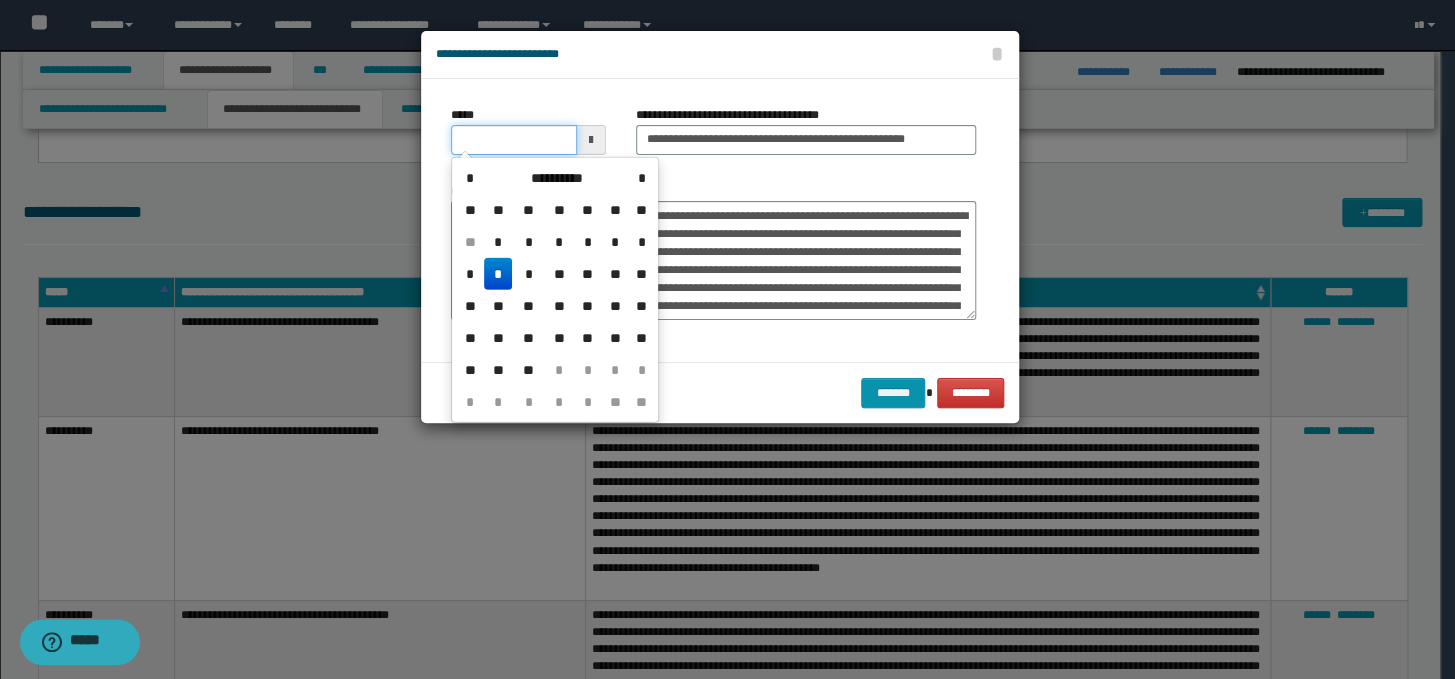 click on "*****" at bounding box center [514, 140] 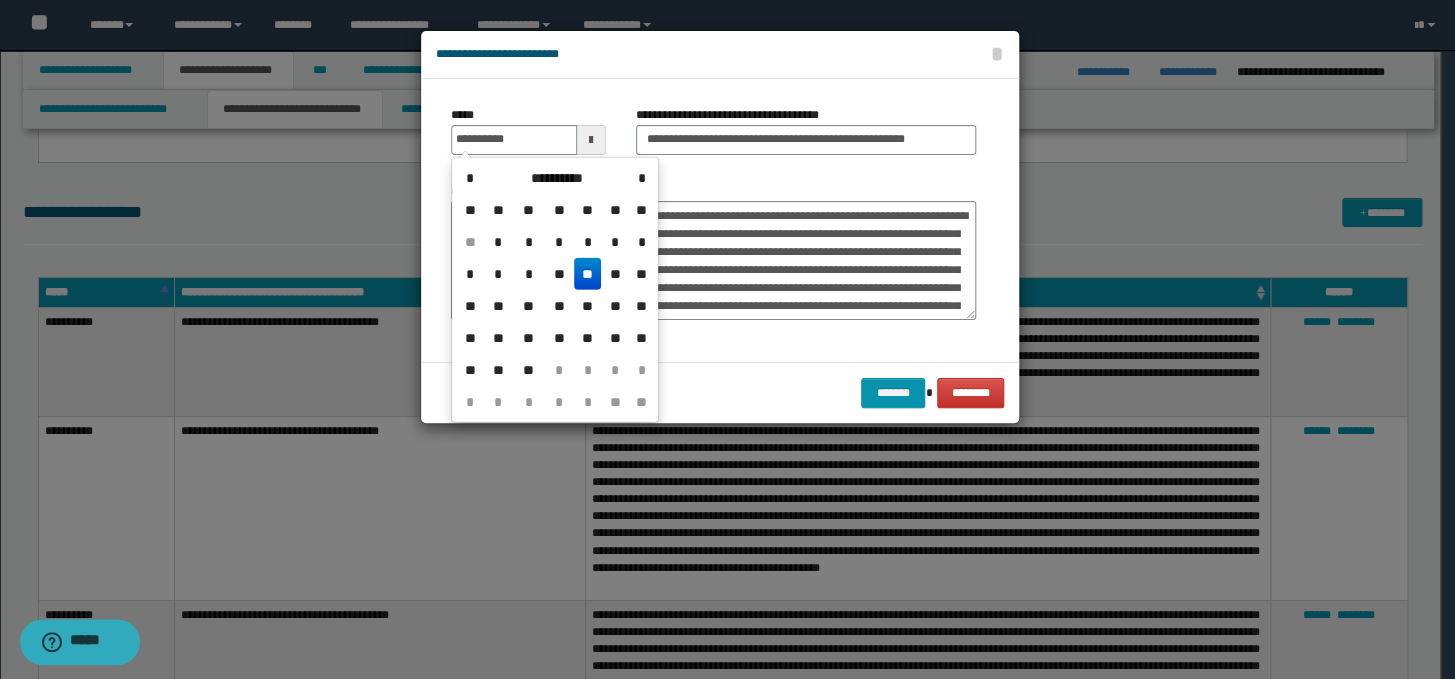 click on "**" at bounding box center (588, 274) 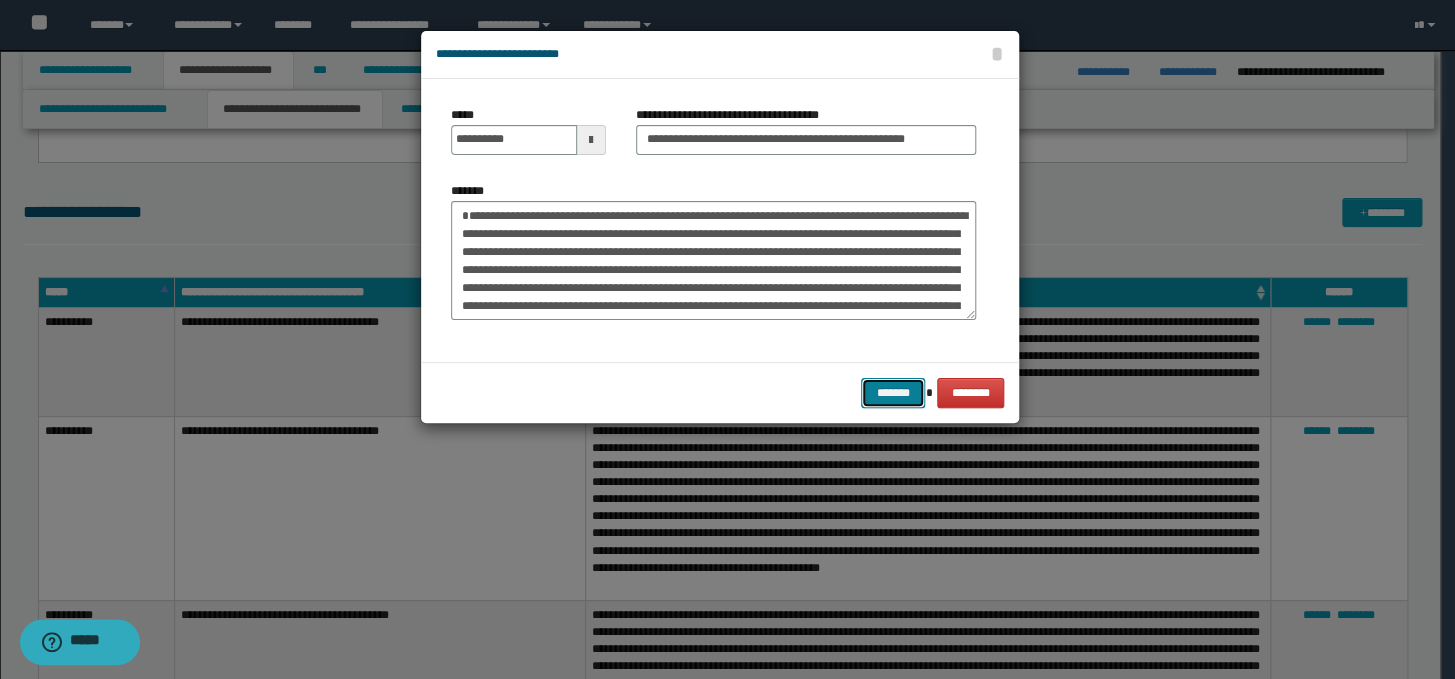 click on "*******" at bounding box center (893, 393) 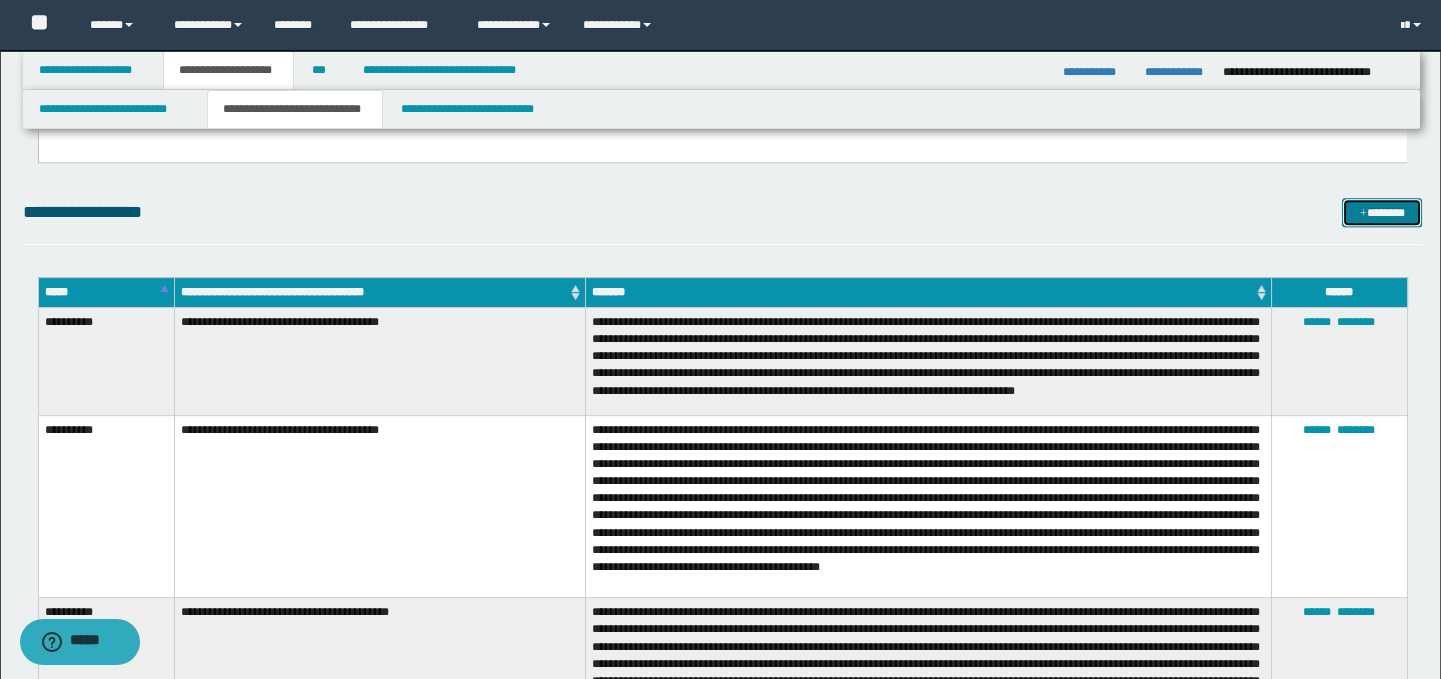 click on "*******" at bounding box center (1382, 213) 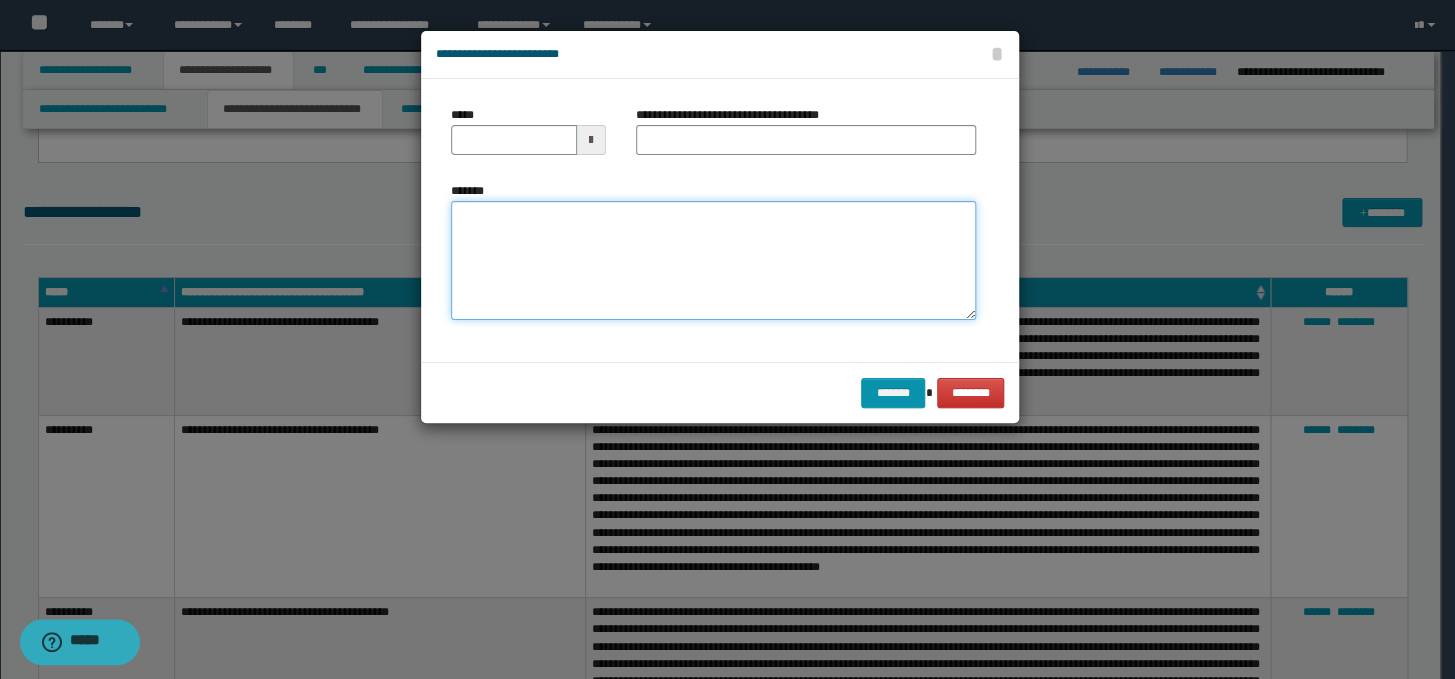 click on "*******" at bounding box center [713, 261] 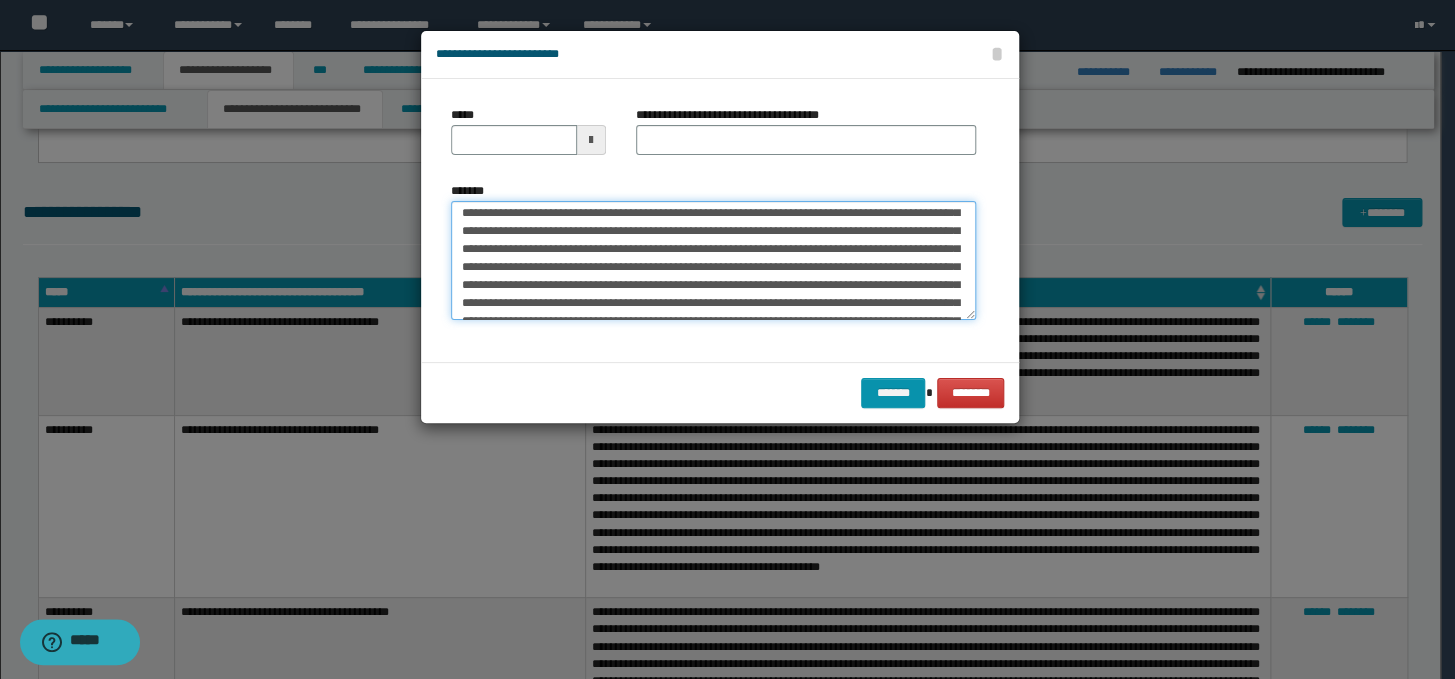 scroll, scrollTop: 0, scrollLeft: 0, axis: both 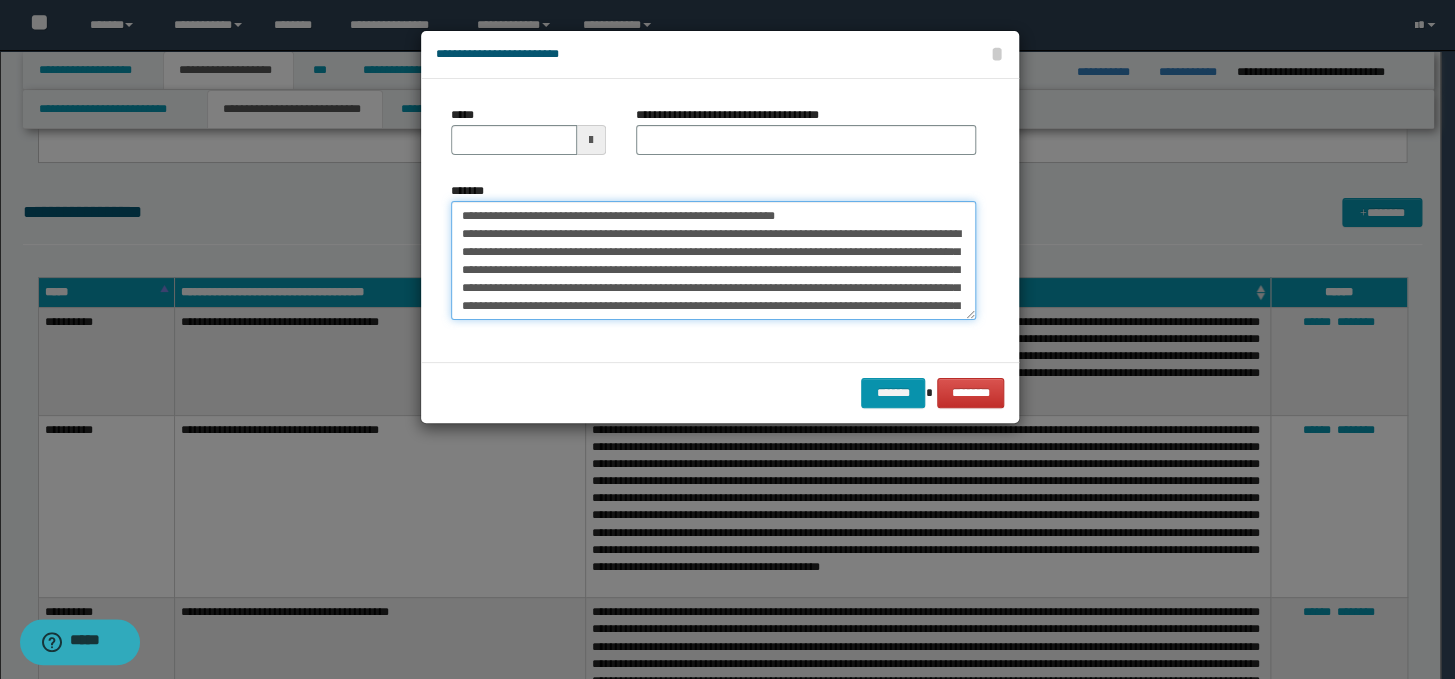 drag, startPoint x: 872, startPoint y: 206, endPoint x: 453, endPoint y: 210, distance: 419.0191 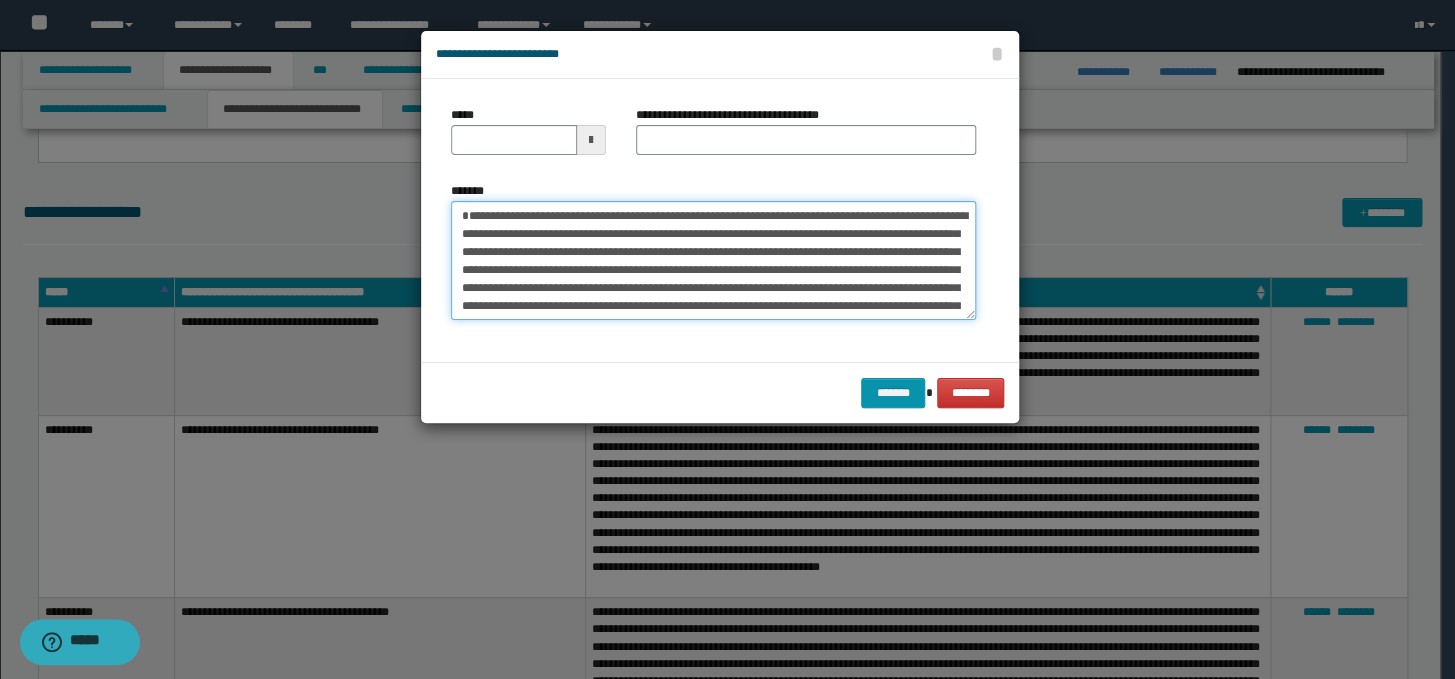 type on "**********" 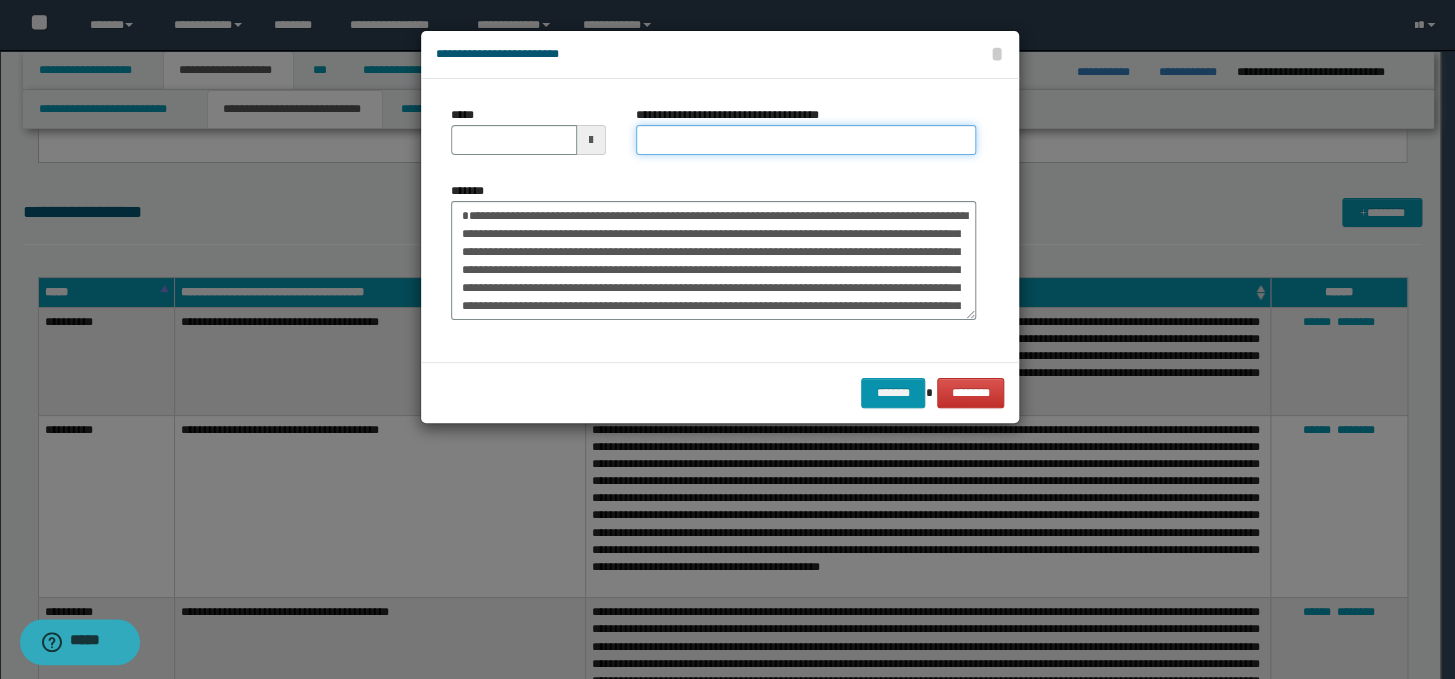 click on "**********" at bounding box center [806, 140] 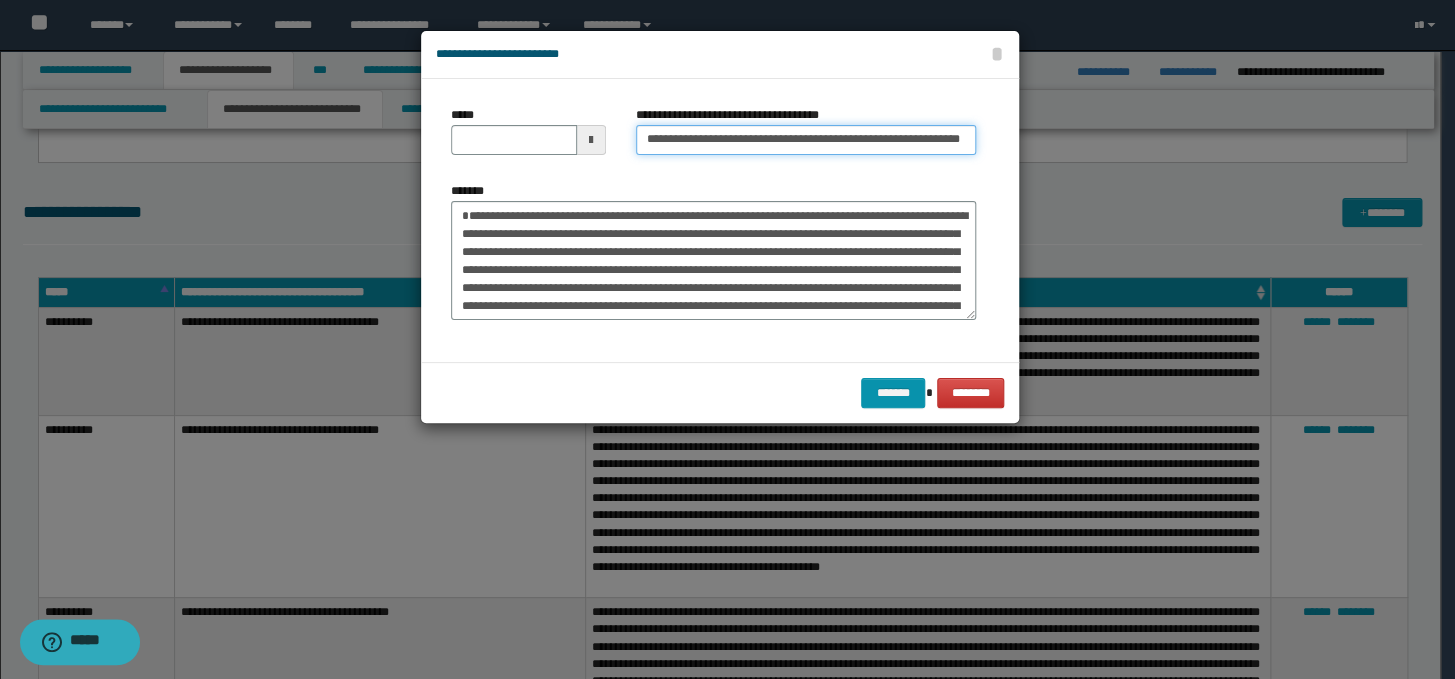 scroll, scrollTop: 0, scrollLeft: 80, axis: horizontal 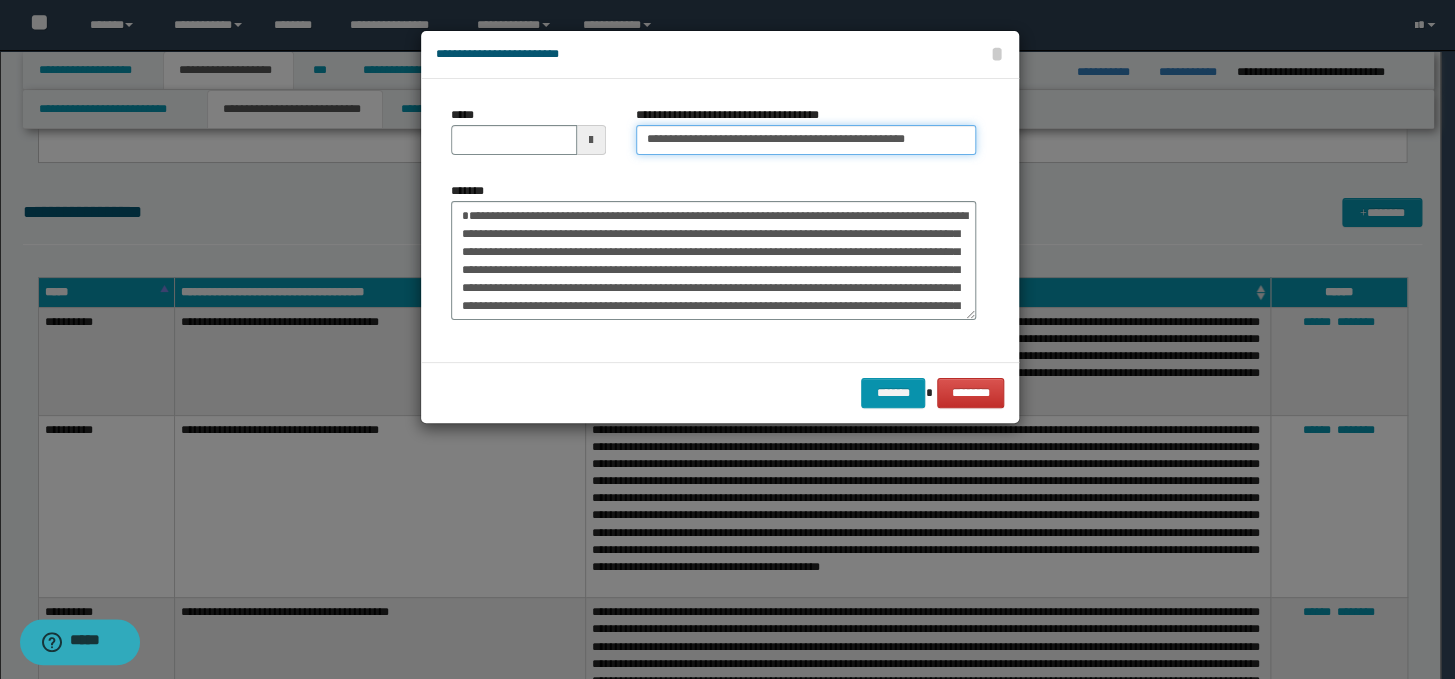 type 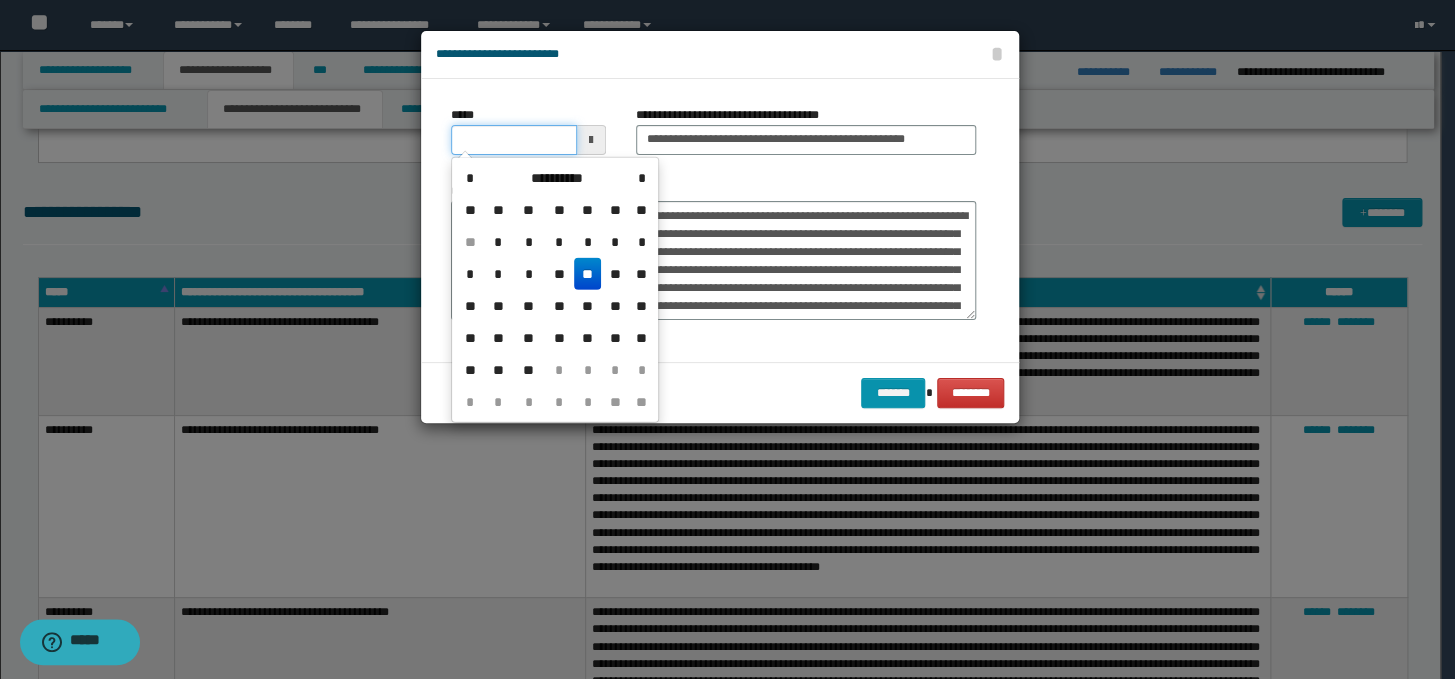 click on "*****" at bounding box center [514, 140] 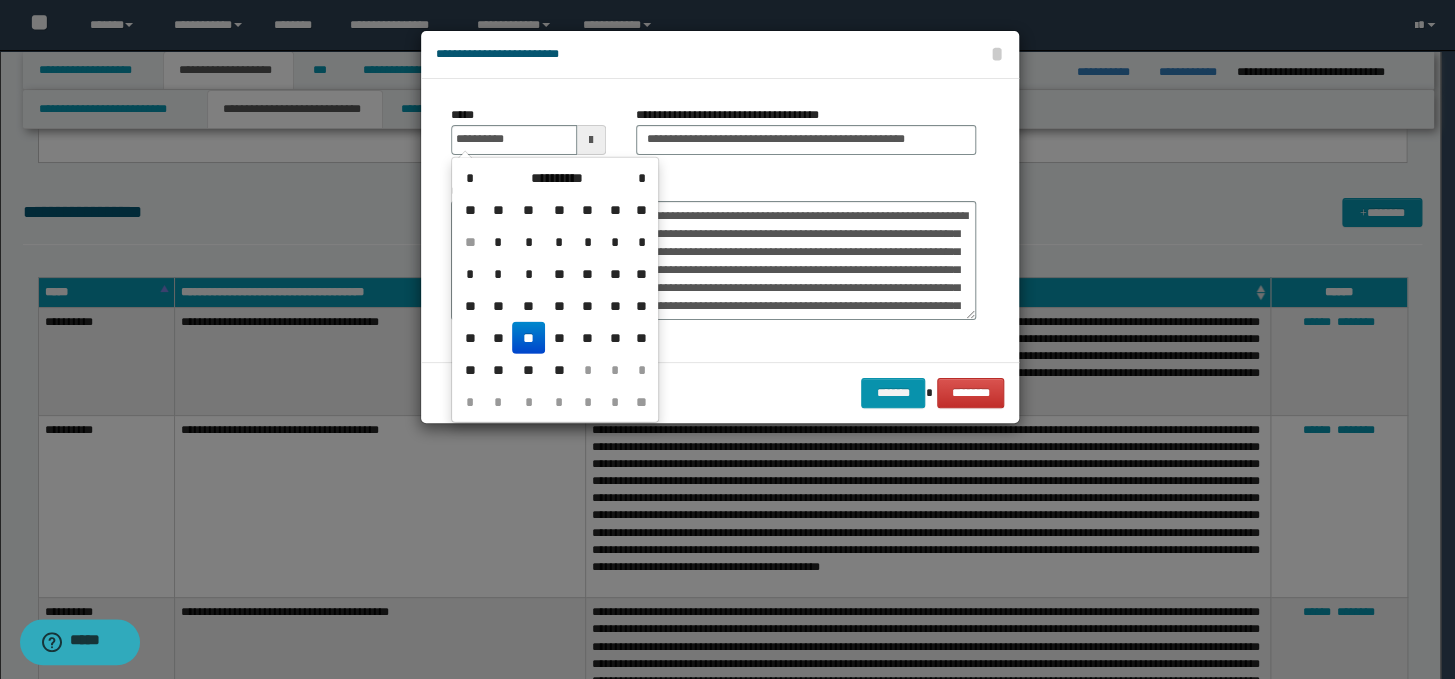 click on "**" at bounding box center [528, 338] 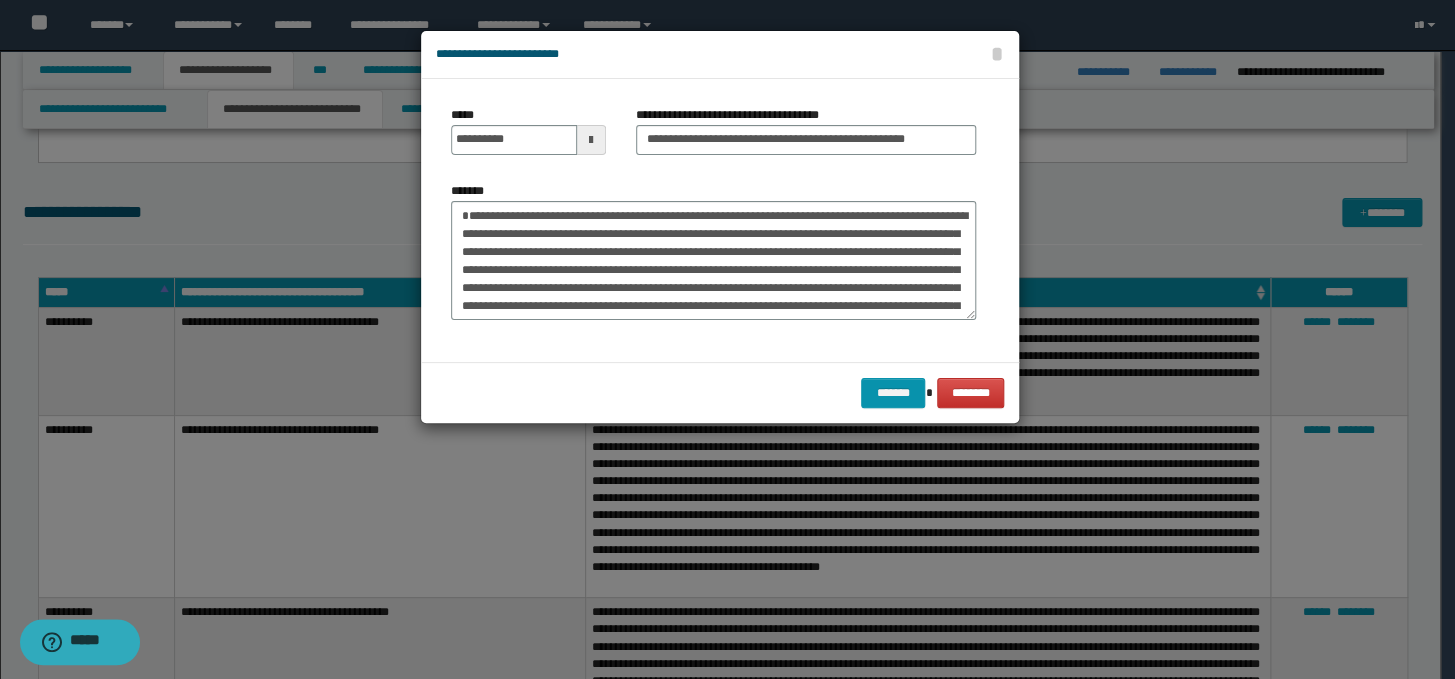 type on "**********" 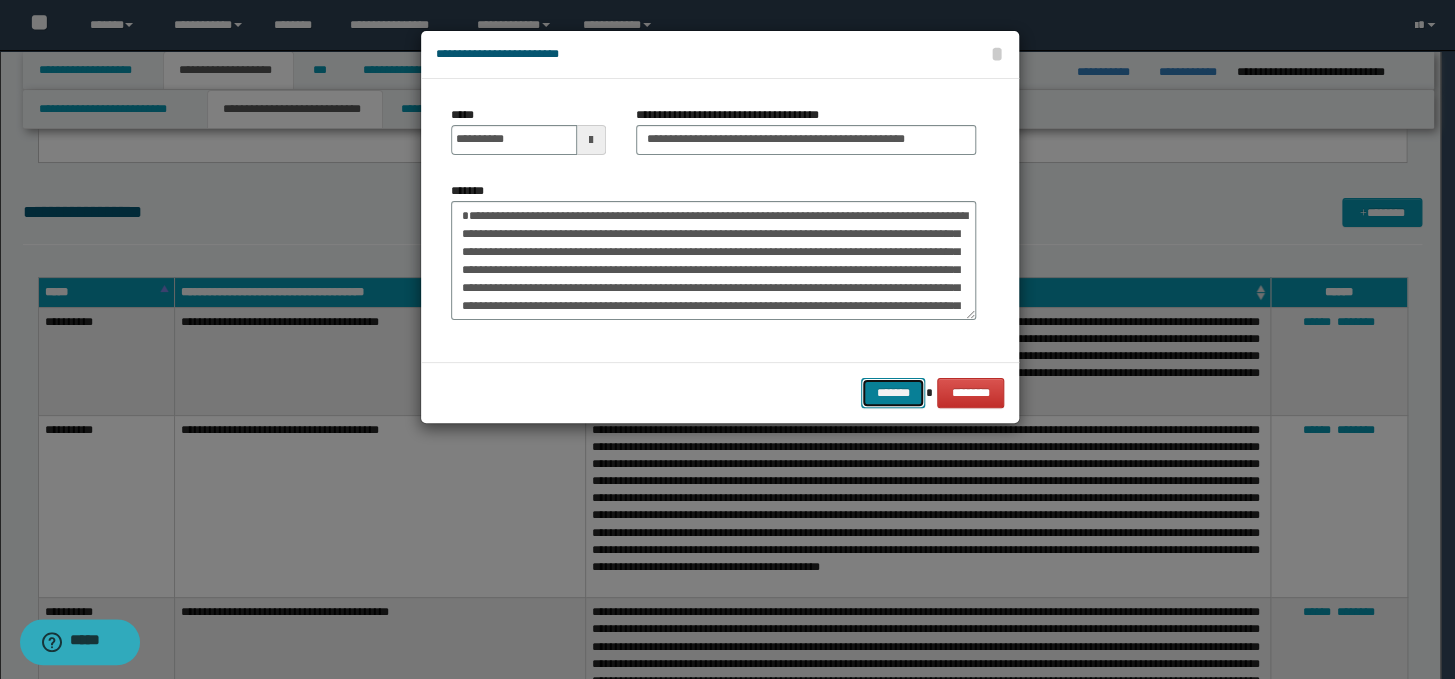 click on "*******" at bounding box center (893, 393) 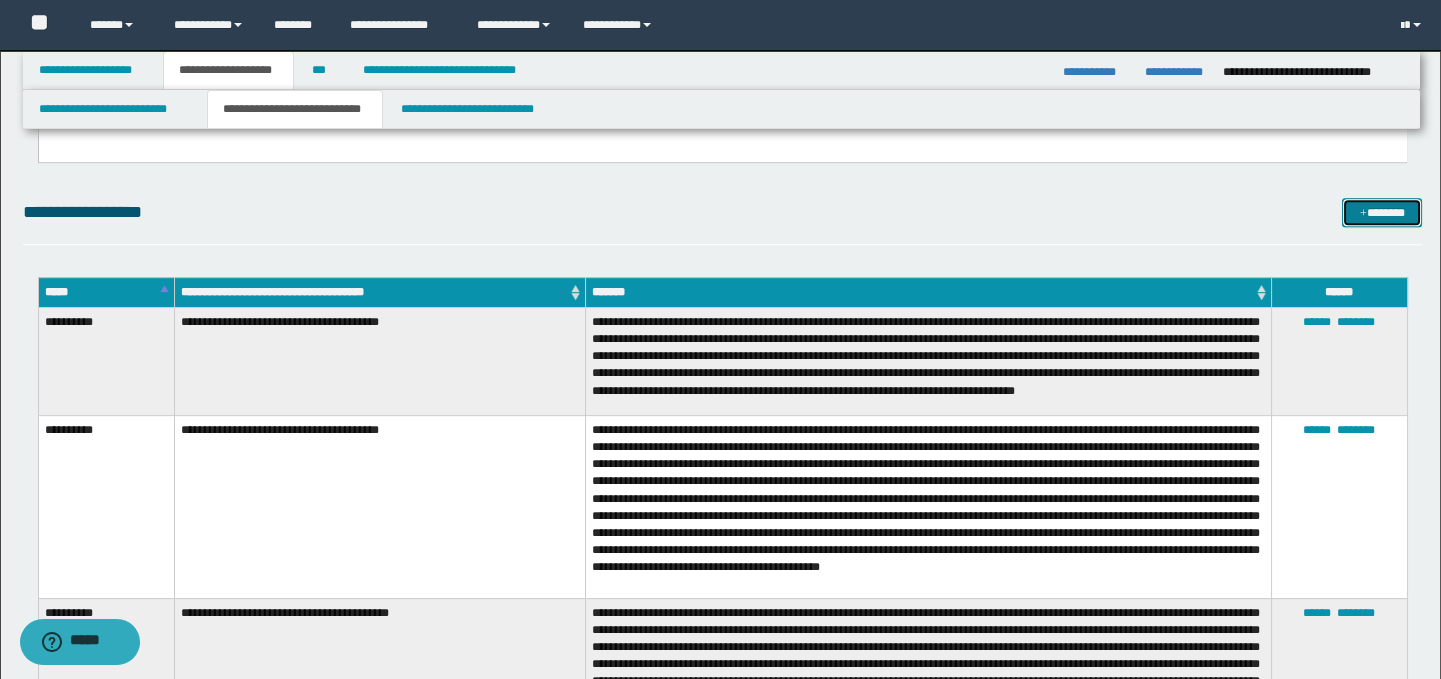click on "*******" at bounding box center (1382, 213) 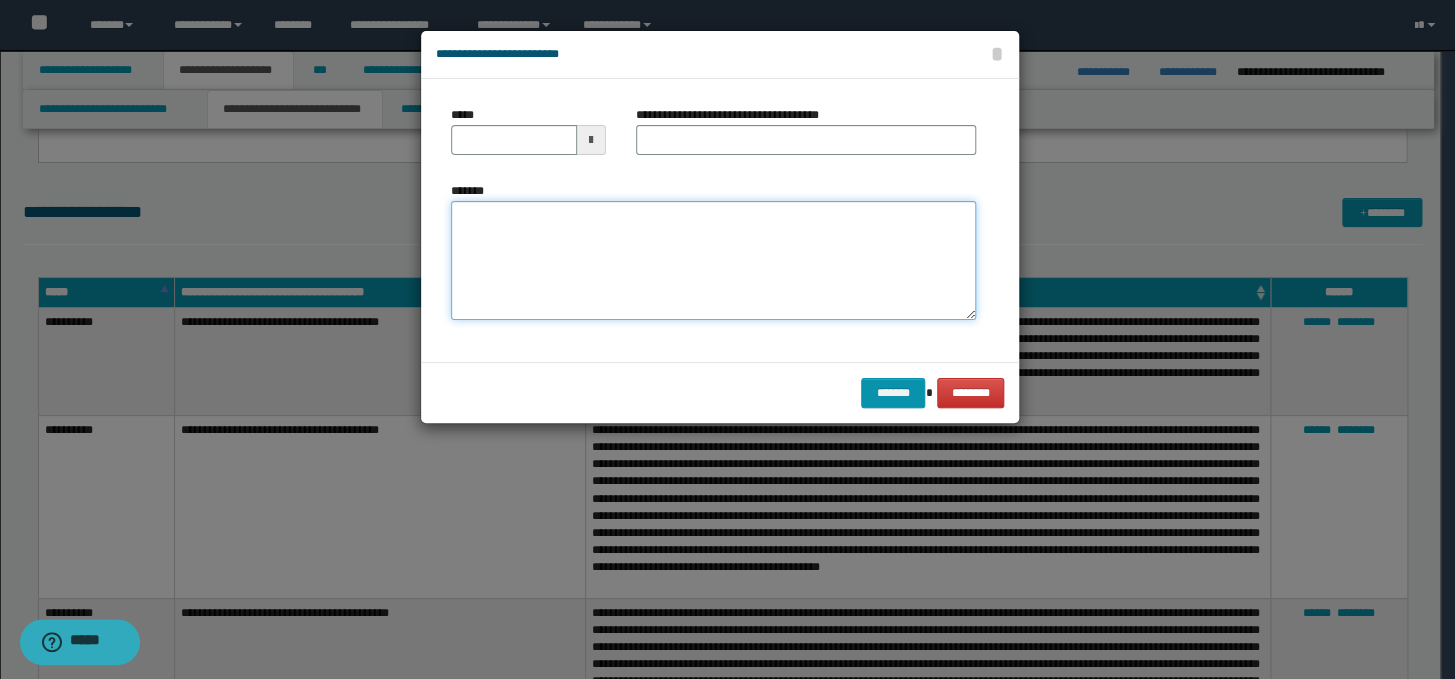 click on "*******" at bounding box center (713, 261) 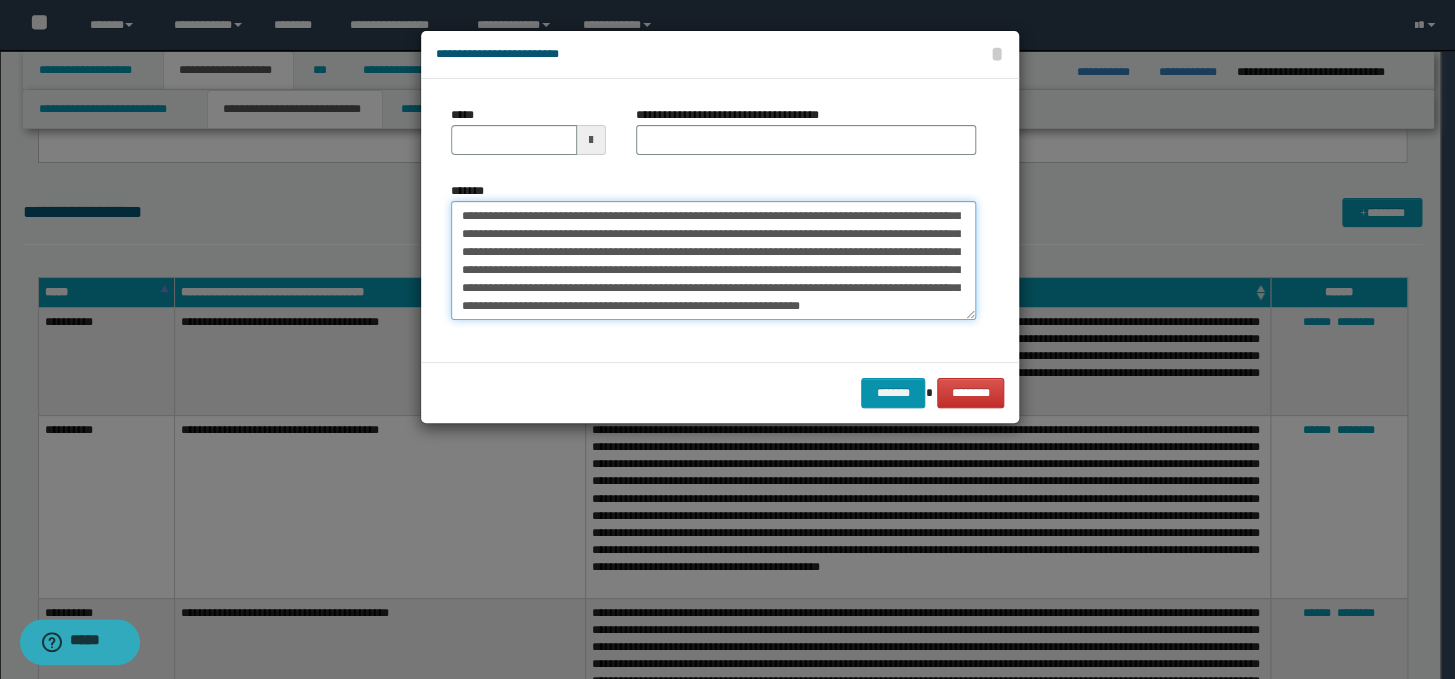 scroll, scrollTop: 0, scrollLeft: 0, axis: both 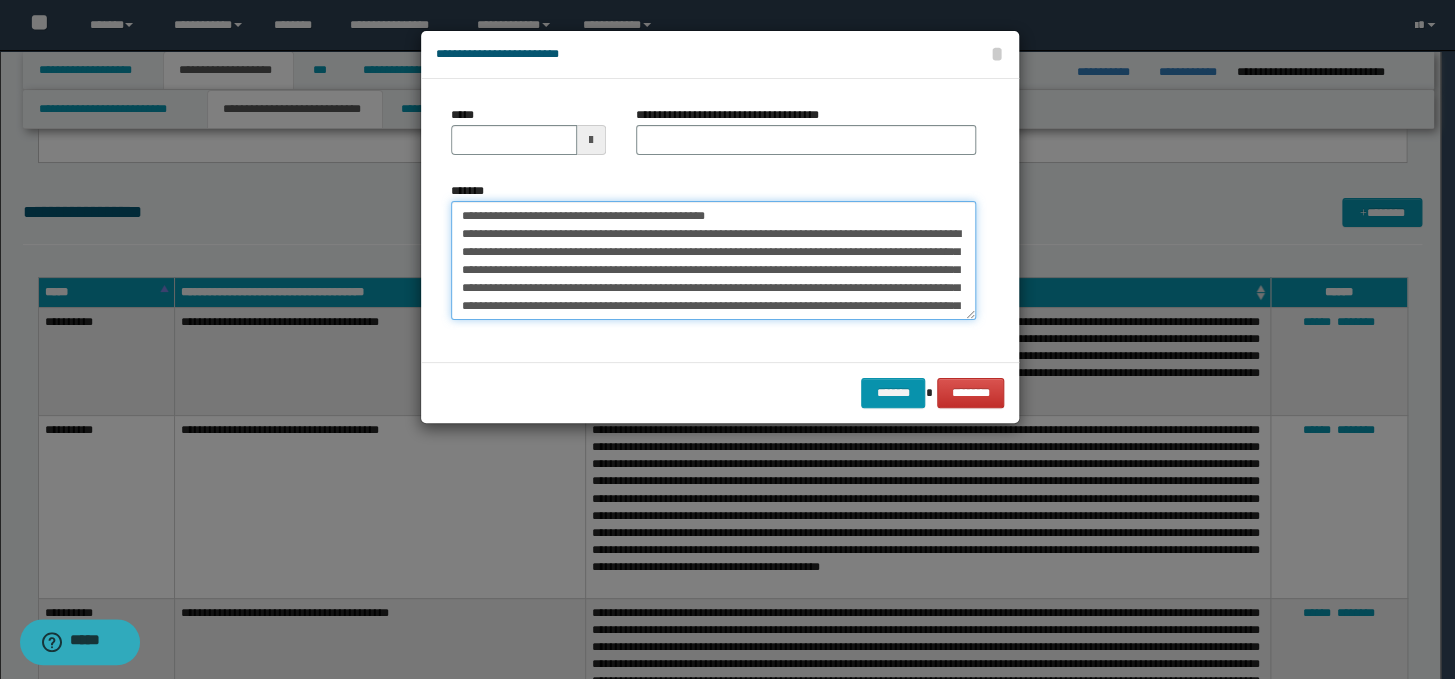 drag, startPoint x: 828, startPoint y: 218, endPoint x: 429, endPoint y: 210, distance: 399.0802 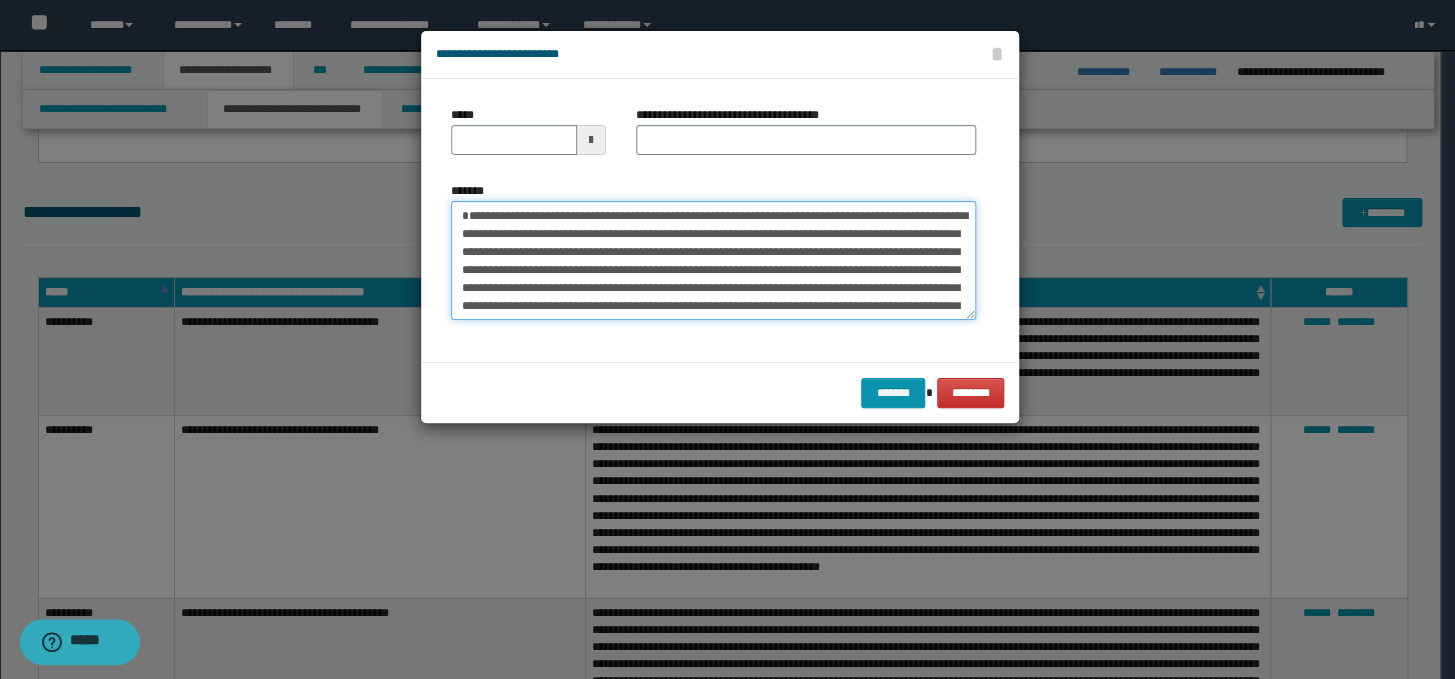 type on "**********" 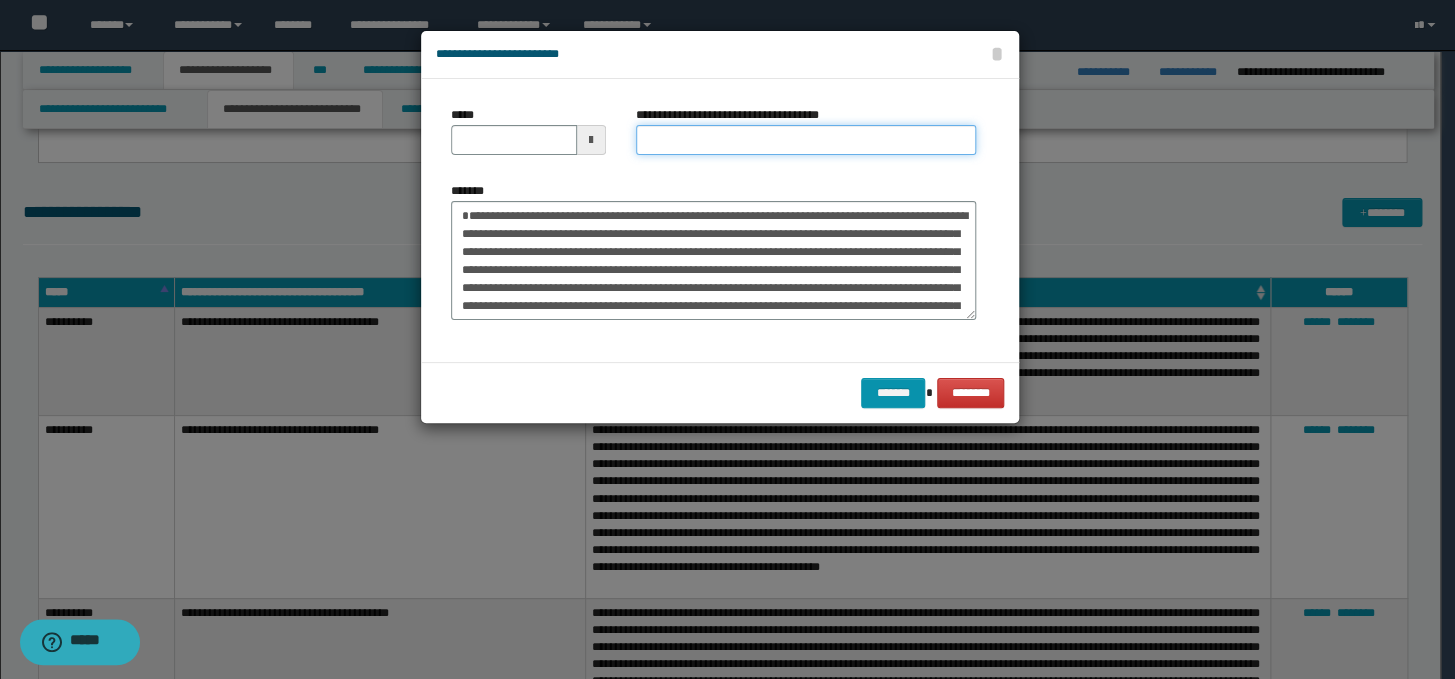 click on "**********" at bounding box center (806, 140) 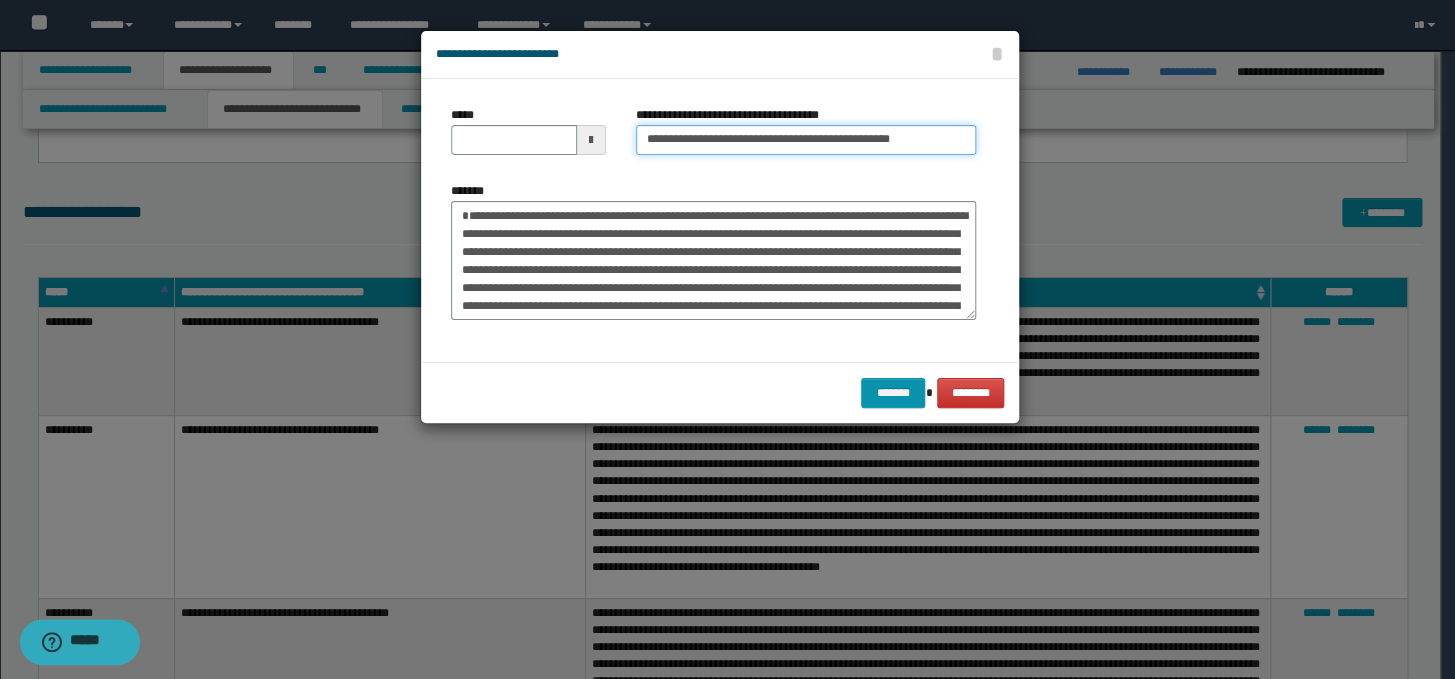 drag, startPoint x: 710, startPoint y: 141, endPoint x: 630, endPoint y: 147, distance: 80.224686 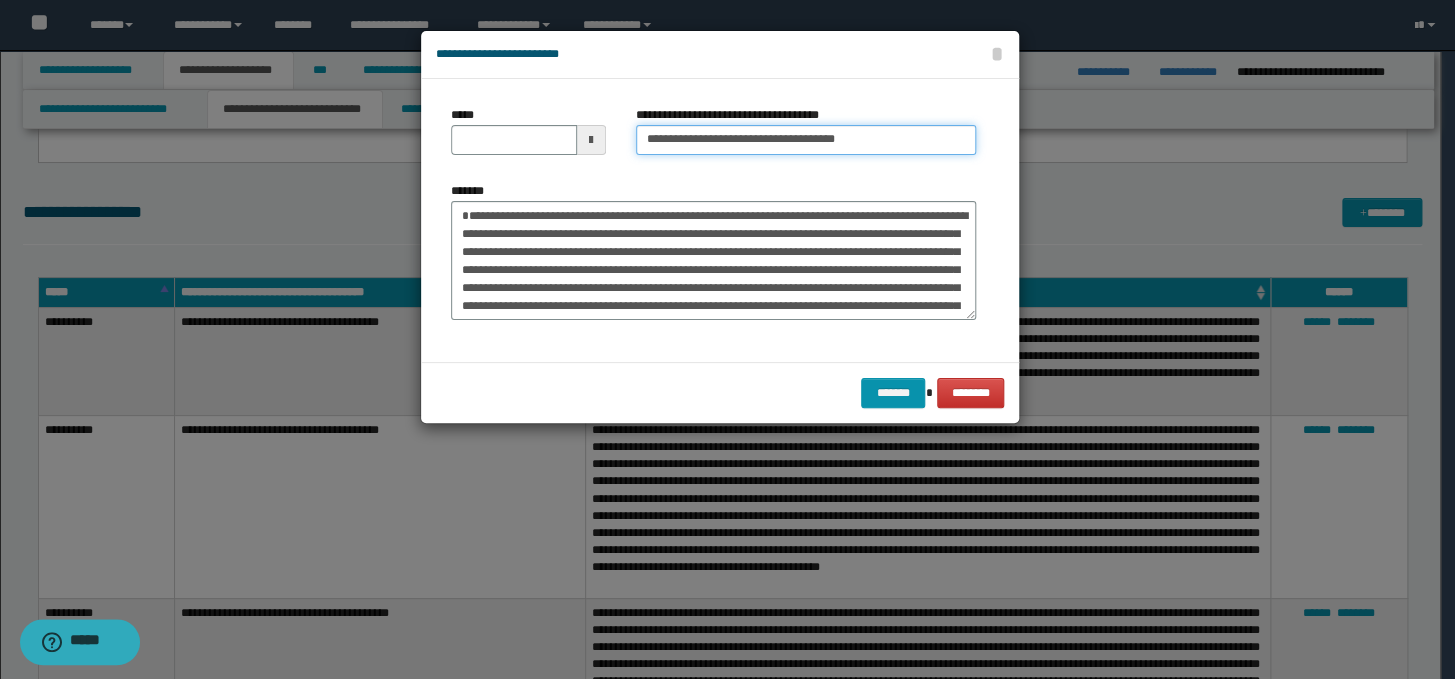 type 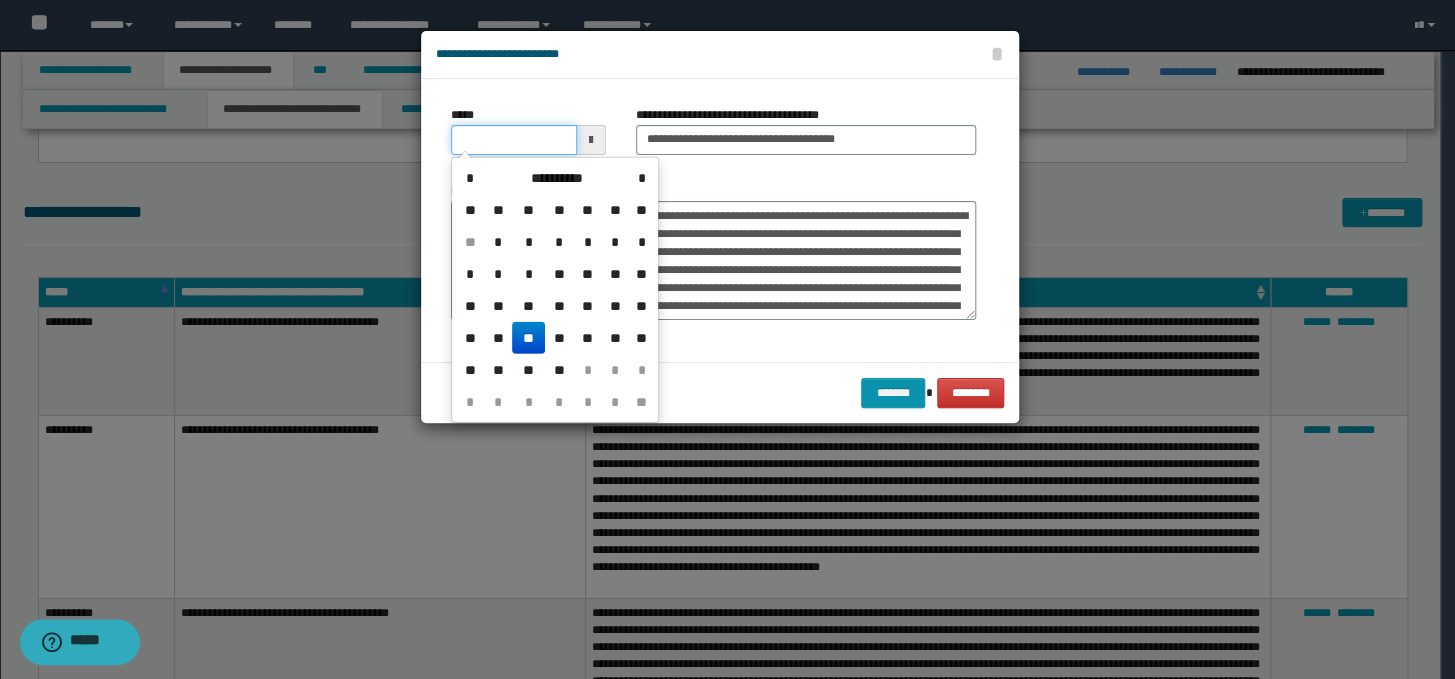 click on "*****" at bounding box center (514, 140) 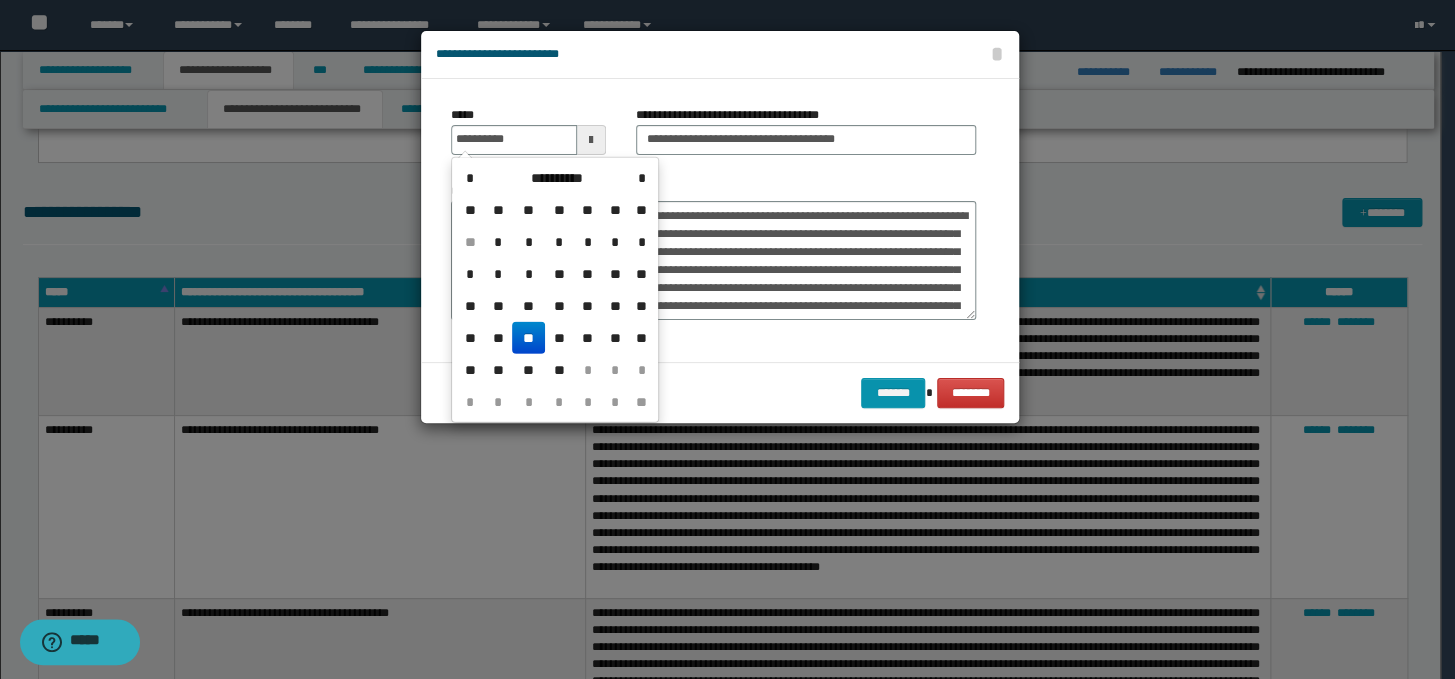 click on "**" at bounding box center [528, 338] 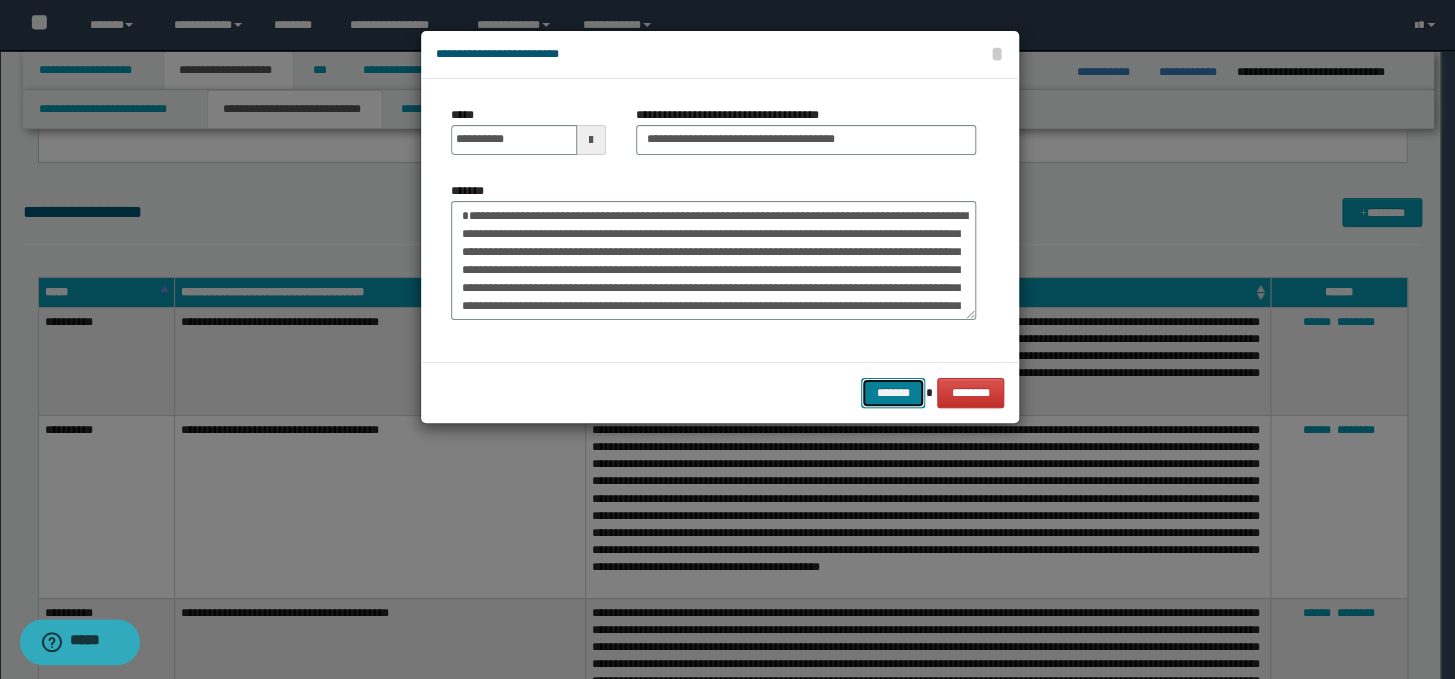 click on "*******" at bounding box center [893, 393] 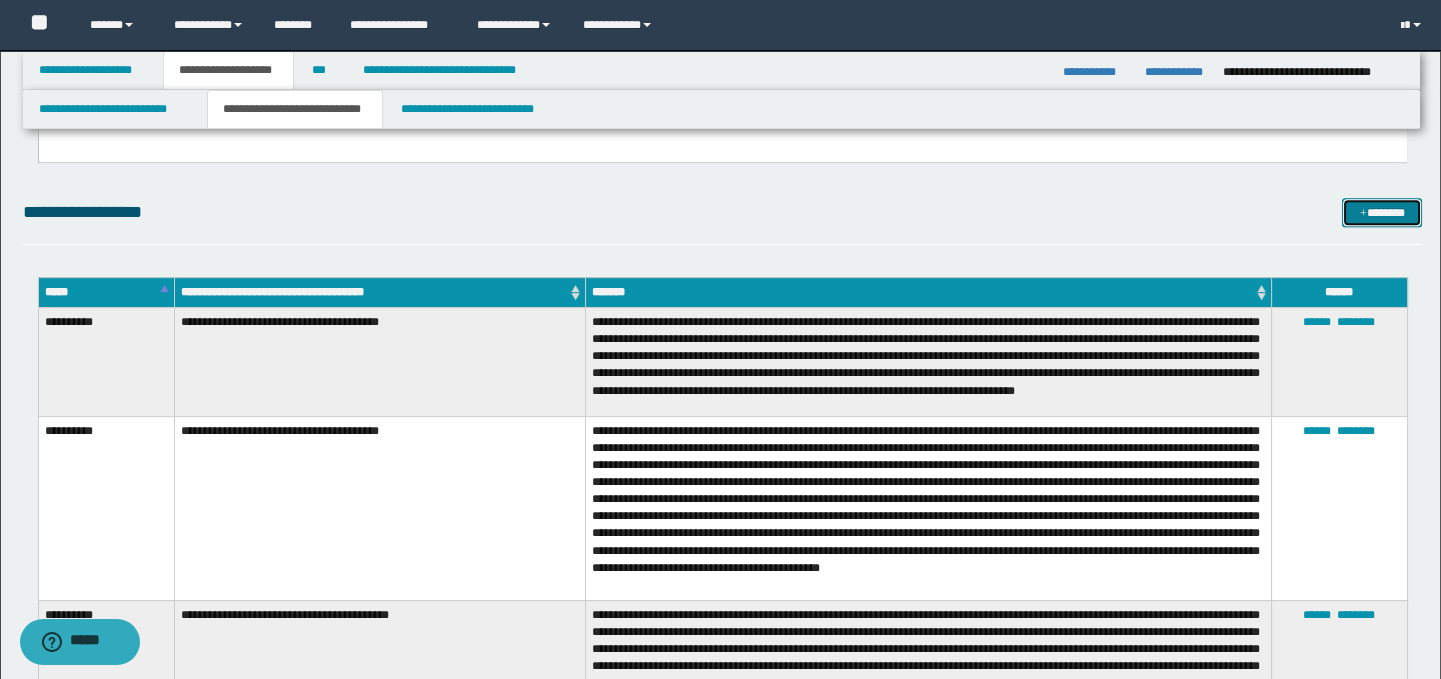 click at bounding box center (1363, 214) 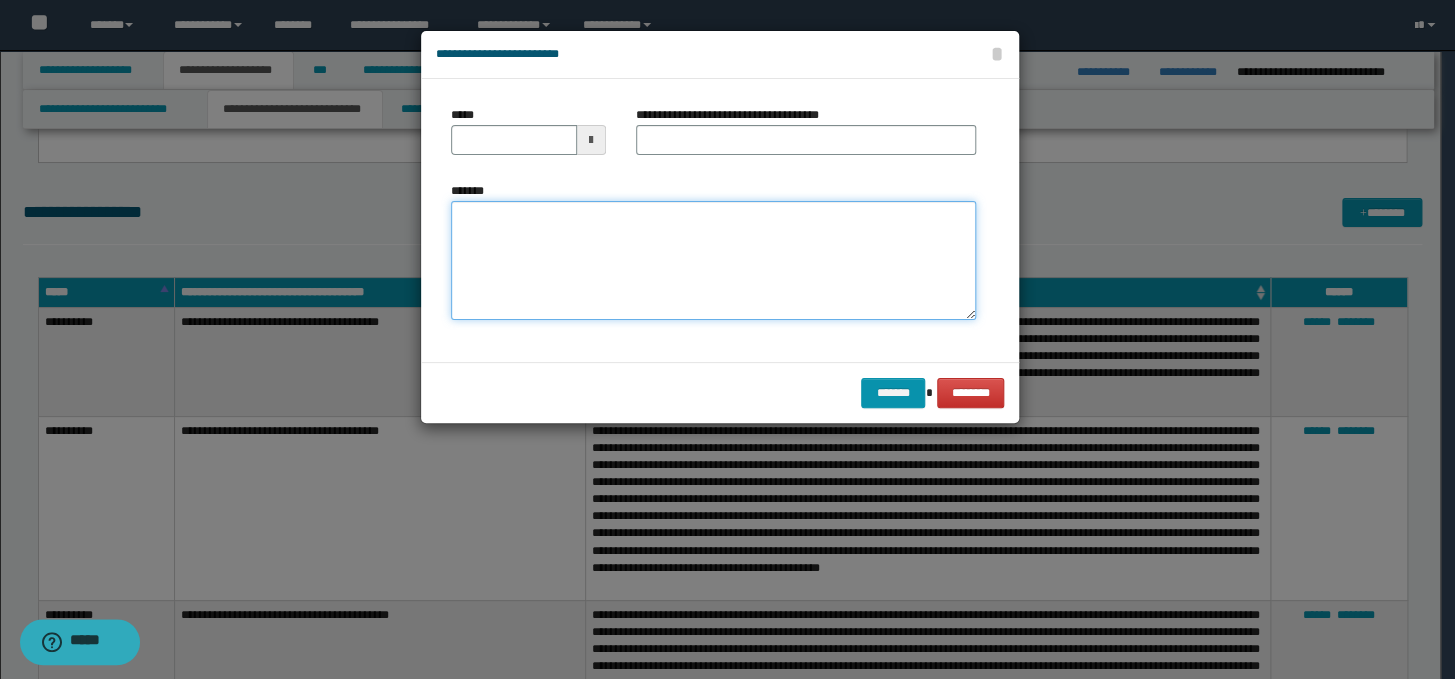 paste on "**********" 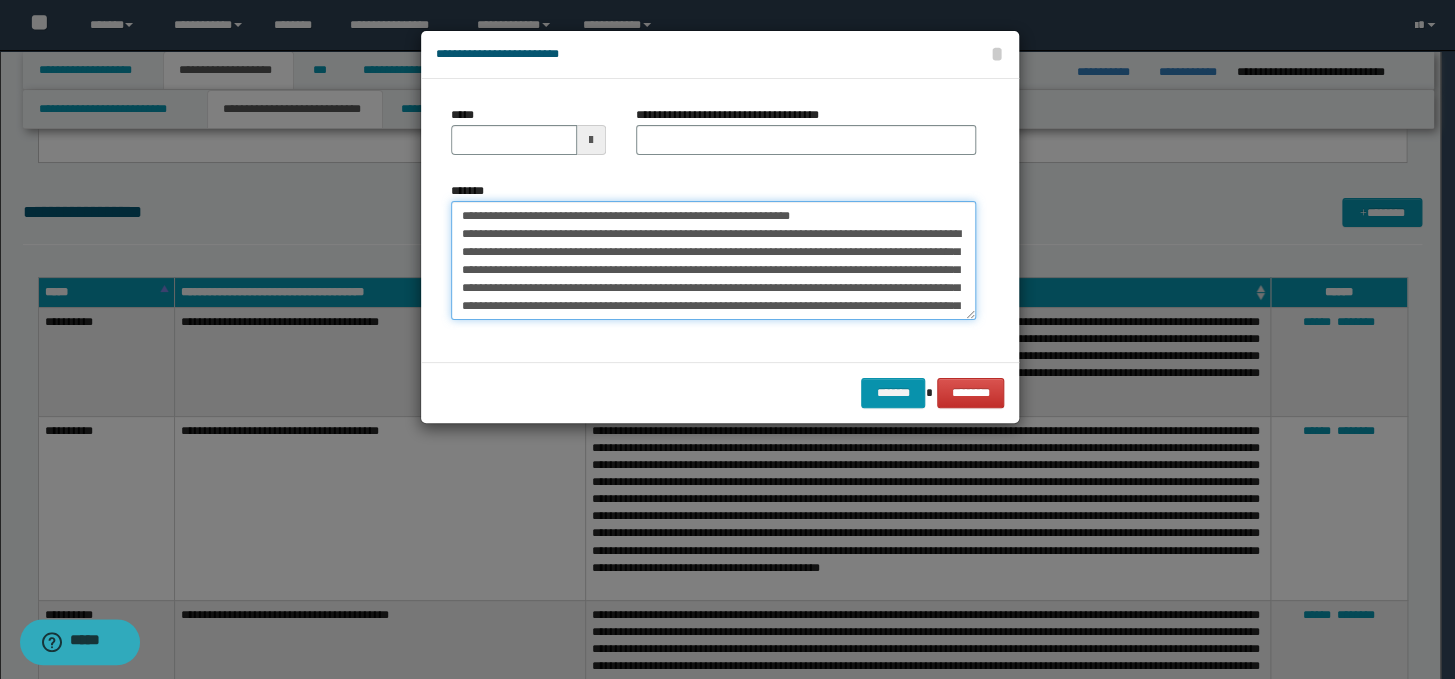 click on "*******" at bounding box center [713, 261] 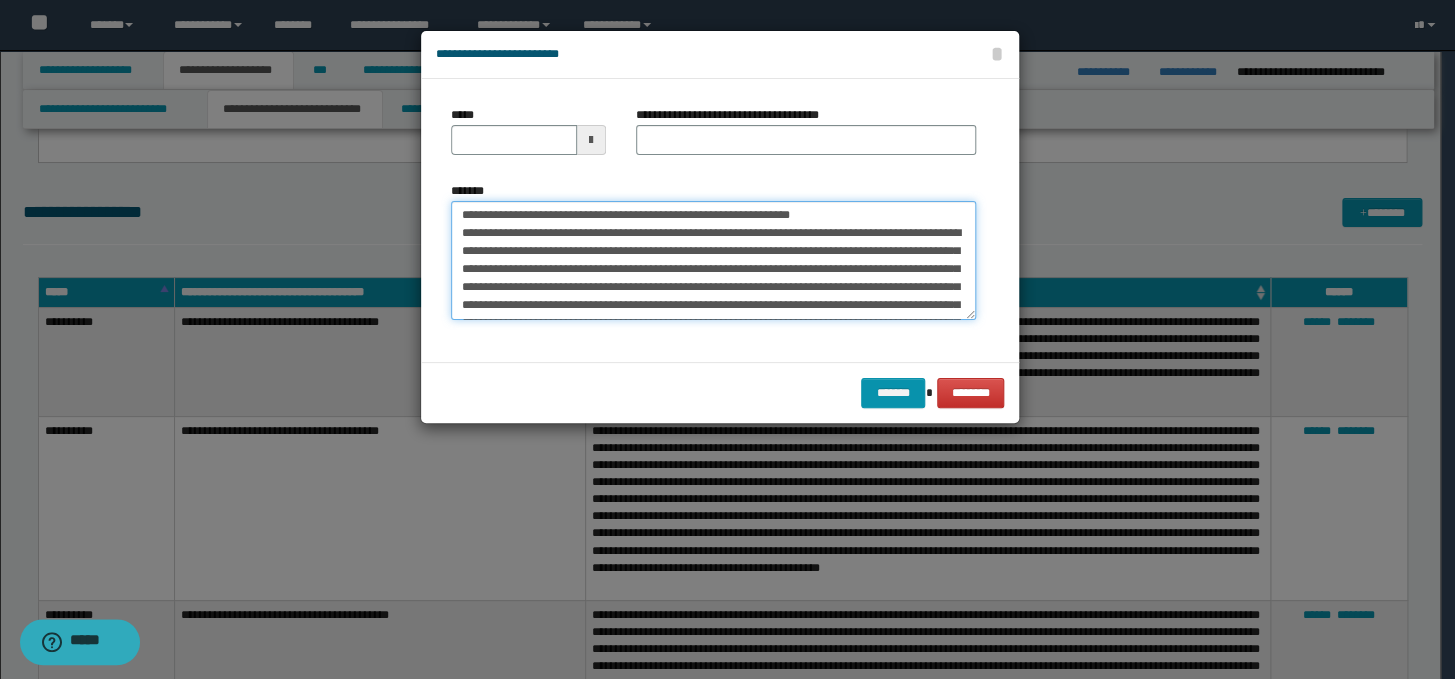 scroll, scrollTop: 0, scrollLeft: 0, axis: both 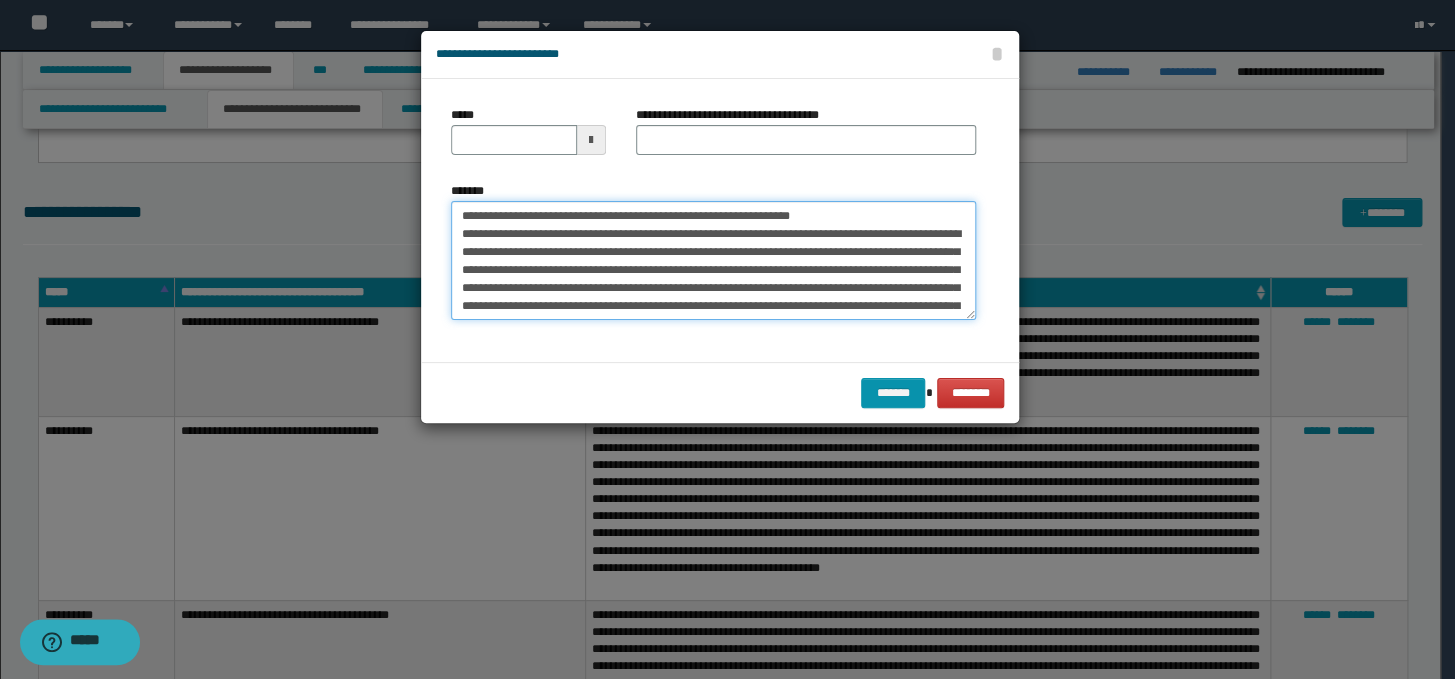 drag, startPoint x: 907, startPoint y: 208, endPoint x: 448, endPoint y: 214, distance: 459.0392 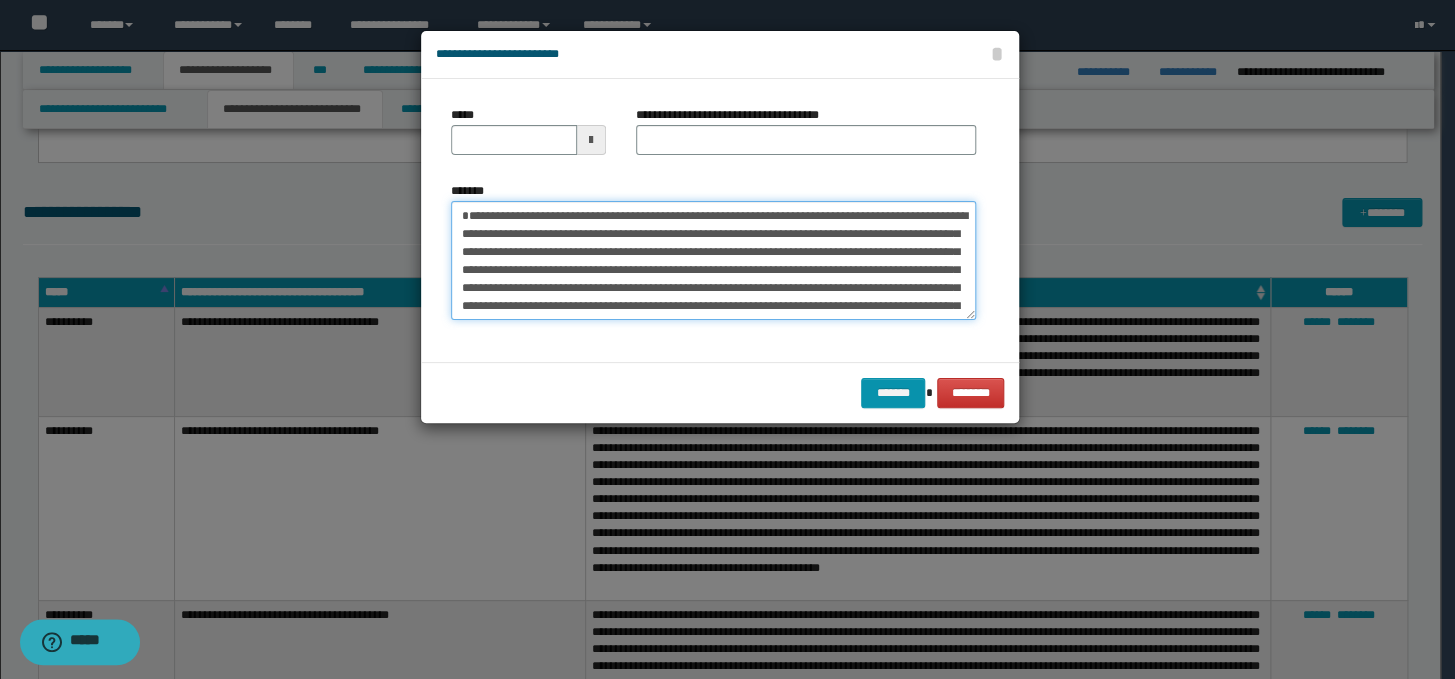 type on "**********" 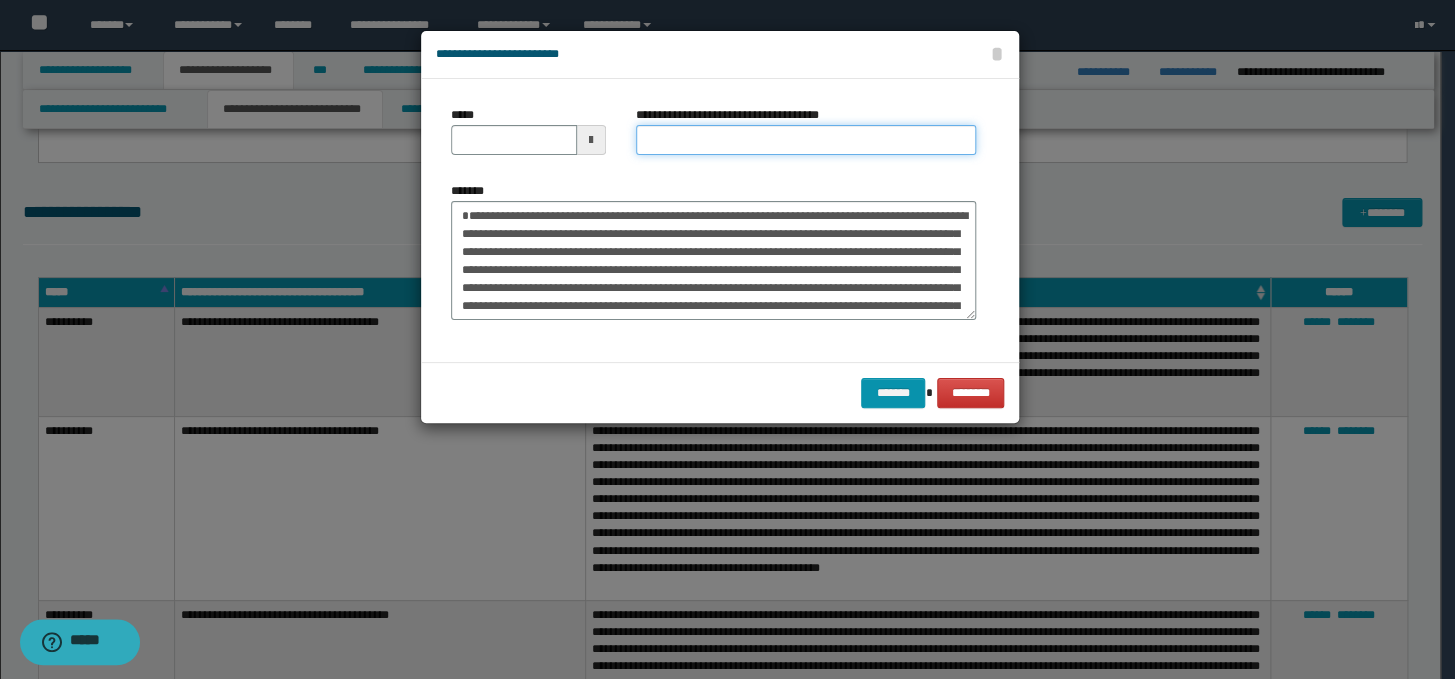 click on "**********" at bounding box center [806, 140] 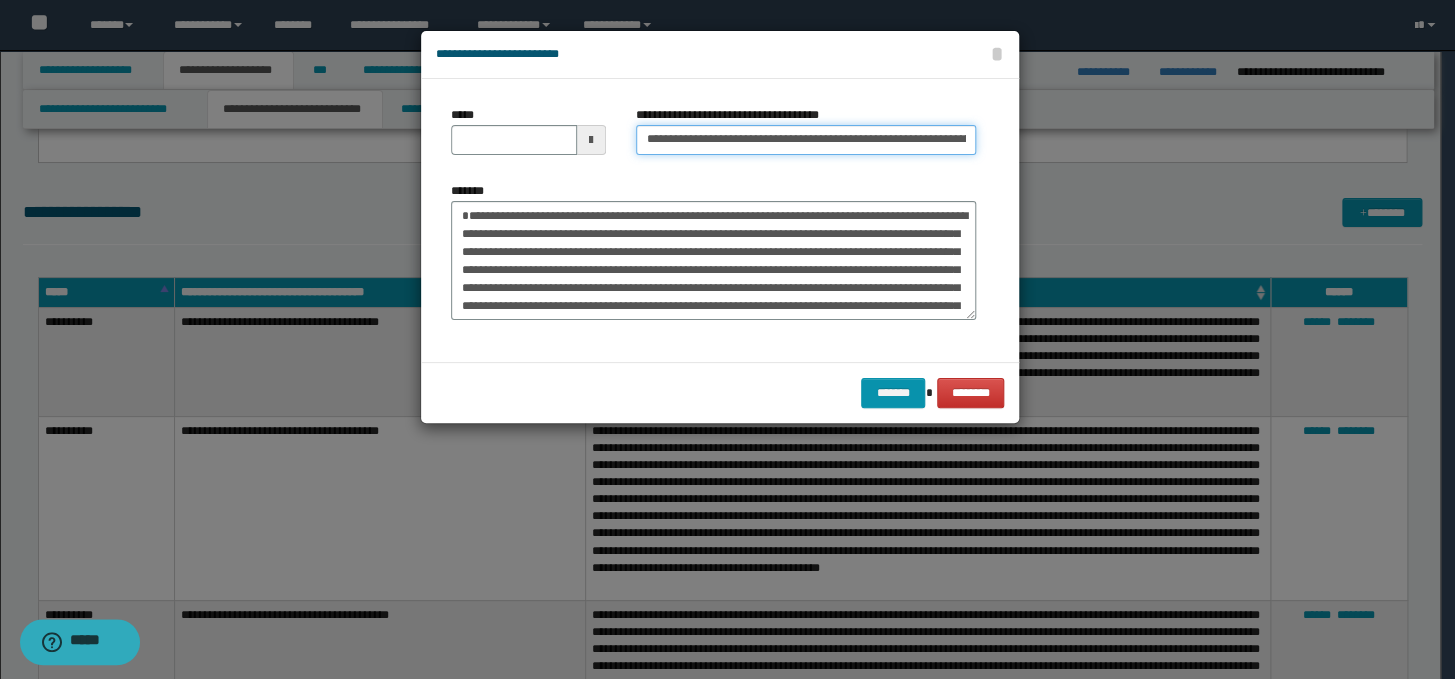 scroll, scrollTop: 0, scrollLeft: 98, axis: horizontal 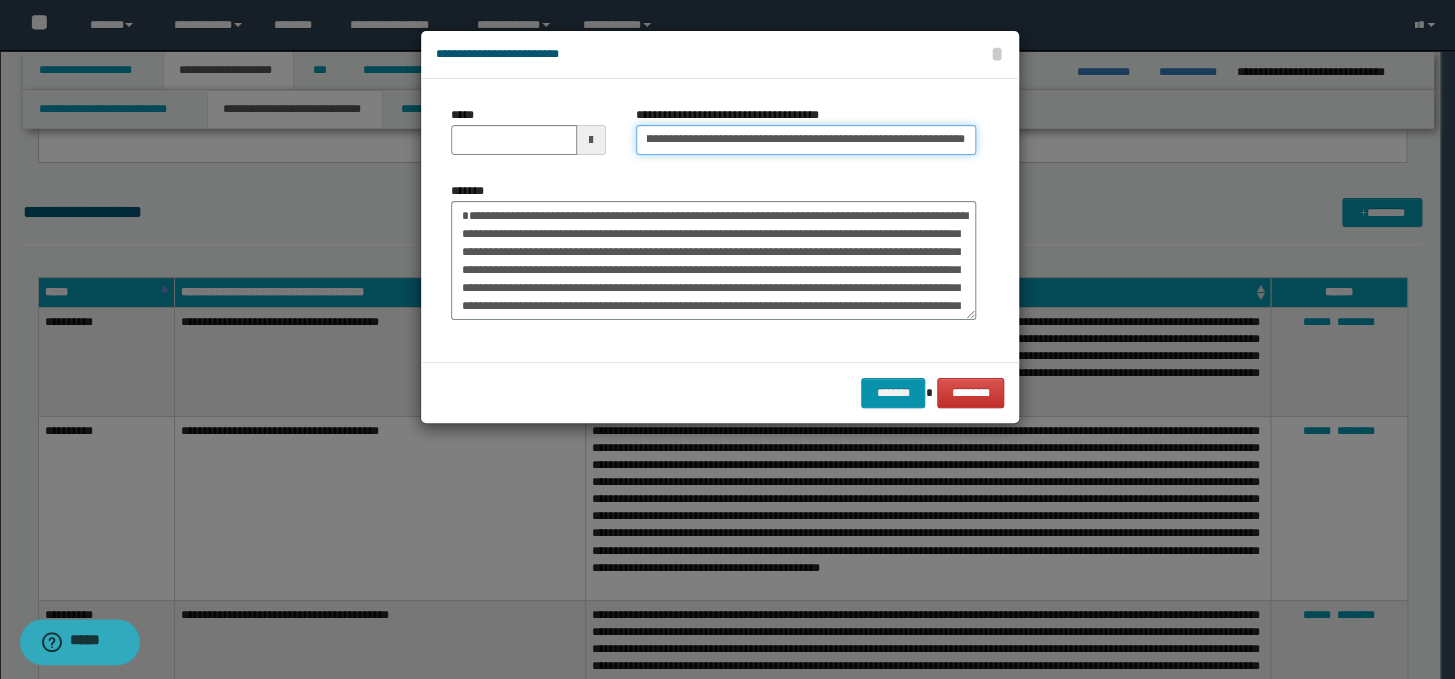 click on "**********" at bounding box center (806, 140) 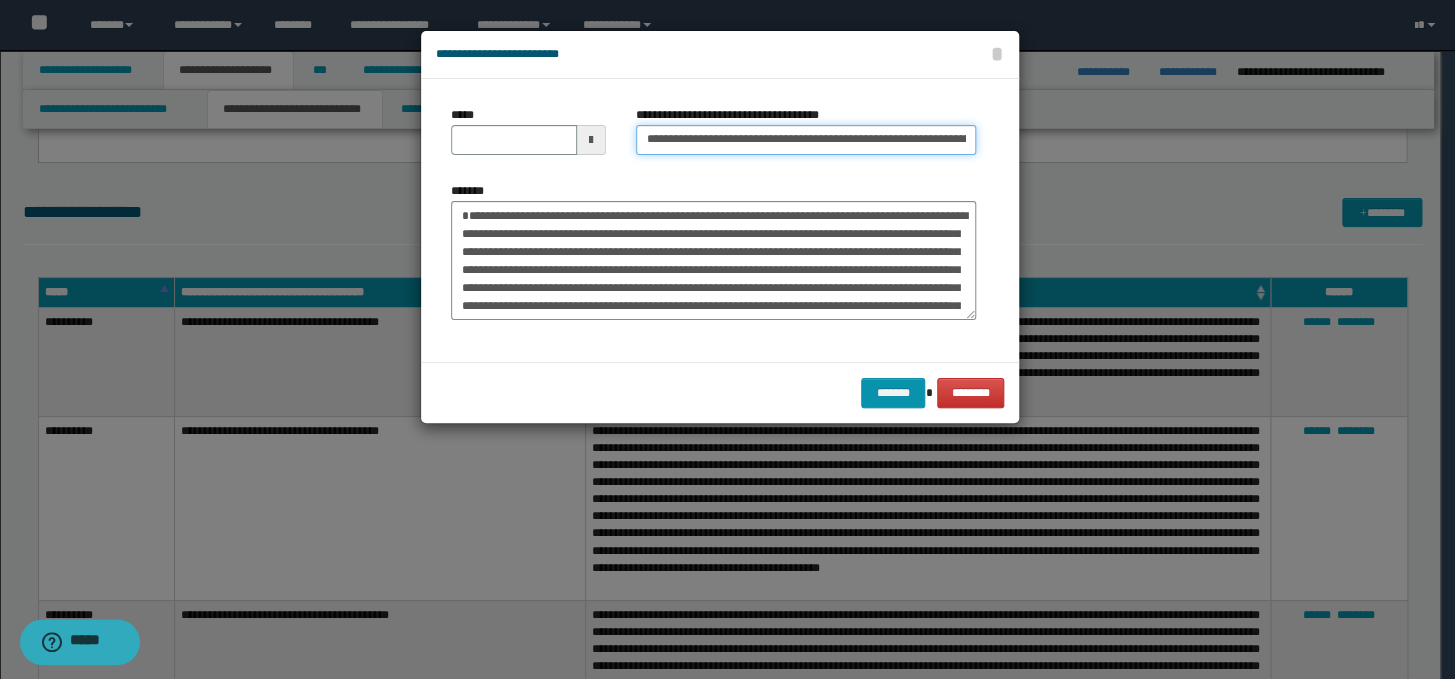 drag, startPoint x: 705, startPoint y: 140, endPoint x: 607, endPoint y: 143, distance: 98.045906 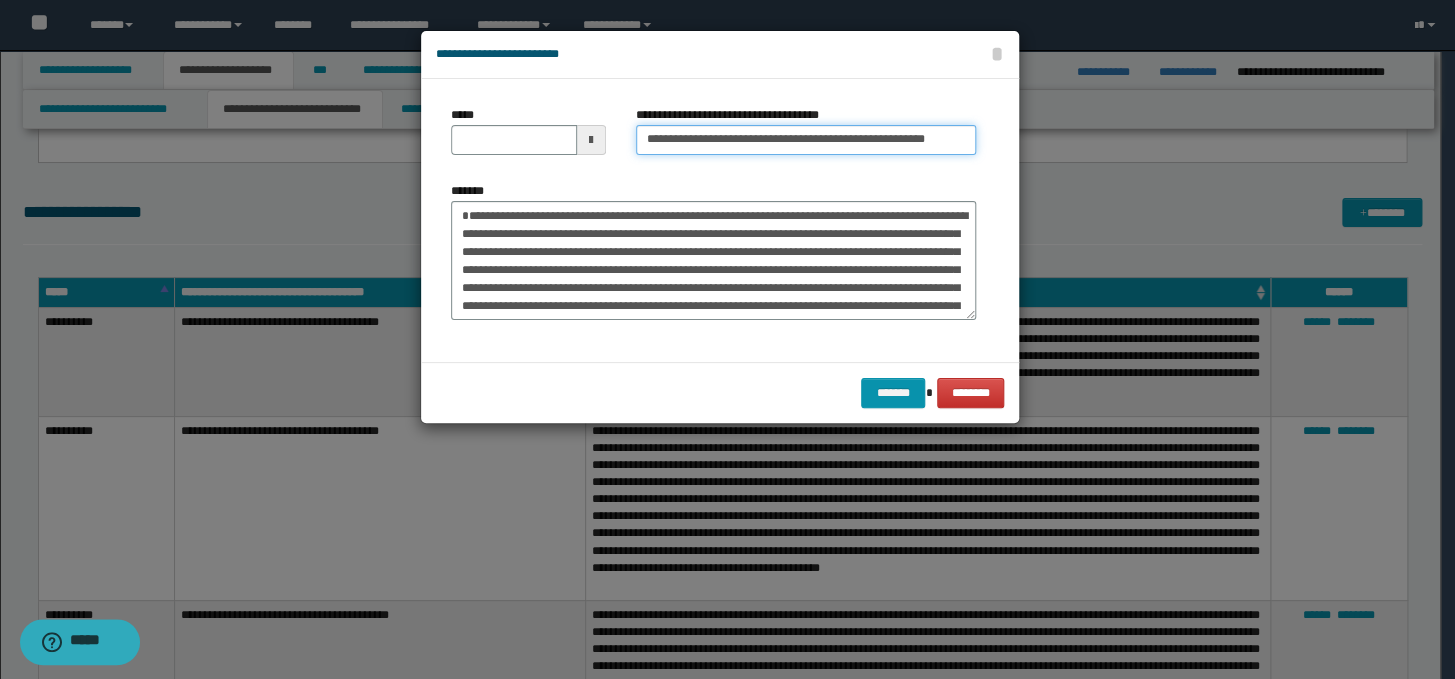 type 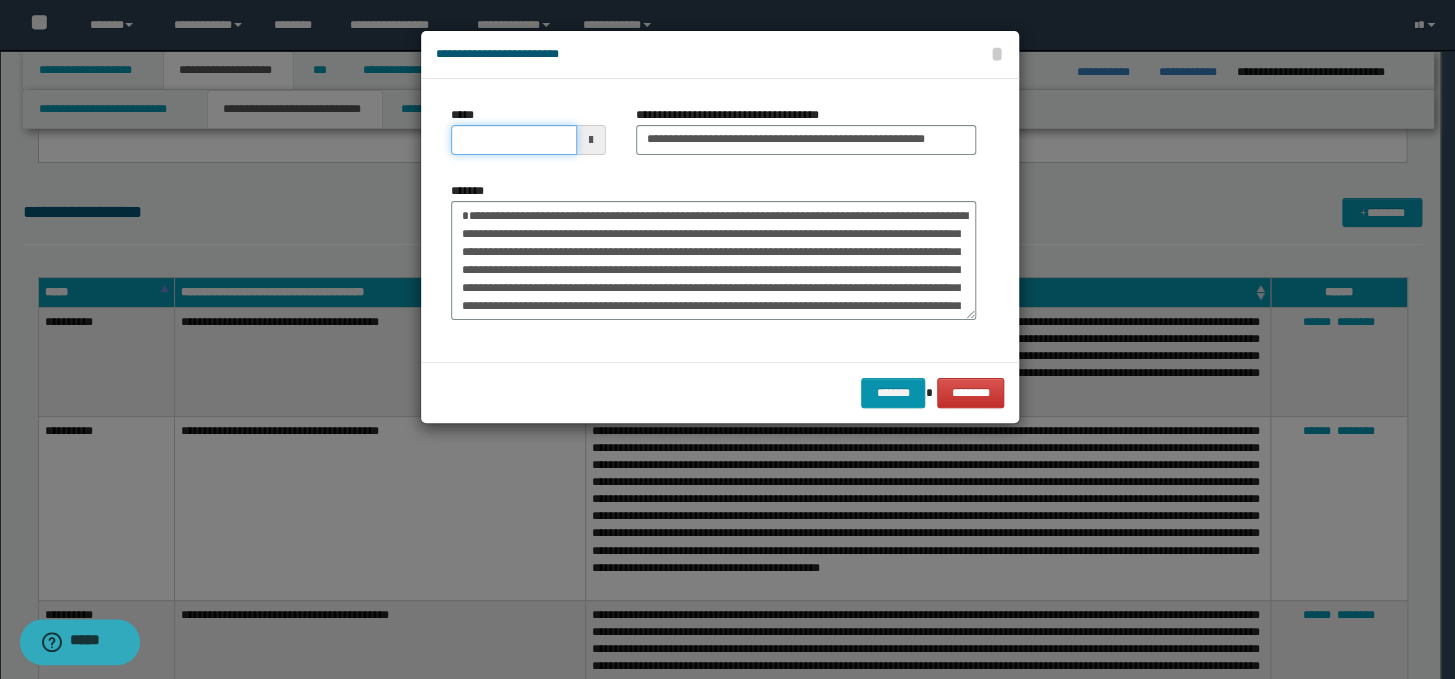 click on "*****" at bounding box center (514, 140) 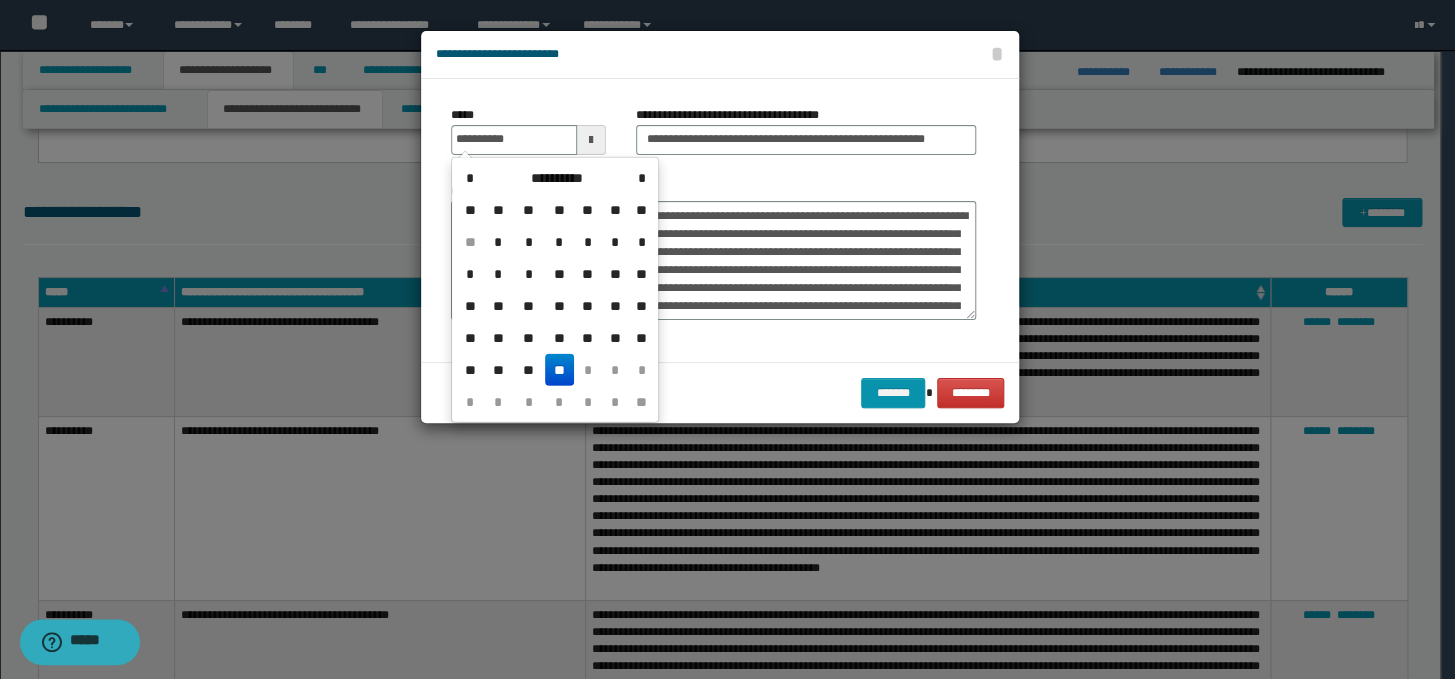 click on "**" at bounding box center [559, 370] 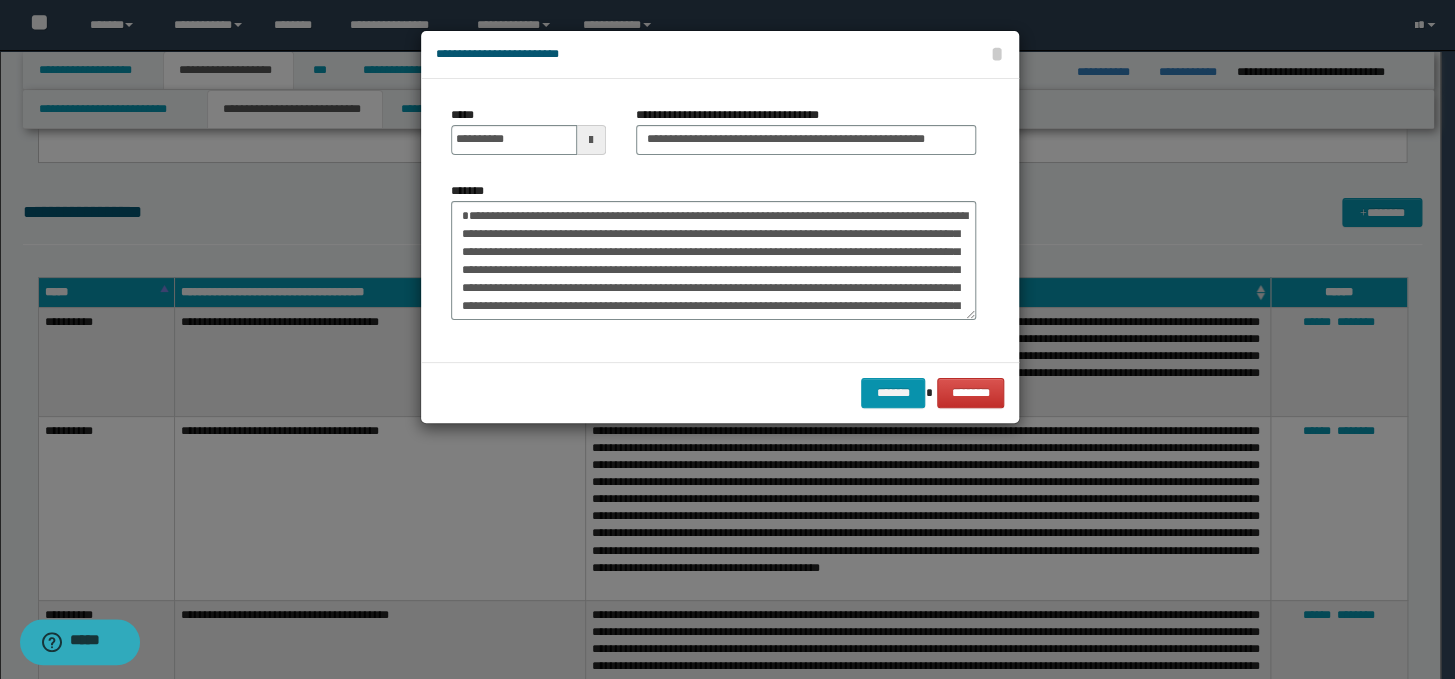 click on "*******
********" at bounding box center [720, 392] 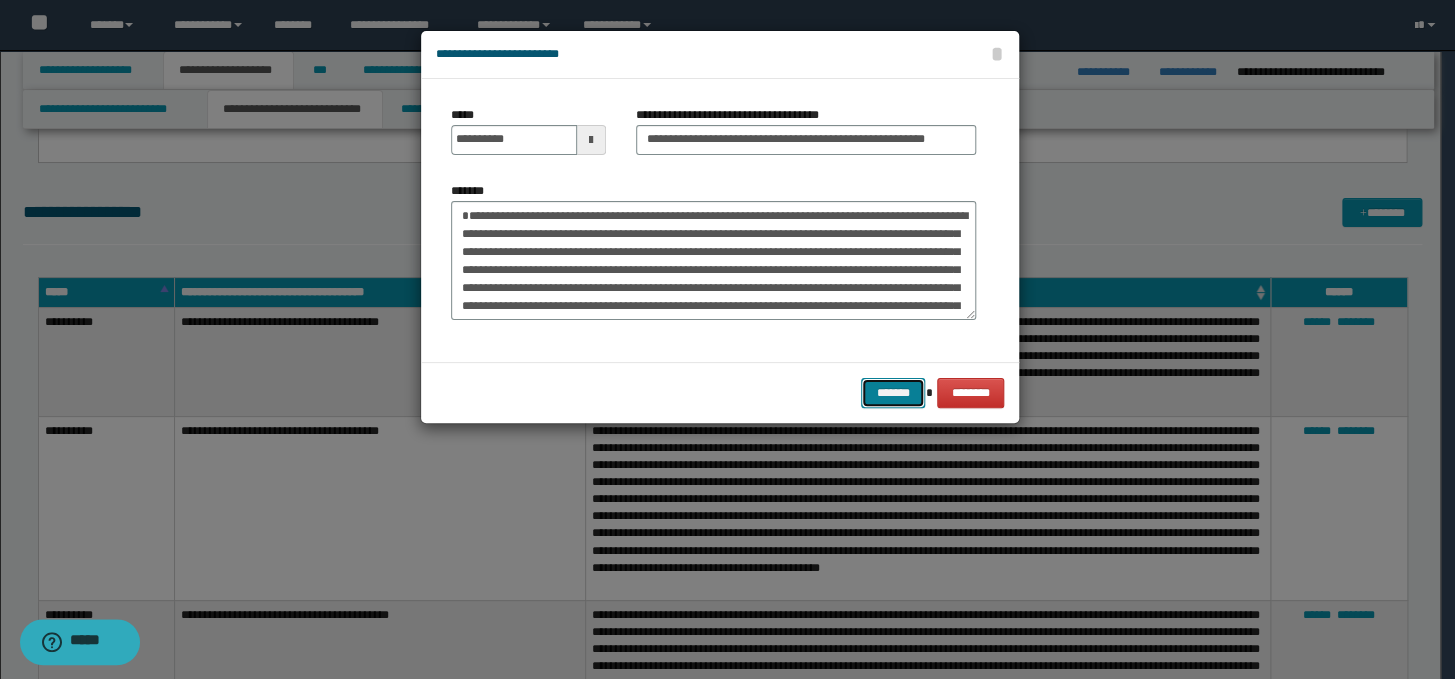 click on "*******" at bounding box center [893, 393] 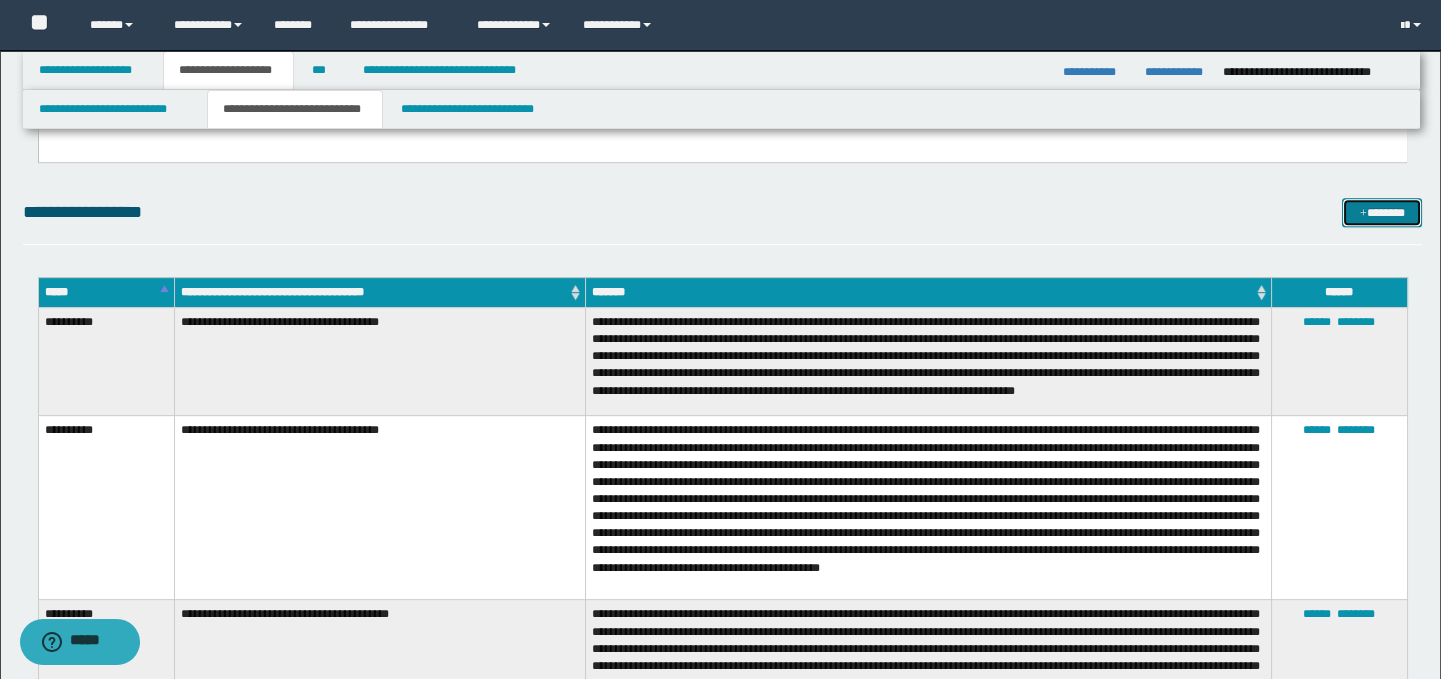 click on "*******" at bounding box center (1382, 213) 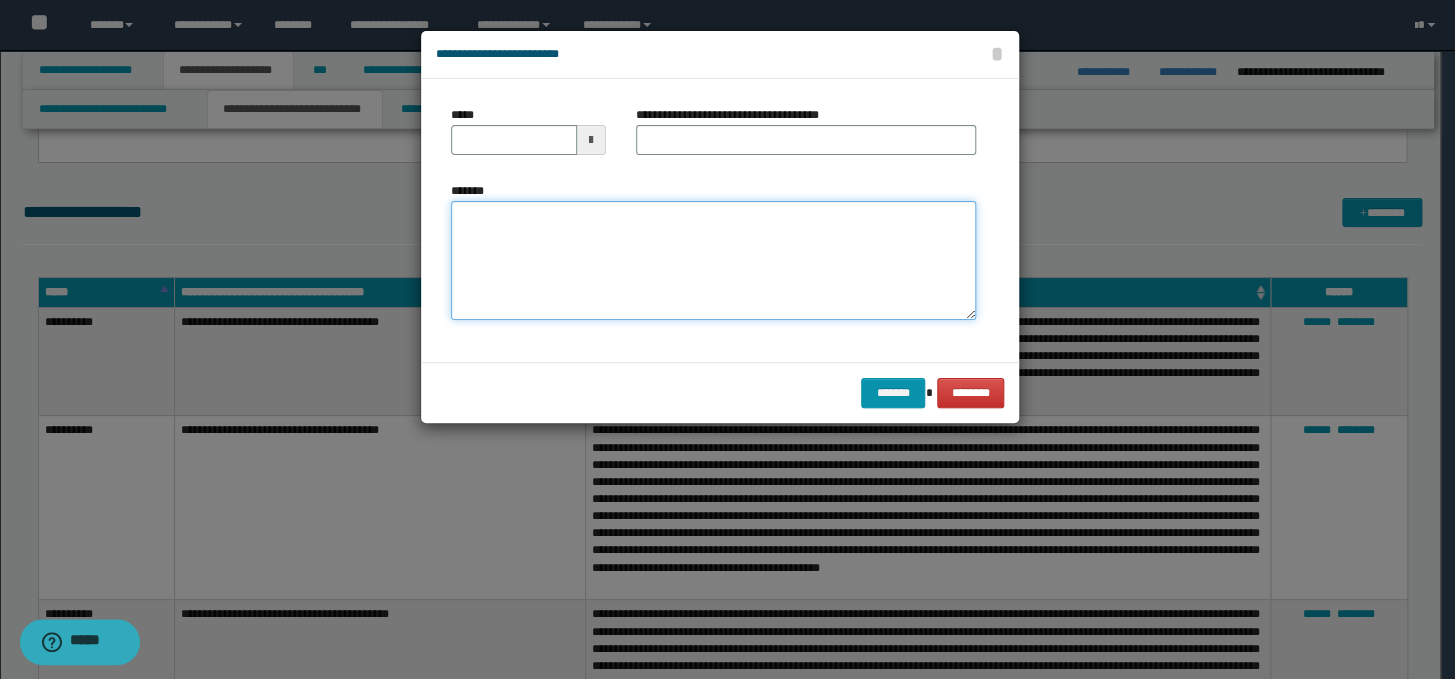 paste on "**********" 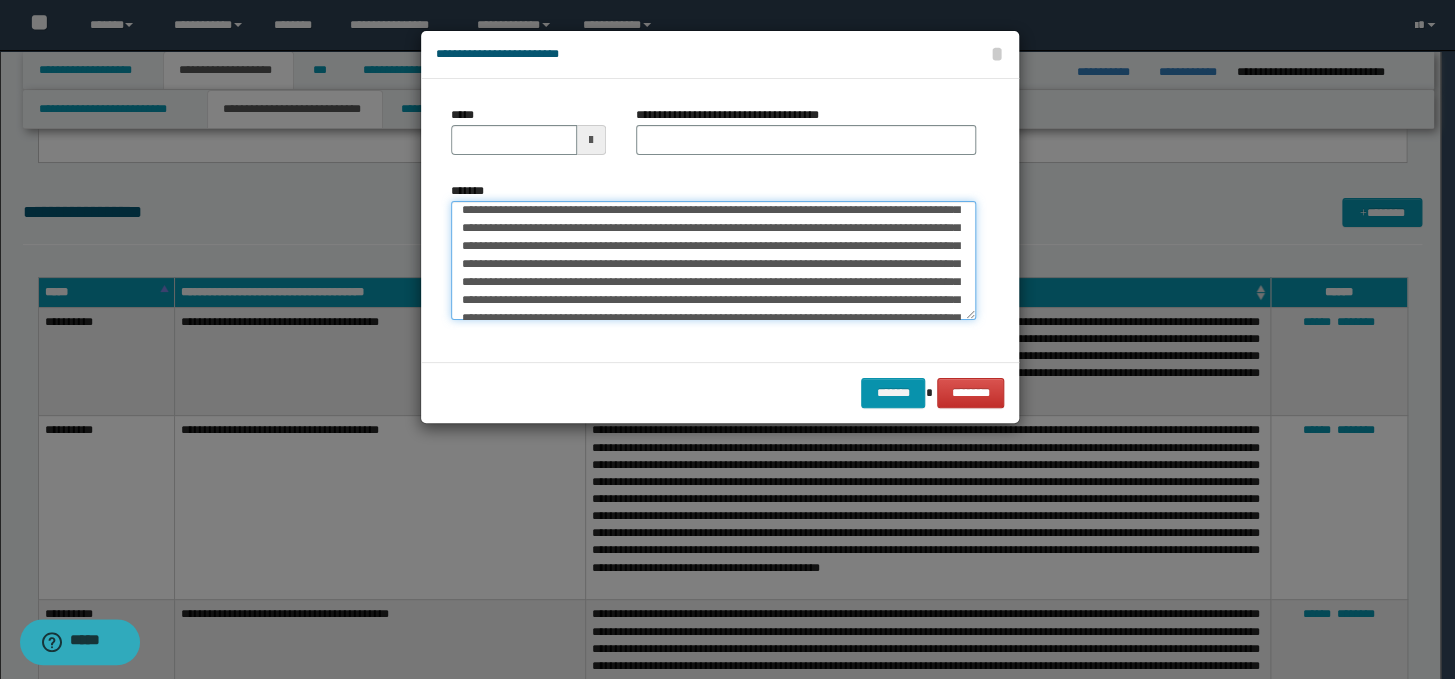 scroll, scrollTop: 0, scrollLeft: 0, axis: both 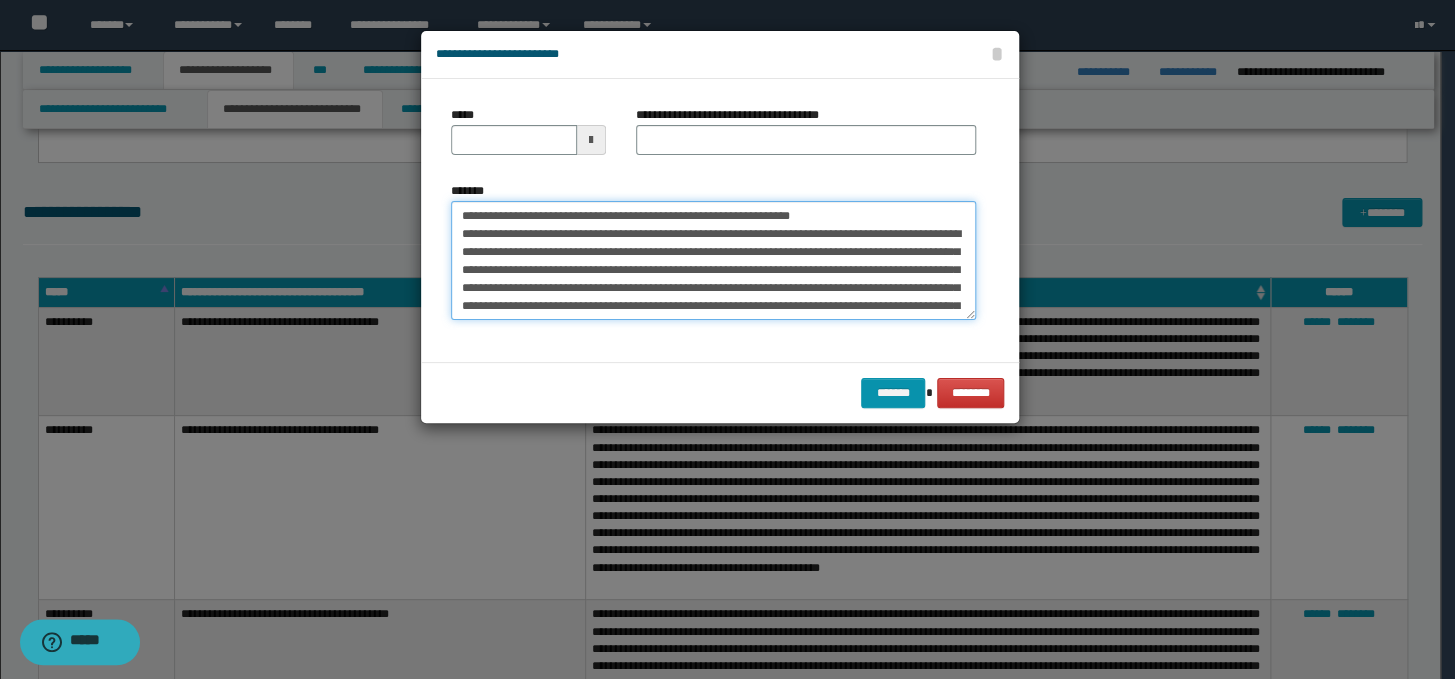 drag, startPoint x: 882, startPoint y: 213, endPoint x: 441, endPoint y: 202, distance: 441.13718 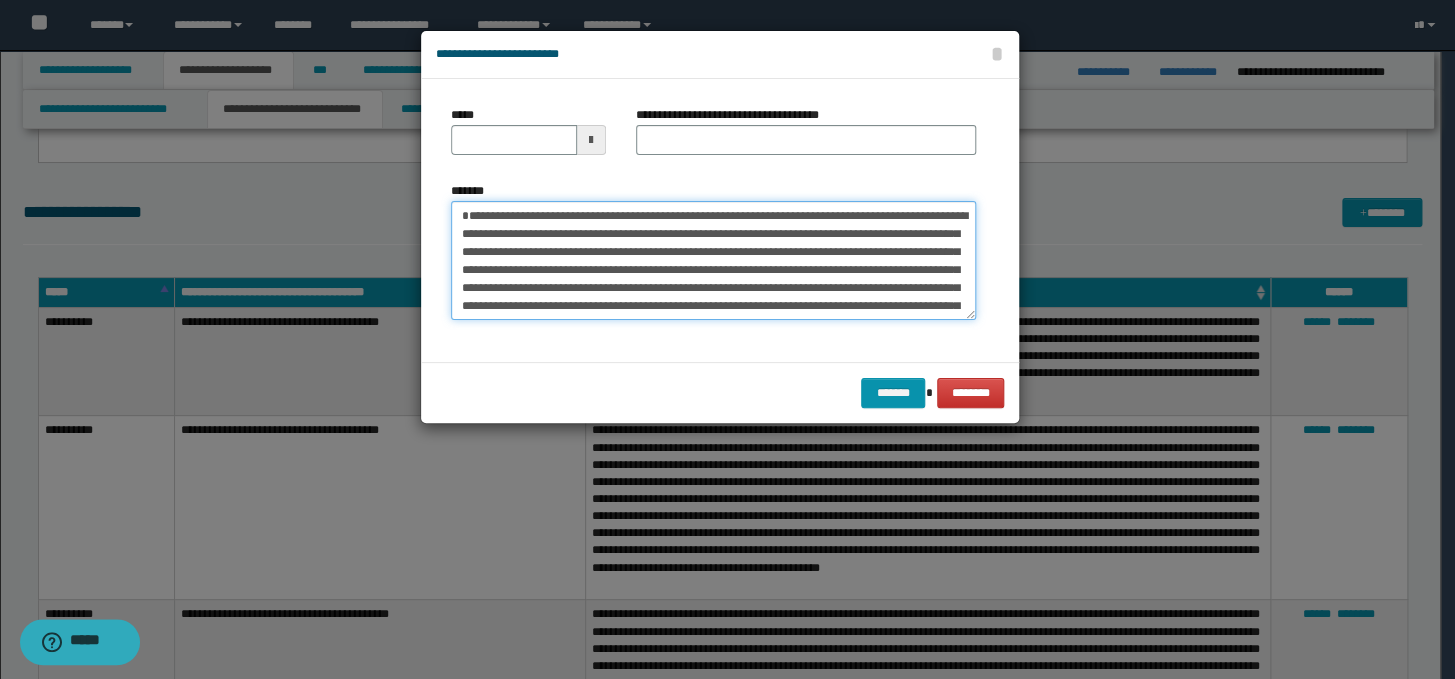 type on "**********" 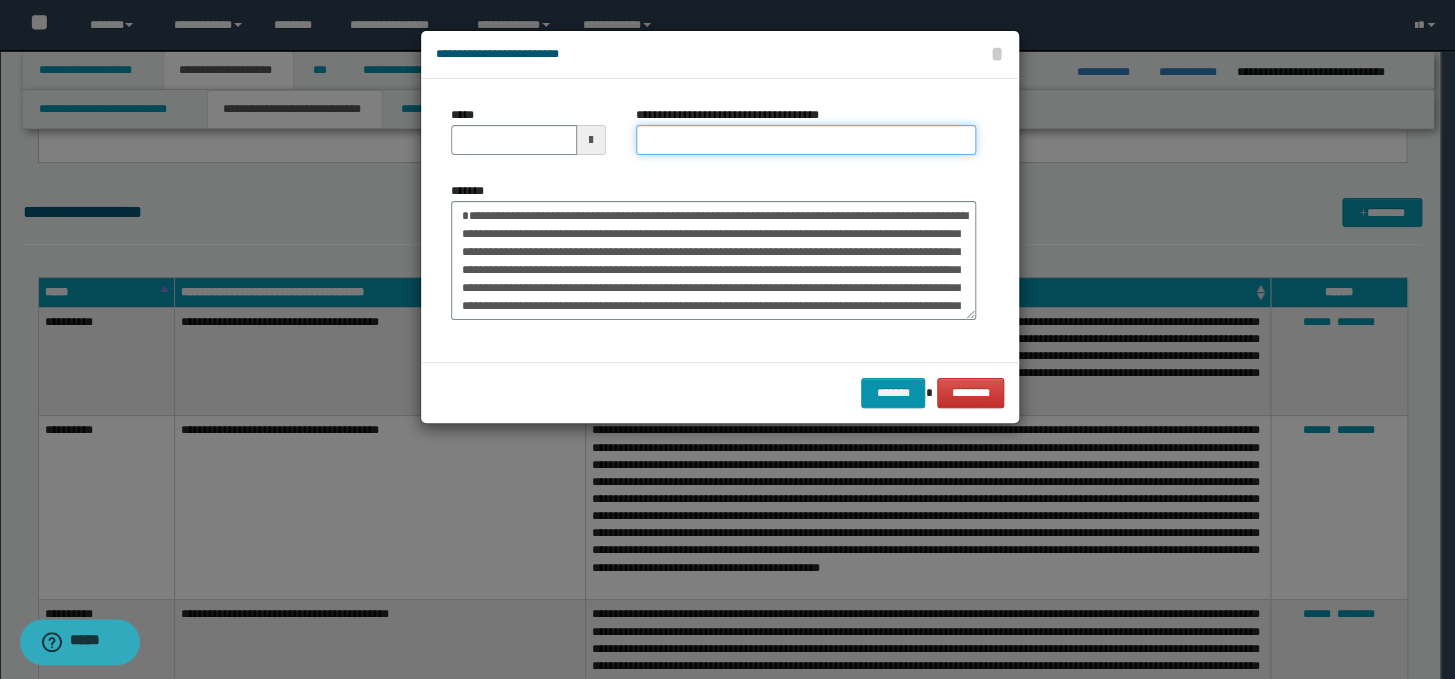 click on "**********" at bounding box center [806, 140] 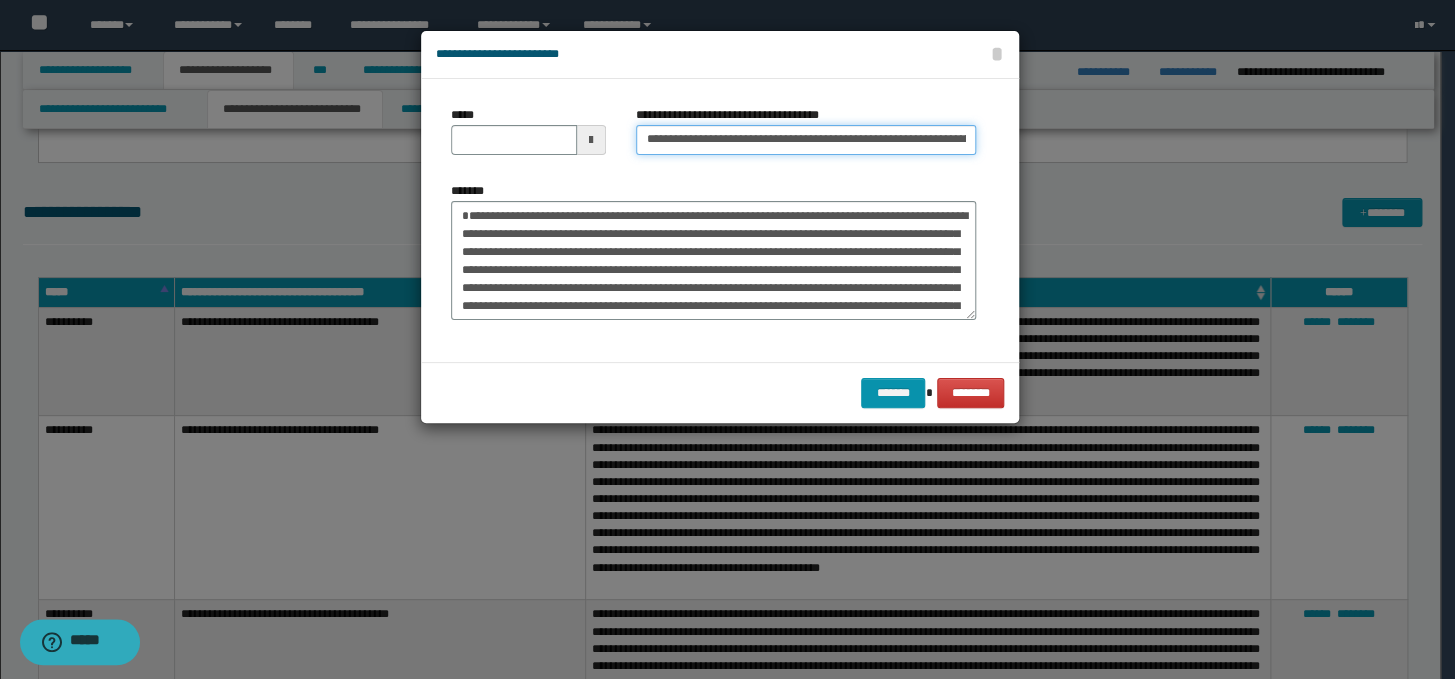 scroll, scrollTop: 0, scrollLeft: 94, axis: horizontal 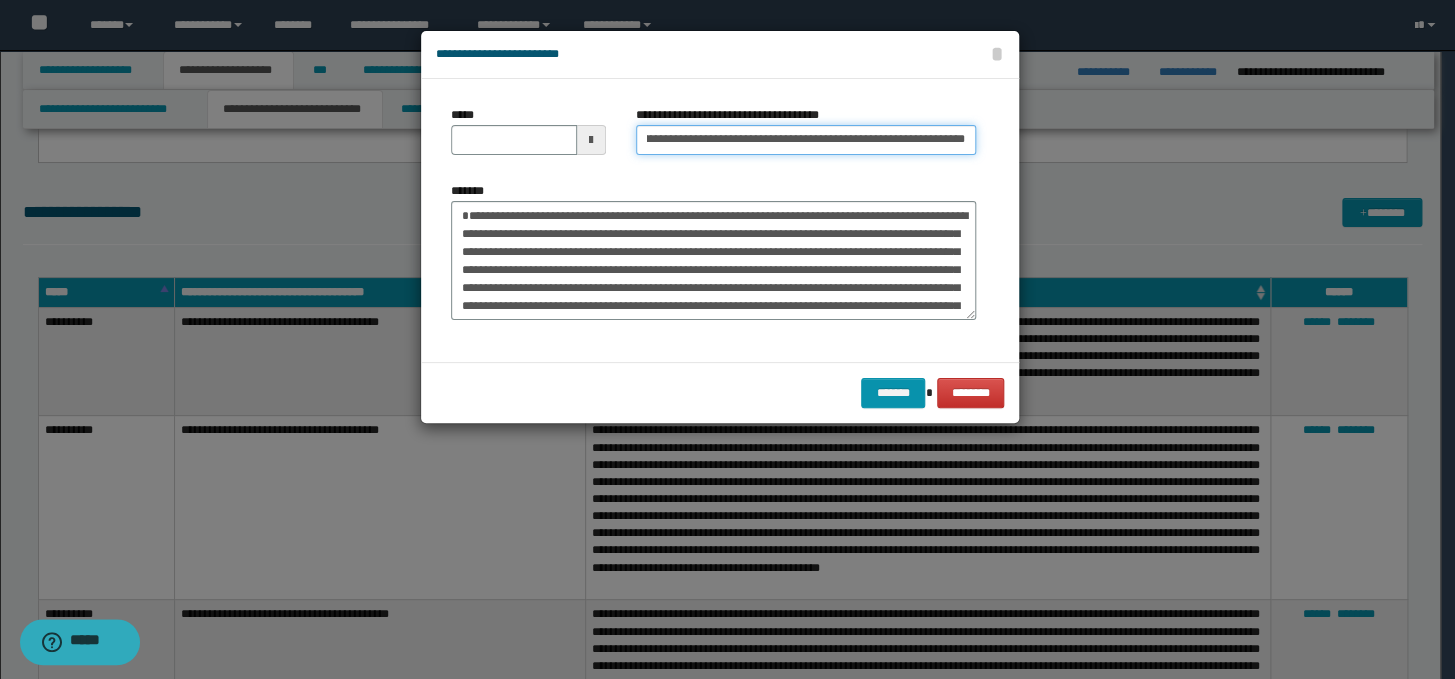click on "**********" at bounding box center (806, 140) 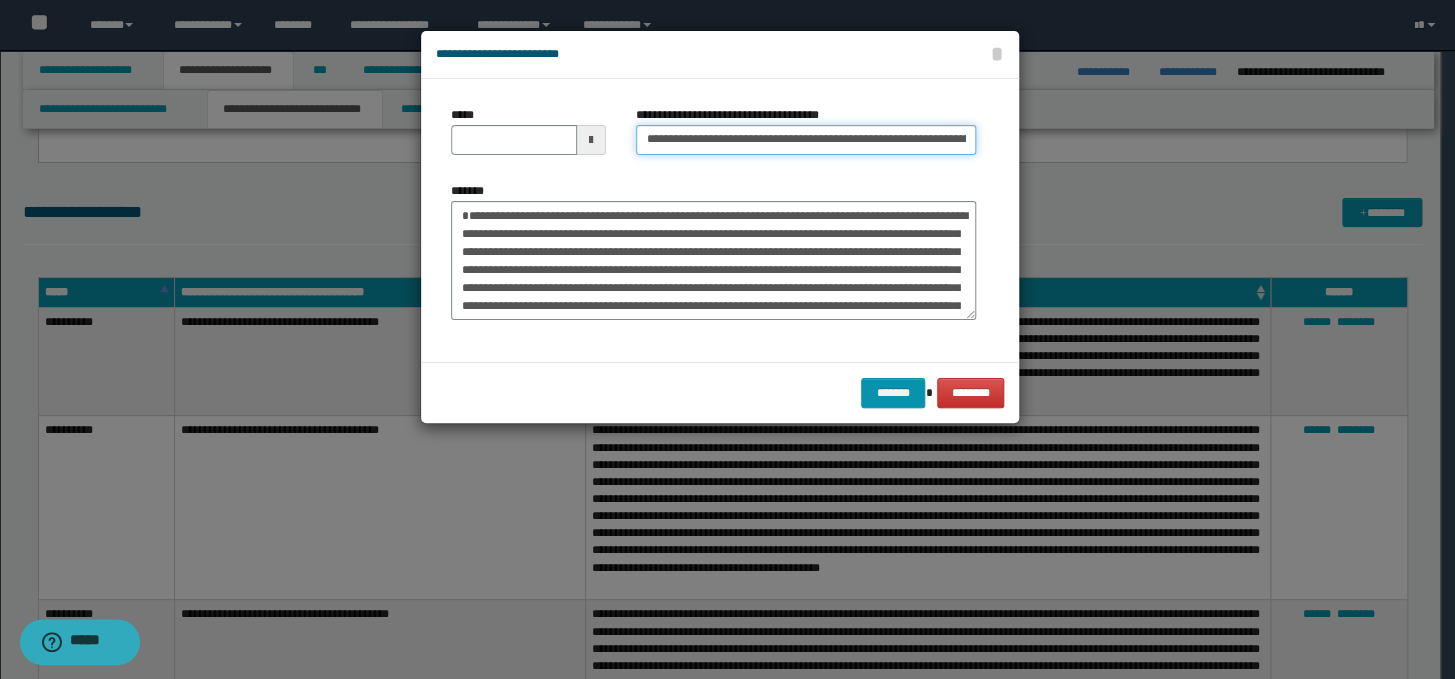 drag, startPoint x: 708, startPoint y: 142, endPoint x: 615, endPoint y: 150, distance: 93.34345 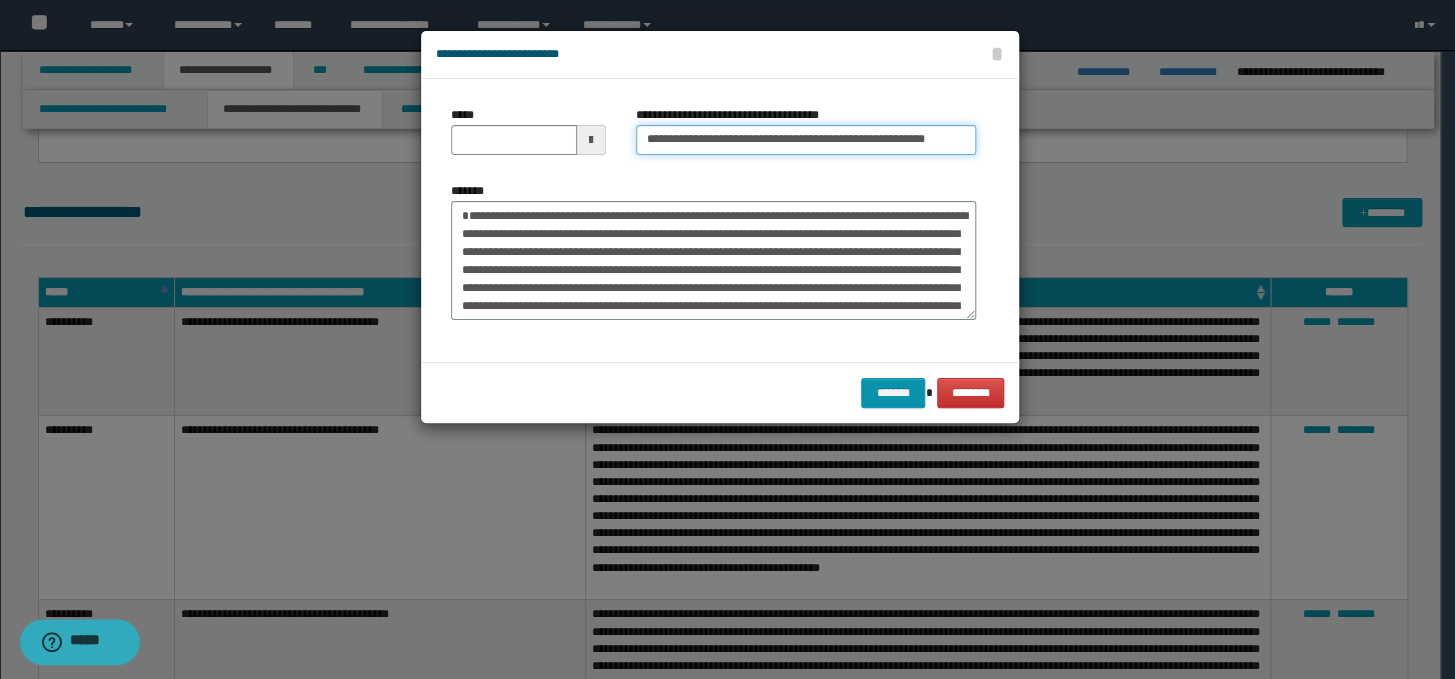 type 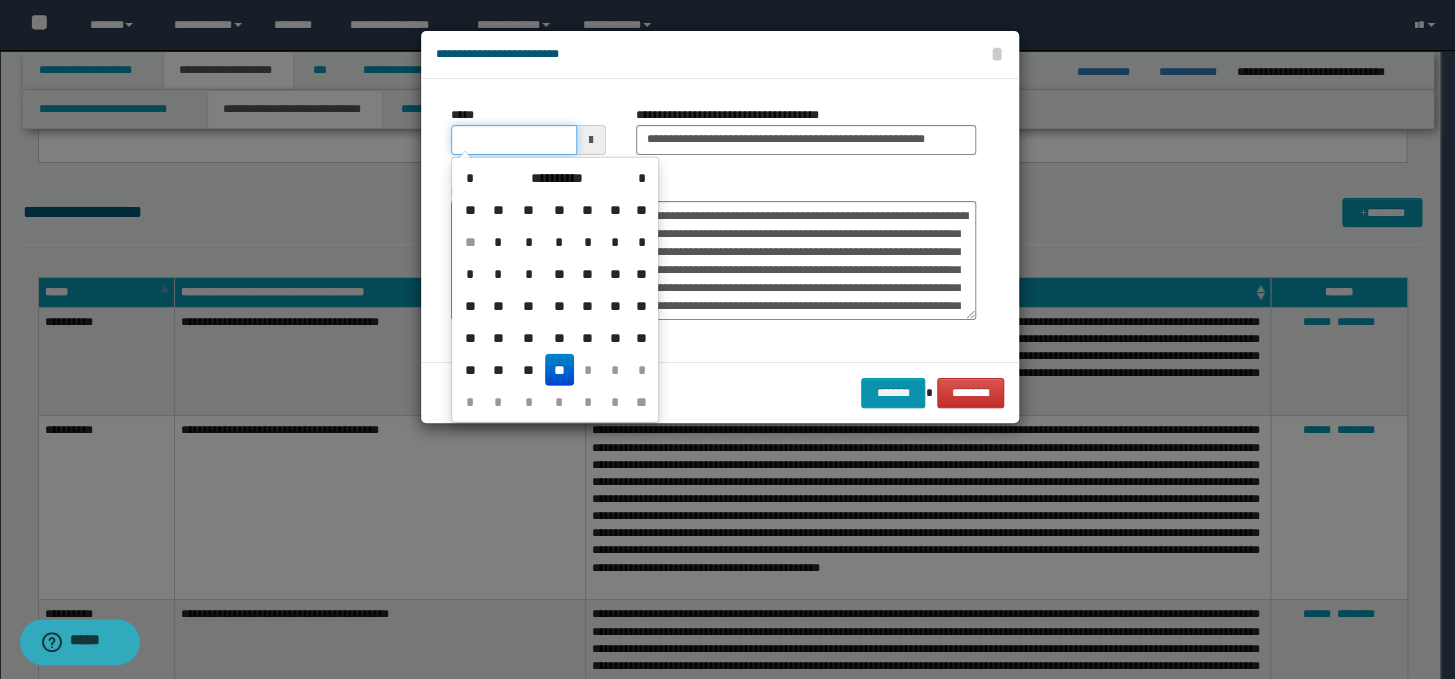 click on "*****" at bounding box center [514, 140] 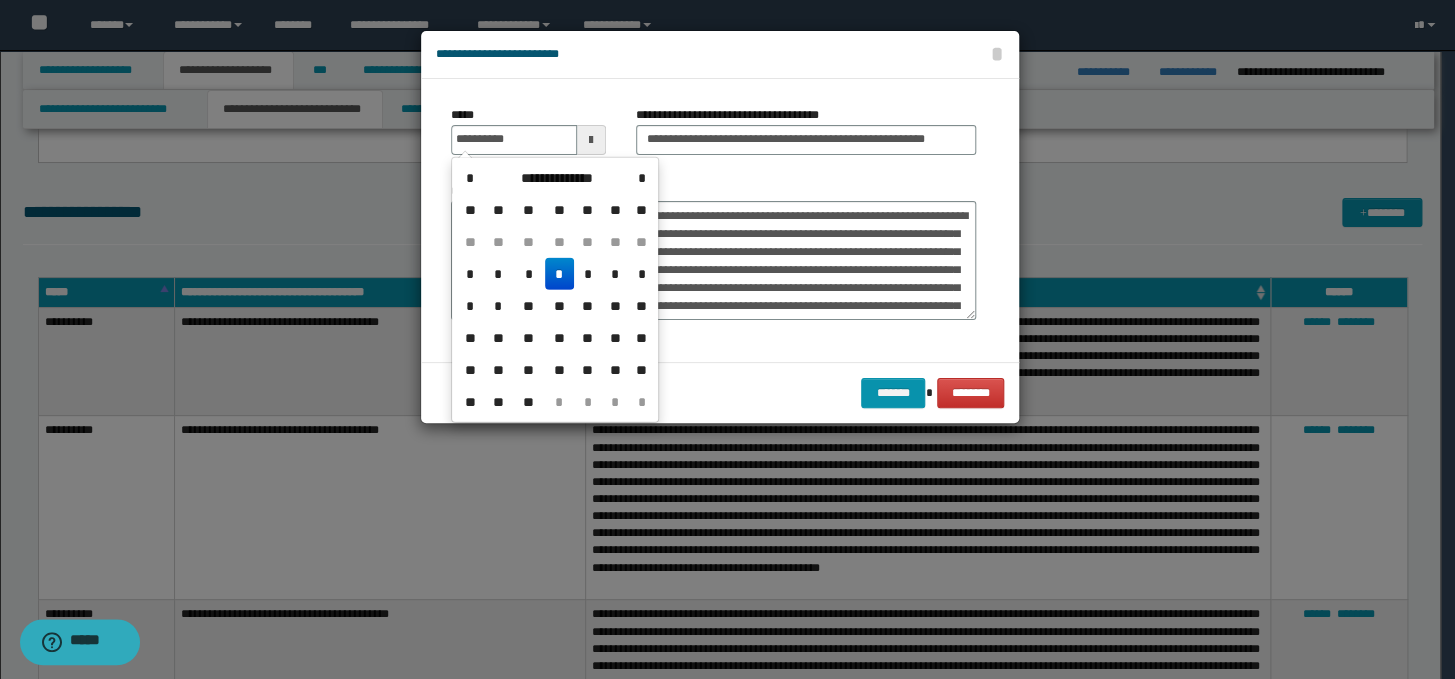 click on "*" at bounding box center [559, 274] 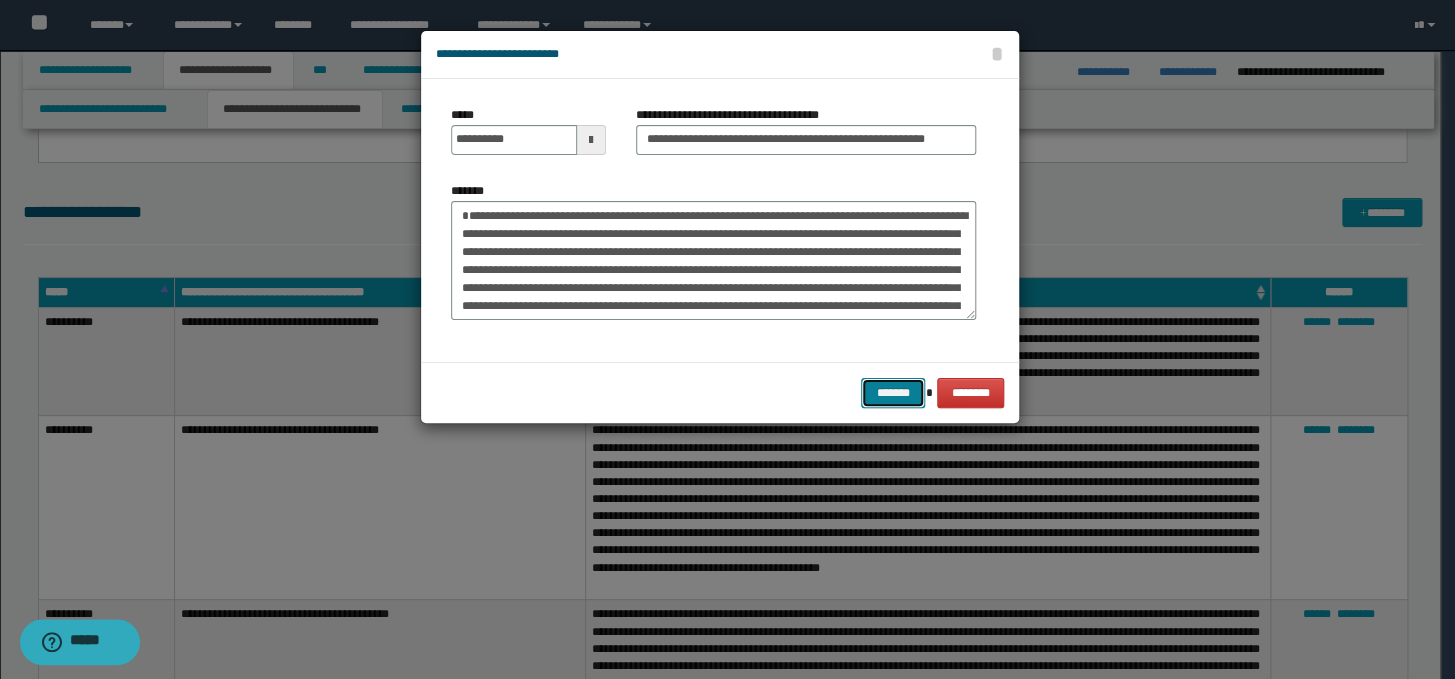 click on "*******" at bounding box center [893, 393] 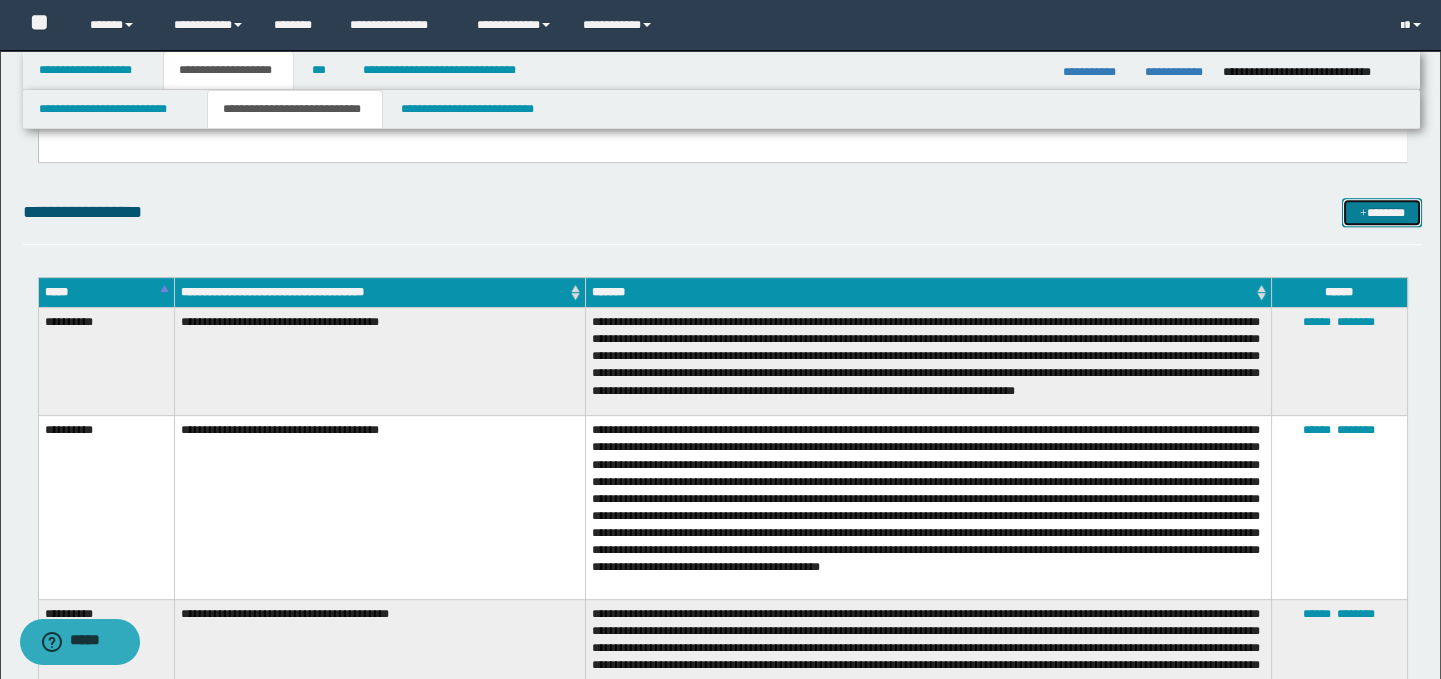 click at bounding box center (1363, 214) 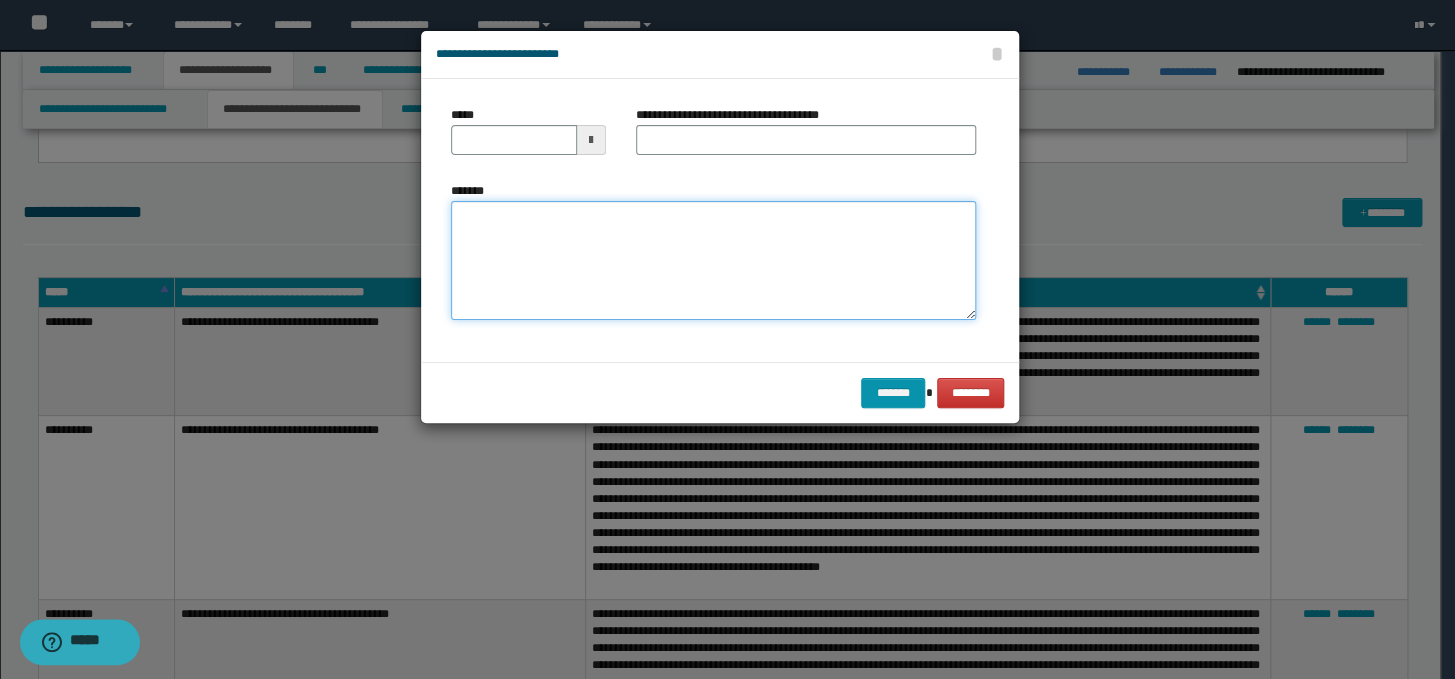 paste on "**********" 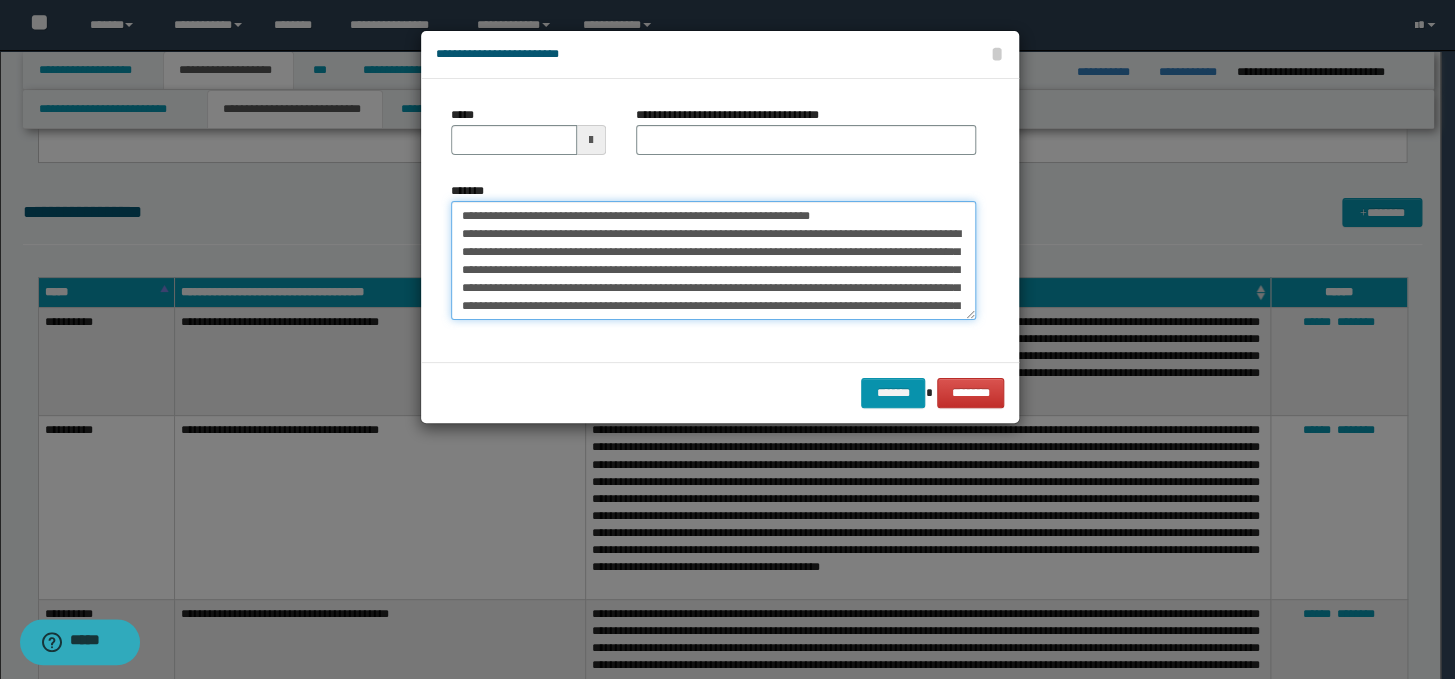 scroll, scrollTop: 120, scrollLeft: 0, axis: vertical 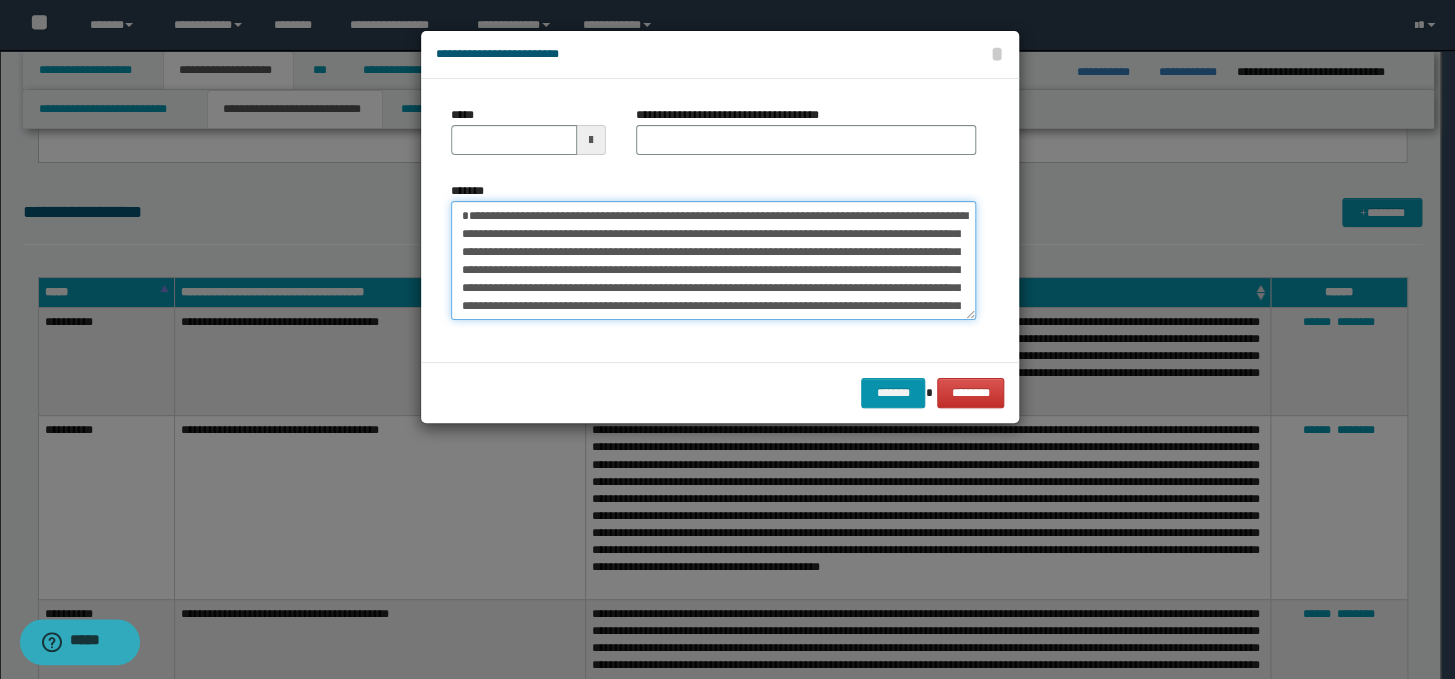 type on "**********" 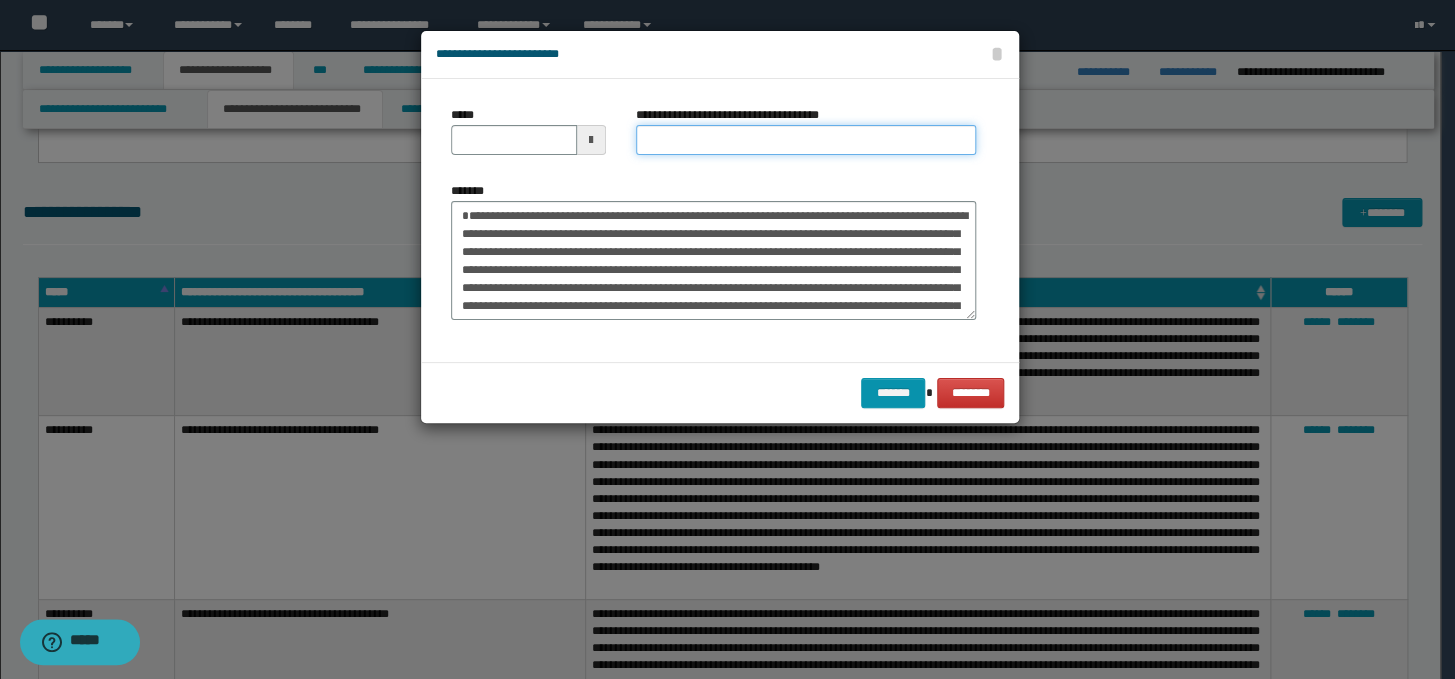 click on "**********" at bounding box center [806, 140] 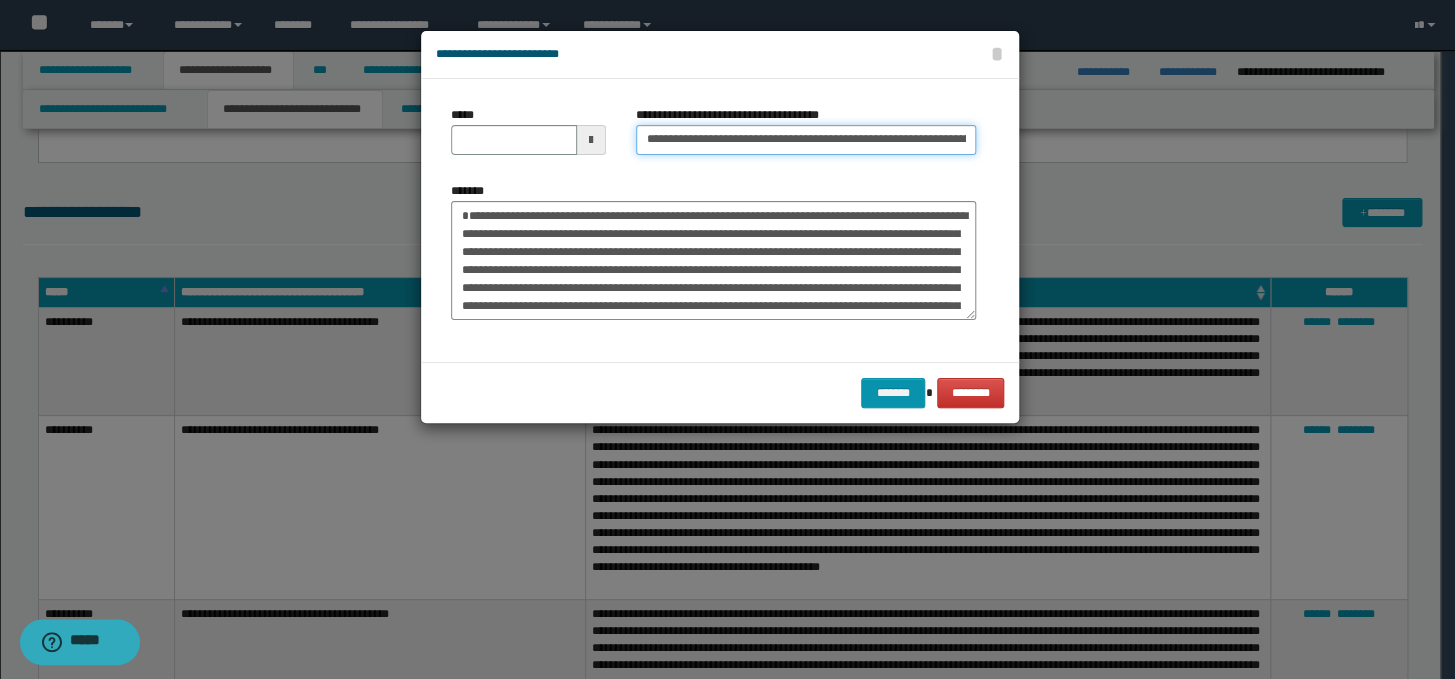 scroll, scrollTop: 0, scrollLeft: 123, axis: horizontal 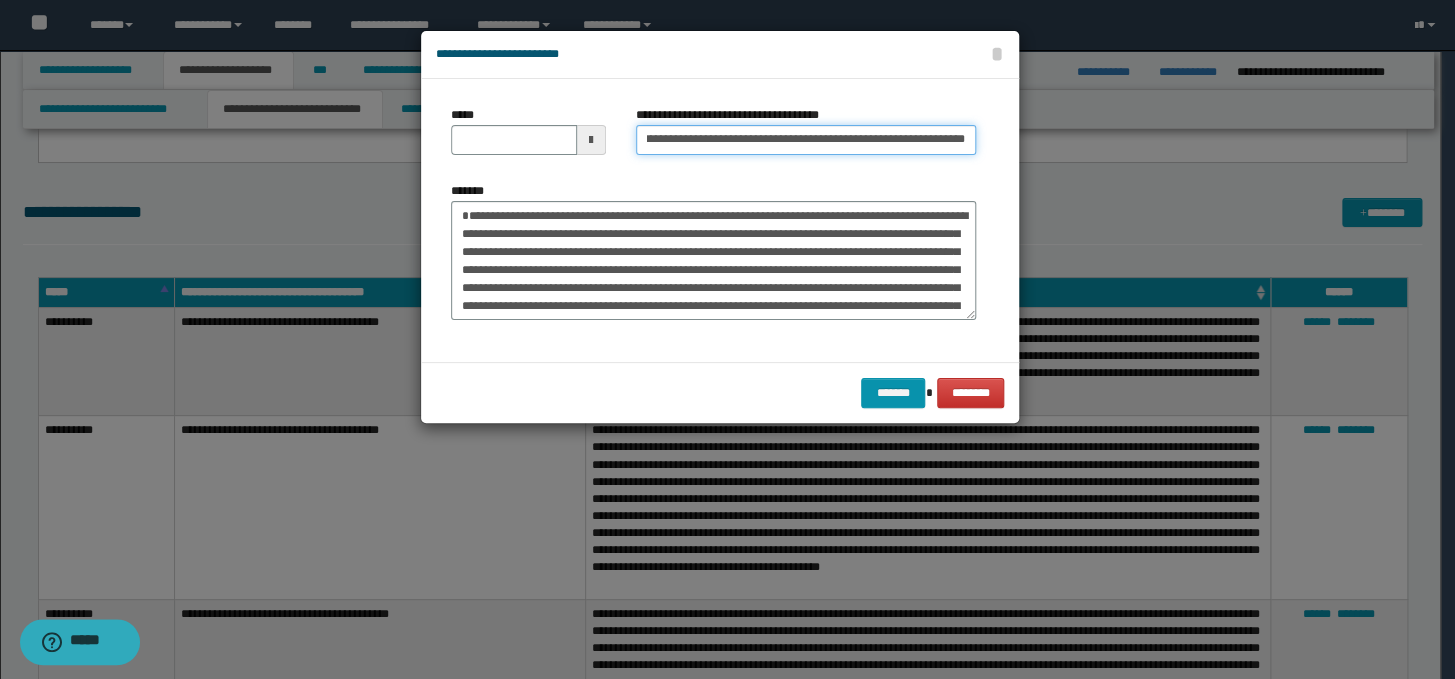 click on "**********" at bounding box center (806, 140) 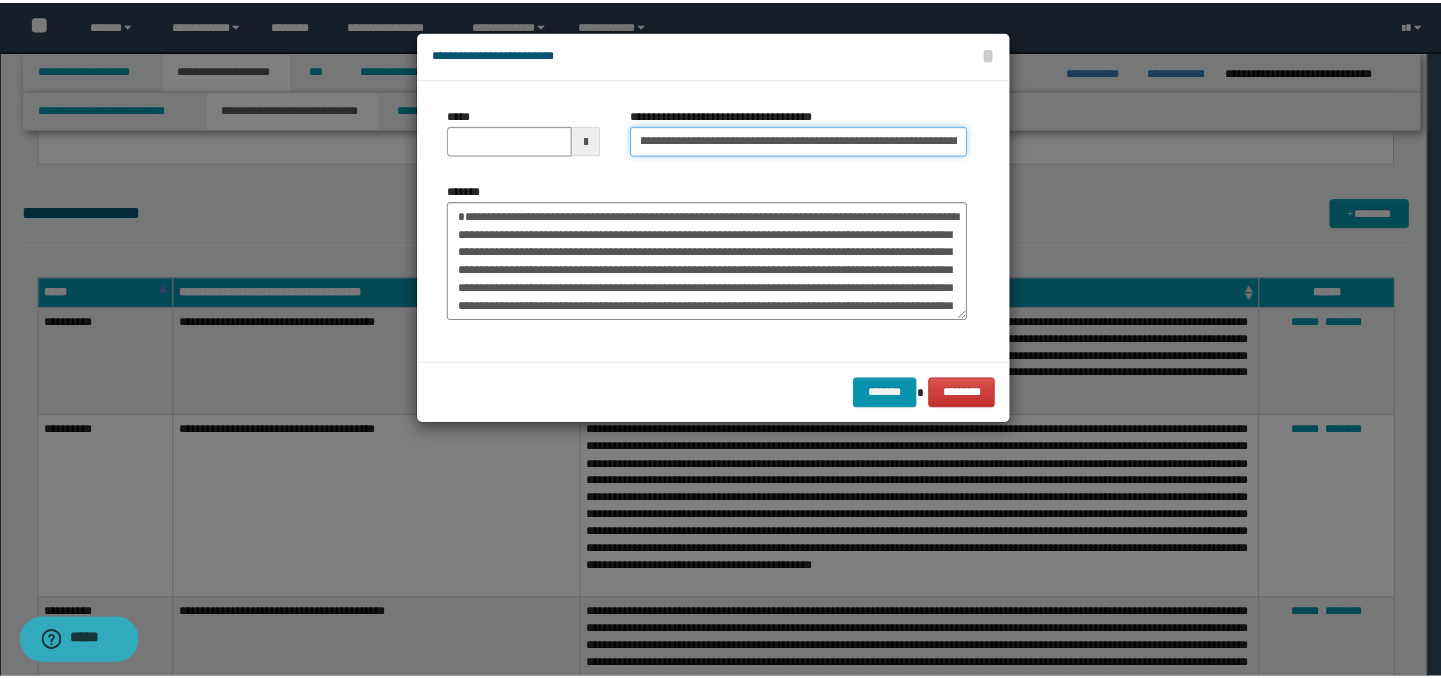 scroll, scrollTop: 0, scrollLeft: 0, axis: both 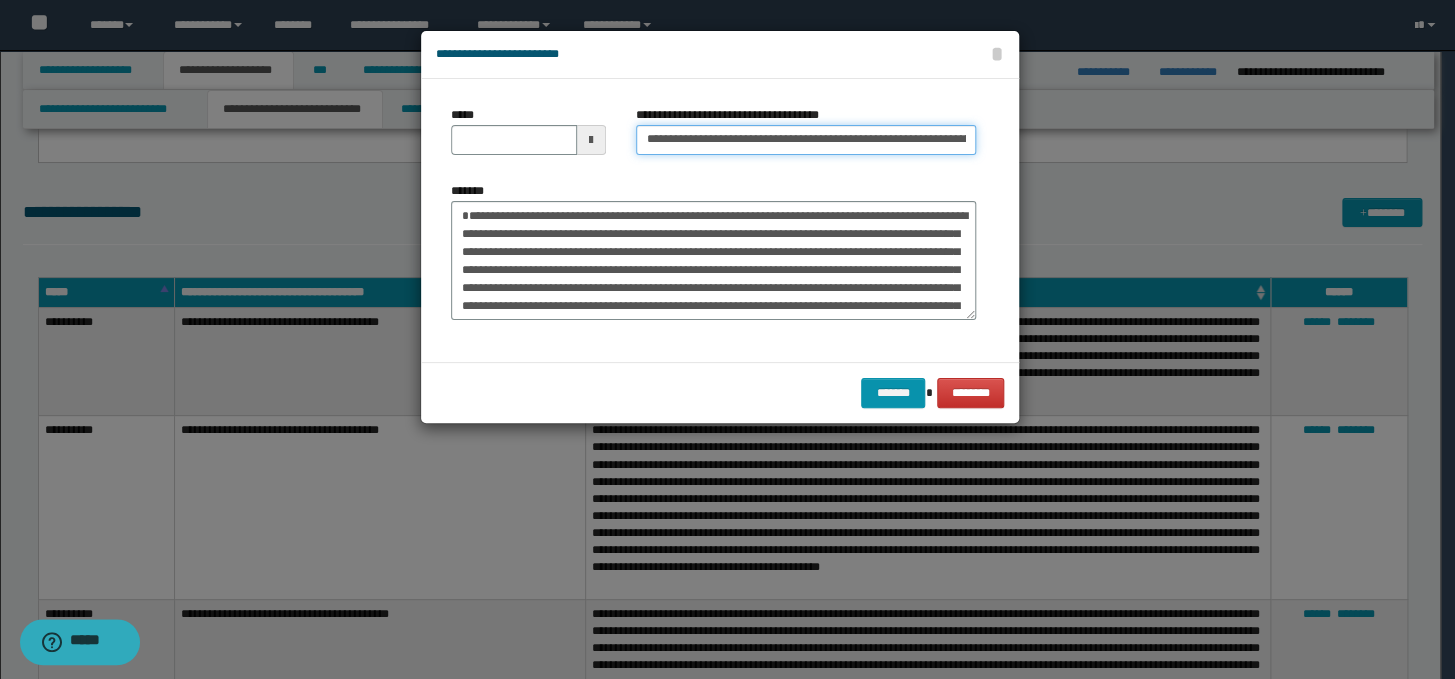 drag, startPoint x: 708, startPoint y: 138, endPoint x: 626, endPoint y: 141, distance: 82.05486 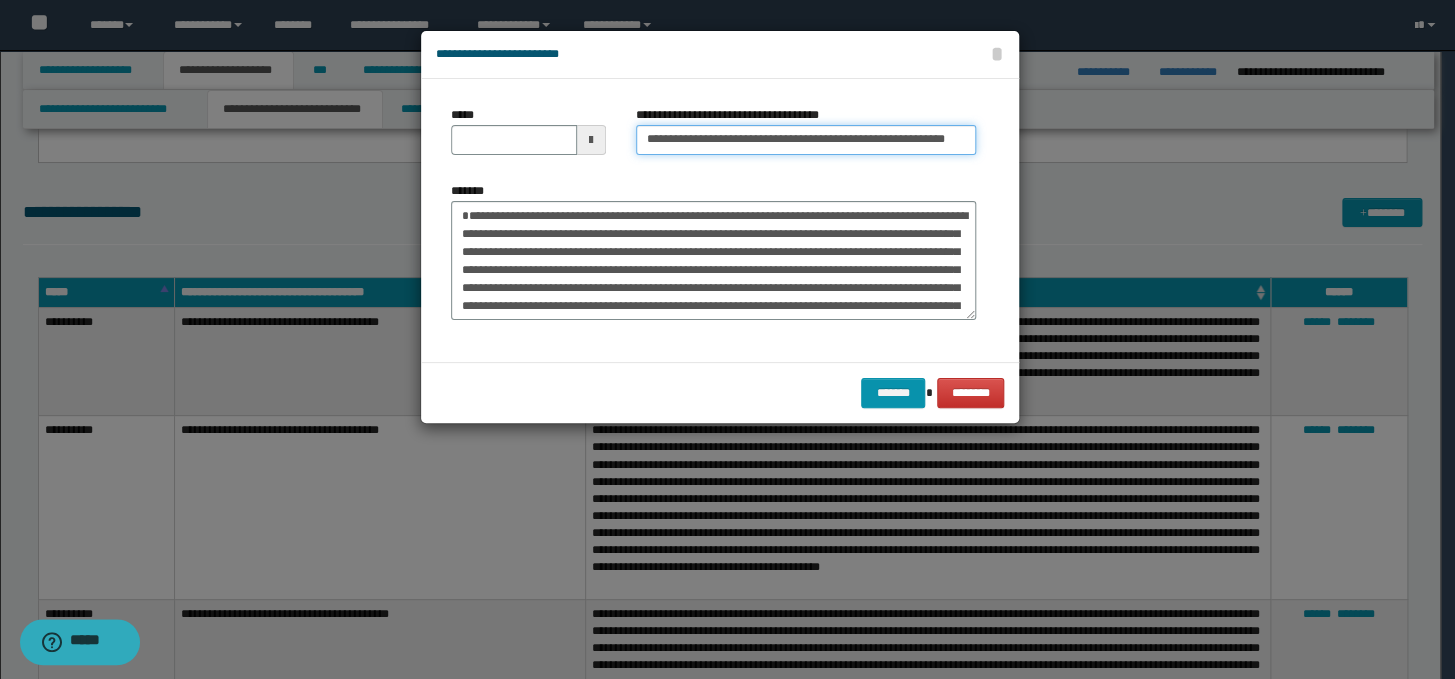 type 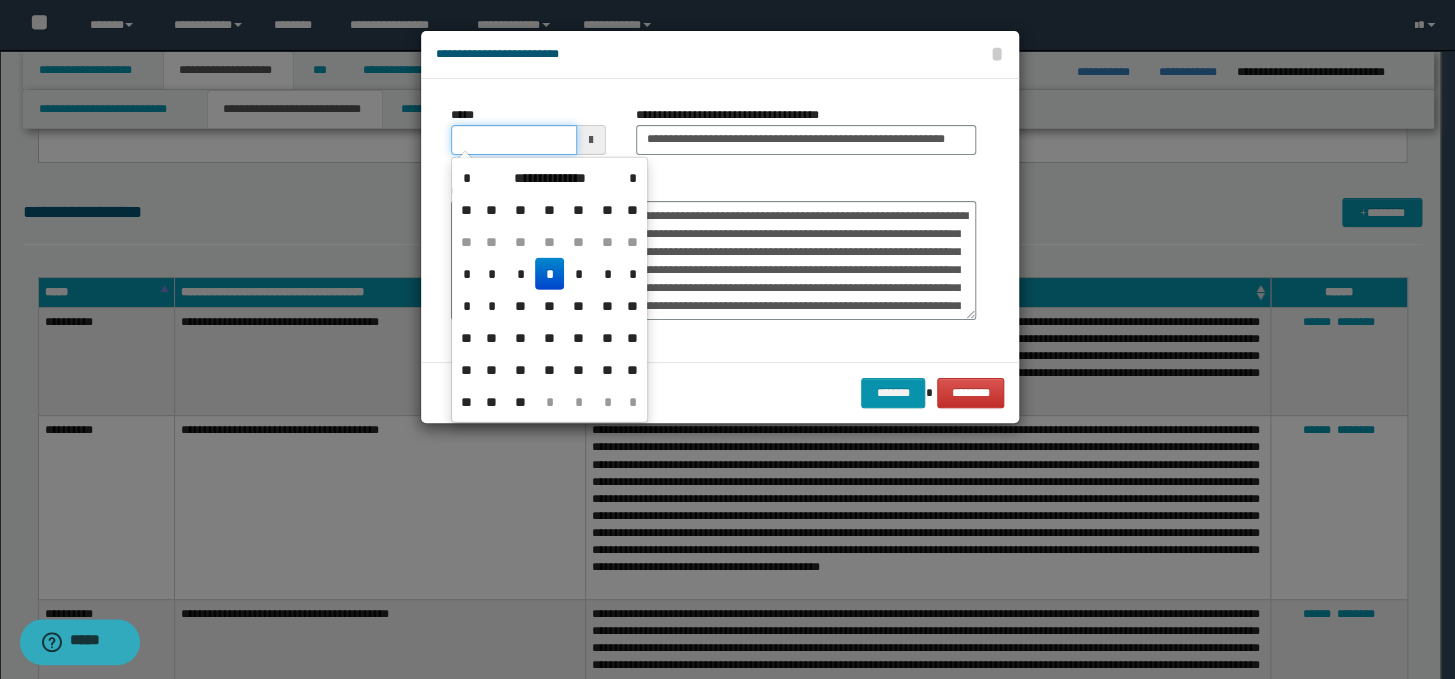 click on "*****" at bounding box center [514, 140] 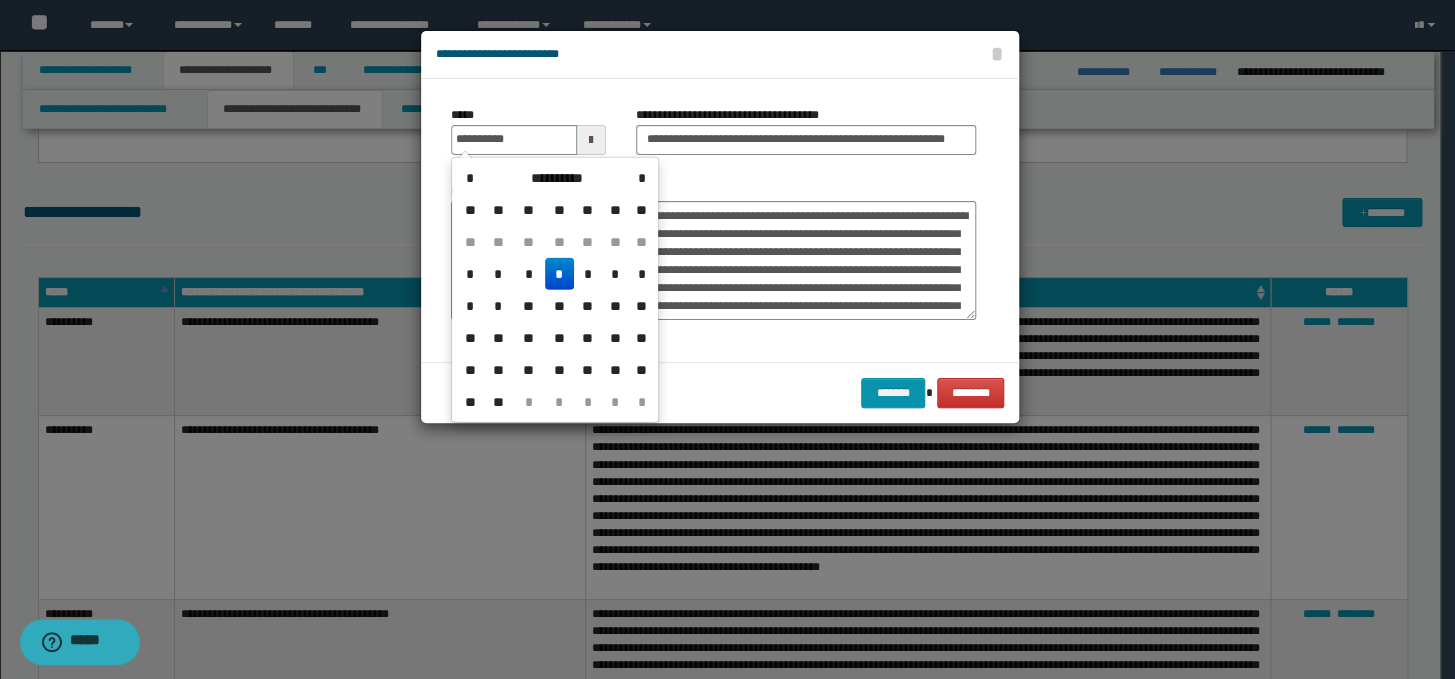 click on "*" at bounding box center (559, 274) 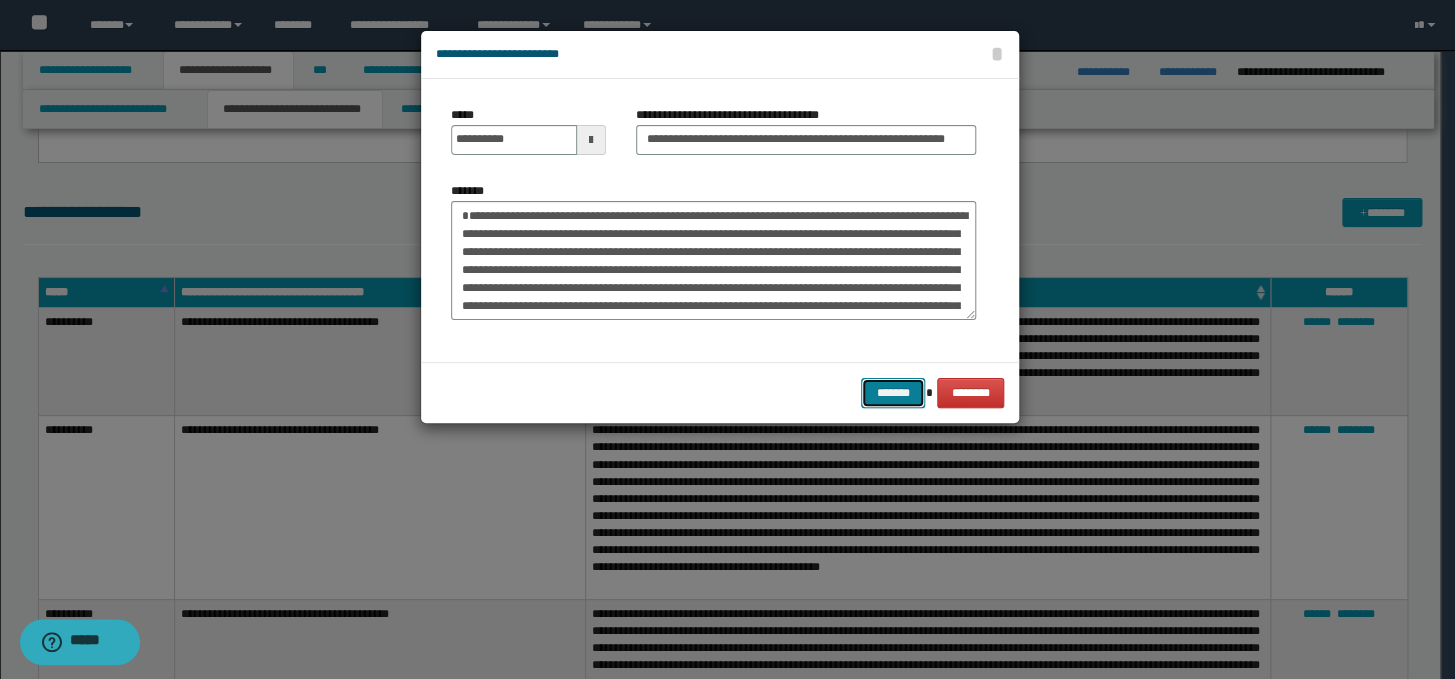 click on "*******" at bounding box center [893, 393] 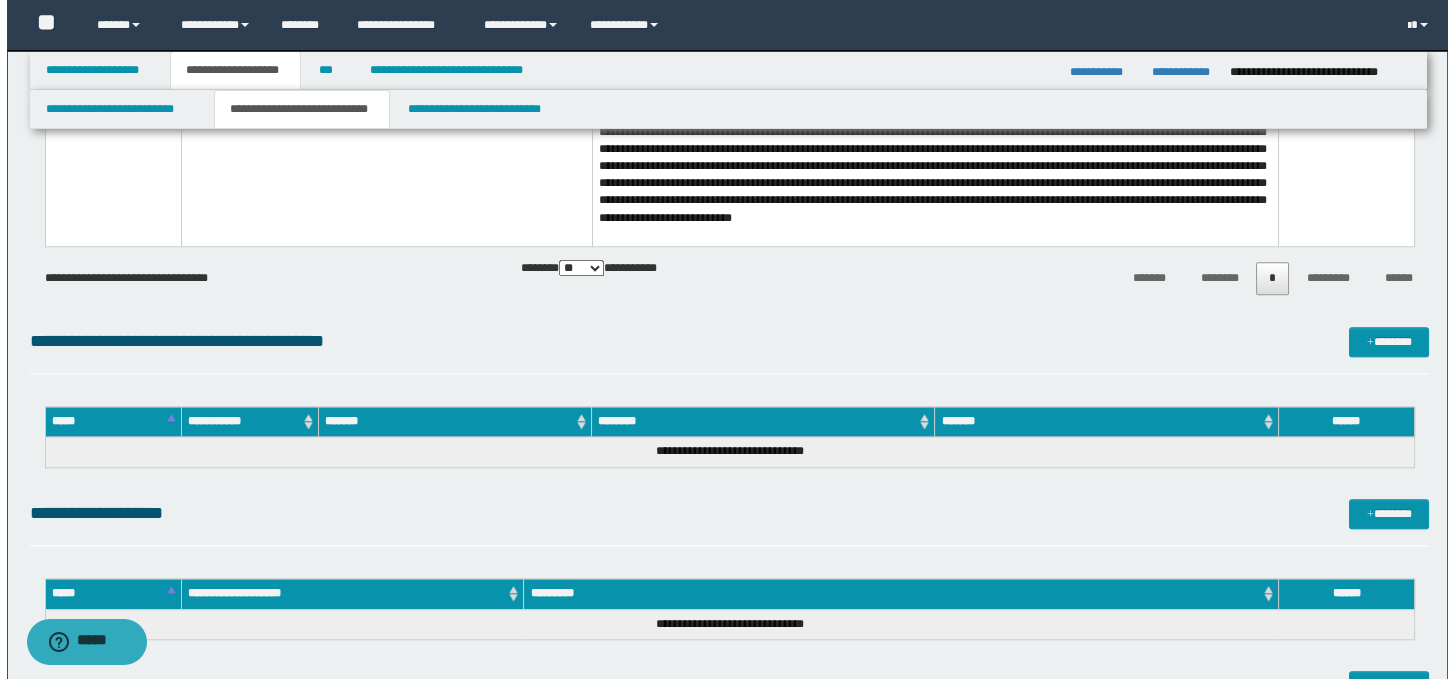 scroll, scrollTop: 4449, scrollLeft: 0, axis: vertical 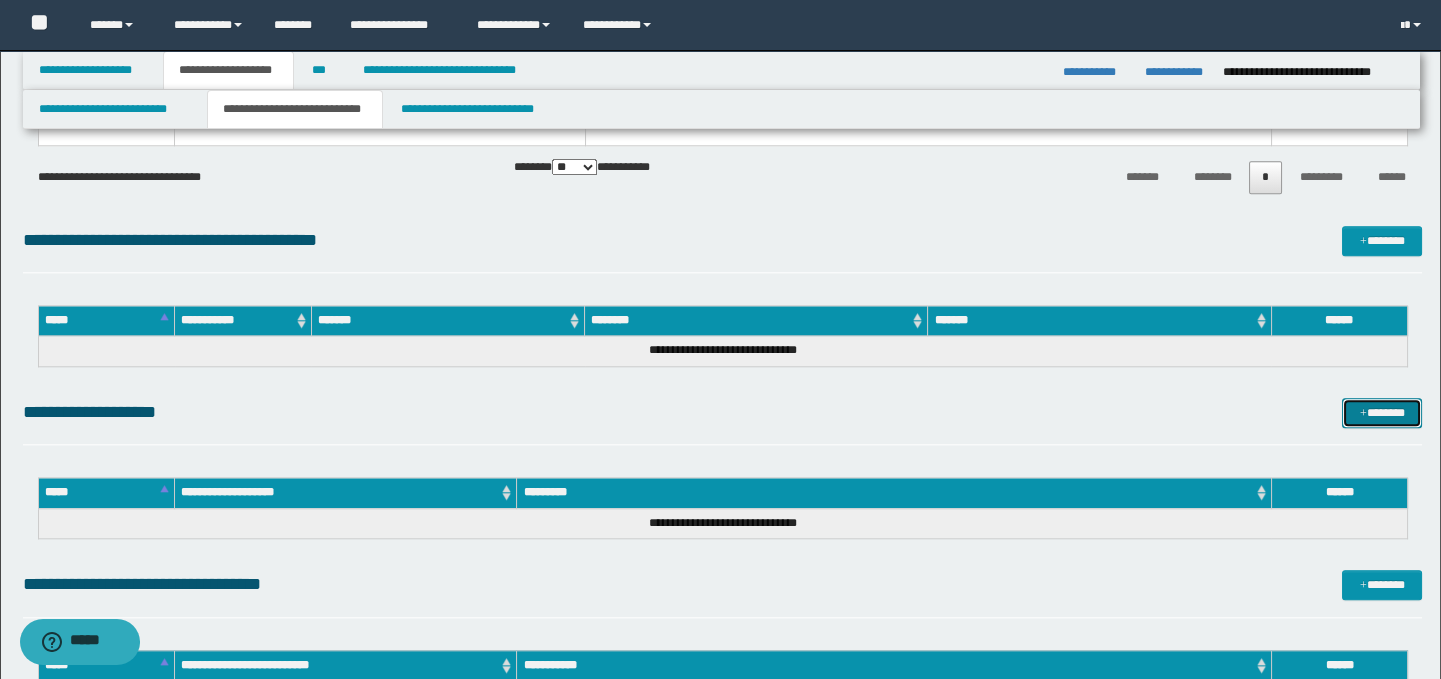click on "*******" at bounding box center (1382, 413) 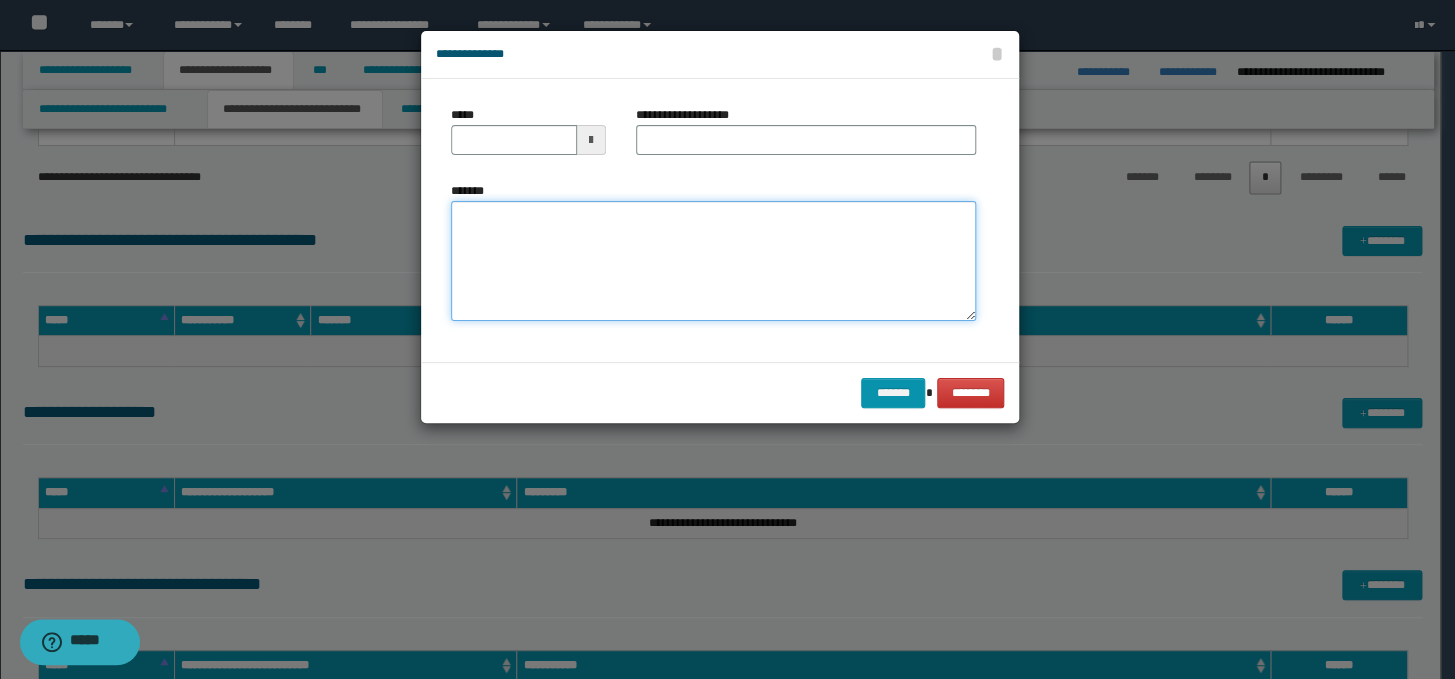 click on "*******" at bounding box center [713, 261] 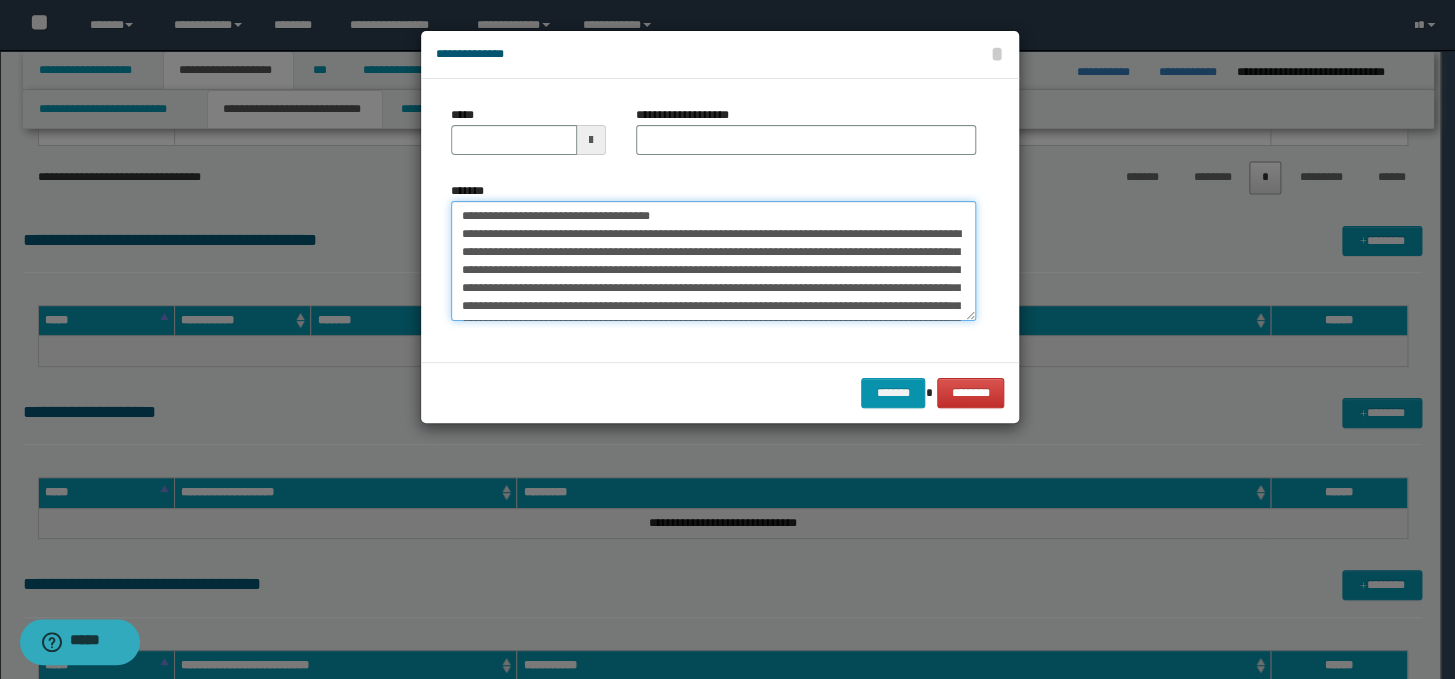 scroll, scrollTop: 156, scrollLeft: 0, axis: vertical 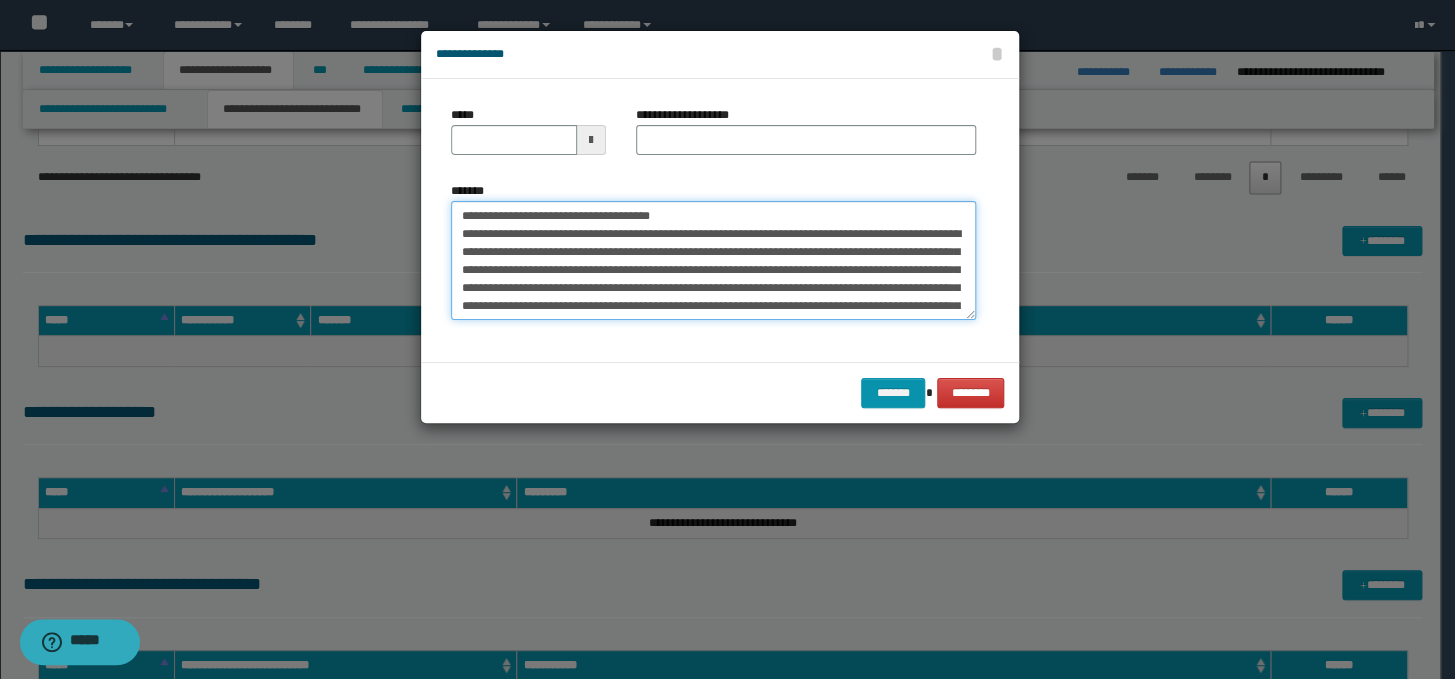 drag, startPoint x: 881, startPoint y: 216, endPoint x: 444, endPoint y: 213, distance: 437.01028 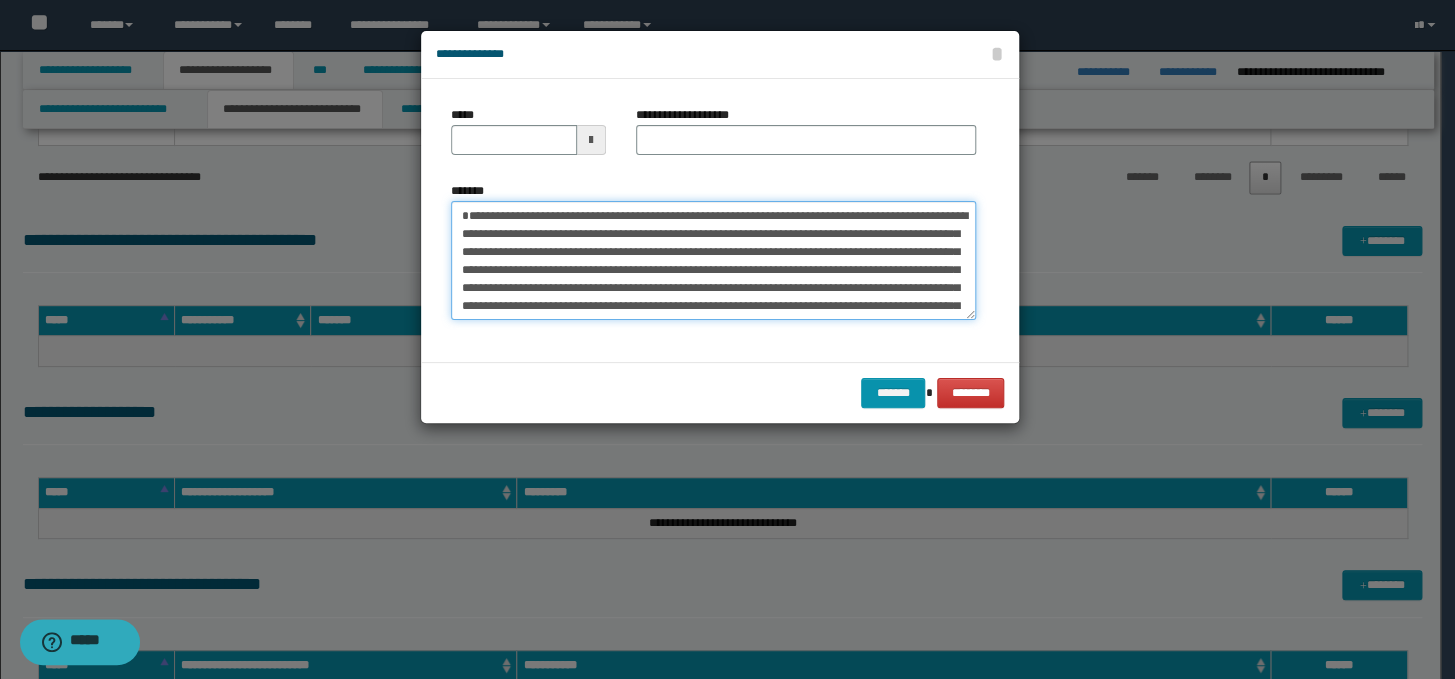 type on "**********" 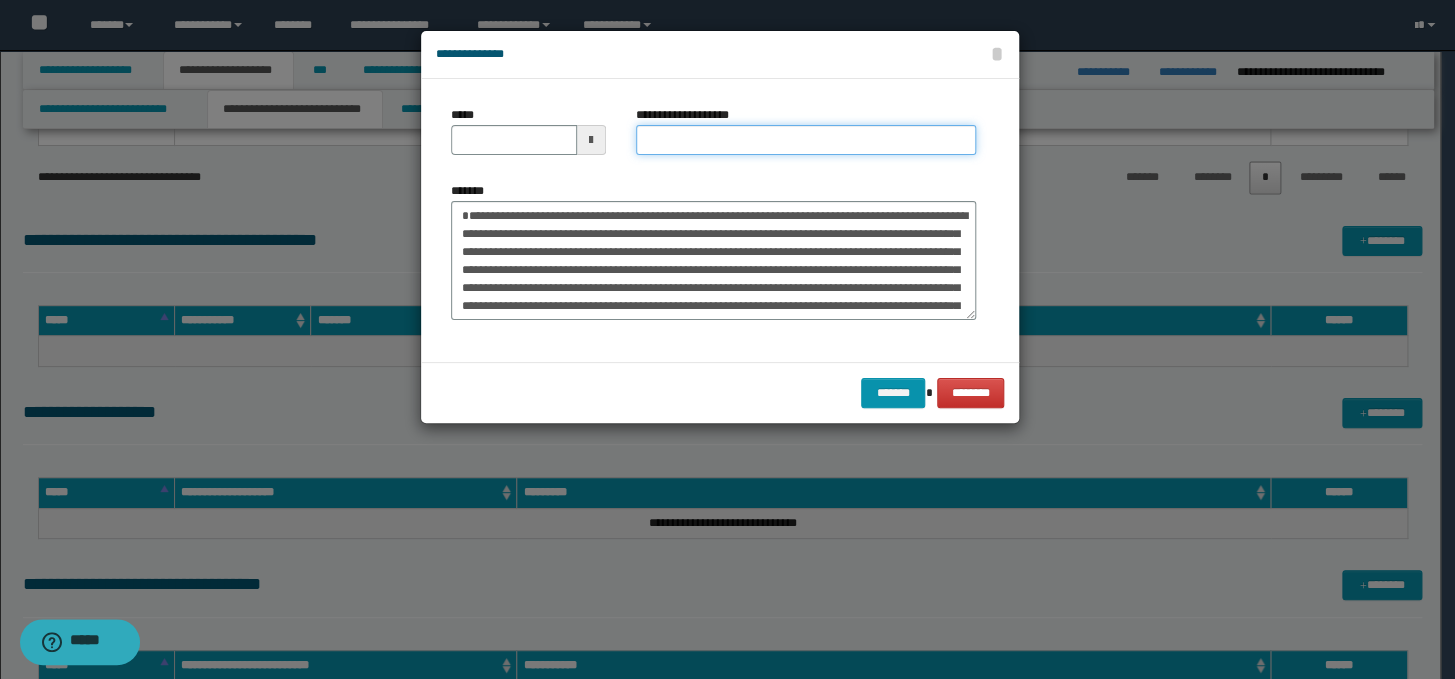 click on "**********" at bounding box center (806, 140) 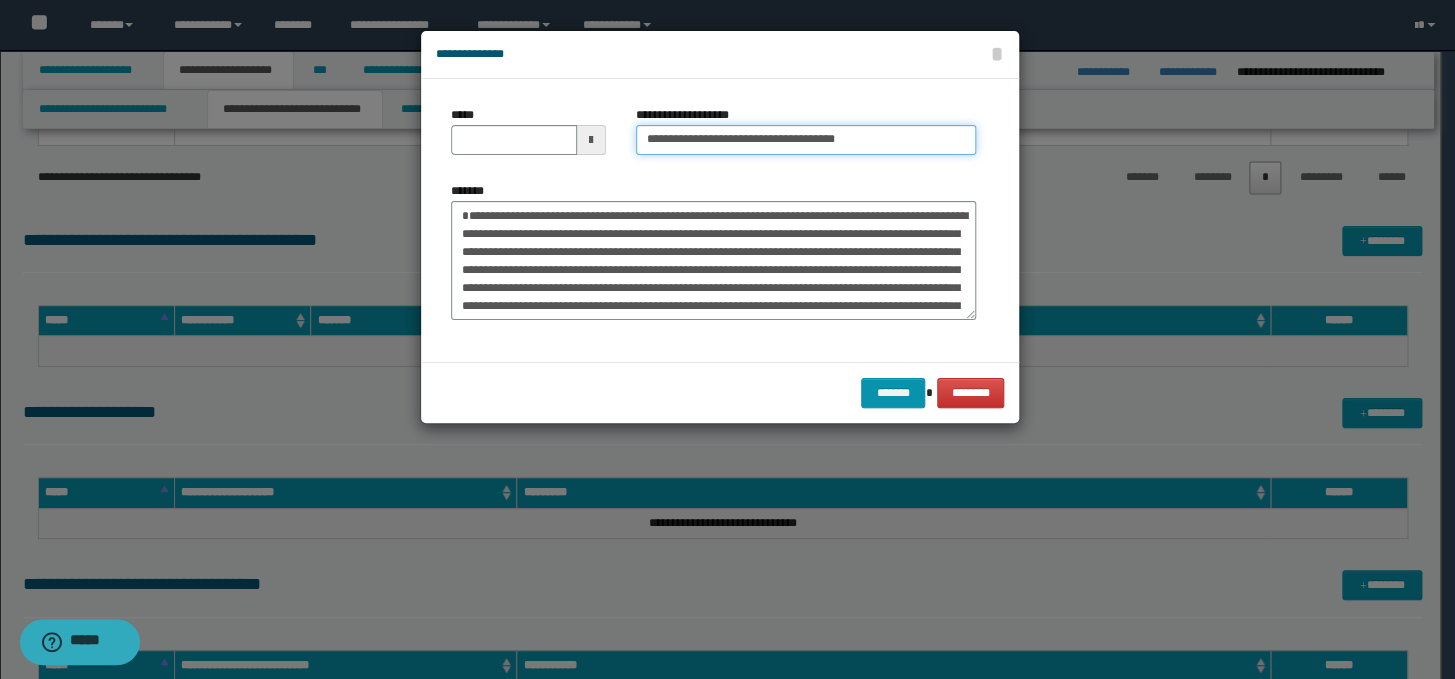 drag, startPoint x: 706, startPoint y: 141, endPoint x: 620, endPoint y: 142, distance: 86.00581 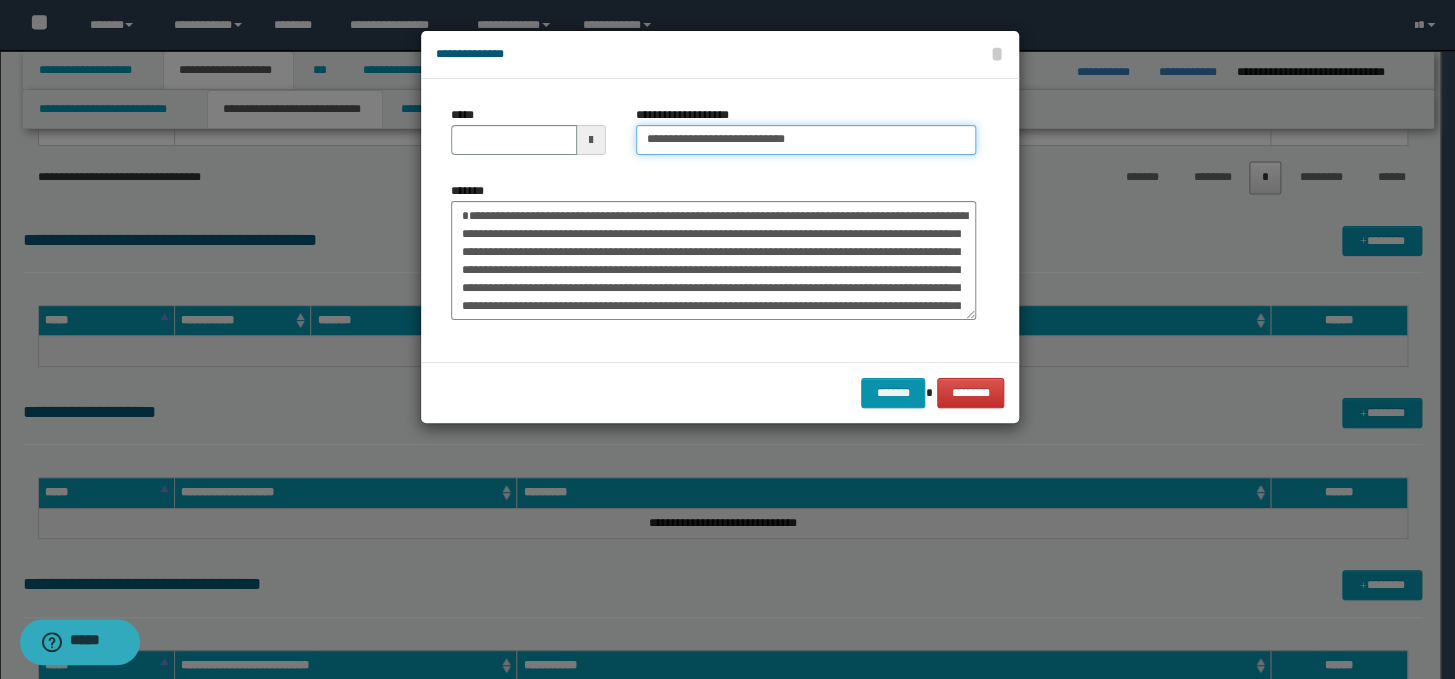 type 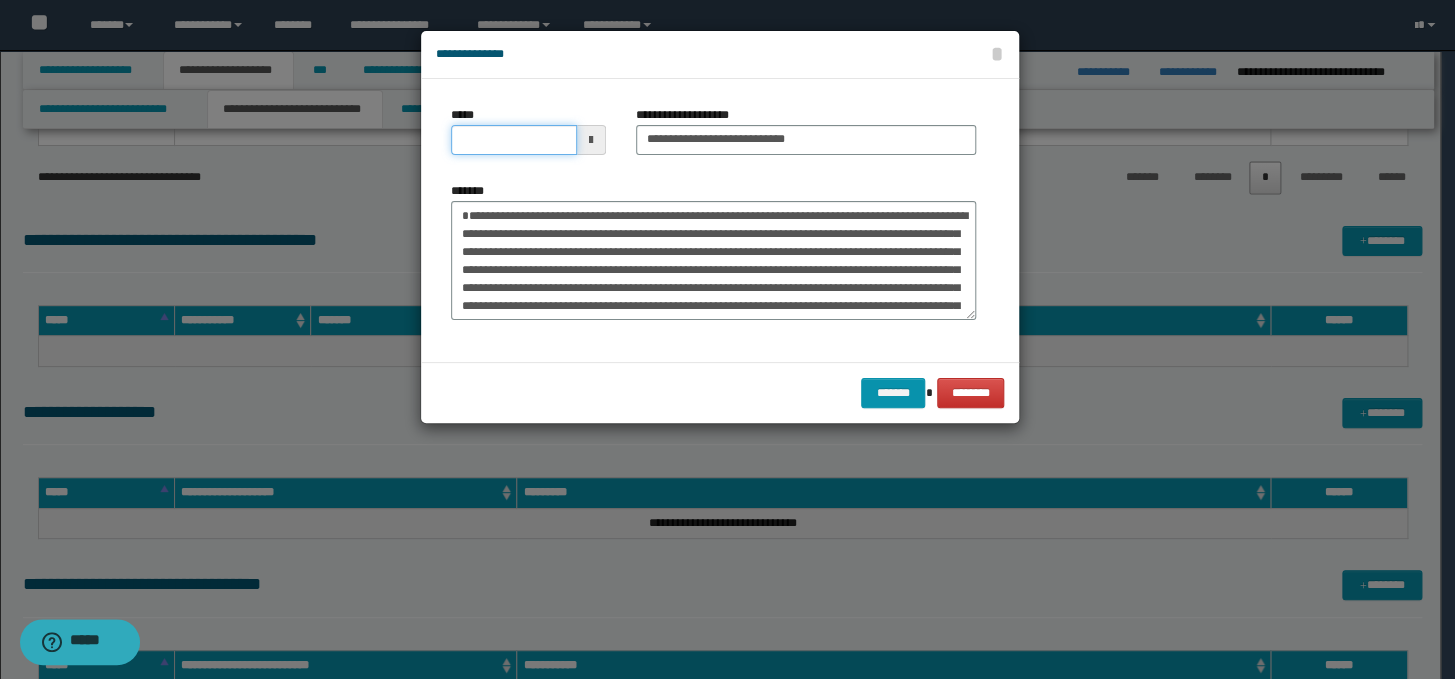 click on "*****" at bounding box center (514, 140) 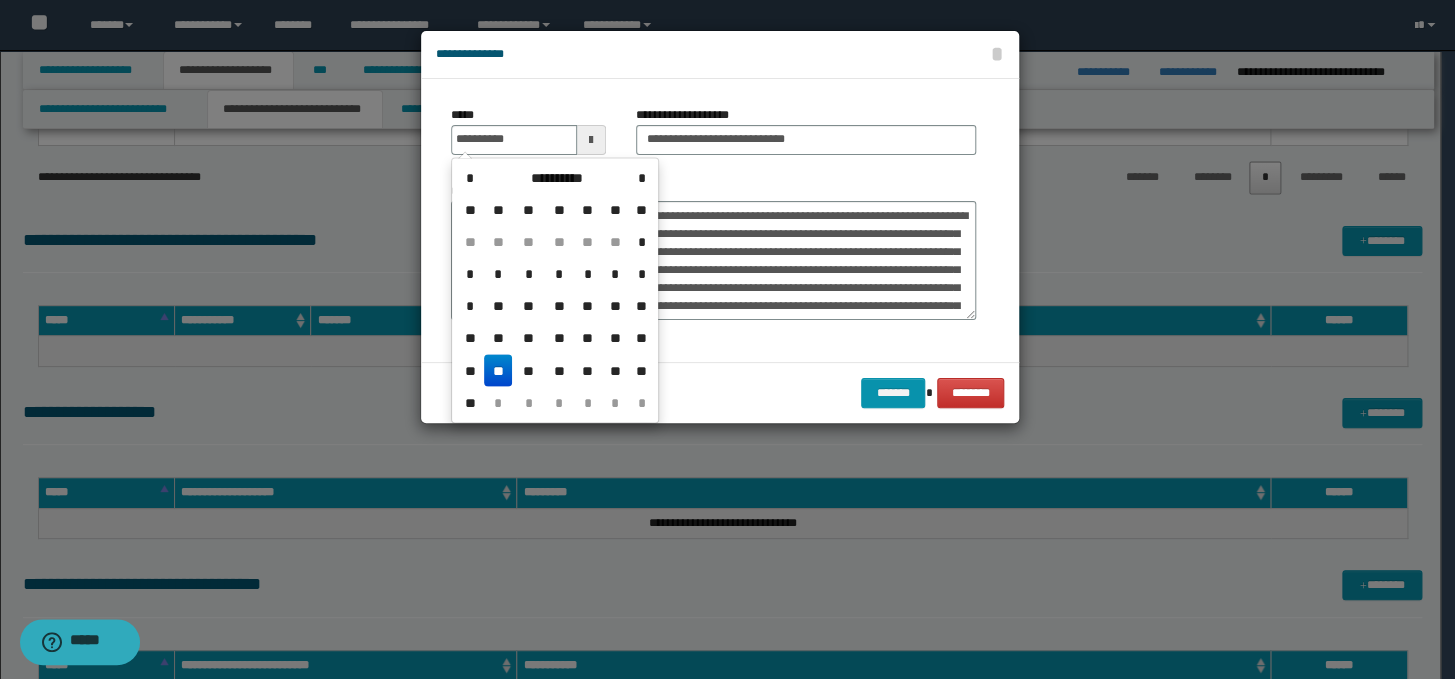 click on "**" at bounding box center (498, 370) 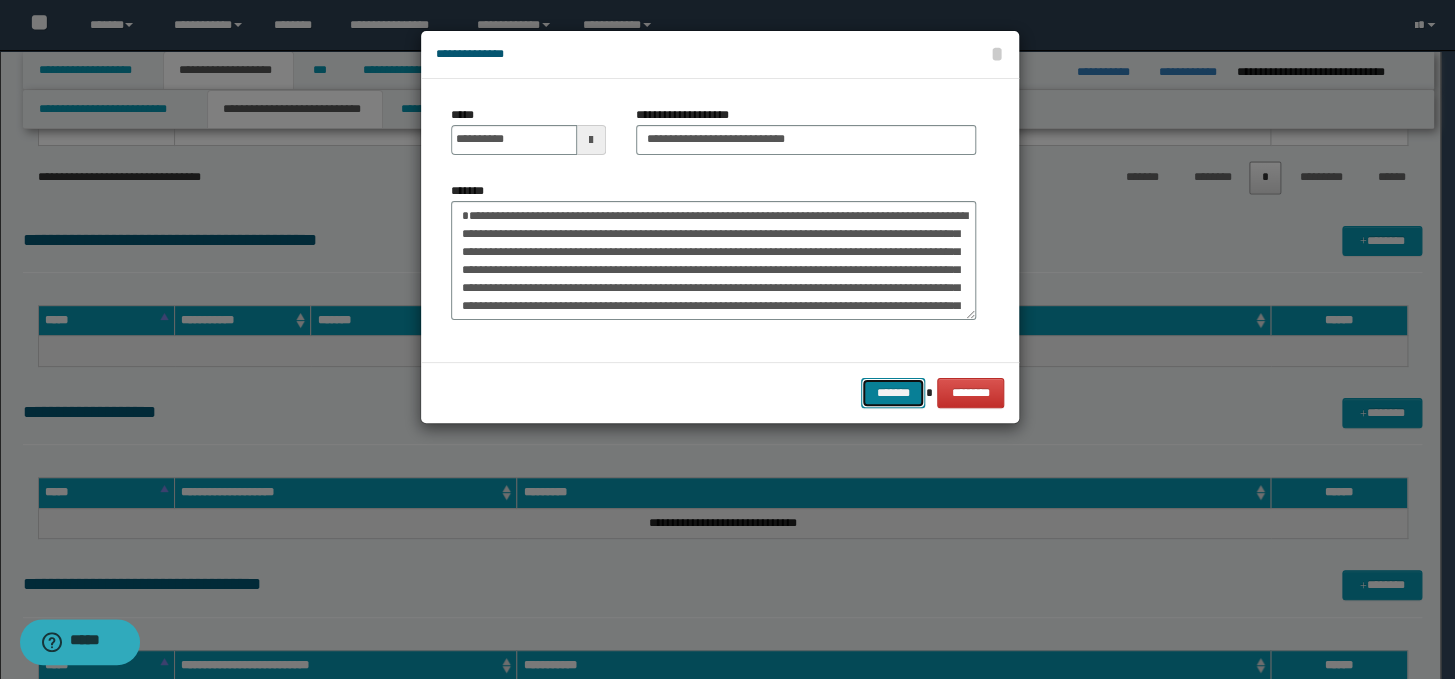 click on "*******" at bounding box center (893, 393) 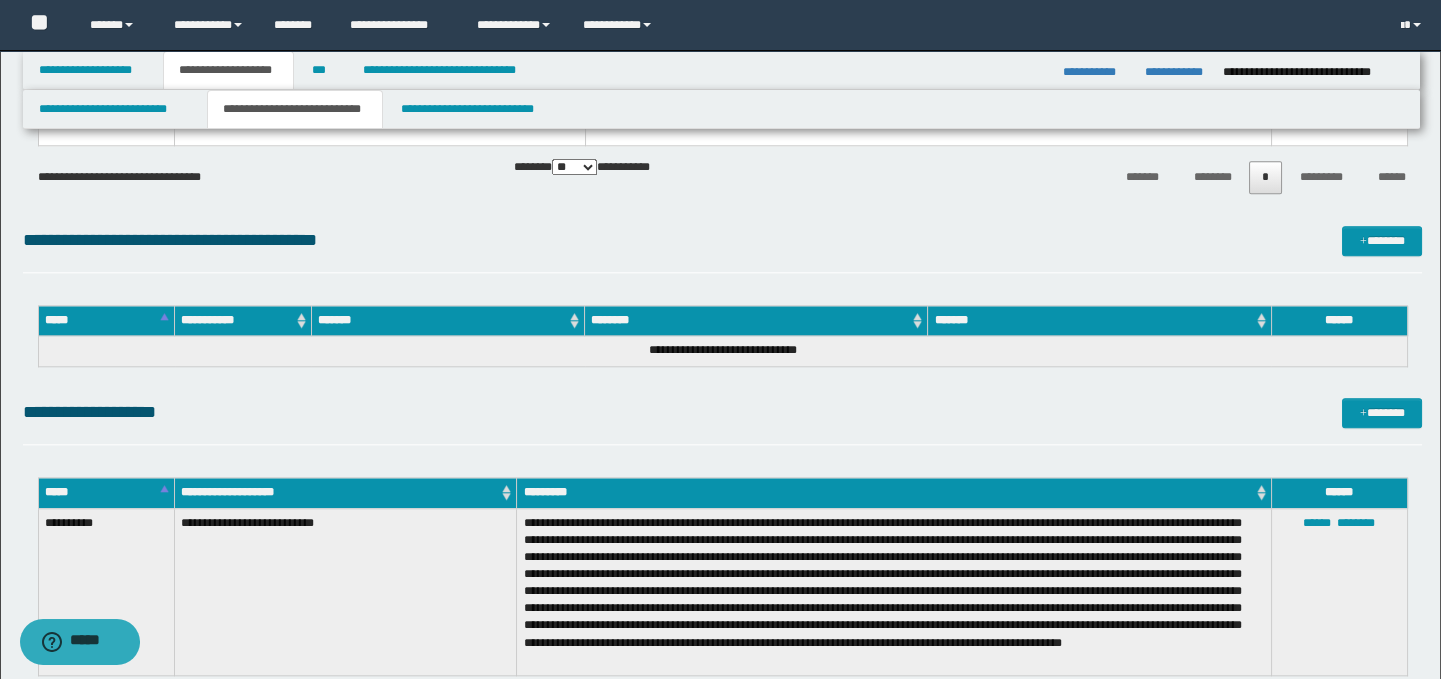 click on "**********" at bounding box center [723, 421] 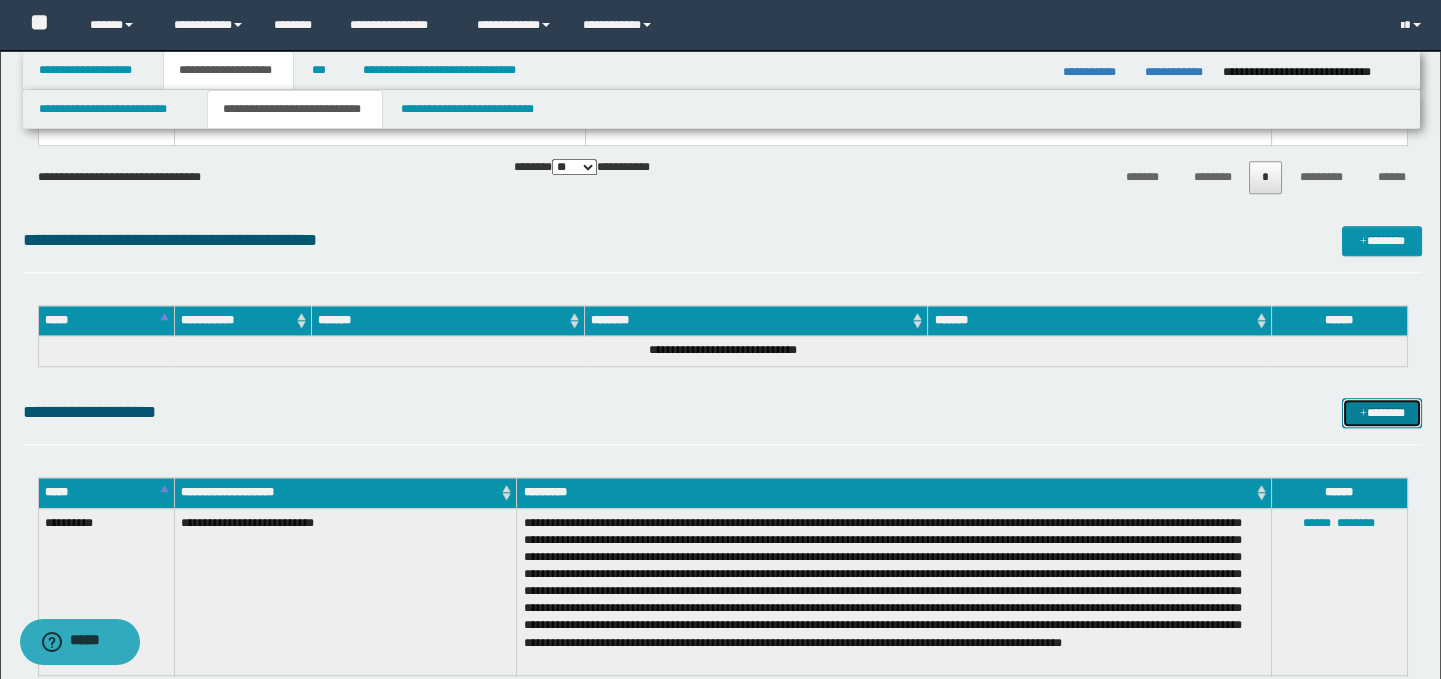 click on "*******" at bounding box center (1382, 413) 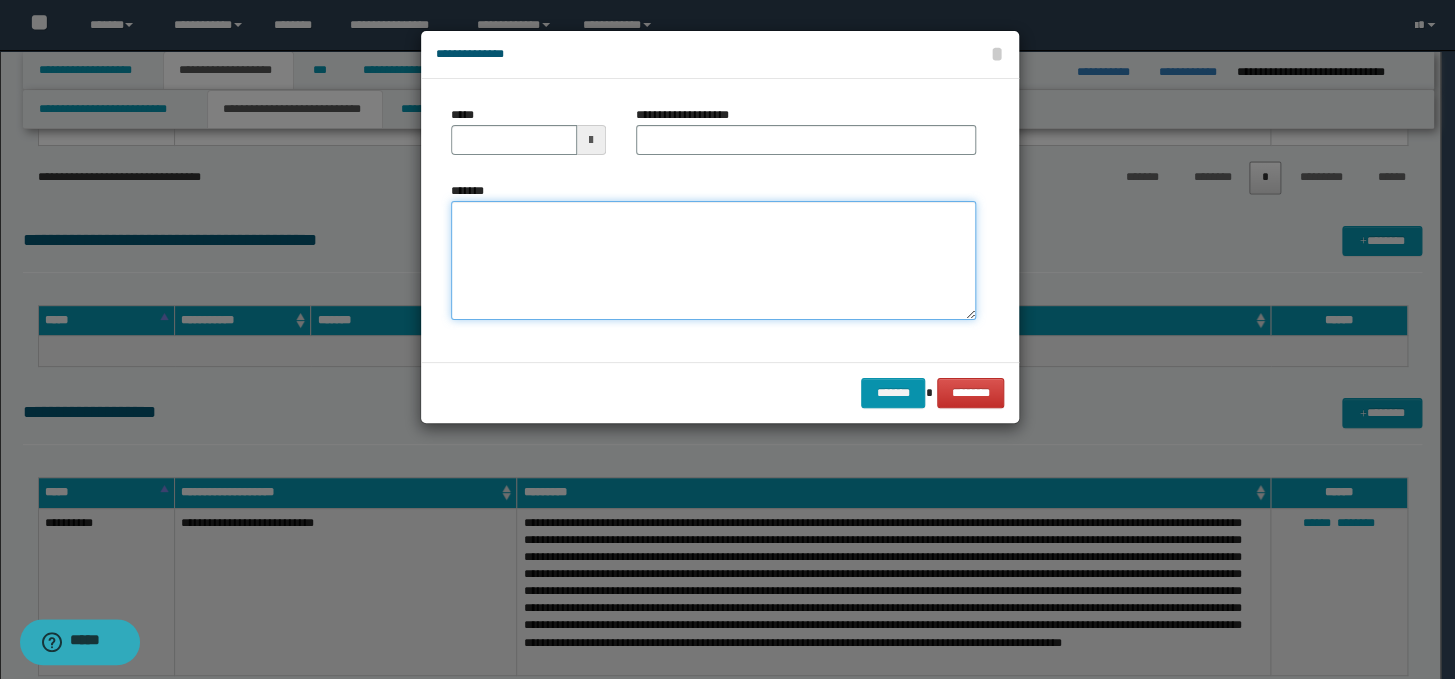 click on "*******" at bounding box center (713, 261) 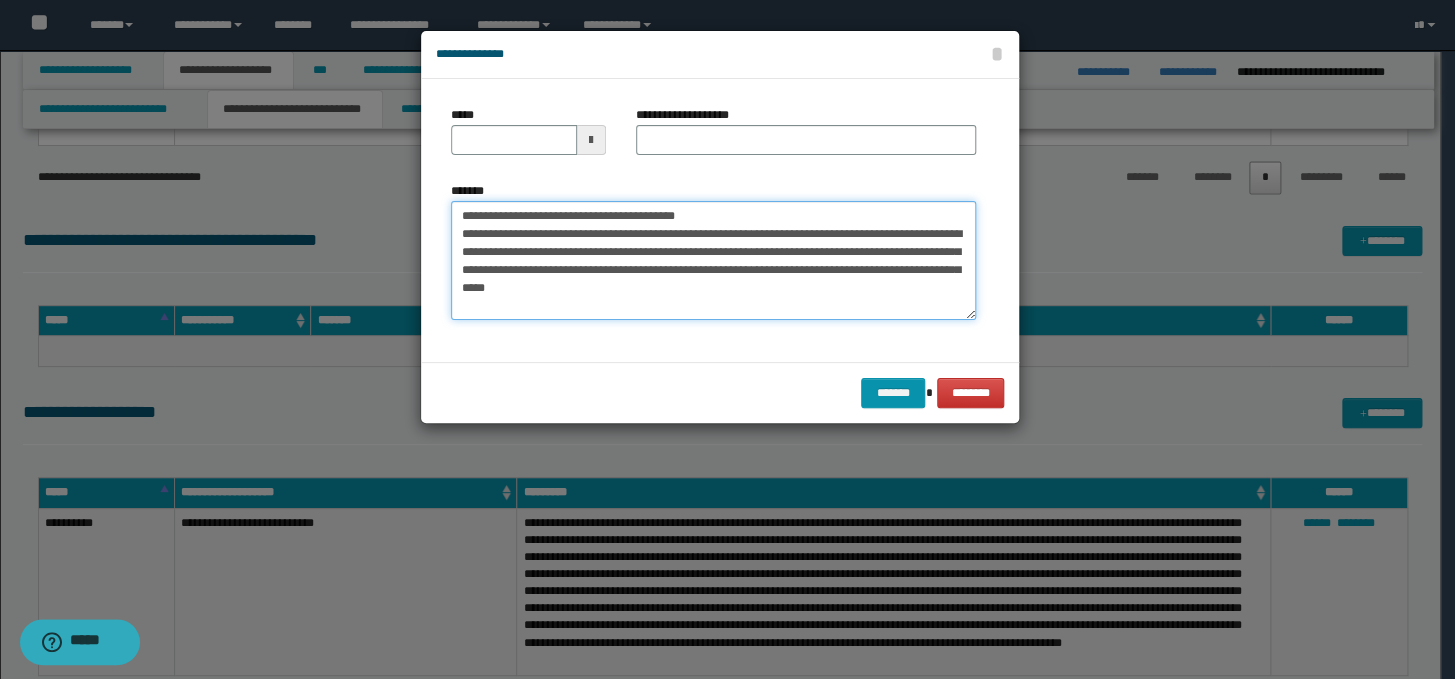 drag, startPoint x: 729, startPoint y: 215, endPoint x: 444, endPoint y: 216, distance: 285.00174 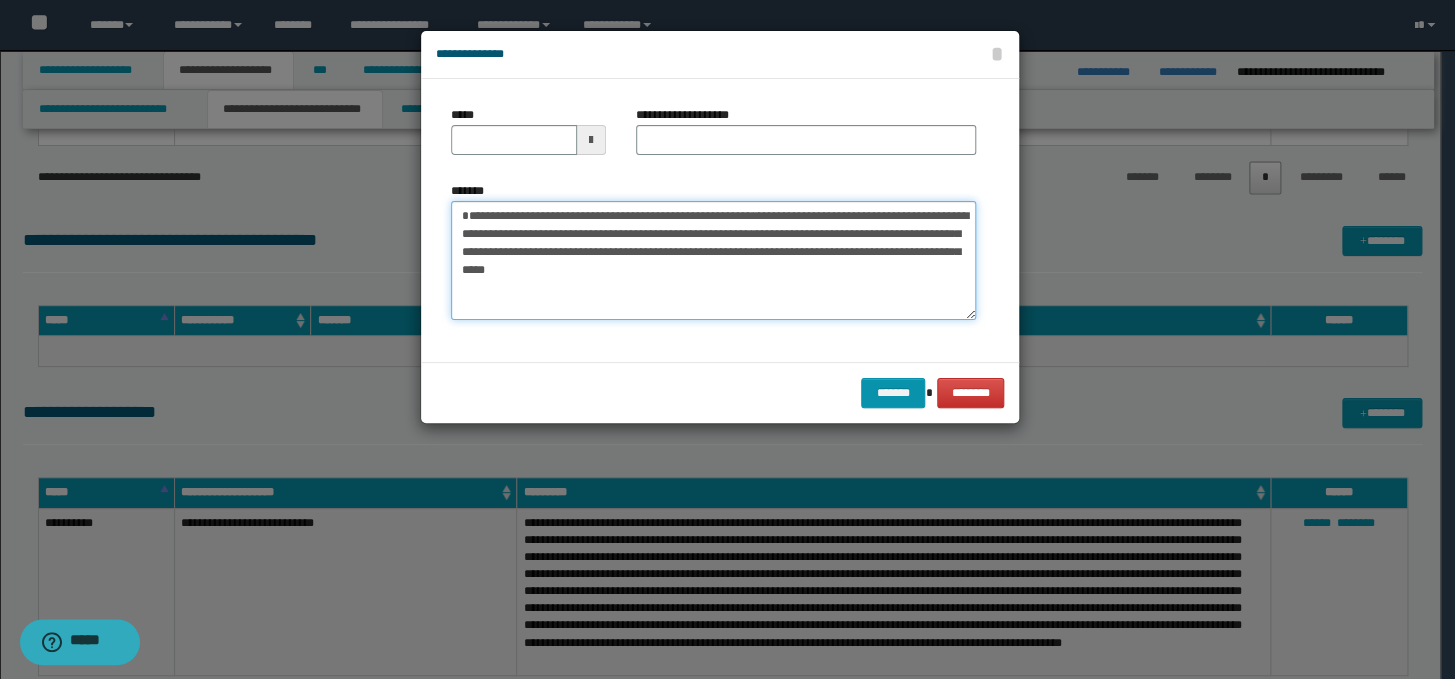 type on "**********" 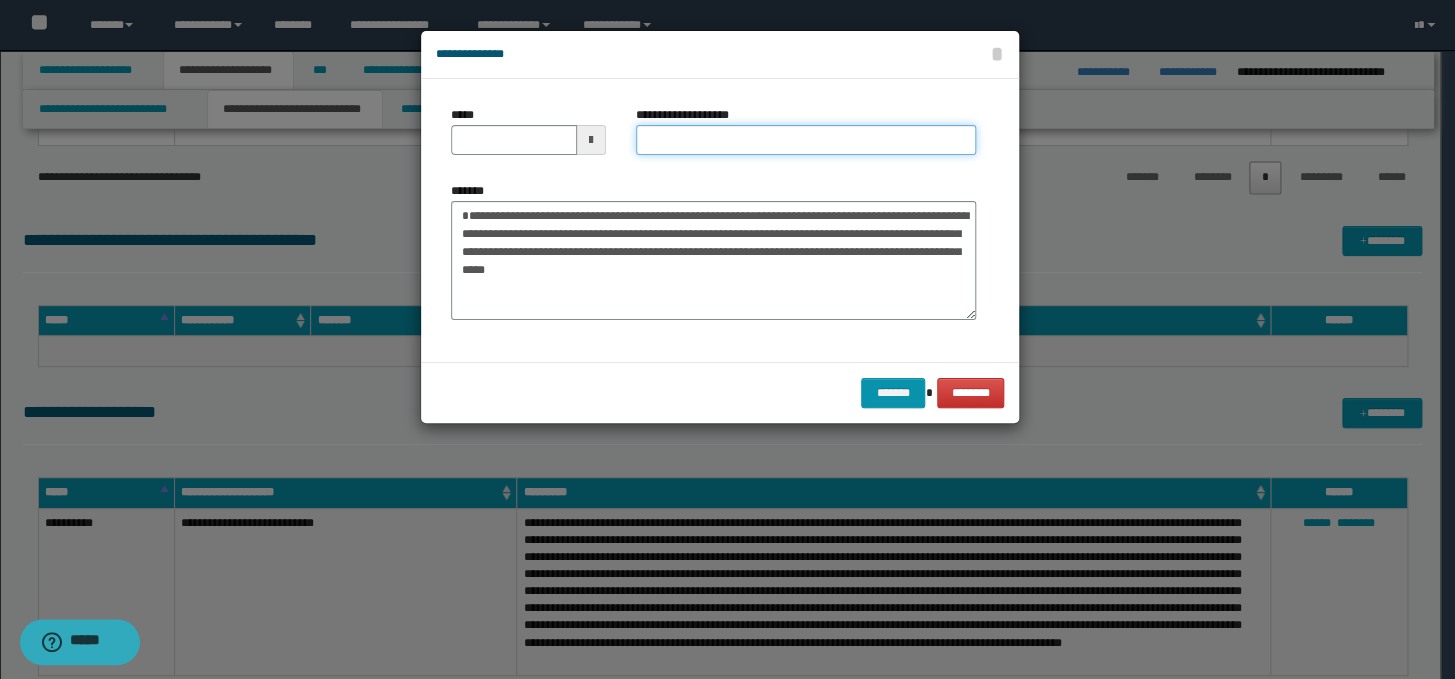 click on "**********" at bounding box center (806, 140) 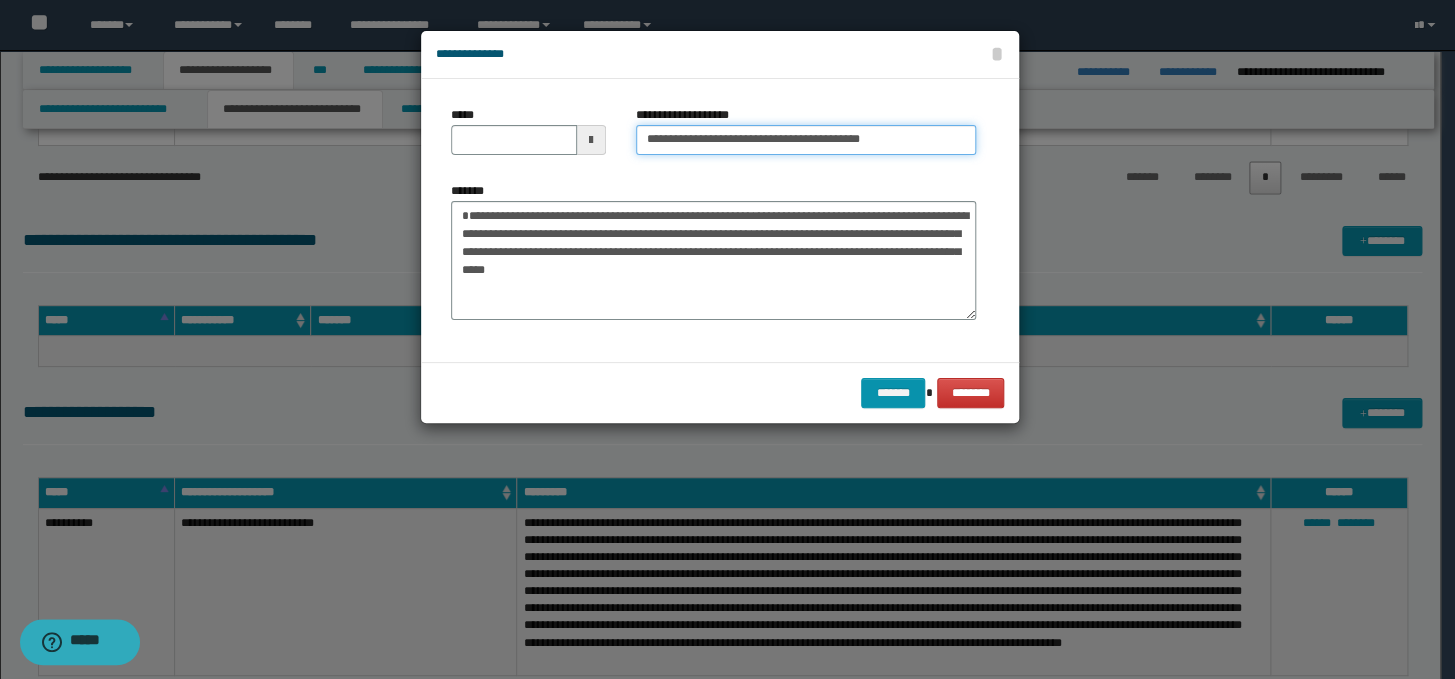 drag, startPoint x: 709, startPoint y: 140, endPoint x: 610, endPoint y: 139, distance: 99.00505 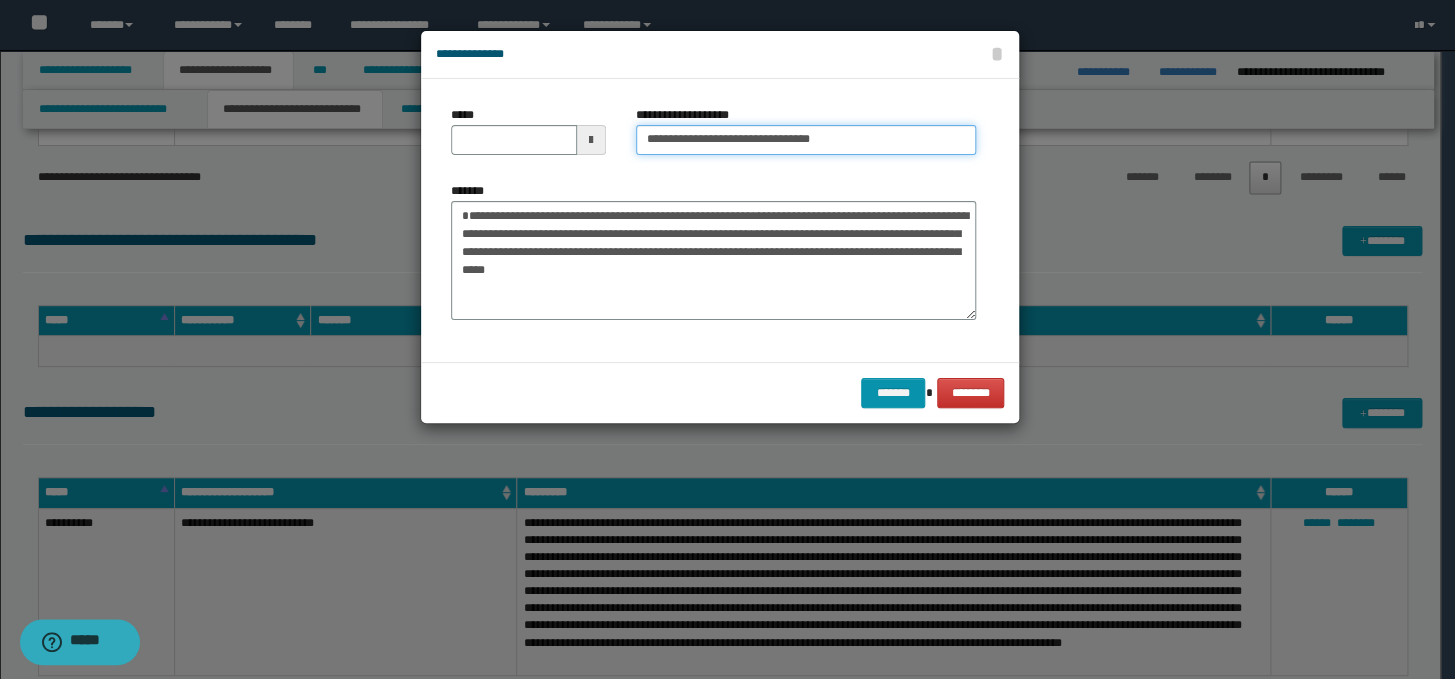 type 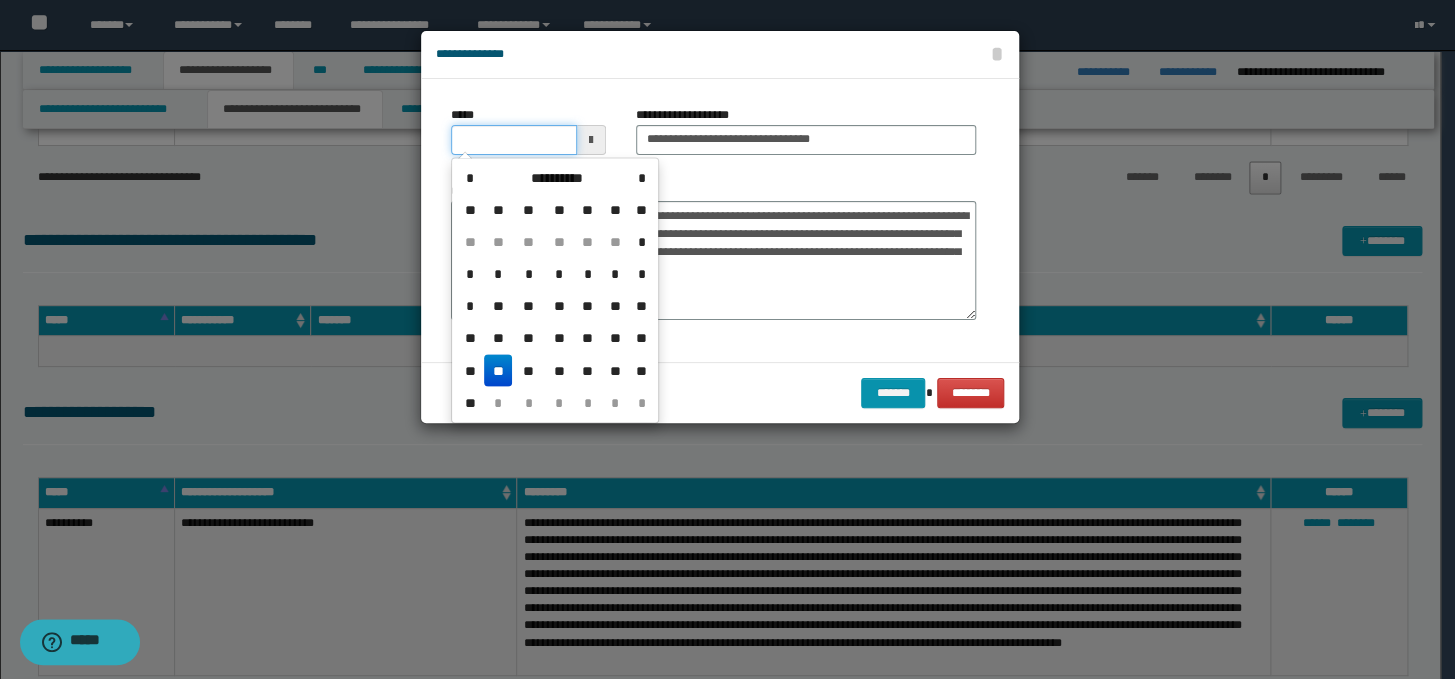 click on "*****" at bounding box center (514, 140) 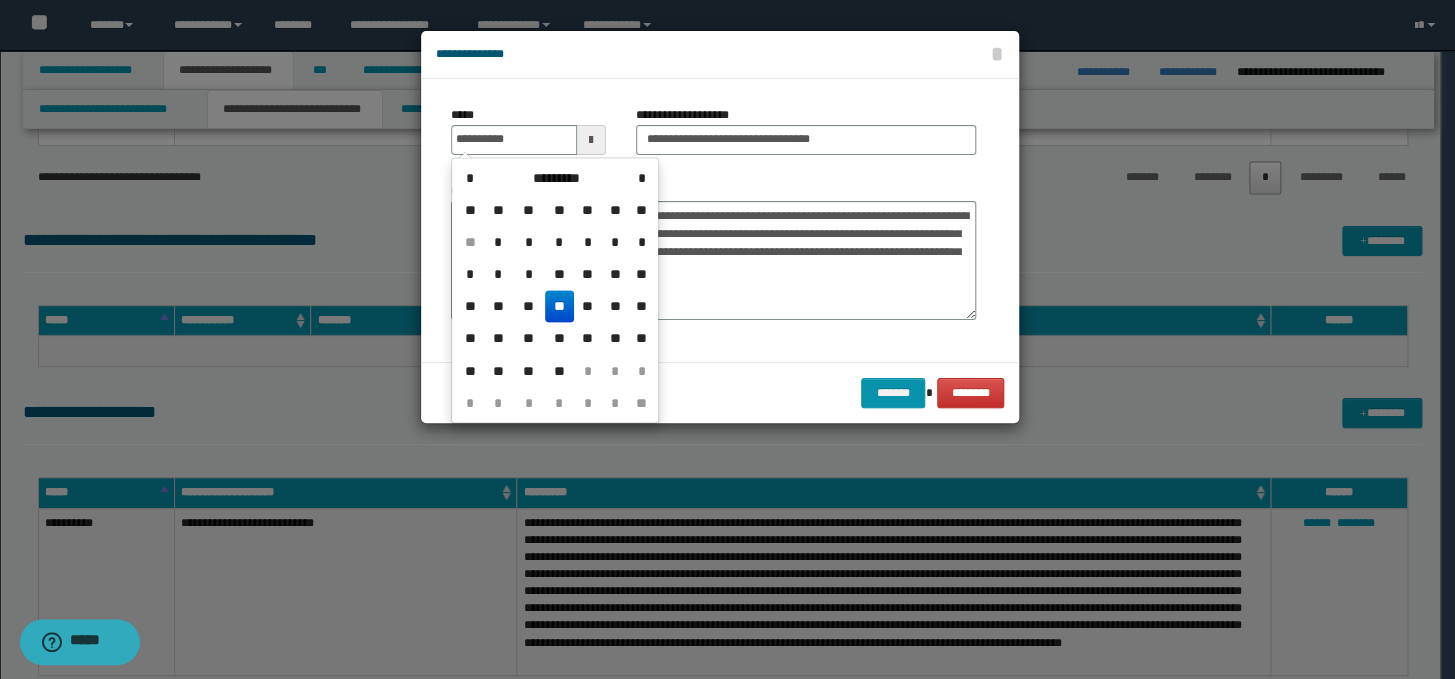 click on "**" at bounding box center [559, 306] 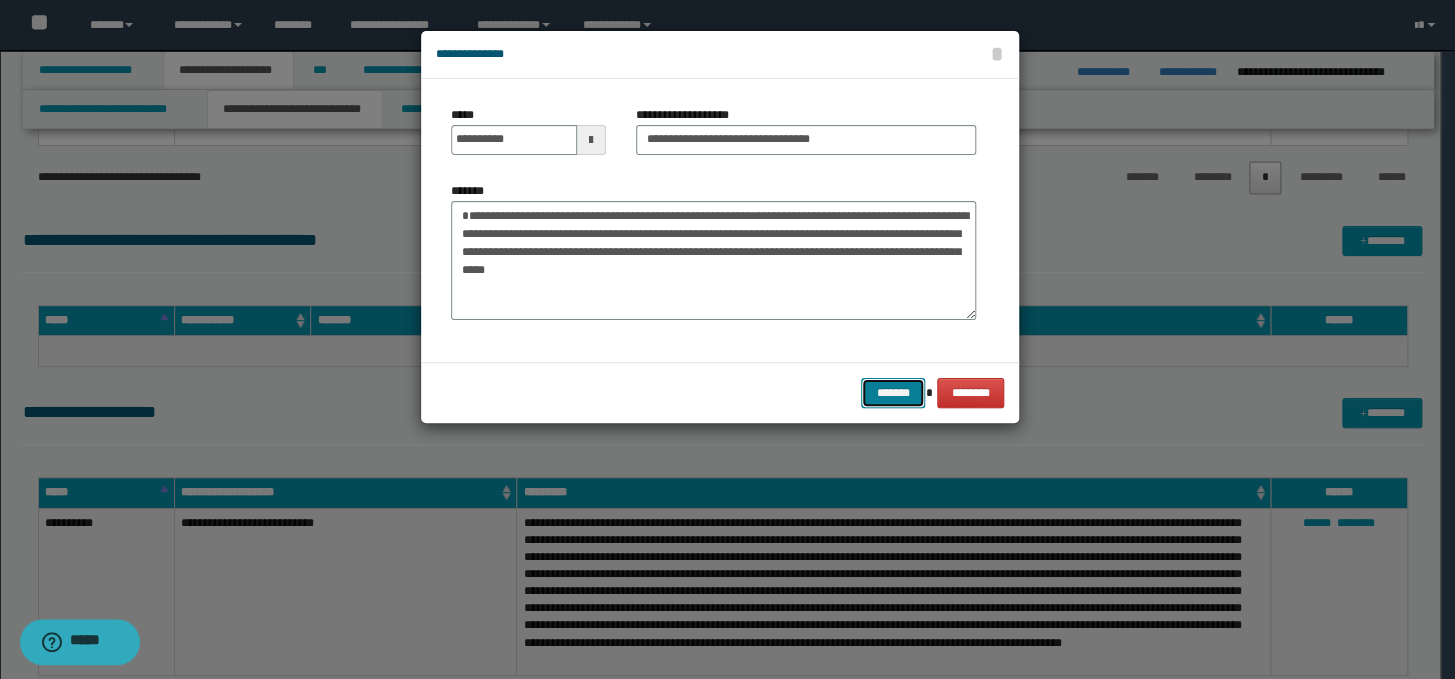 click on "*******" at bounding box center [893, 393] 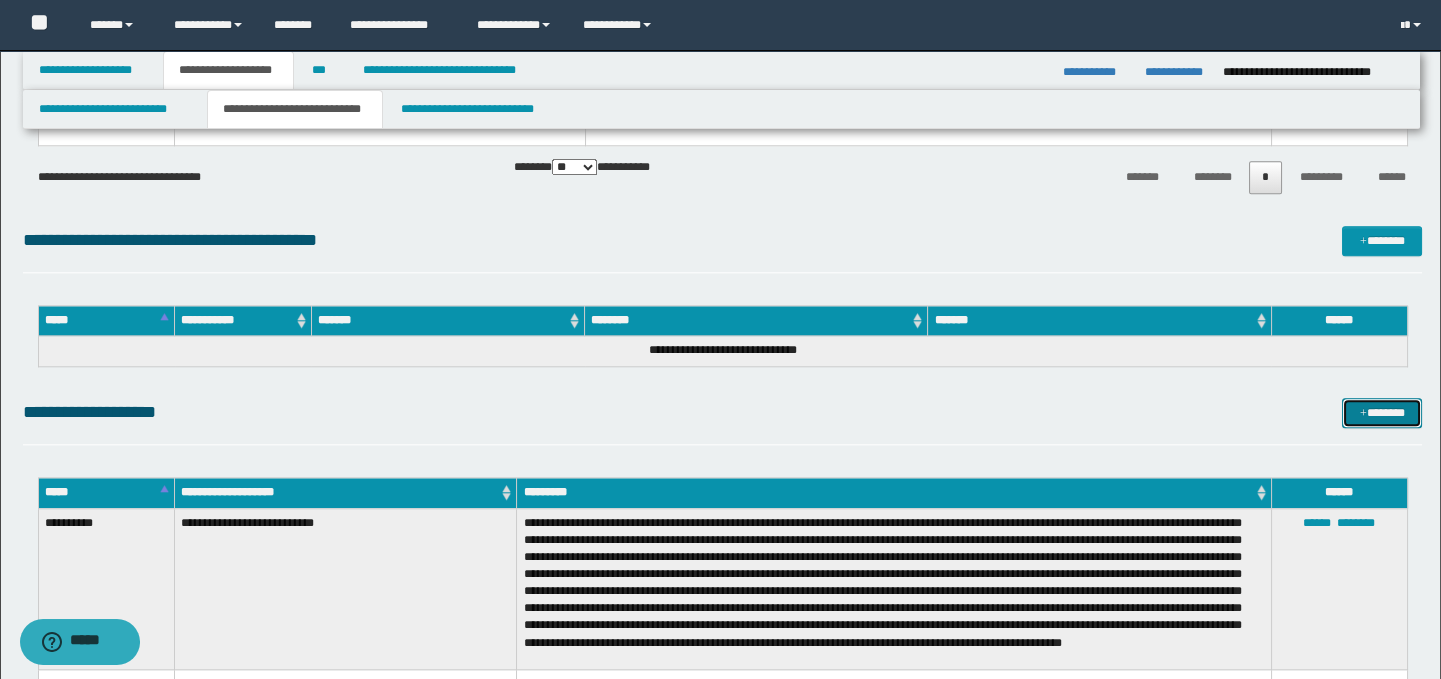 click on "*******" at bounding box center [1382, 413] 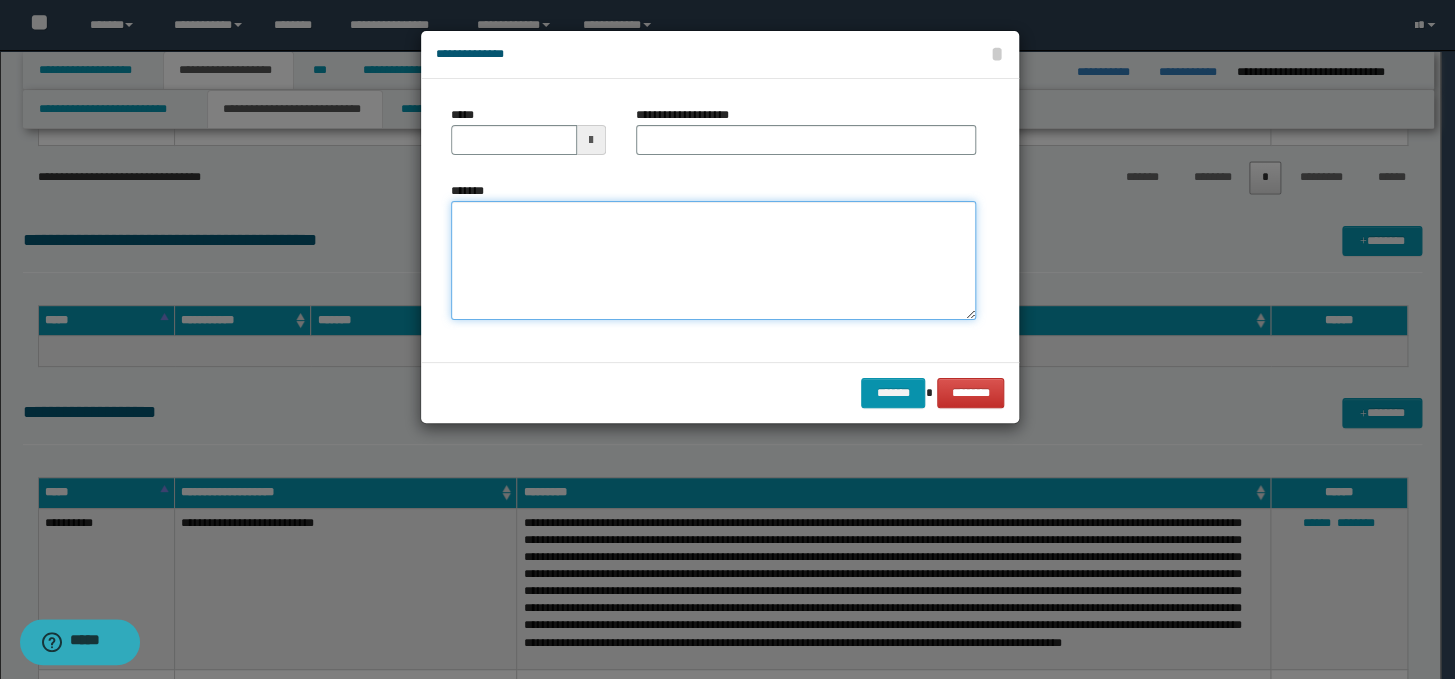 click on "*******" at bounding box center [713, 261] 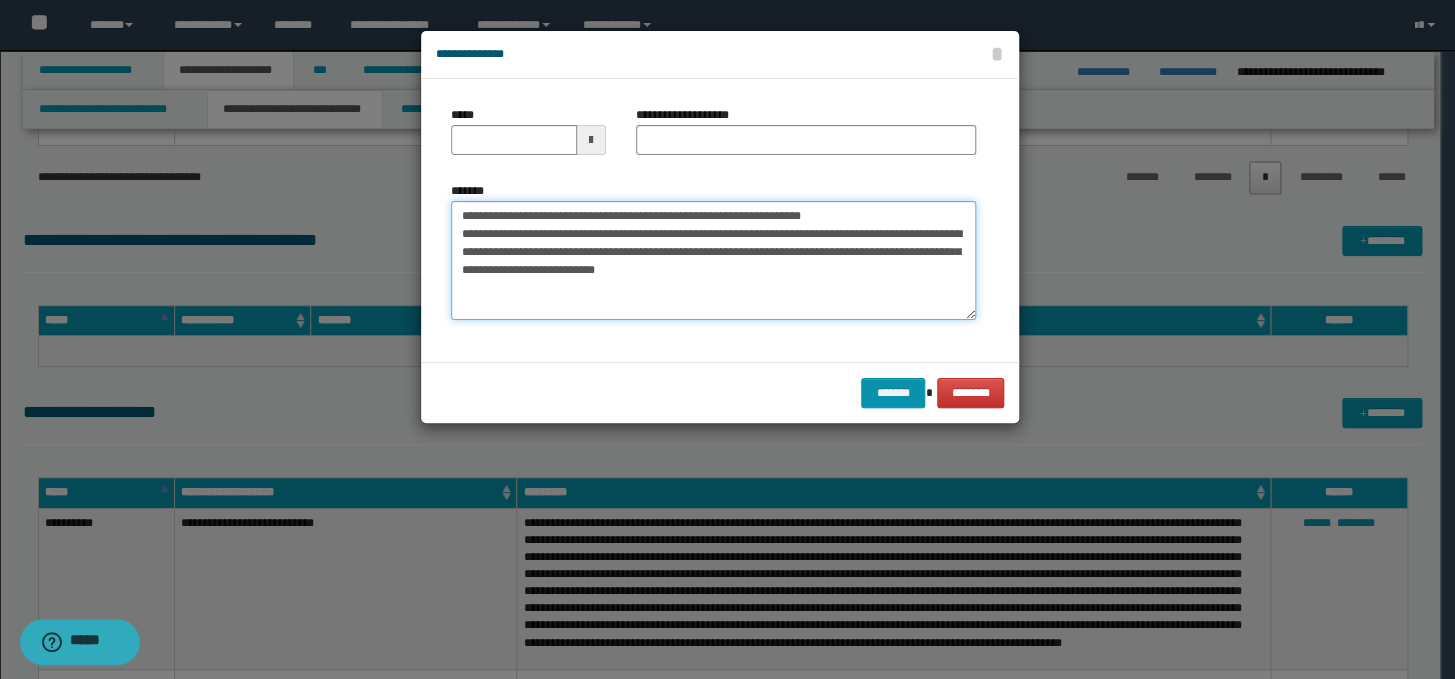 drag, startPoint x: 908, startPoint y: 215, endPoint x: 449, endPoint y: 216, distance: 459.0011 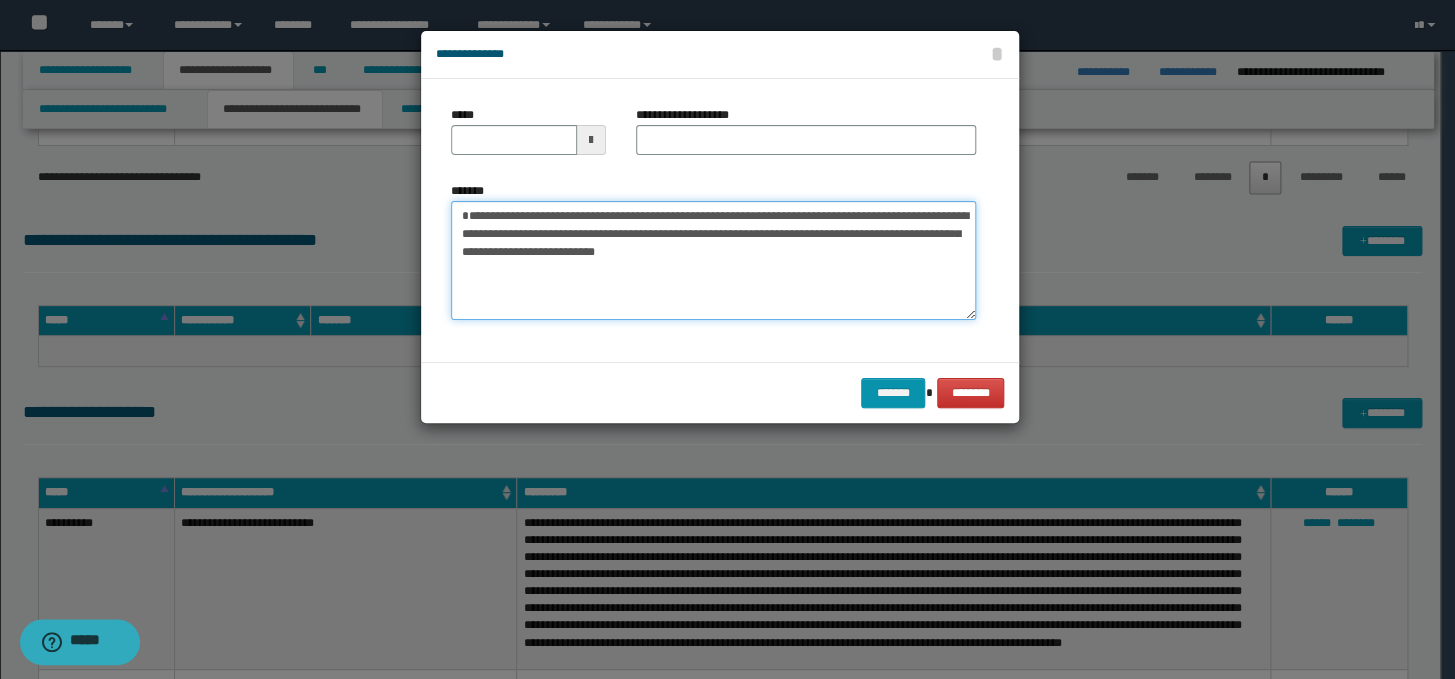 type on "**********" 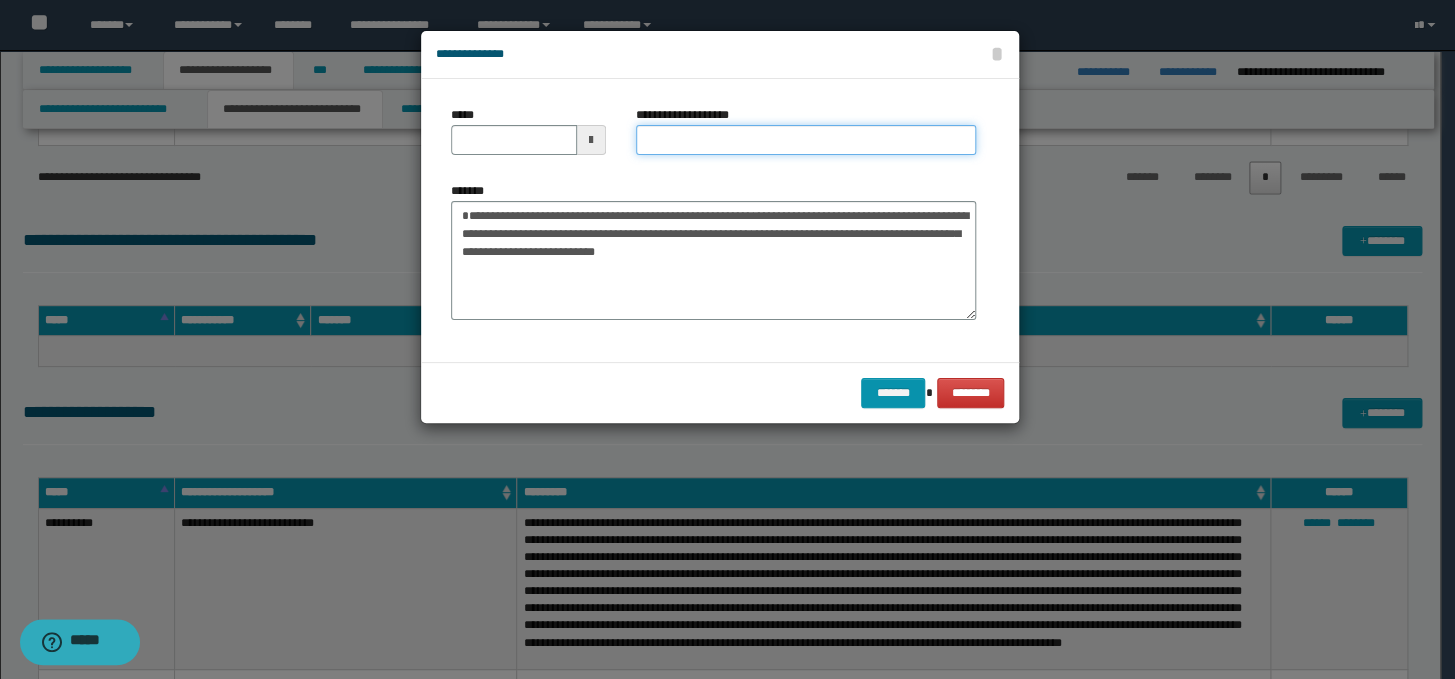 click on "**********" at bounding box center [806, 140] 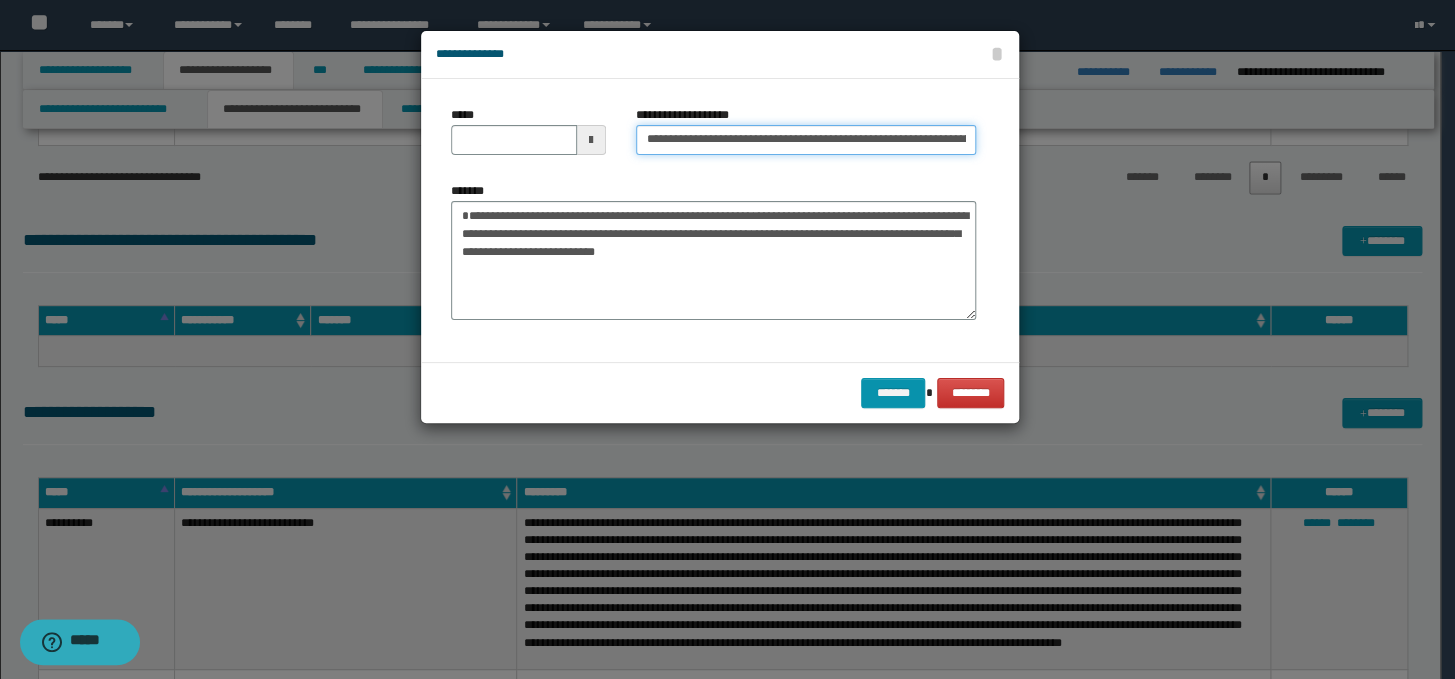scroll, scrollTop: 0, scrollLeft: 117, axis: horizontal 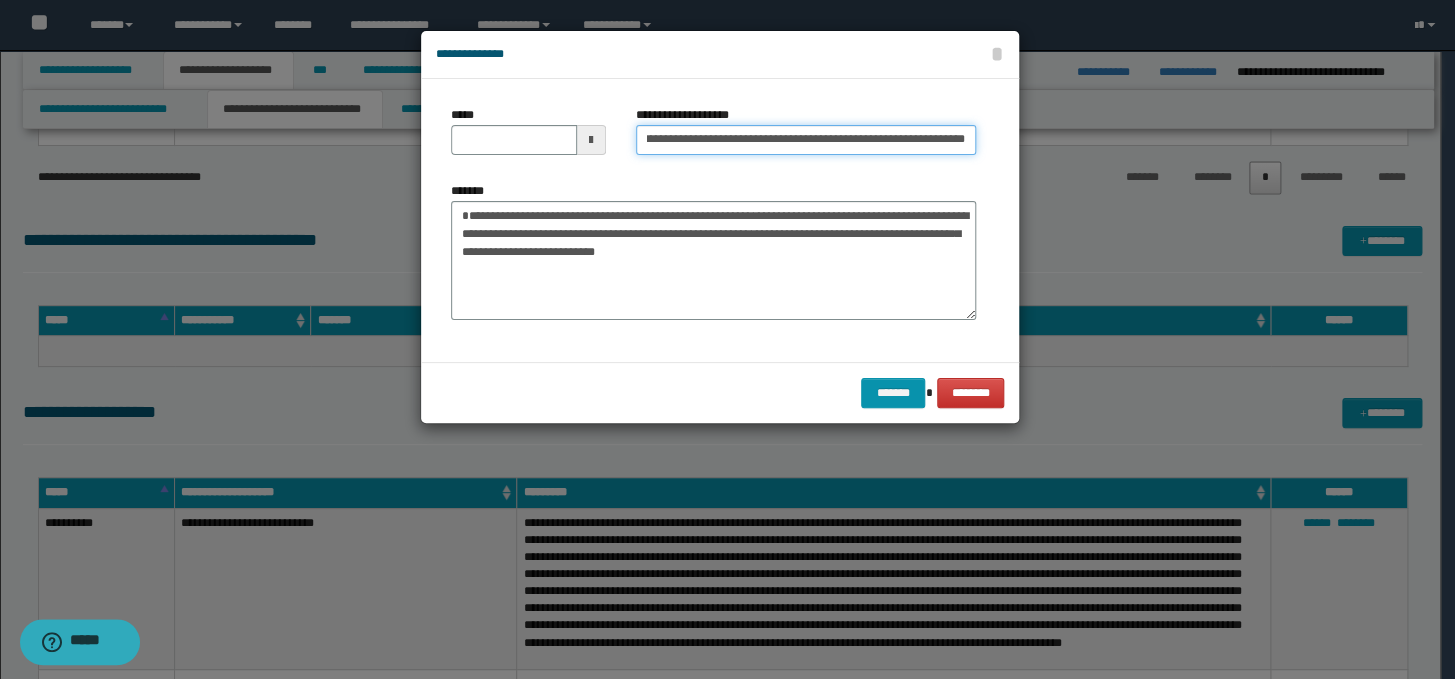 click on "**********" at bounding box center (806, 140) 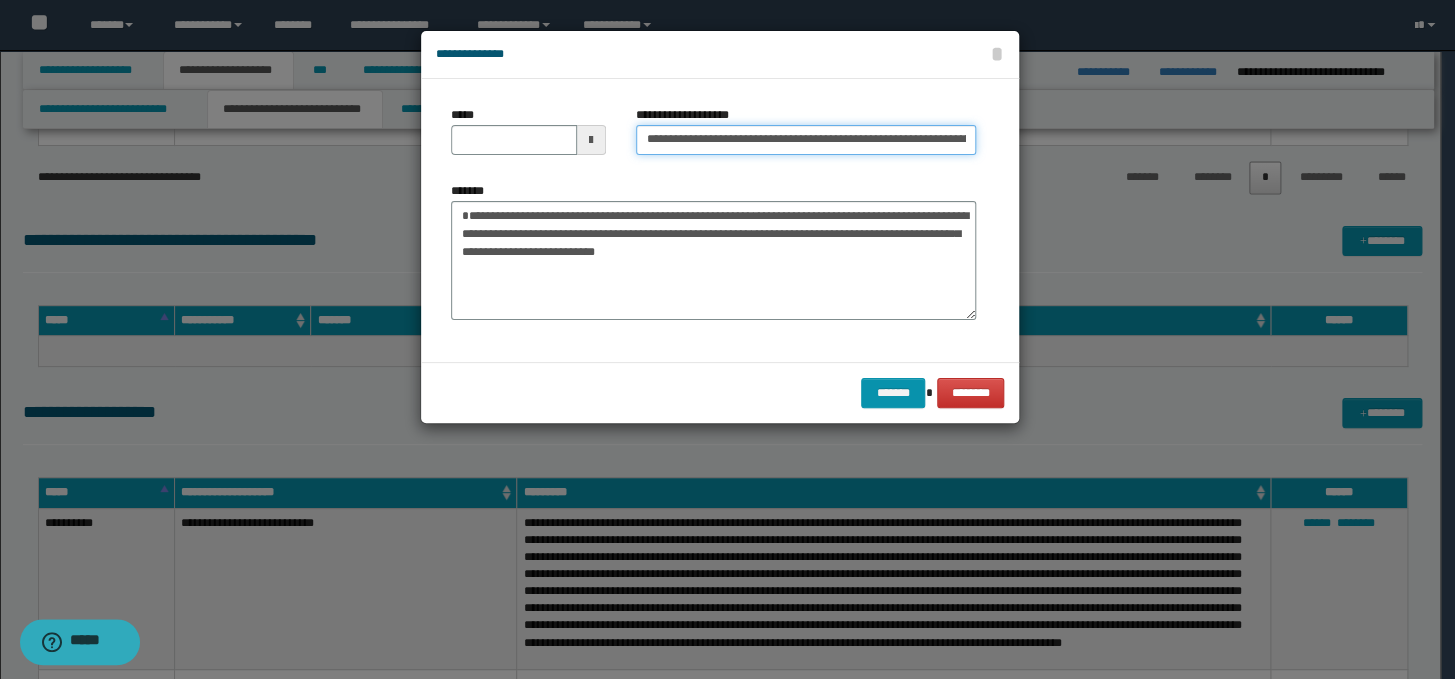 drag, startPoint x: 709, startPoint y: 140, endPoint x: 632, endPoint y: 140, distance: 77 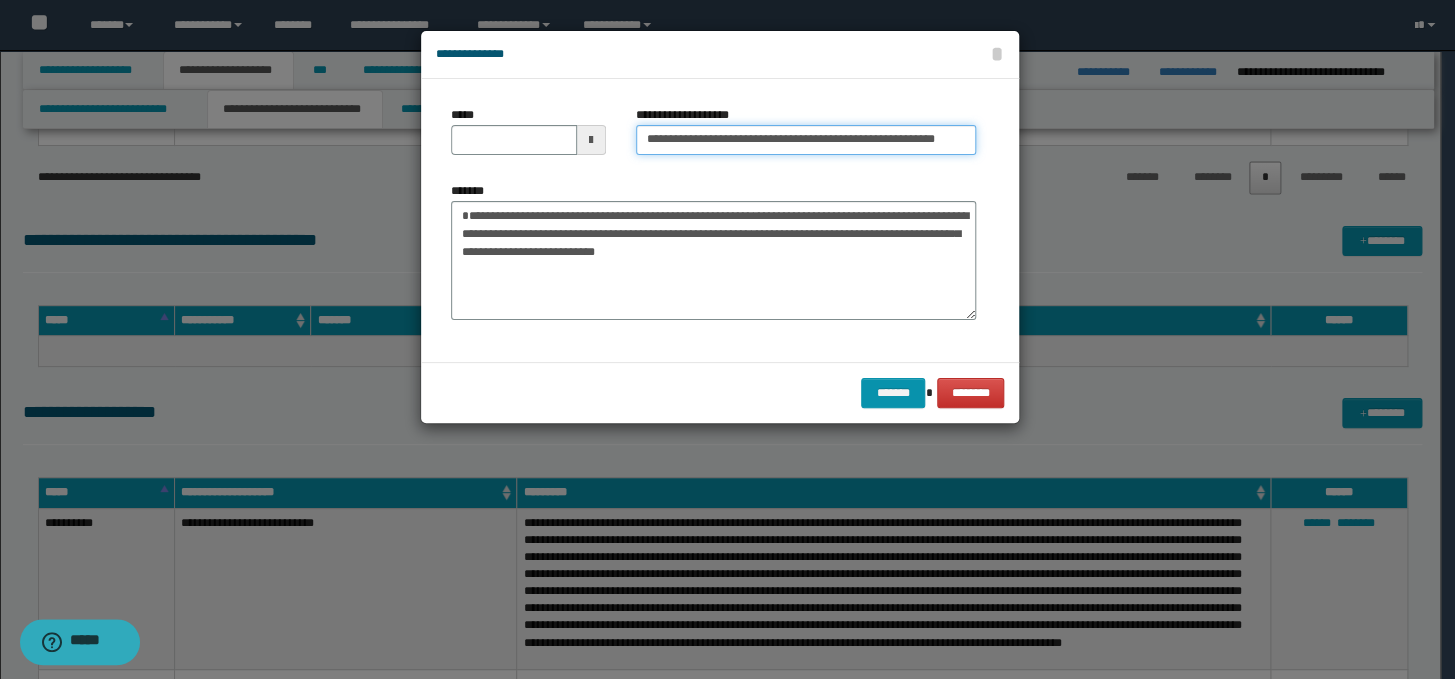 type 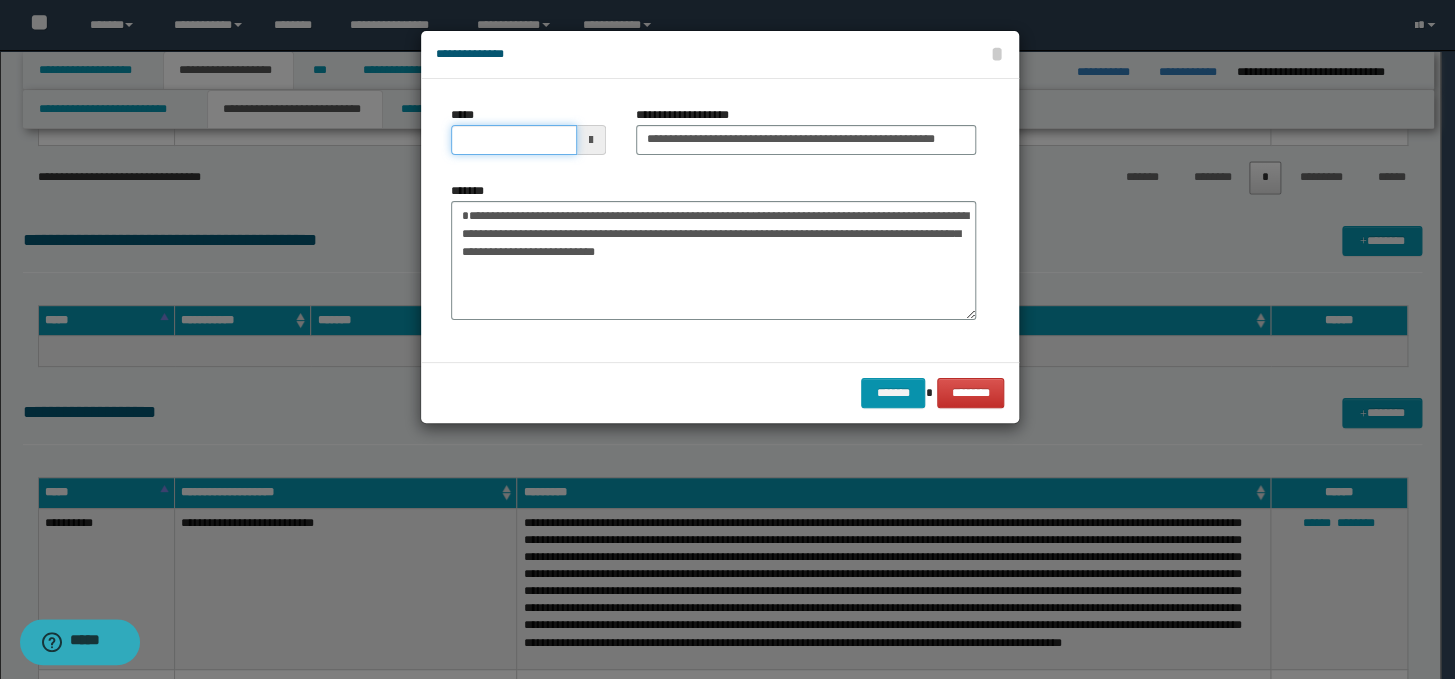 click on "*****" at bounding box center (514, 140) 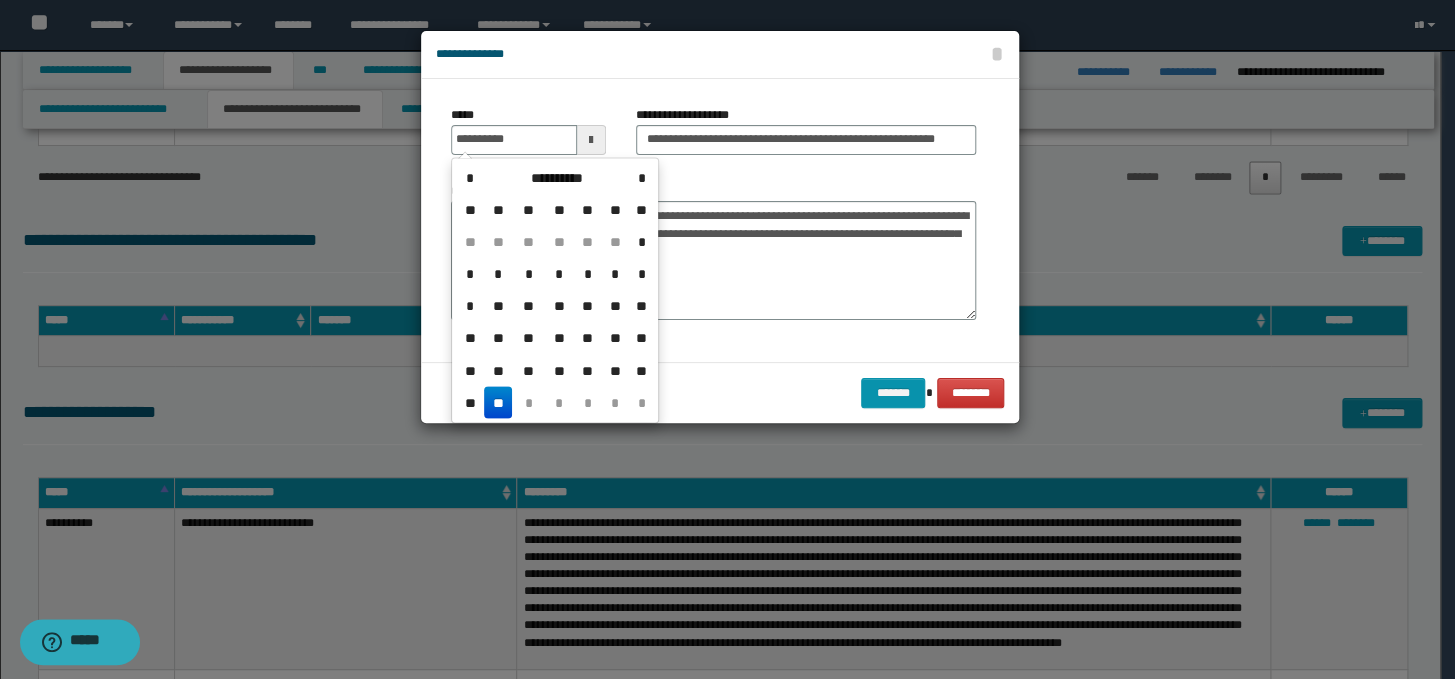 click on "**" at bounding box center [498, 402] 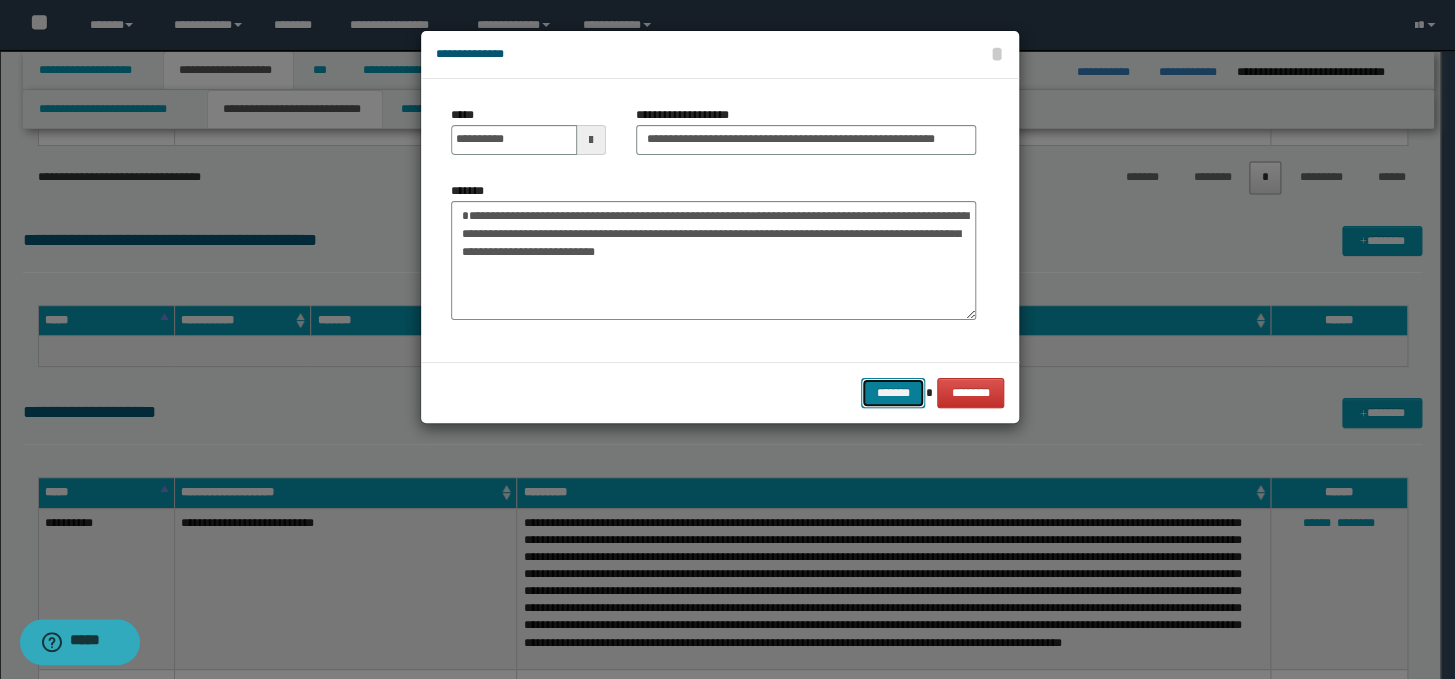 click on "*******" at bounding box center (893, 393) 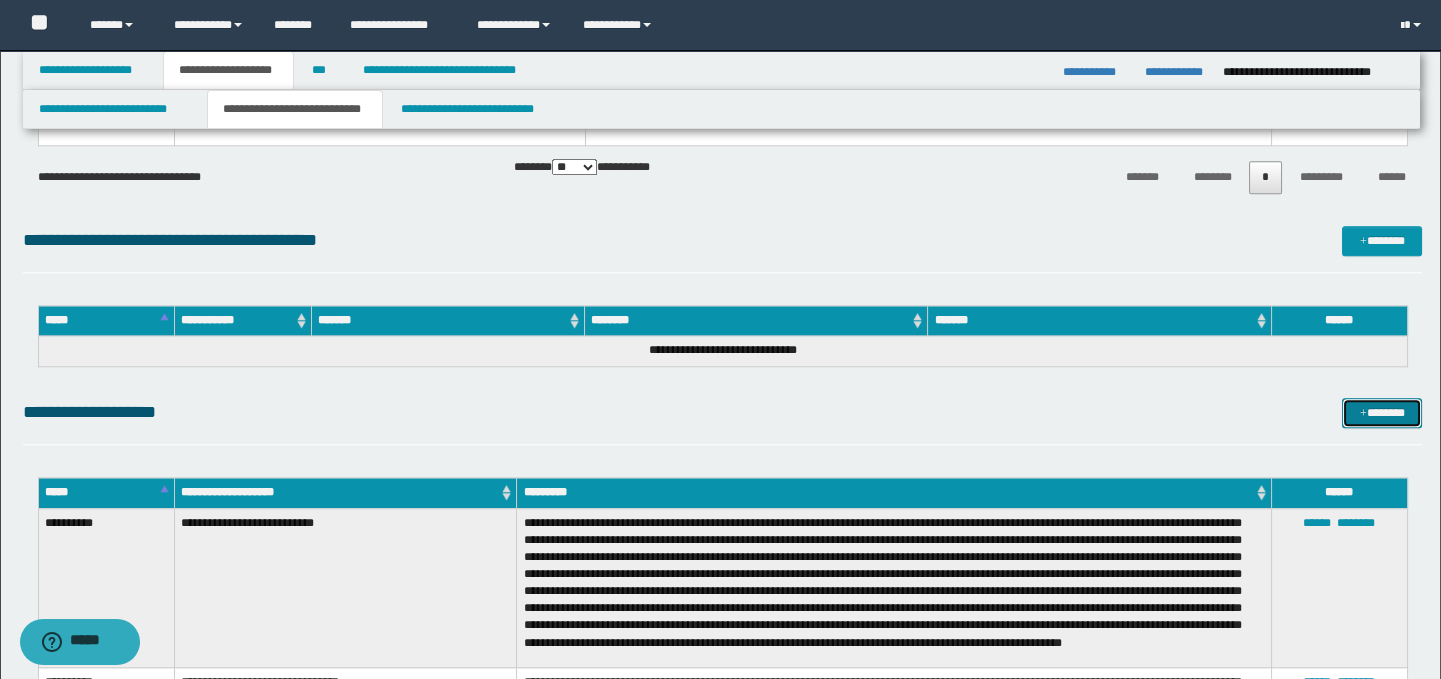 click on "*******" at bounding box center (1382, 413) 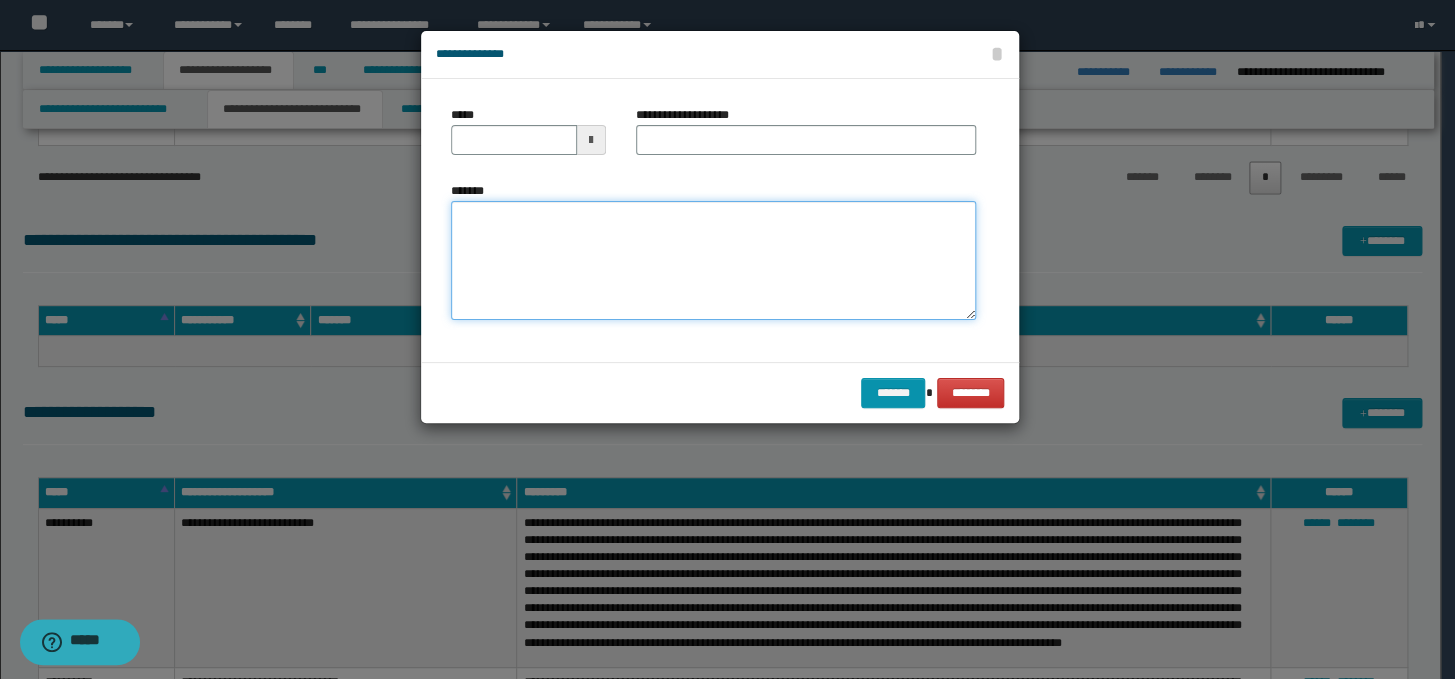 paste on "**********" 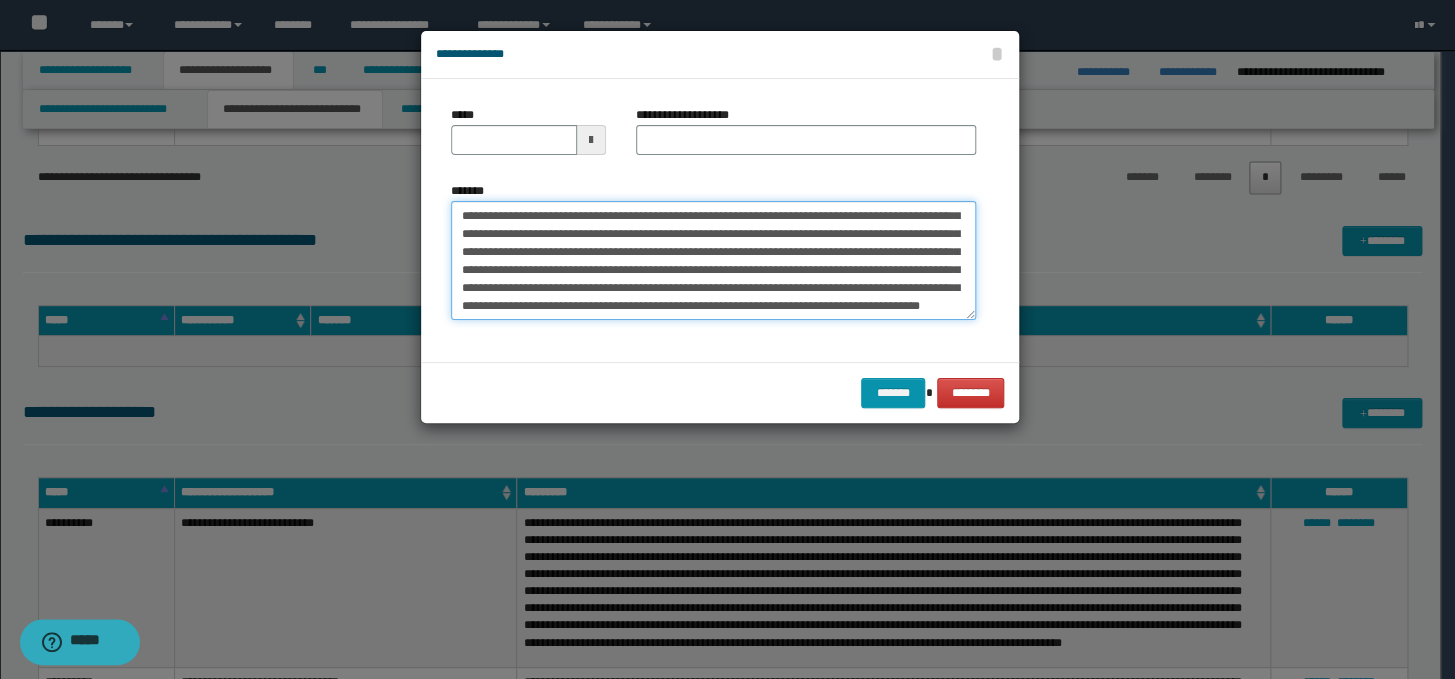 scroll, scrollTop: 0, scrollLeft: 0, axis: both 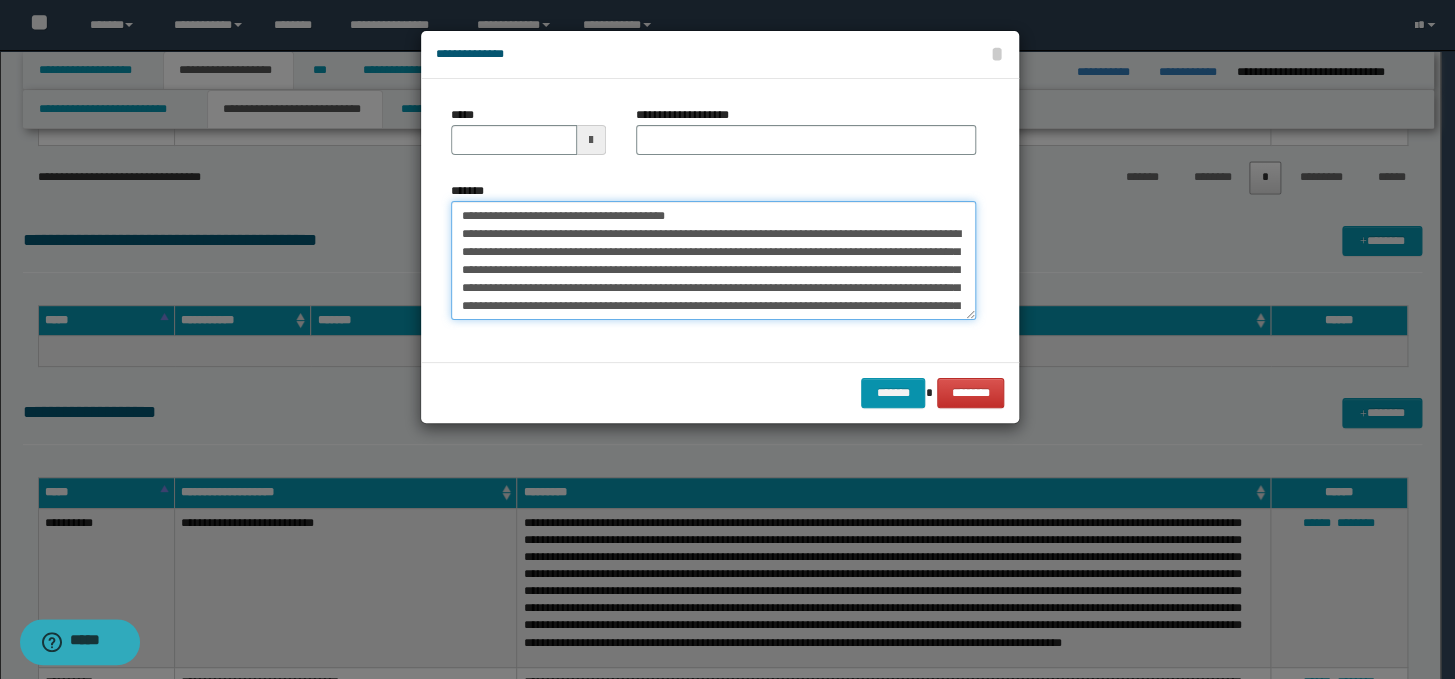 drag, startPoint x: 891, startPoint y: 215, endPoint x: 442, endPoint y: 219, distance: 449.01782 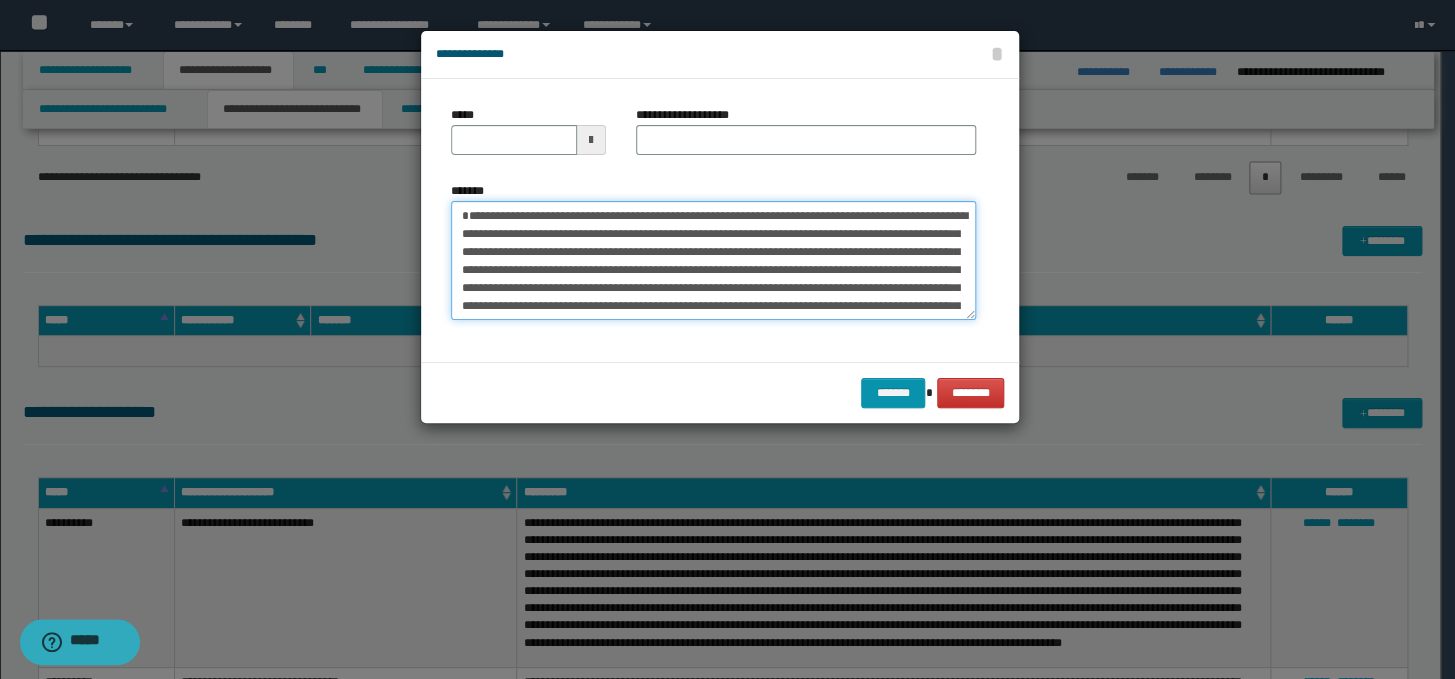 type on "**********" 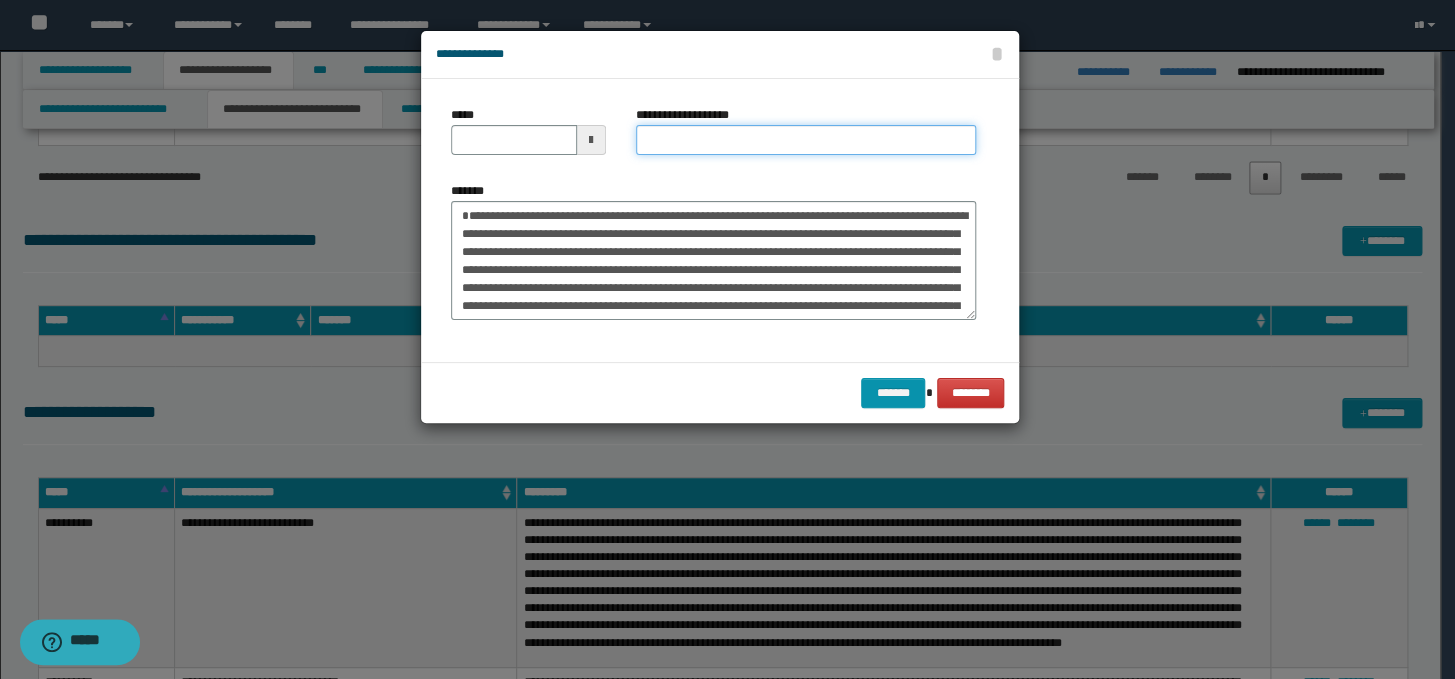 click on "**********" at bounding box center [806, 140] 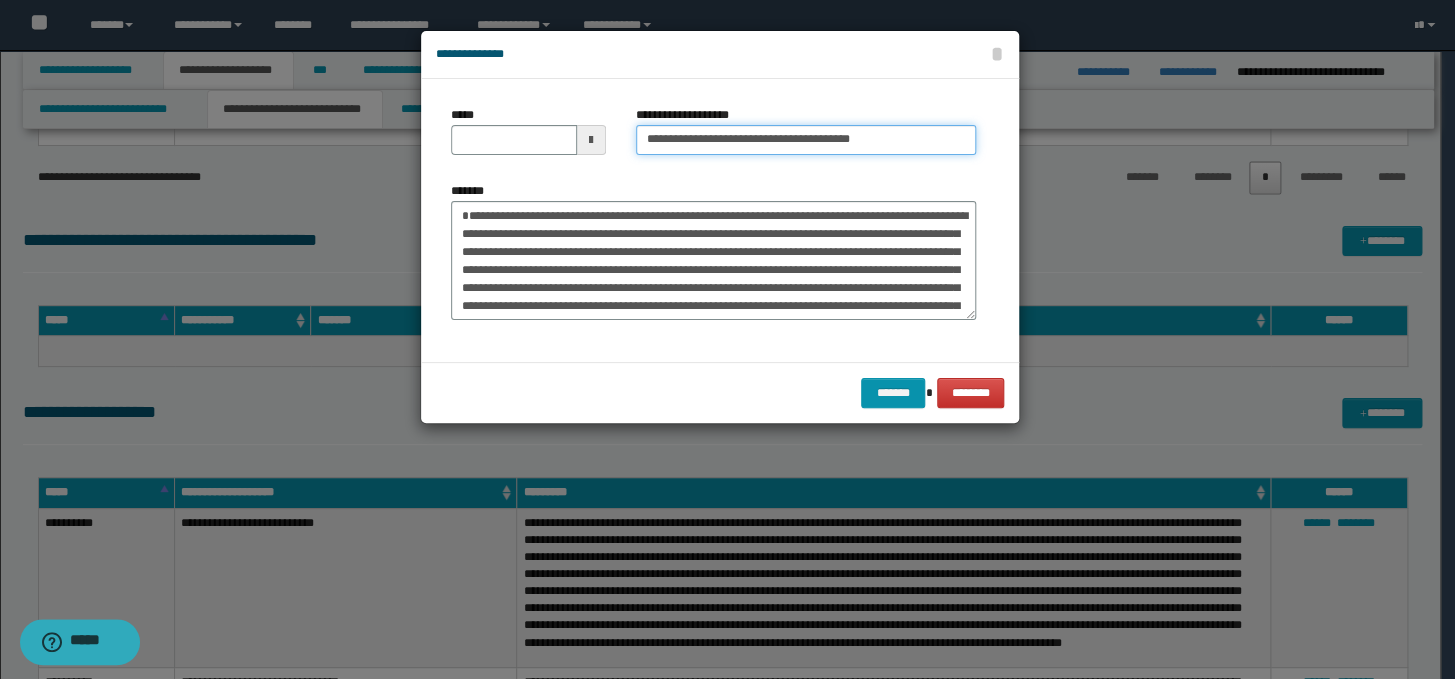 drag, startPoint x: 709, startPoint y: 140, endPoint x: 642, endPoint y: 147, distance: 67.36468 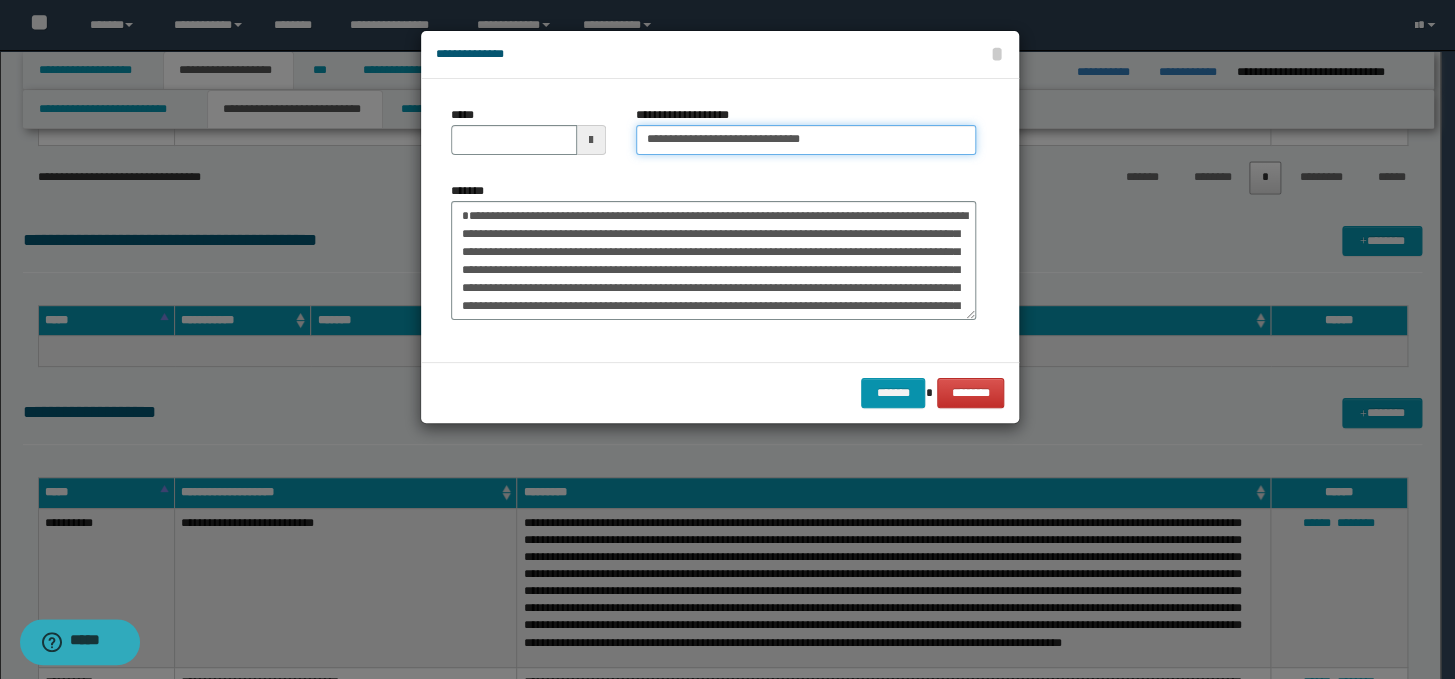 type 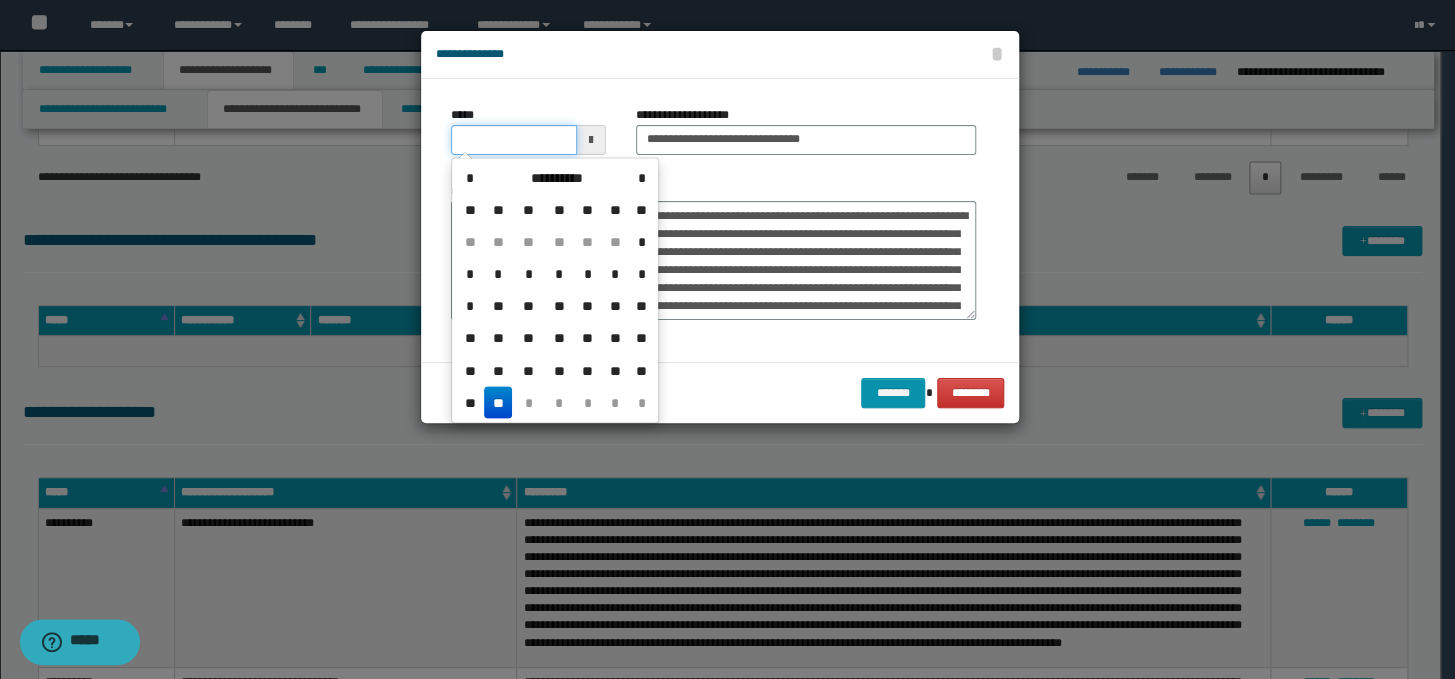 click on "*****" at bounding box center (514, 140) 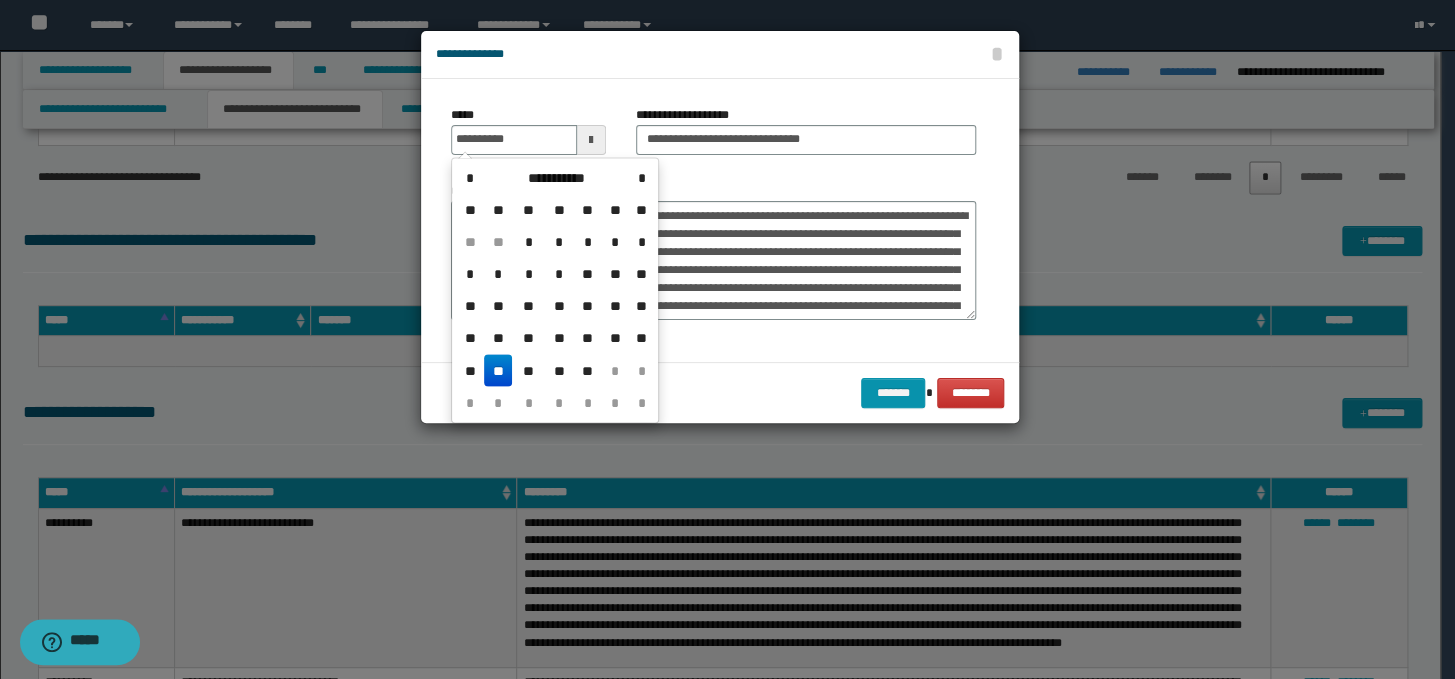 click on "**" at bounding box center [498, 370] 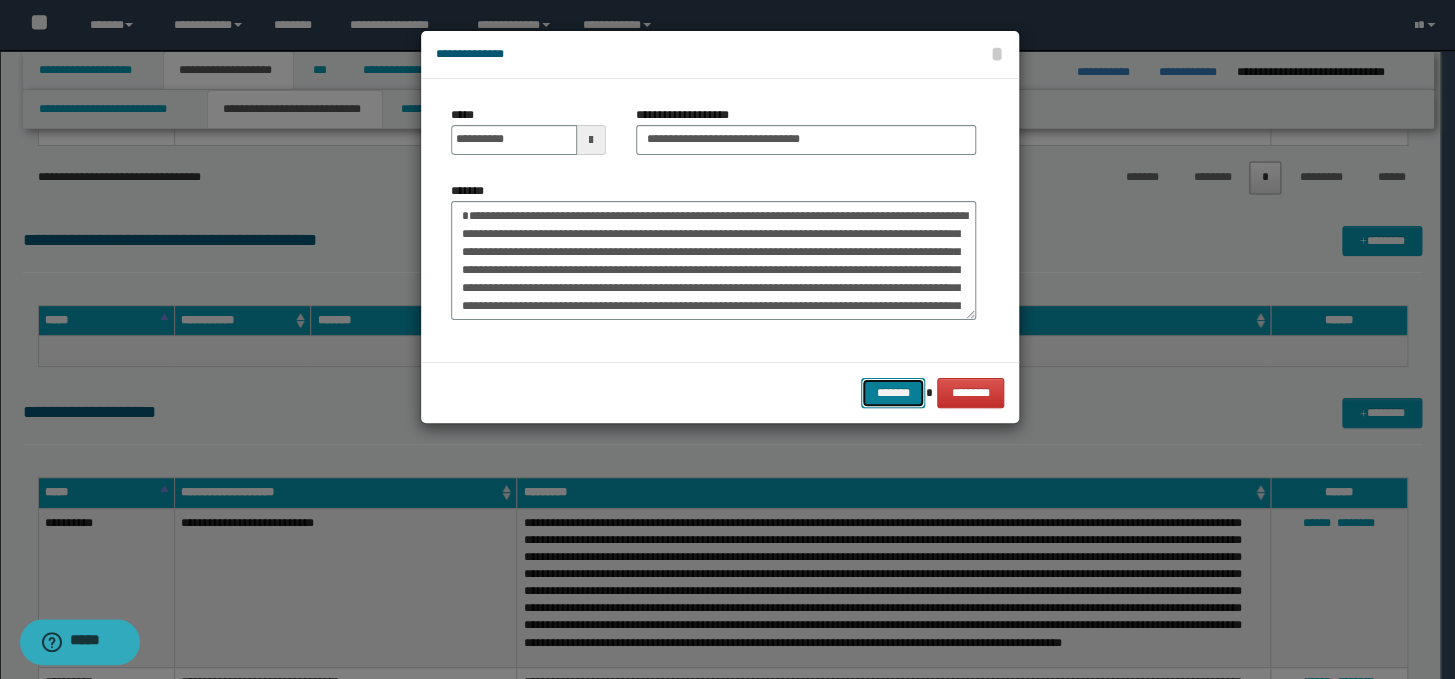 click on "*******" at bounding box center (893, 393) 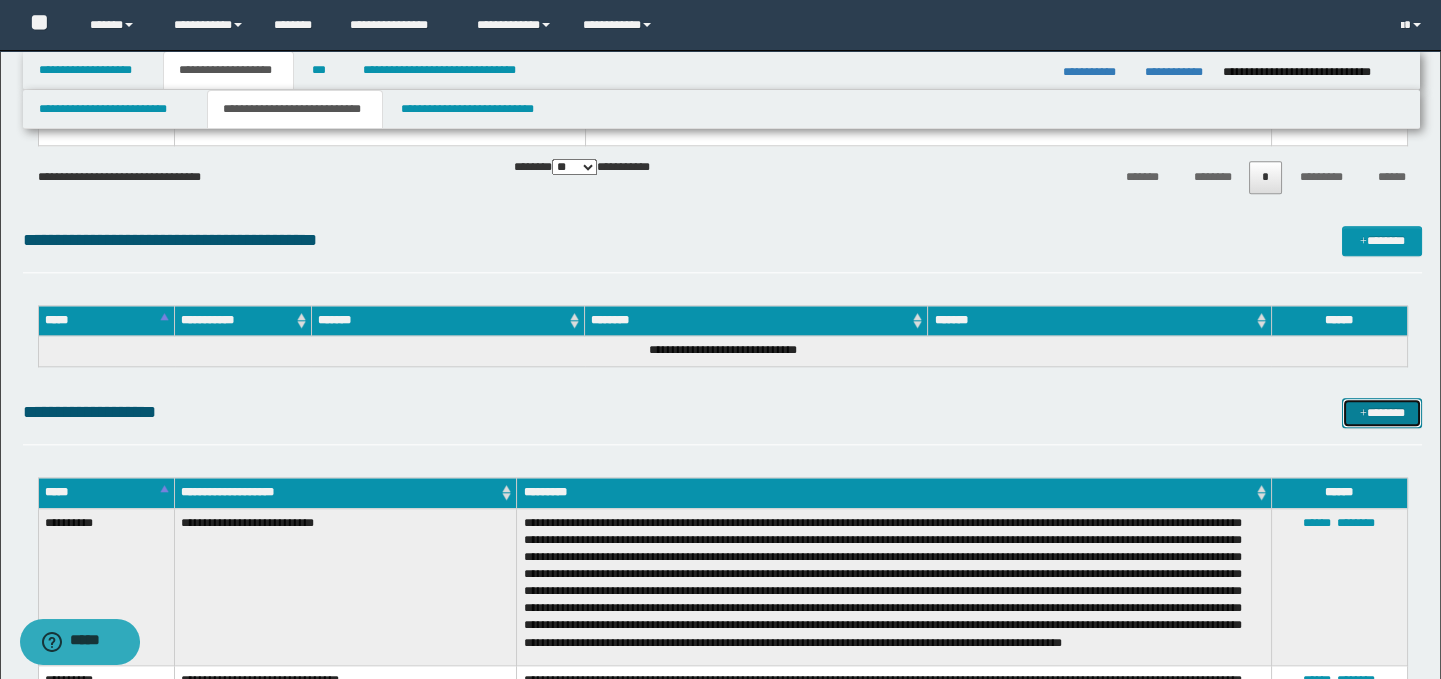 click on "*******" at bounding box center (1382, 413) 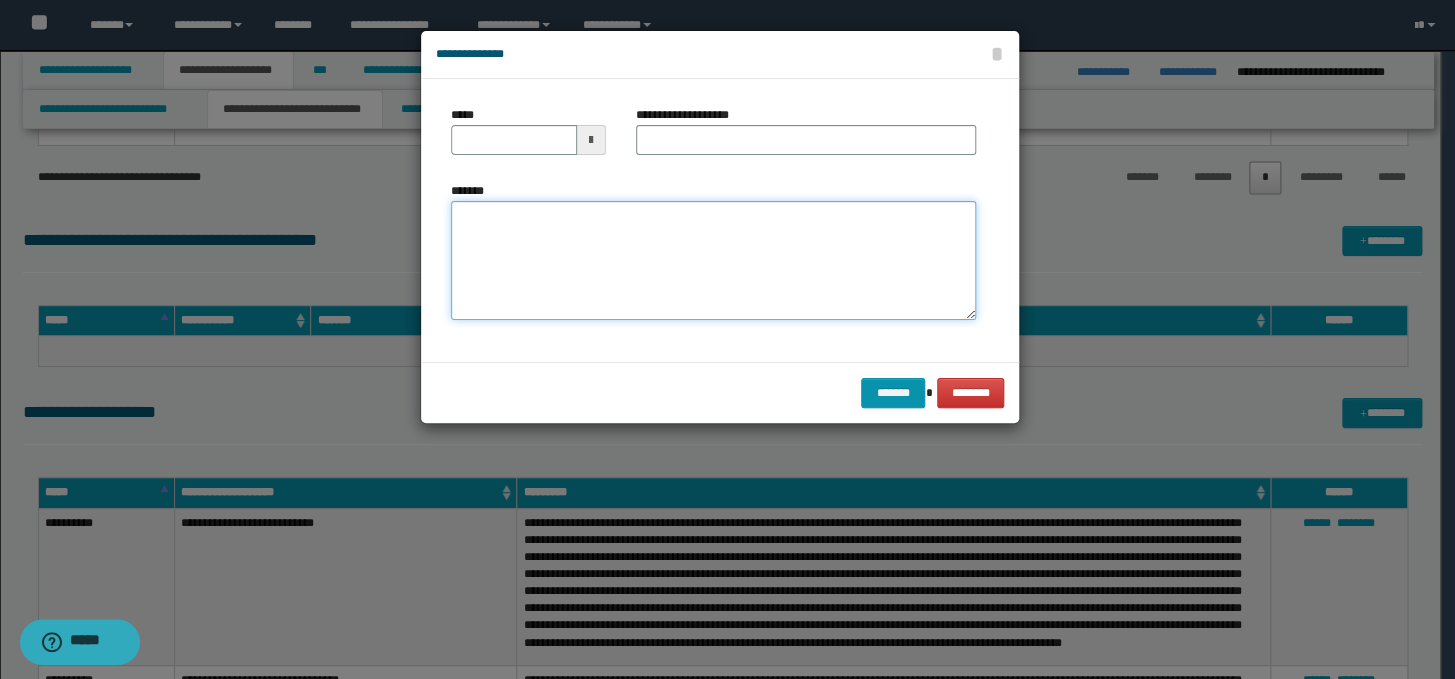 click on "*******" at bounding box center (713, 261) 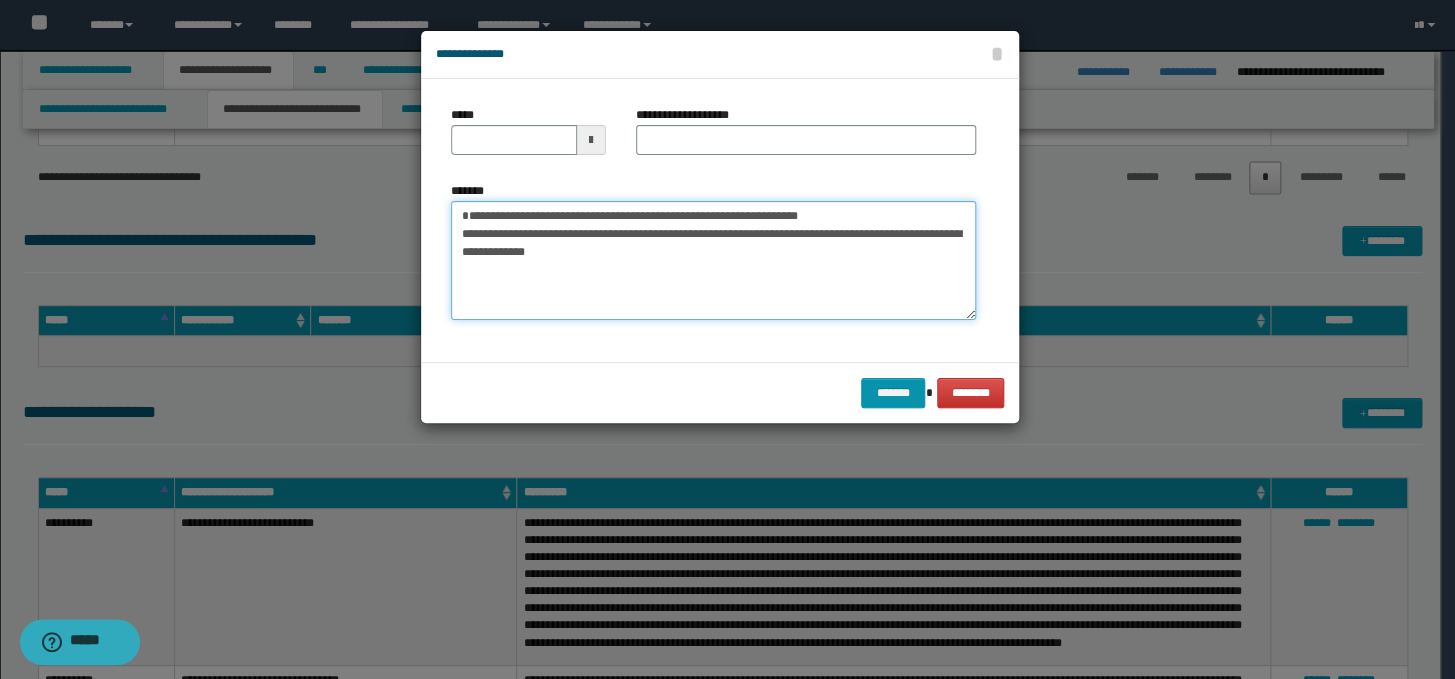 drag, startPoint x: 899, startPoint y: 232, endPoint x: 455, endPoint y: 231, distance: 444.00113 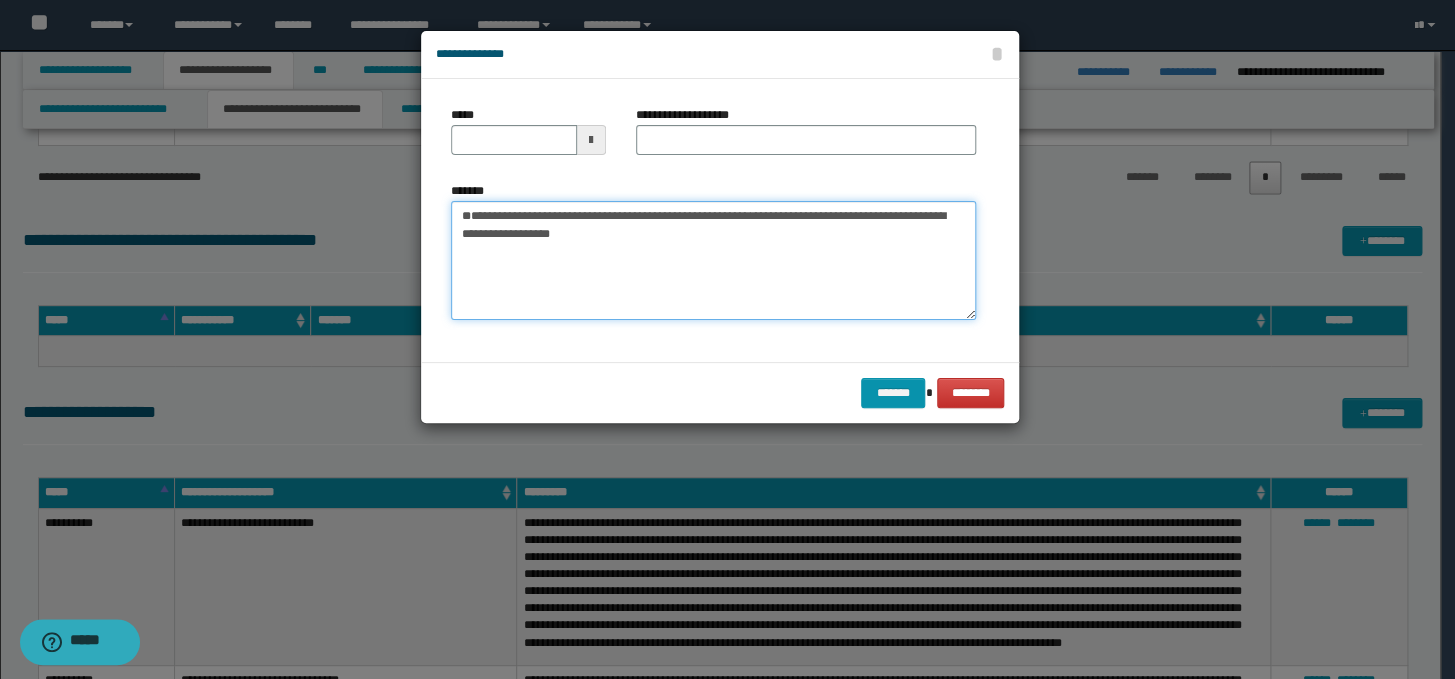 type on "**********" 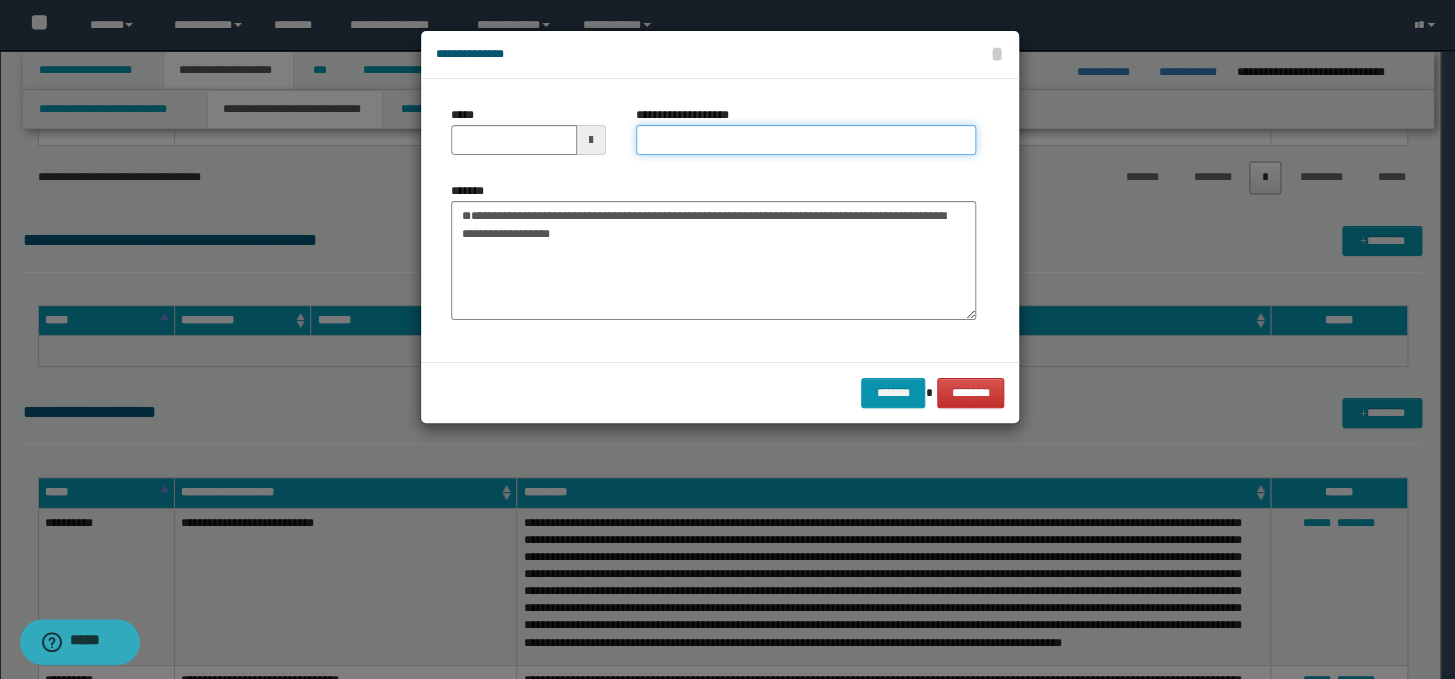 click on "**********" at bounding box center [806, 140] 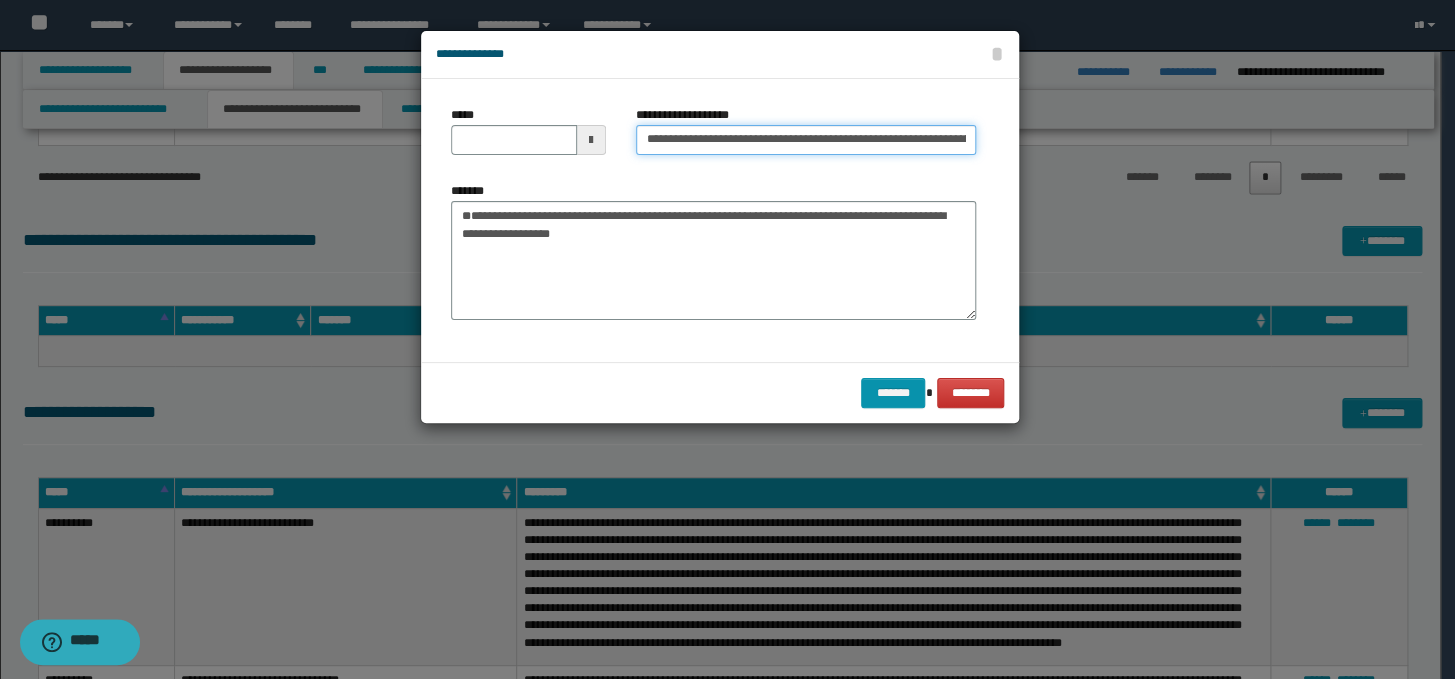 scroll, scrollTop: 0, scrollLeft: 114, axis: horizontal 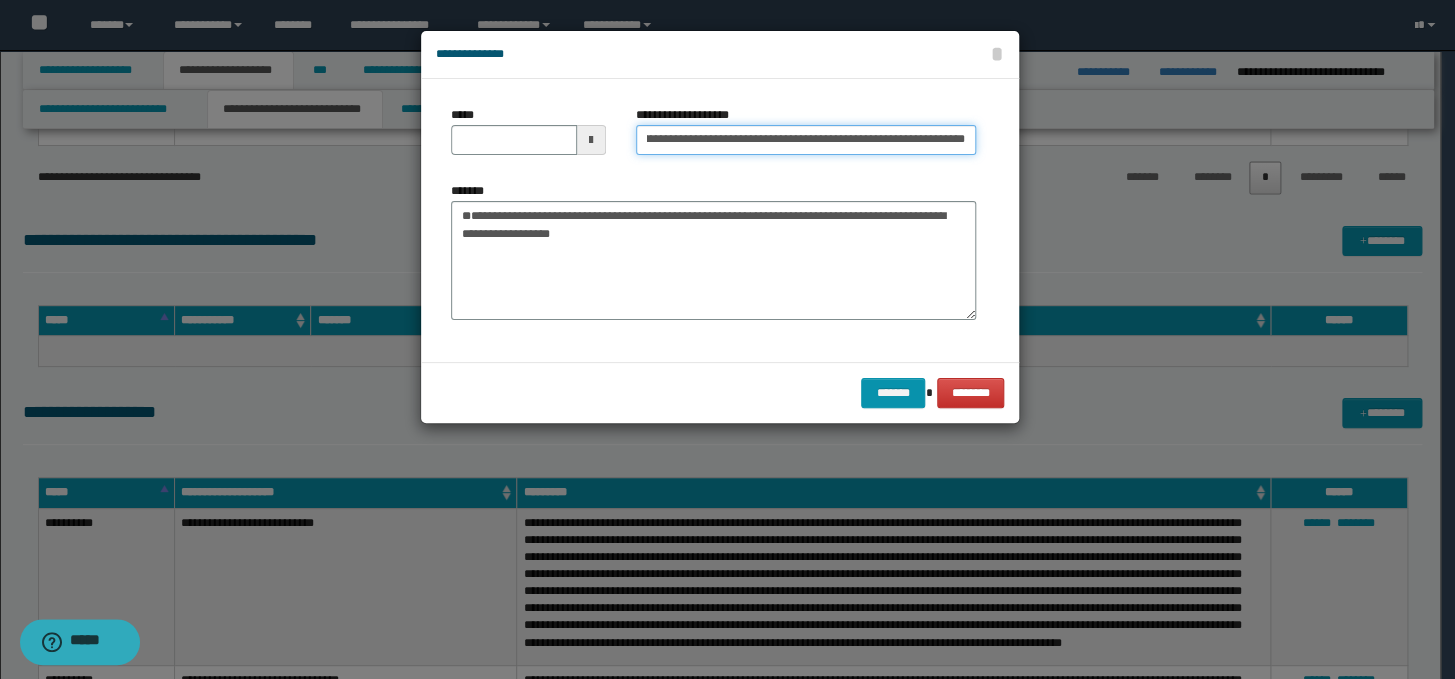 click on "**********" at bounding box center [806, 140] 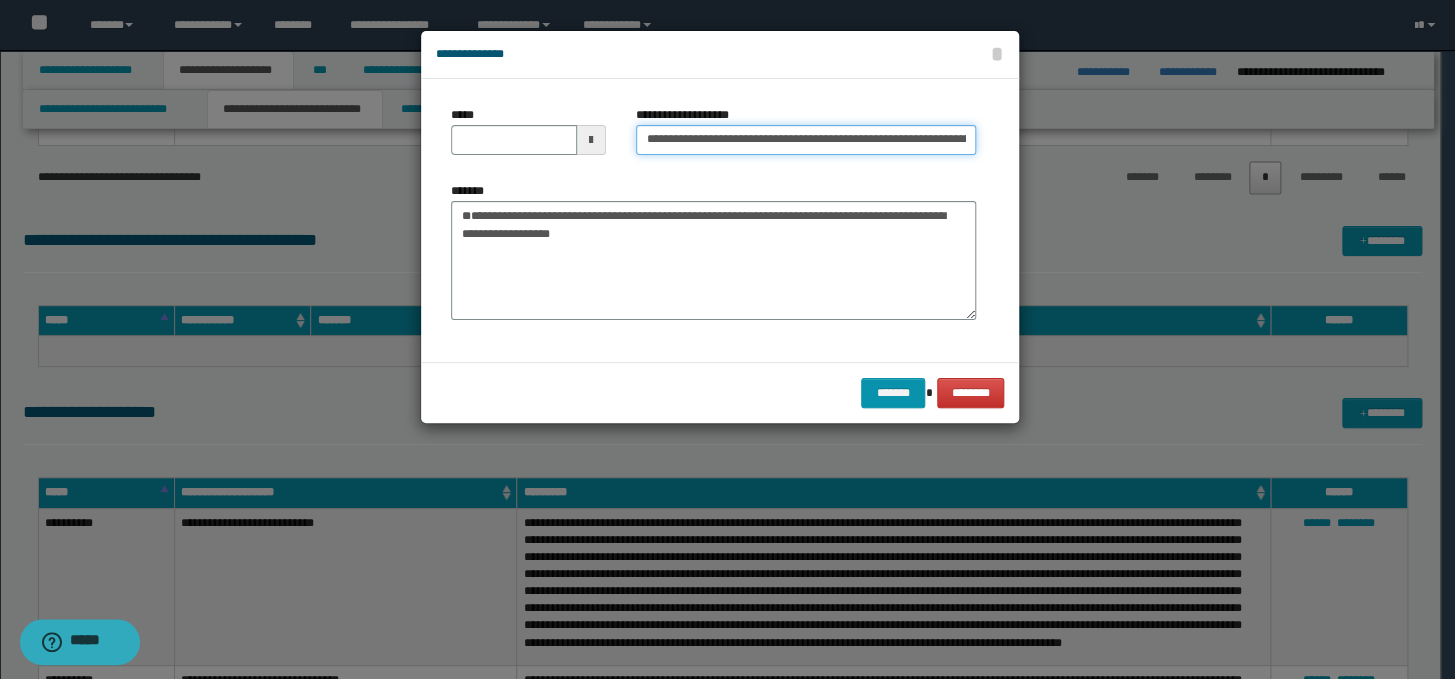 drag, startPoint x: 702, startPoint y: 140, endPoint x: 641, endPoint y: 140, distance: 61 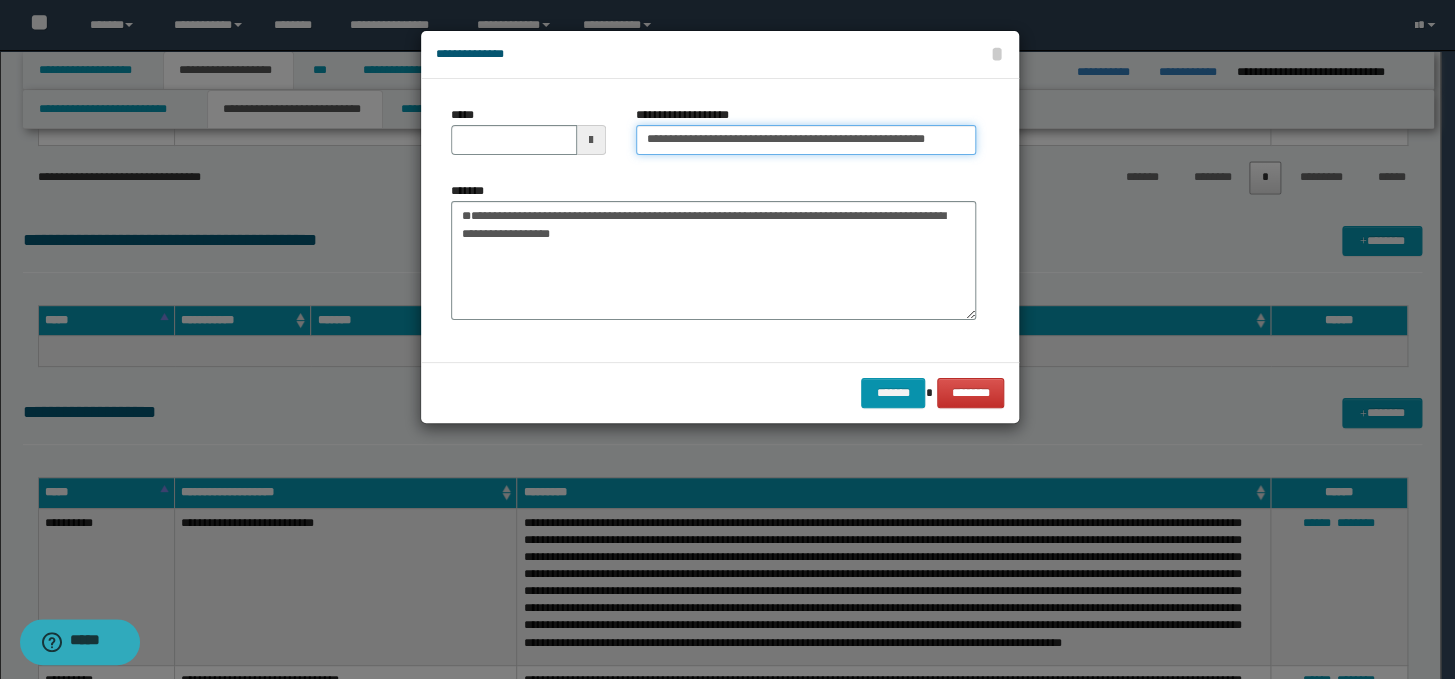 type 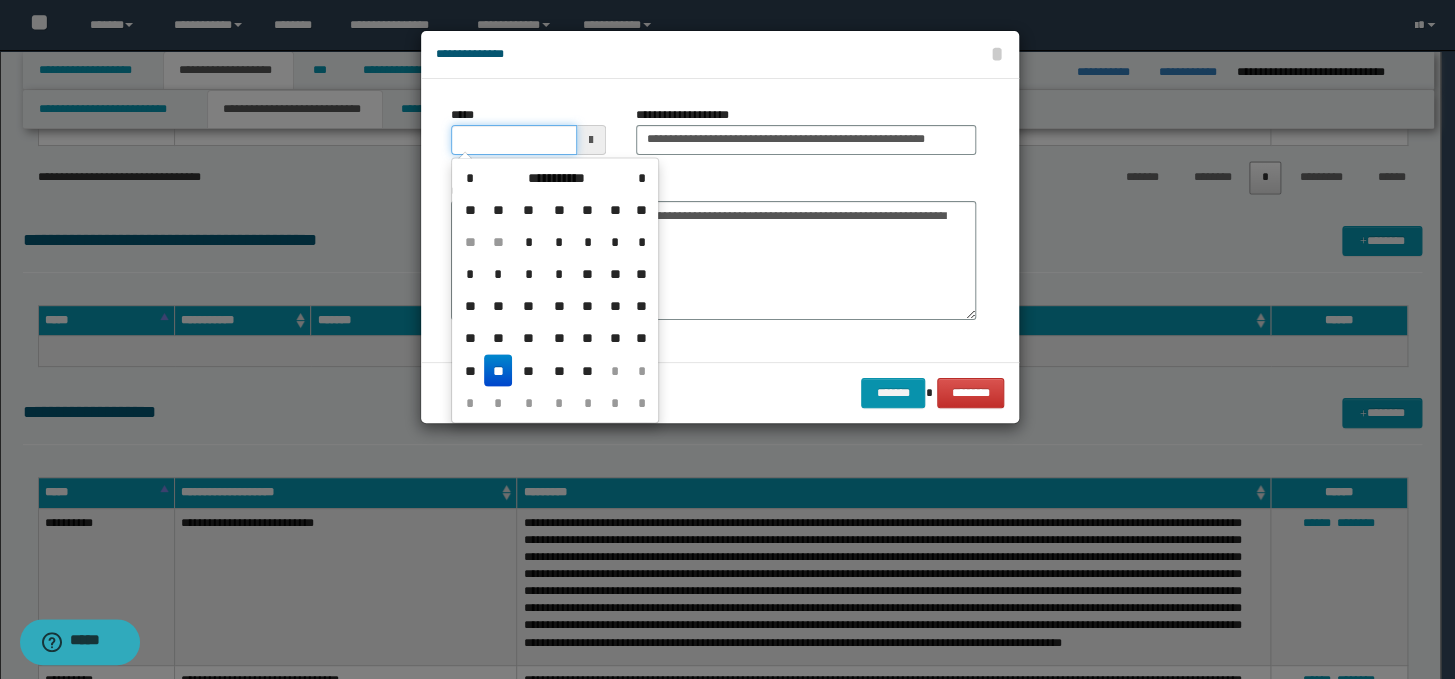 click on "*****" at bounding box center (514, 140) 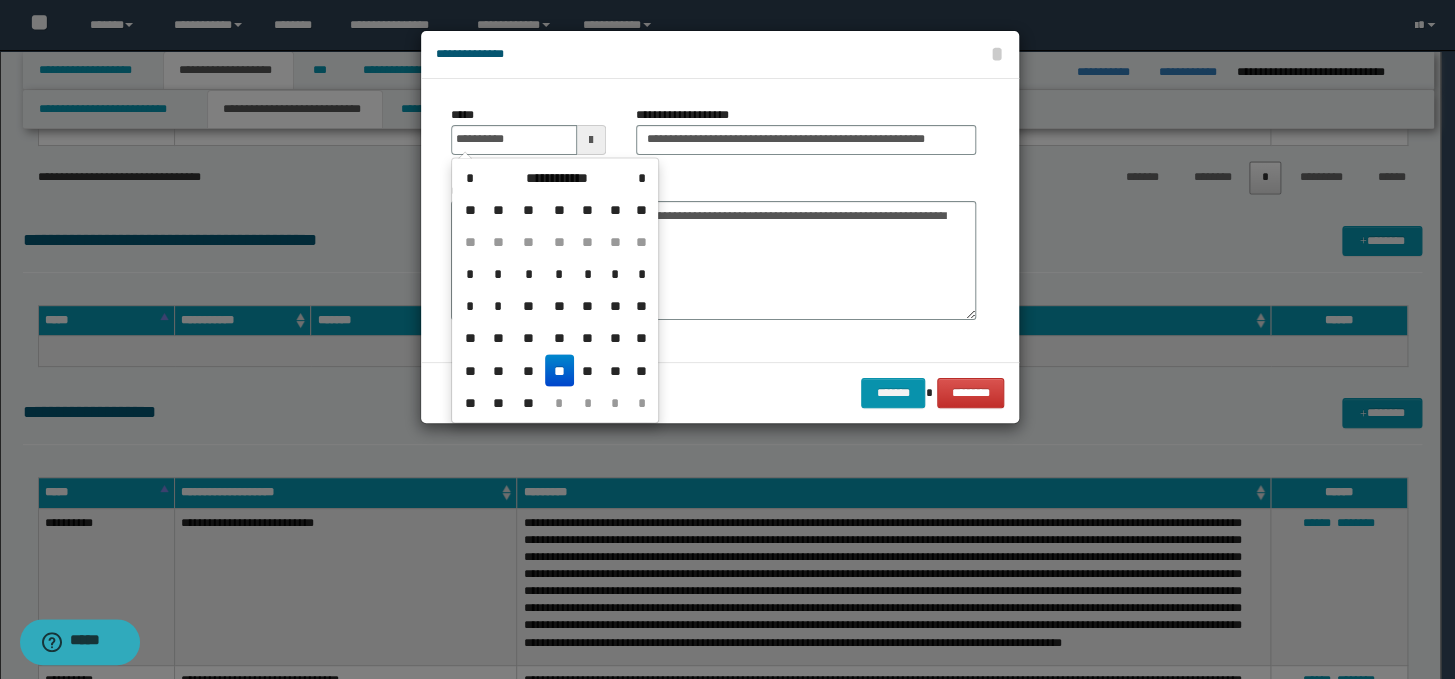 click on "**" at bounding box center (559, 370) 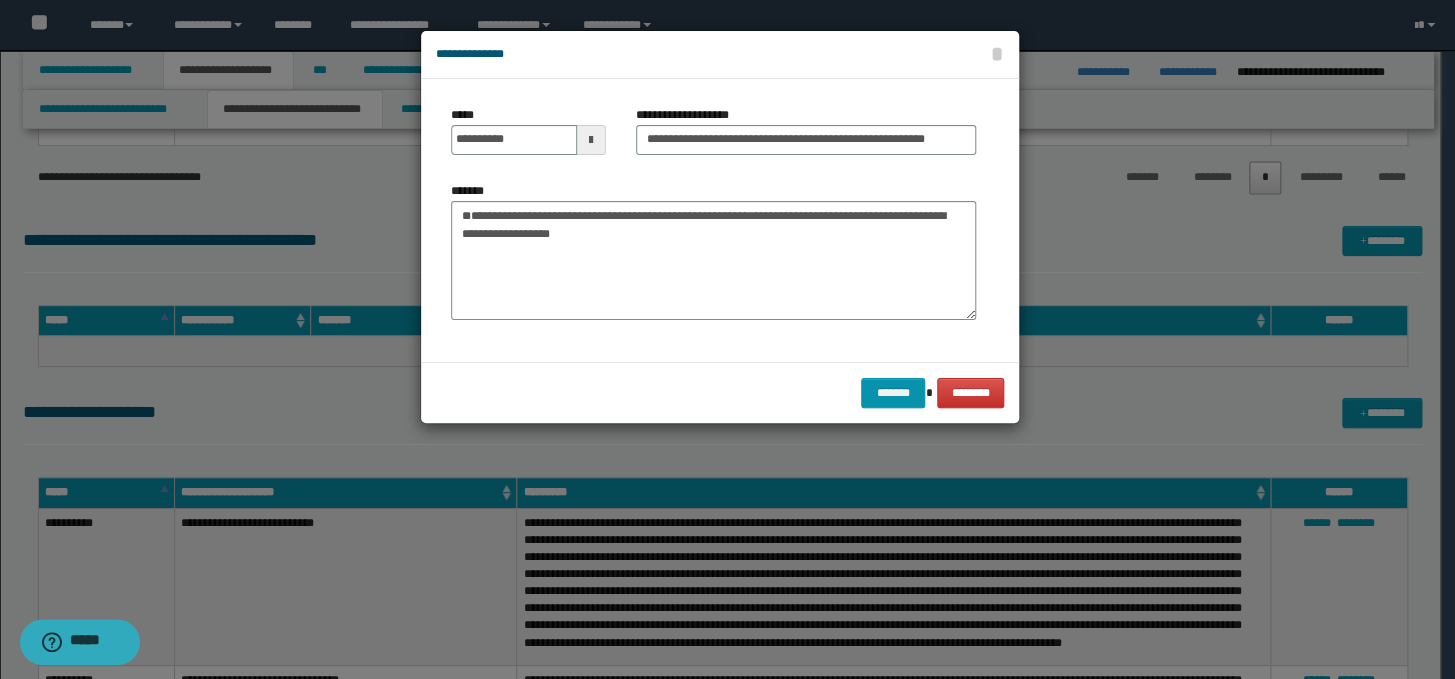 click on "*******
********" at bounding box center [720, 392] 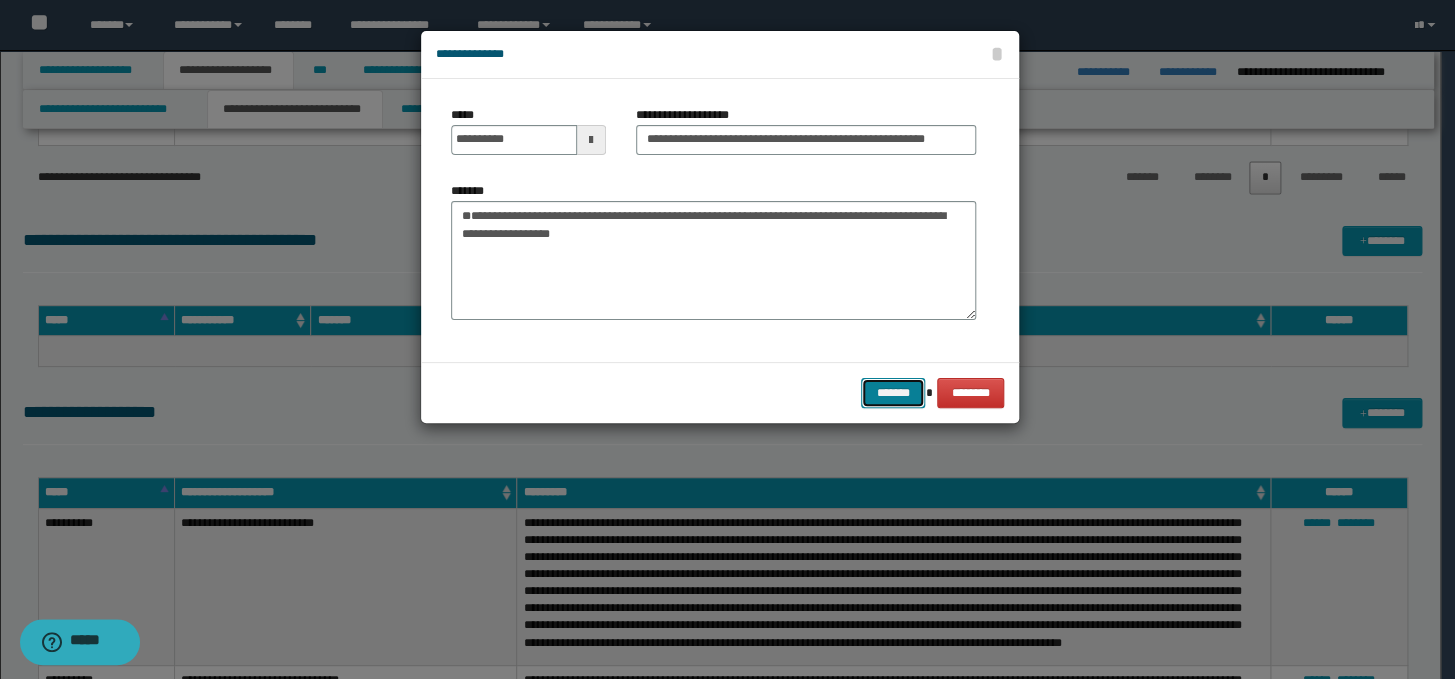 click on "*******" at bounding box center [893, 393] 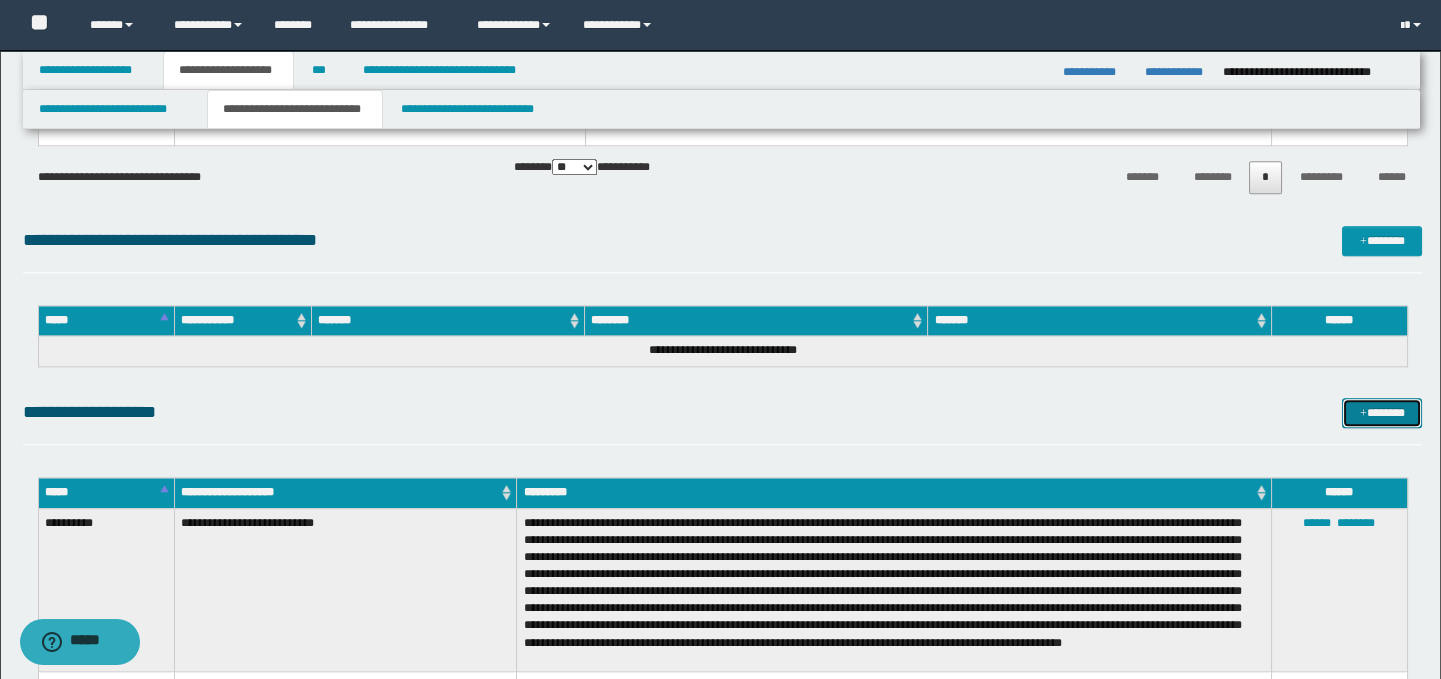 click on "*******" at bounding box center (1382, 413) 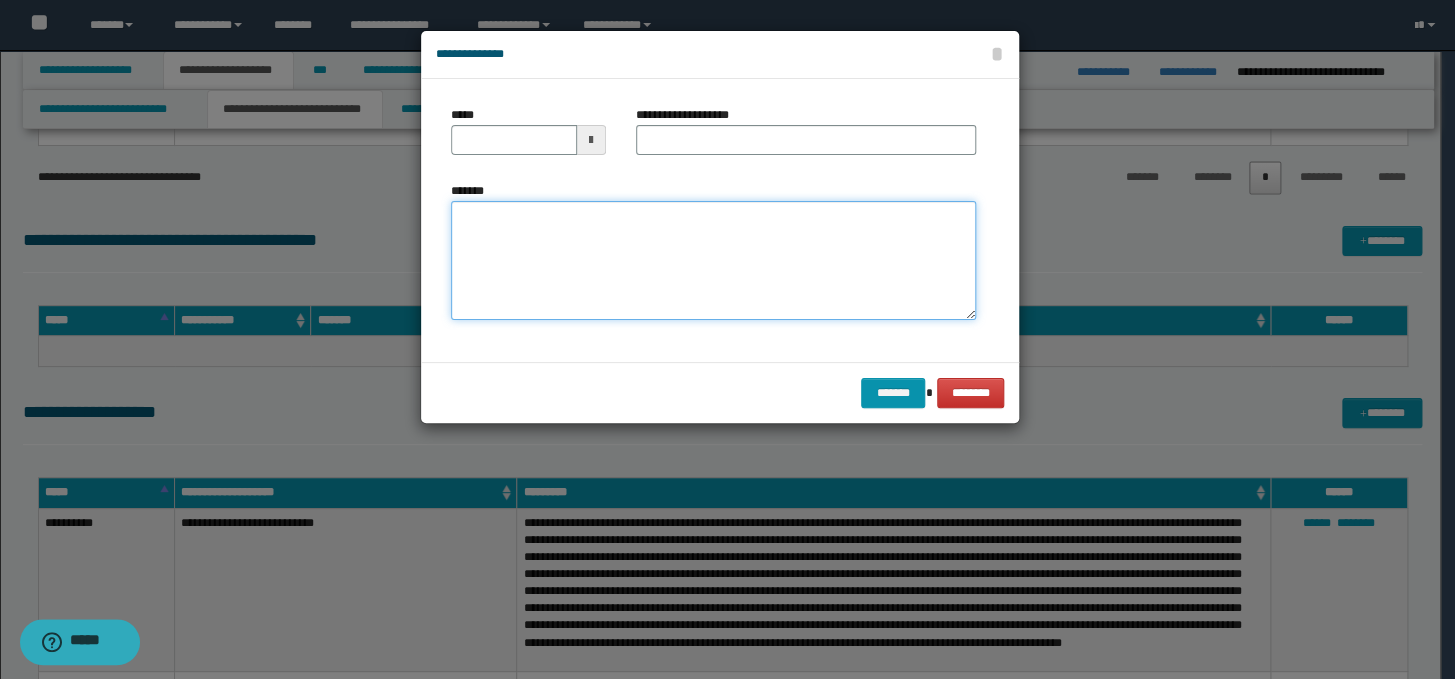 click on "*******" at bounding box center [713, 261] 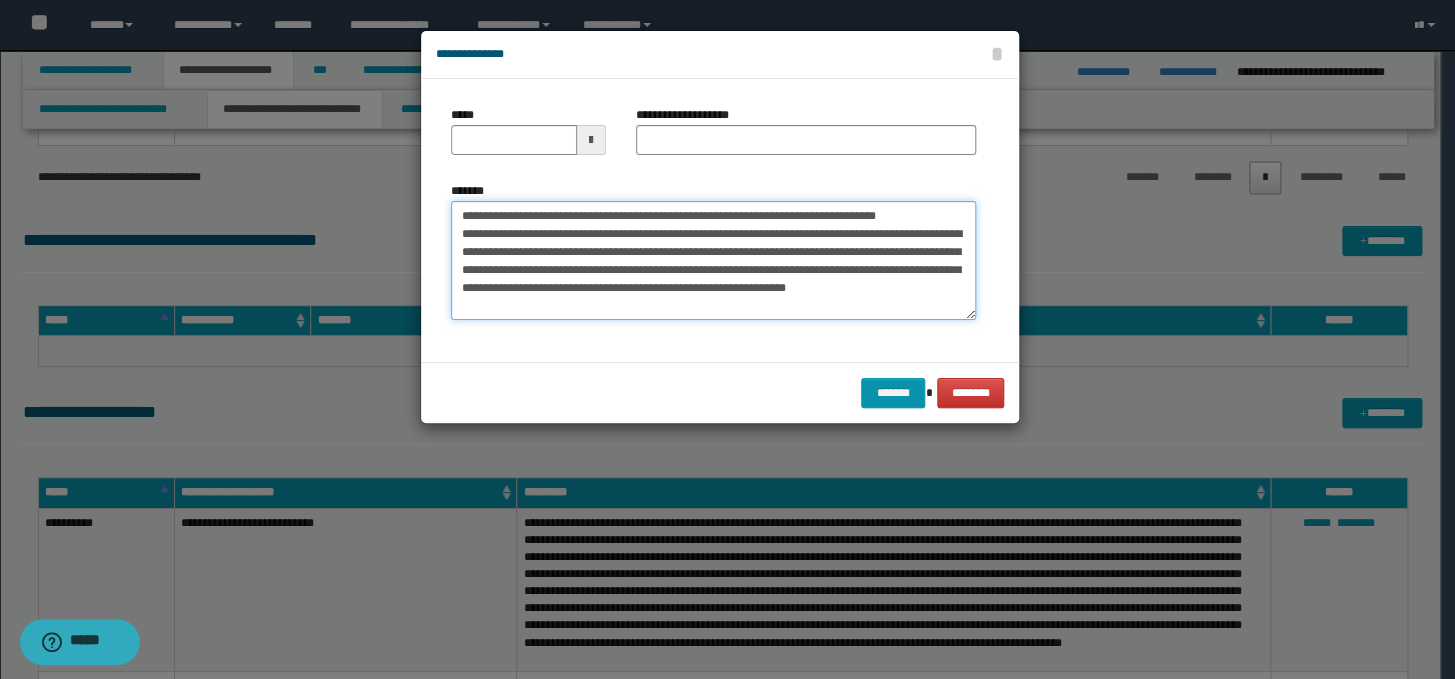 scroll, scrollTop: 0, scrollLeft: 0, axis: both 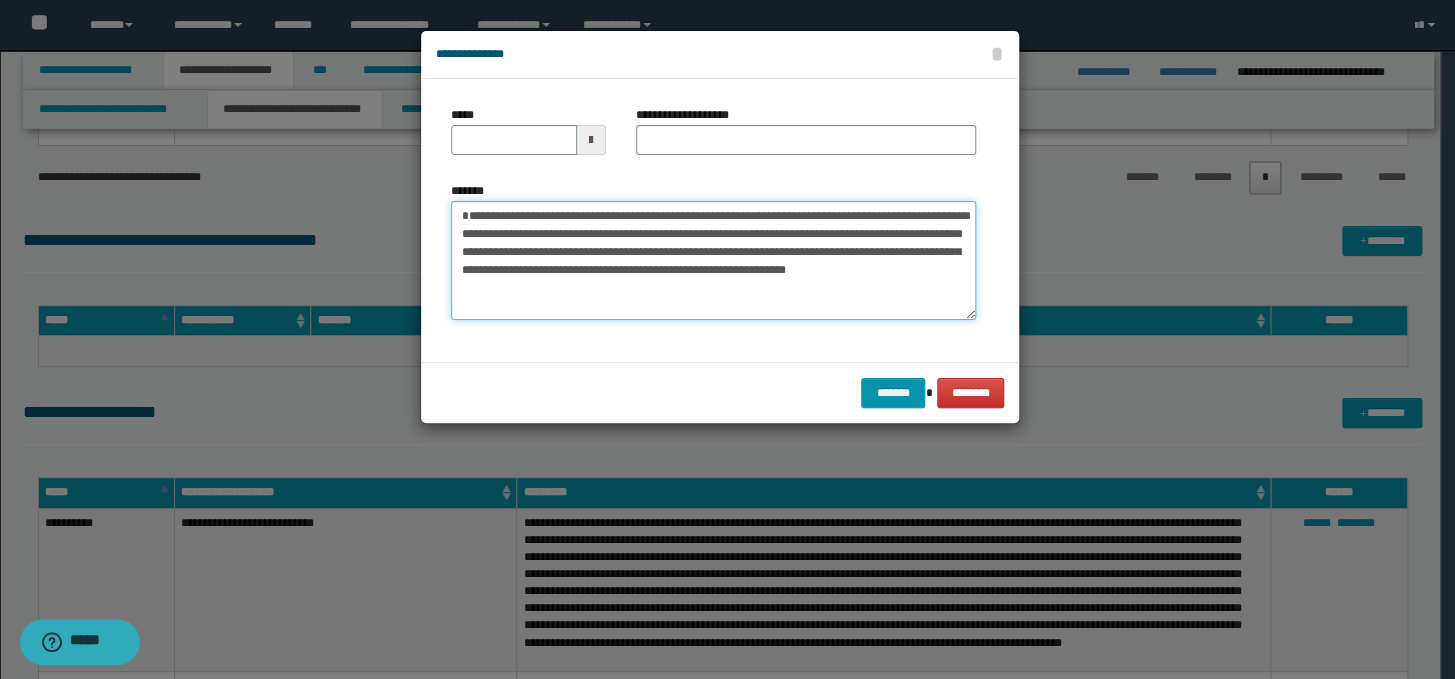 type on "**********" 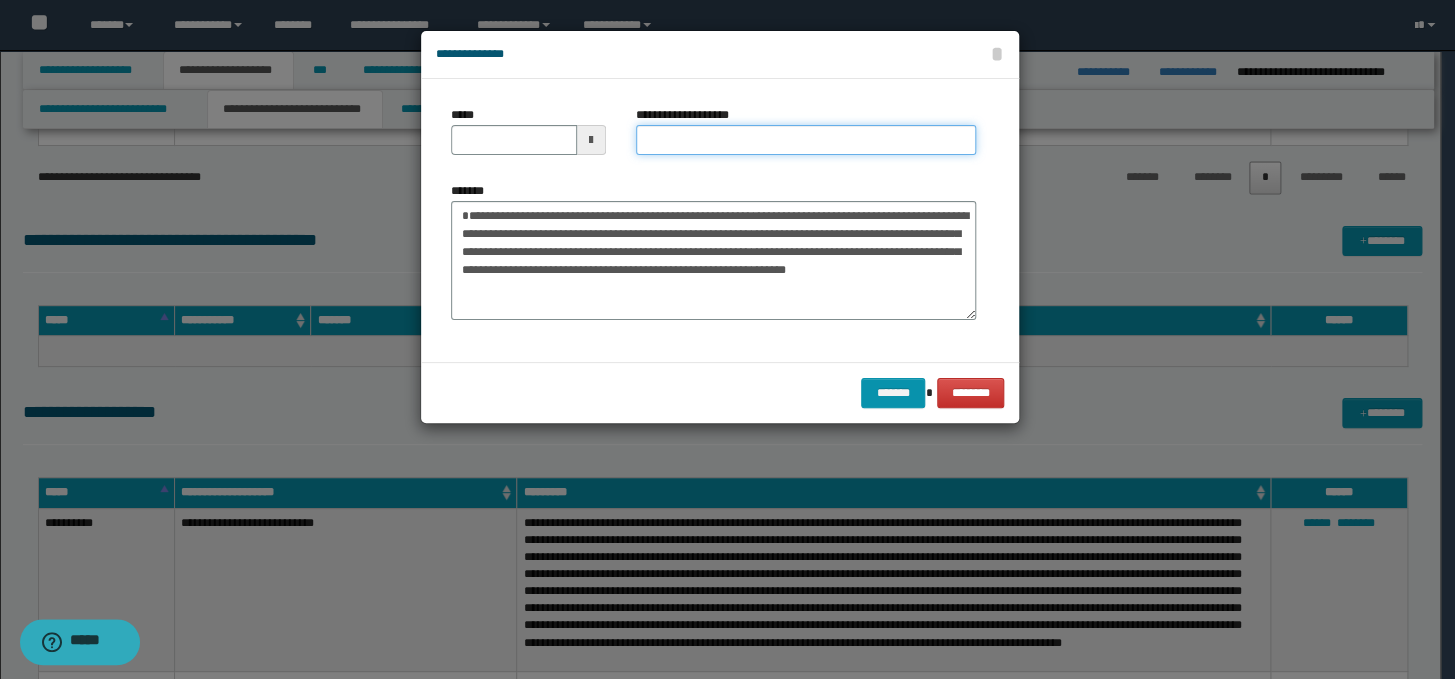 click on "**********" at bounding box center [806, 140] 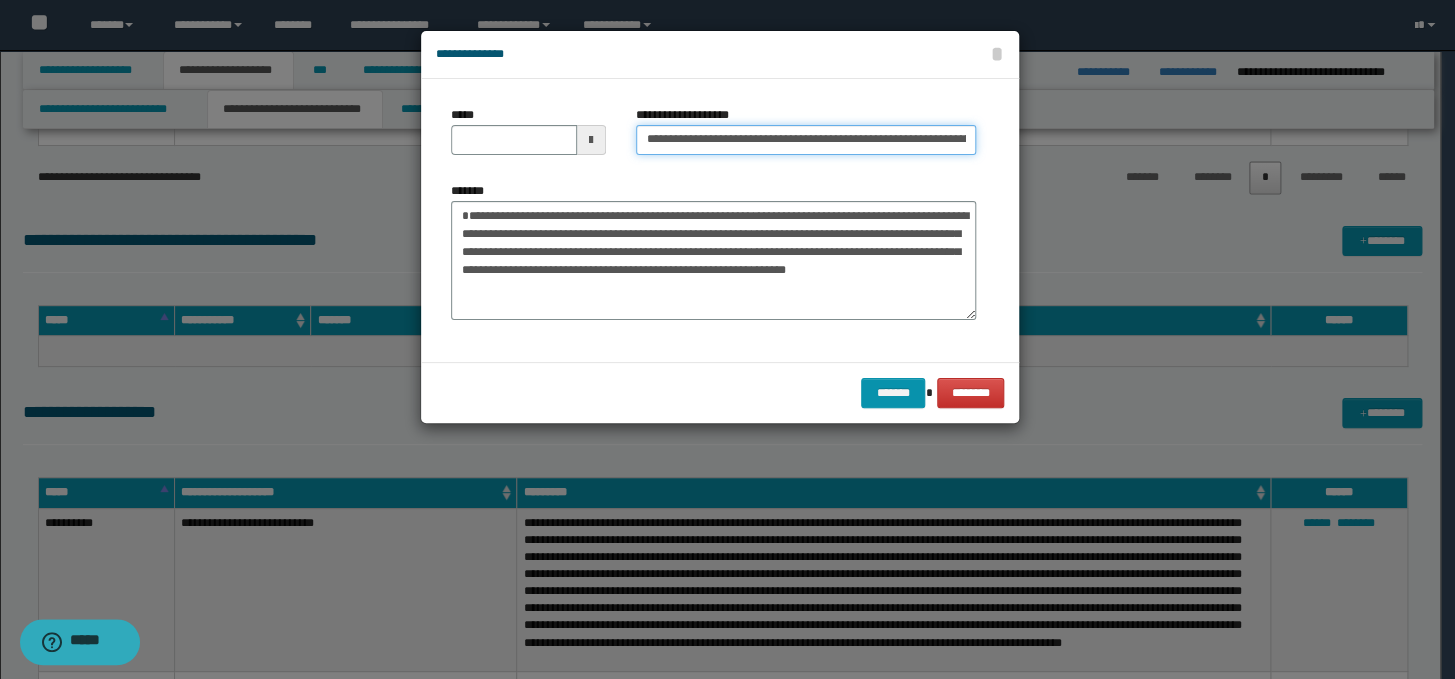 scroll, scrollTop: 0, scrollLeft: 222, axis: horizontal 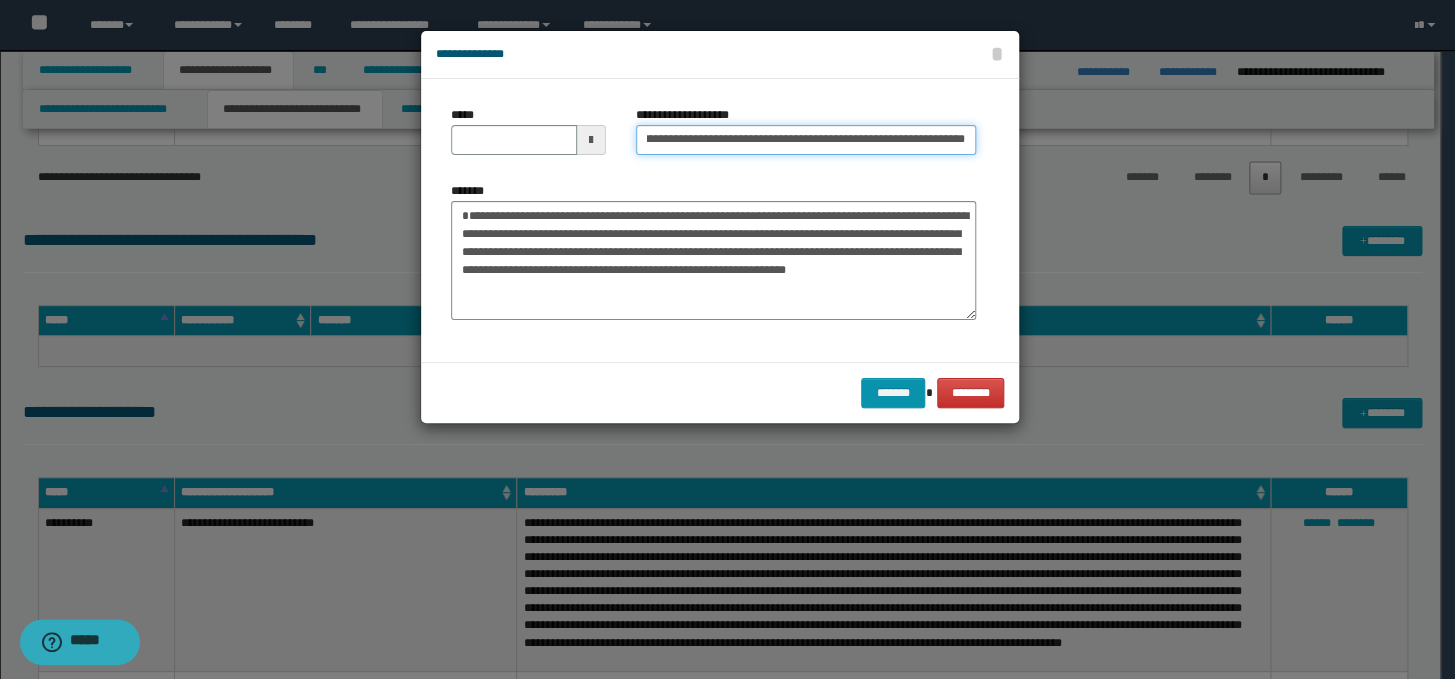 click on "**********" at bounding box center [806, 140] 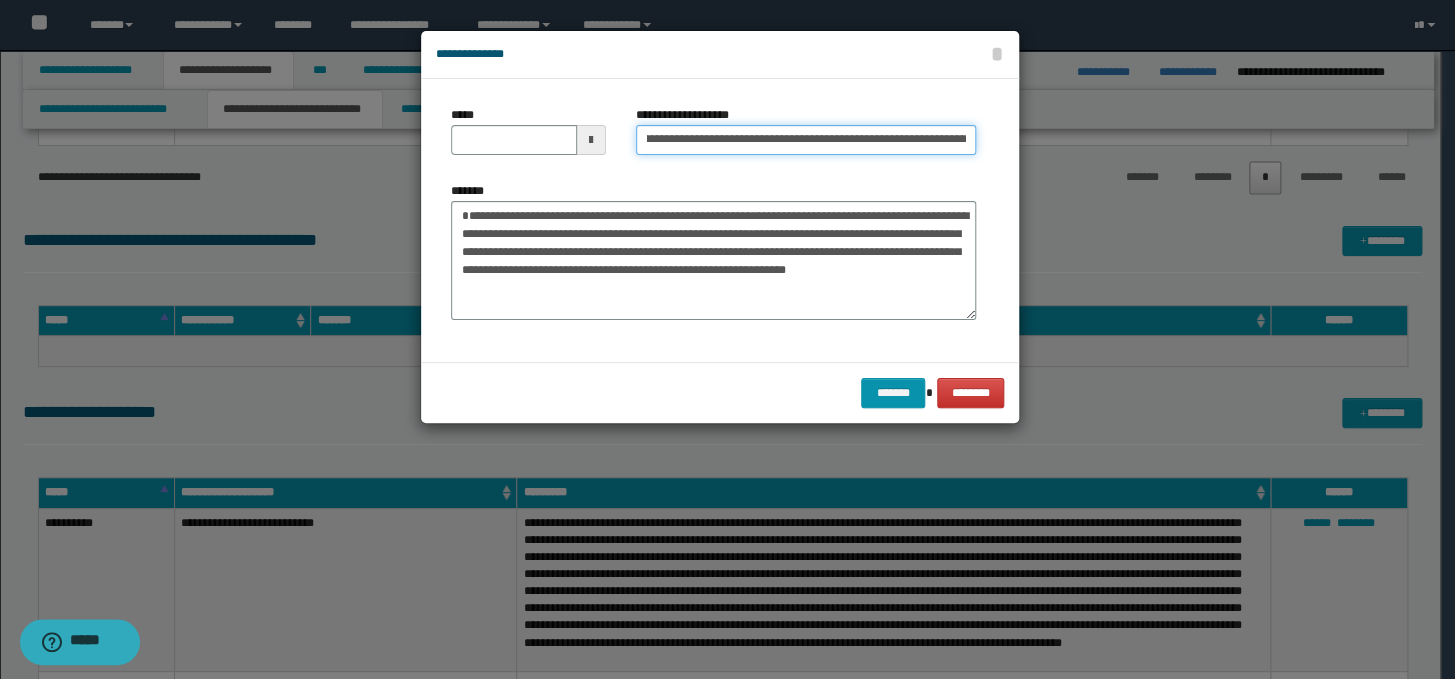 scroll, scrollTop: 0, scrollLeft: 0, axis: both 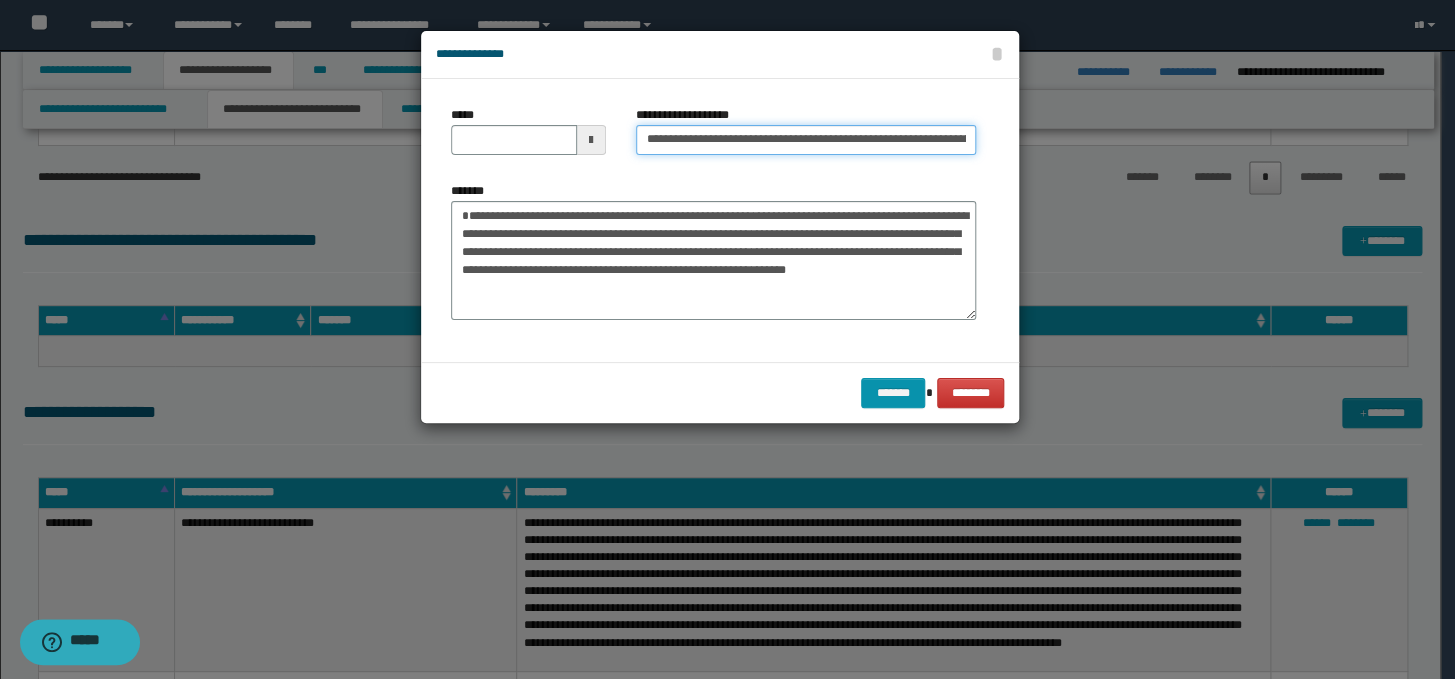 drag, startPoint x: 712, startPoint y: 134, endPoint x: 614, endPoint y: 143, distance: 98.4124 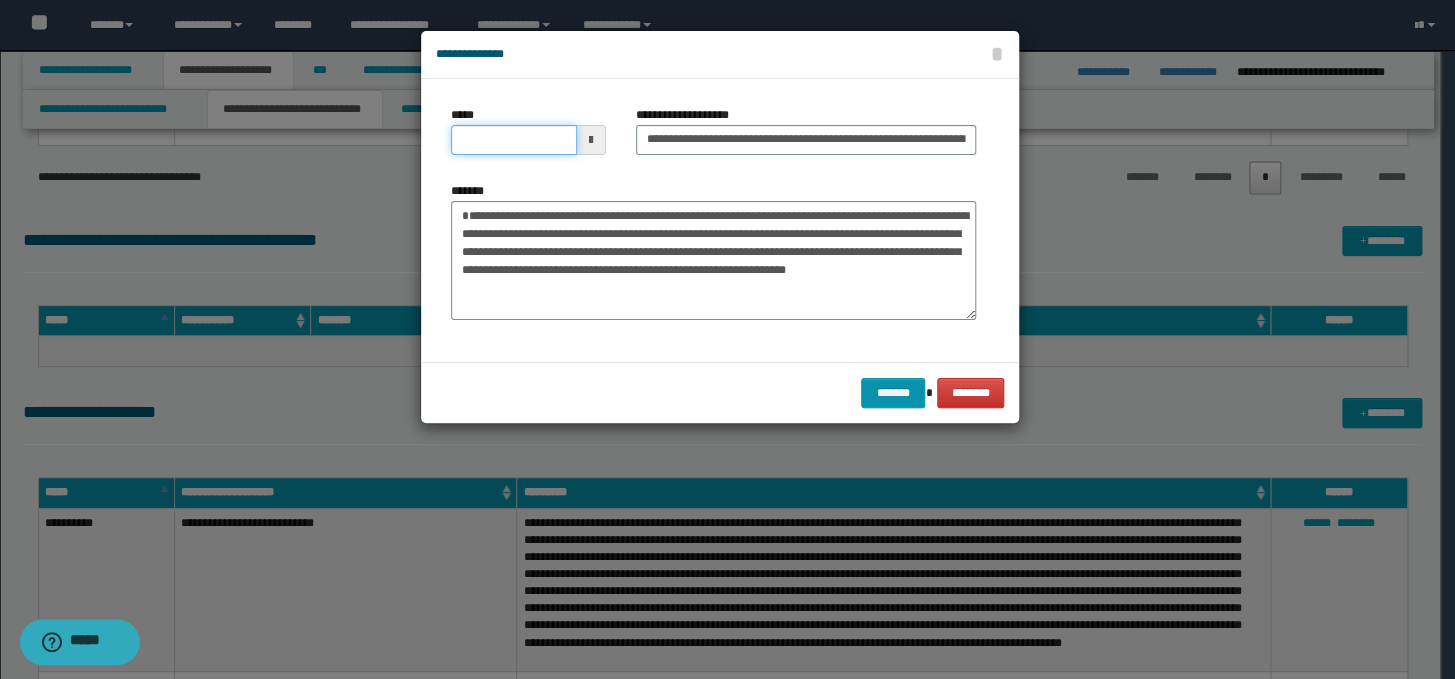 click on "*****" at bounding box center [514, 140] 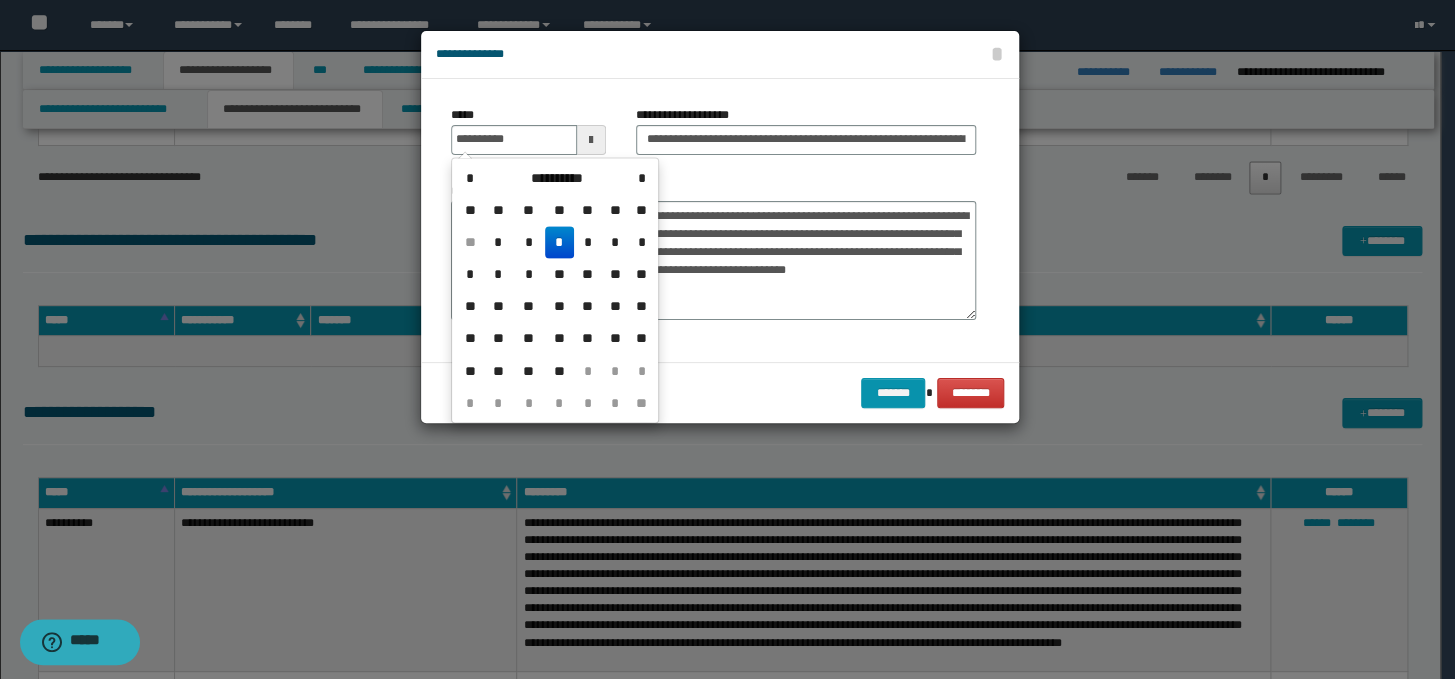 click on "*" at bounding box center (559, 242) 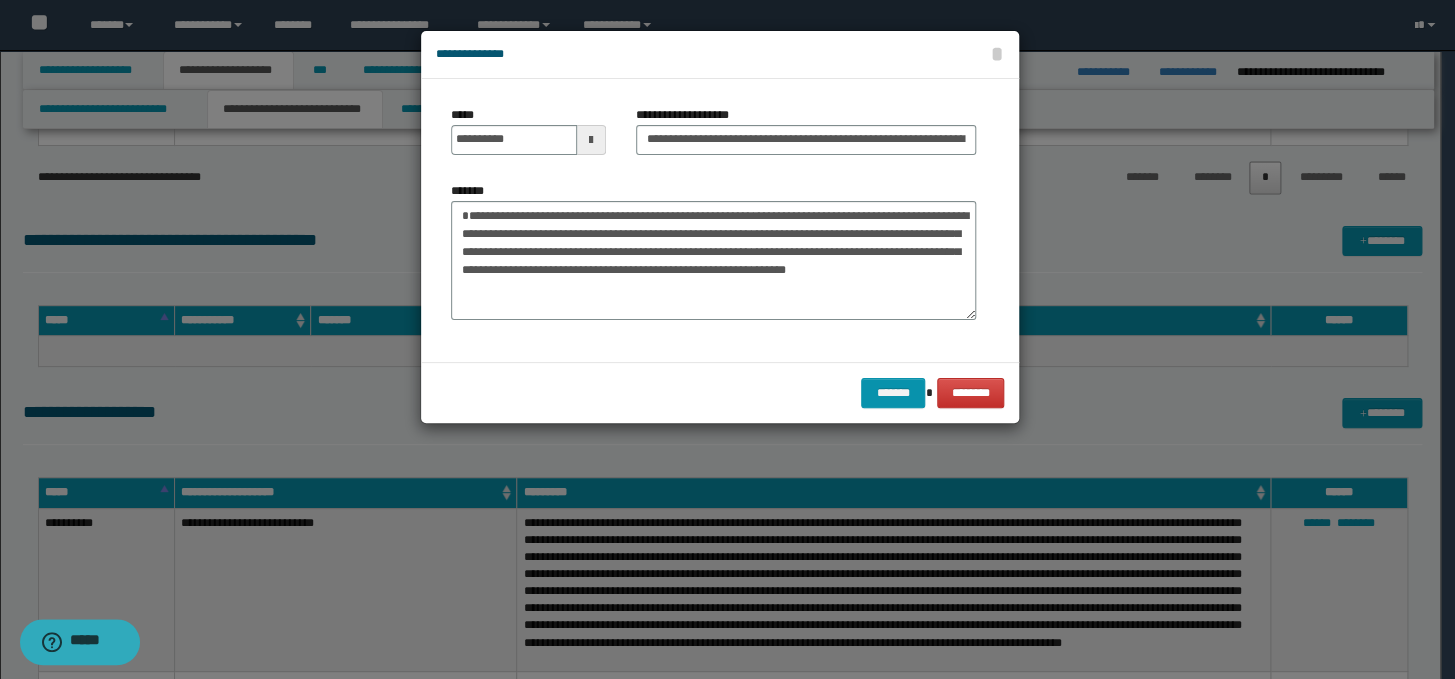 click on "*******
********" at bounding box center [720, 392] 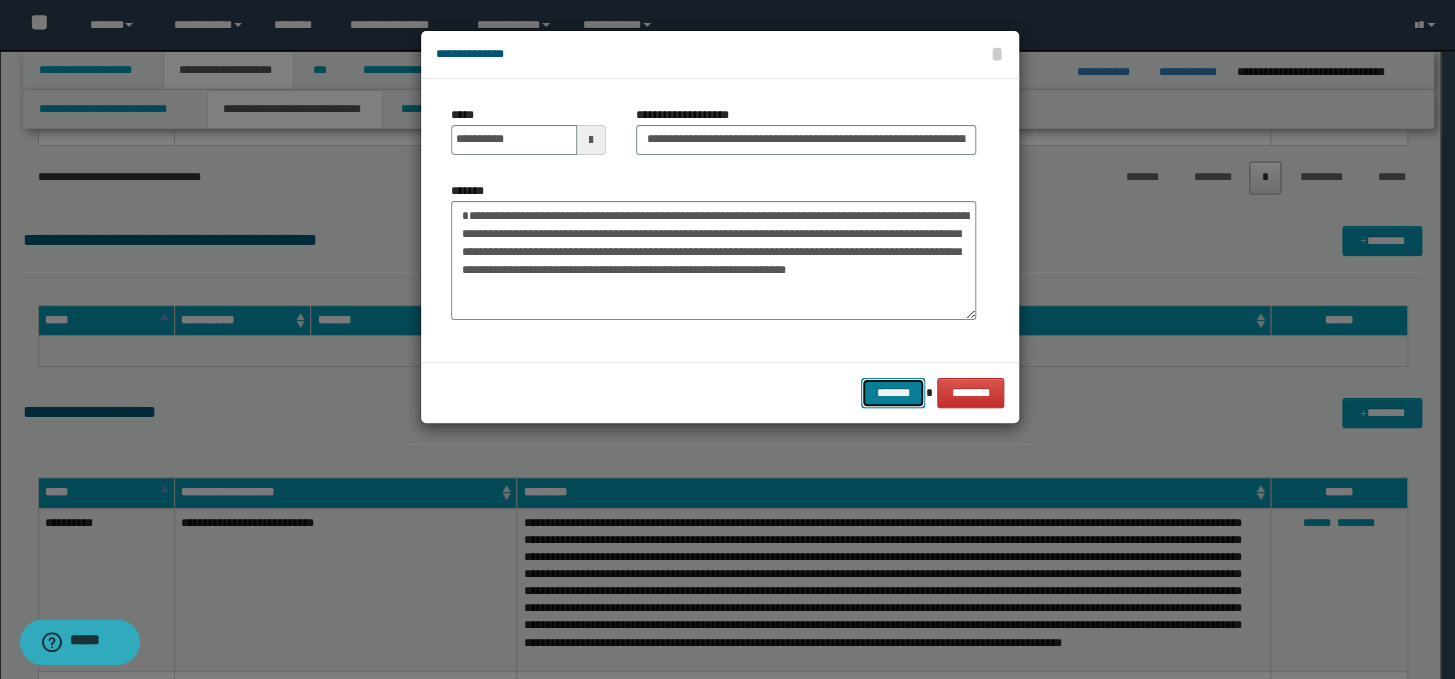 click on "*******" at bounding box center [893, 393] 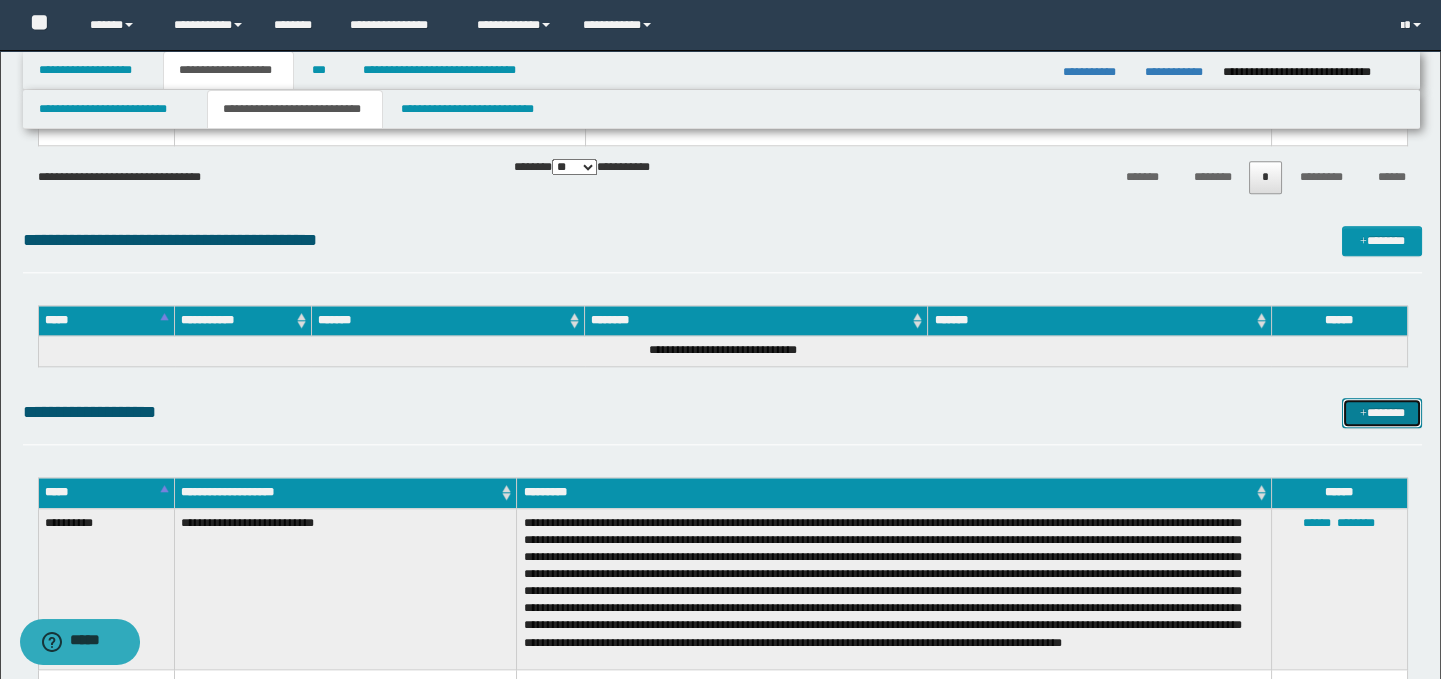 click on "*******" at bounding box center [1382, 413] 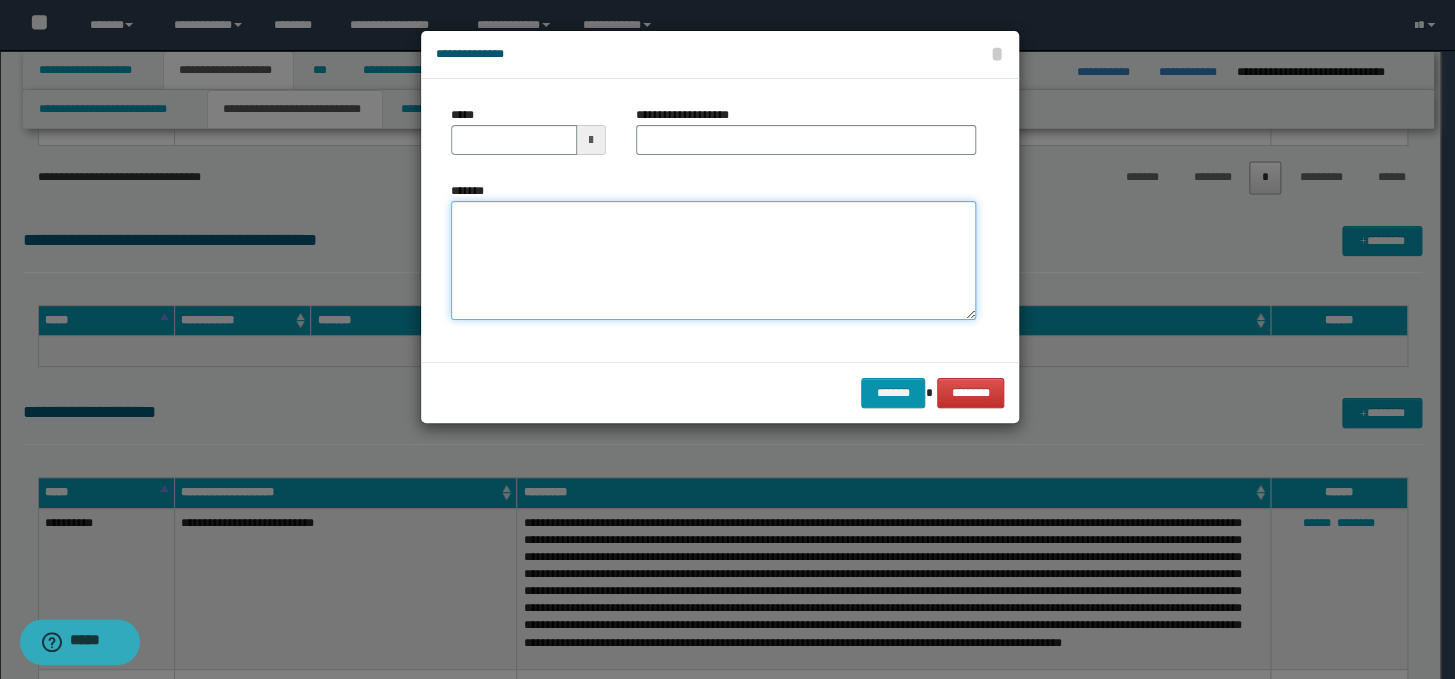 click on "*******" at bounding box center [713, 261] 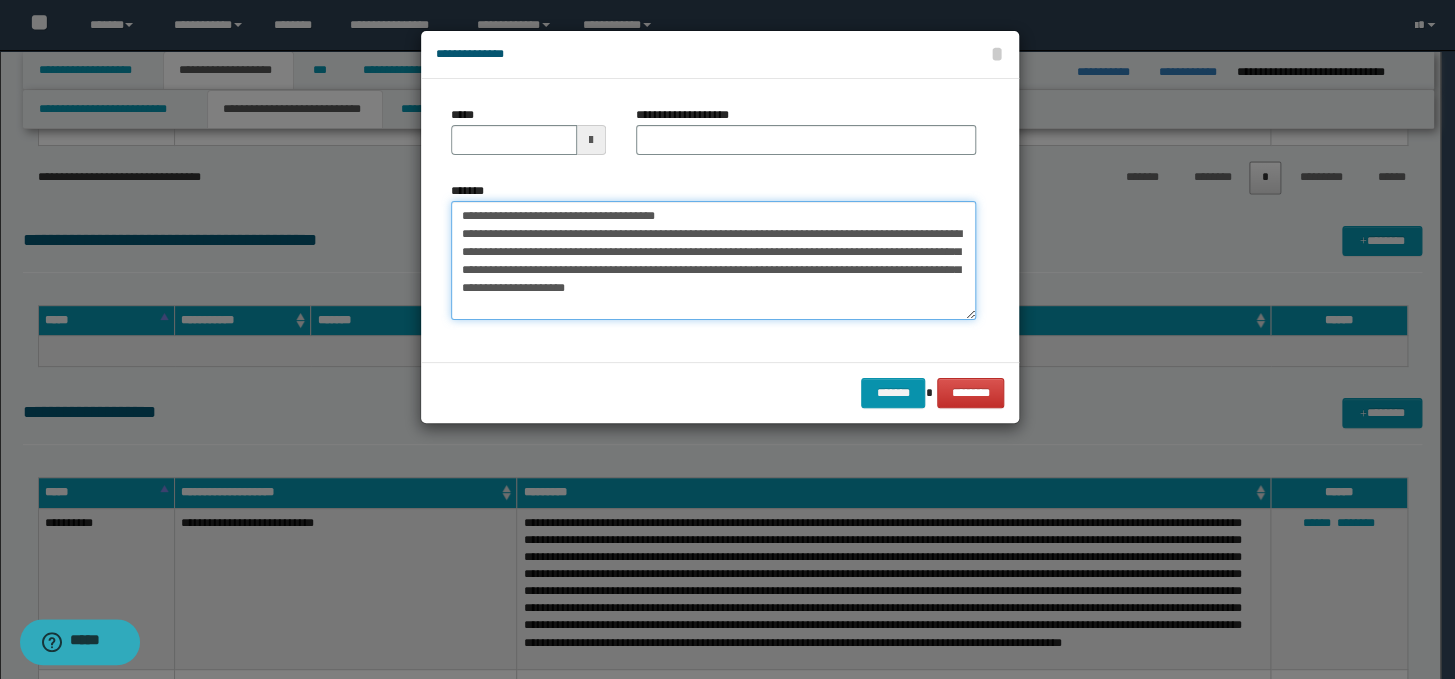 drag, startPoint x: 699, startPoint y: 211, endPoint x: 445, endPoint y: 224, distance: 254.33246 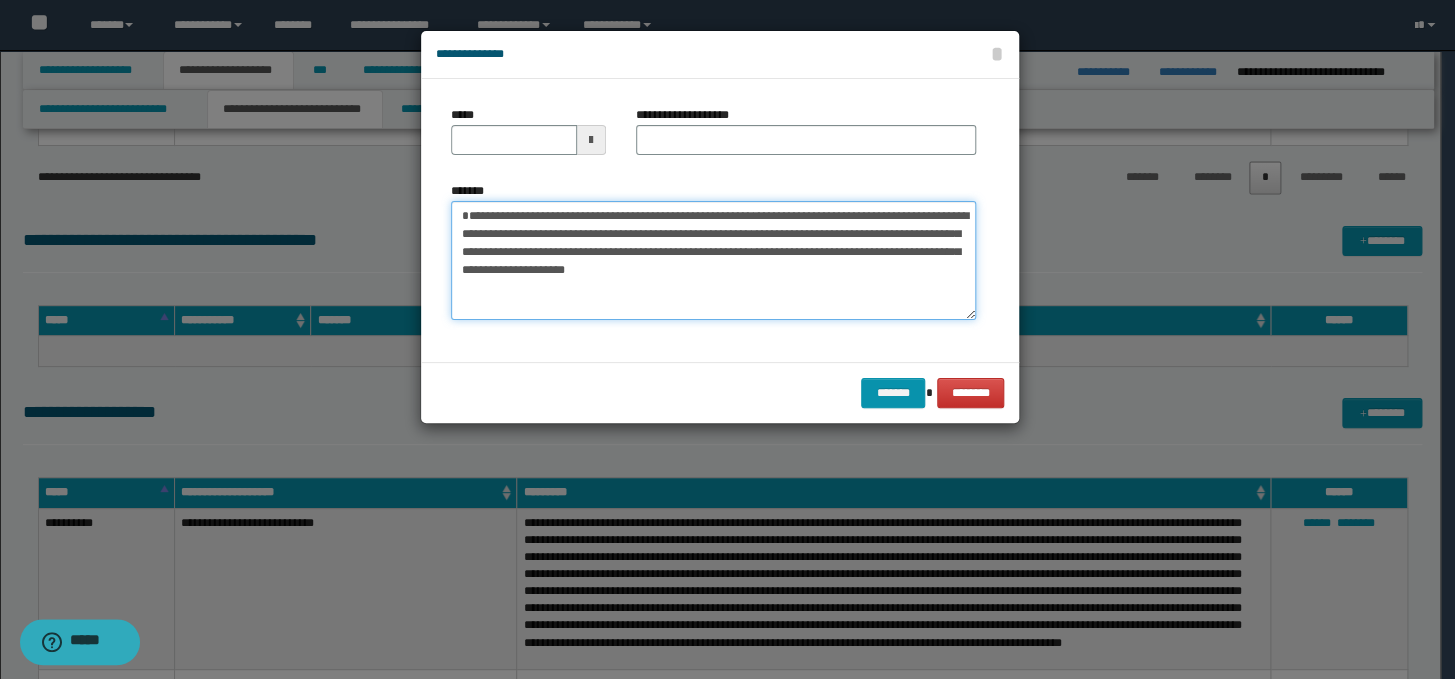 type on "**********" 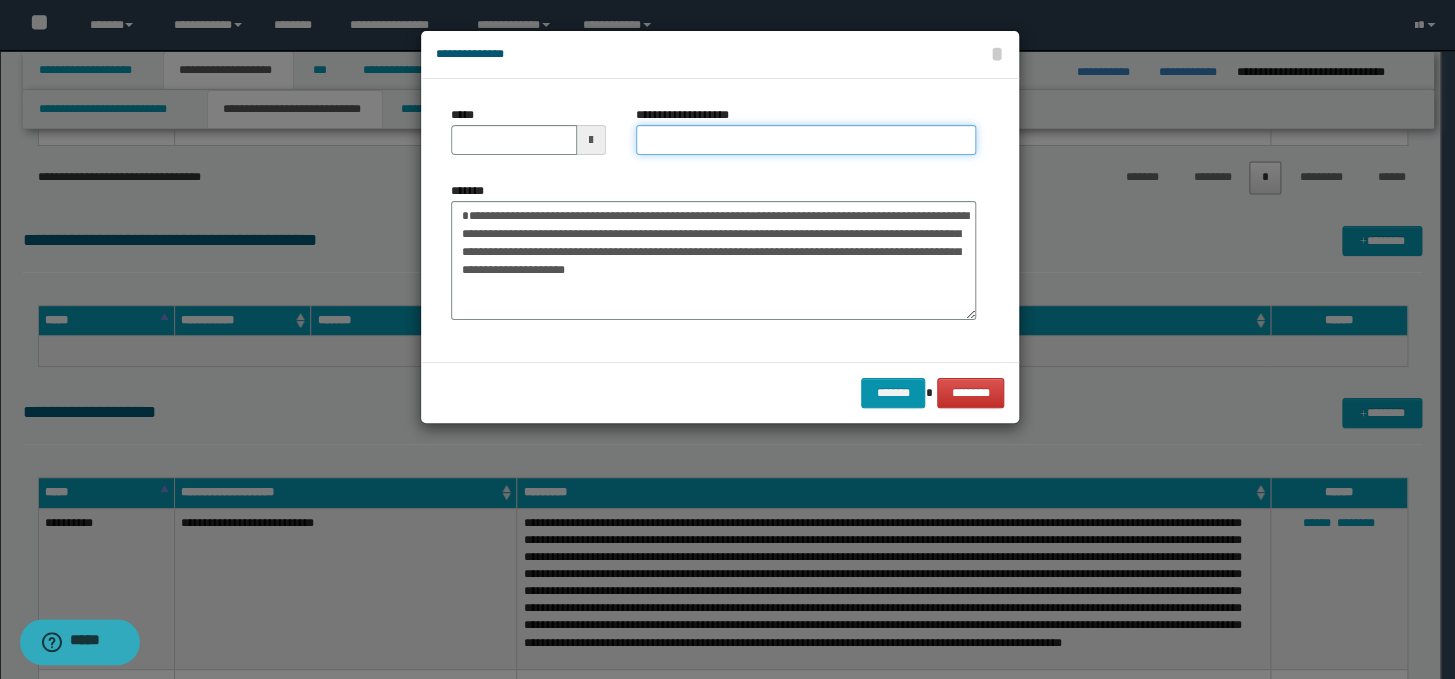 click on "**********" at bounding box center (806, 140) 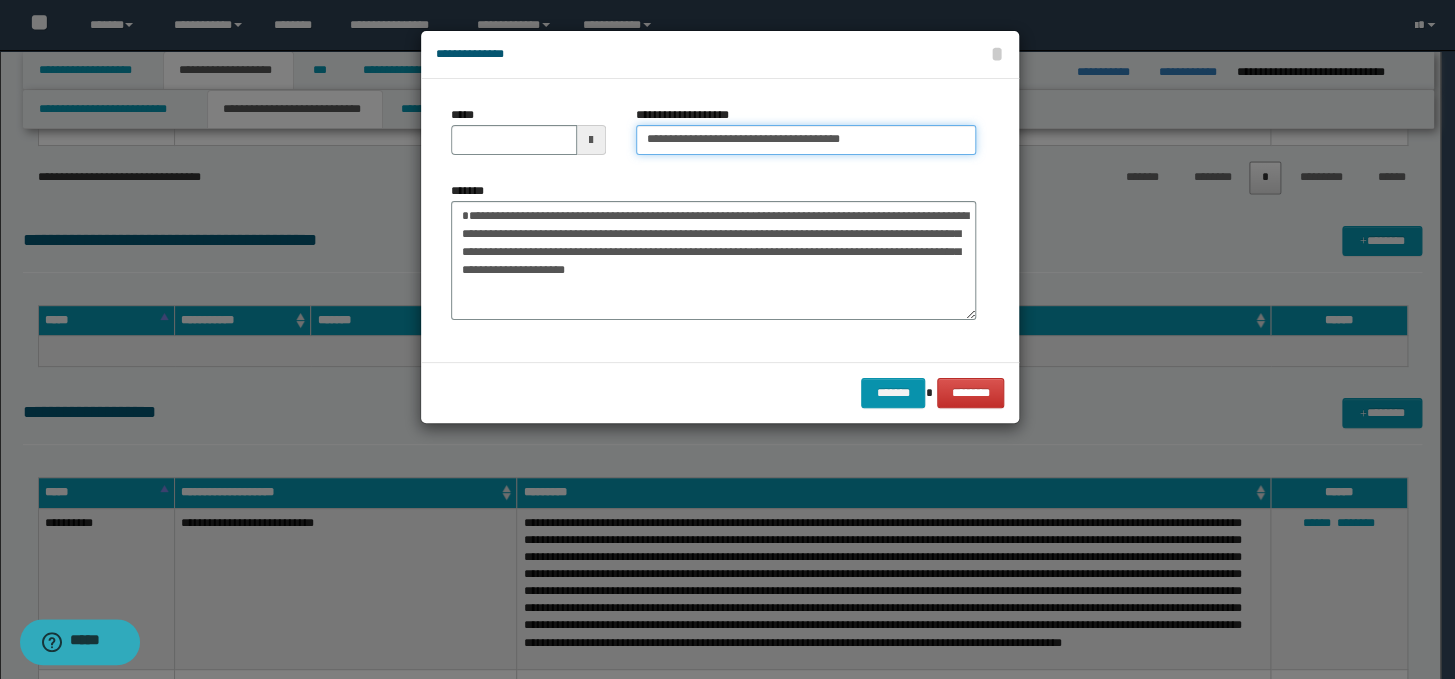 drag, startPoint x: 708, startPoint y: 142, endPoint x: 640, endPoint y: 142, distance: 68 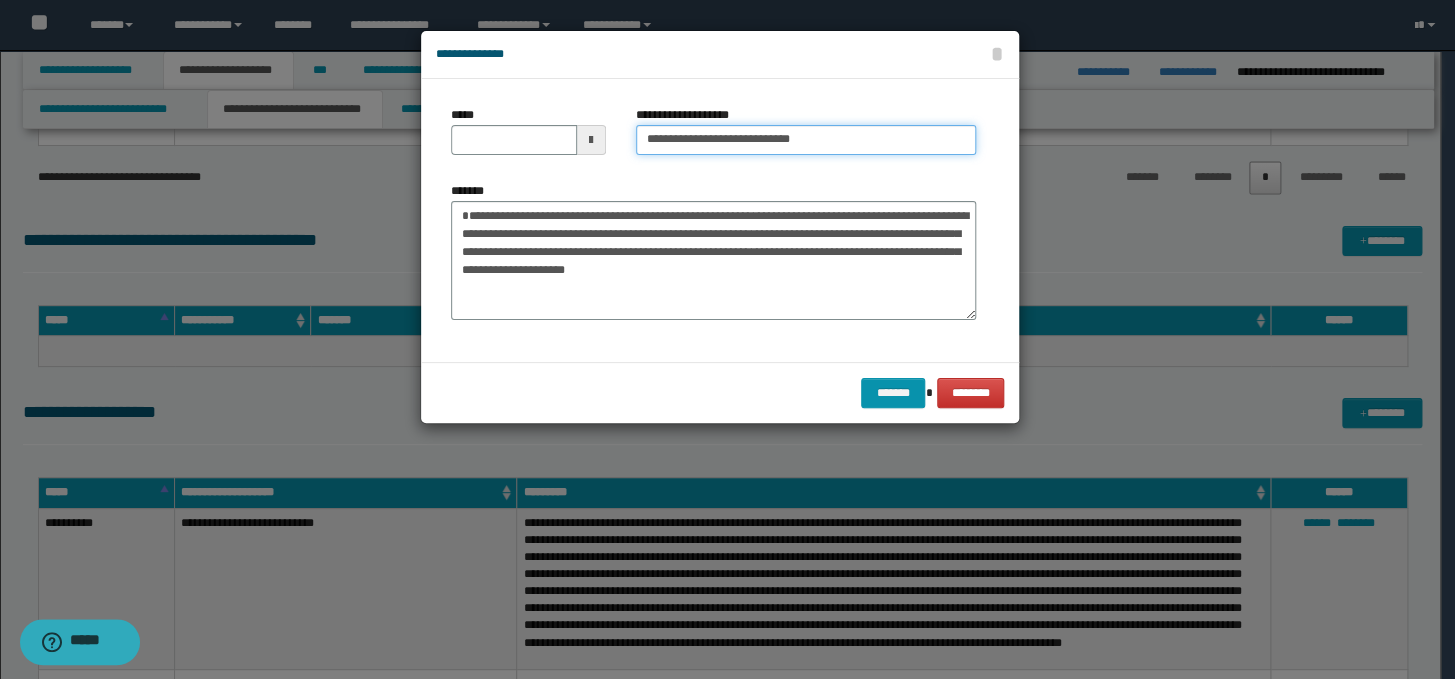 type 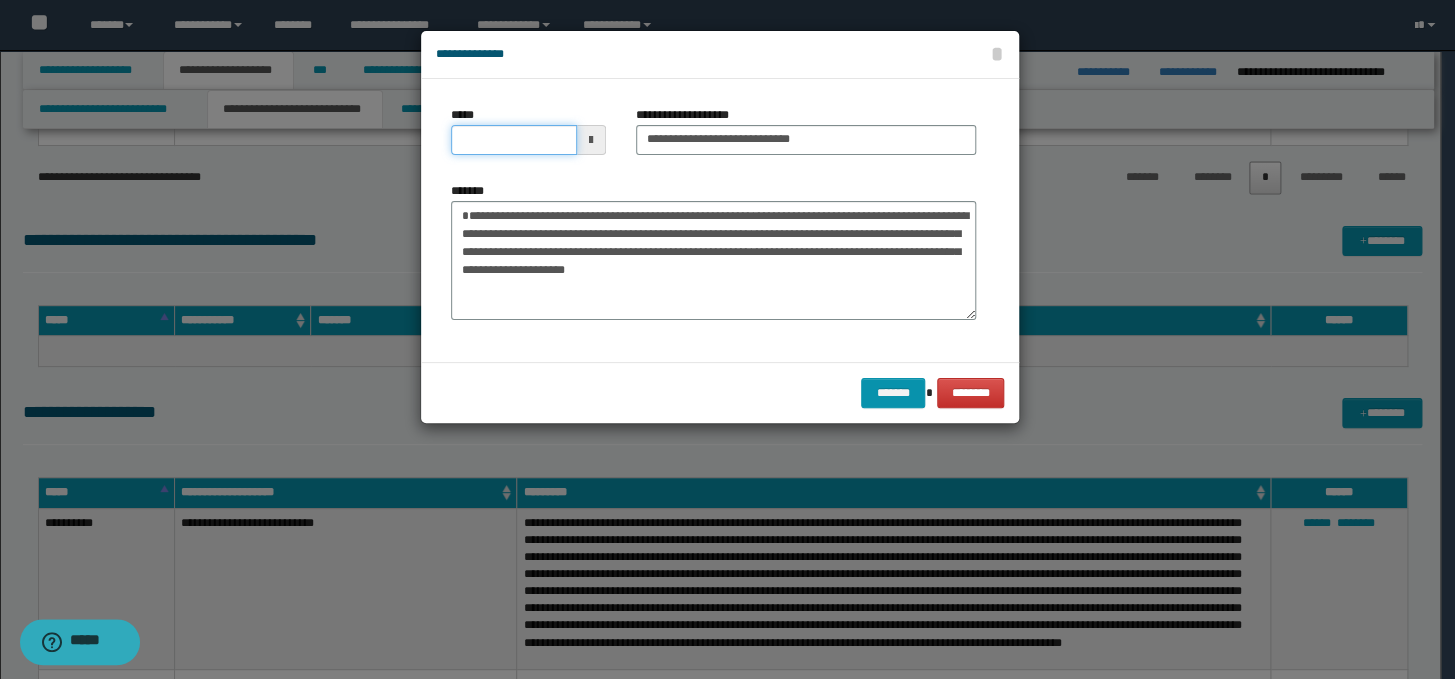 click on "*****" at bounding box center (514, 140) 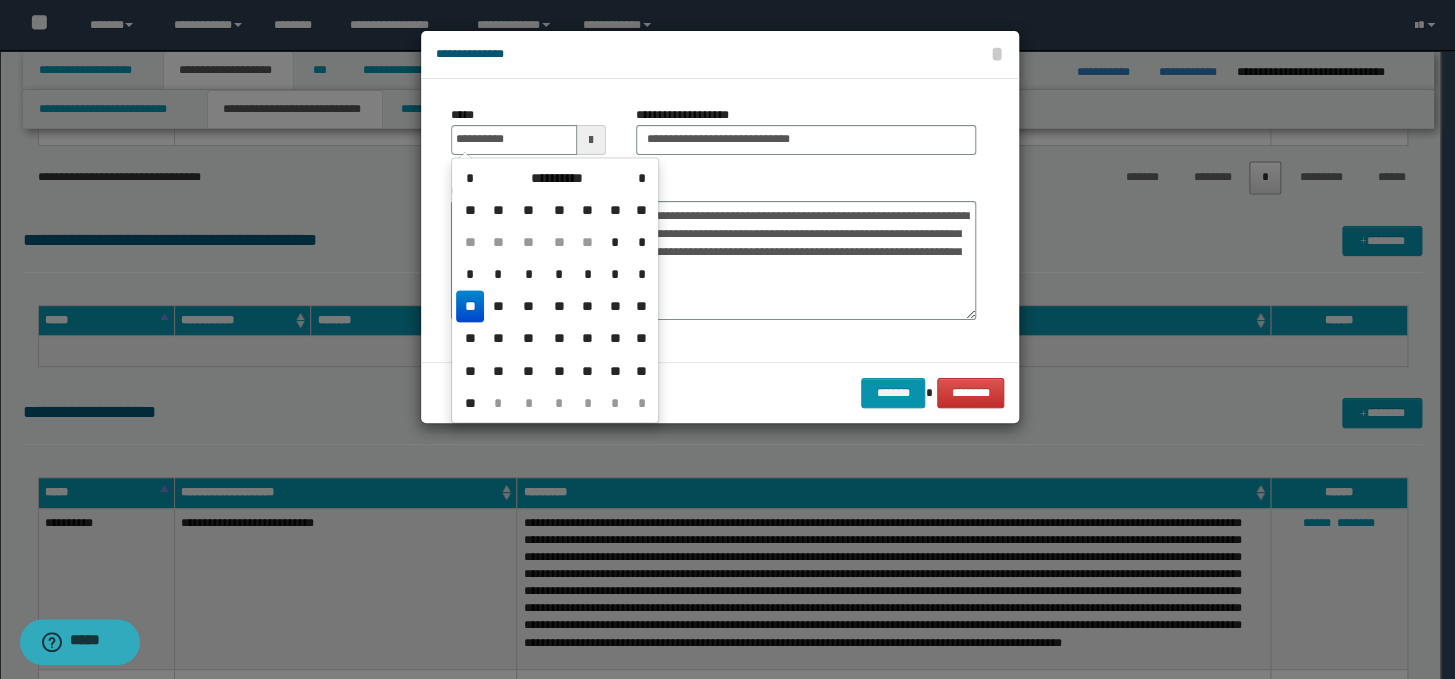 click on "**" at bounding box center (470, 306) 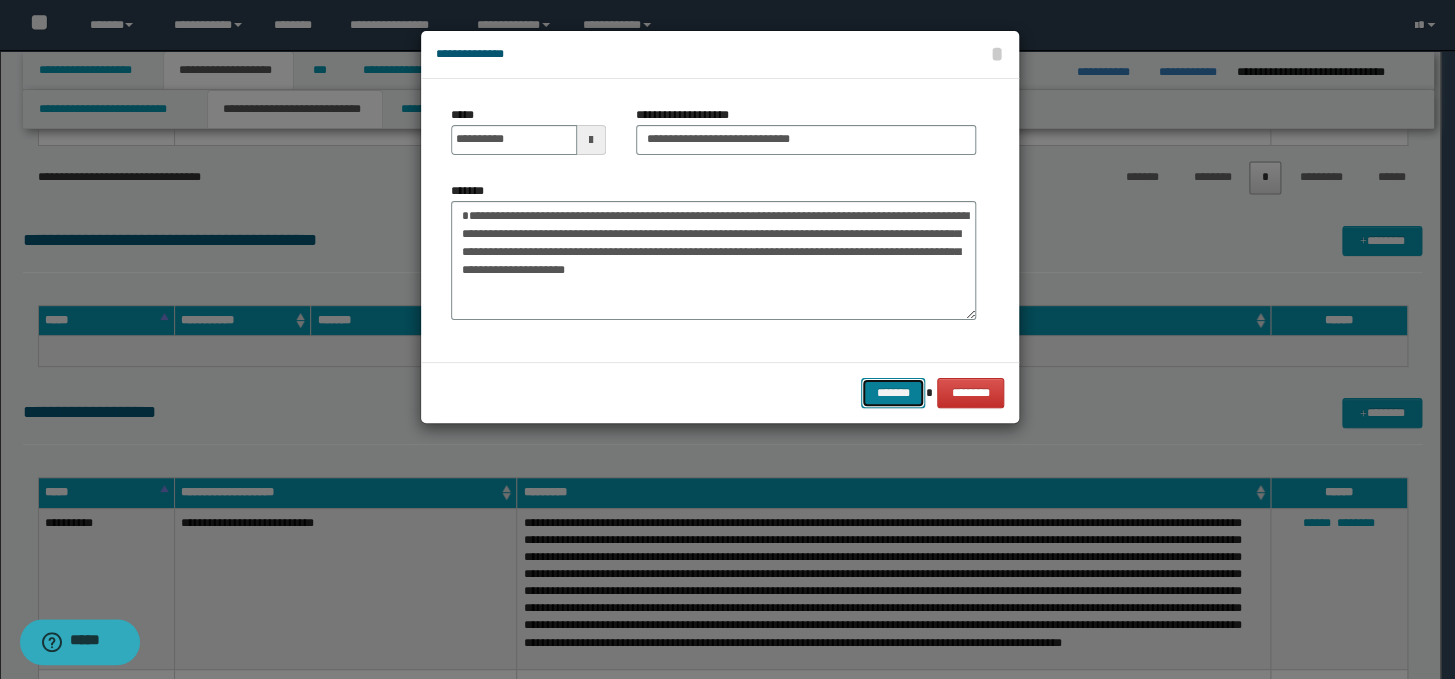 click on "*******" at bounding box center (893, 393) 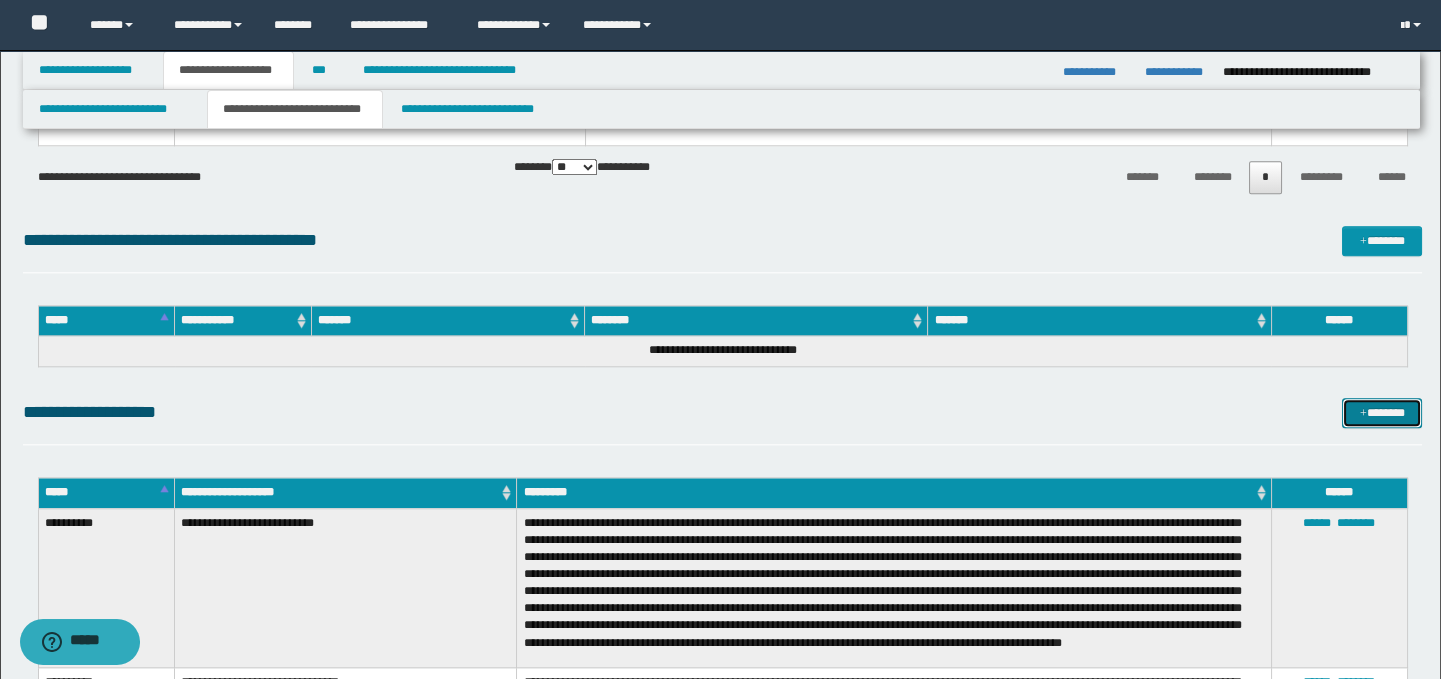 click on "*******" at bounding box center (1382, 413) 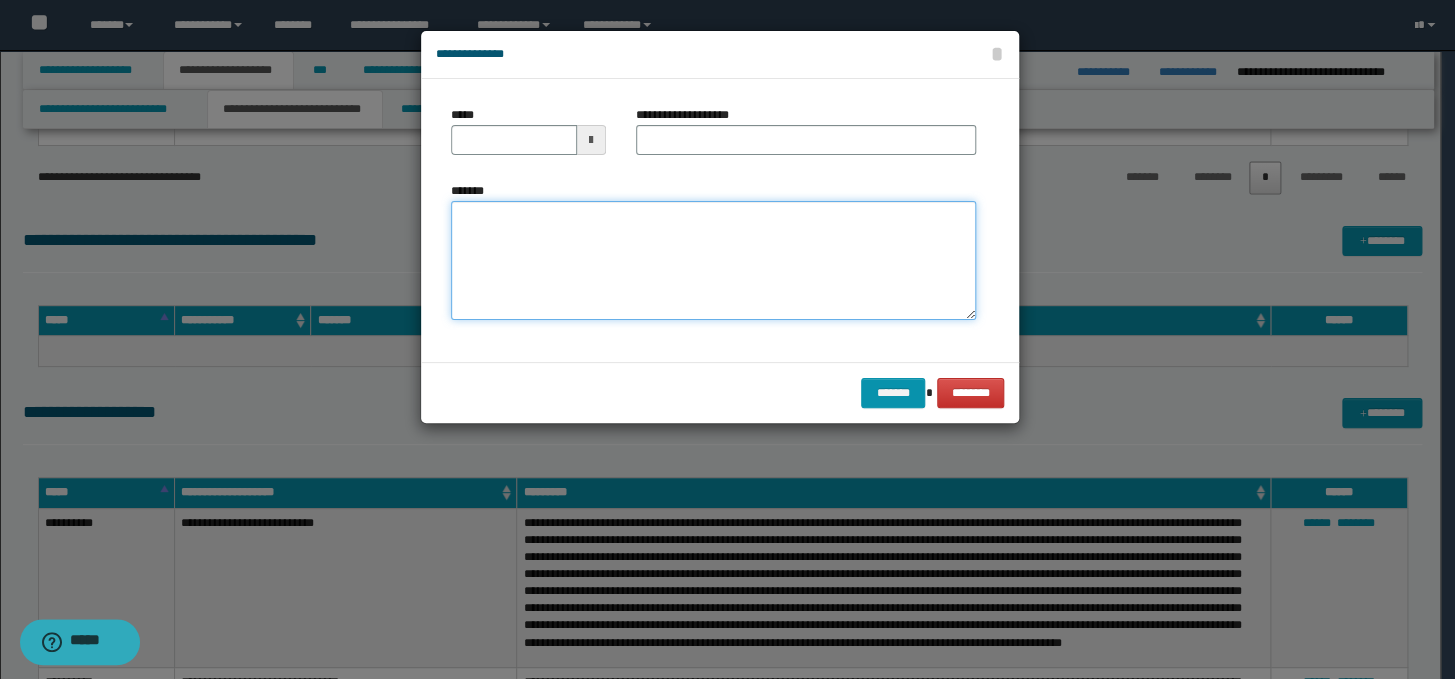 click on "*******" at bounding box center [713, 261] 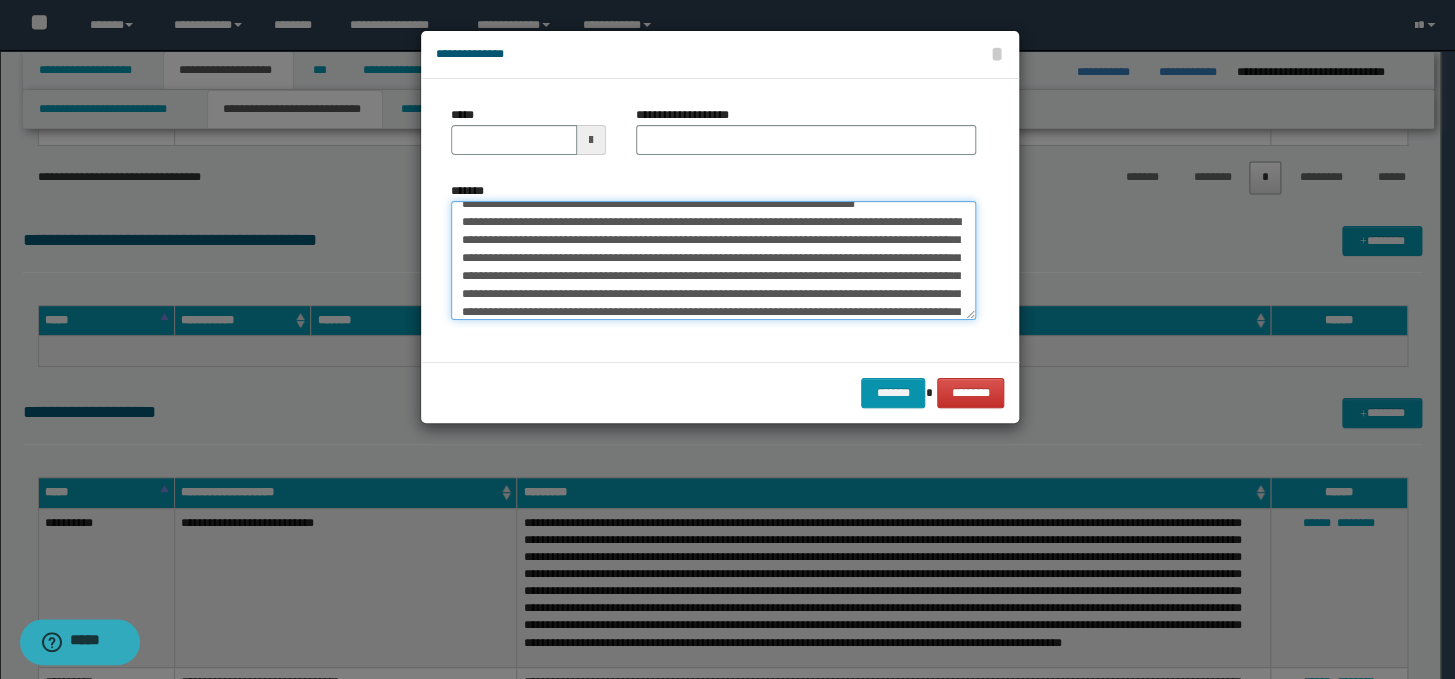 scroll, scrollTop: 0, scrollLeft: 0, axis: both 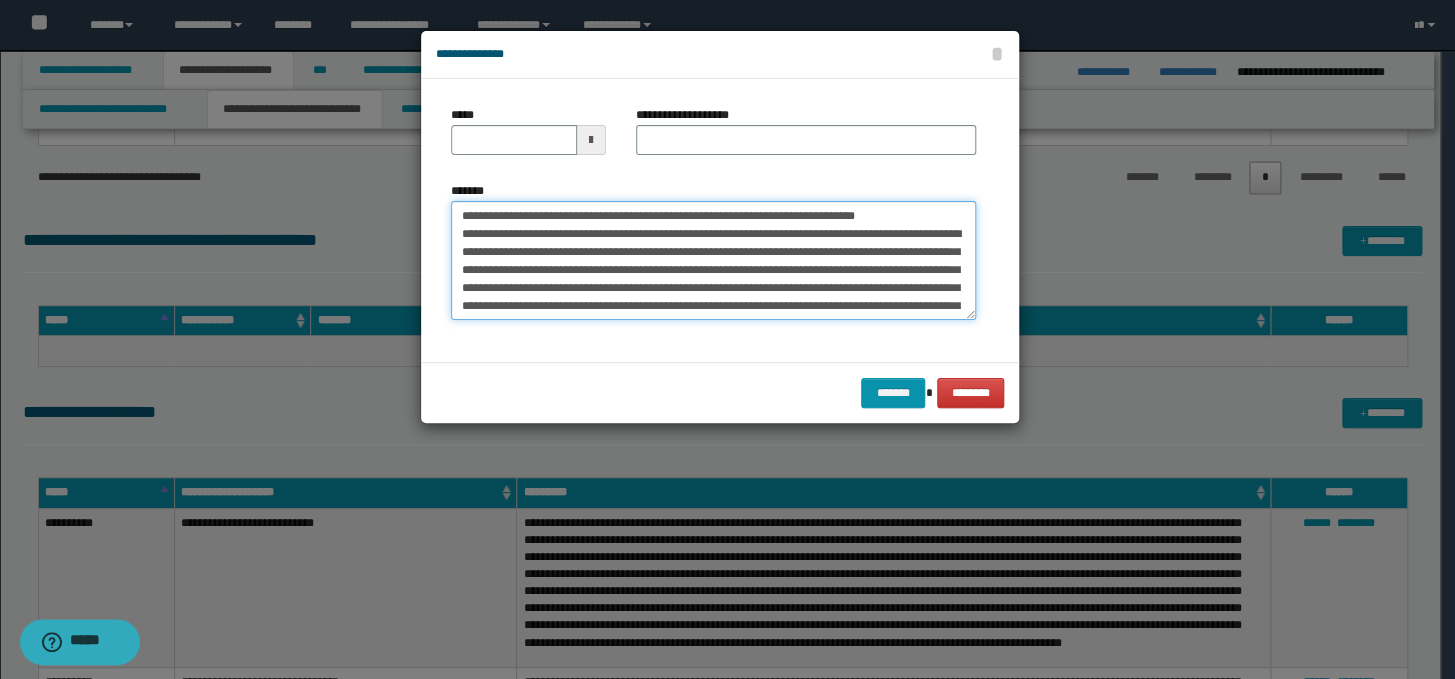 drag, startPoint x: 476, startPoint y: 236, endPoint x: 444, endPoint y: 210, distance: 41.231056 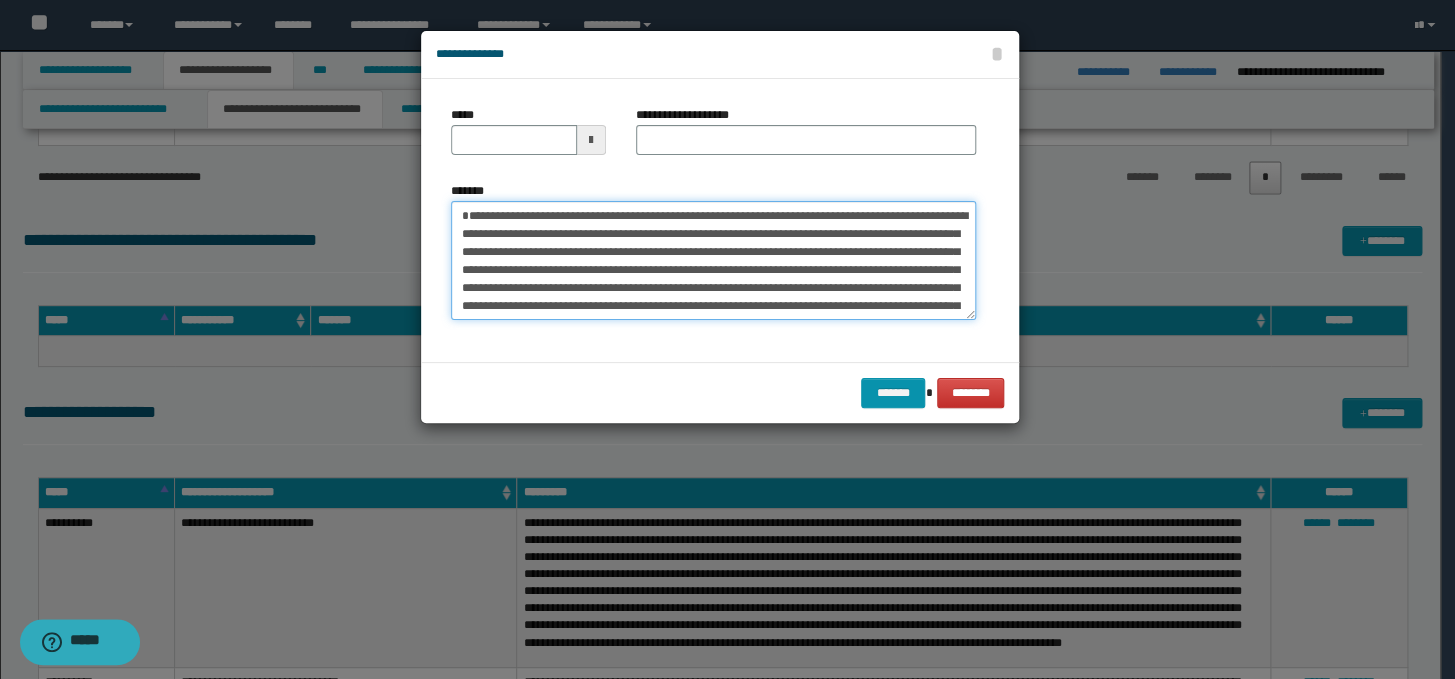 type 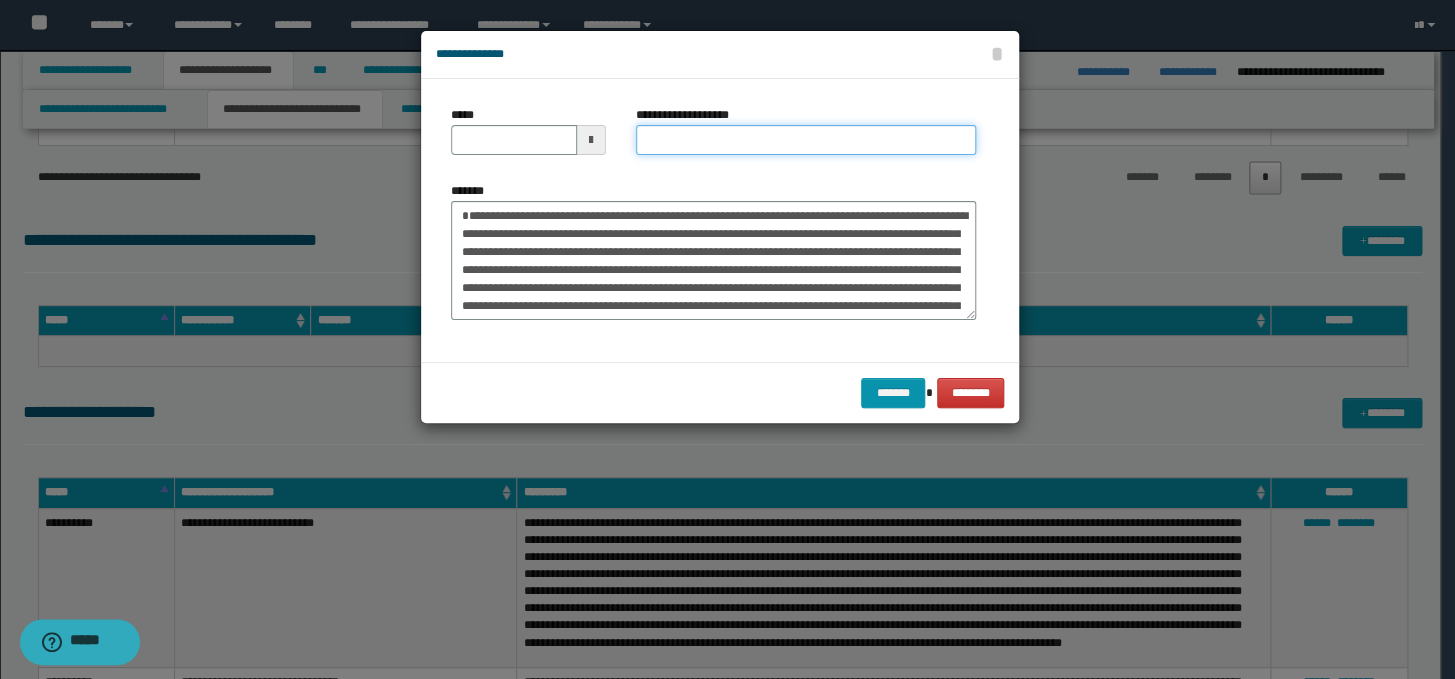 click on "**********" at bounding box center (806, 140) 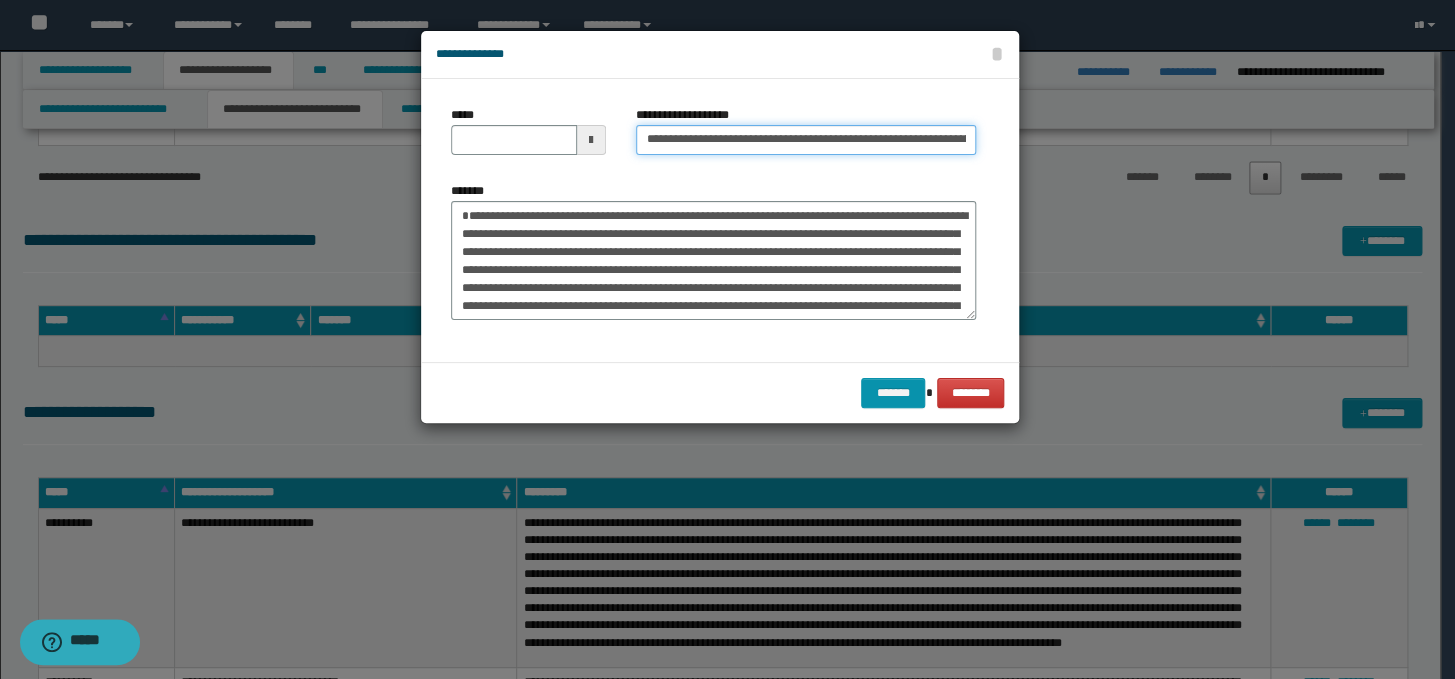 scroll, scrollTop: 0, scrollLeft: 198, axis: horizontal 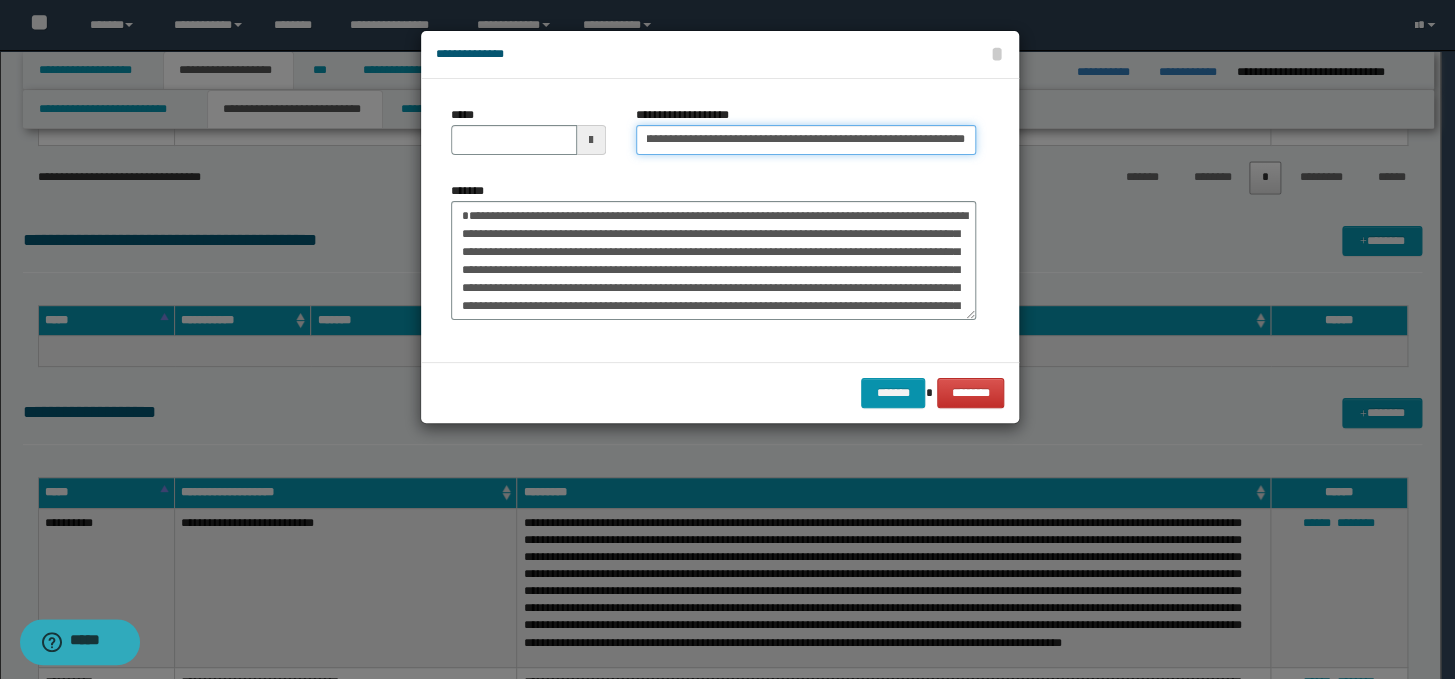 click on "**********" at bounding box center (806, 140) 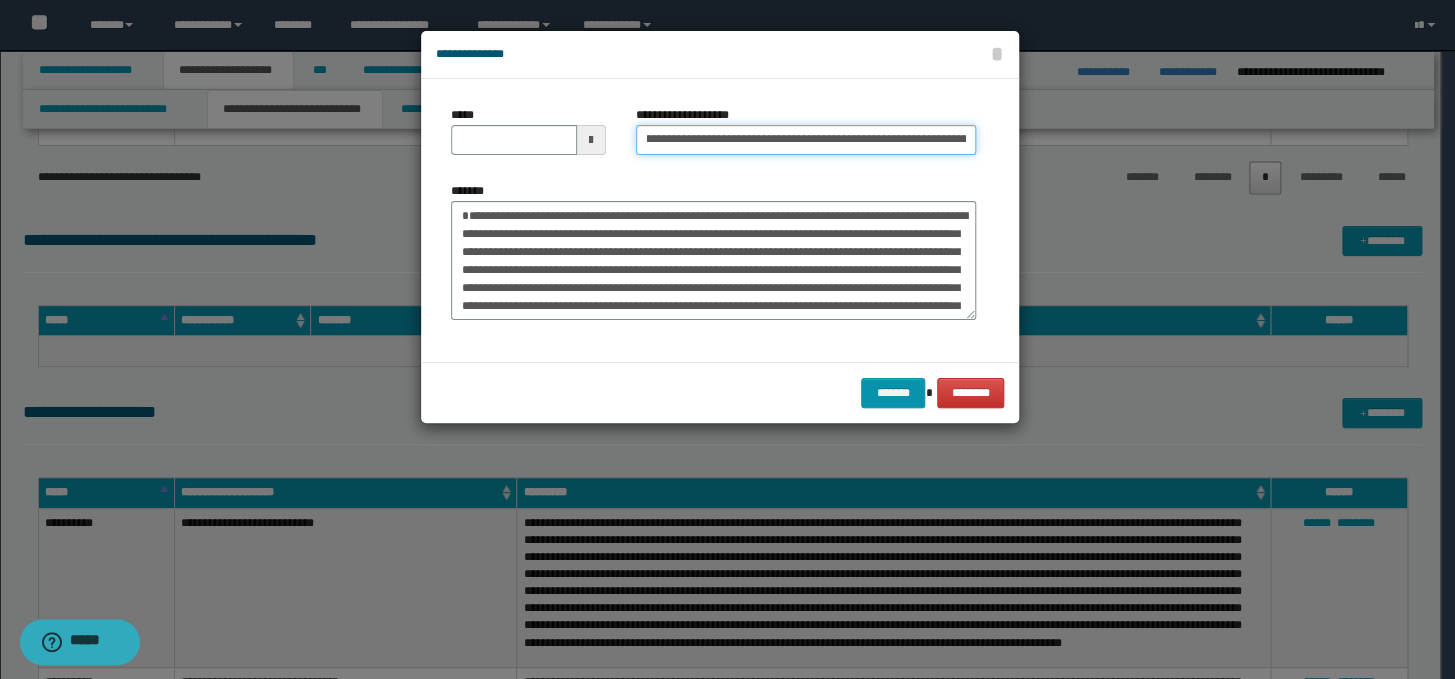 scroll, scrollTop: 0, scrollLeft: 0, axis: both 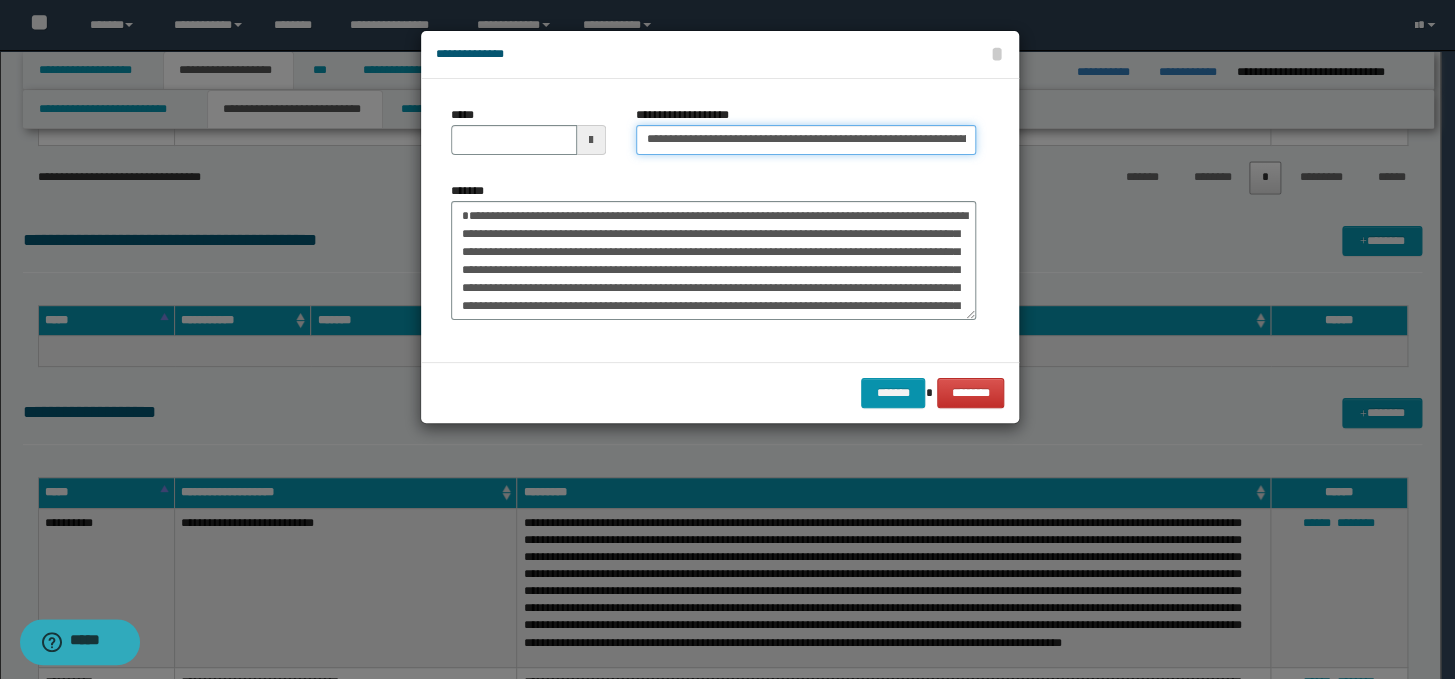 drag, startPoint x: 706, startPoint y: 138, endPoint x: 598, endPoint y: 142, distance: 108.07405 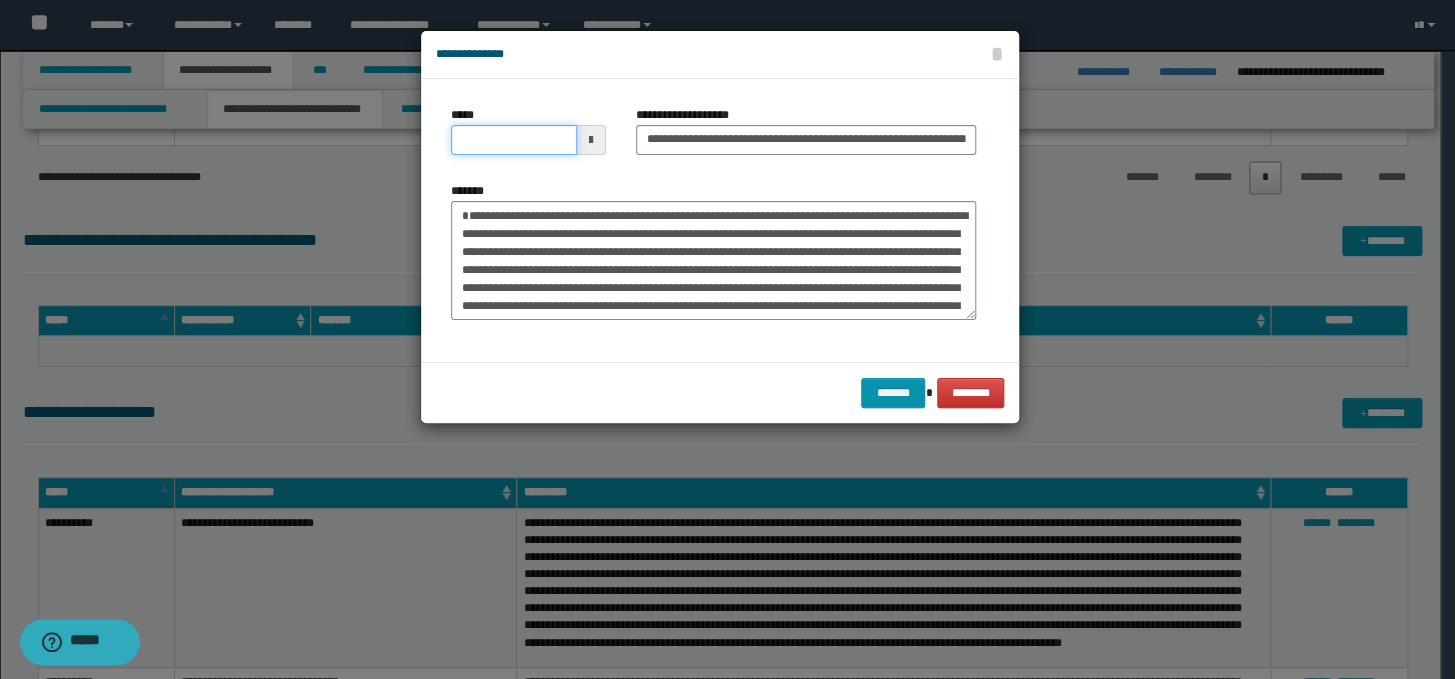 click on "*****" at bounding box center [514, 140] 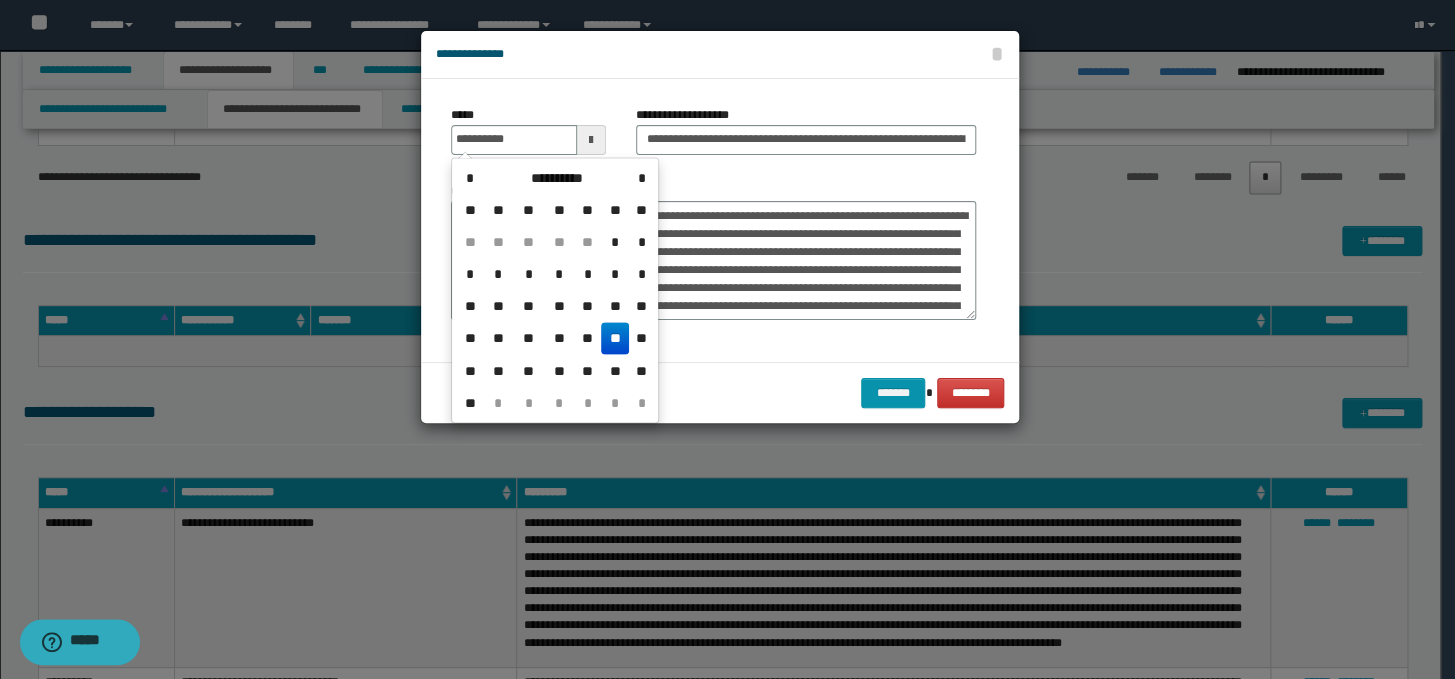 click on "**" at bounding box center (615, 338) 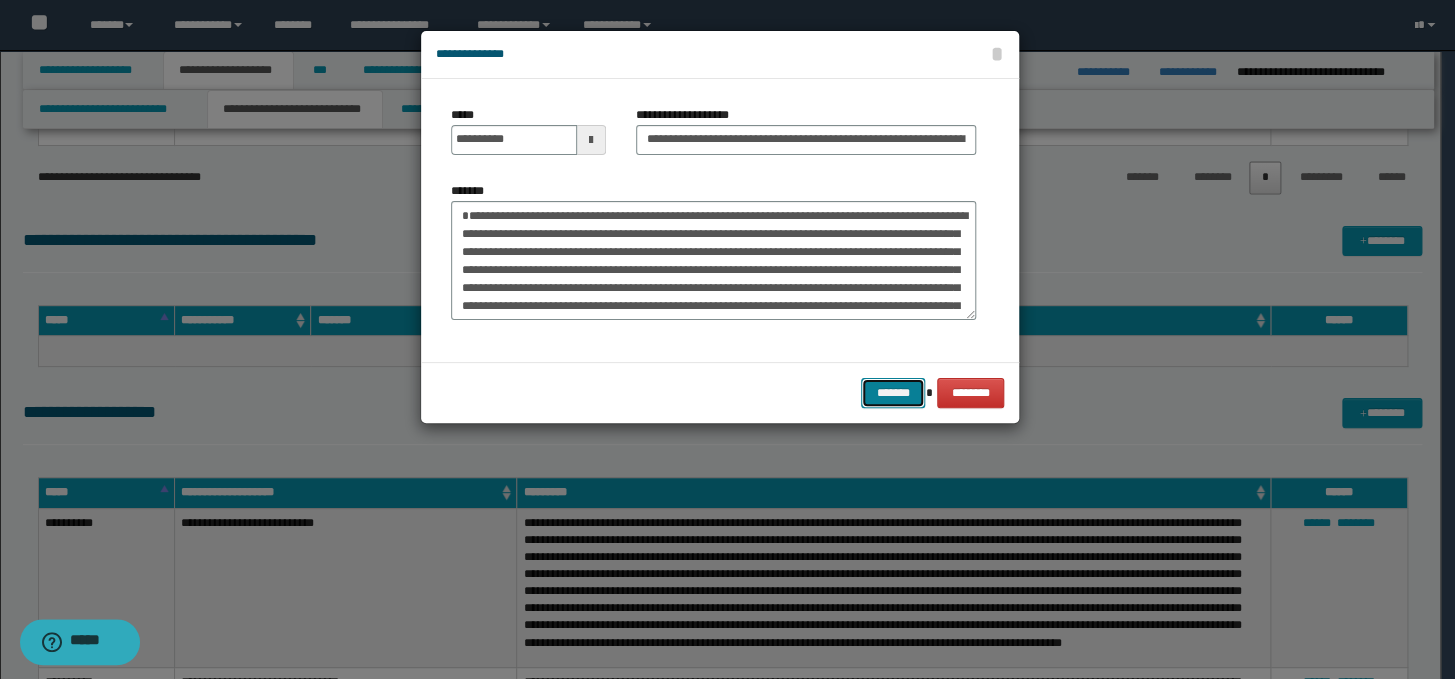 click on "*******" at bounding box center [893, 393] 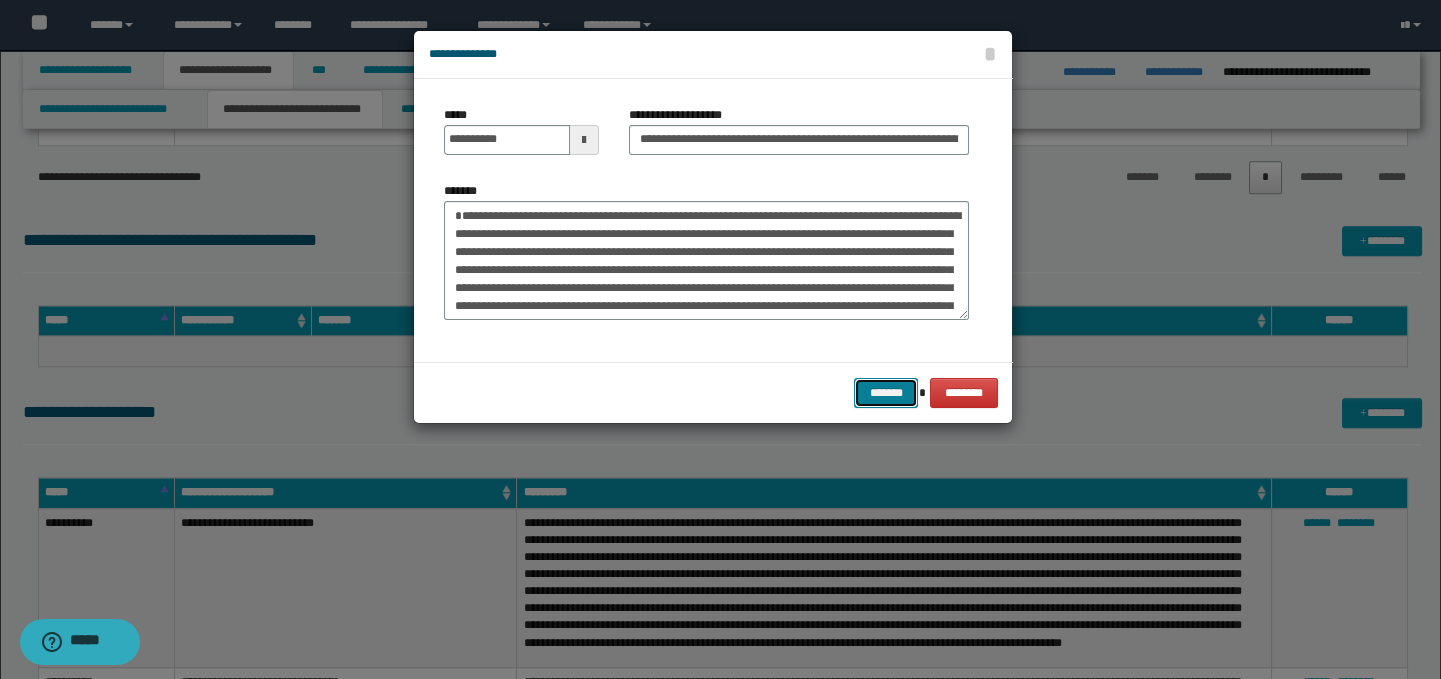 click on "*******" at bounding box center (886, 393) 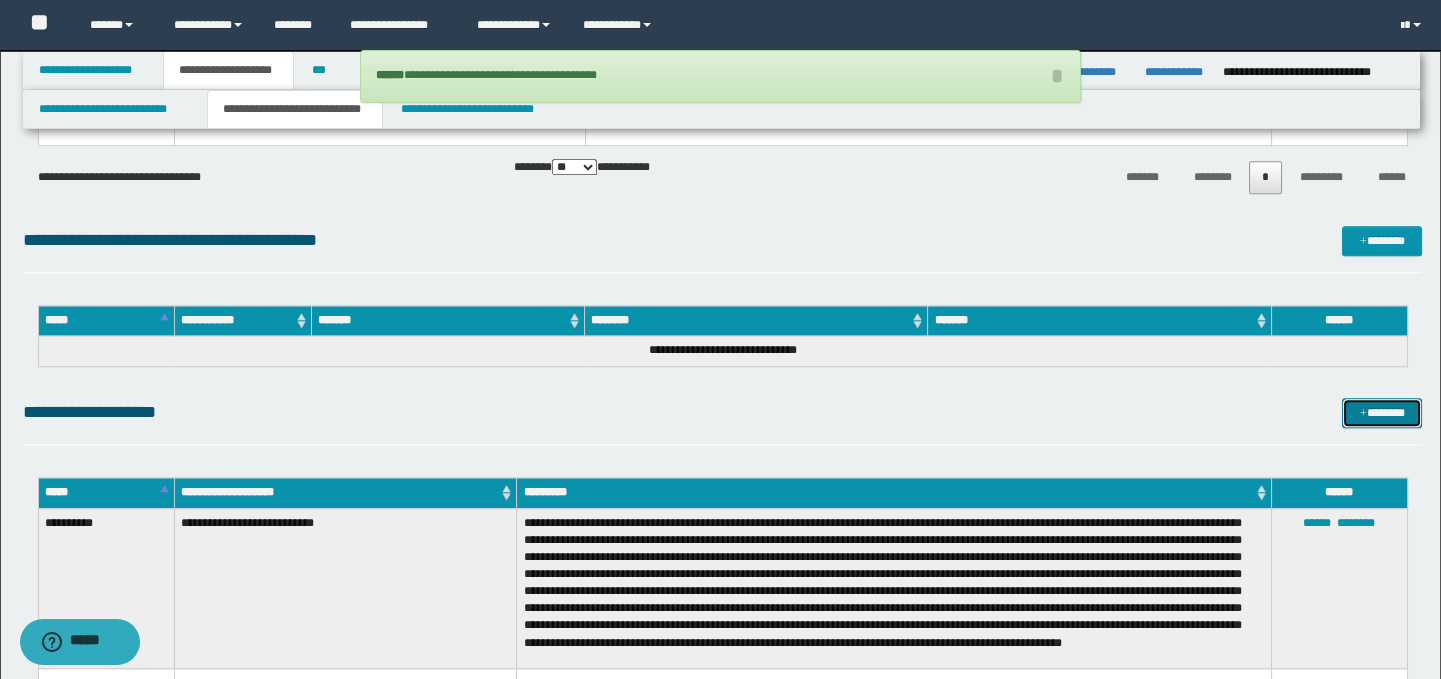 click on "*******" at bounding box center [1382, 413] 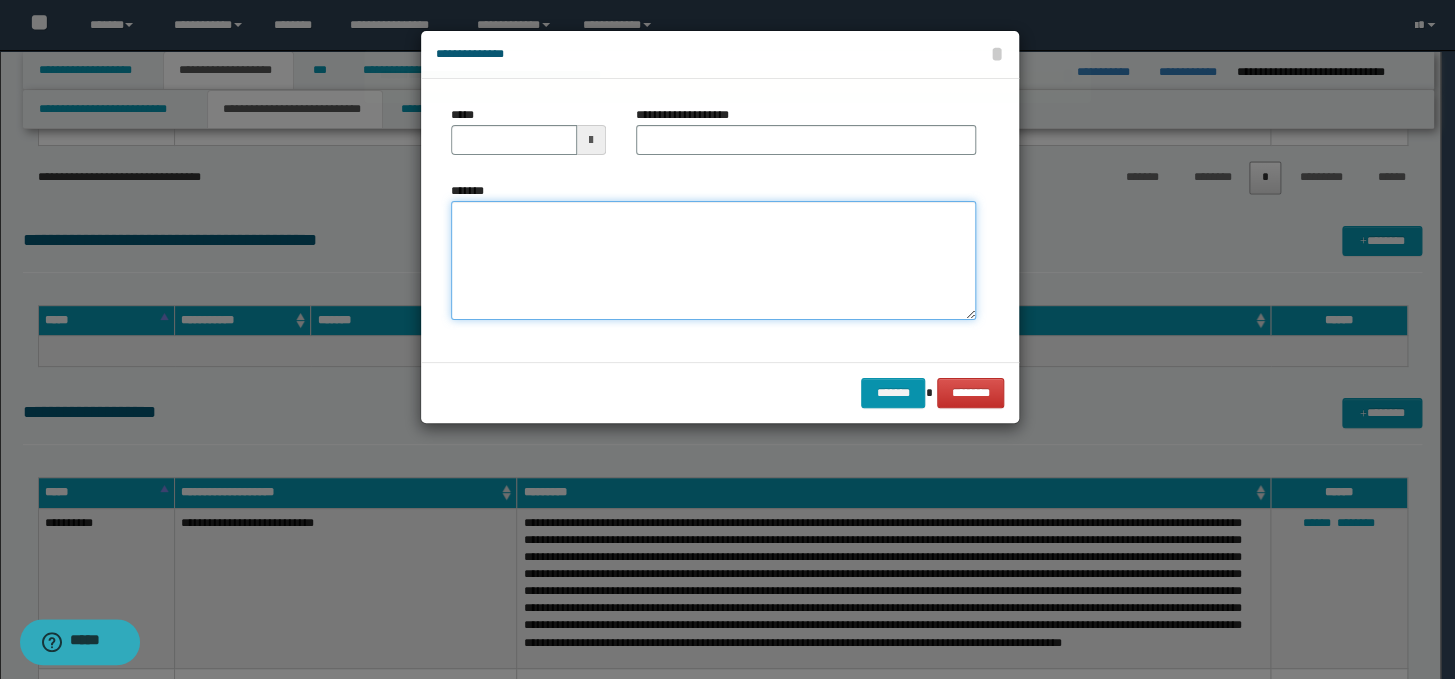 click on "*******" at bounding box center (713, 261) 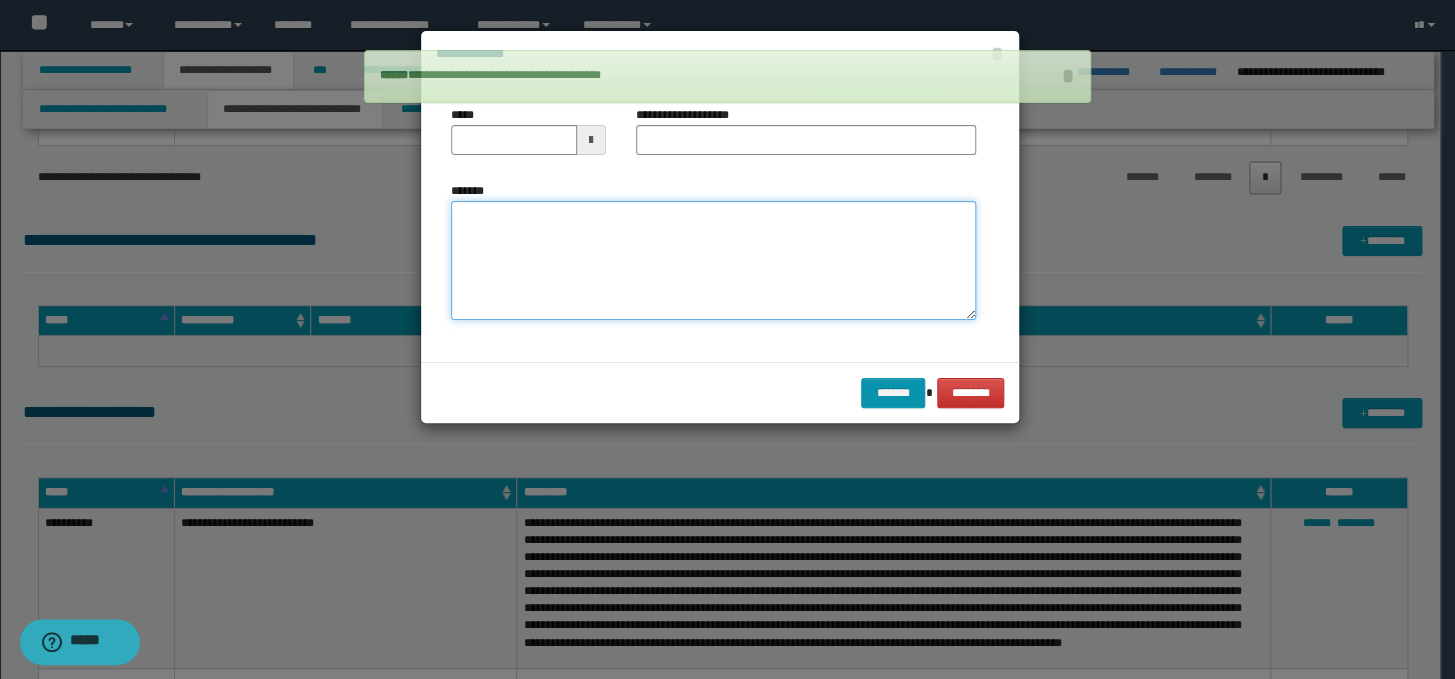 paste on "**********" 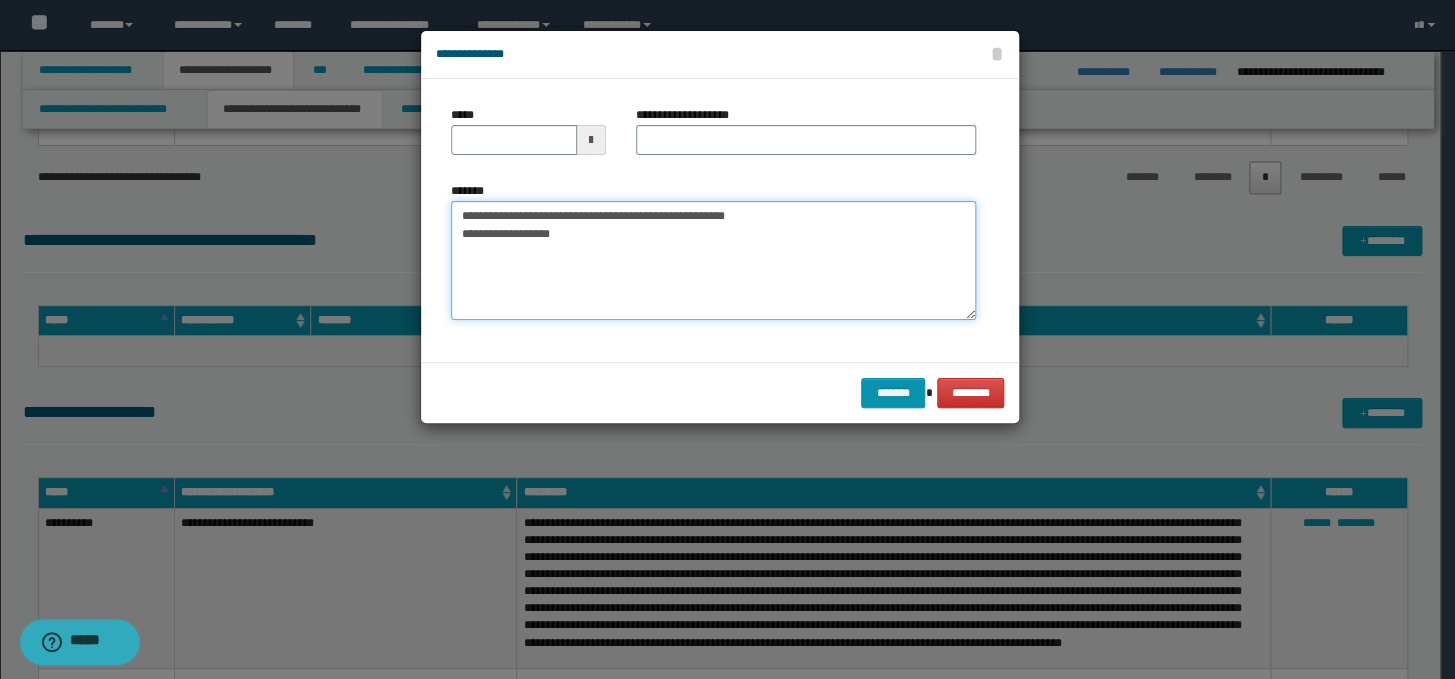 drag, startPoint x: 793, startPoint y: 214, endPoint x: 442, endPoint y: 201, distance: 351.24066 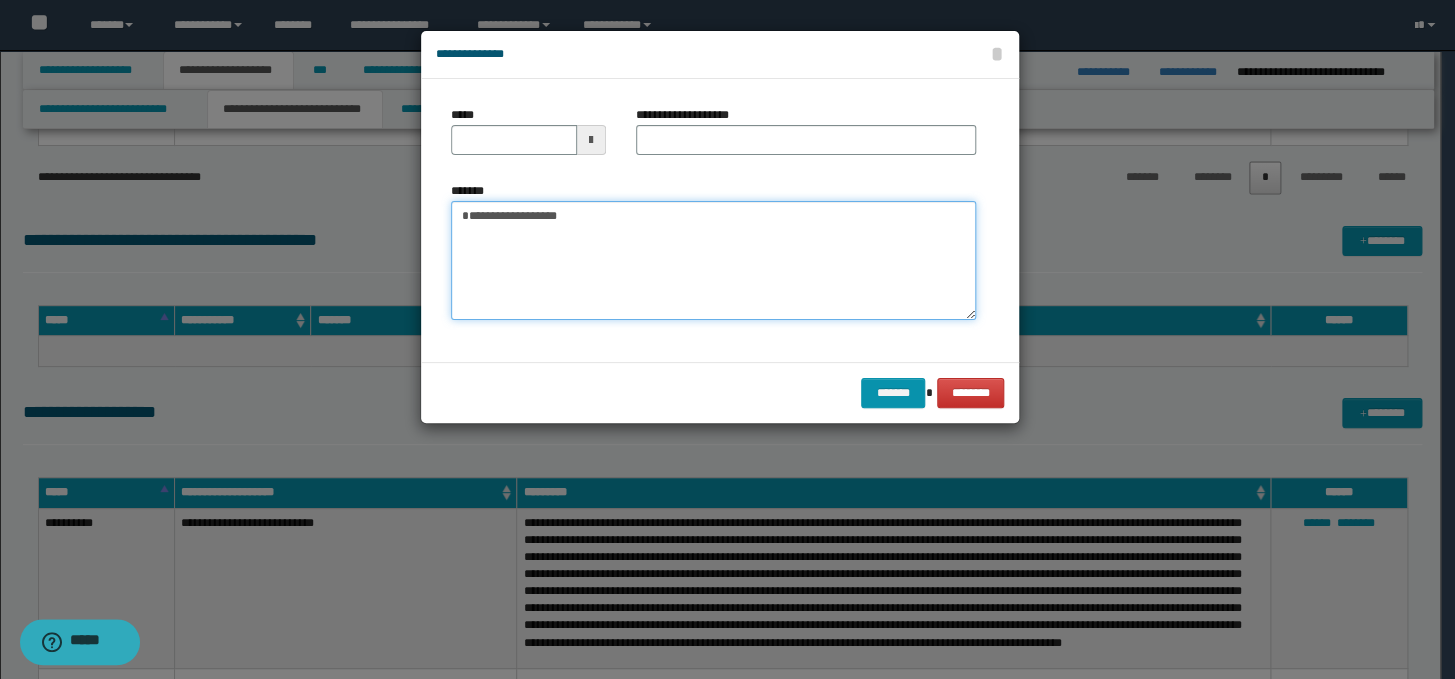 type on "**********" 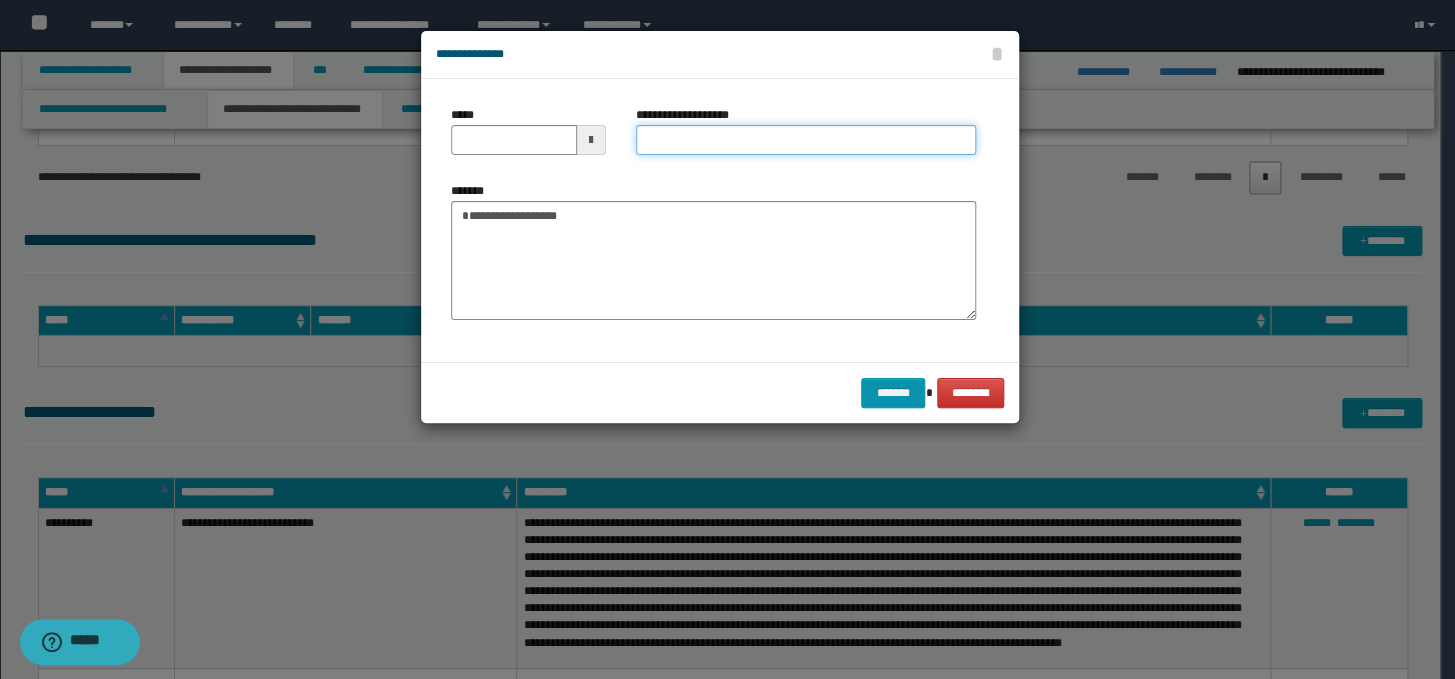 click on "**********" at bounding box center [806, 140] 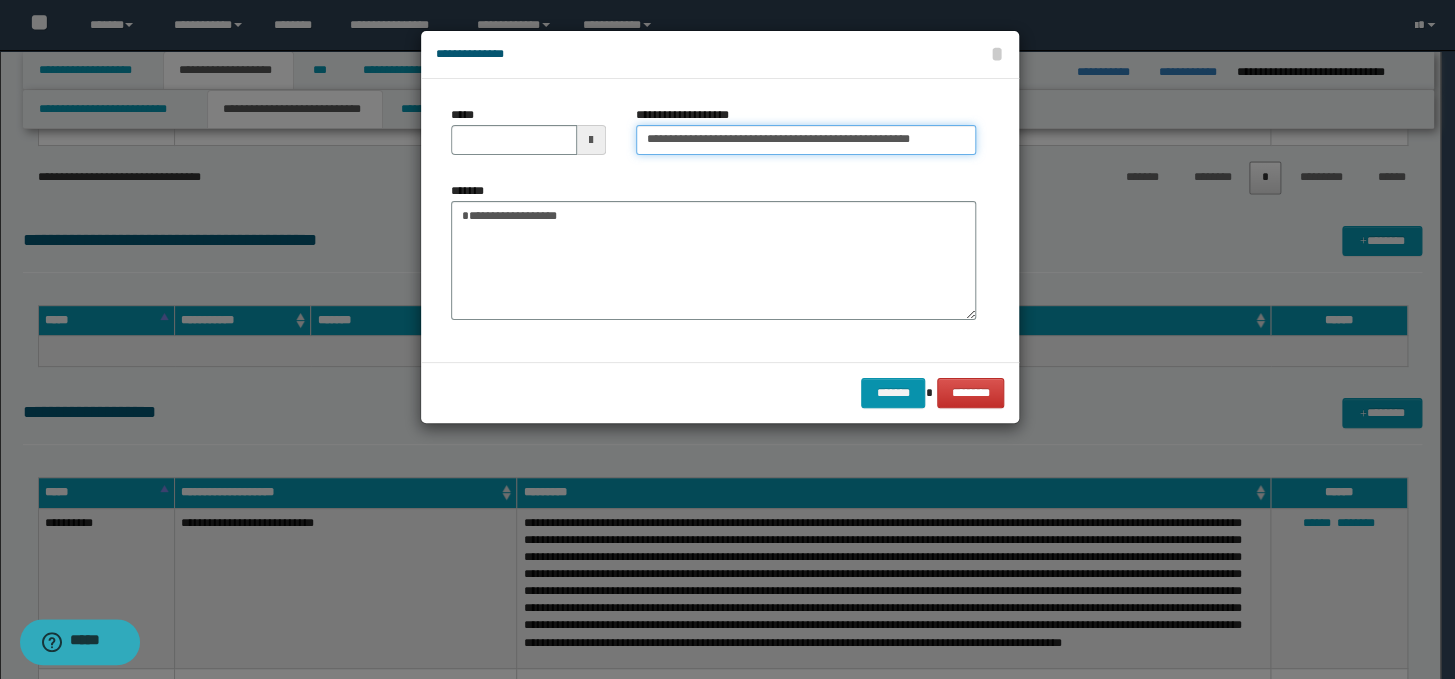 scroll, scrollTop: 0, scrollLeft: 0, axis: both 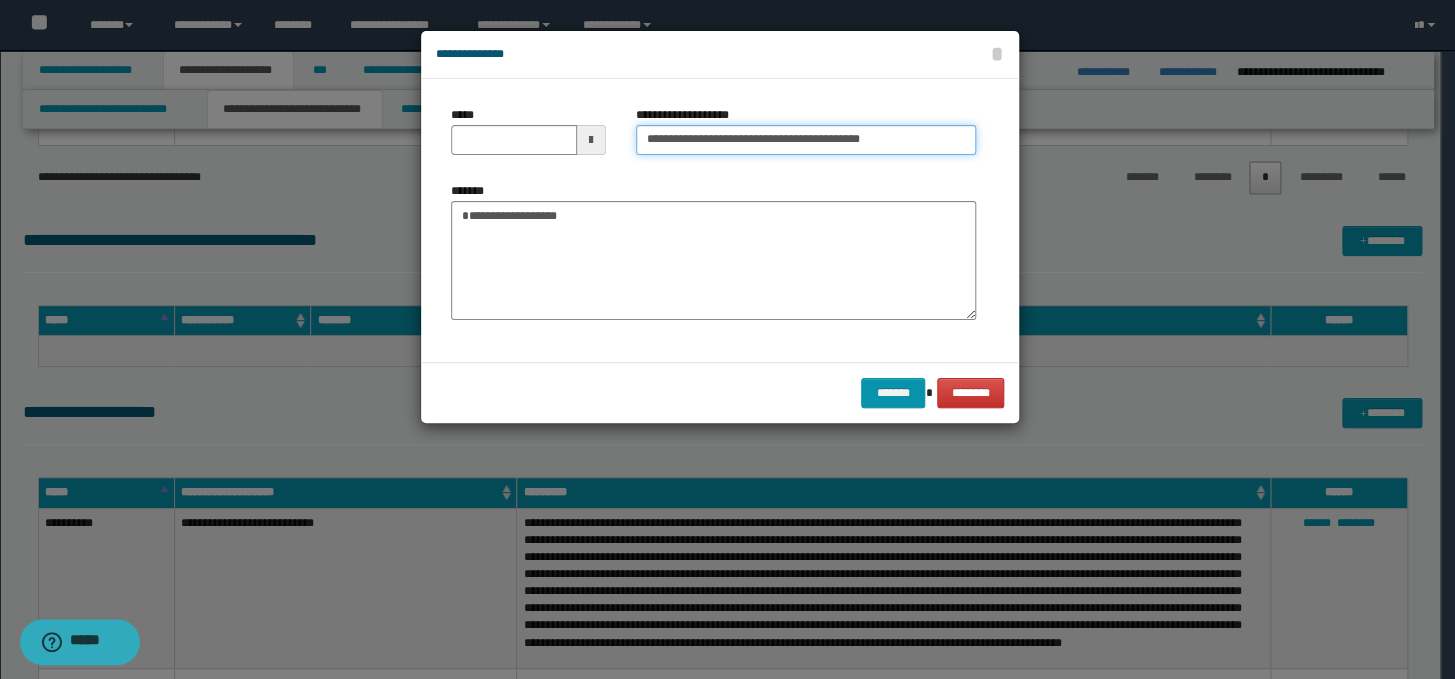 type 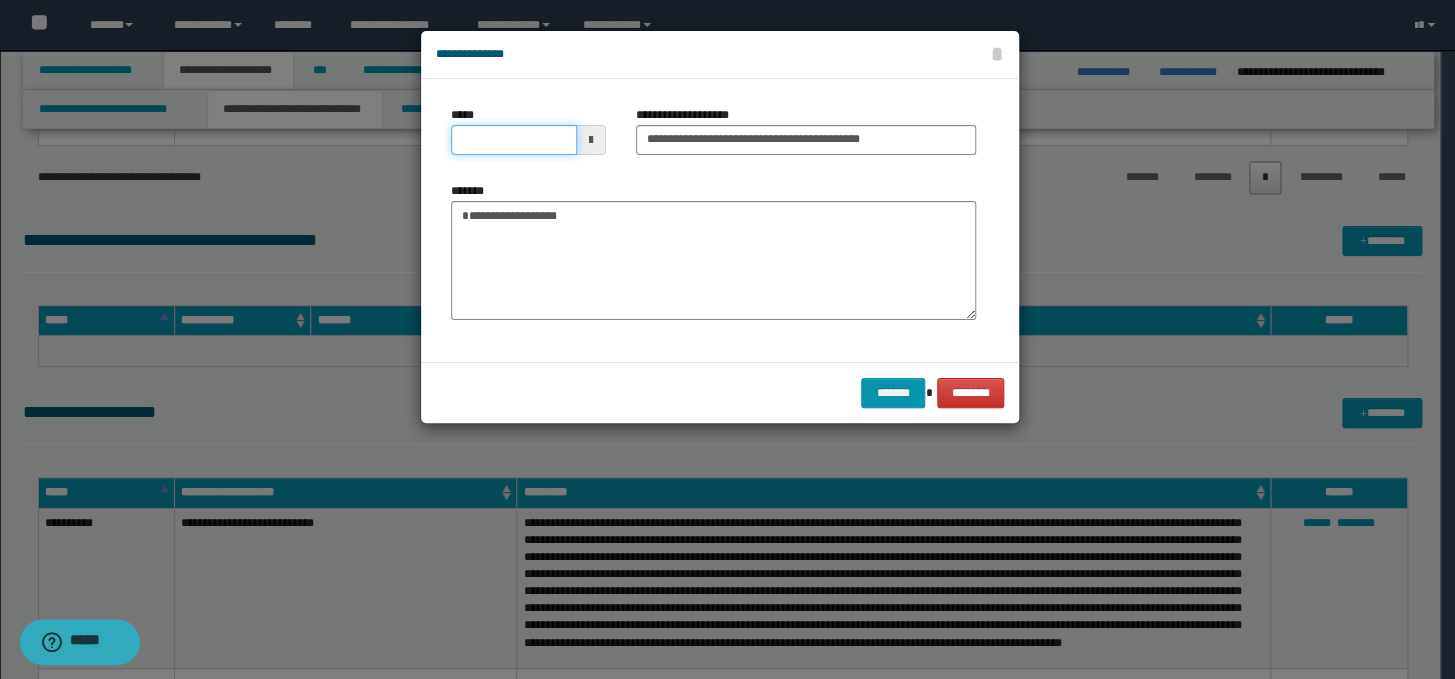 click on "*****" at bounding box center [514, 140] 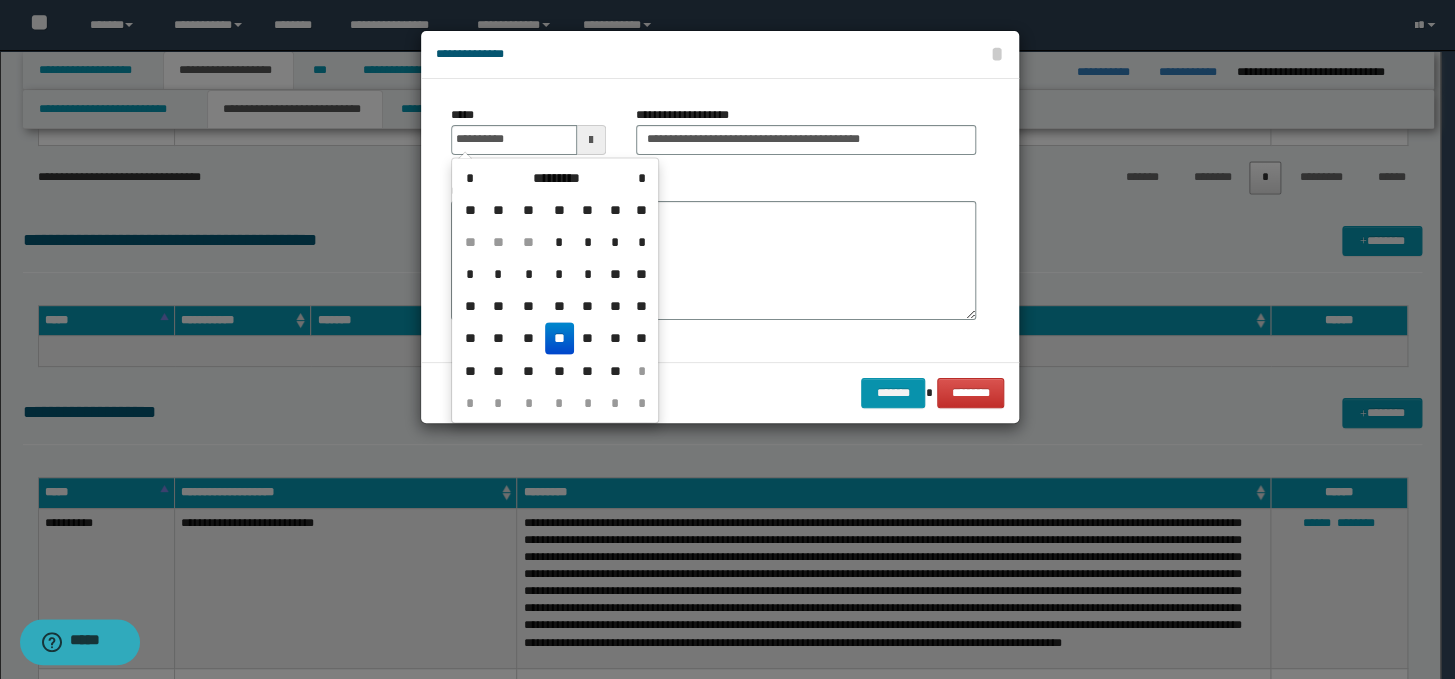 click on "**" at bounding box center [559, 338] 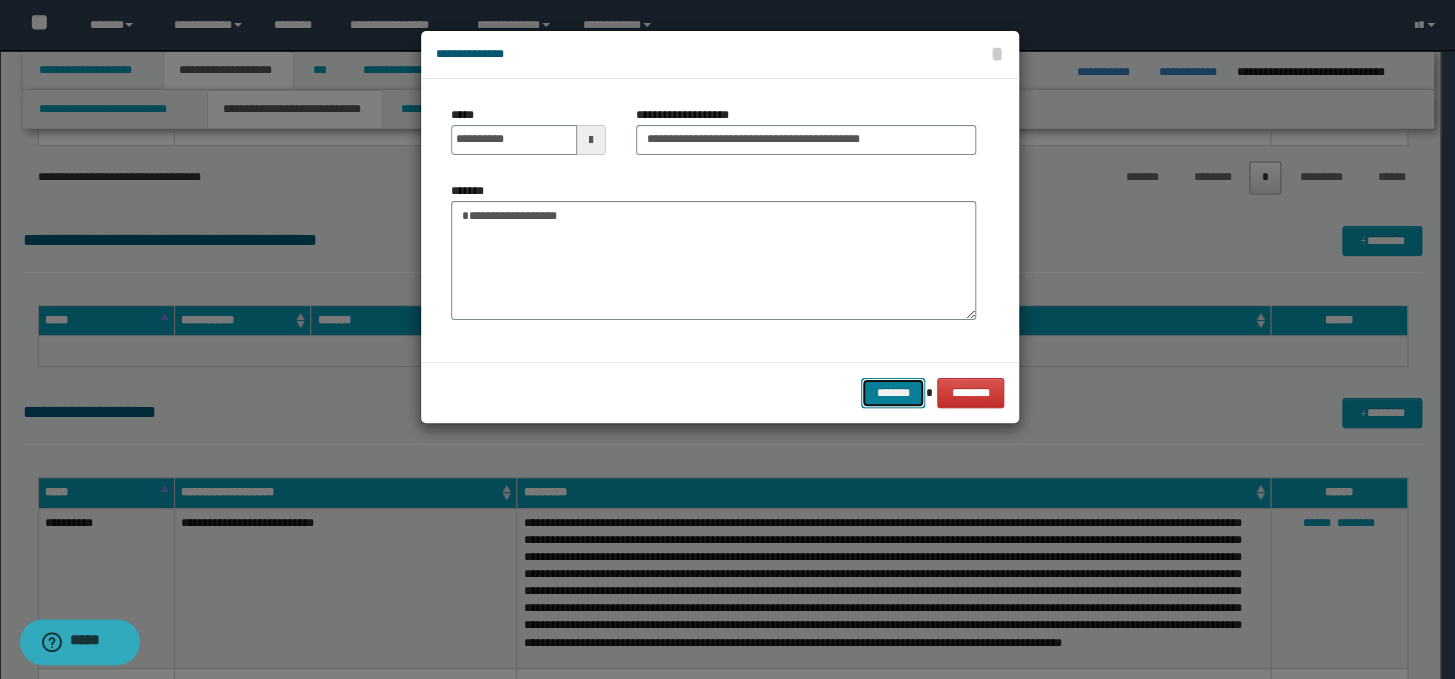 click on "*******" at bounding box center [893, 393] 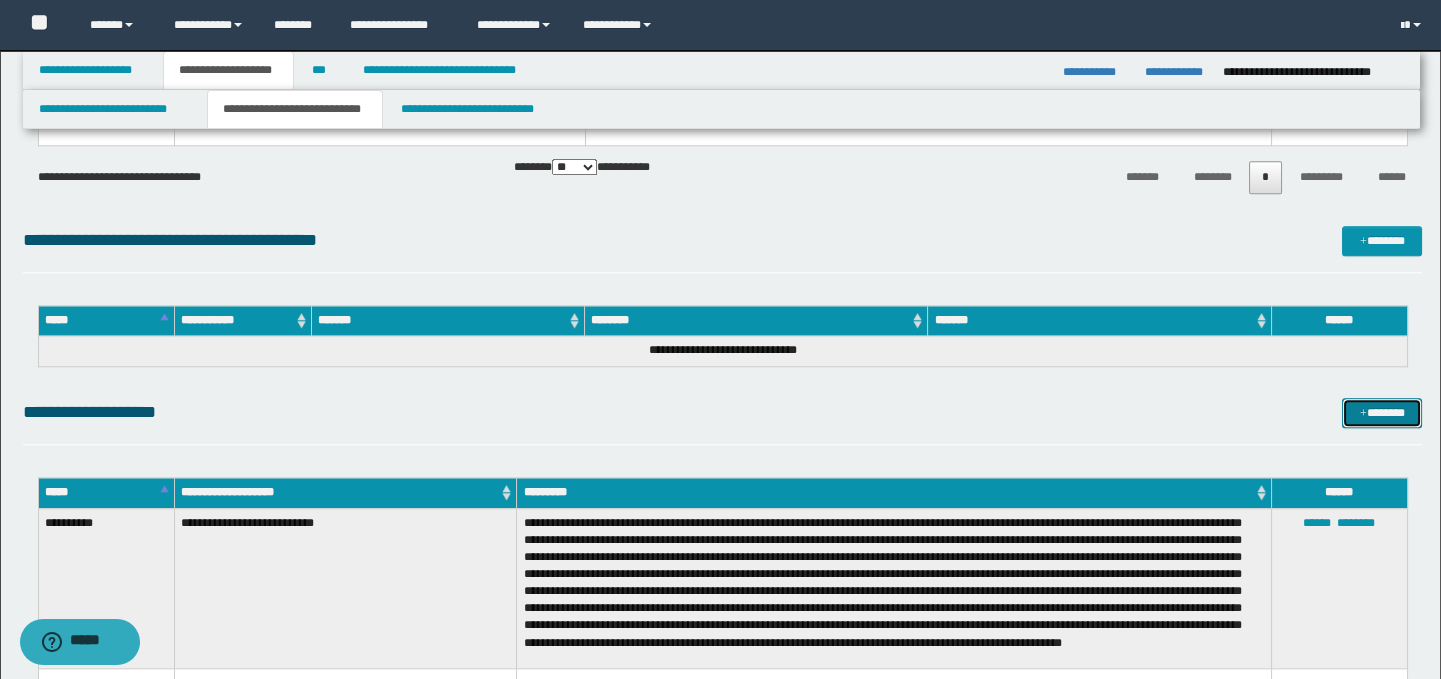 click on "*******" at bounding box center [1382, 413] 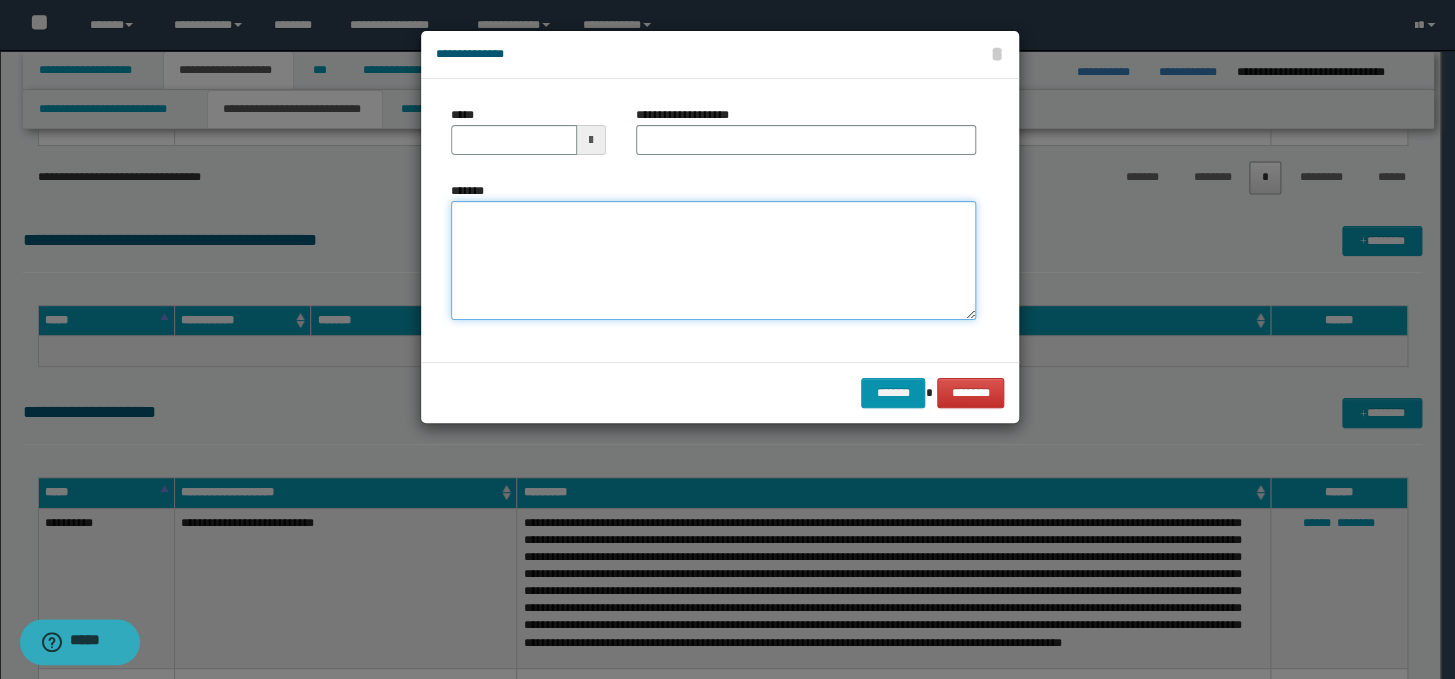 click on "*******" at bounding box center [713, 261] 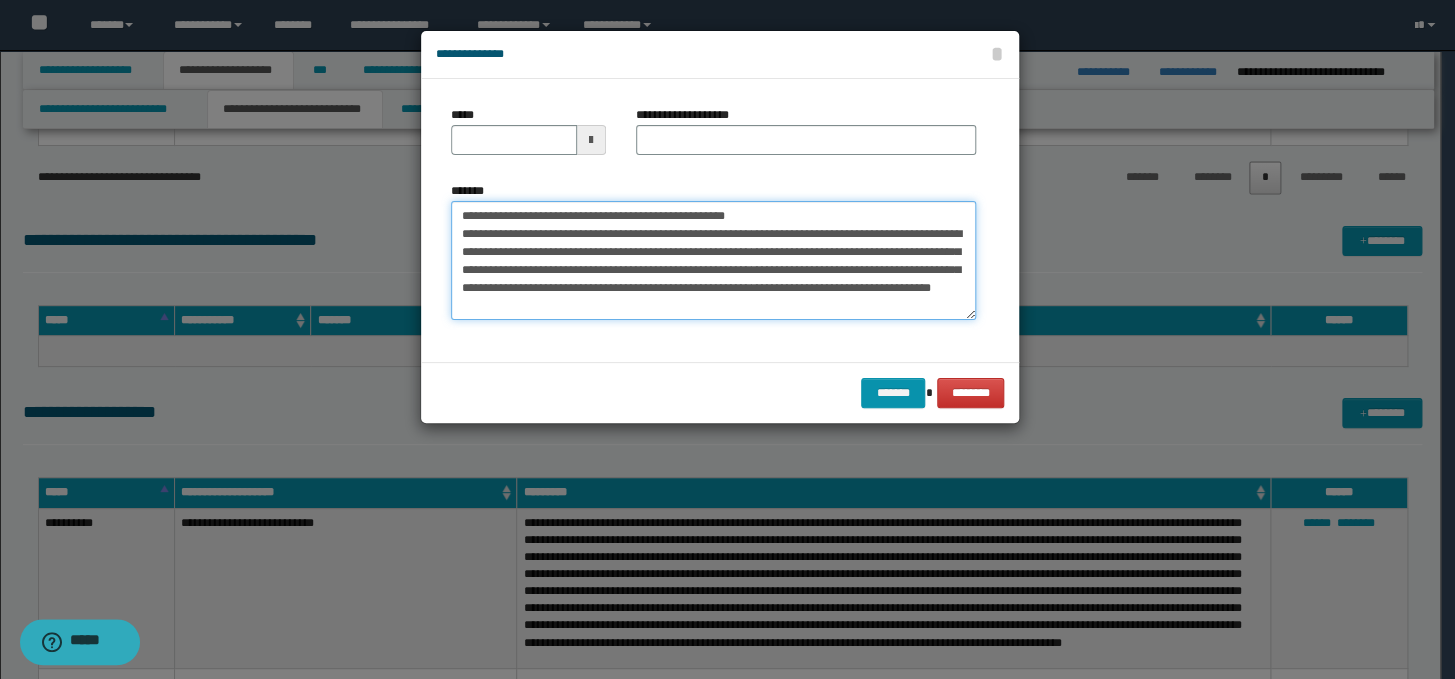 scroll, scrollTop: 0, scrollLeft: 0, axis: both 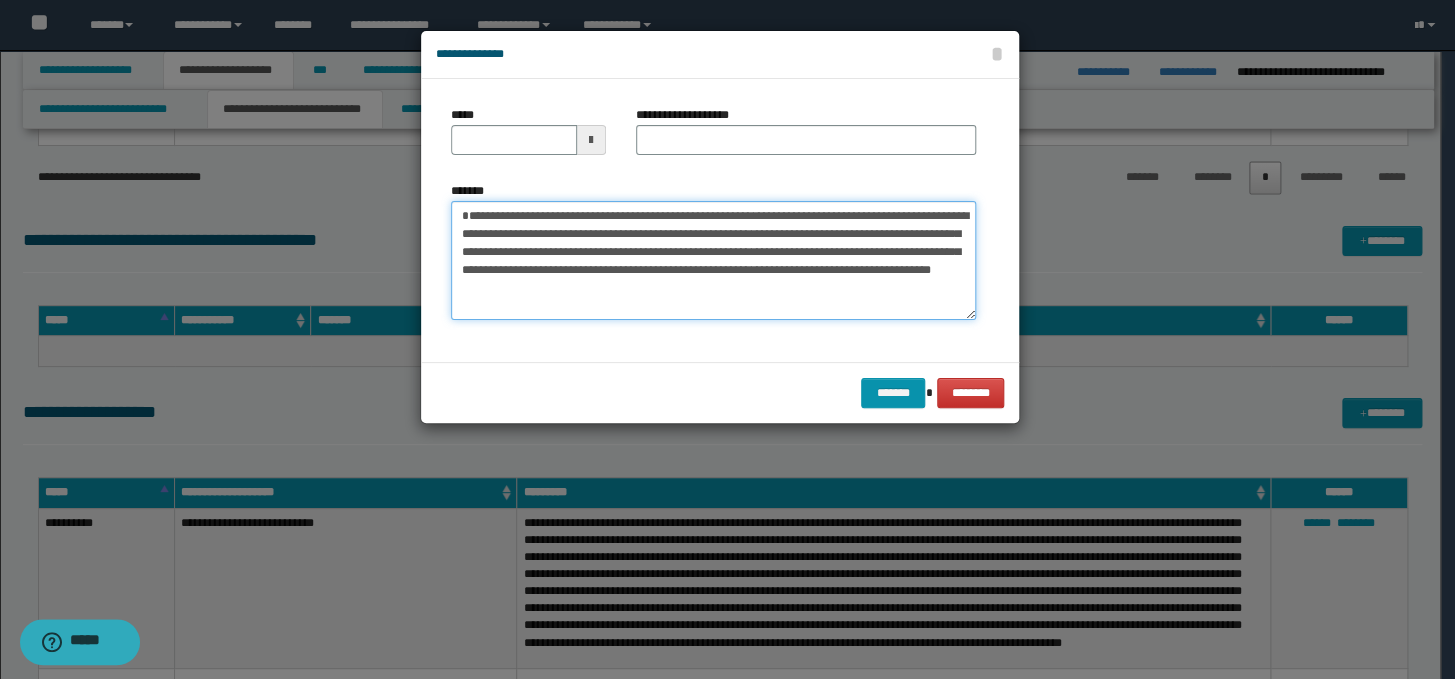 type on "**********" 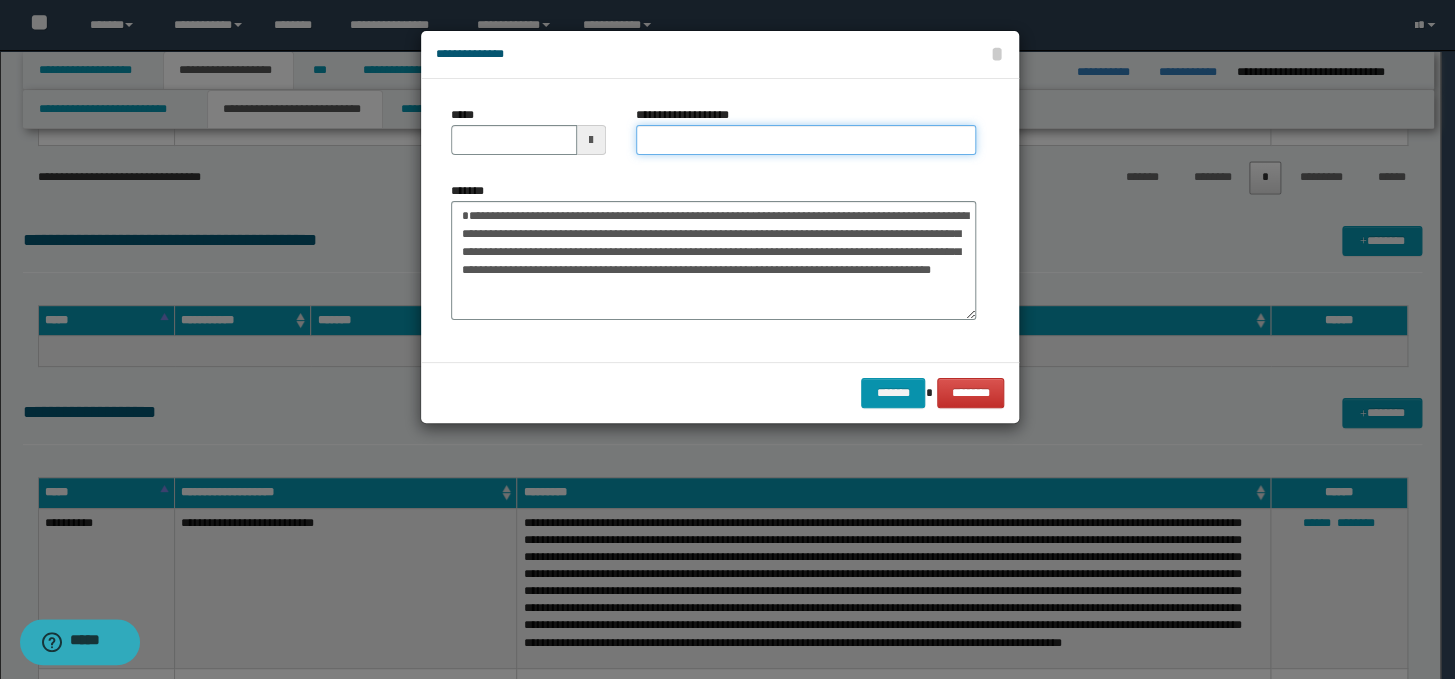 click on "**********" at bounding box center [806, 140] 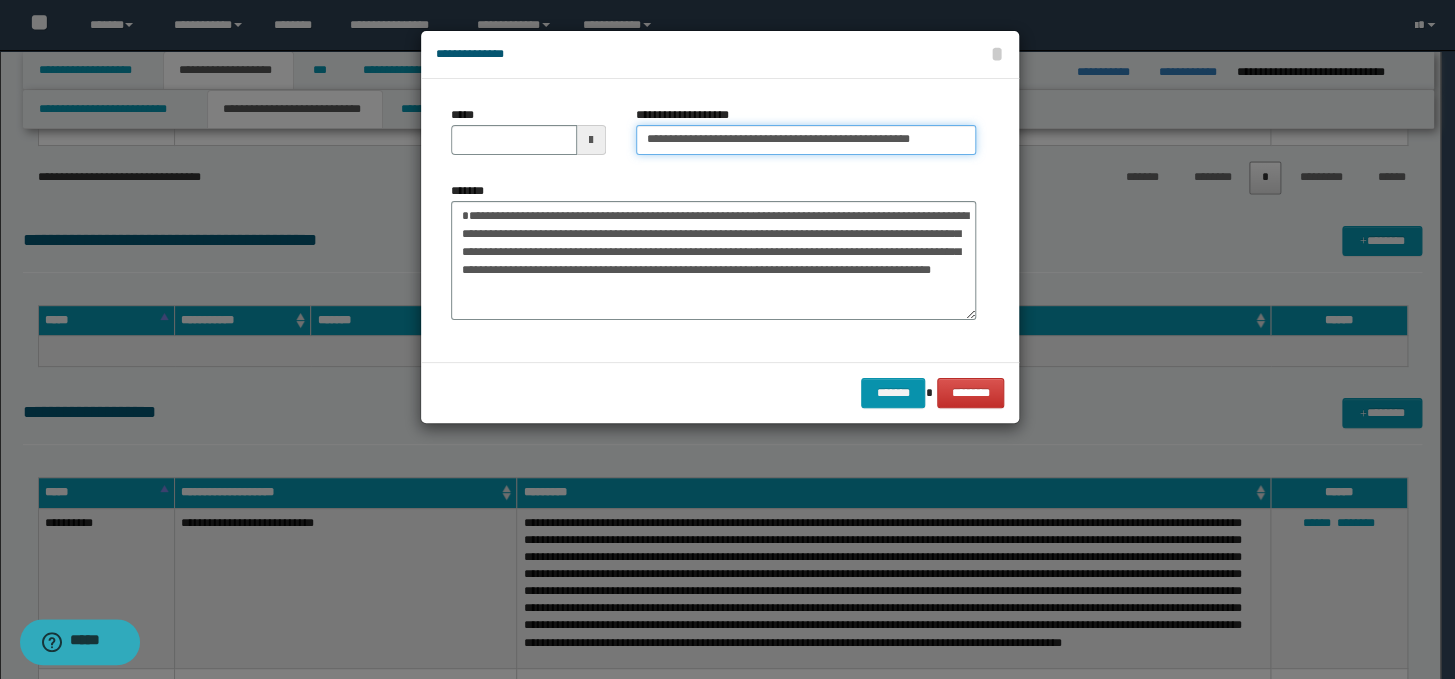 scroll, scrollTop: 0, scrollLeft: 0, axis: both 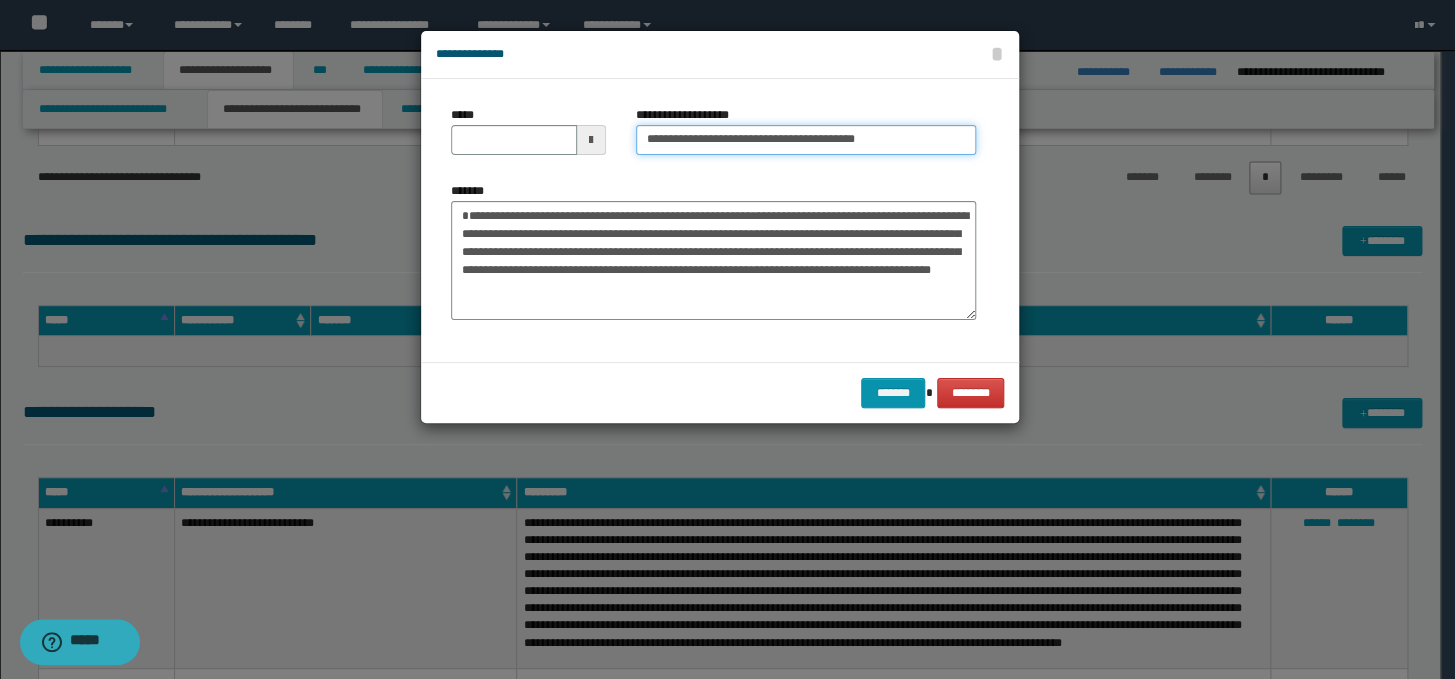 click on "**********" at bounding box center [806, 140] 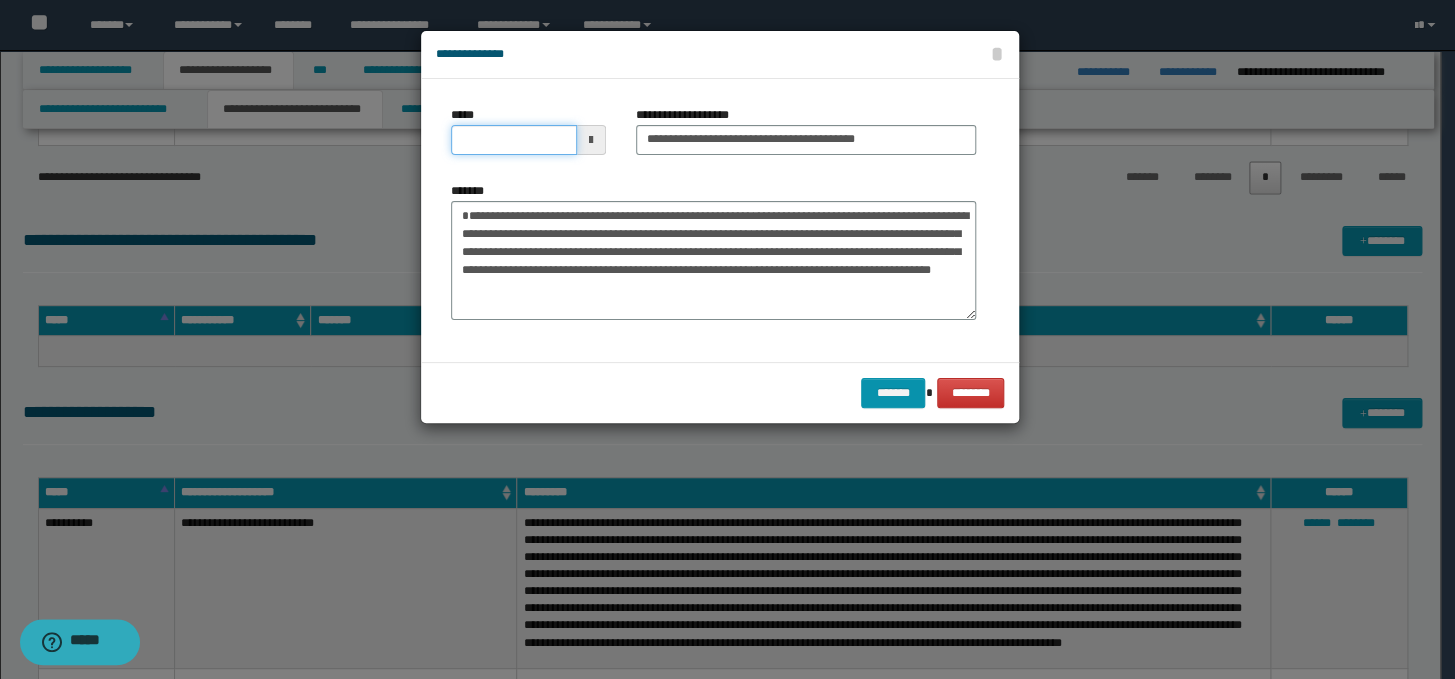 click on "*****" at bounding box center (514, 140) 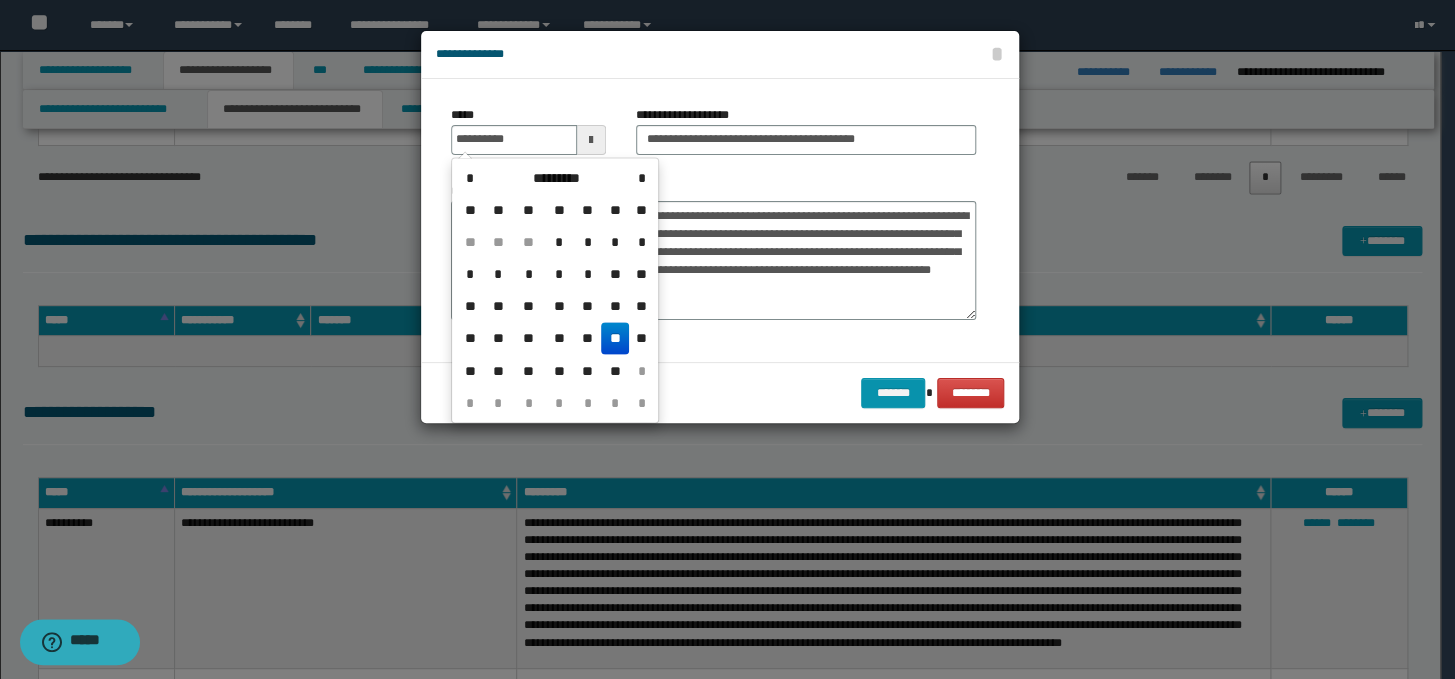click on "**" at bounding box center (615, 338) 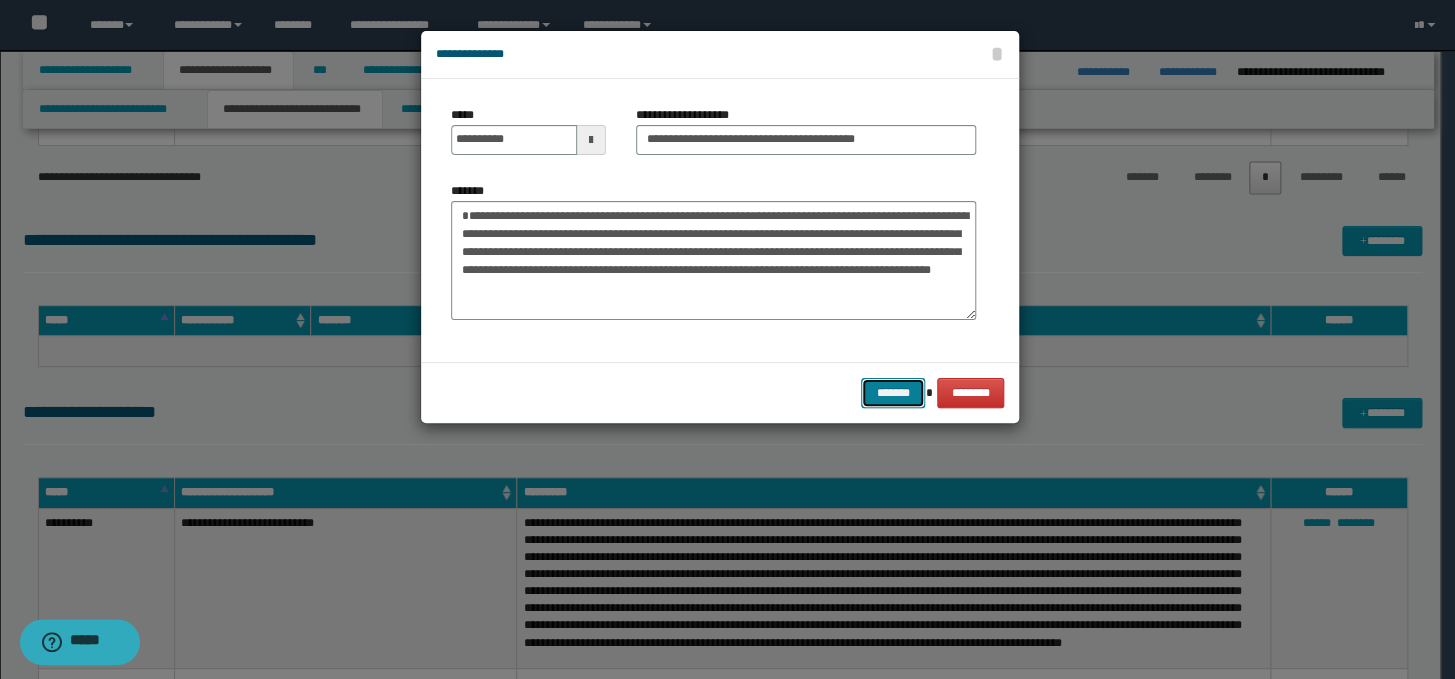 click on "*******" at bounding box center [893, 393] 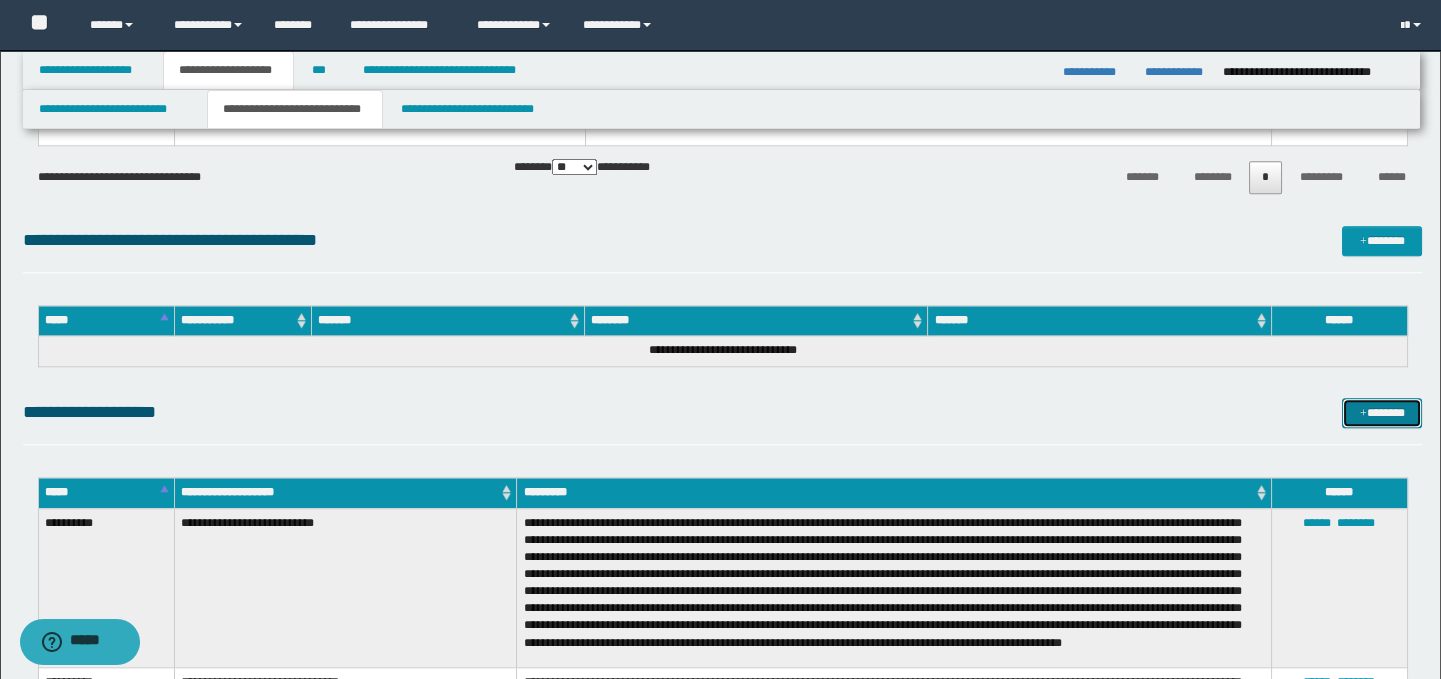 click on "*******" at bounding box center [1382, 413] 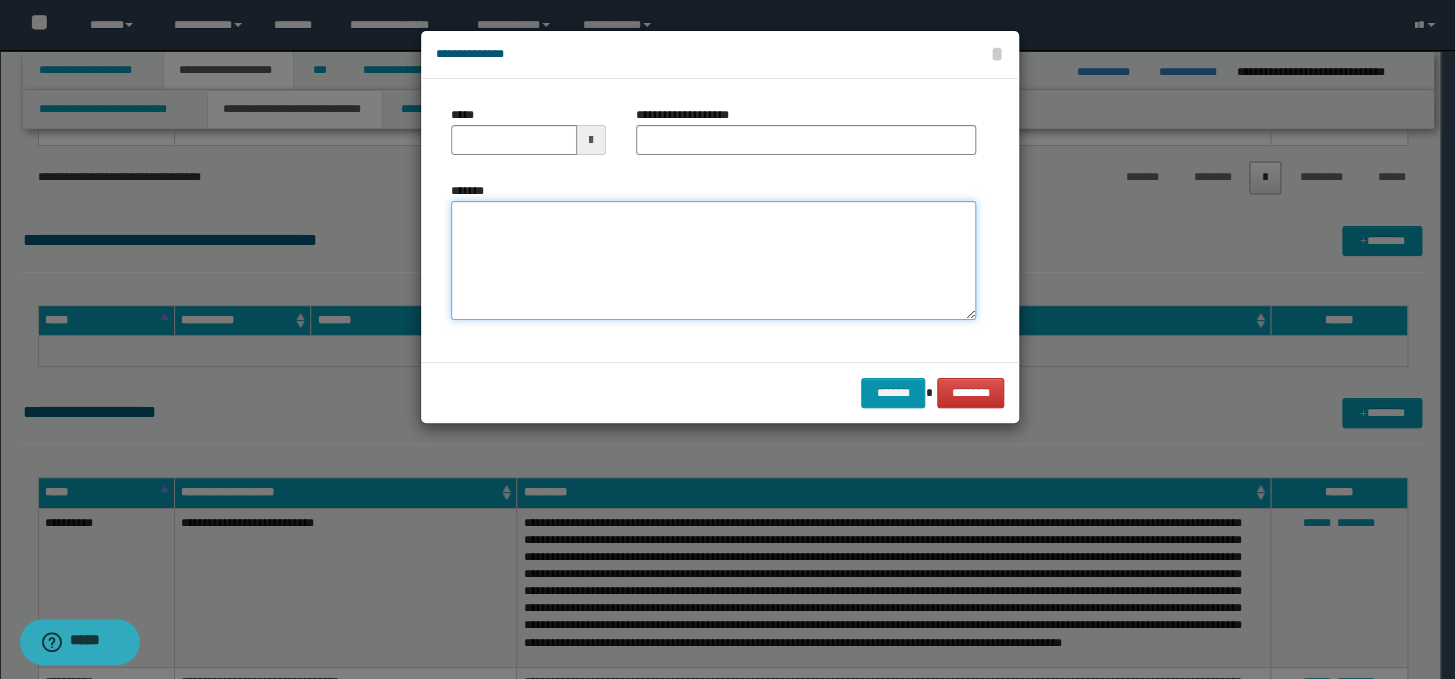 click on "*******" at bounding box center [713, 261] 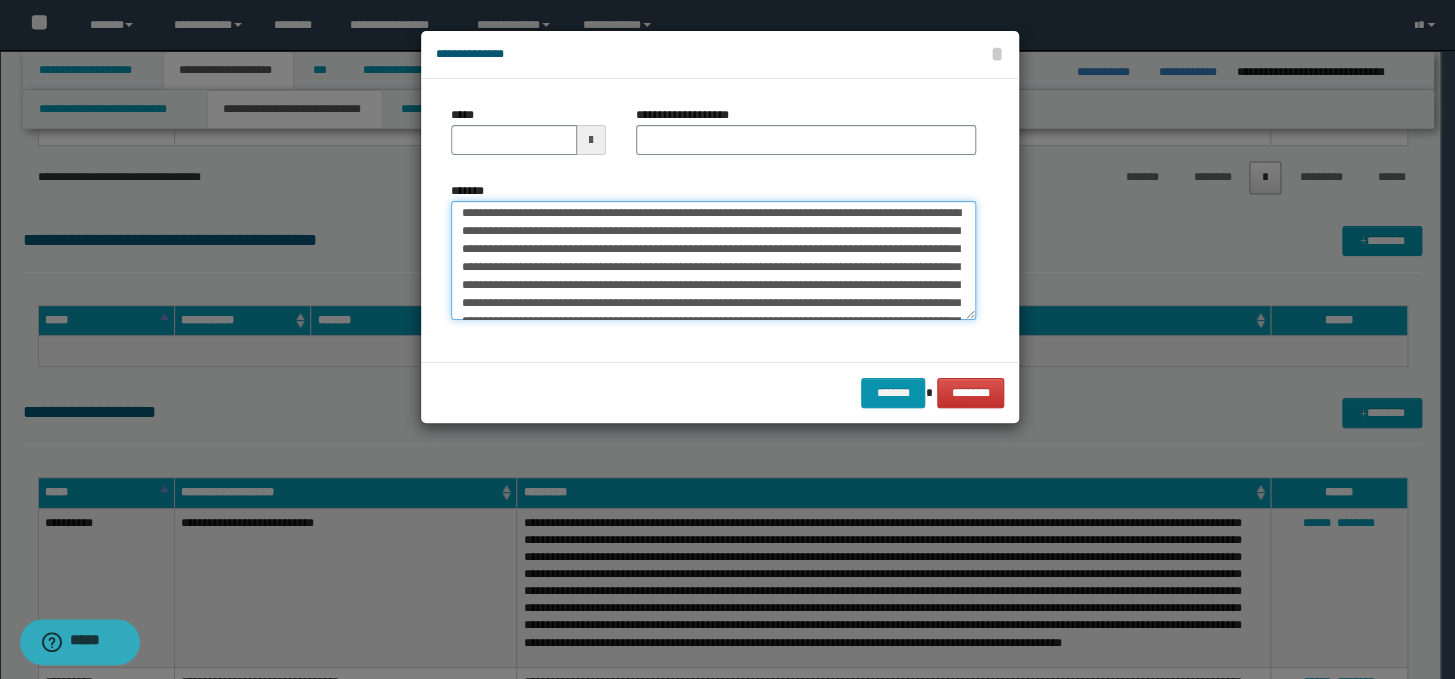 scroll, scrollTop: 0, scrollLeft: 0, axis: both 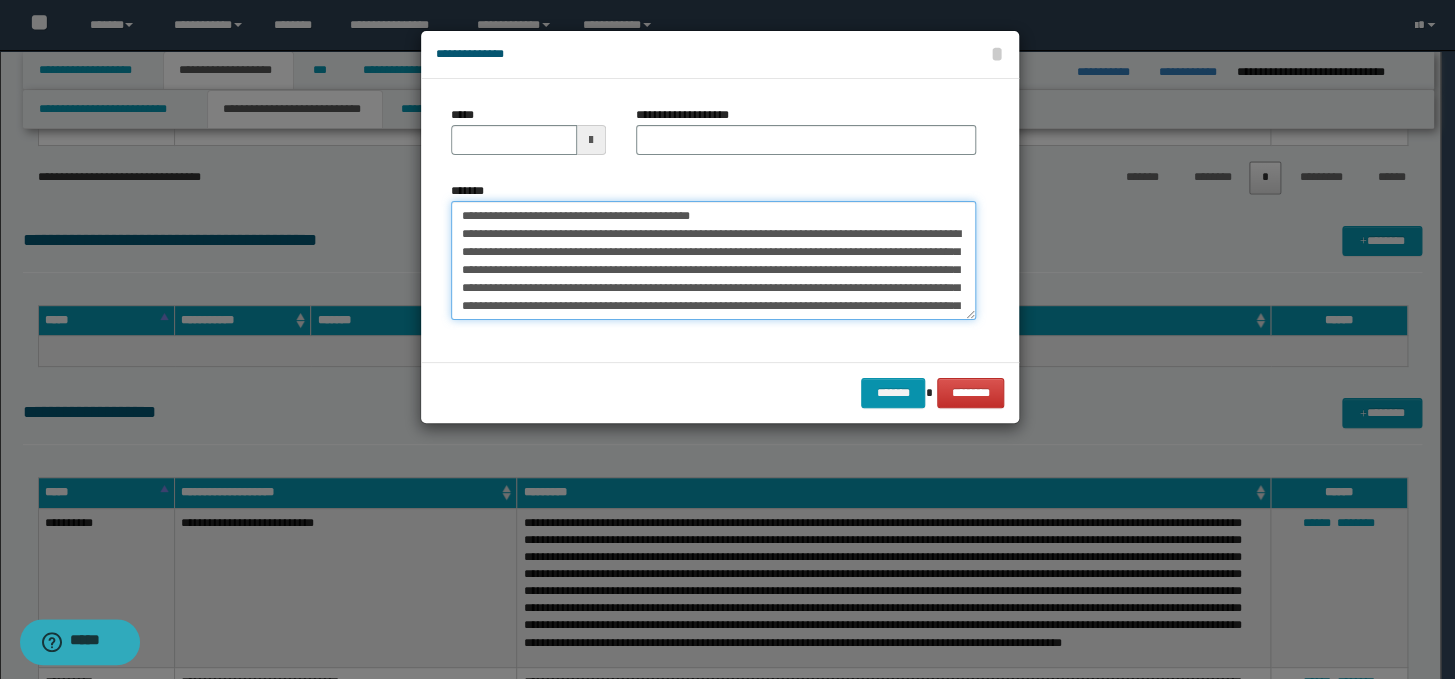 drag, startPoint x: 820, startPoint y: 212, endPoint x: 443, endPoint y: 209, distance: 377.01193 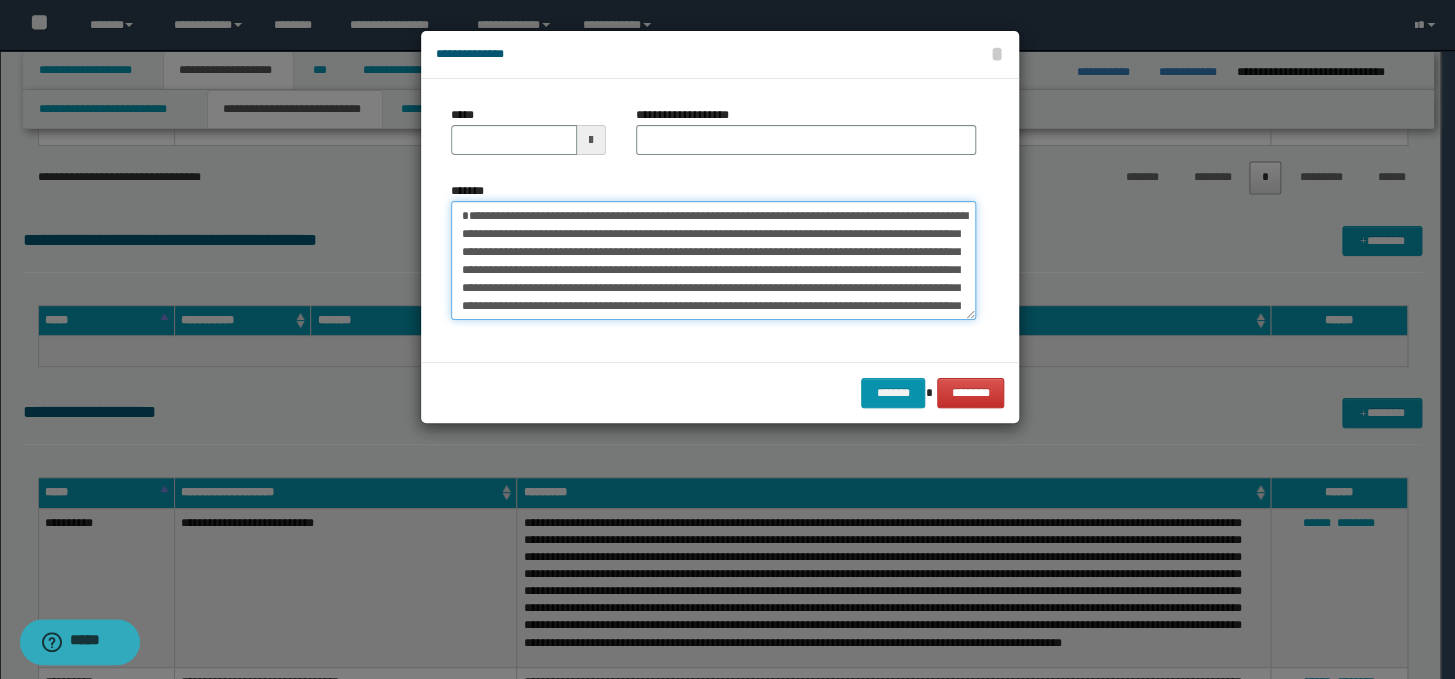 type on "**********" 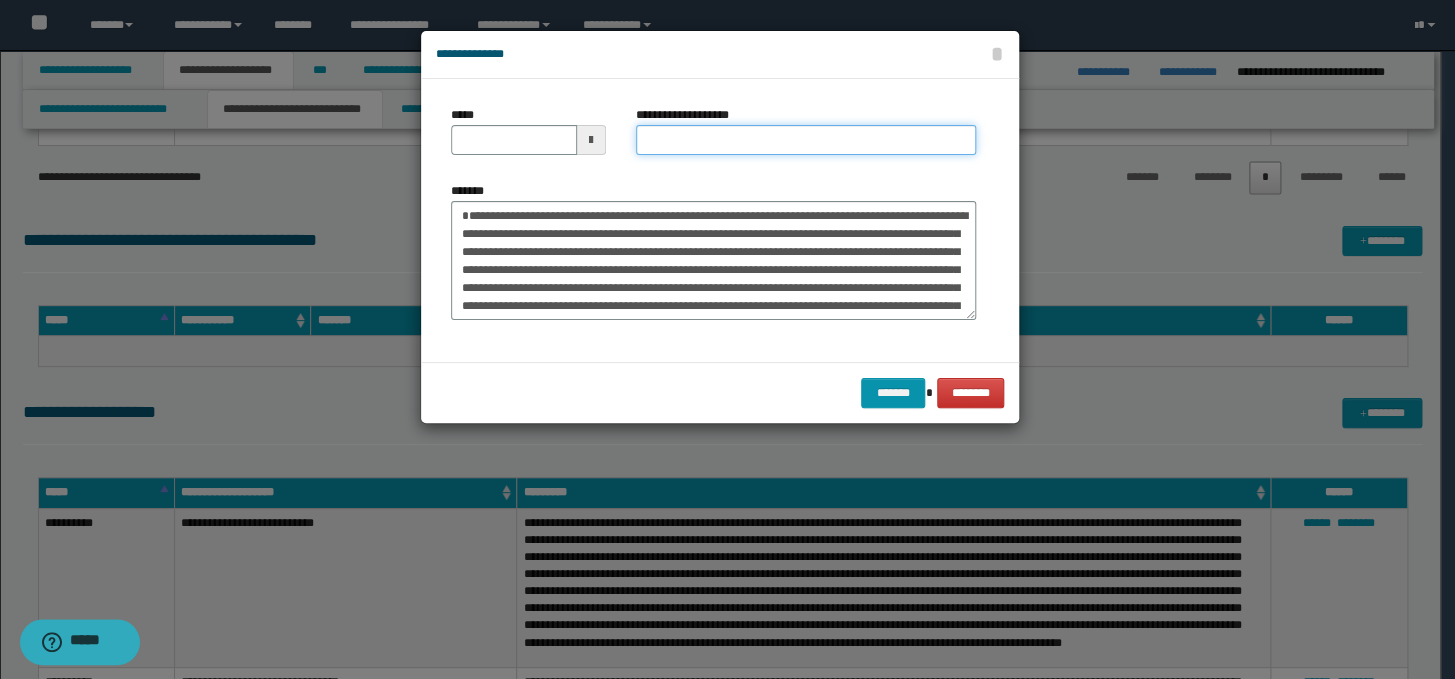 click on "**********" at bounding box center [806, 140] 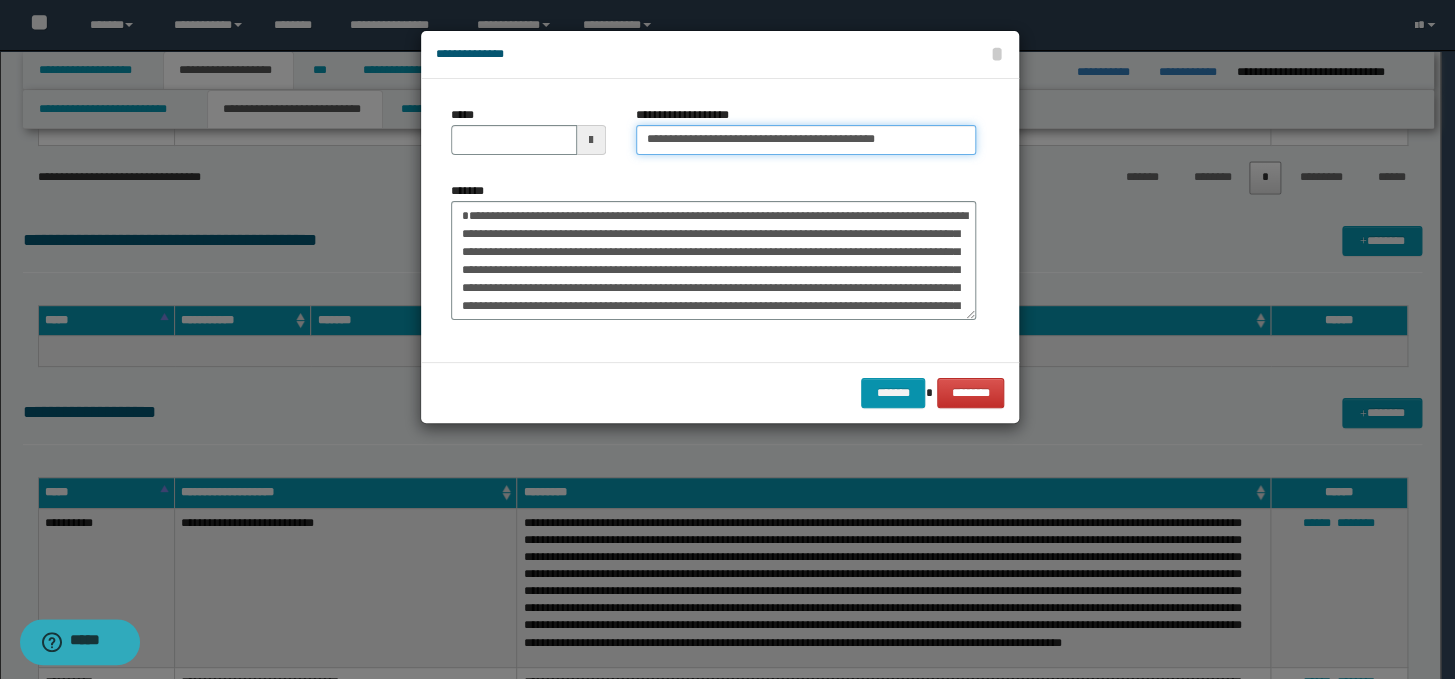 drag, startPoint x: 709, startPoint y: 143, endPoint x: 640, endPoint y: 142, distance: 69.00725 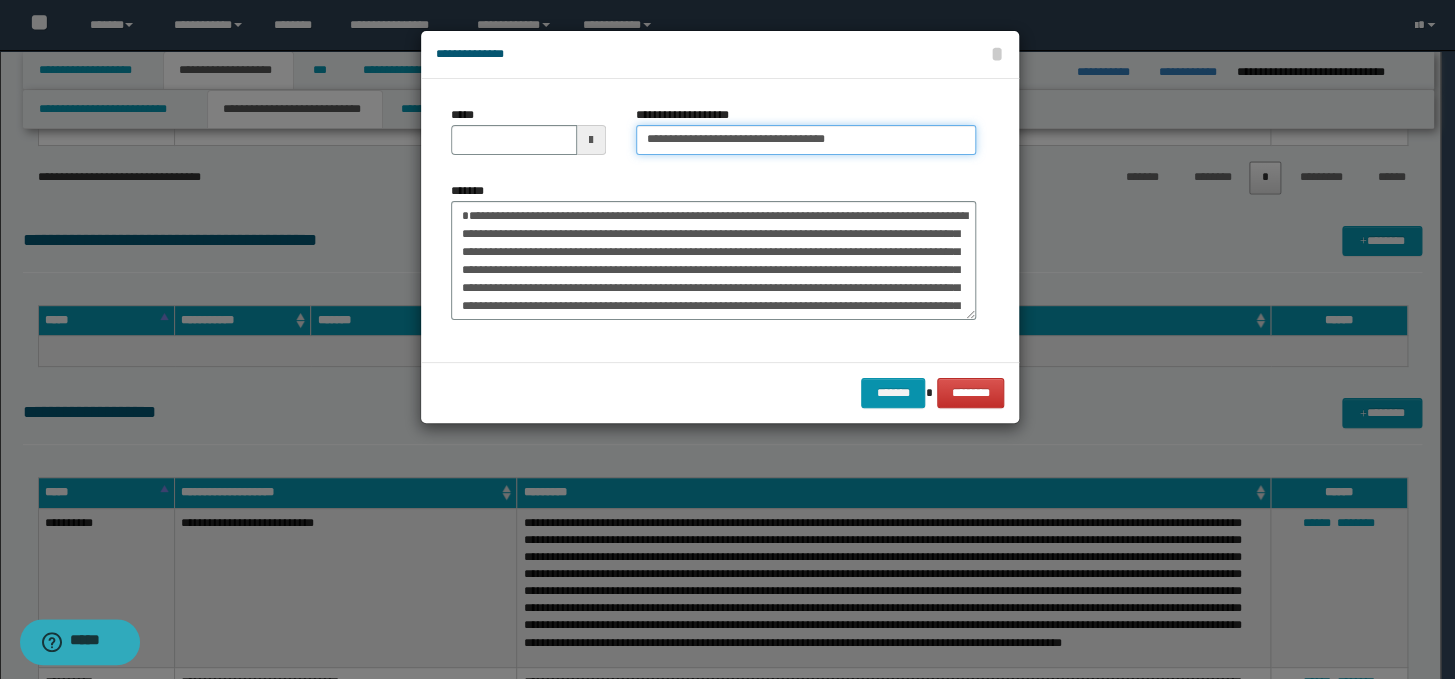 type 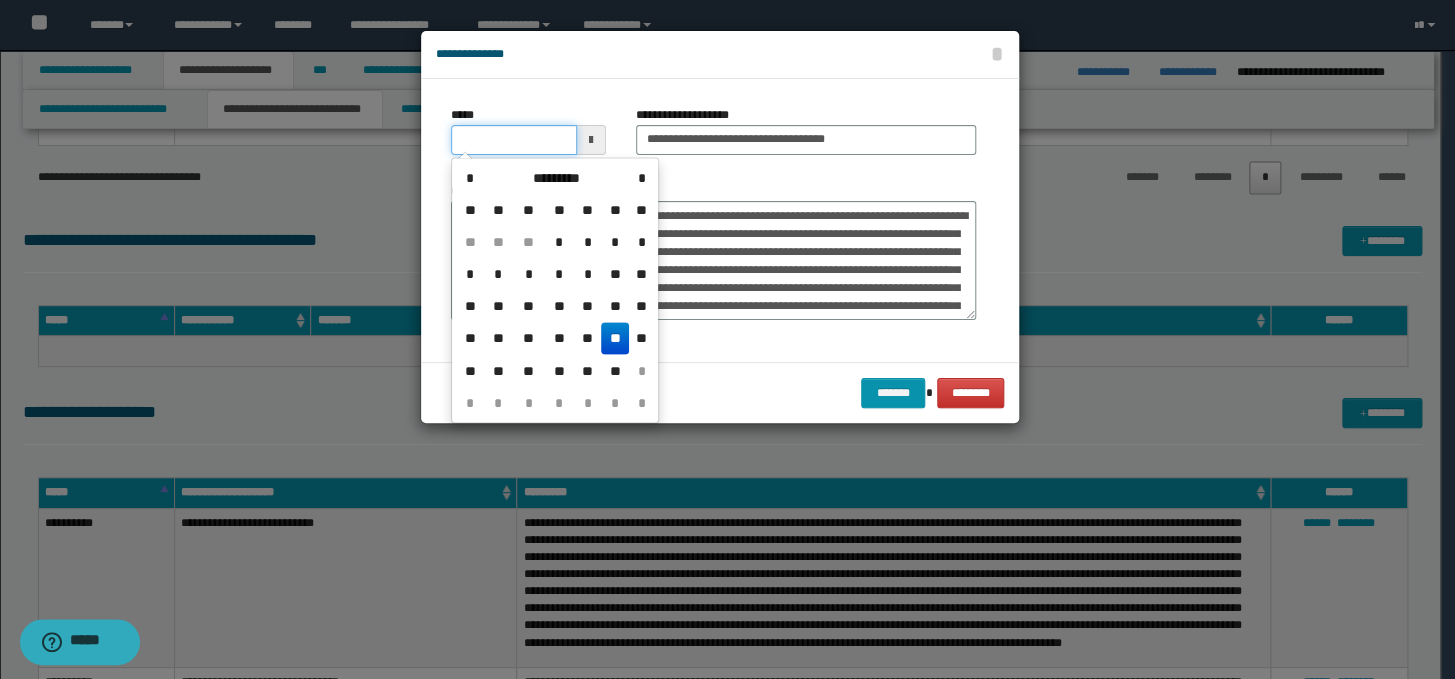 click on "*****" at bounding box center (514, 140) 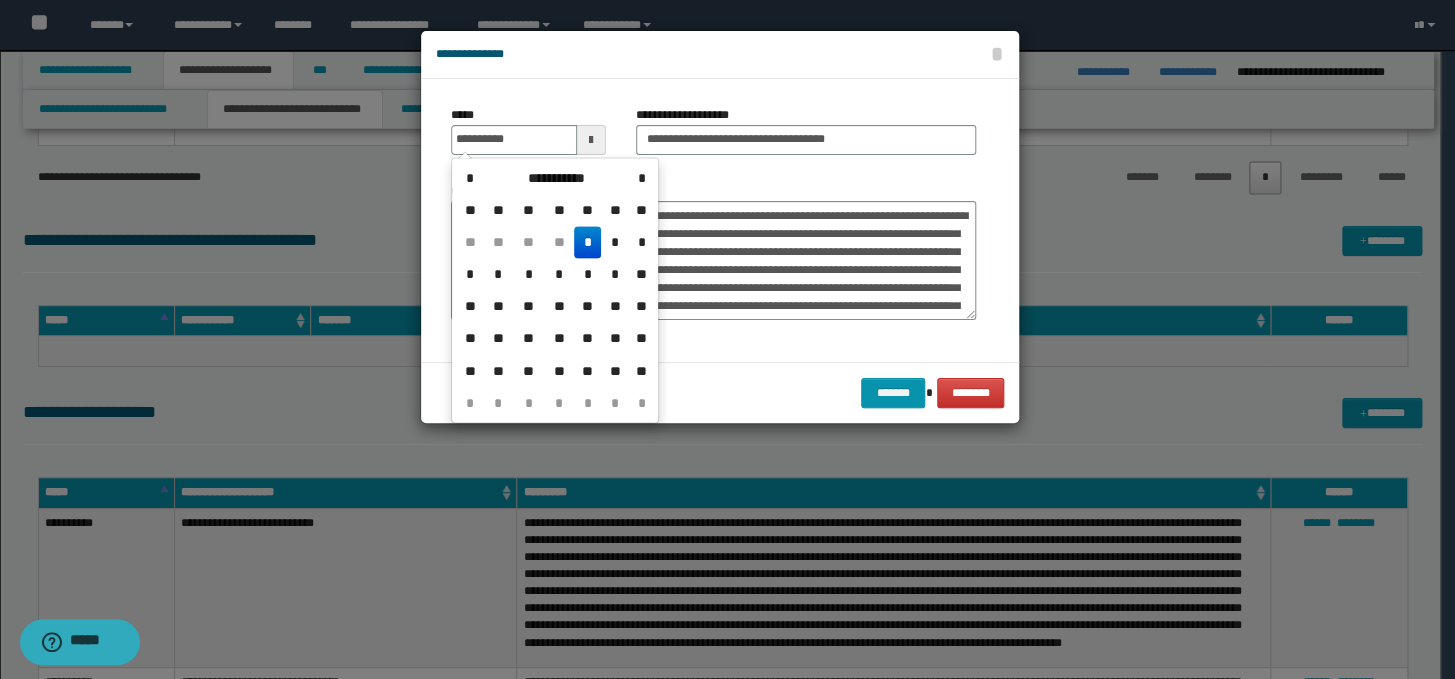 click on "*" at bounding box center (588, 242) 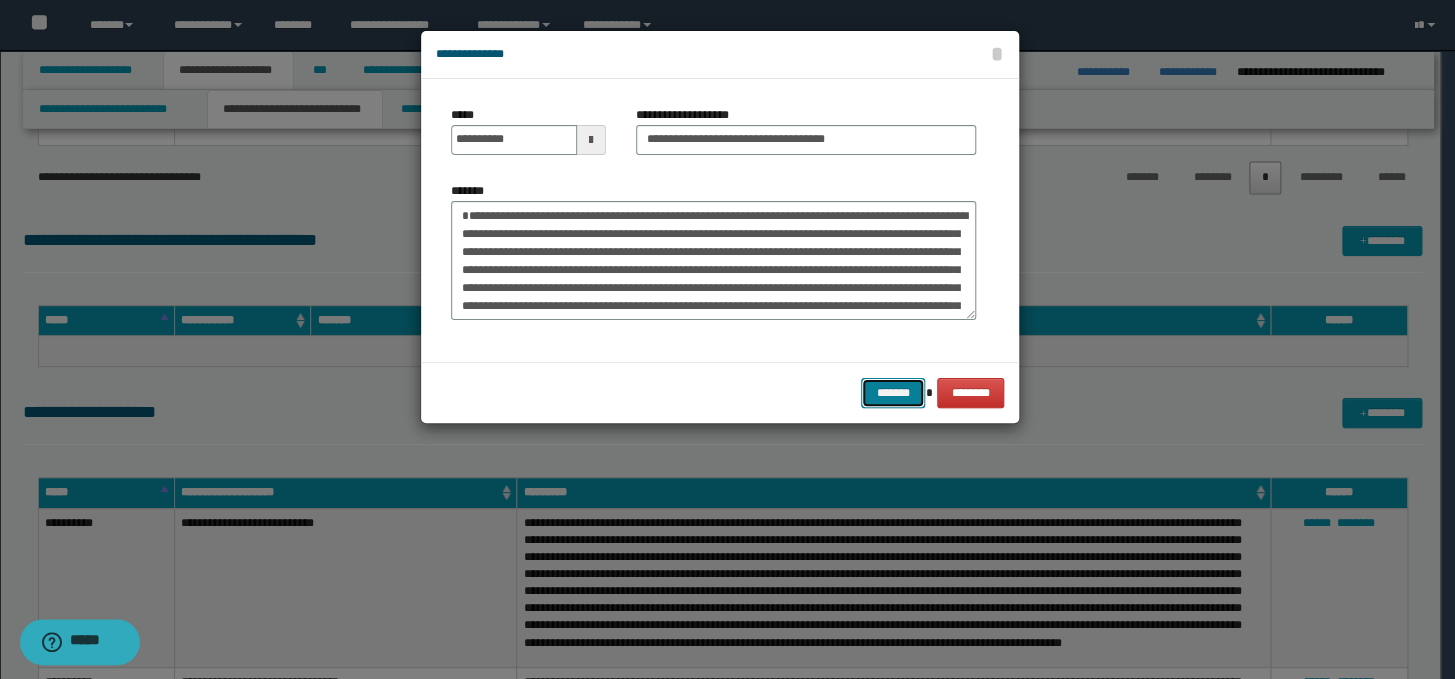 click on "*******" at bounding box center (893, 393) 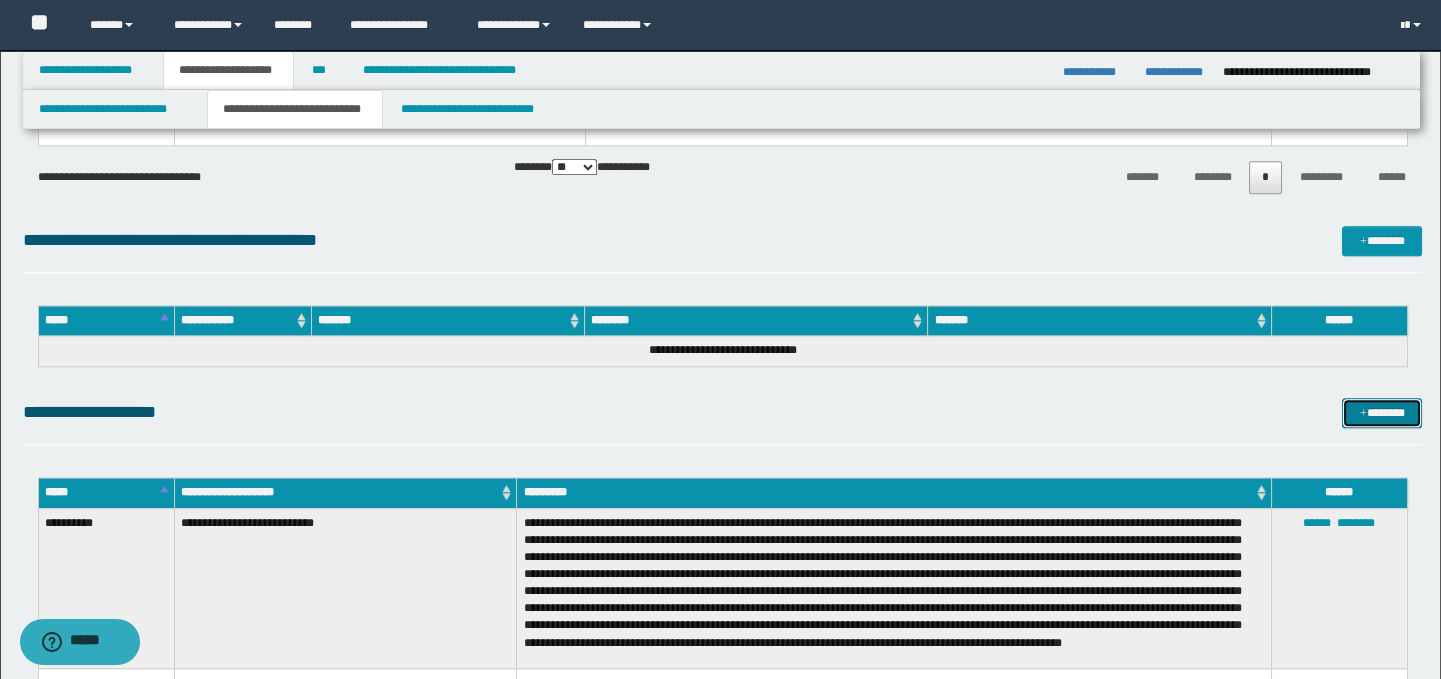 click on "*******" at bounding box center (1382, 413) 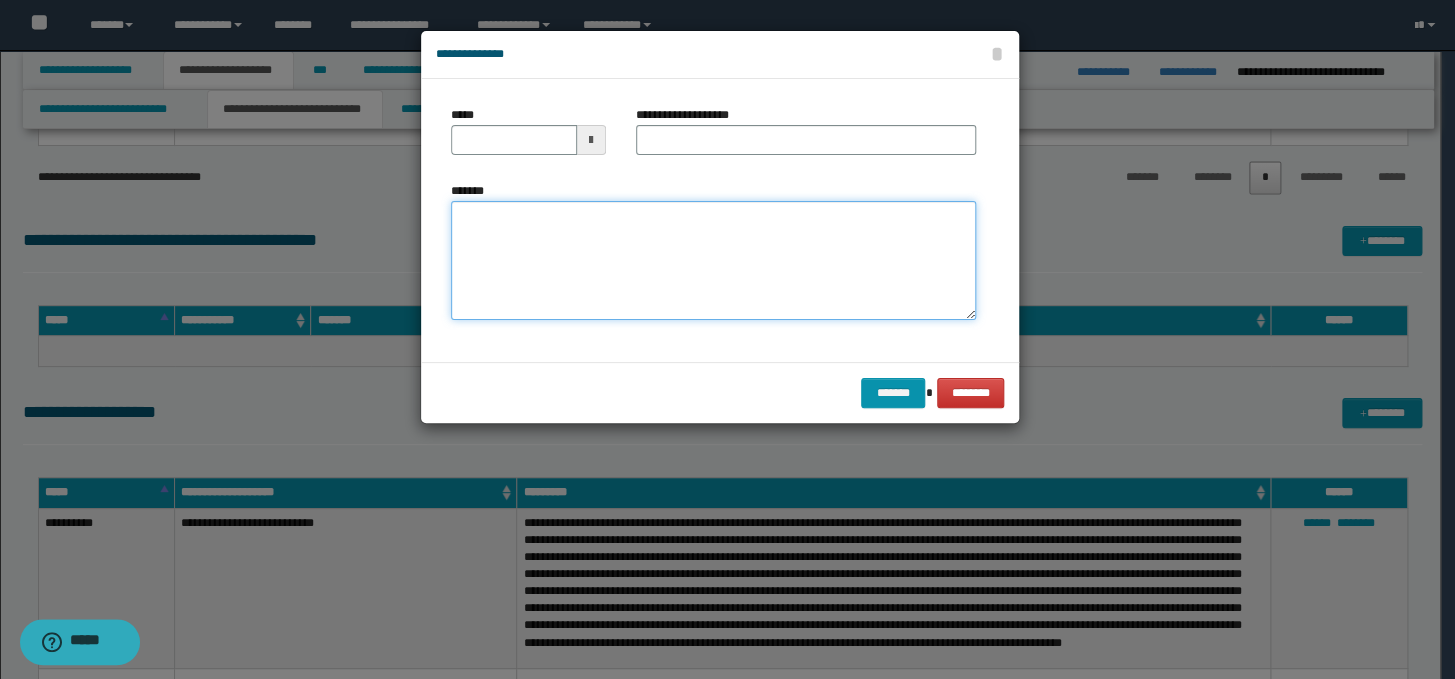 click on "*******" at bounding box center [713, 261] 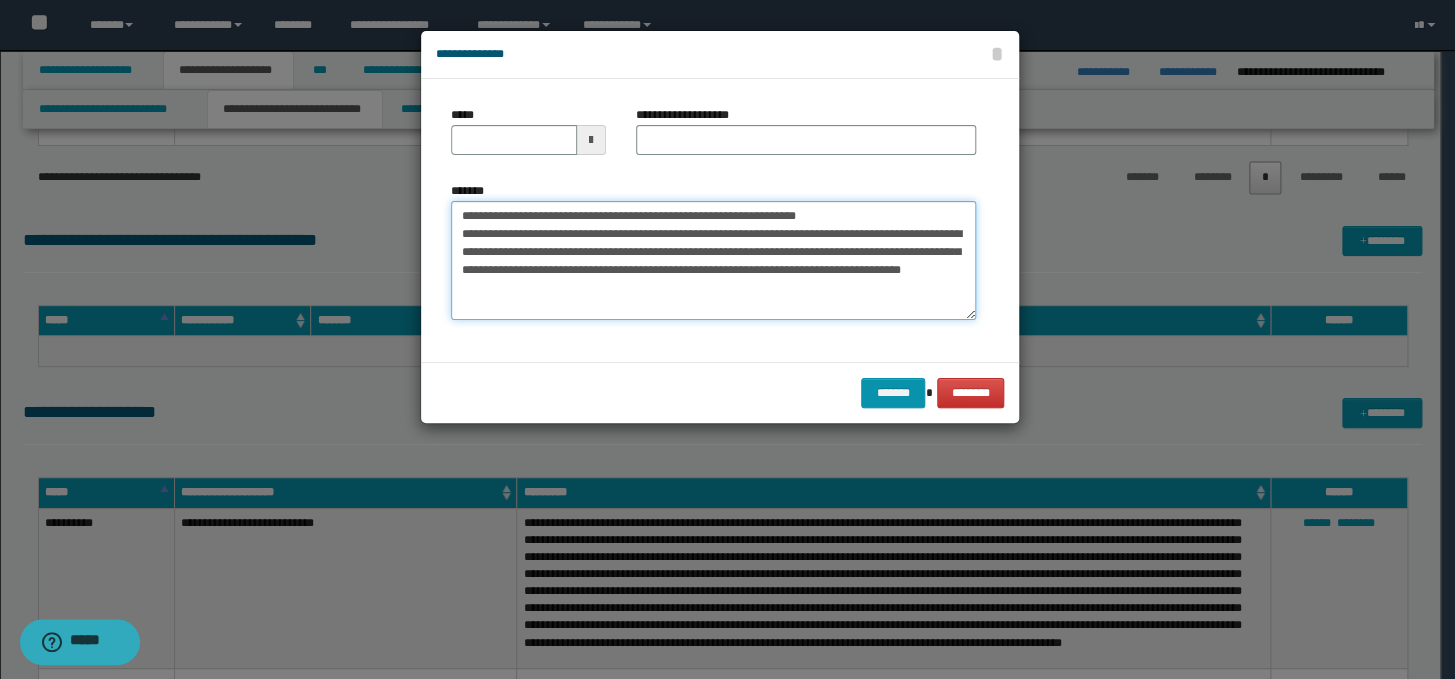 drag, startPoint x: 893, startPoint y: 219, endPoint x: 449, endPoint y: 212, distance: 444.05518 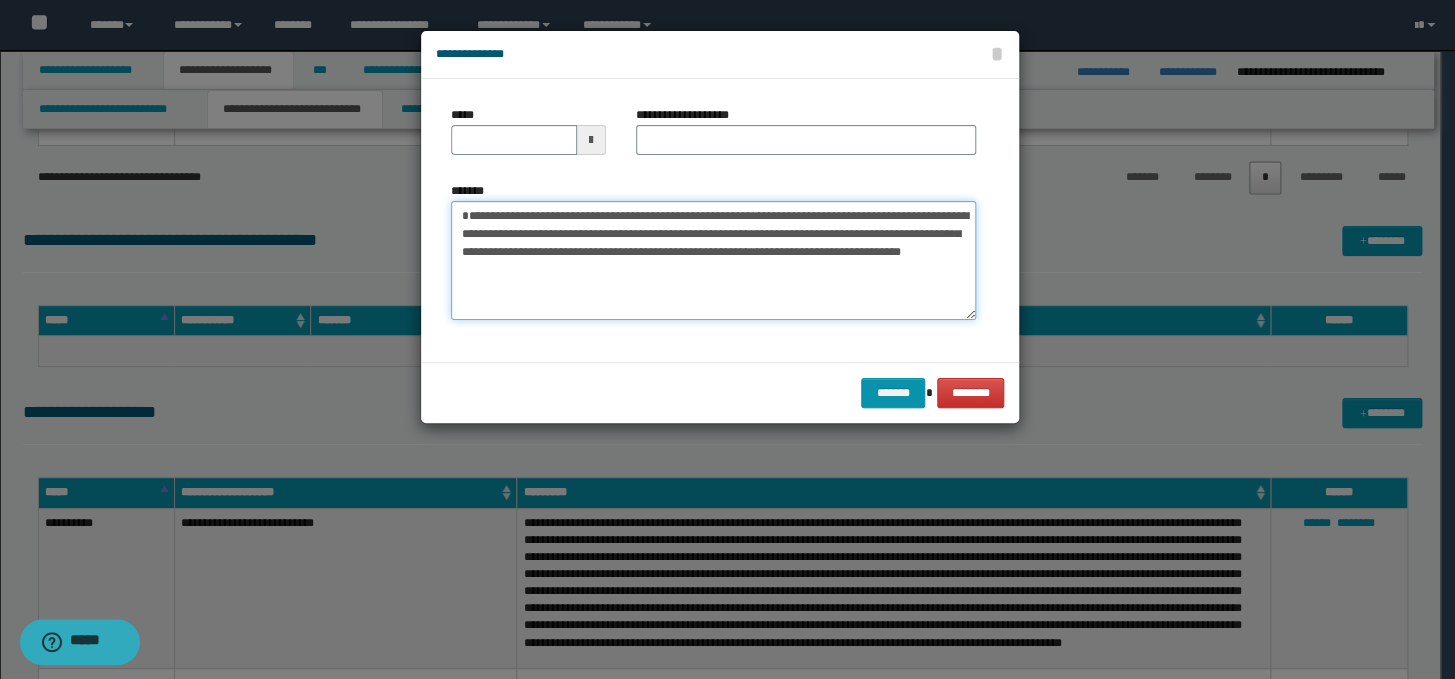 type on "**********" 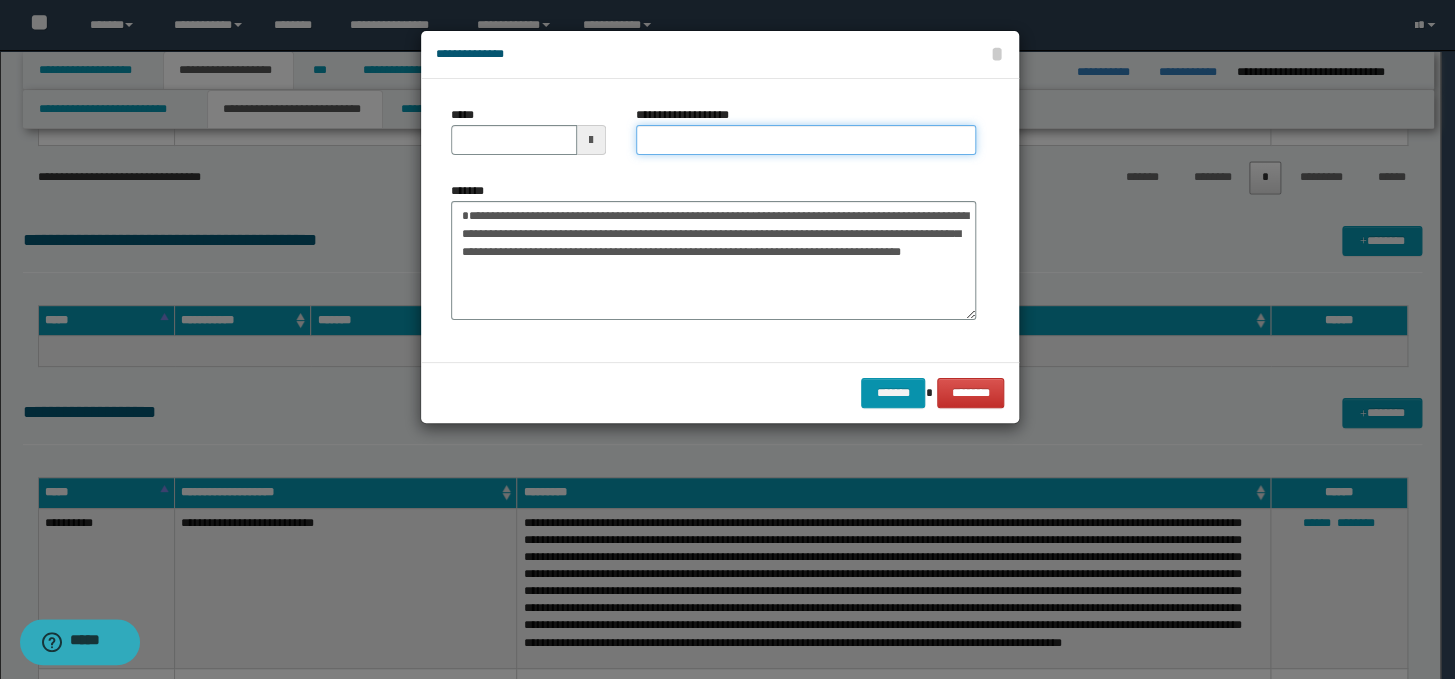 click on "**********" at bounding box center [806, 140] 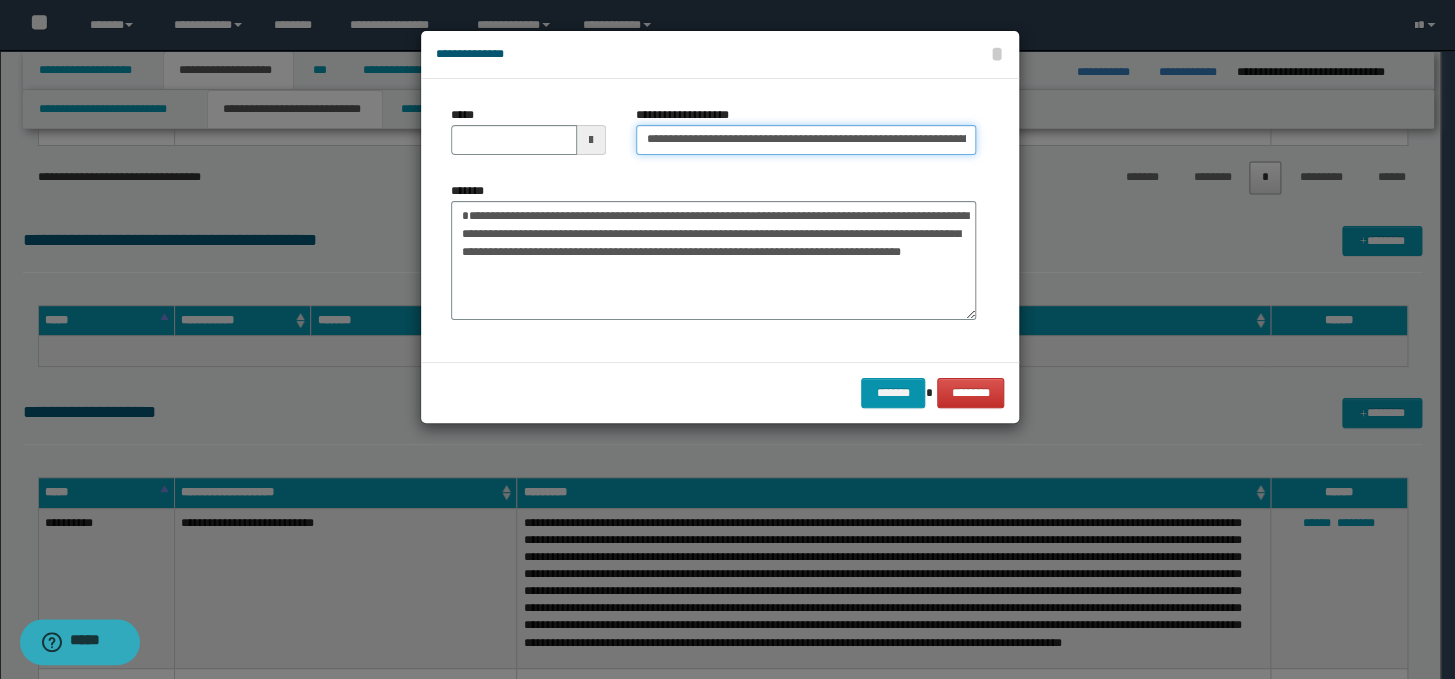 scroll, scrollTop: 0, scrollLeft: 108, axis: horizontal 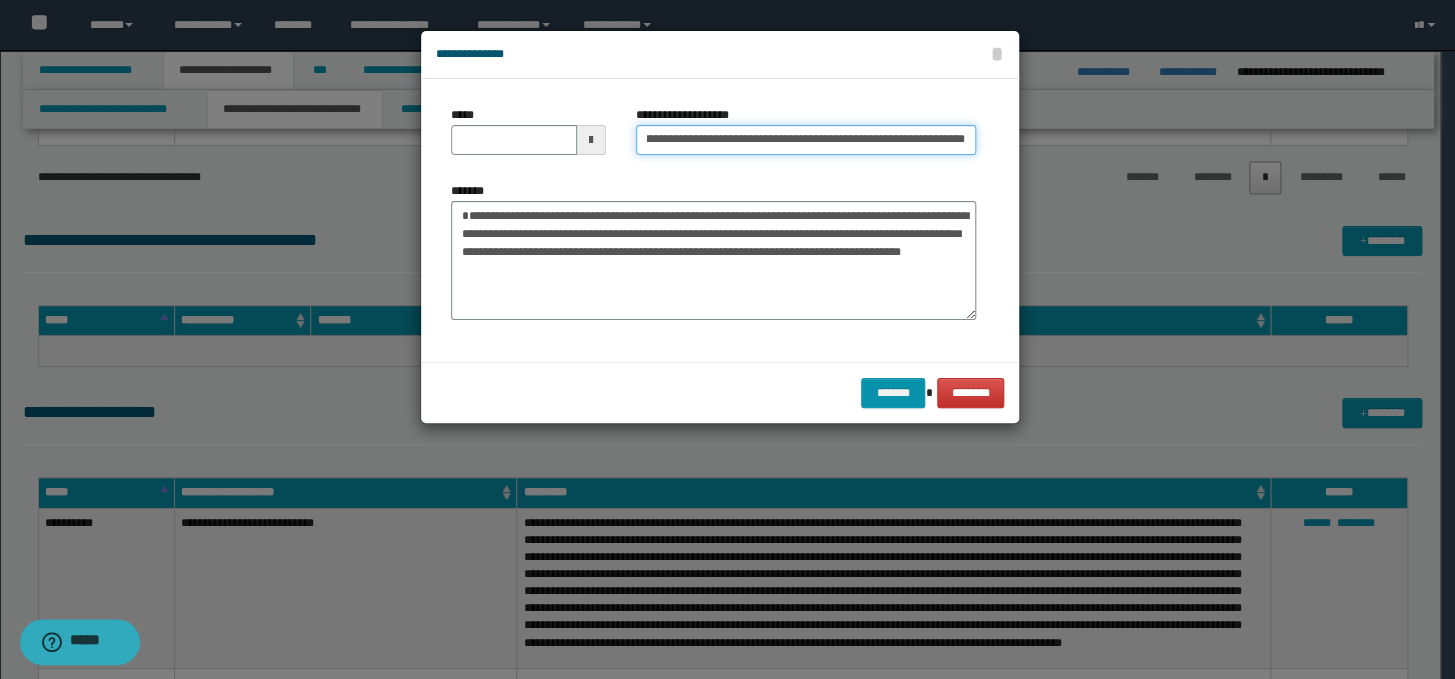 click on "**********" at bounding box center [806, 140] 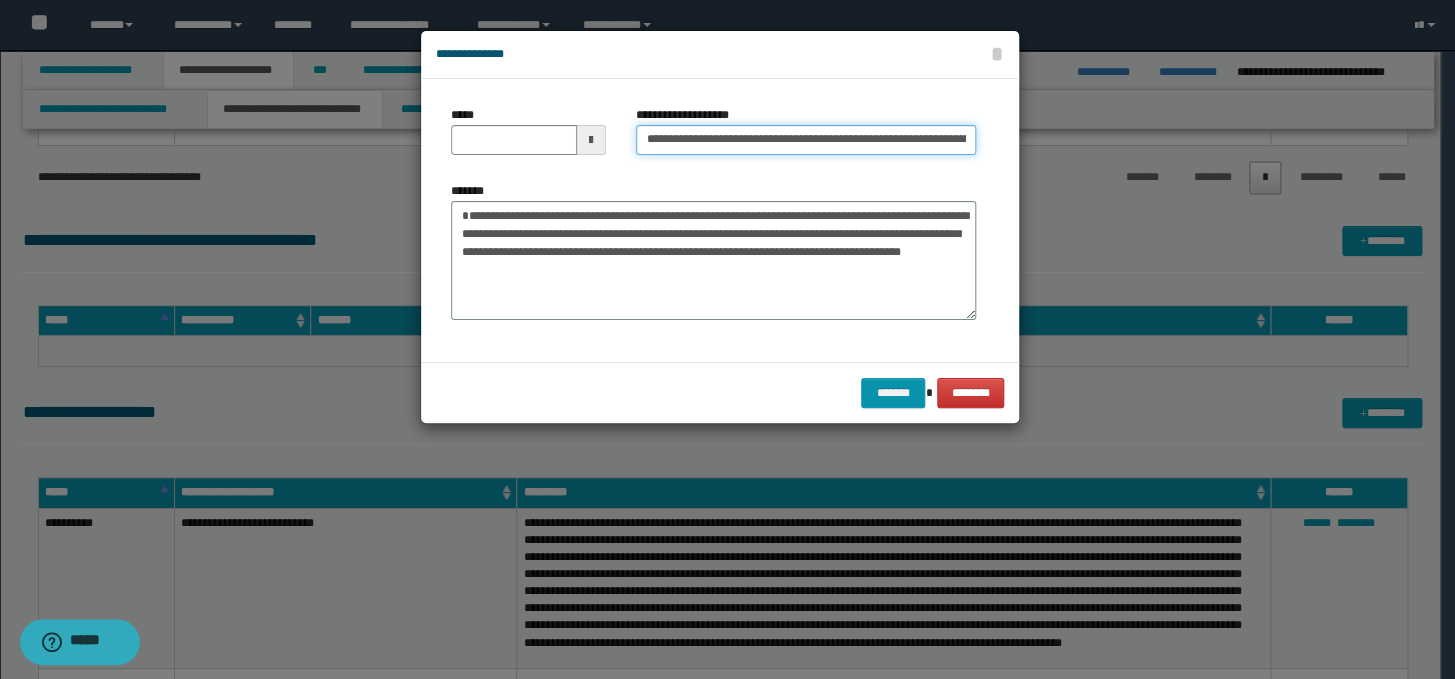 drag, startPoint x: 705, startPoint y: 141, endPoint x: 632, endPoint y: 134, distance: 73.33485 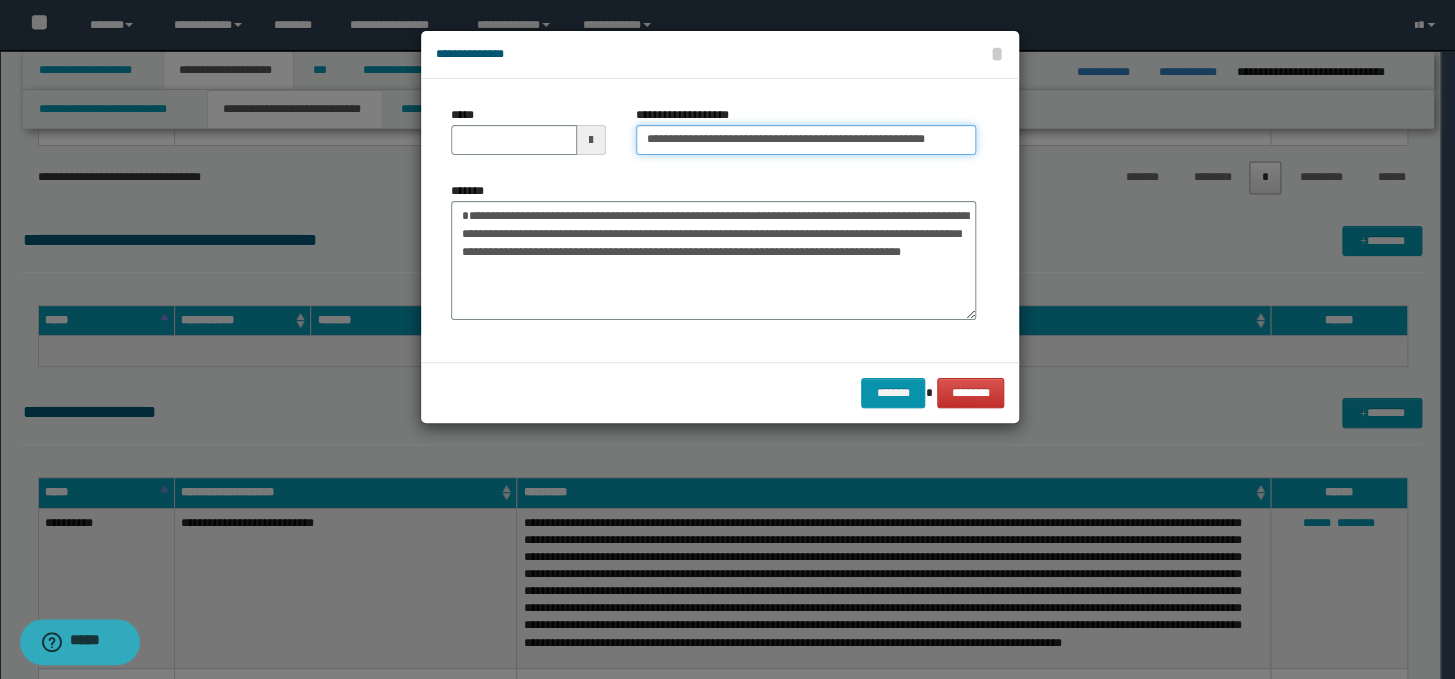 type 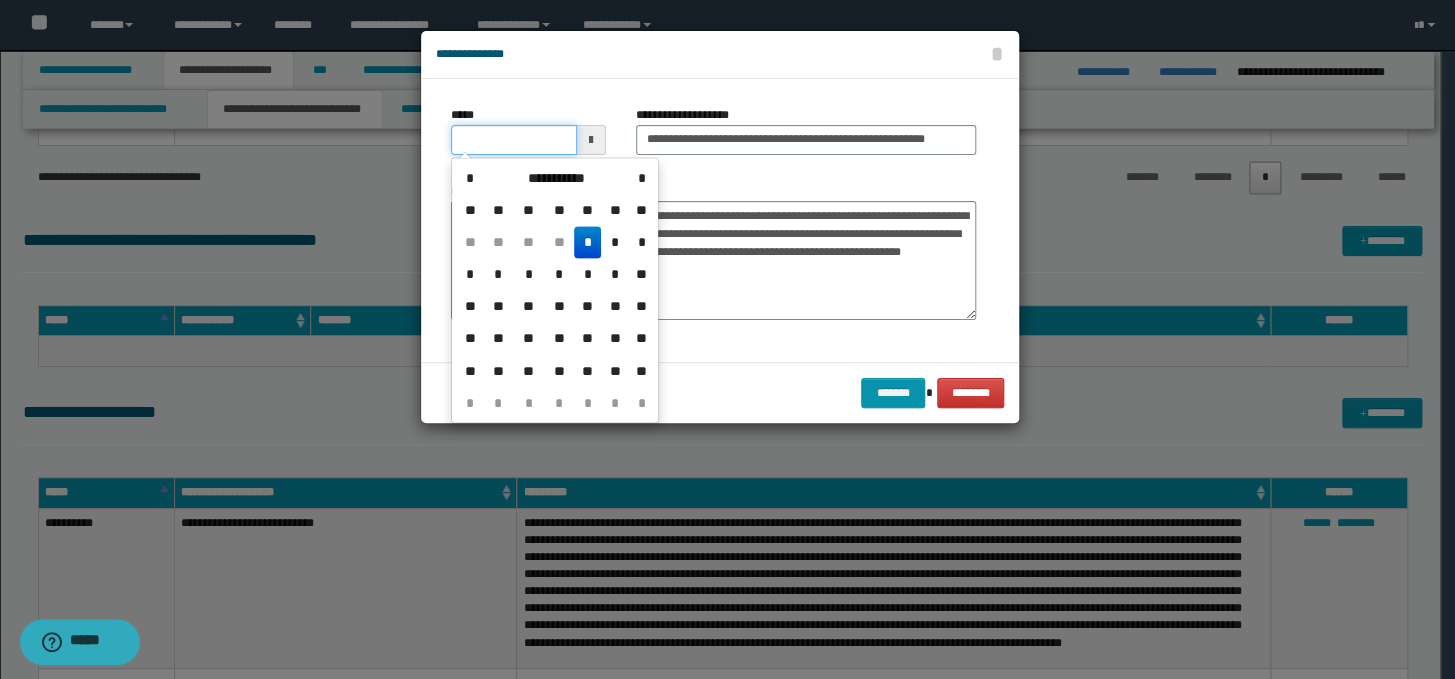 click on "*****" at bounding box center [514, 140] 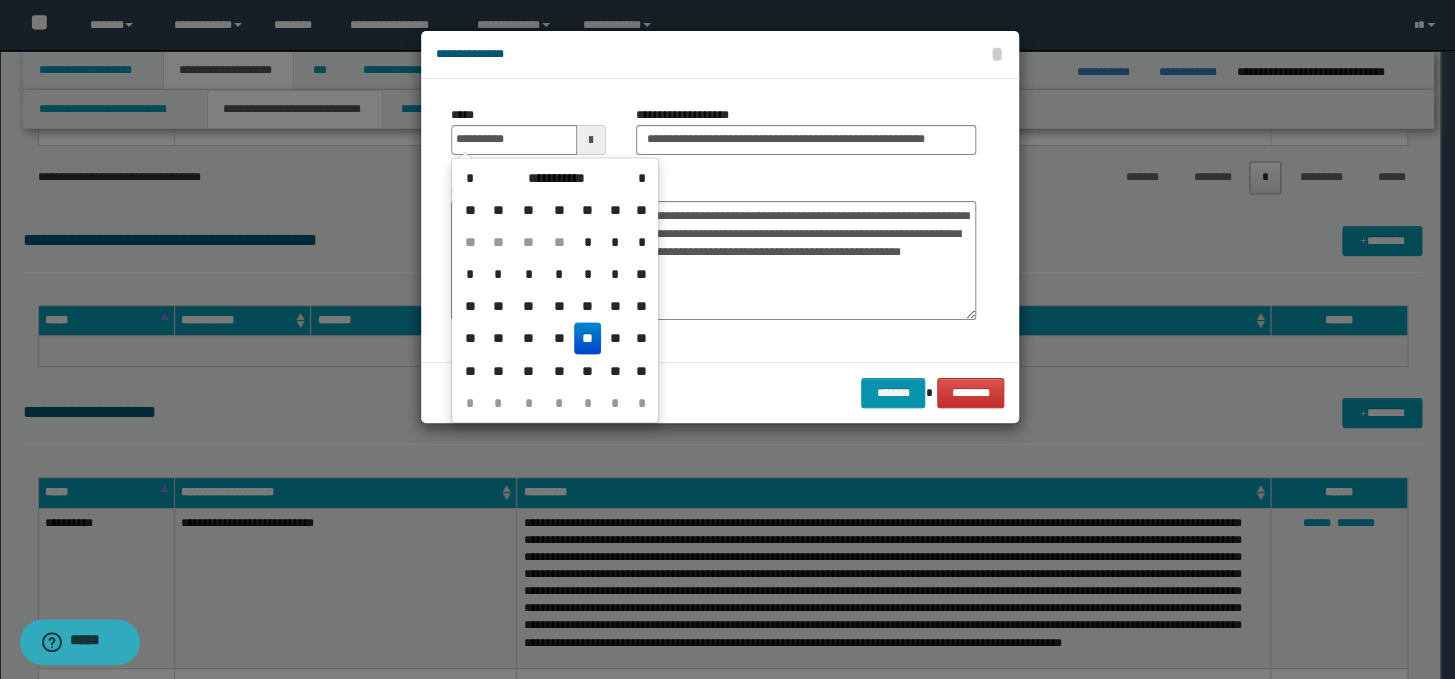click on "**" at bounding box center (588, 338) 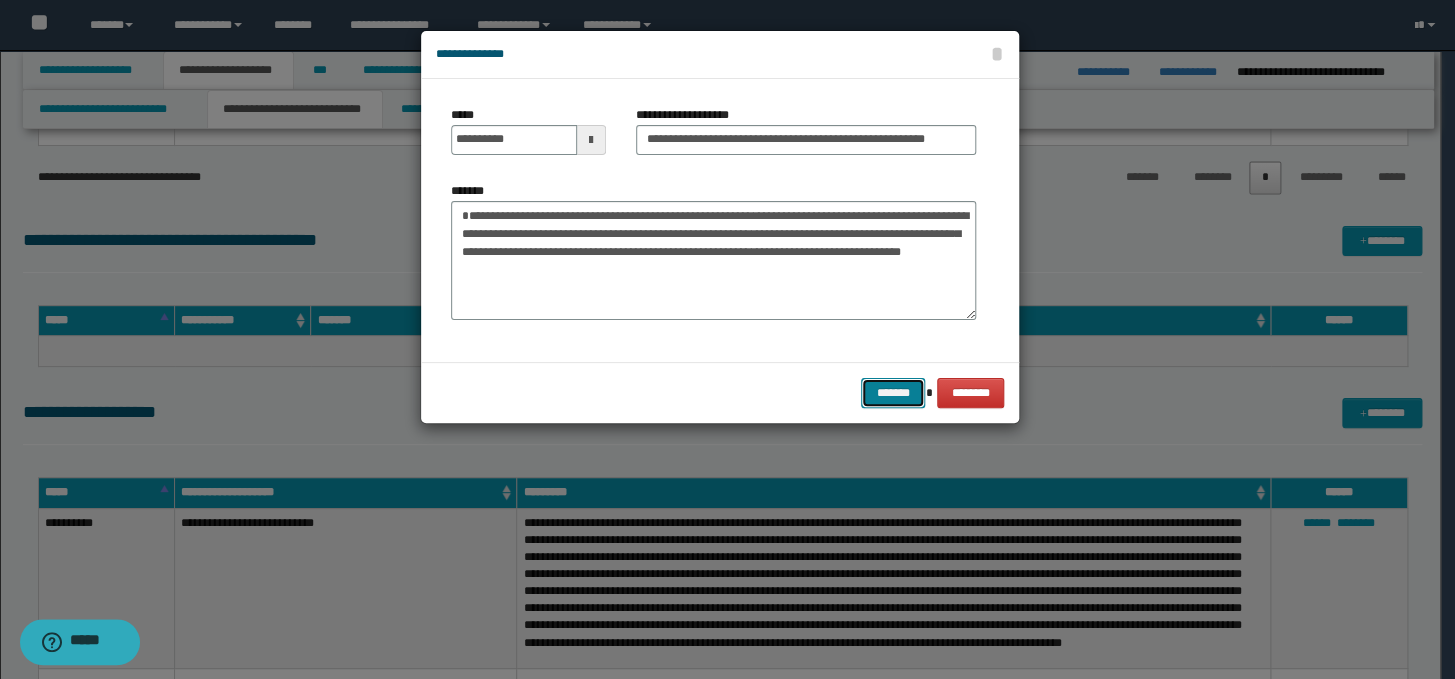 click on "*******" at bounding box center (893, 393) 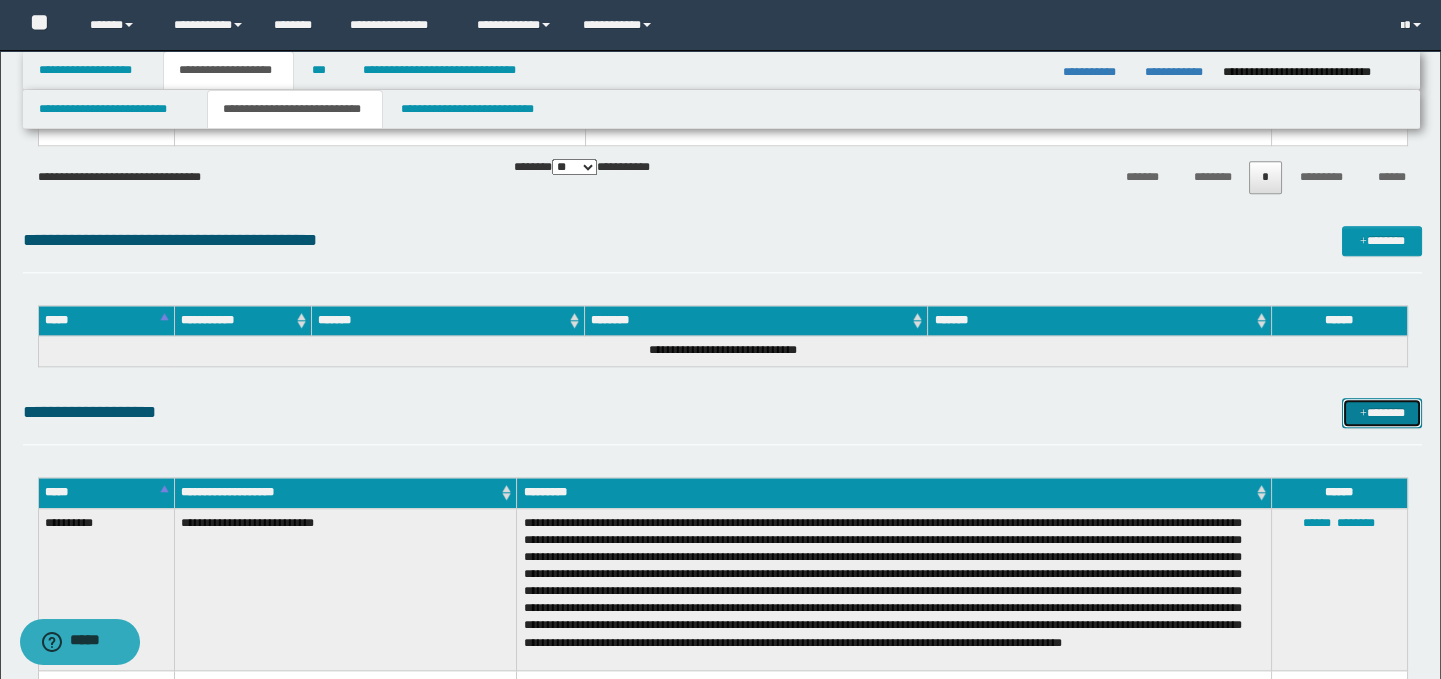 click on "*******" at bounding box center [1382, 413] 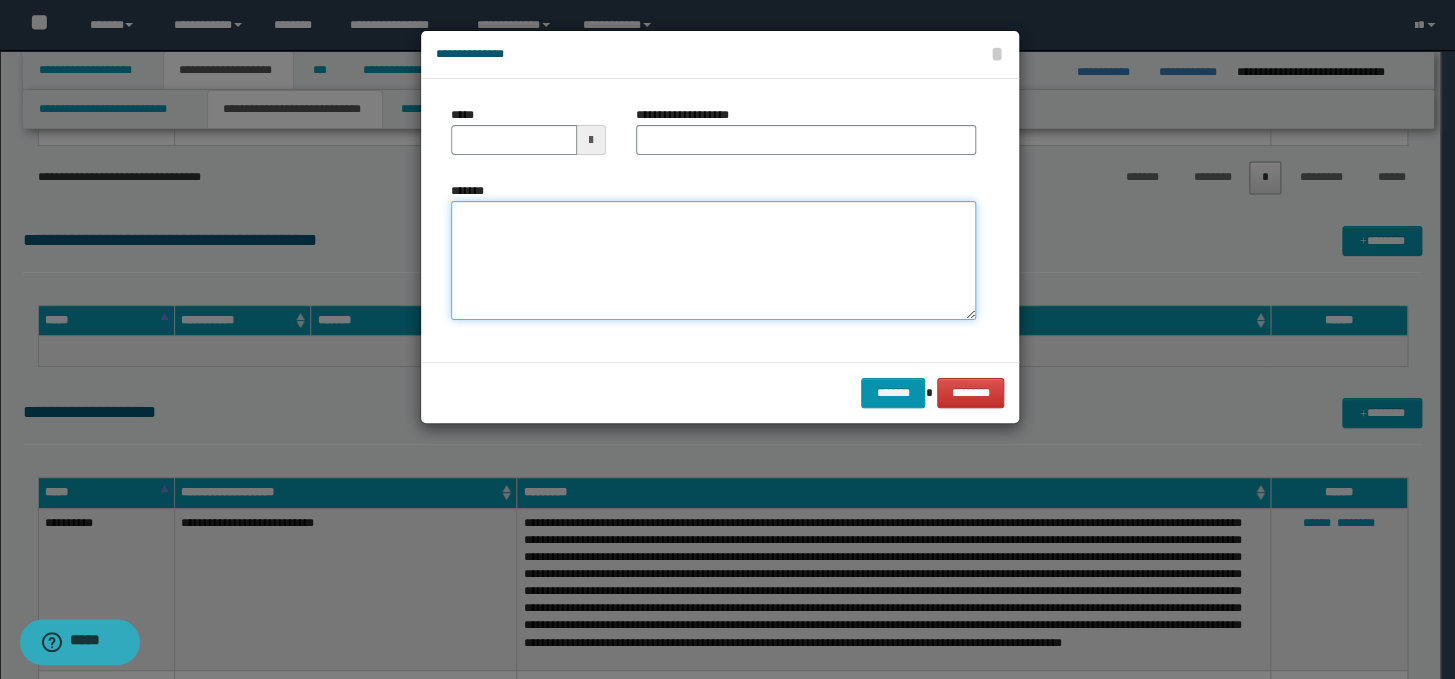 paste on "**********" 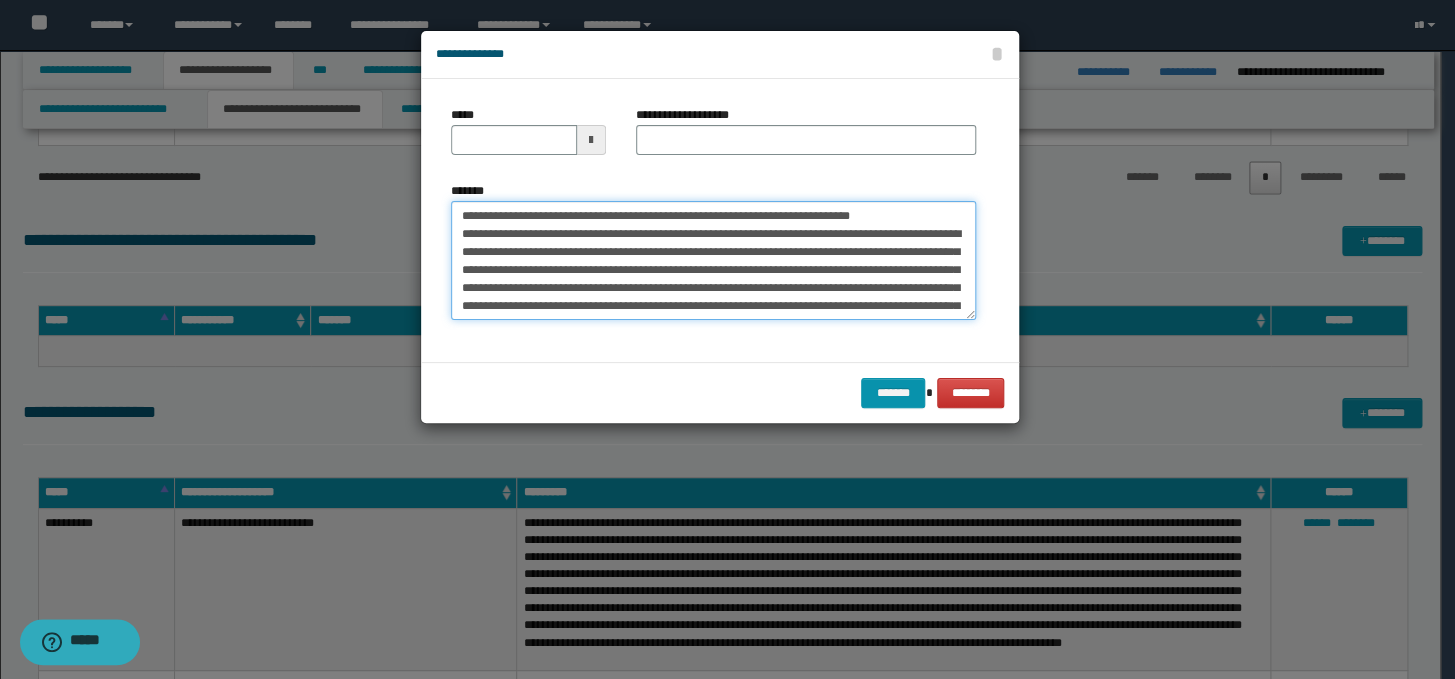 click on "*******" at bounding box center [713, 261] 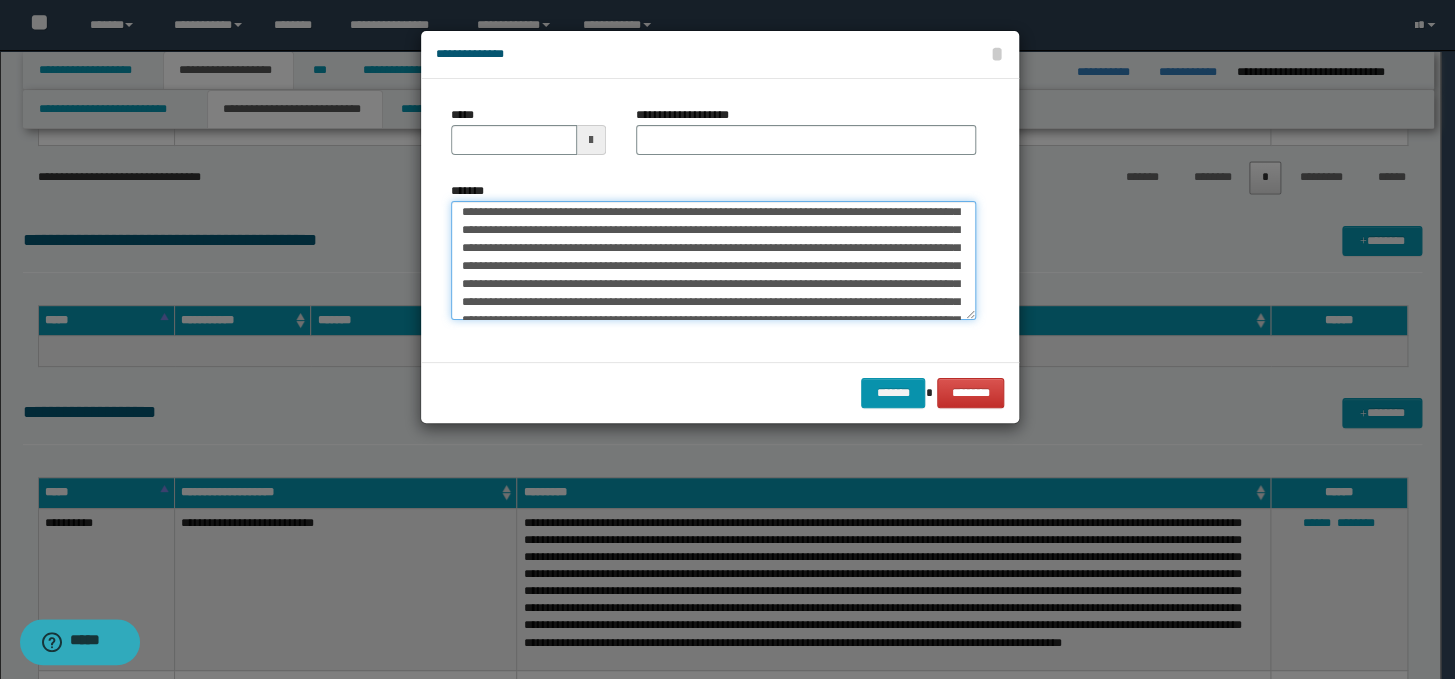 scroll, scrollTop: 0, scrollLeft: 0, axis: both 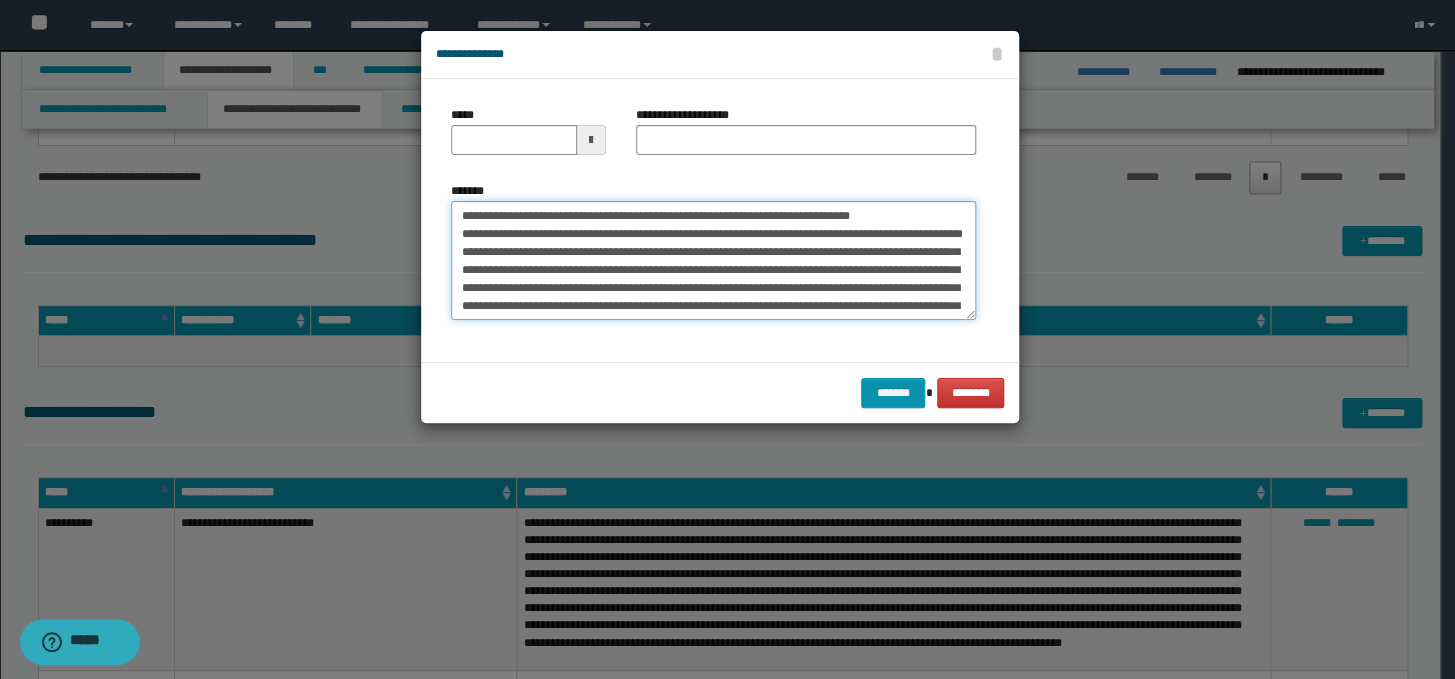 drag, startPoint x: 494, startPoint y: 231, endPoint x: 446, endPoint y: 210, distance: 52.392746 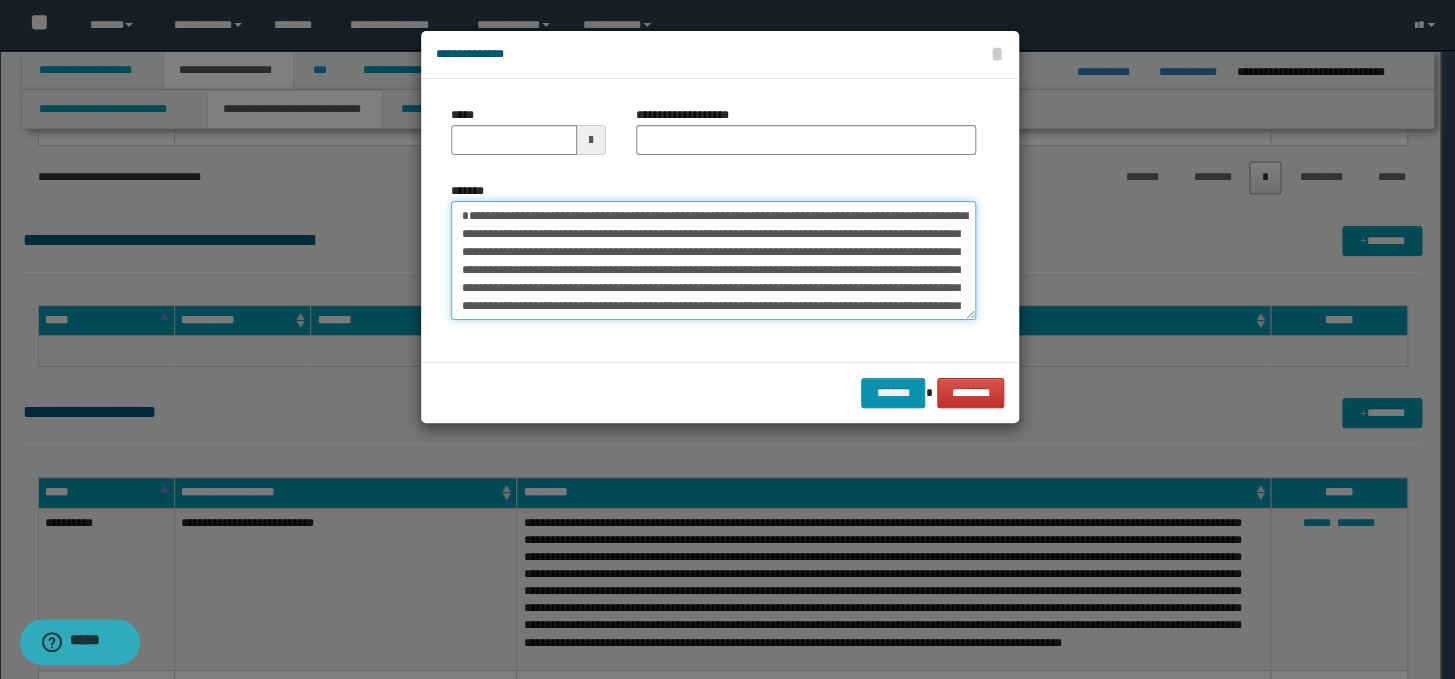 type on "**********" 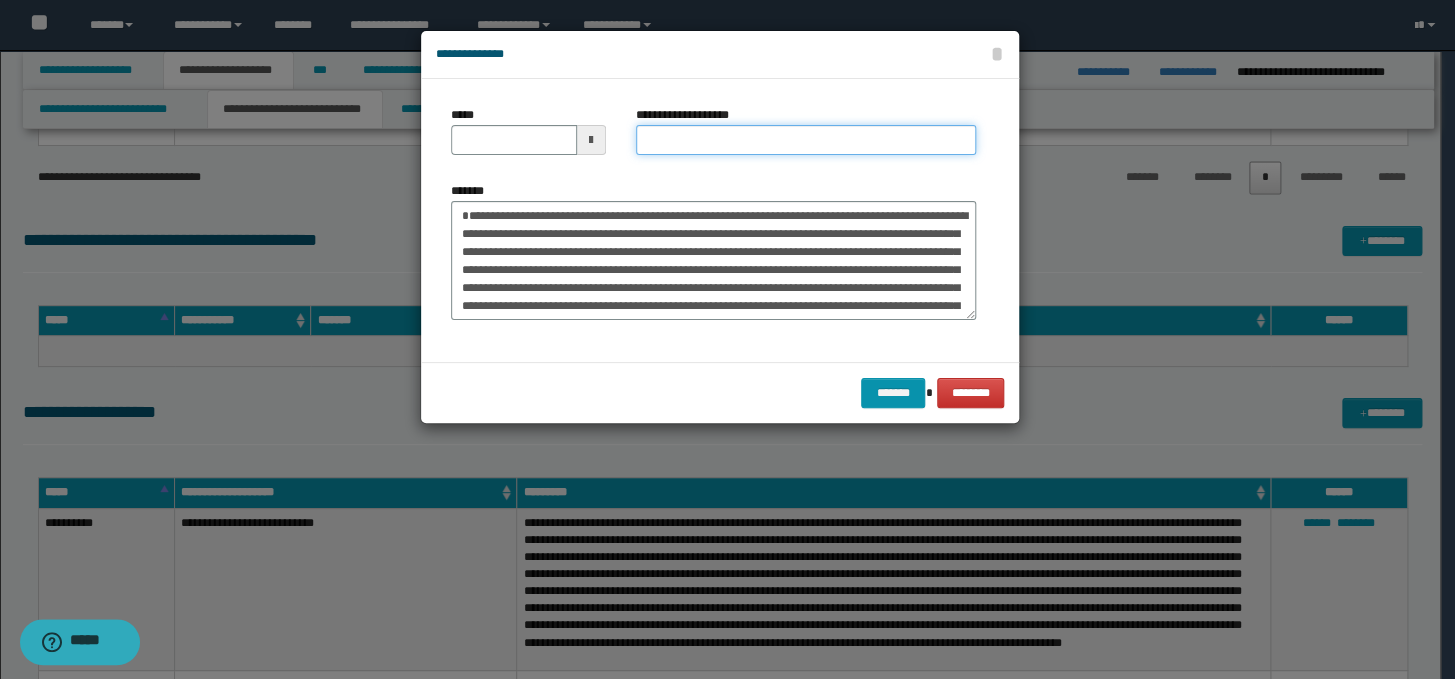 click on "**********" at bounding box center (806, 140) 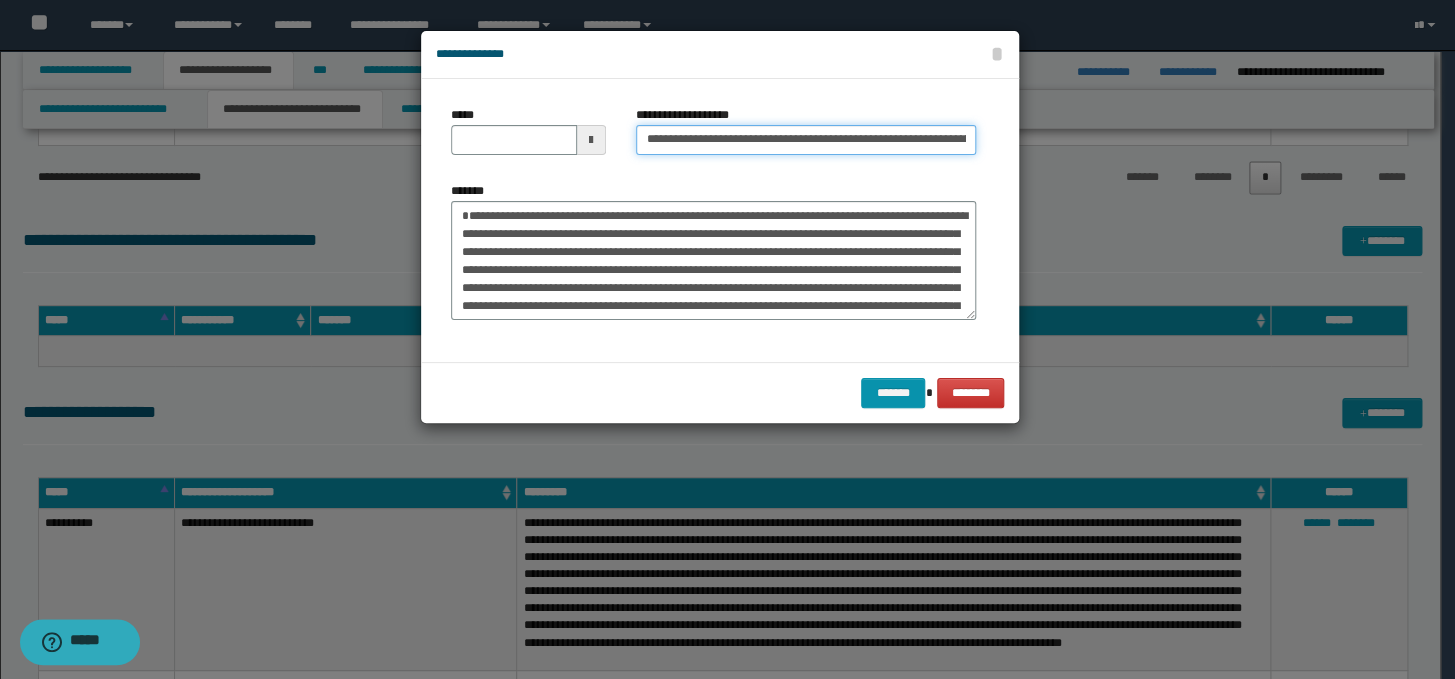 scroll, scrollTop: 0, scrollLeft: 192, axis: horizontal 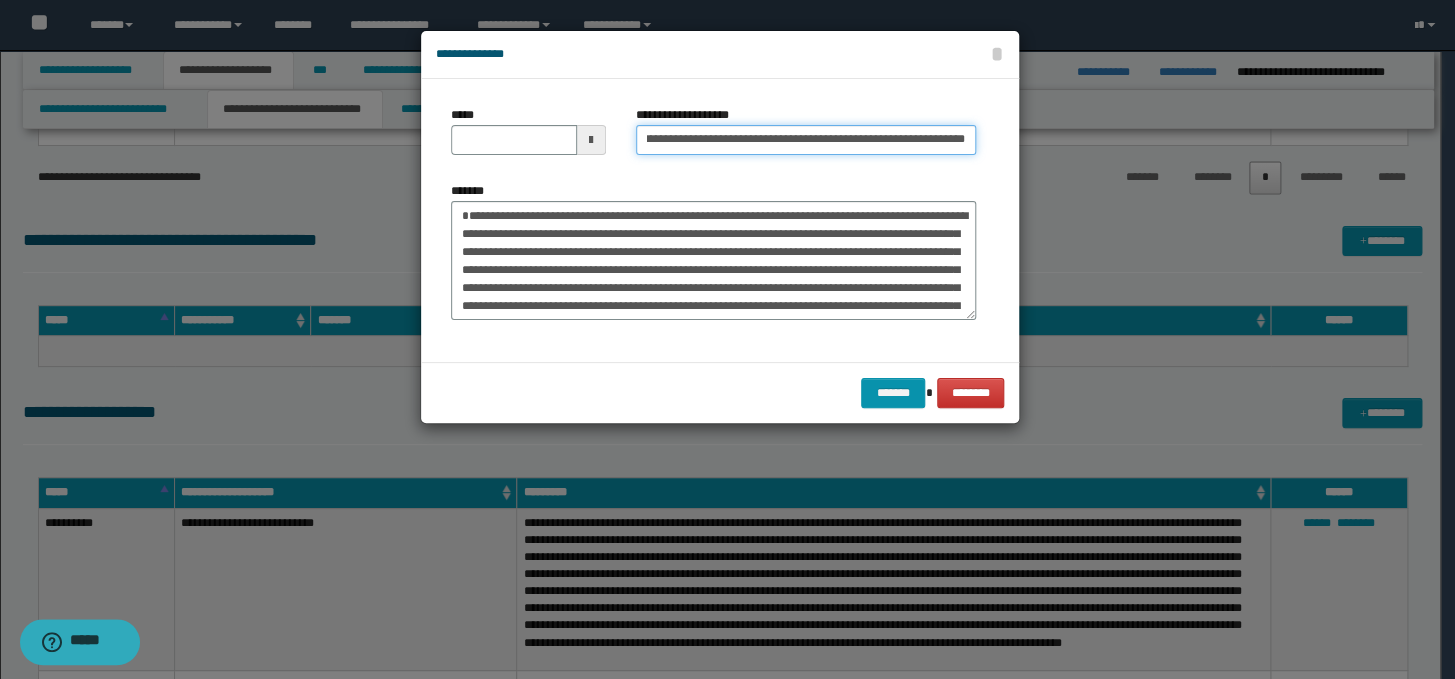 click on "**********" at bounding box center [806, 140] 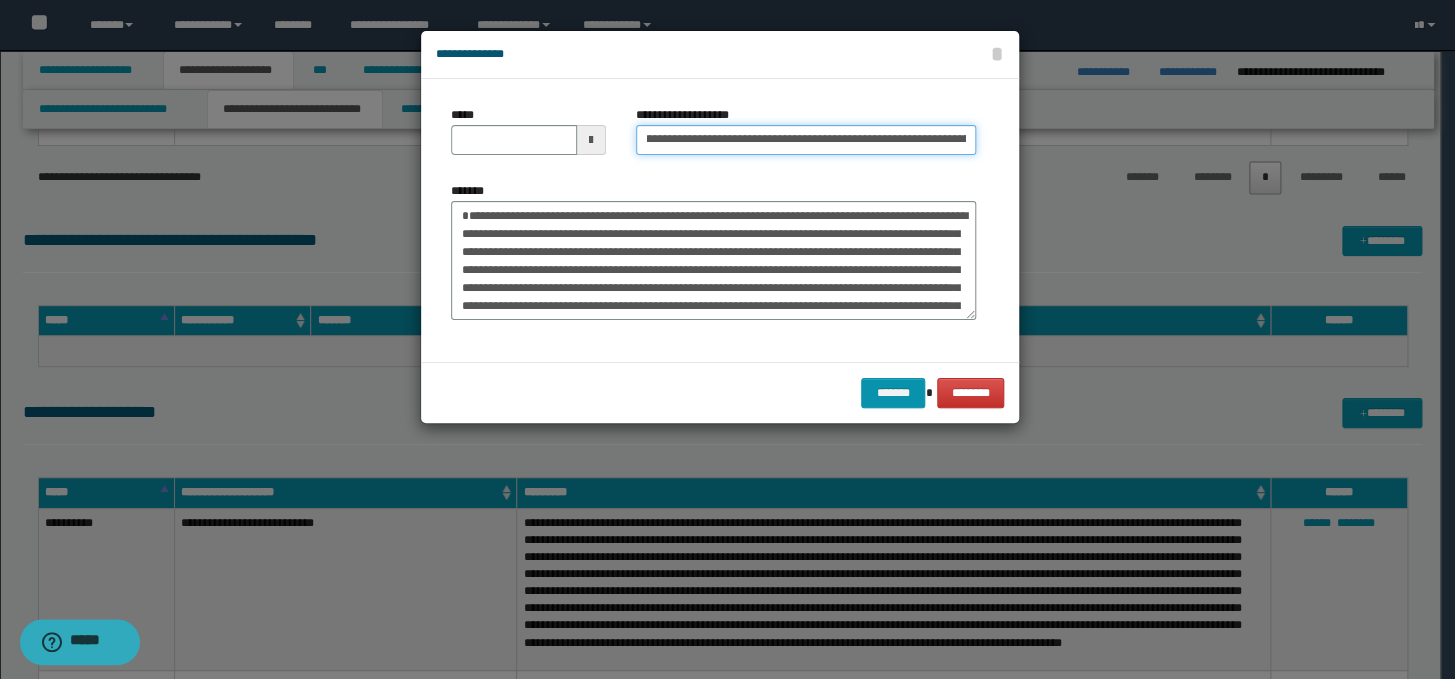 scroll, scrollTop: 0, scrollLeft: 0, axis: both 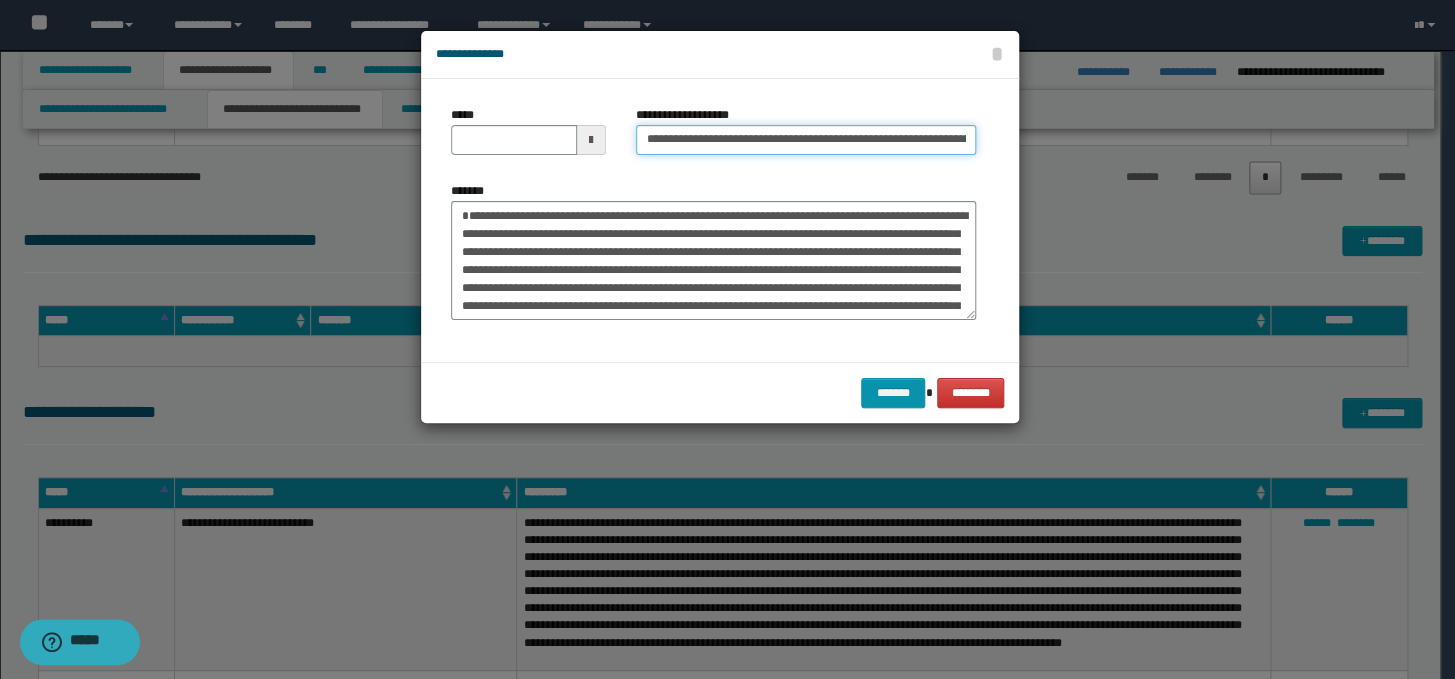 drag, startPoint x: 708, startPoint y: 145, endPoint x: 645, endPoint y: 139, distance: 63.28507 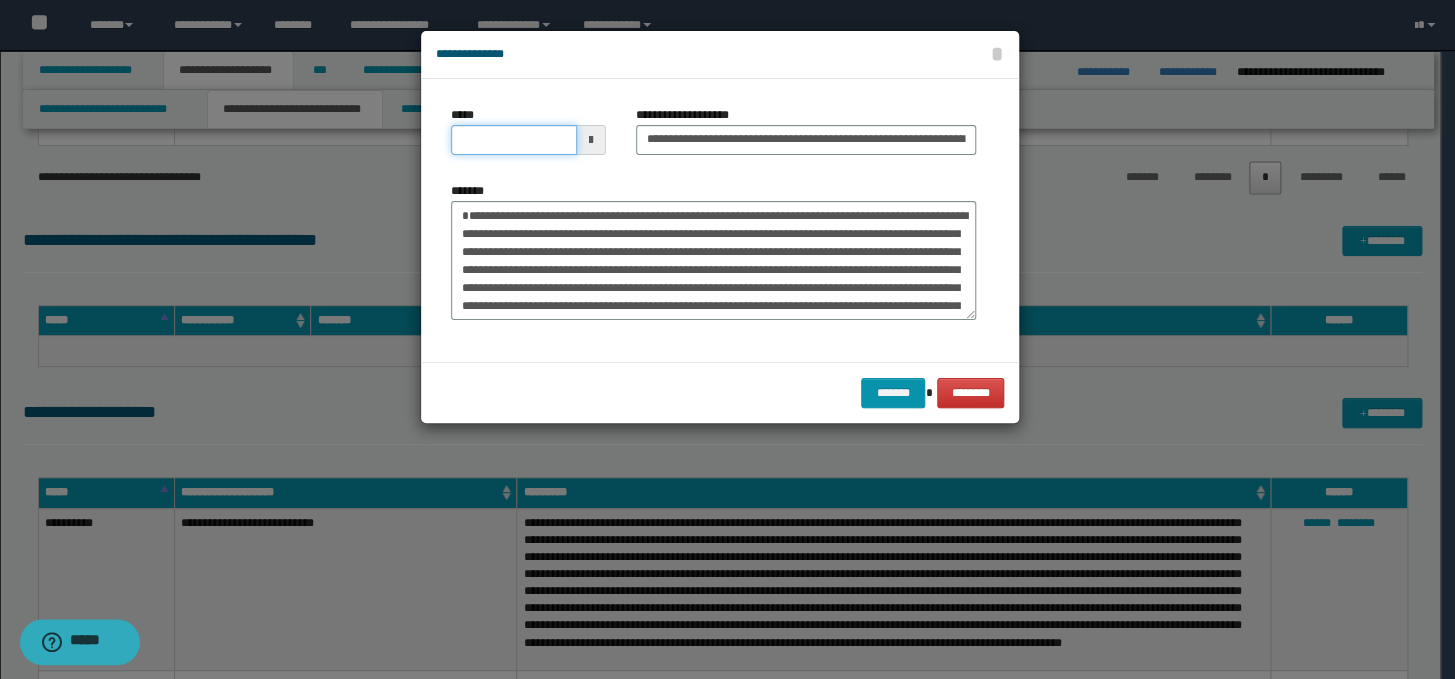 click on "*****" at bounding box center [514, 140] 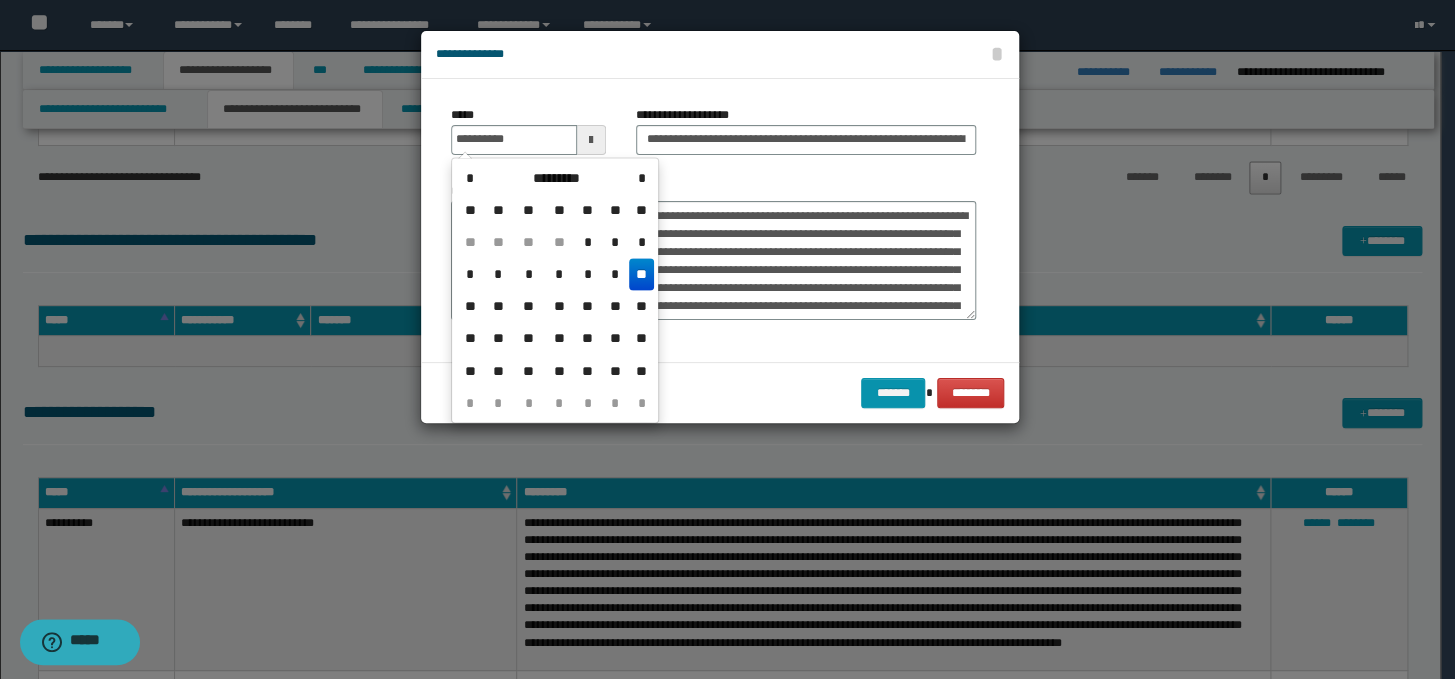 click on "**" at bounding box center (641, 274) 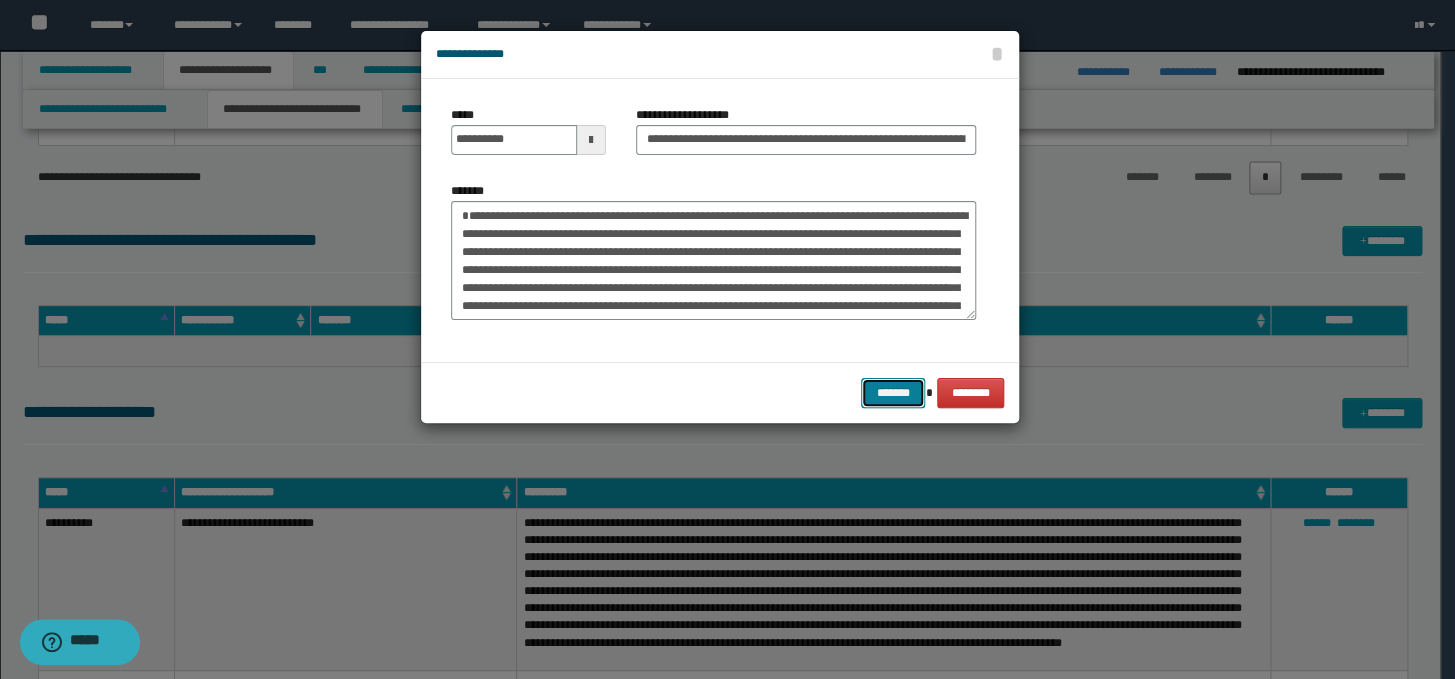 click on "*******" at bounding box center (893, 393) 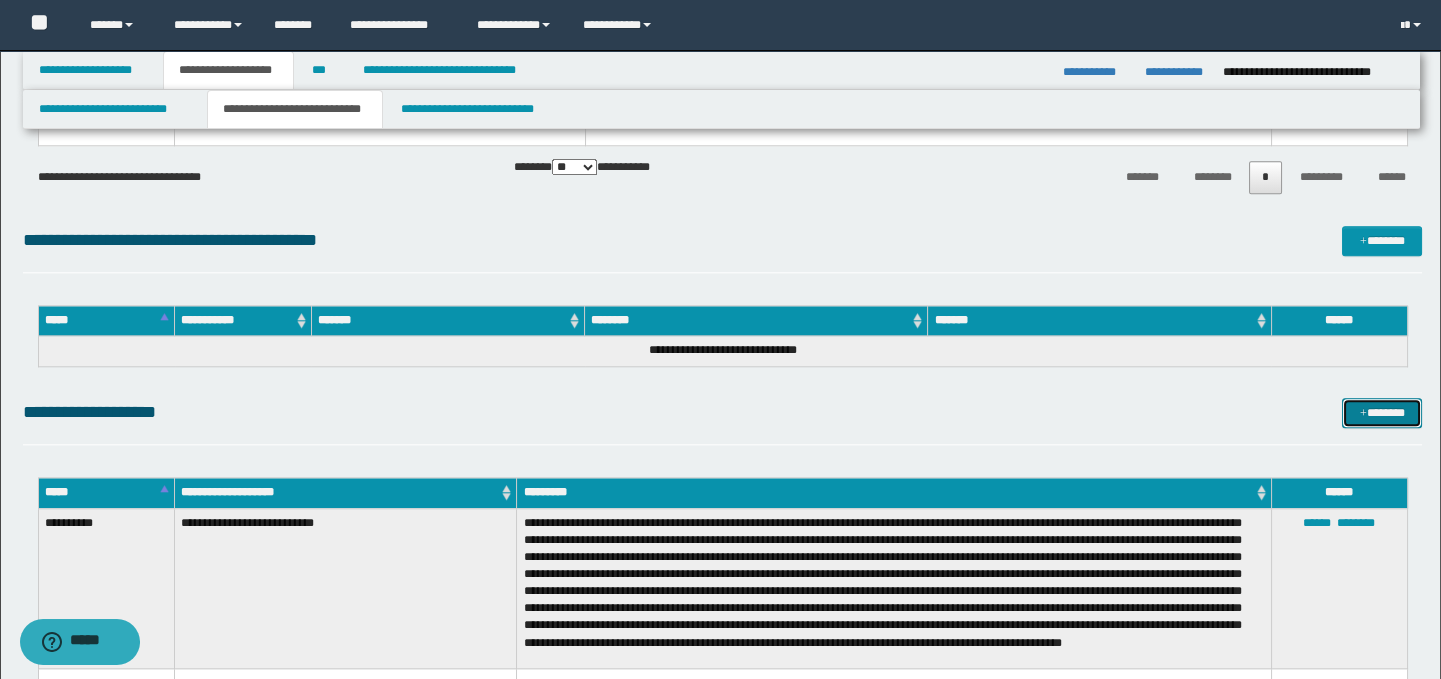 click on "*******" at bounding box center [1382, 413] 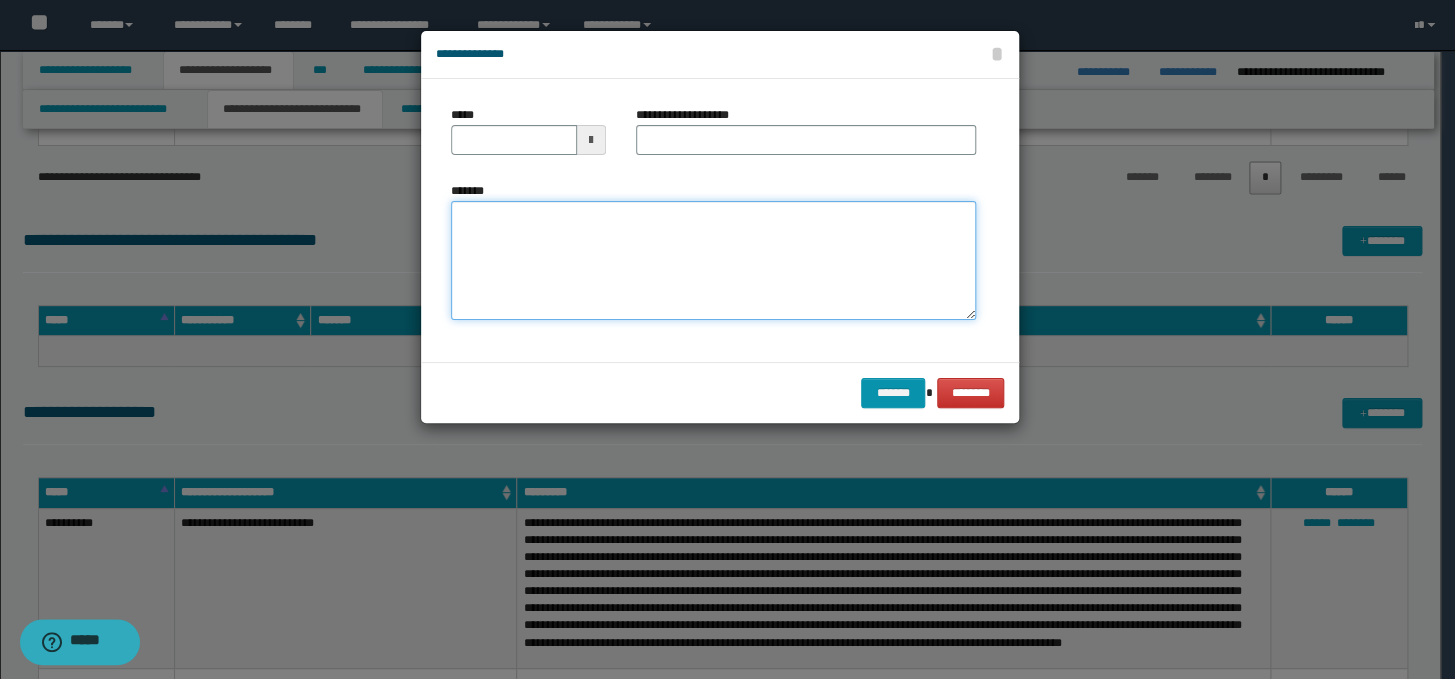 click on "*******" at bounding box center [713, 261] 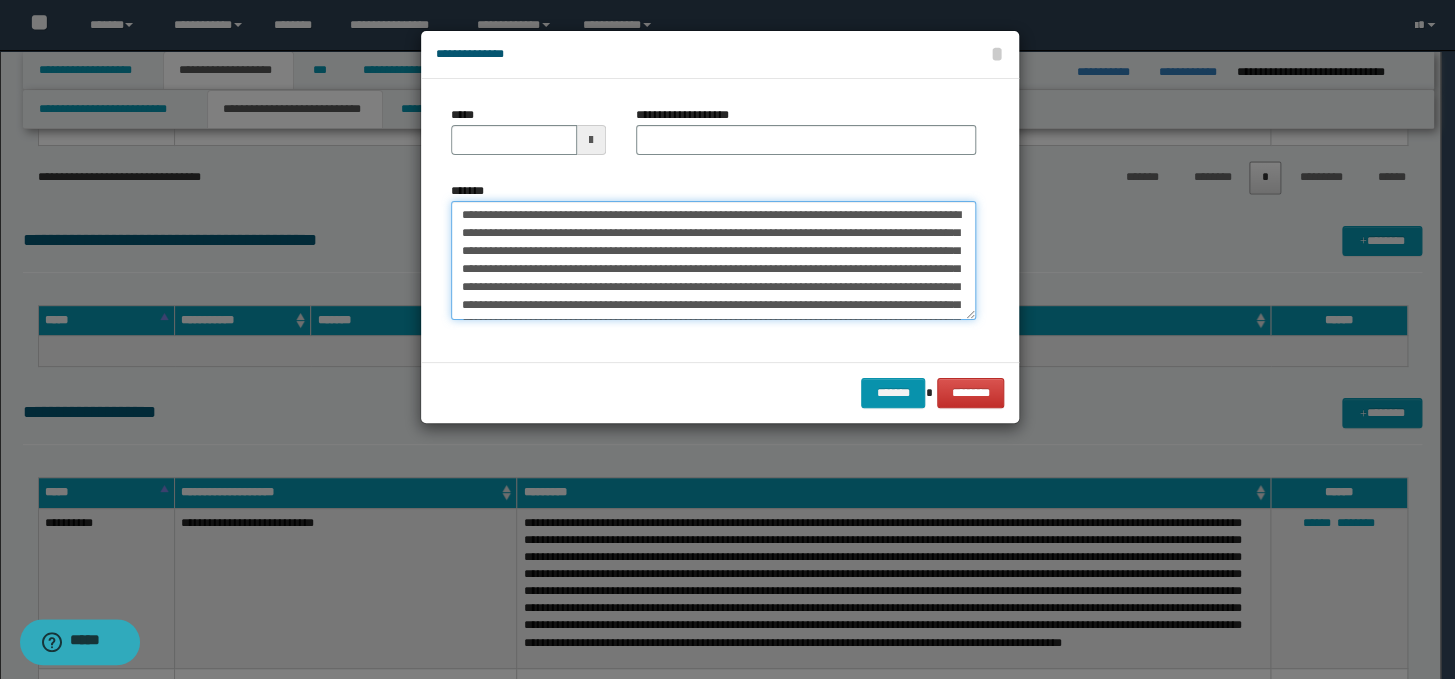 scroll, scrollTop: 0, scrollLeft: 0, axis: both 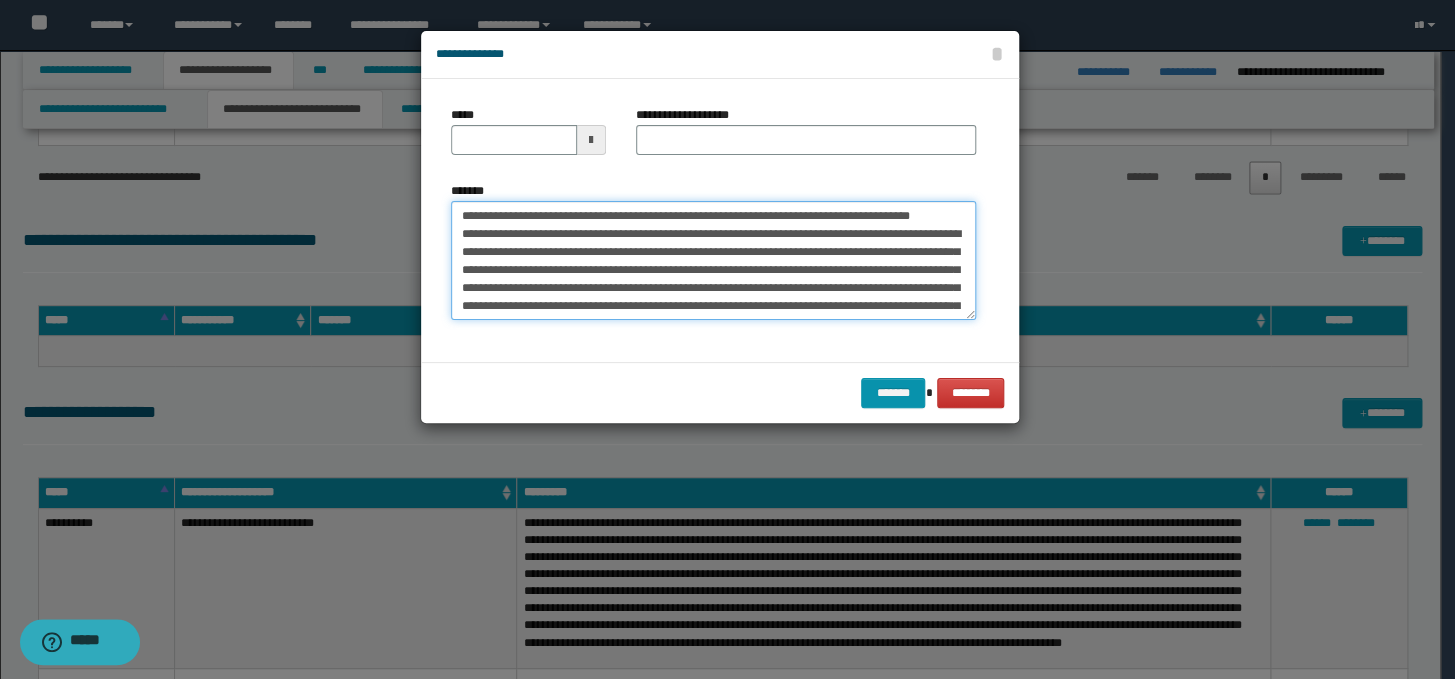 drag, startPoint x: 538, startPoint y: 231, endPoint x: 448, endPoint y: 209, distance: 92.64988 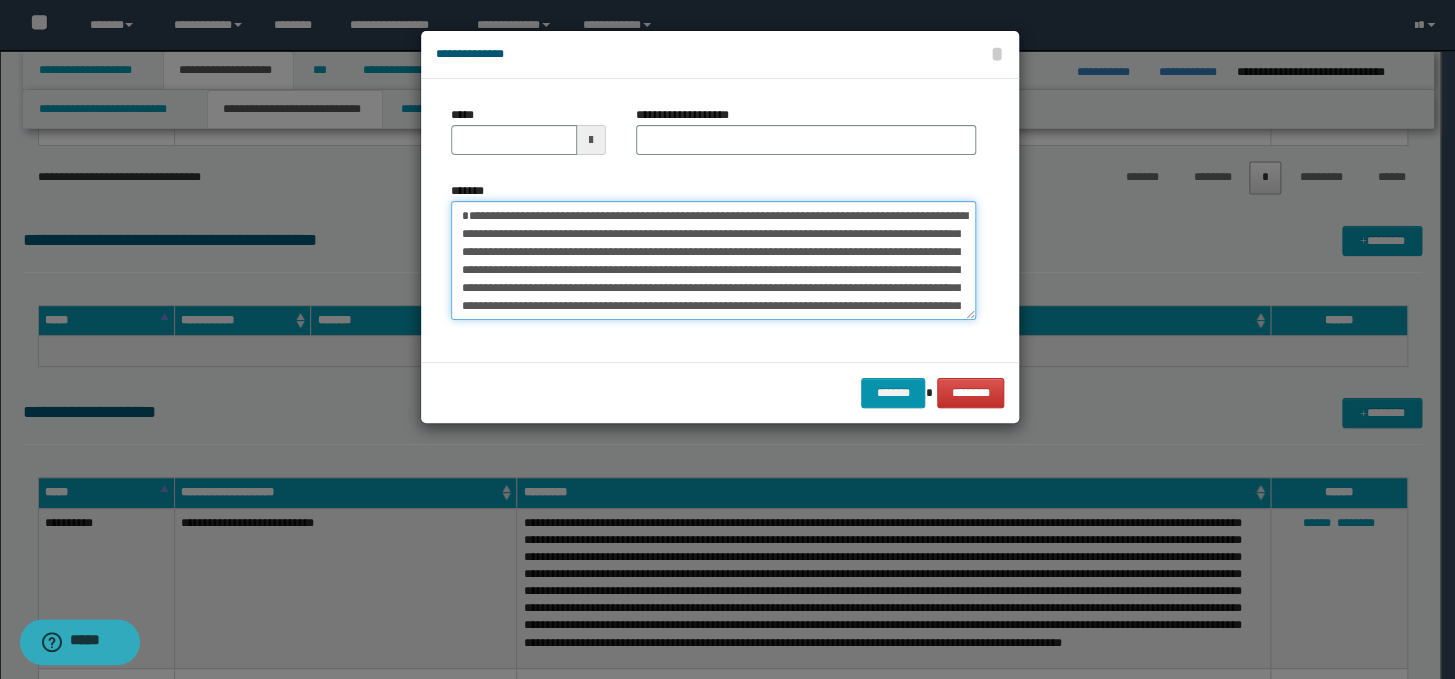 type on "**********" 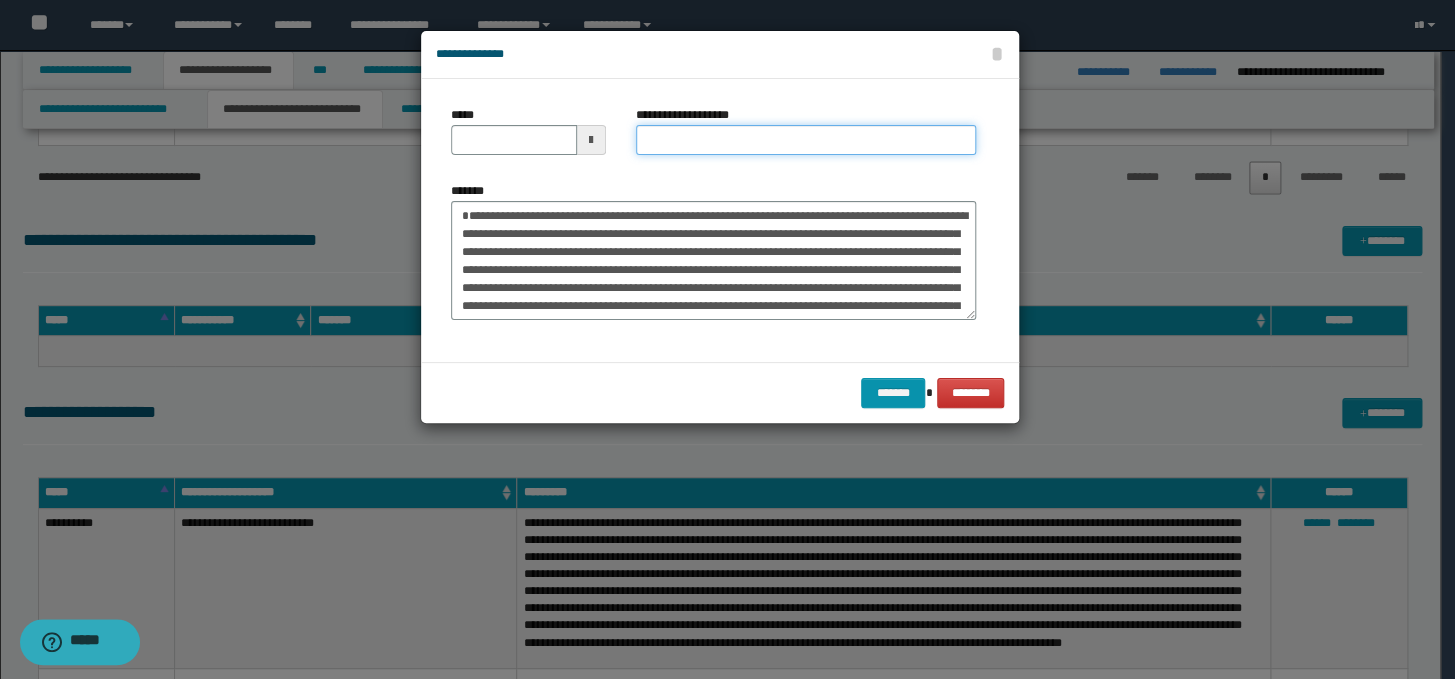 click on "**********" at bounding box center (806, 140) 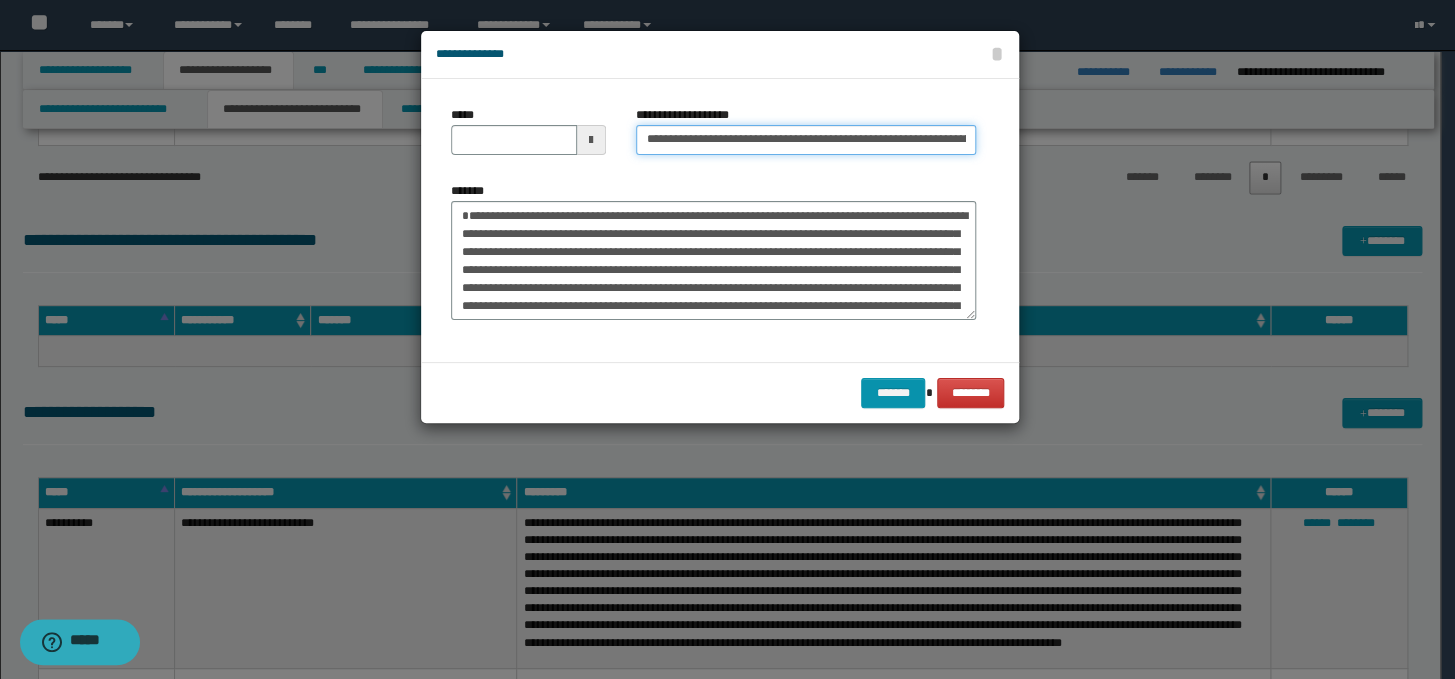 scroll, scrollTop: 0, scrollLeft: 255, axis: horizontal 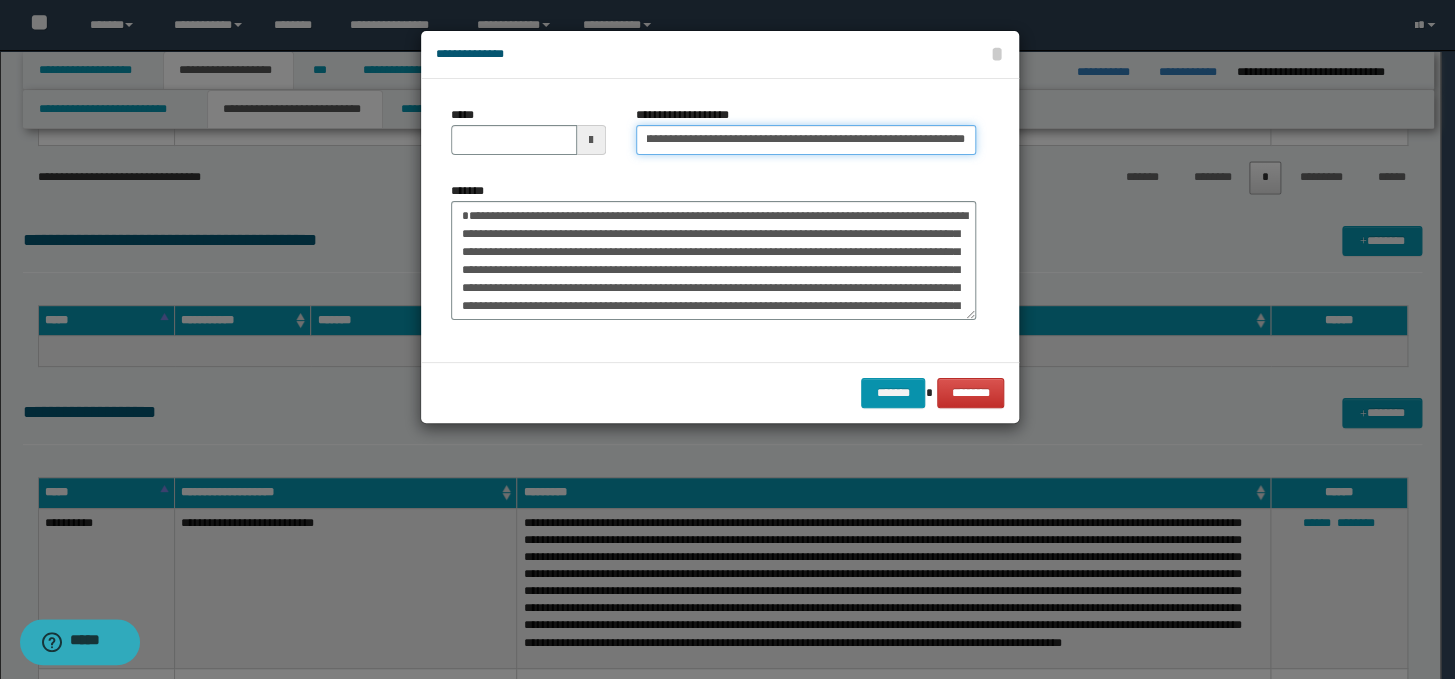 click on "**********" at bounding box center [806, 140] 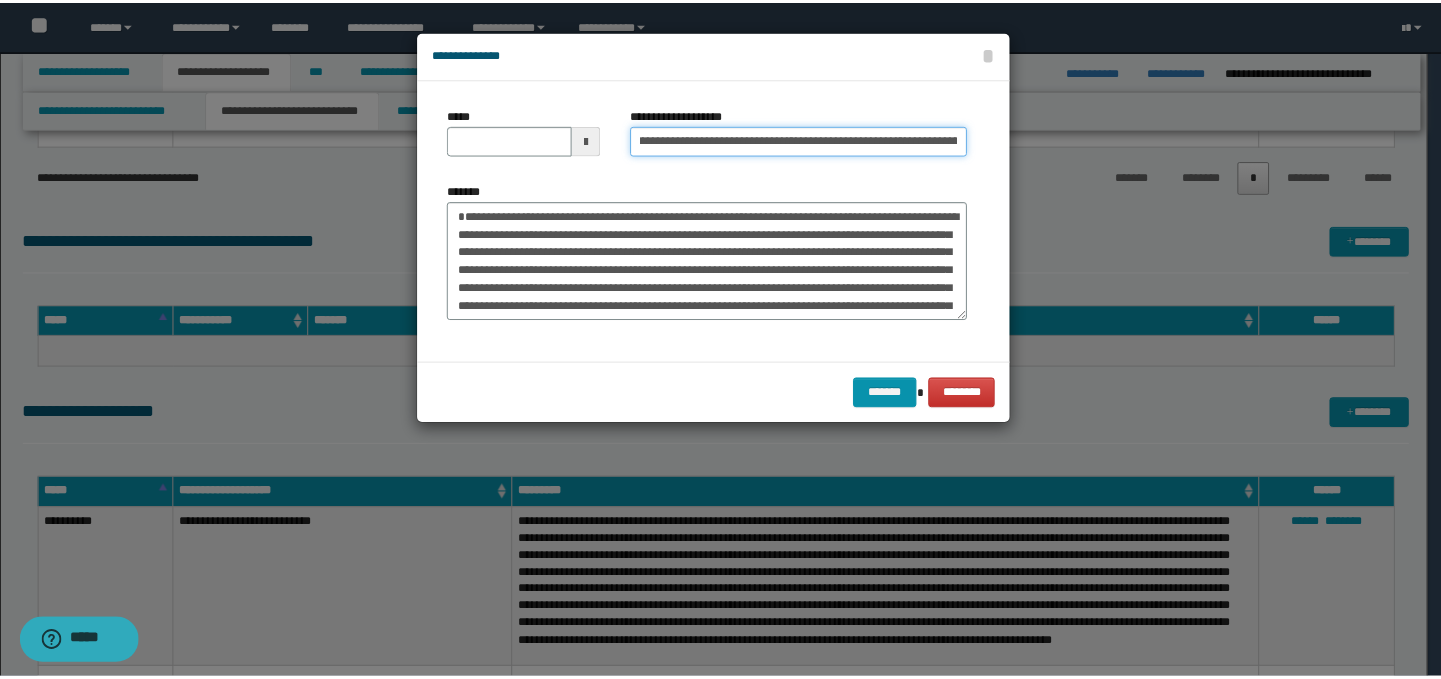 scroll, scrollTop: 0, scrollLeft: 0, axis: both 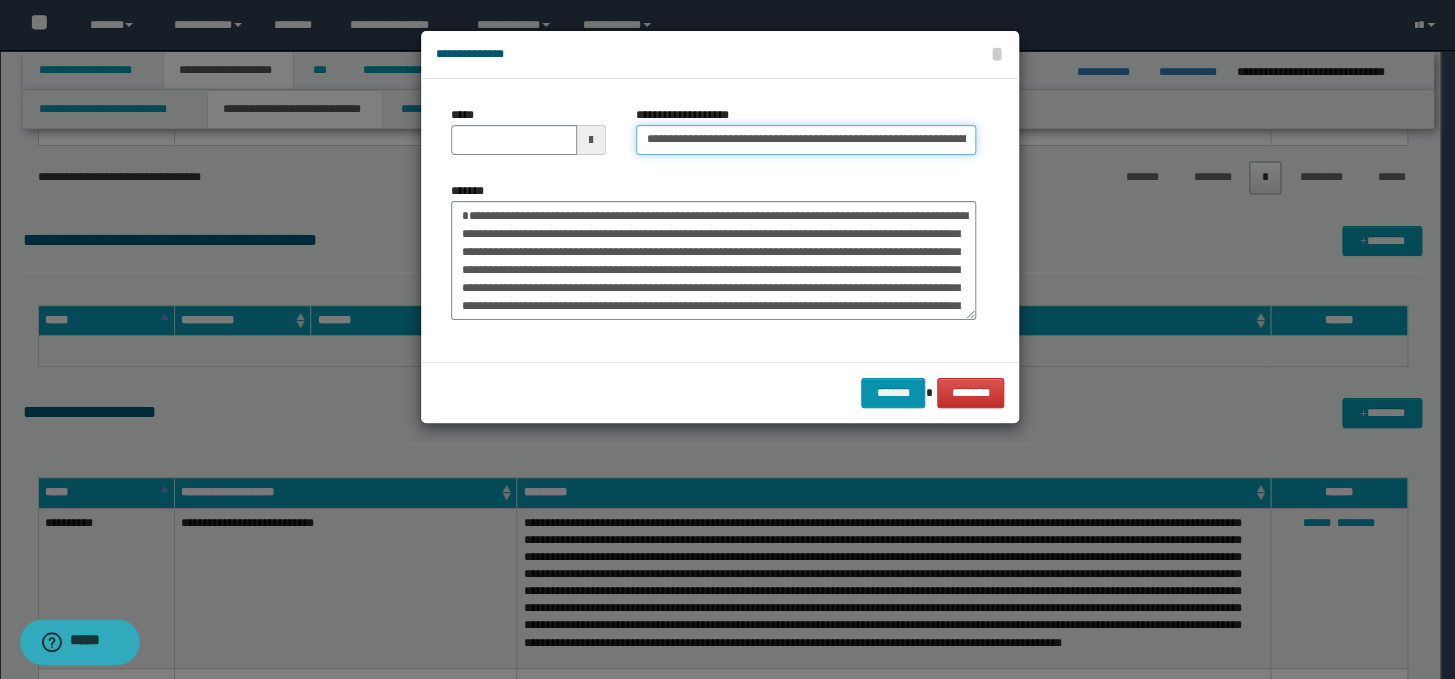 drag, startPoint x: 702, startPoint y: 144, endPoint x: 637, endPoint y: 137, distance: 65.37584 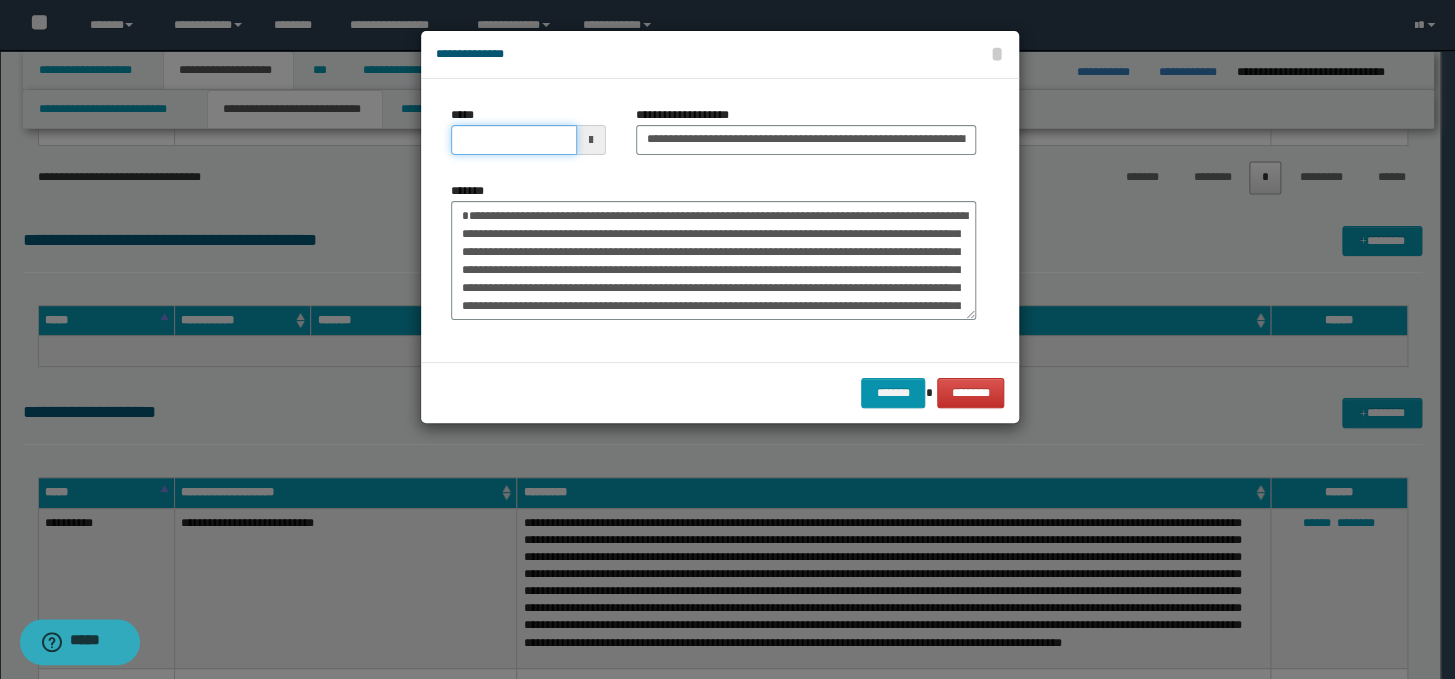 click on "*****" at bounding box center (514, 140) 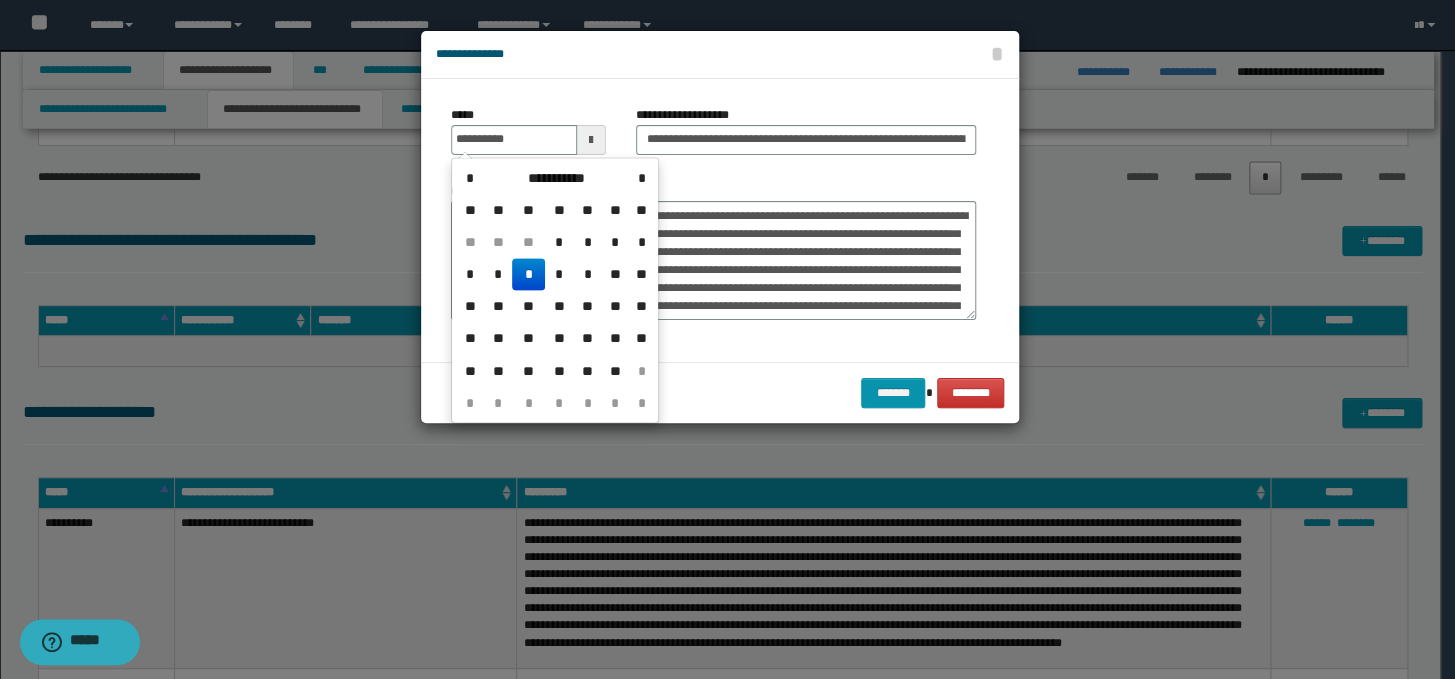 click on "*" at bounding box center [528, 274] 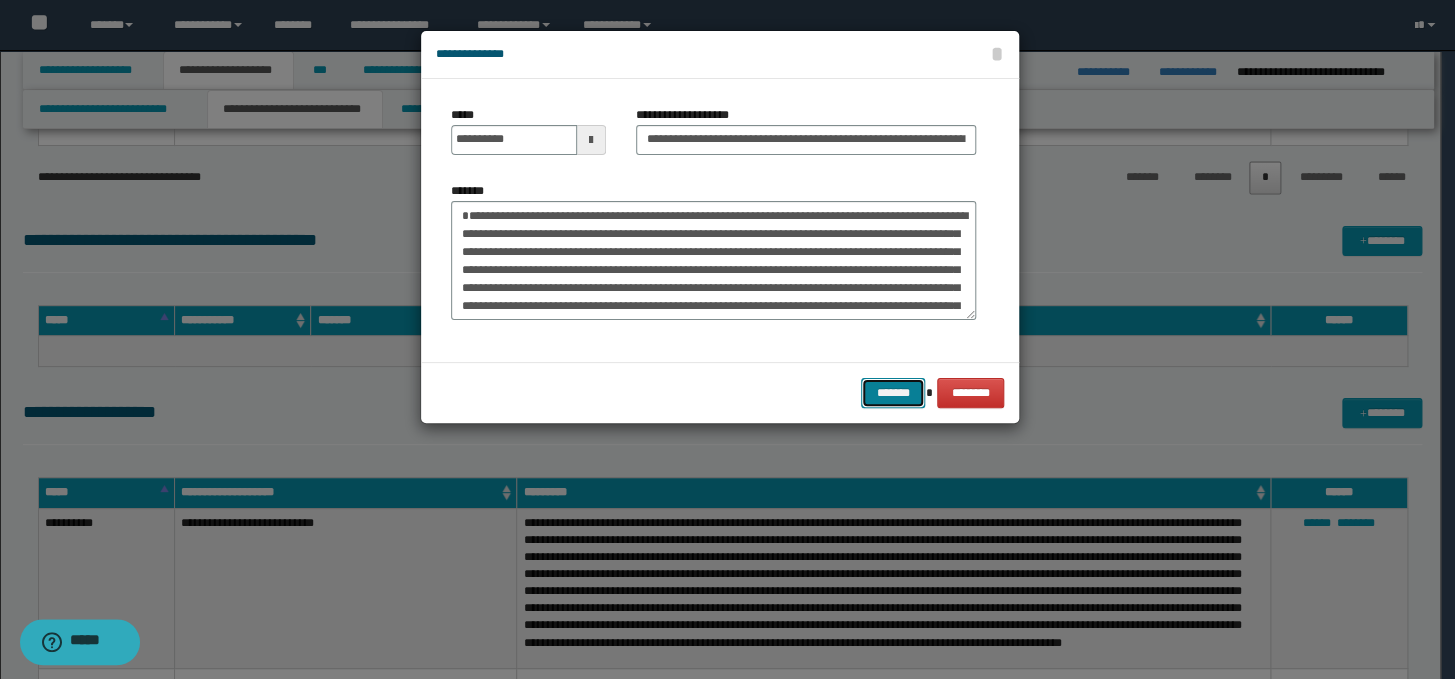 click on "*******" at bounding box center [893, 393] 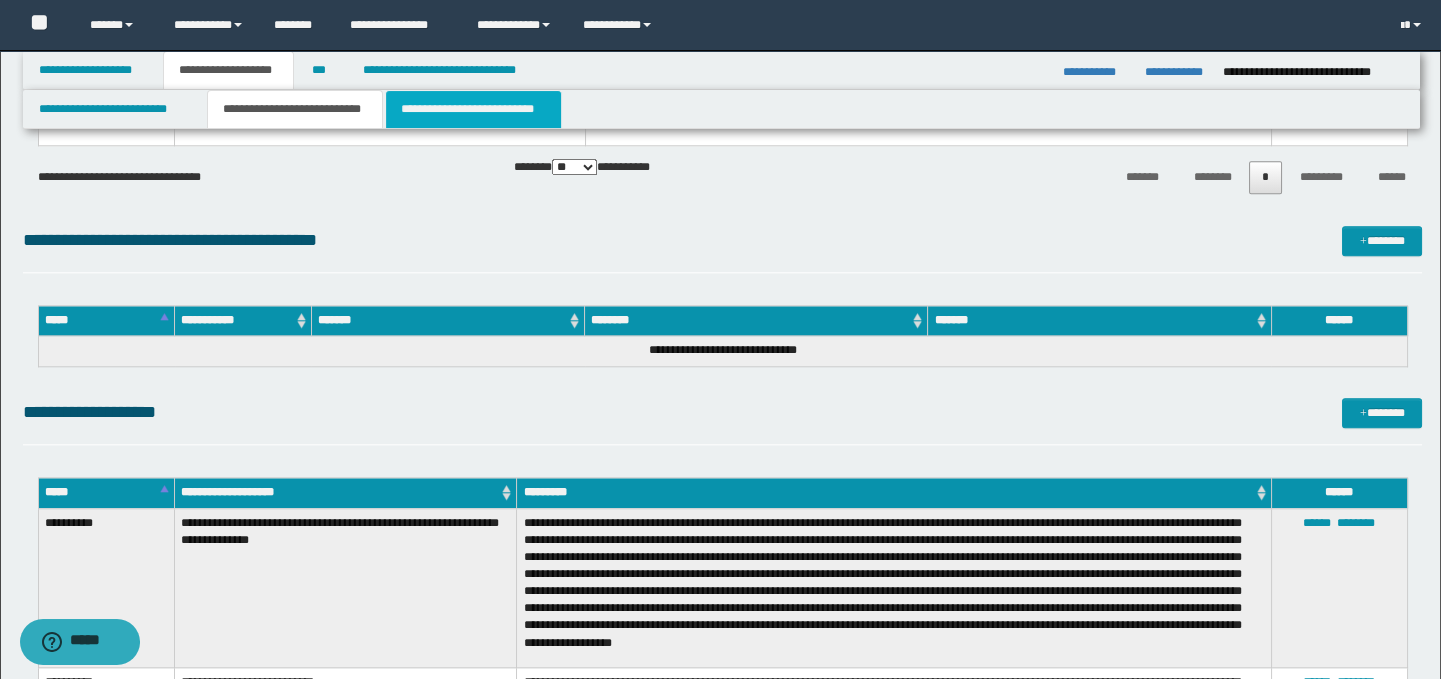 click on "**********" at bounding box center (473, 109) 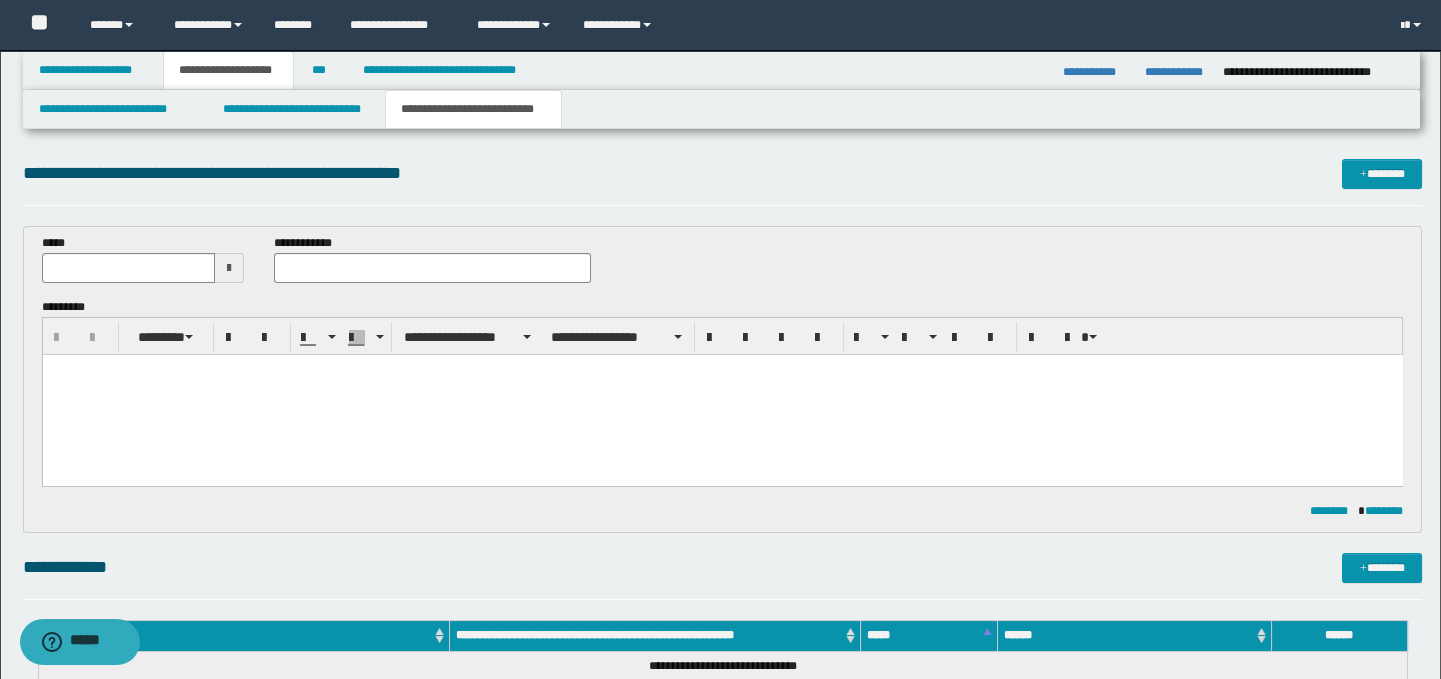 scroll, scrollTop: 0, scrollLeft: 0, axis: both 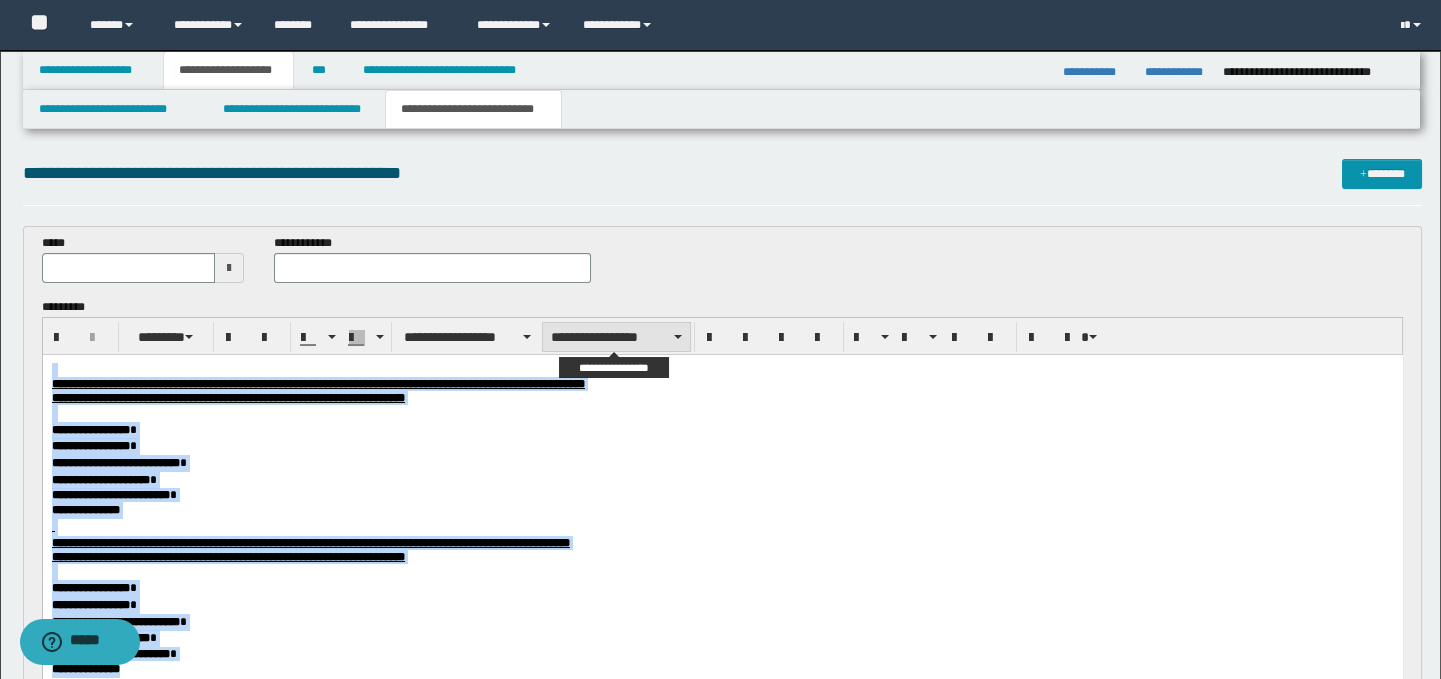 click on "**********" at bounding box center (616, 337) 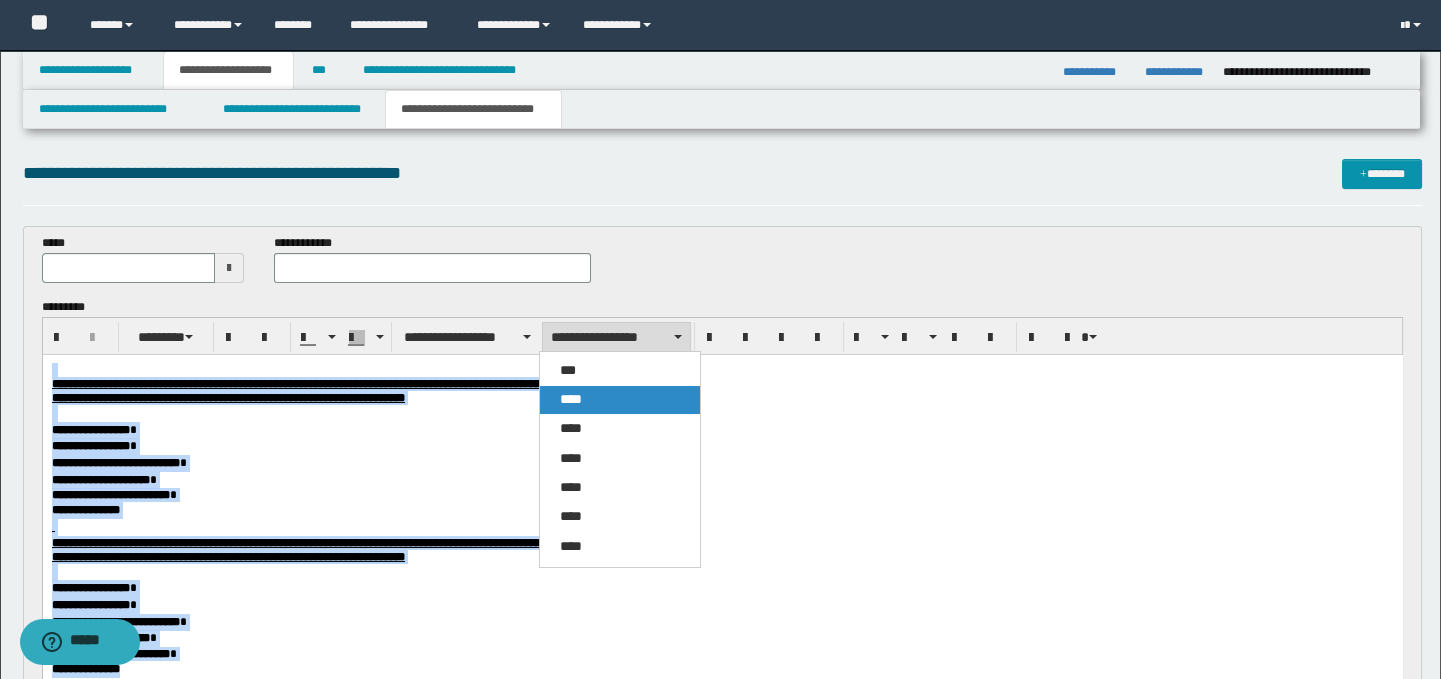 click on "****" at bounding box center [620, 400] 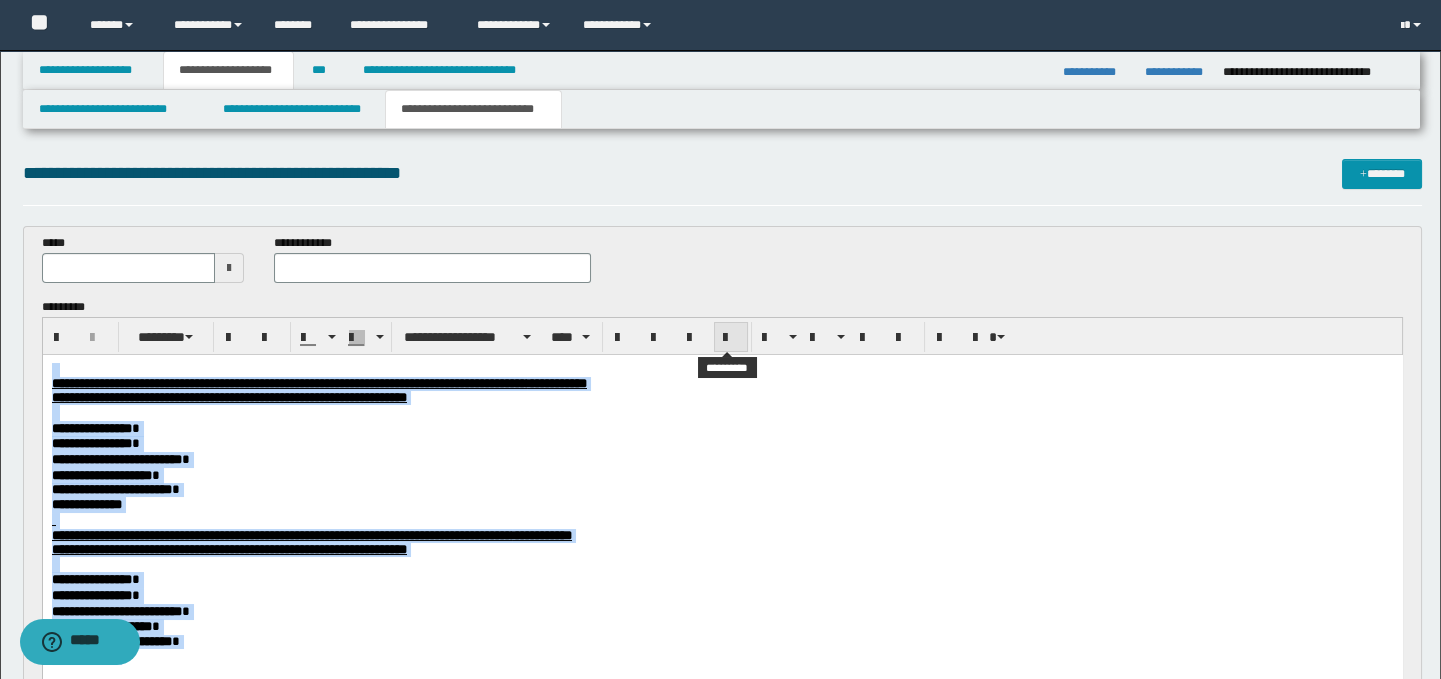 click at bounding box center [731, 338] 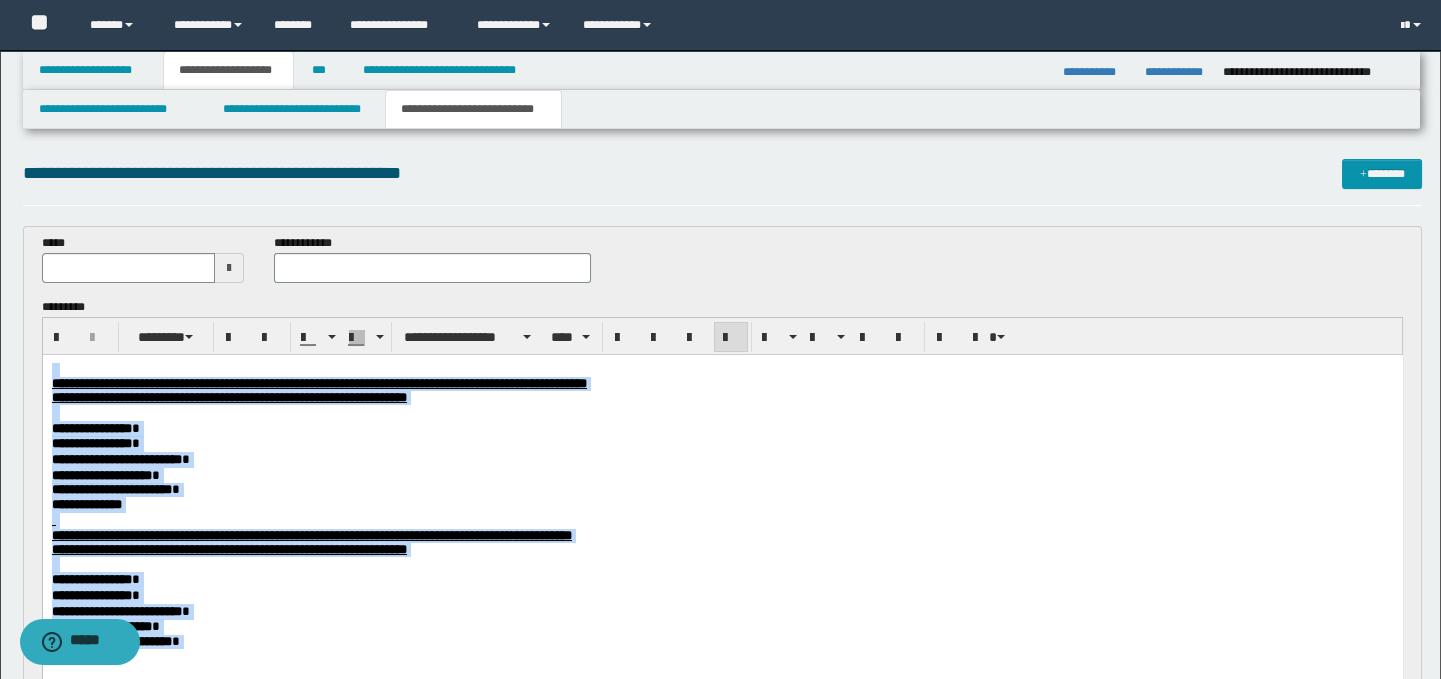 click at bounding box center (722, 413) 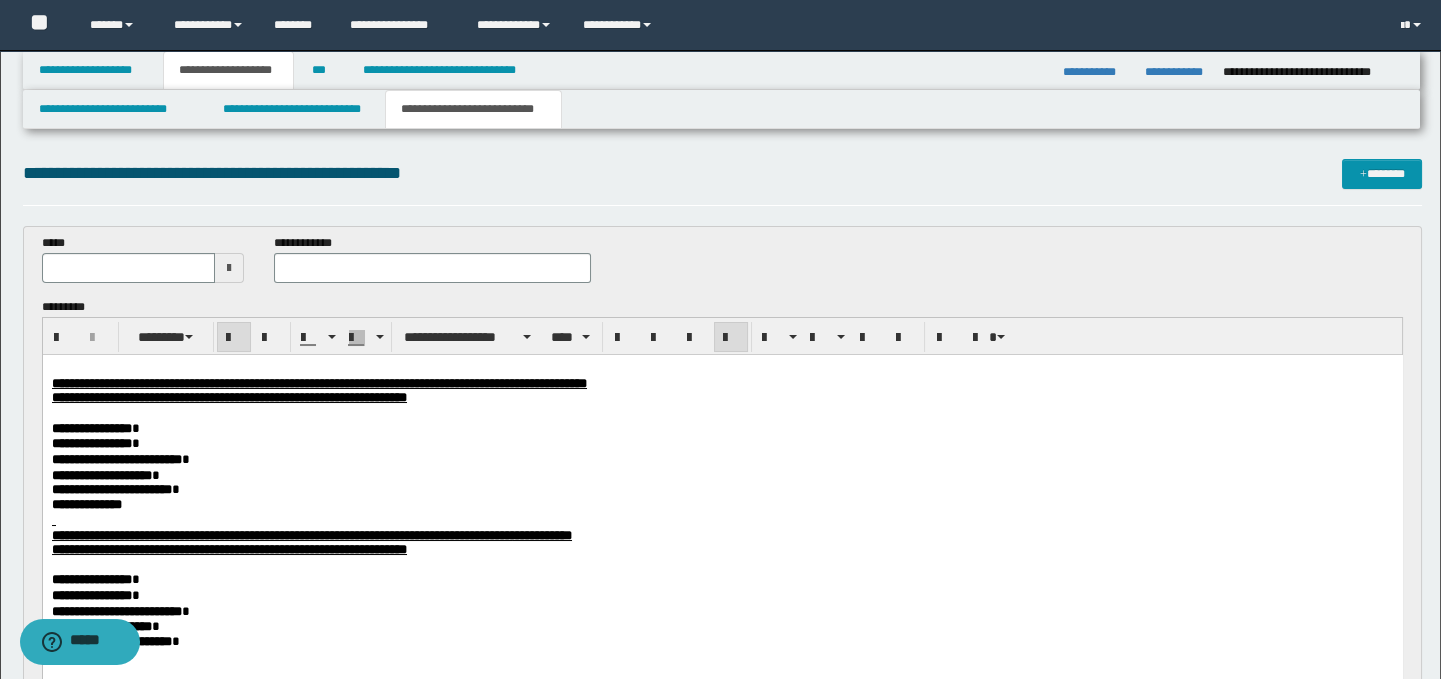click on "**********" at bounding box center [722, 384] 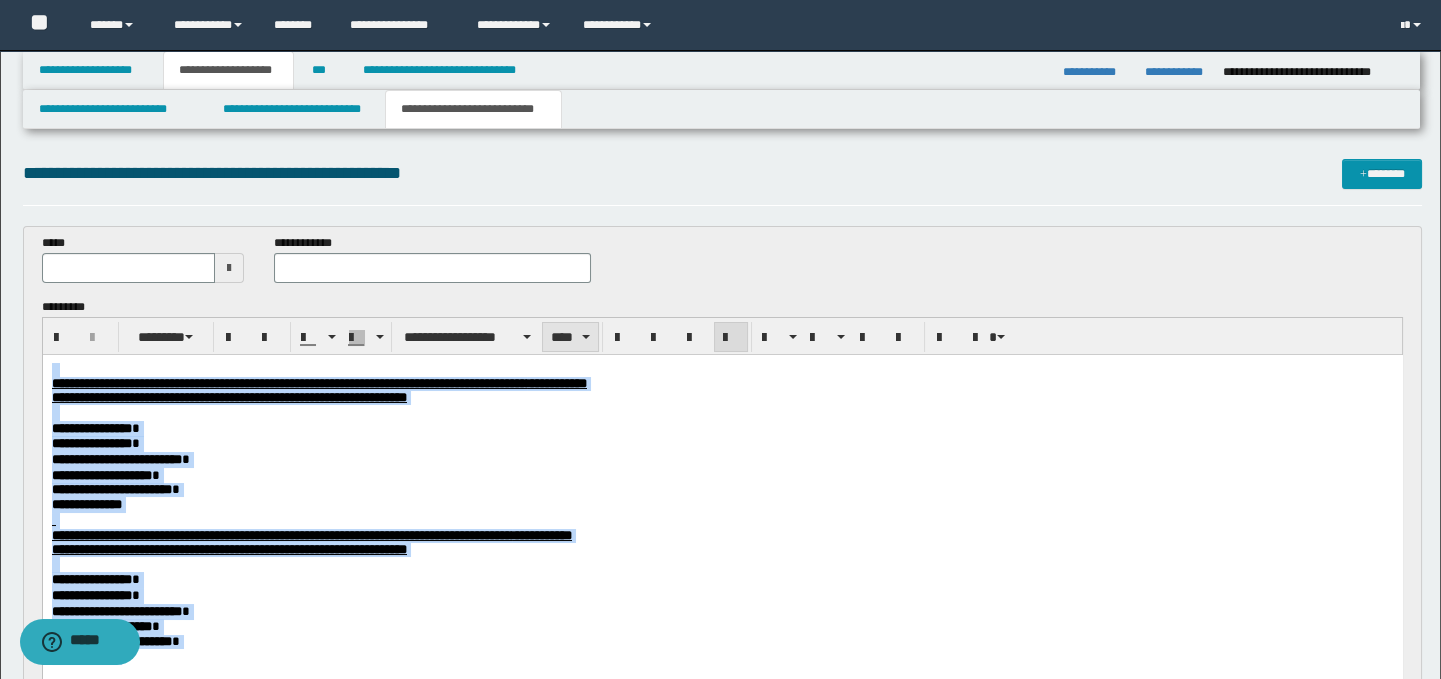 click on "****" at bounding box center (570, 337) 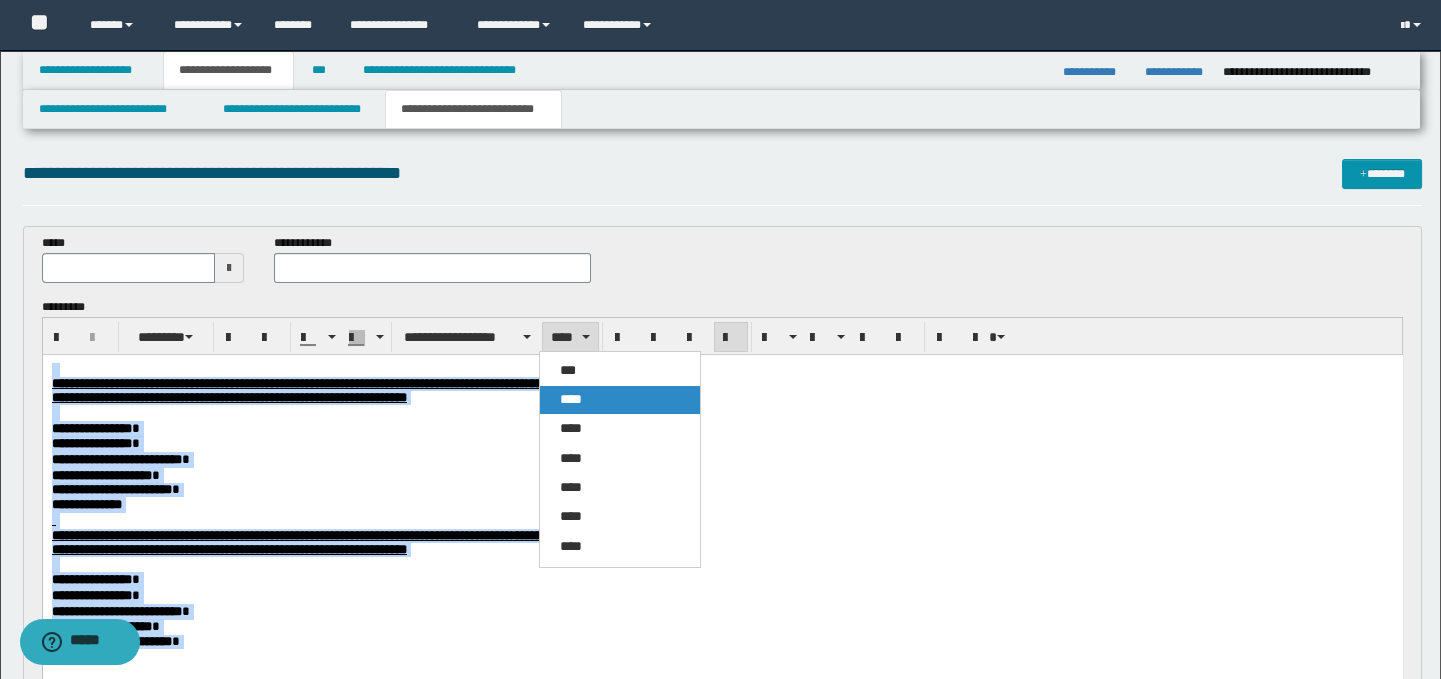 click on "****" at bounding box center [620, 400] 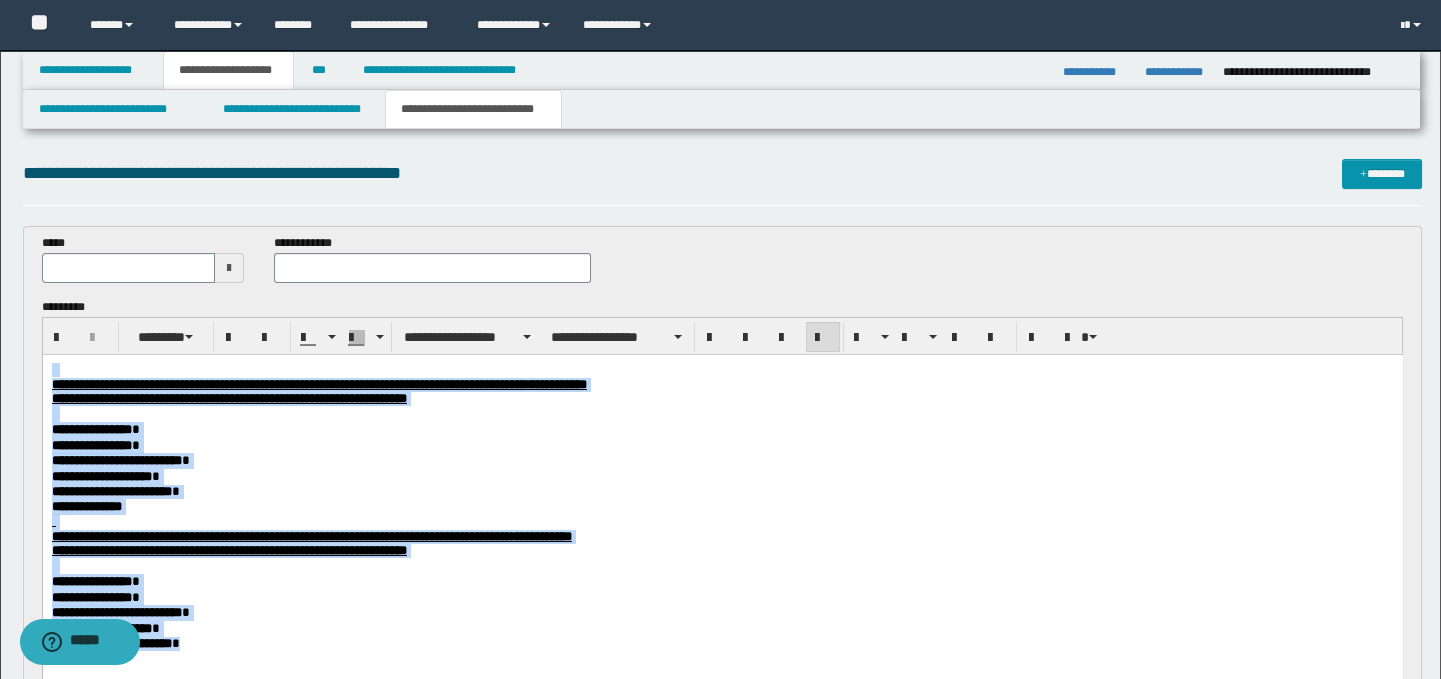 click on "**********" at bounding box center [722, 399] 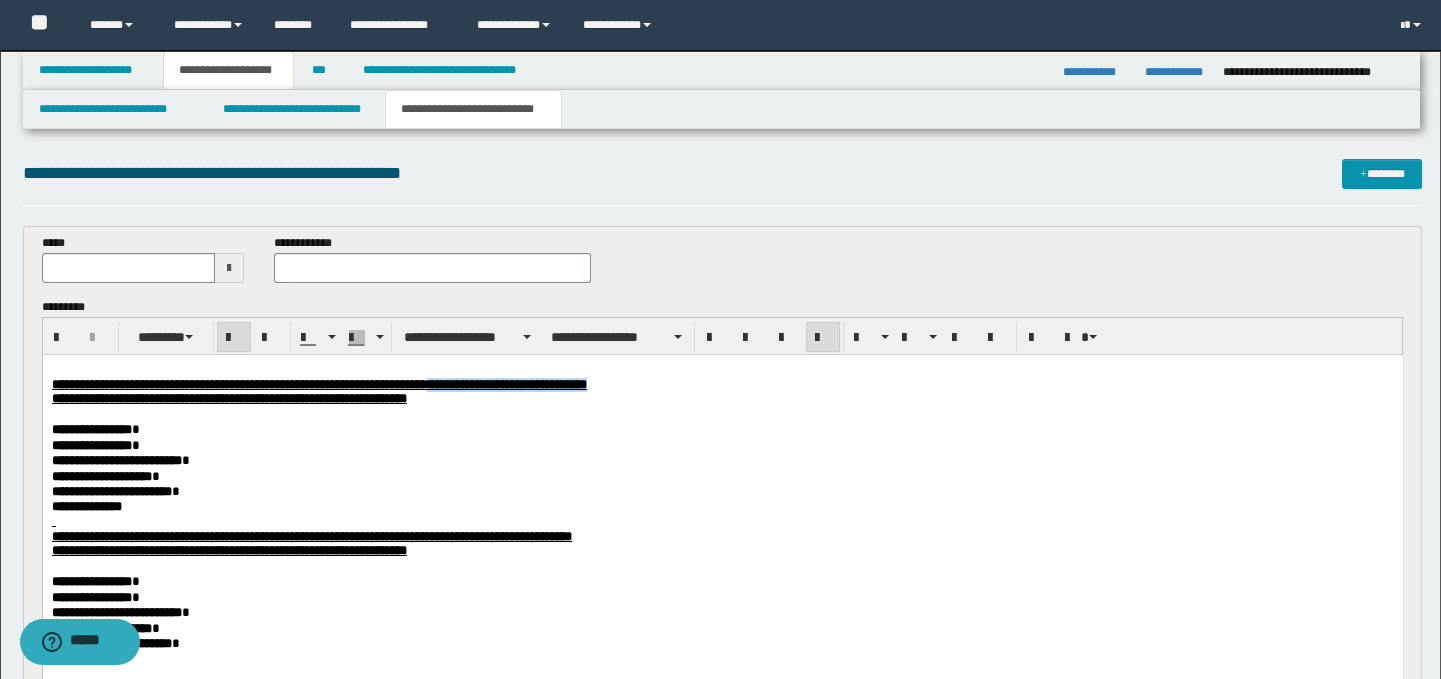 drag, startPoint x: 846, startPoint y: 390, endPoint x: 652, endPoint y: 378, distance: 194.37077 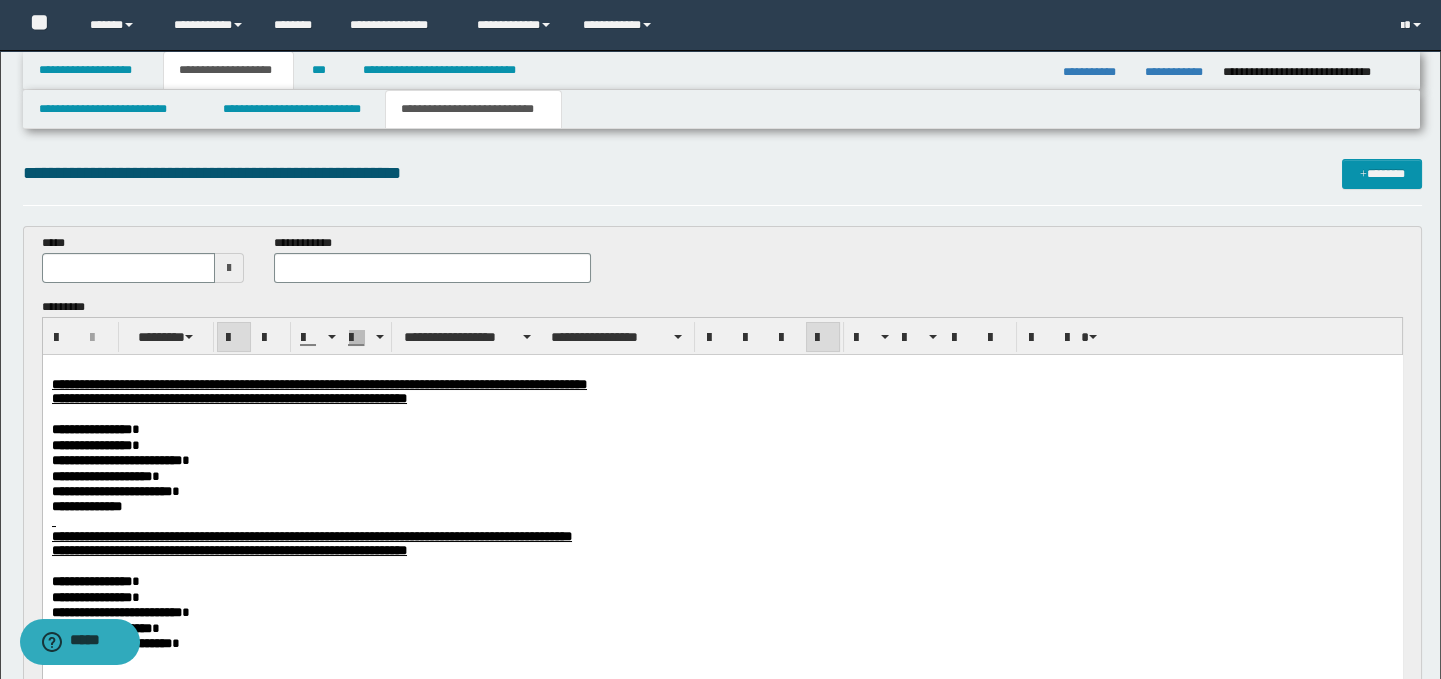 click on "**********" at bounding box center (722, 461) 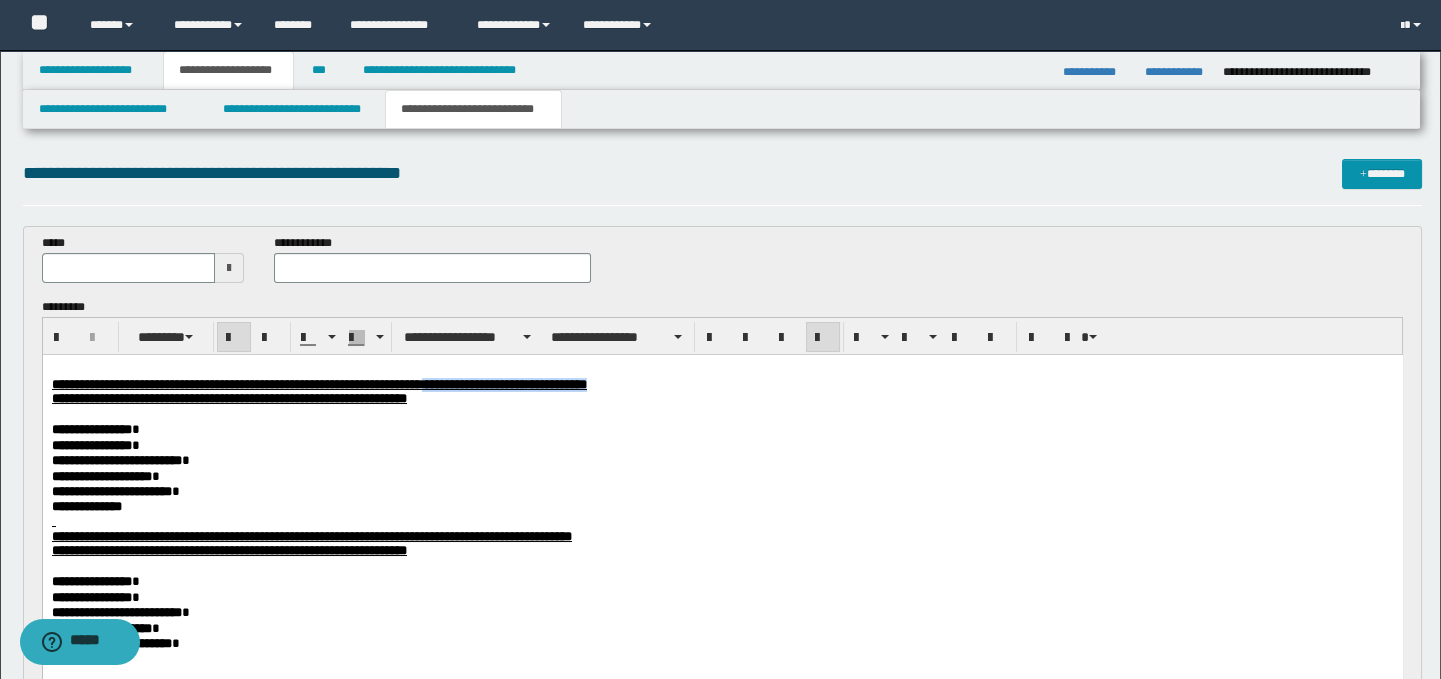 drag, startPoint x: 836, startPoint y: 386, endPoint x: 638, endPoint y: 390, distance: 198.0404 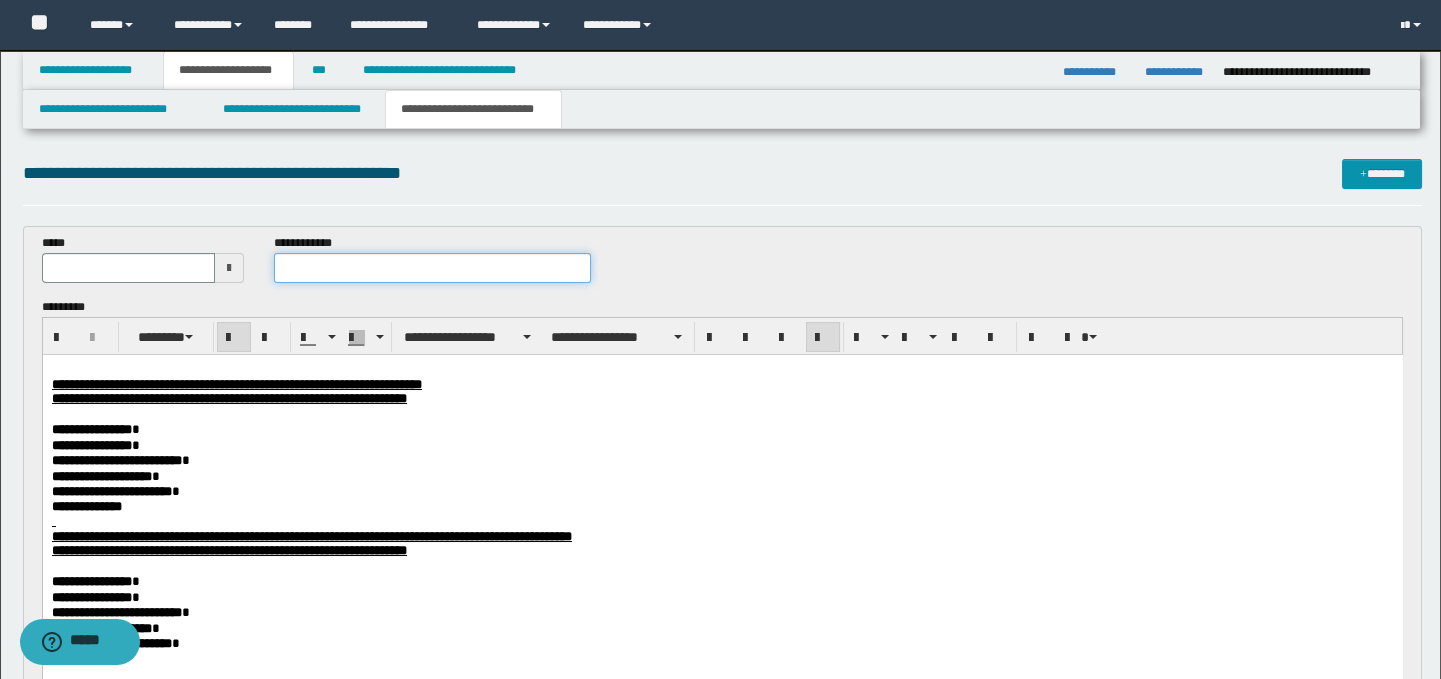 click at bounding box center (433, 268) 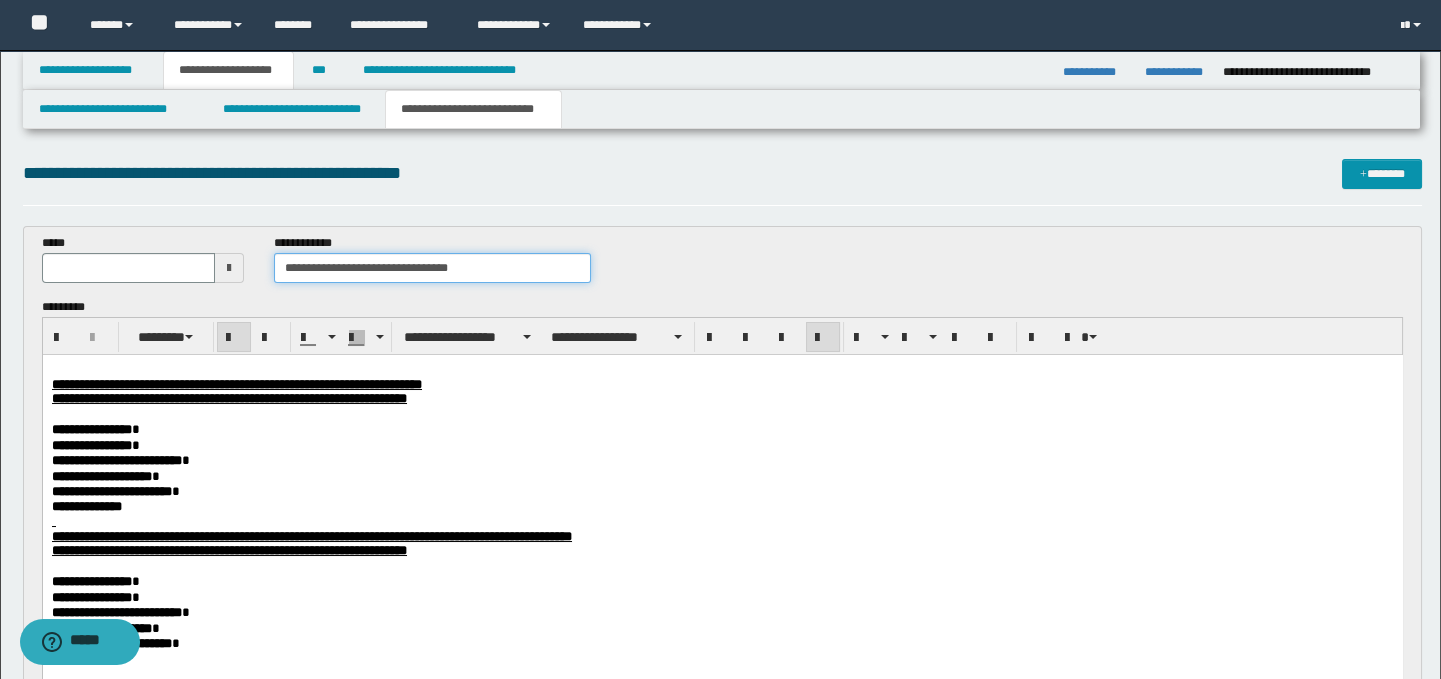 drag, startPoint x: 471, startPoint y: 264, endPoint x: 399, endPoint y: 266, distance: 72.02777 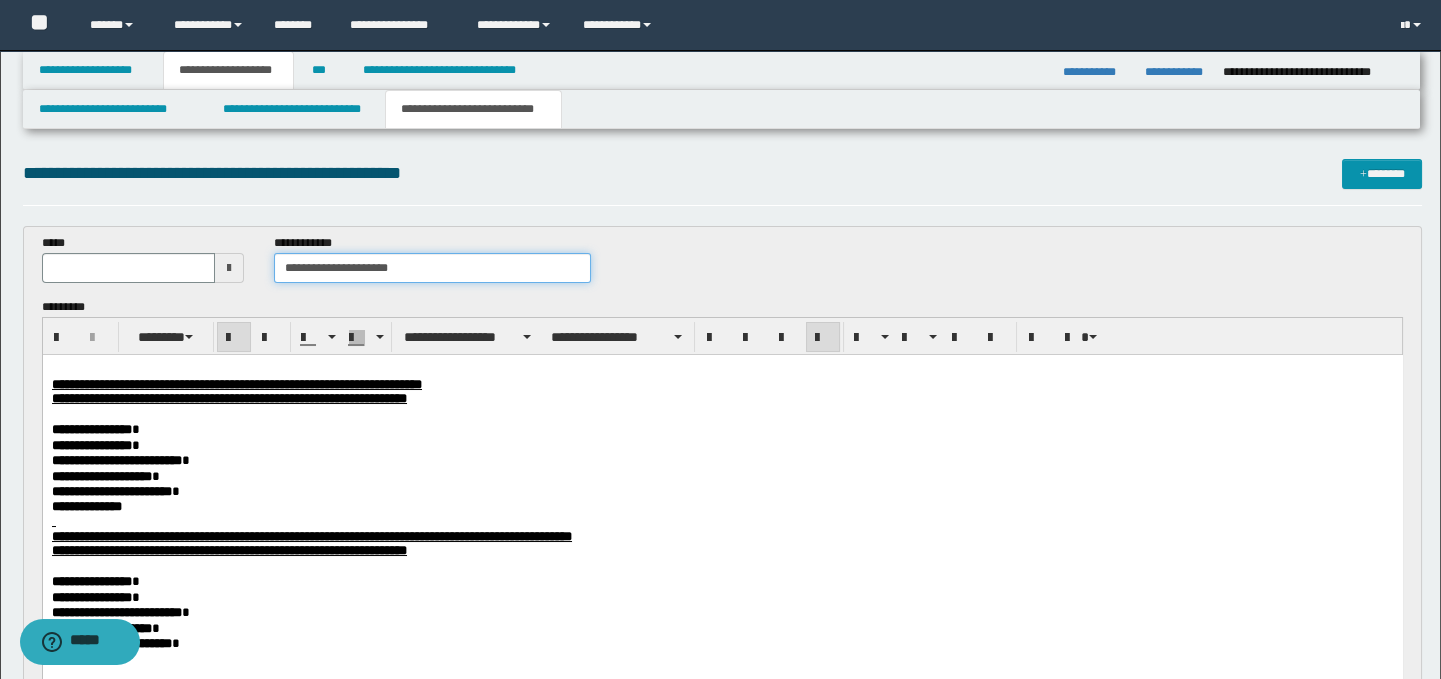type 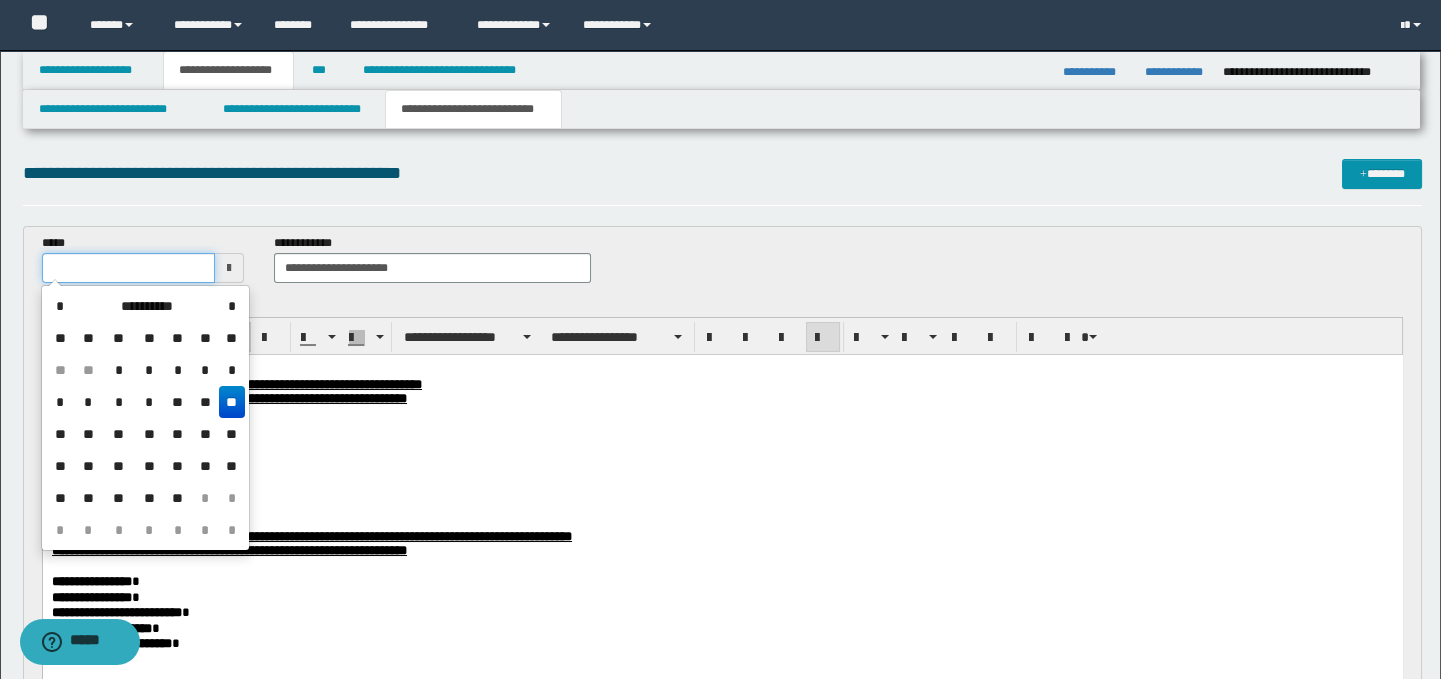 click at bounding box center [128, 268] 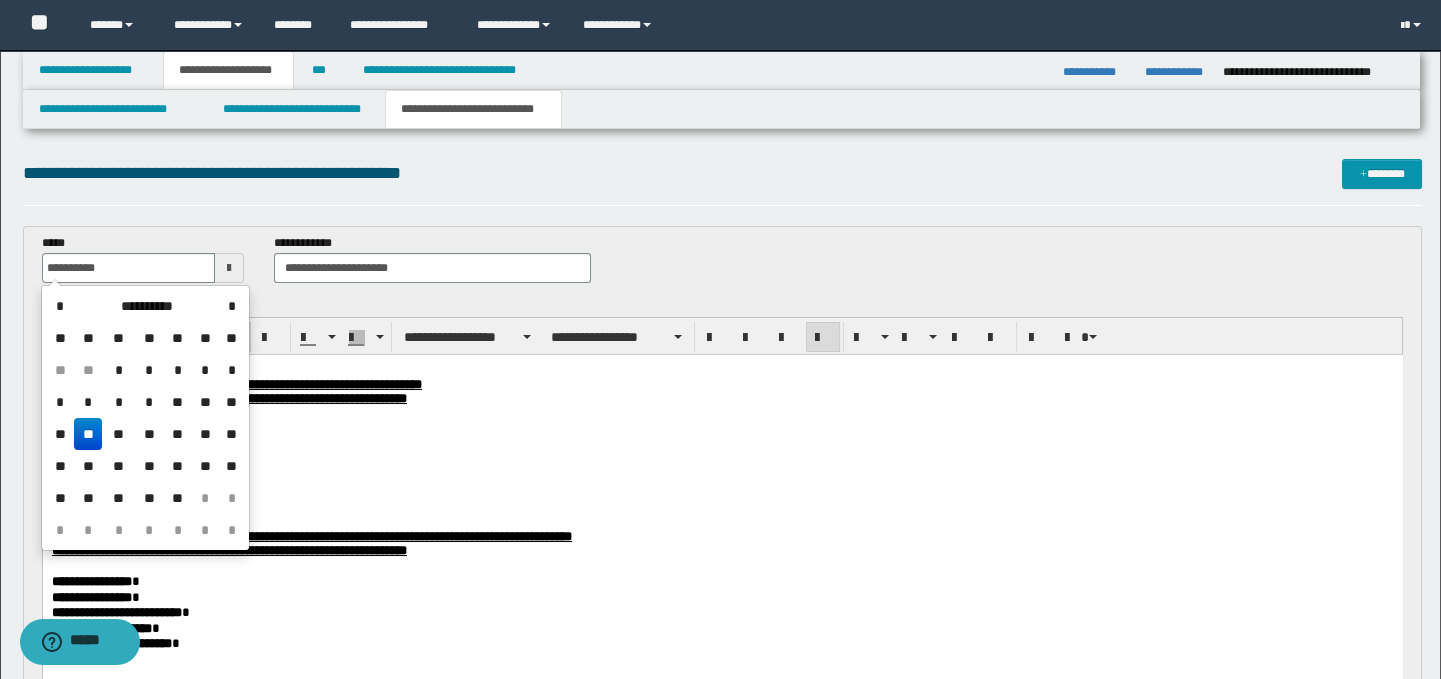click on "**" at bounding box center (88, 434) 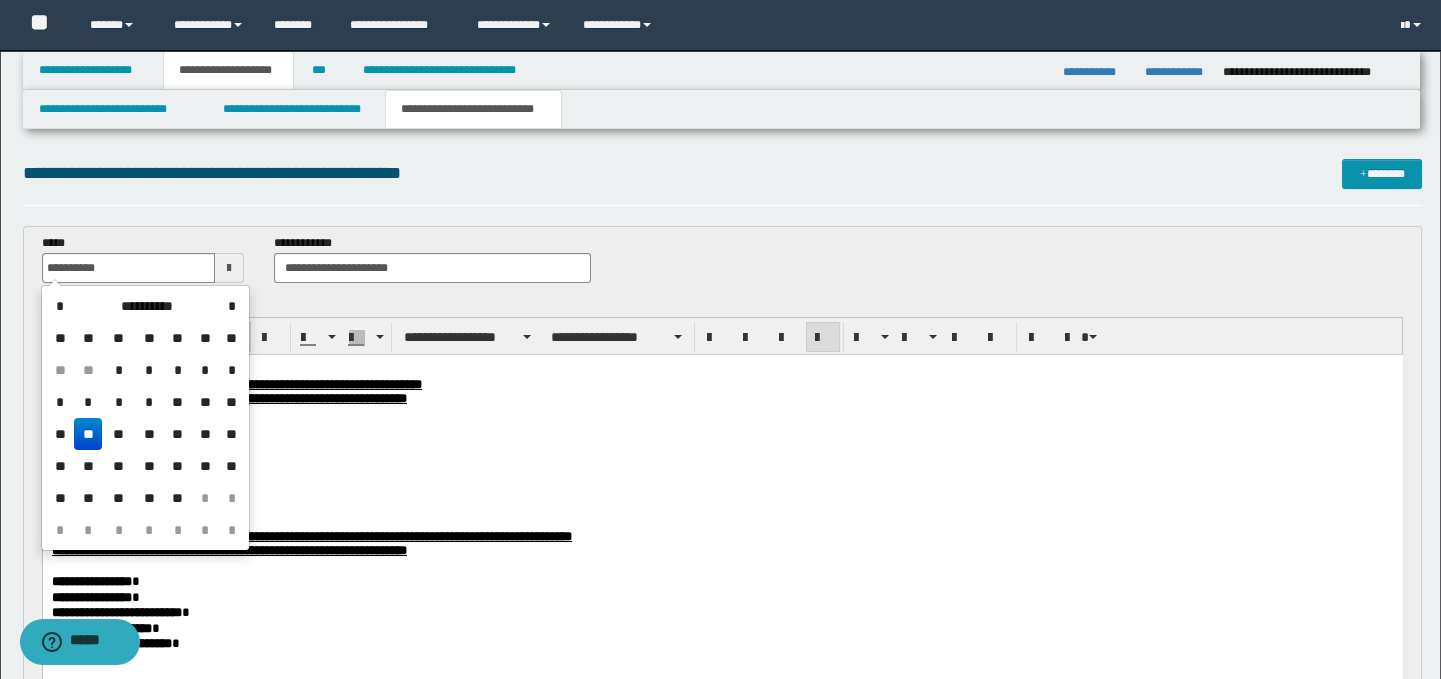 type on "**********" 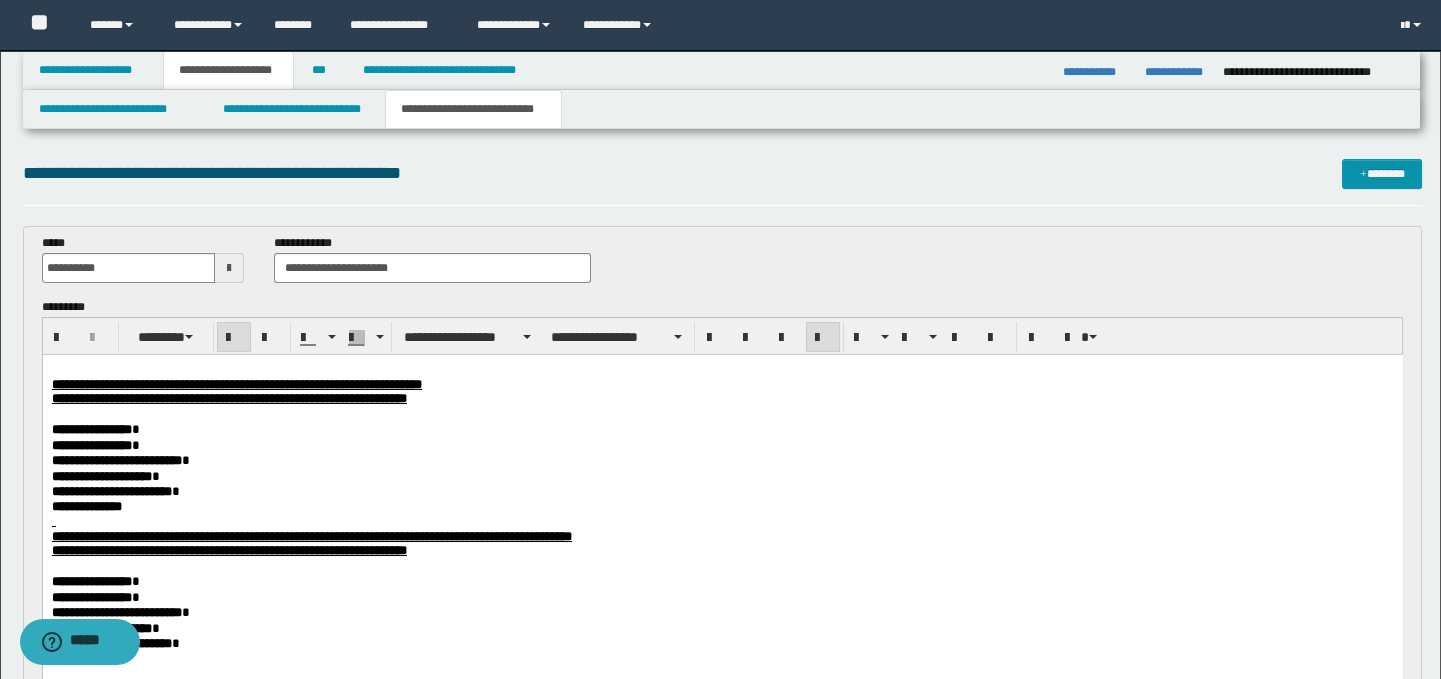 click on "**********" at bounding box center [722, 507] 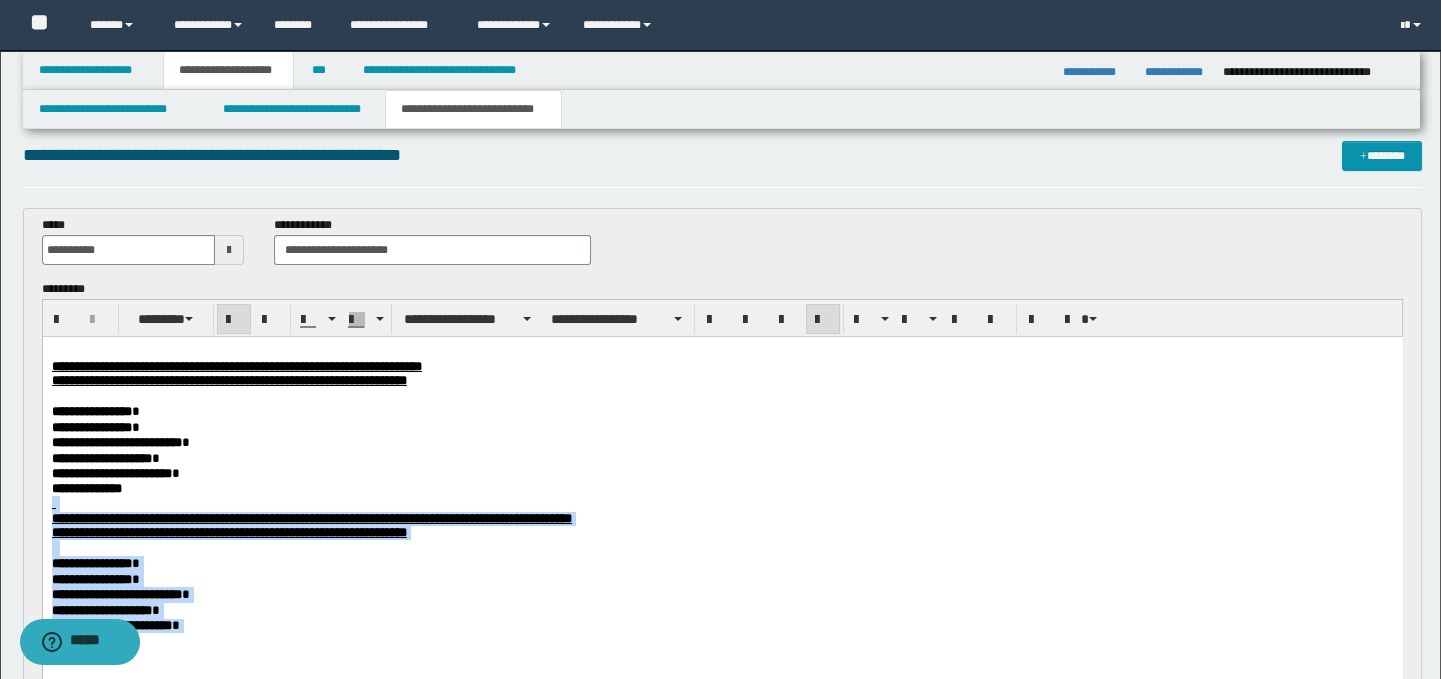 scroll, scrollTop: 30, scrollLeft: 0, axis: vertical 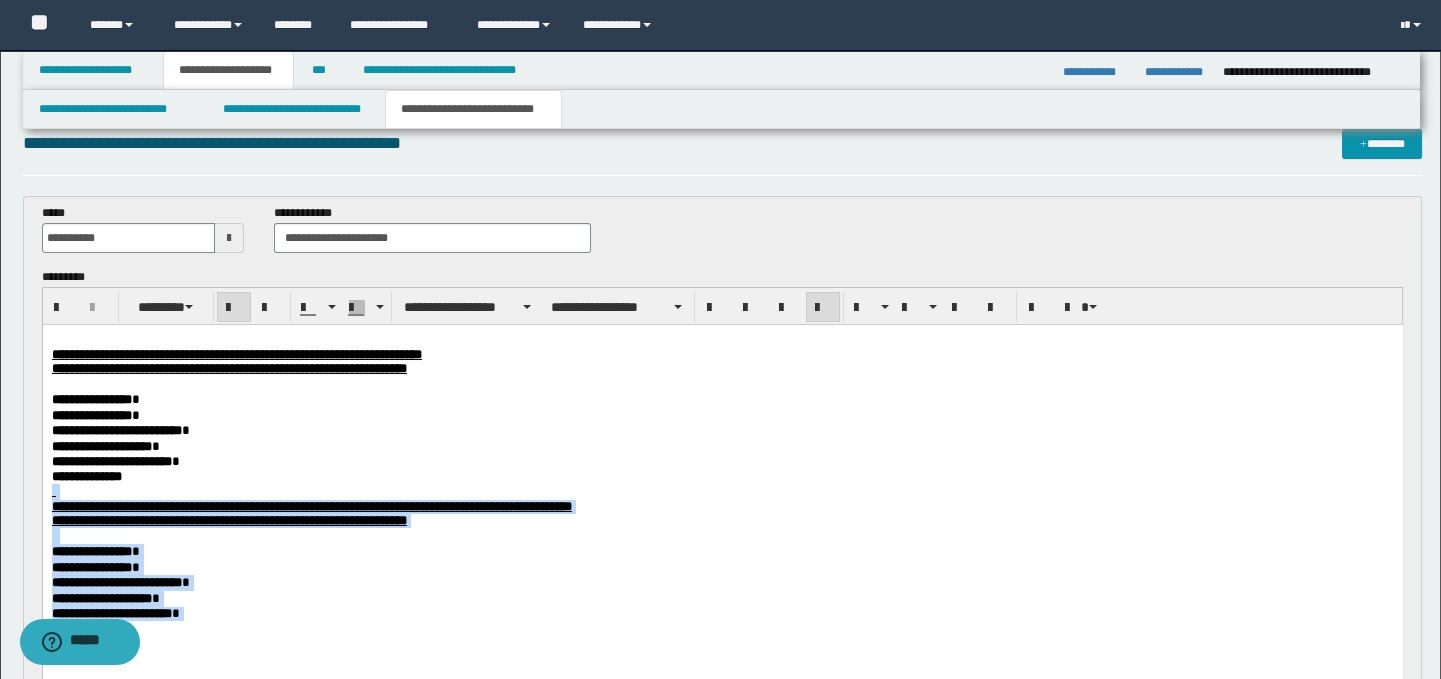 drag, startPoint x: 50, startPoint y: 500, endPoint x: 165, endPoint y: 635, distance: 177.34148 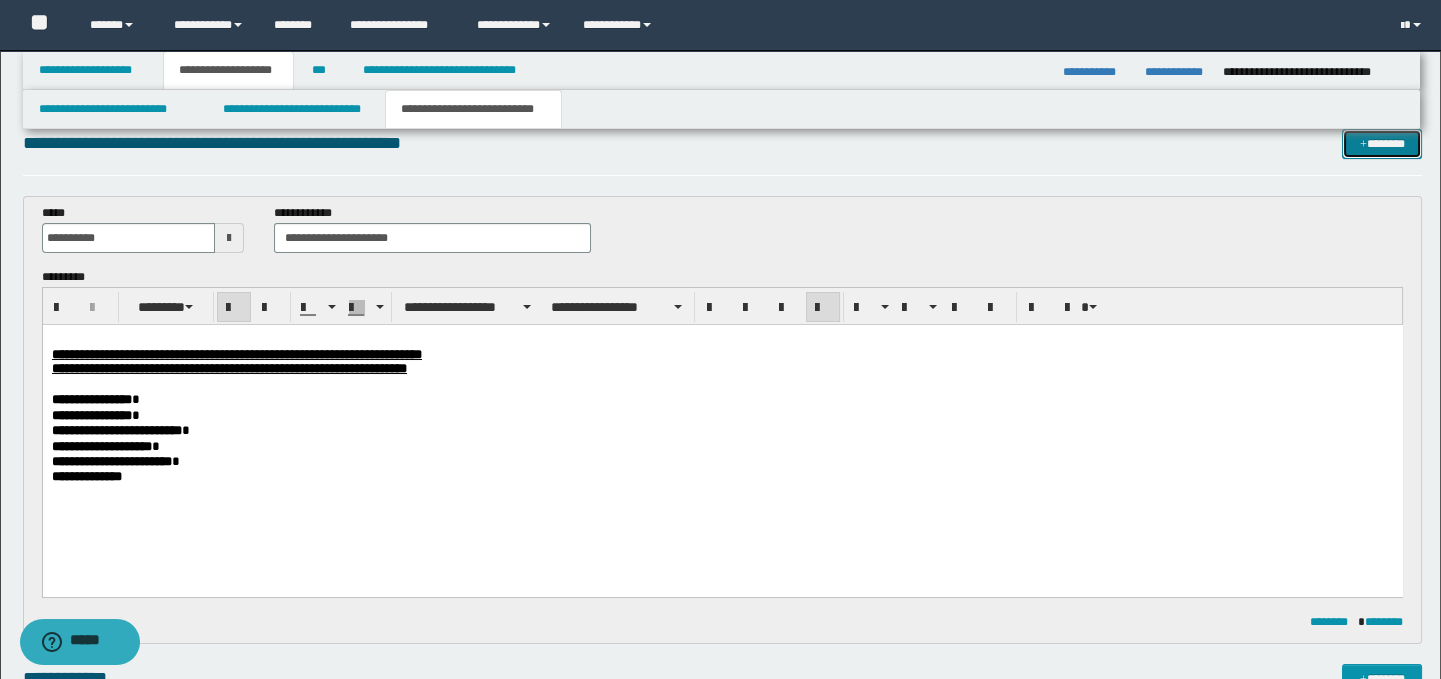 click on "*******" at bounding box center [1382, 144] 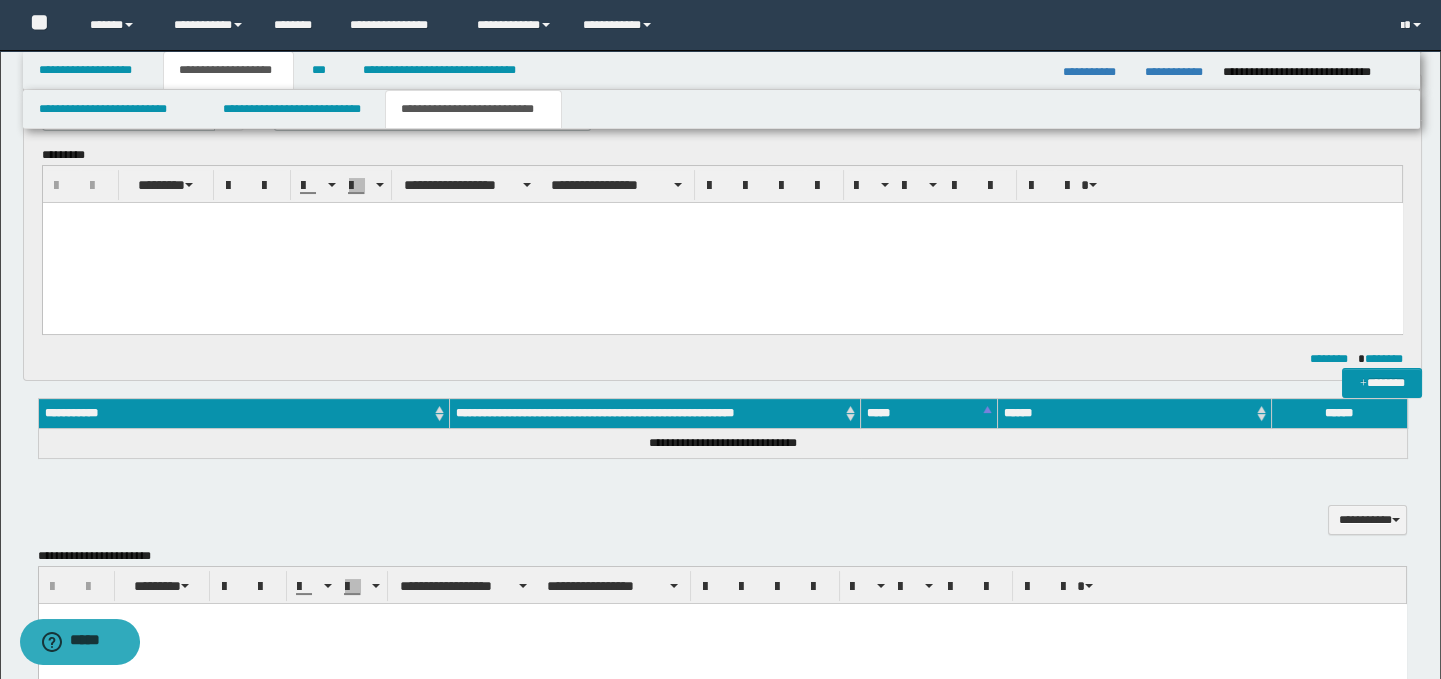 scroll, scrollTop: 0, scrollLeft: 0, axis: both 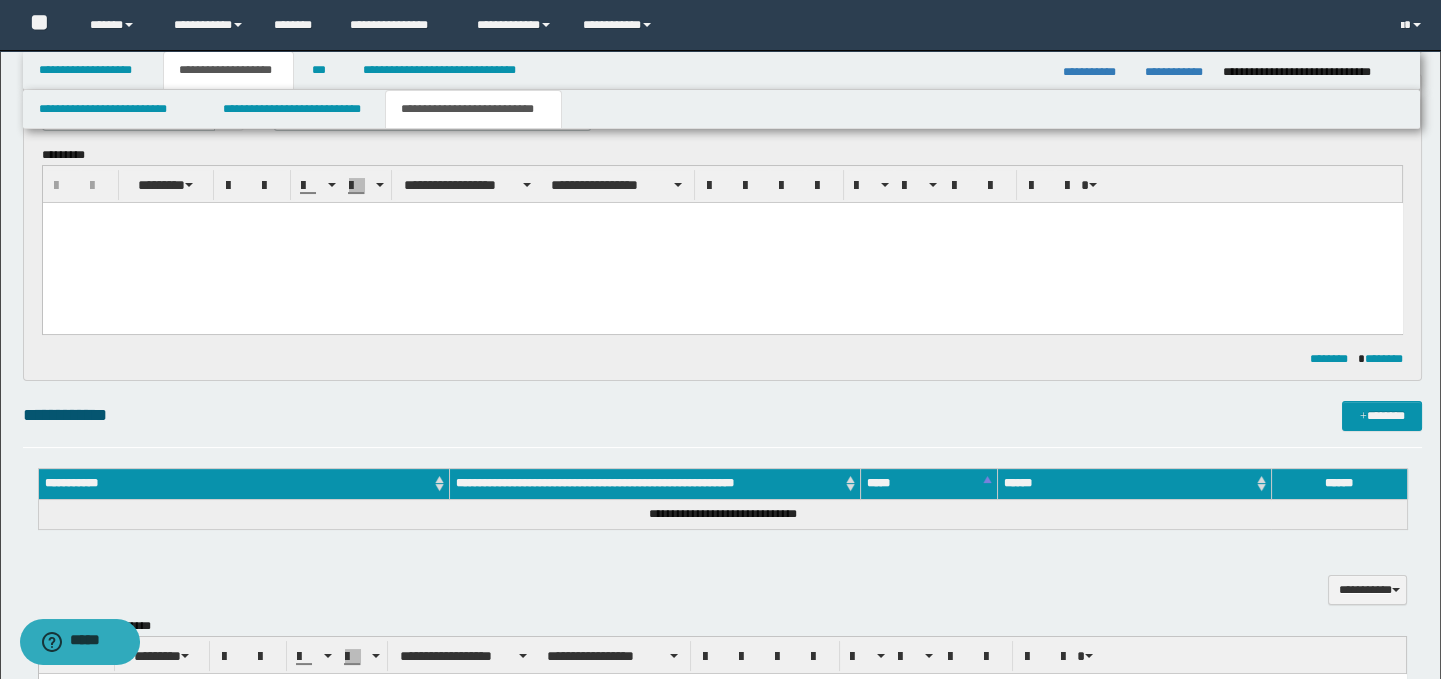 click at bounding box center [722, 243] 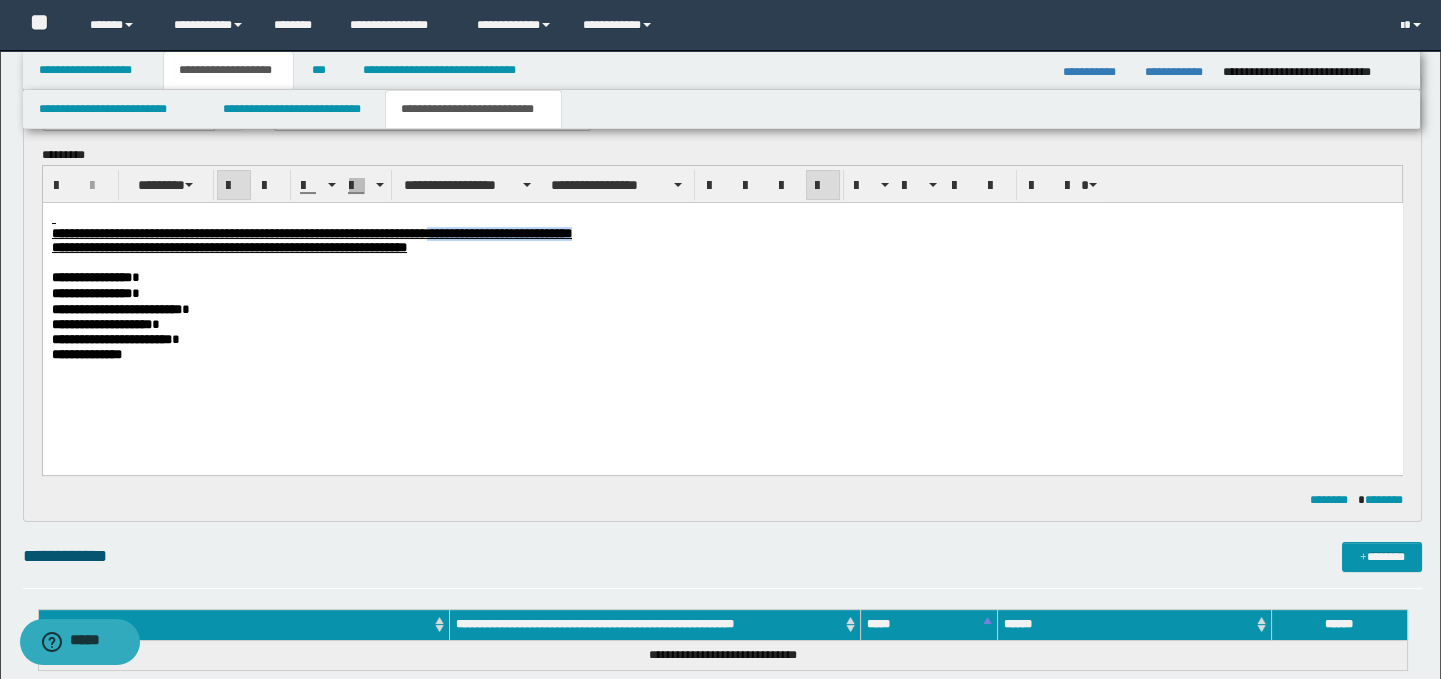 drag, startPoint x: 818, startPoint y: 237, endPoint x: 644, endPoint y: 235, distance: 174.01149 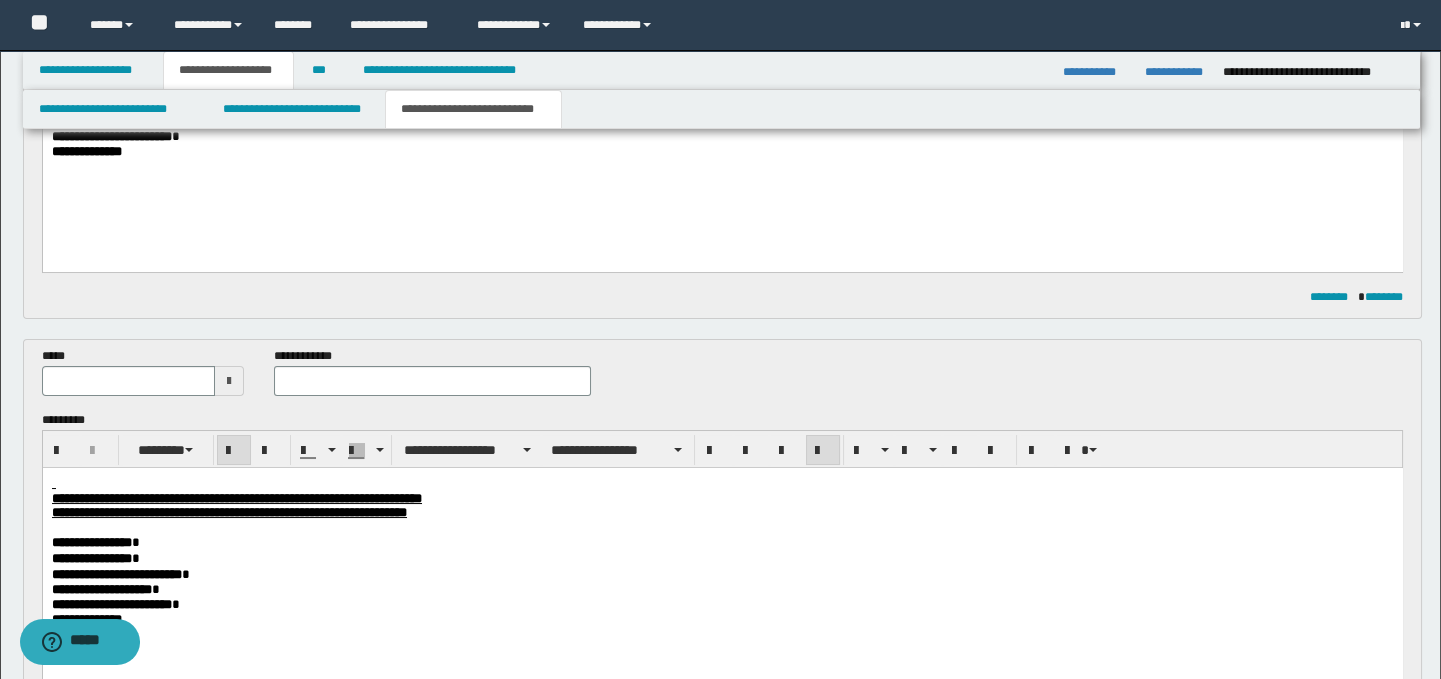 scroll, scrollTop: 325, scrollLeft: 0, axis: vertical 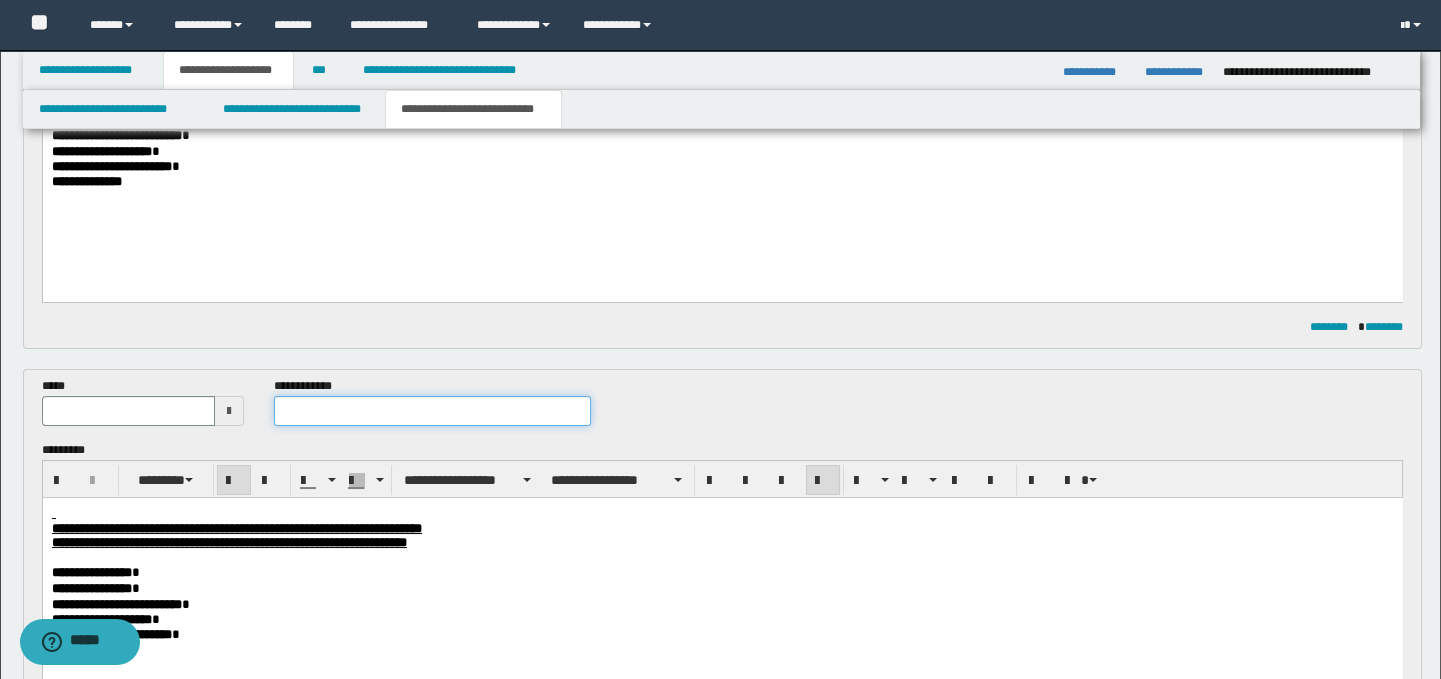 click at bounding box center (433, 411) 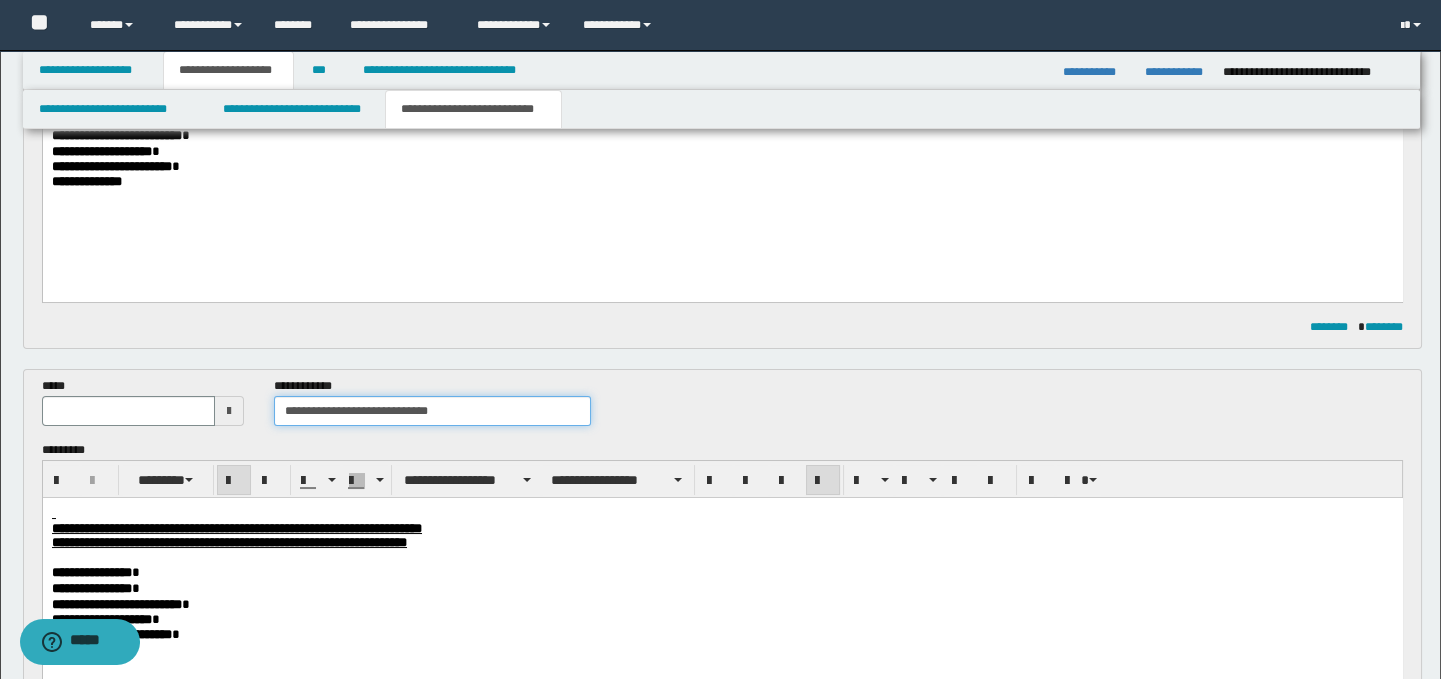 drag, startPoint x: 458, startPoint y: 407, endPoint x: 379, endPoint y: 409, distance: 79.025314 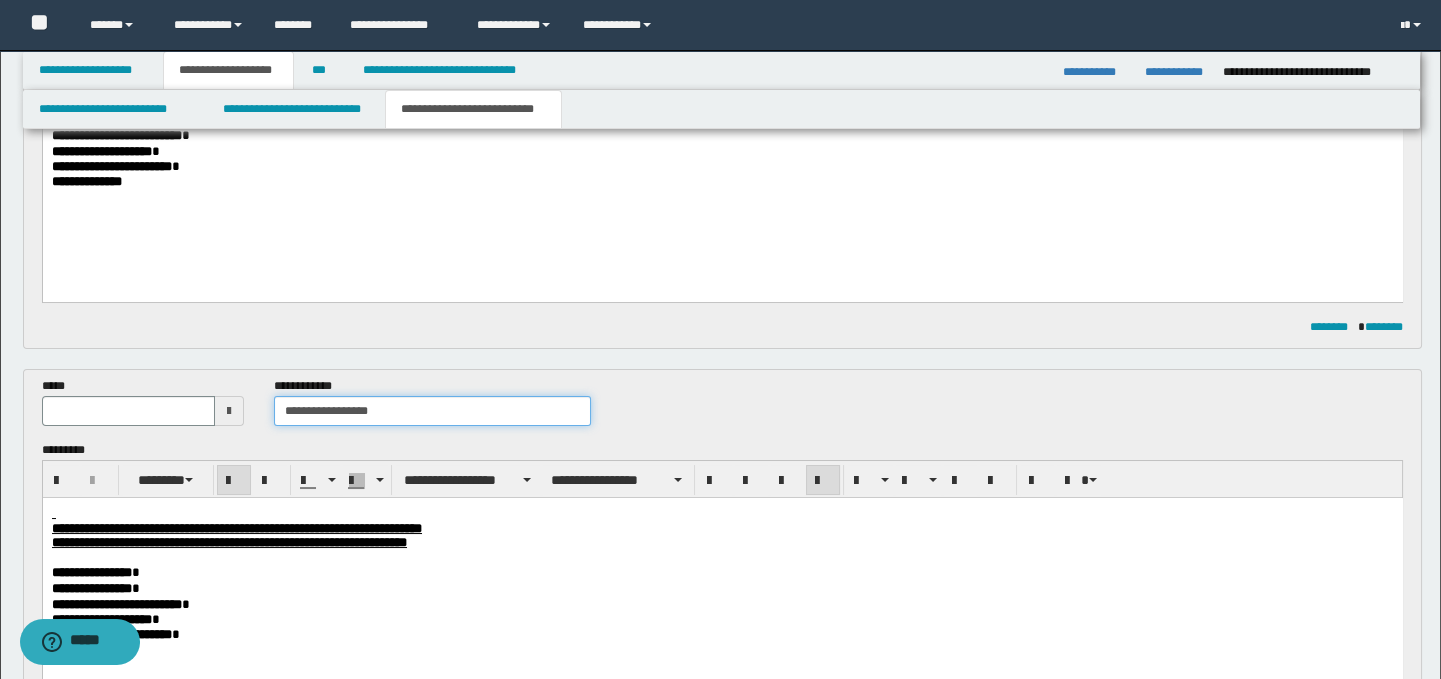 type 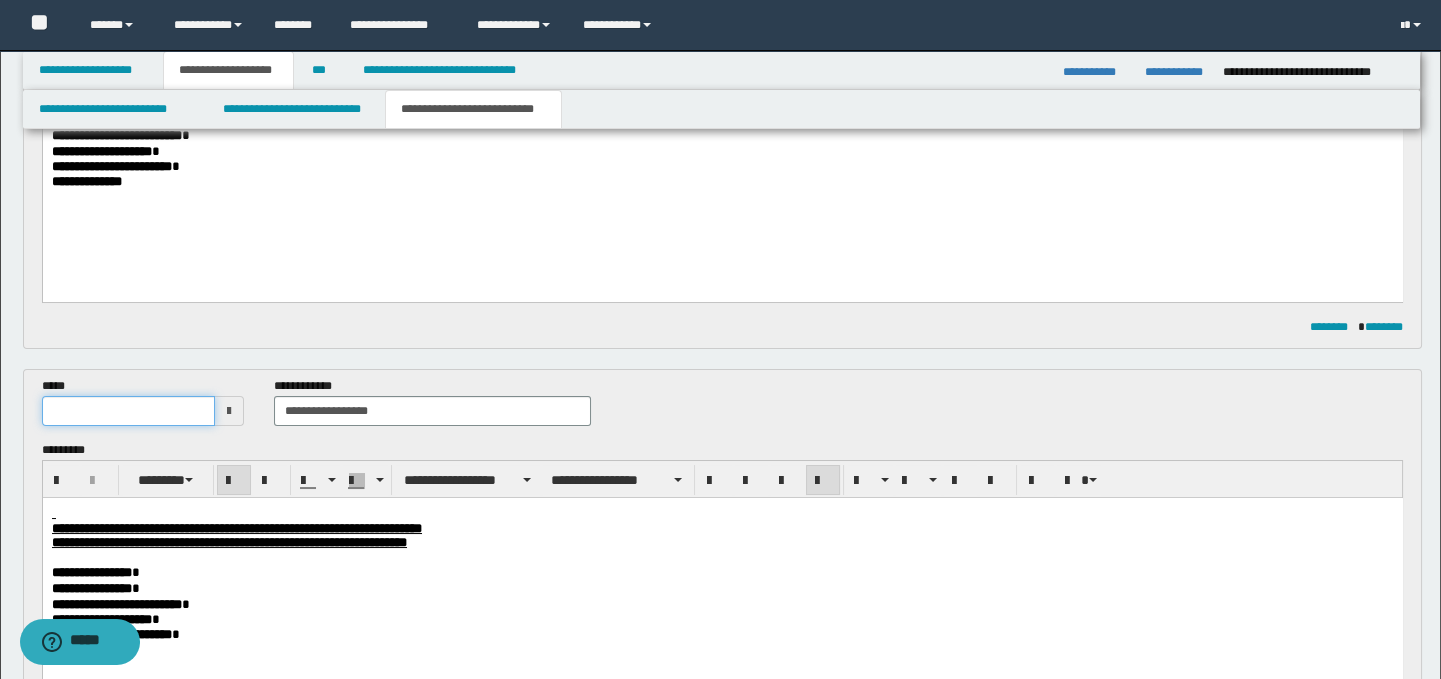 click at bounding box center (128, 411) 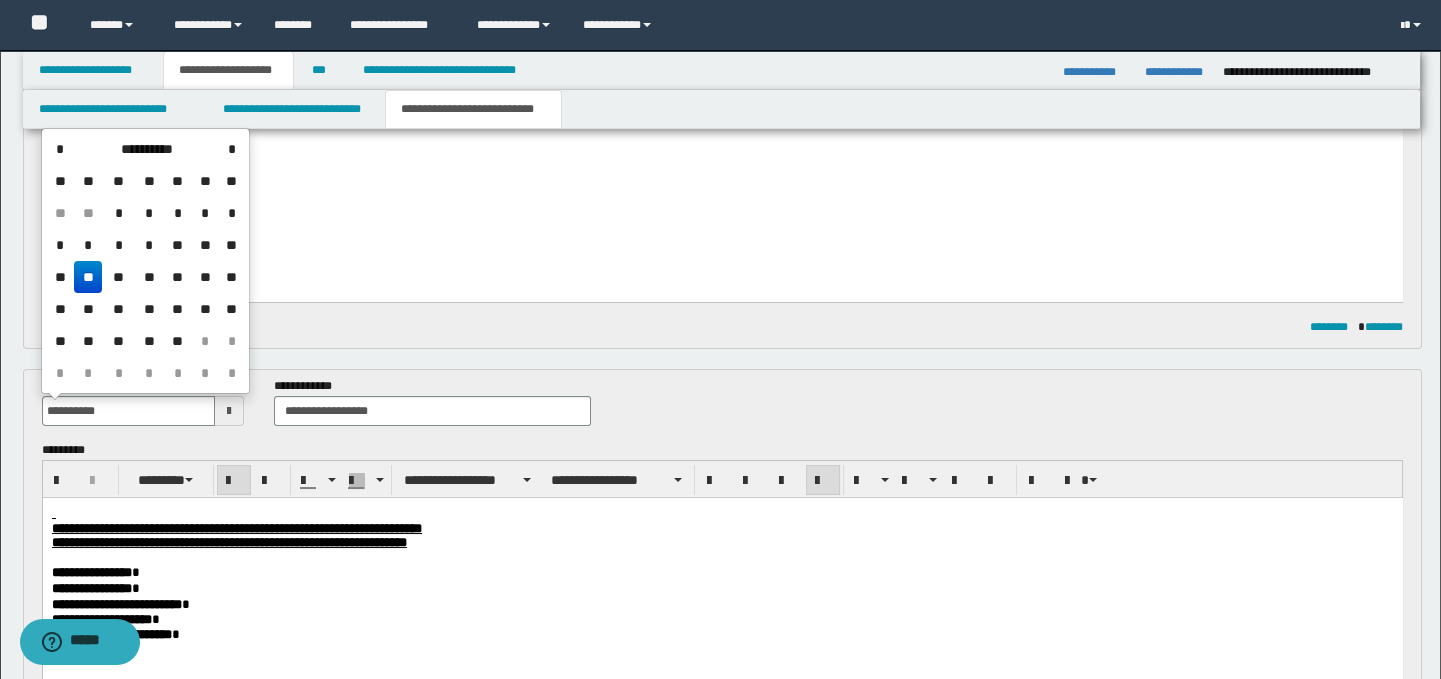 click on "**" at bounding box center (88, 277) 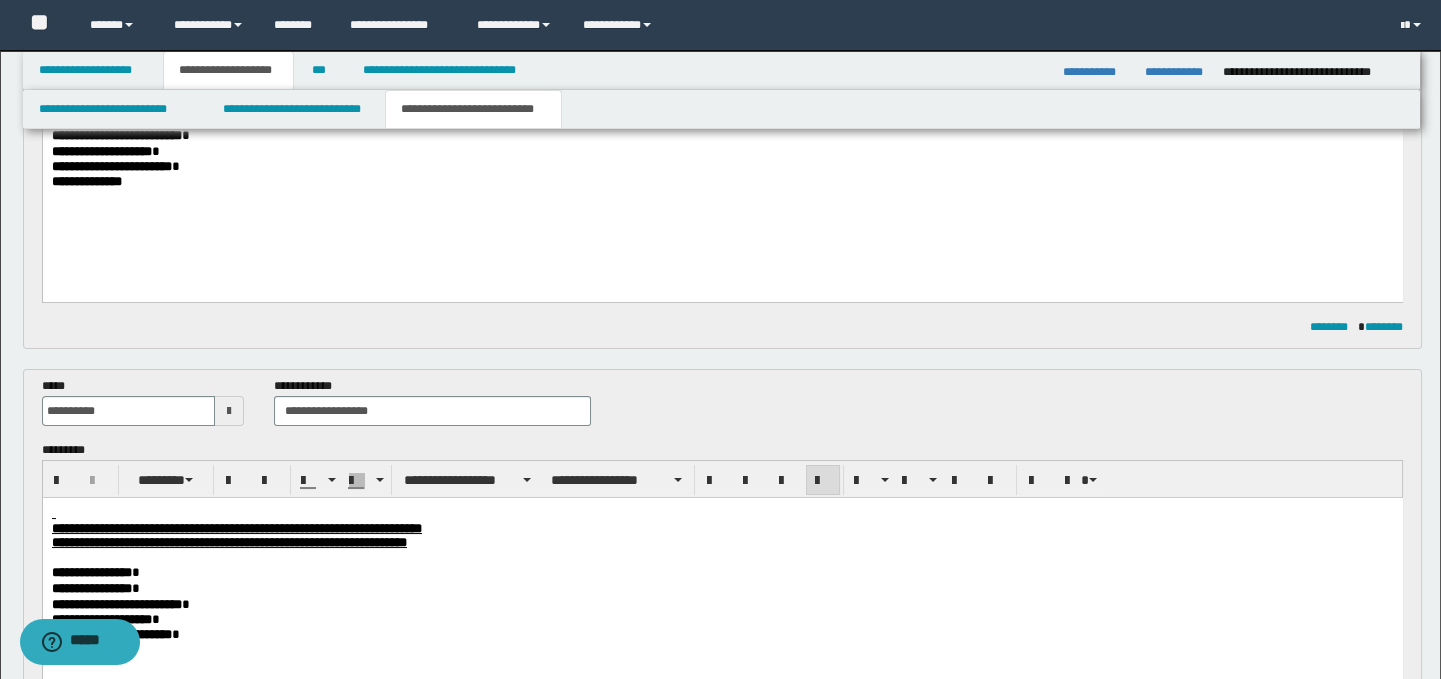 click on "**********" at bounding box center [722, 589] 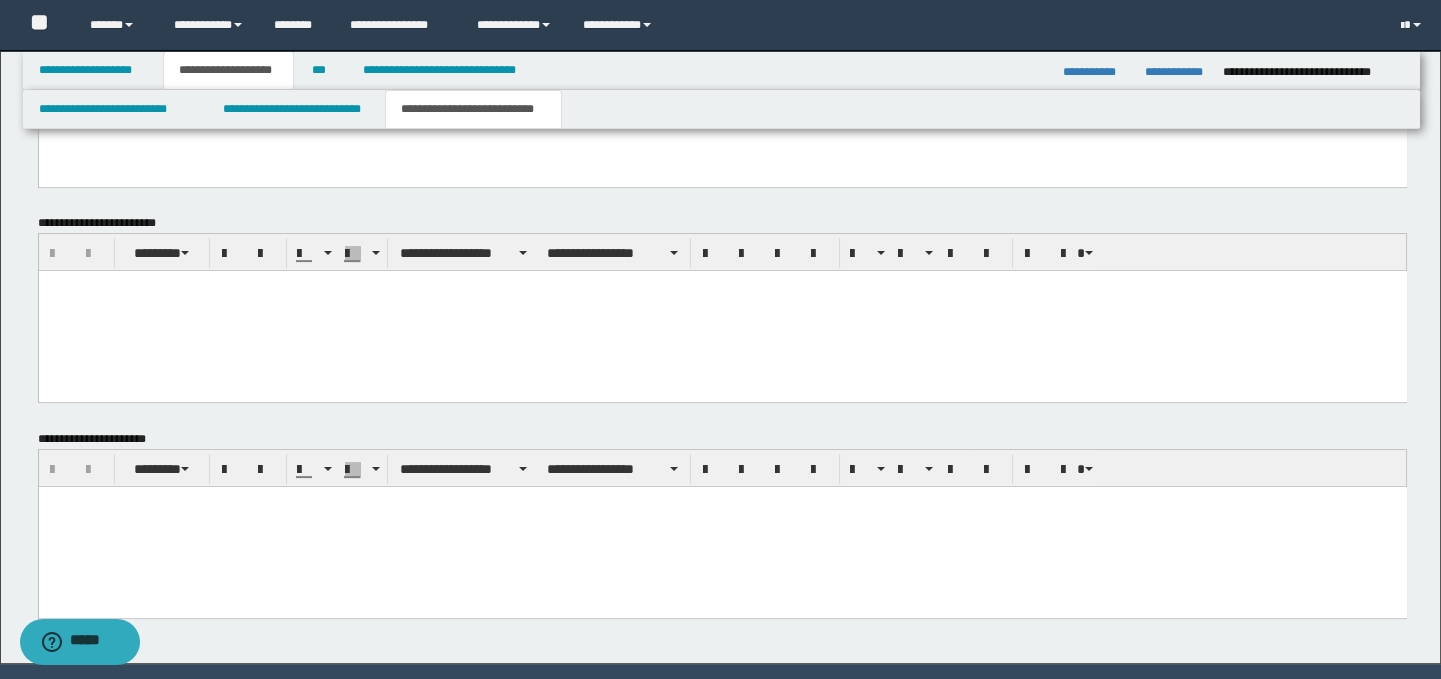 scroll, scrollTop: 1438, scrollLeft: 0, axis: vertical 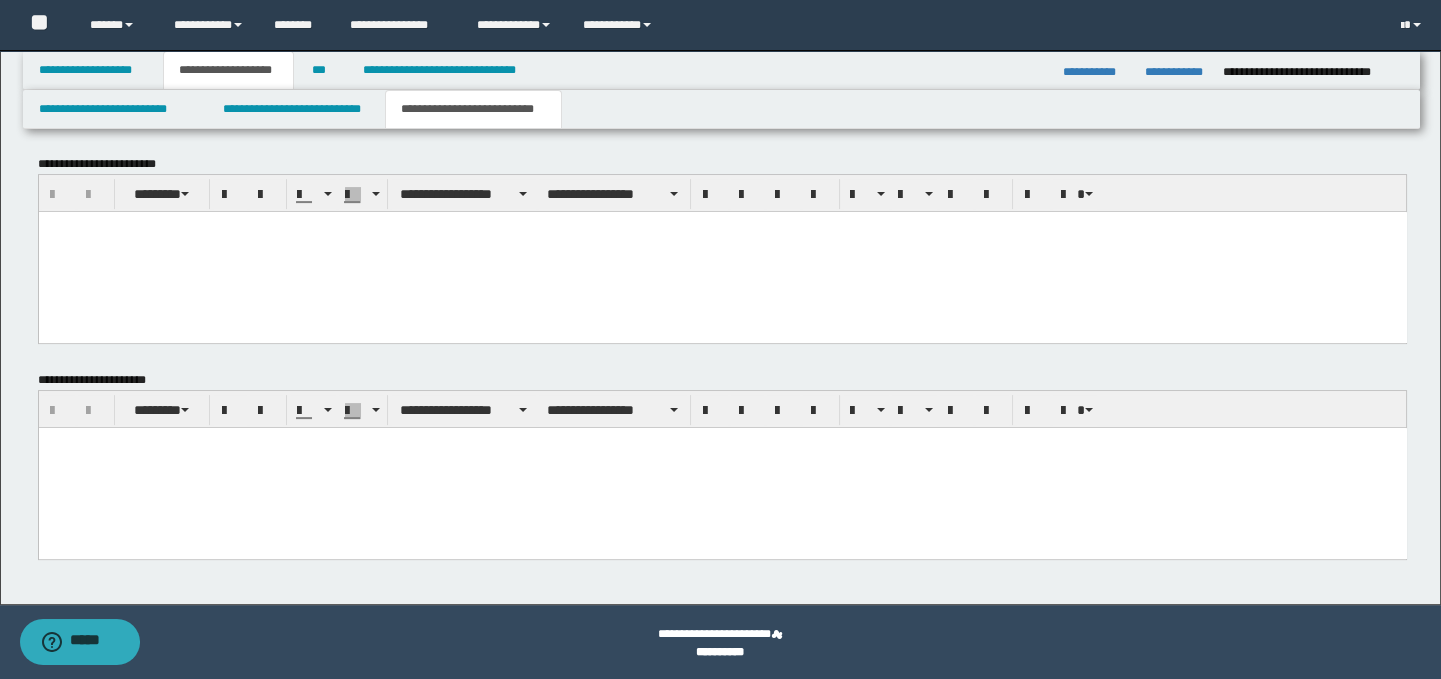 click at bounding box center [722, 467] 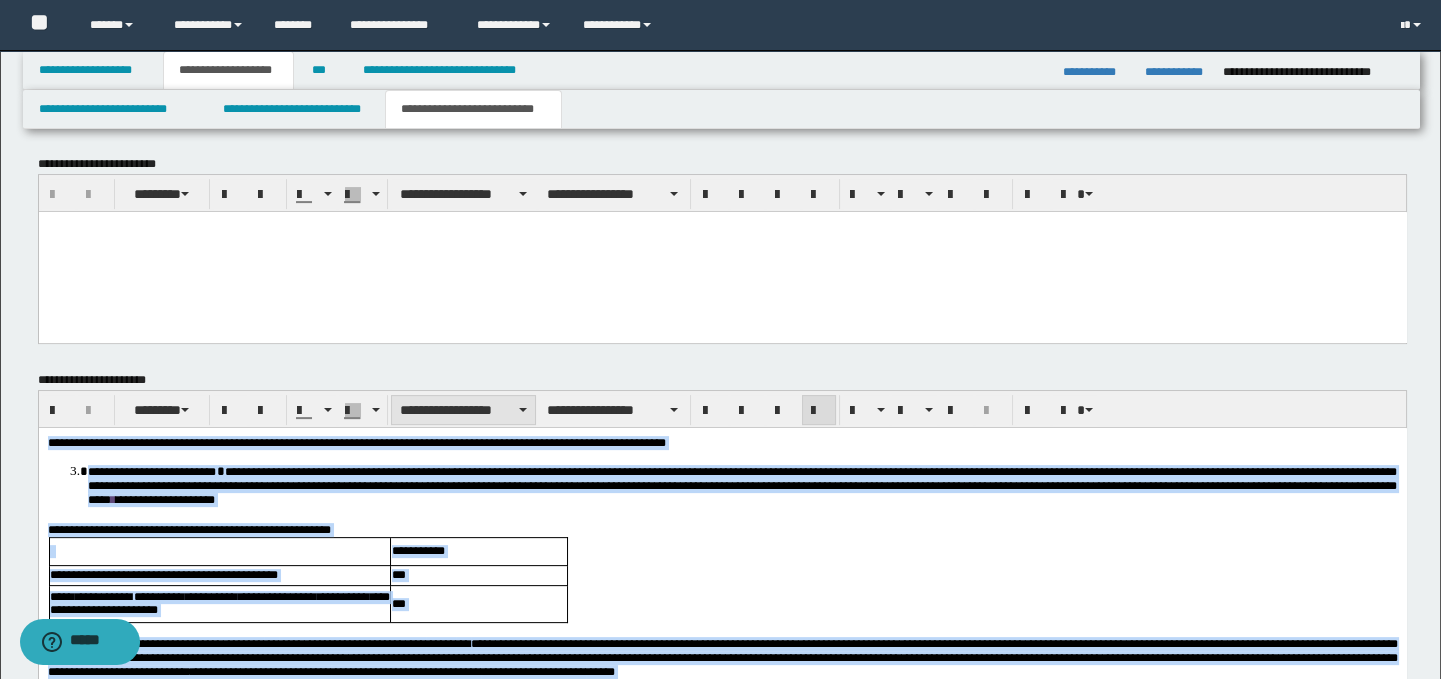 click on "**********" at bounding box center (463, 410) 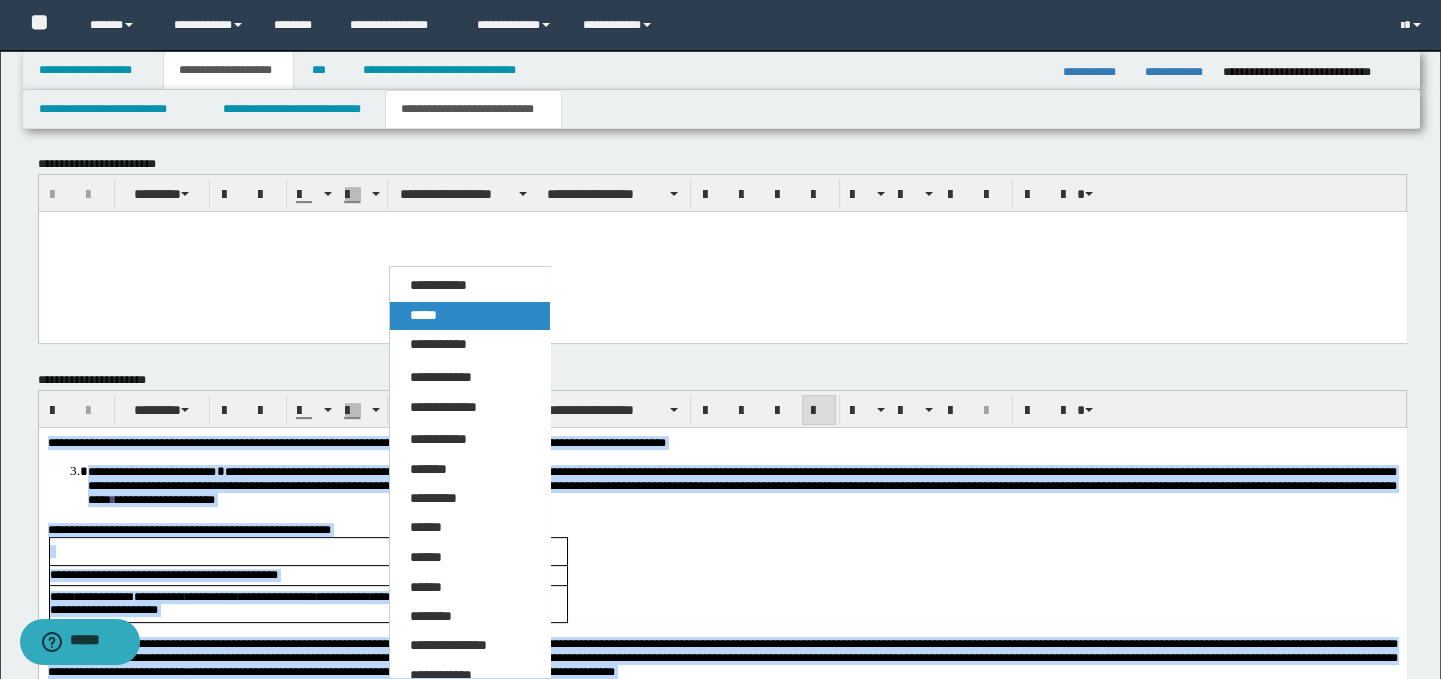 click on "*****" at bounding box center (470, 316) 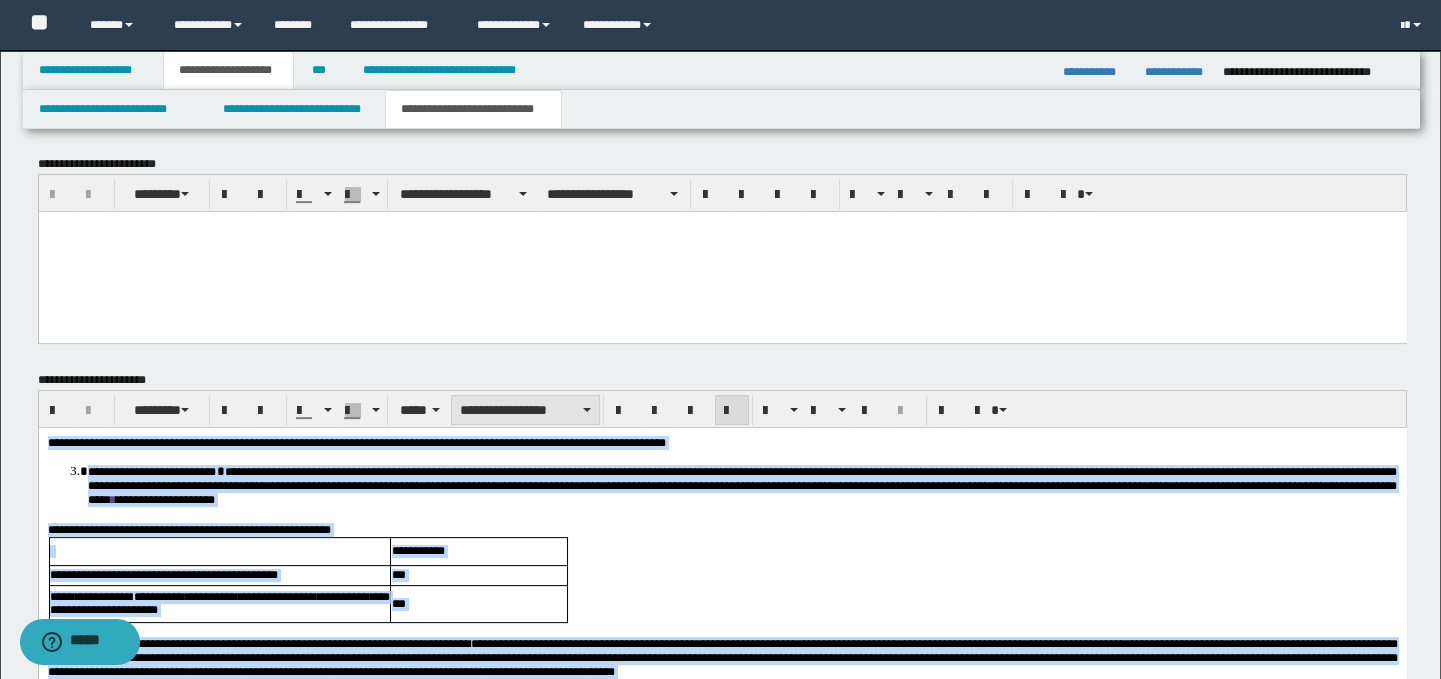click on "**********" at bounding box center [525, 410] 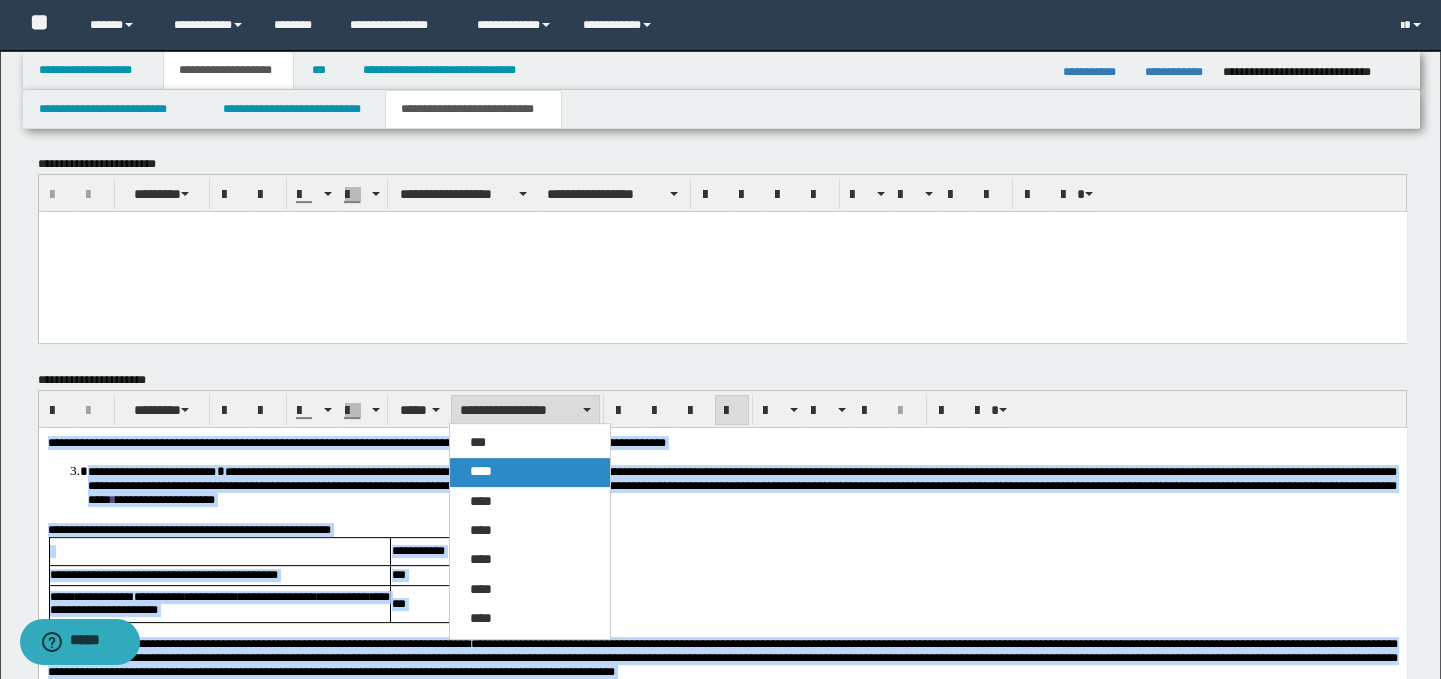 click on "****" at bounding box center (530, 472) 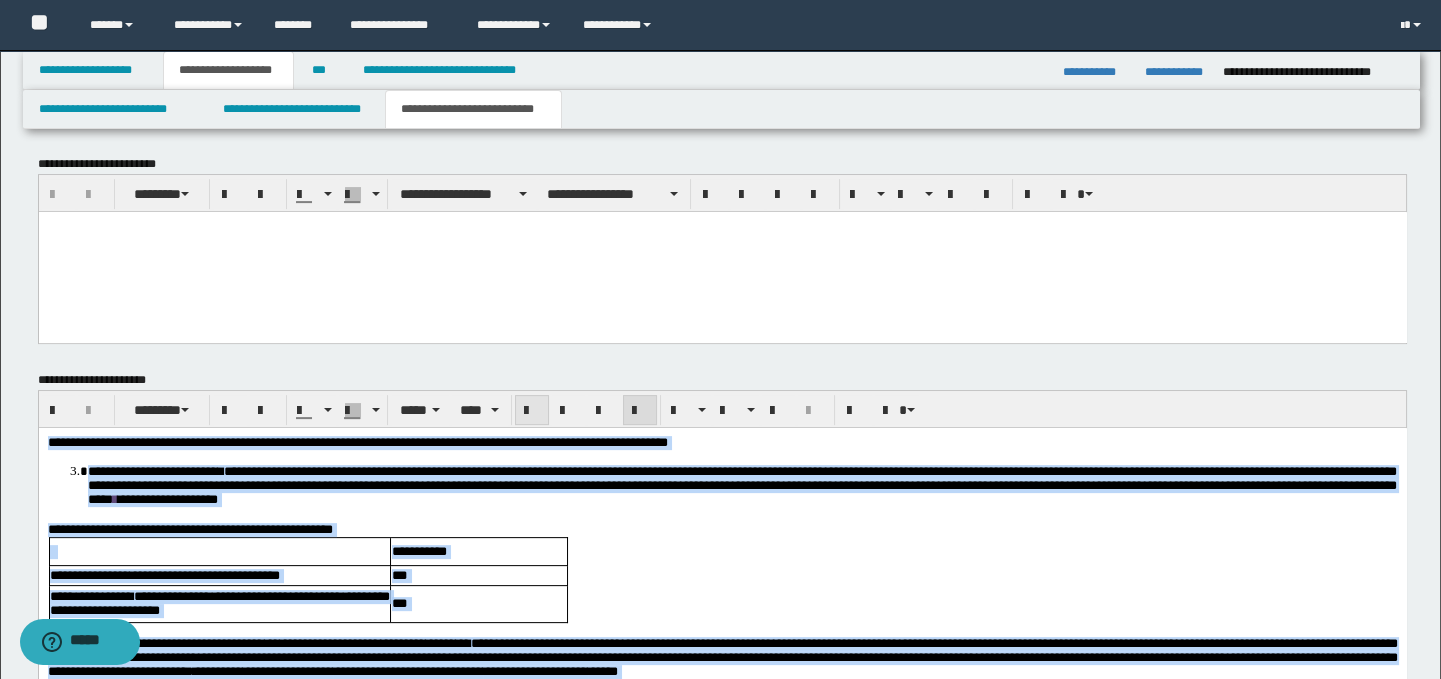 click at bounding box center [532, 411] 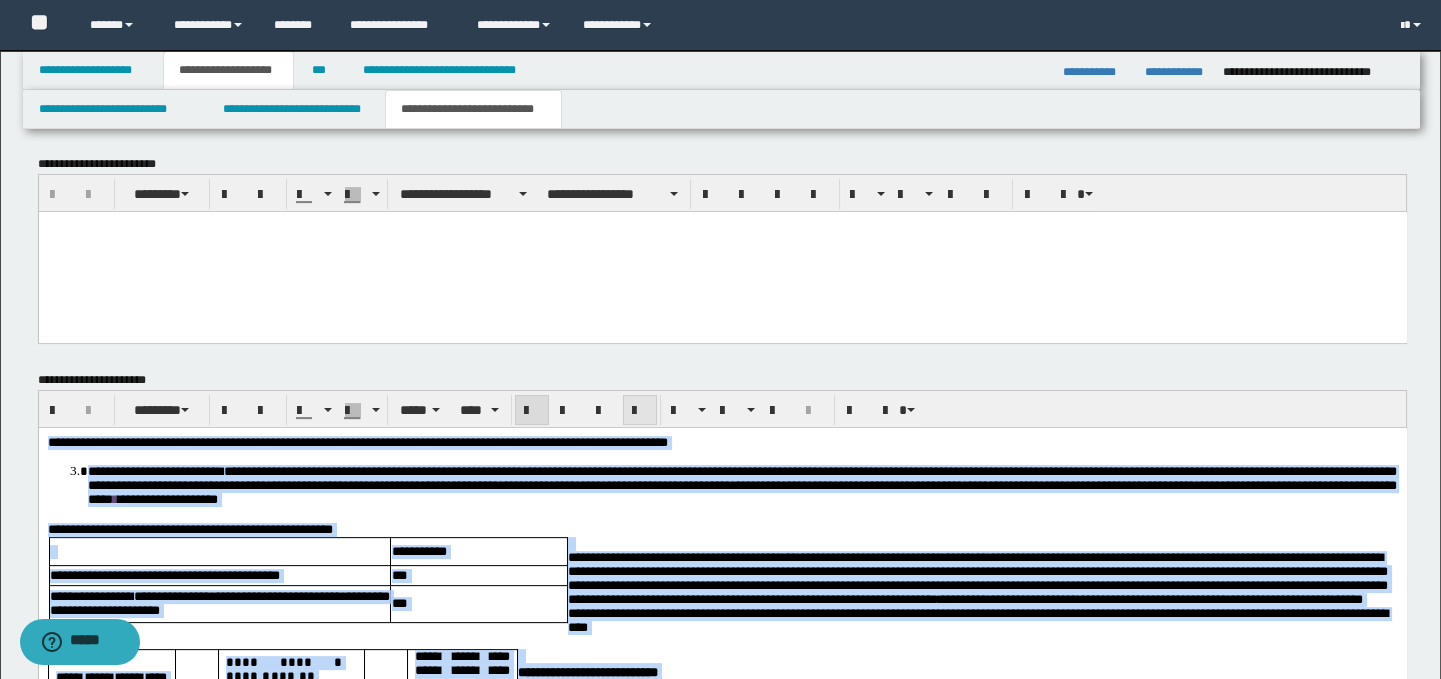 click at bounding box center [640, 411] 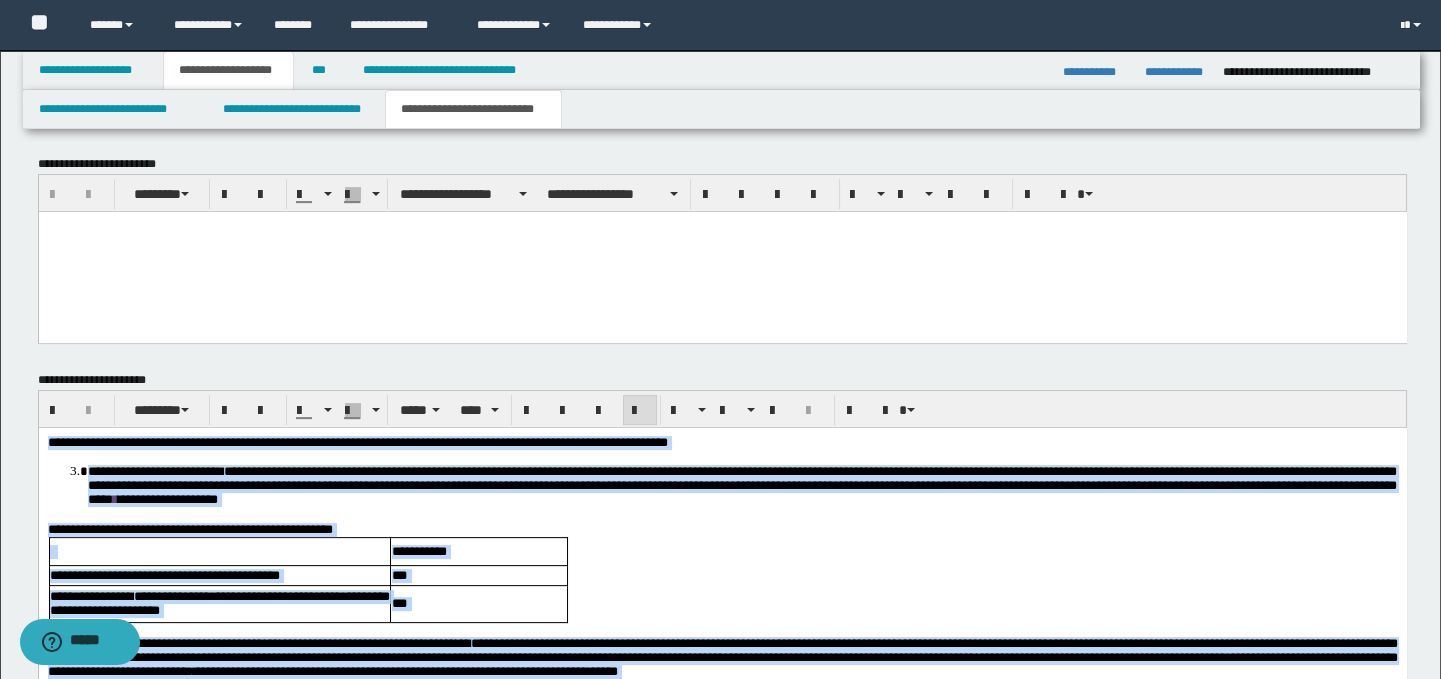 click on "**********" at bounding box center [722, 529] 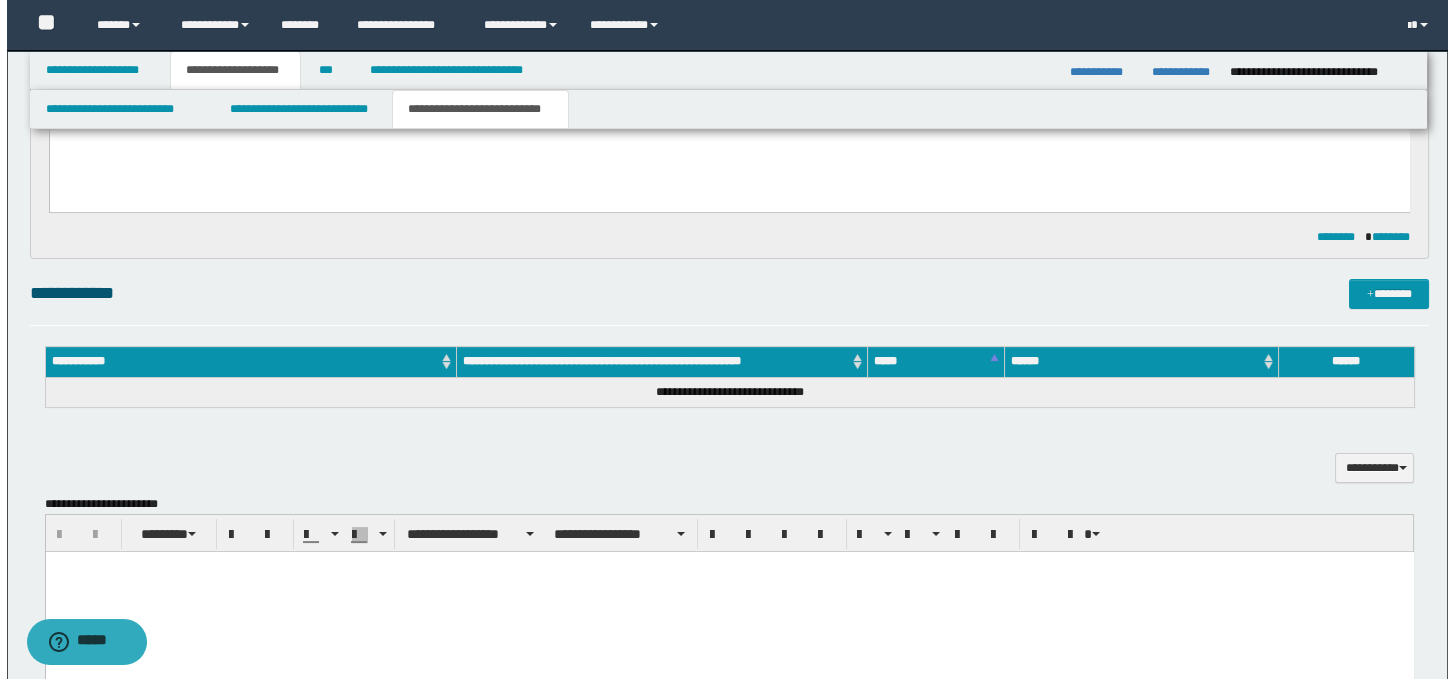scroll, scrollTop: 876, scrollLeft: 0, axis: vertical 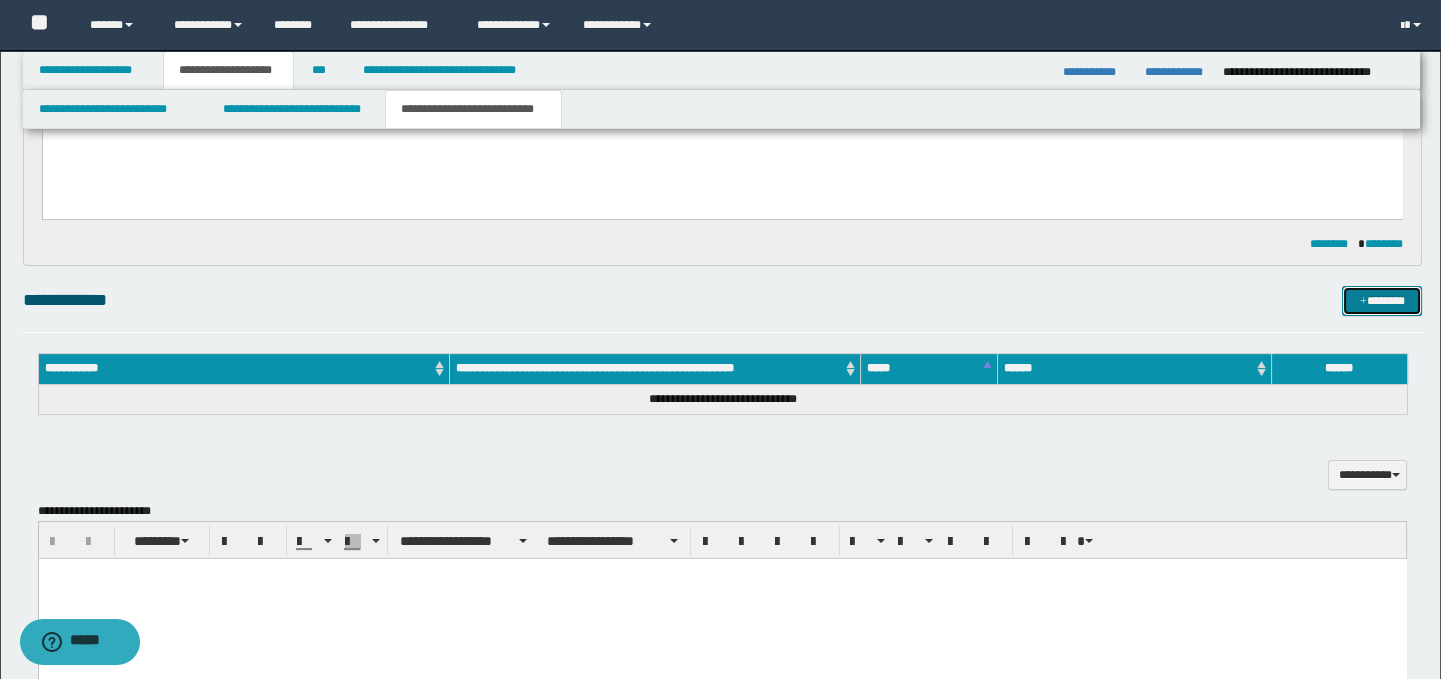 click on "*******" at bounding box center [1382, 301] 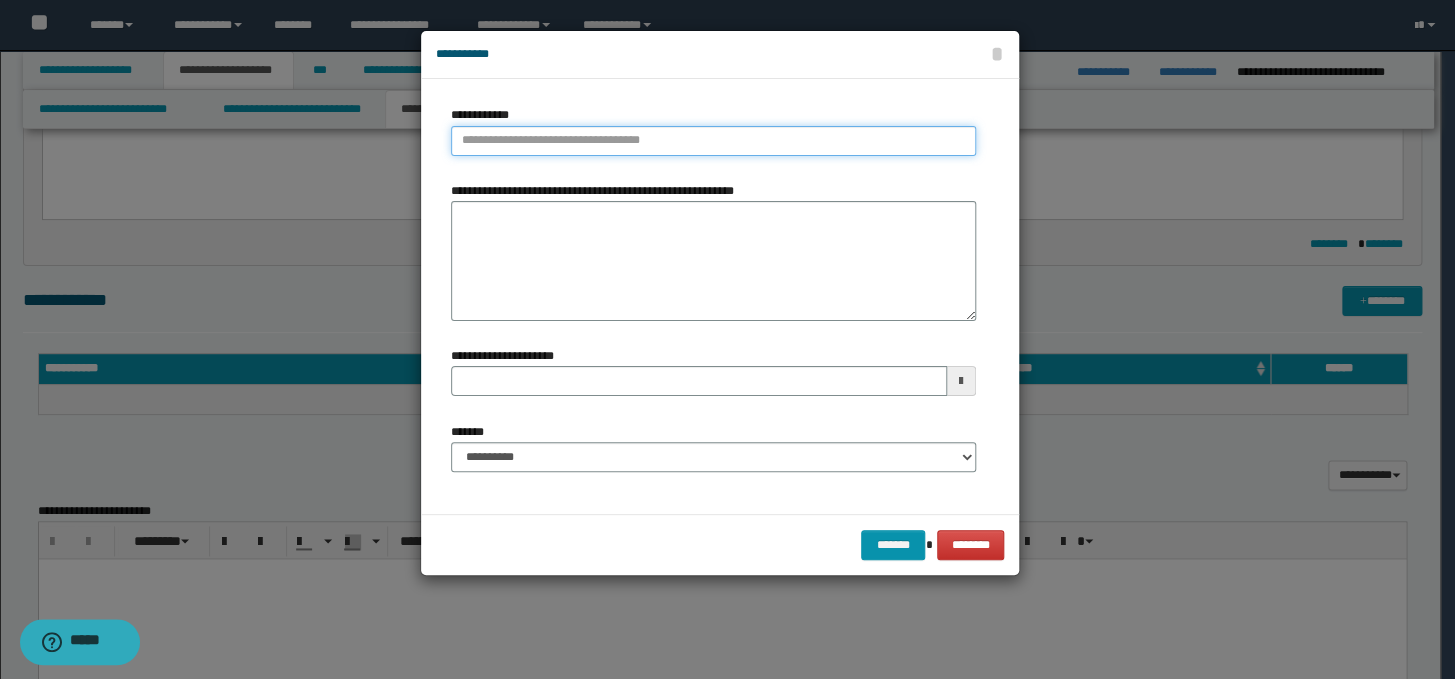 click on "**********" at bounding box center (713, 141) 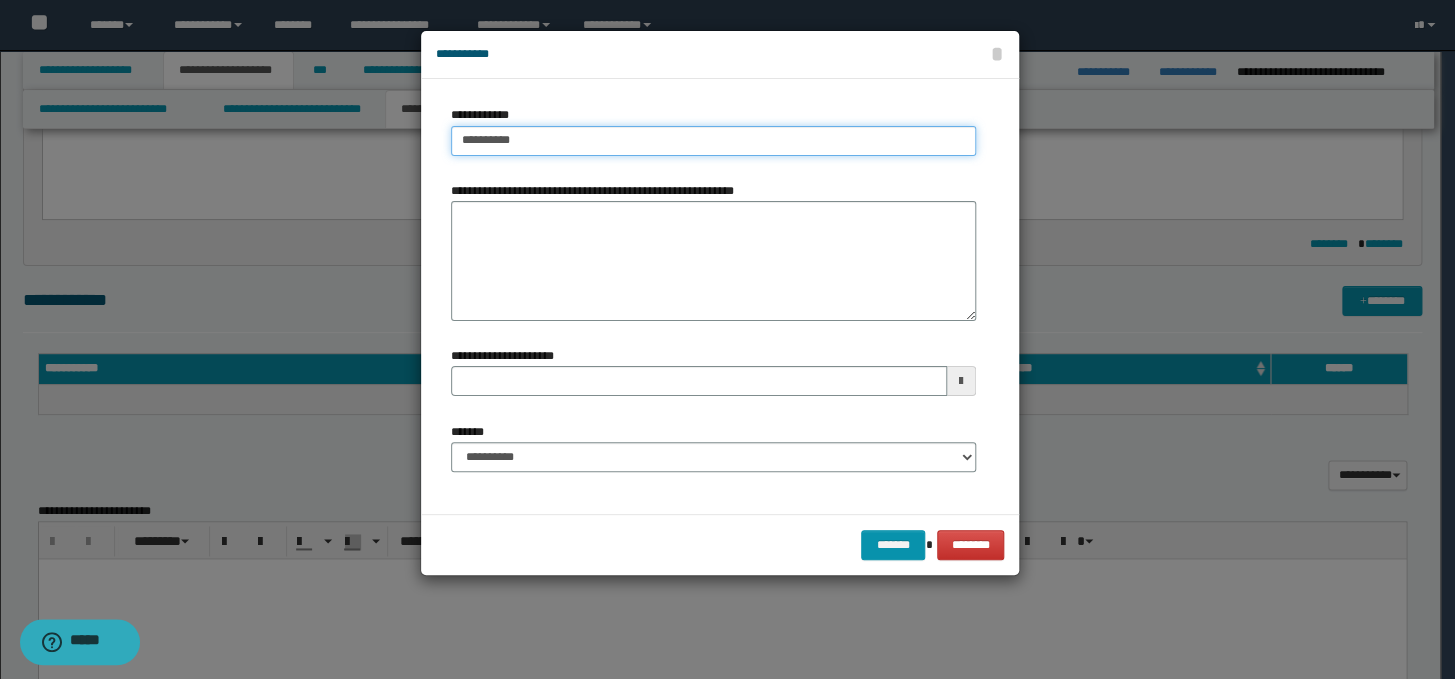 drag, startPoint x: 488, startPoint y: 136, endPoint x: 423, endPoint y: 143, distance: 65.37584 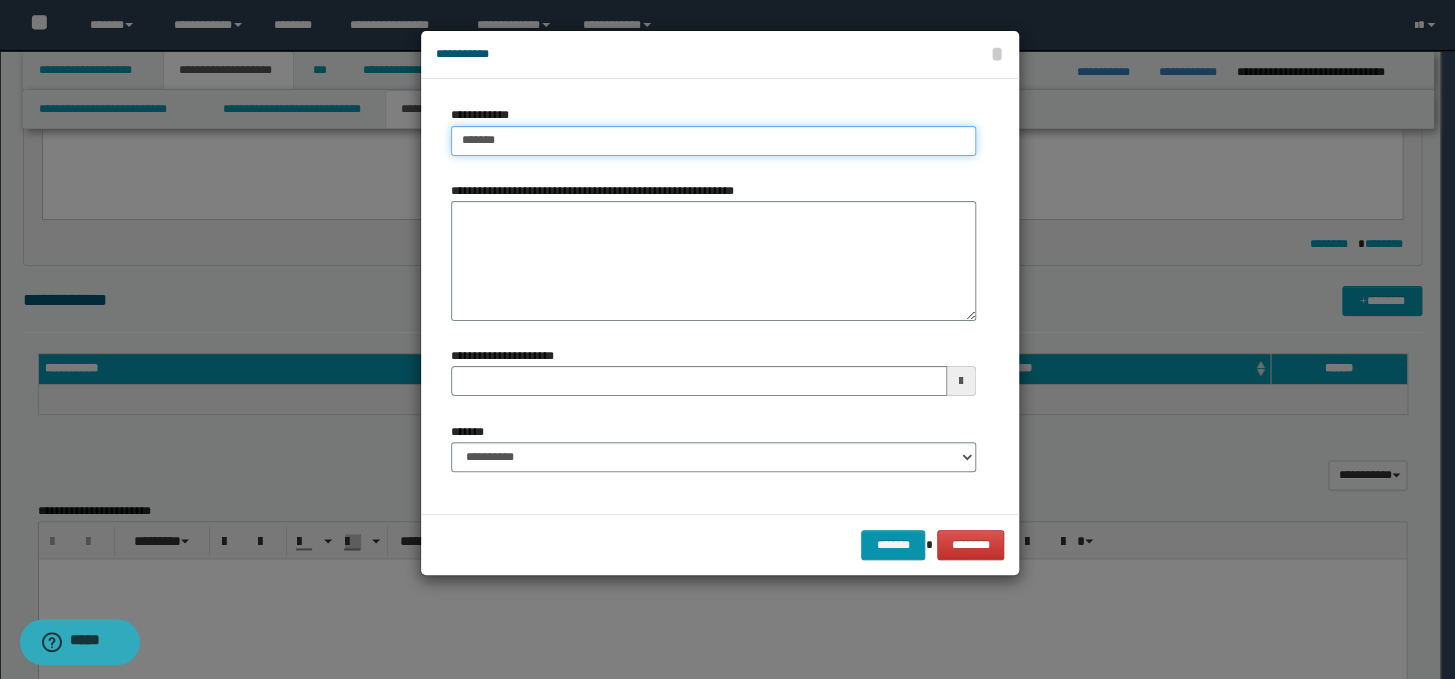 type on "*******" 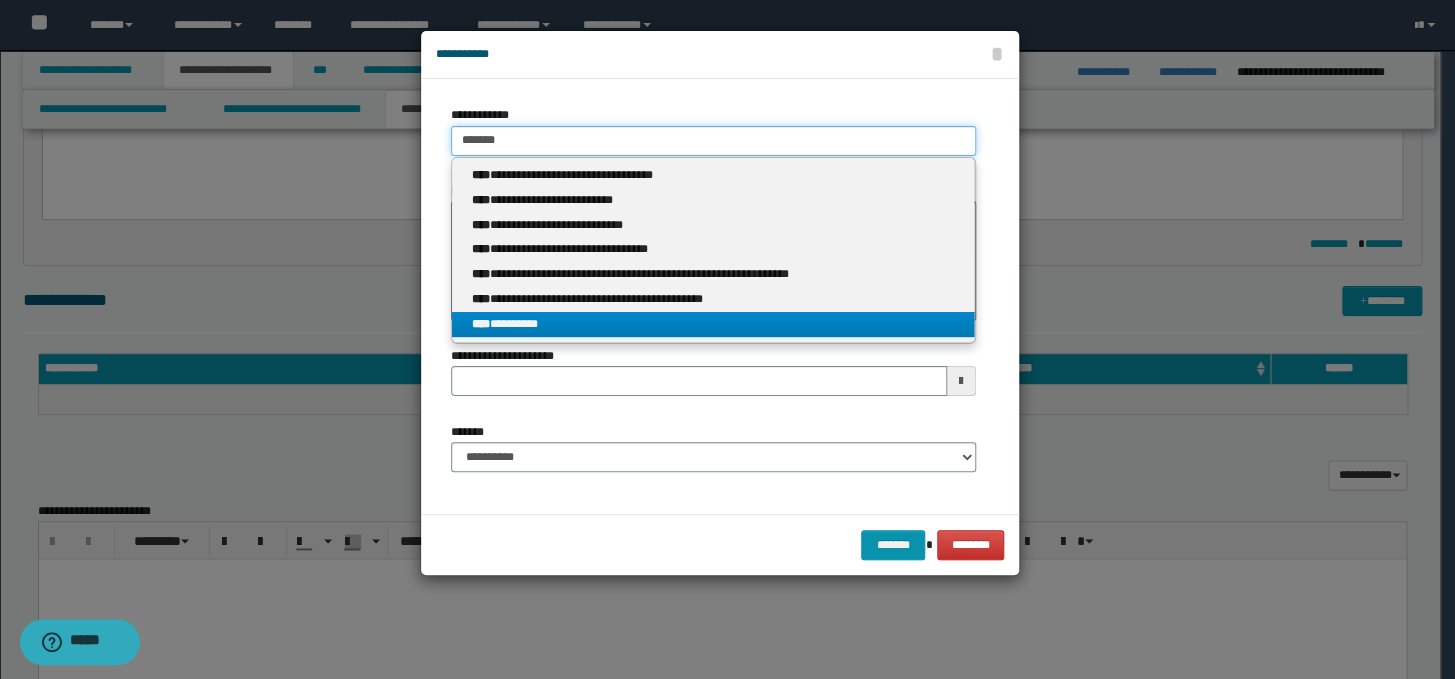 type on "*******" 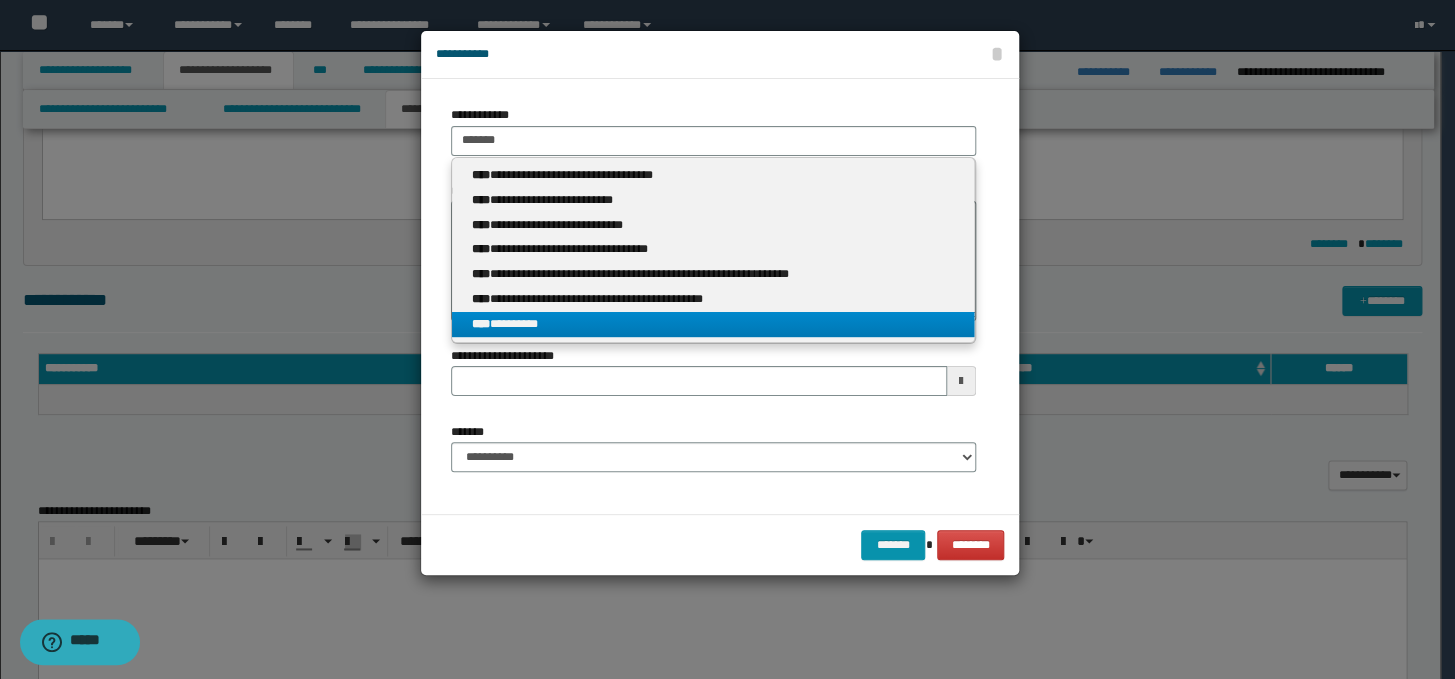 click on "**** *********" at bounding box center (713, 324) 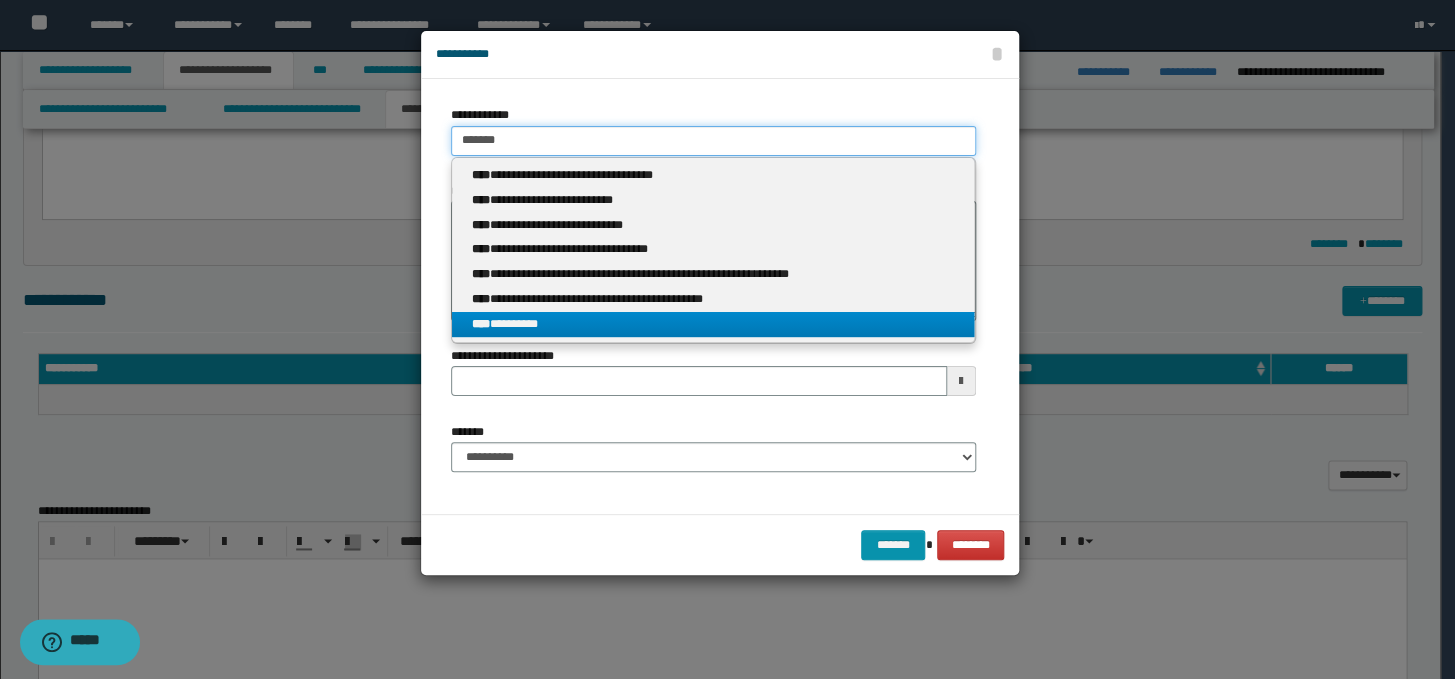 type 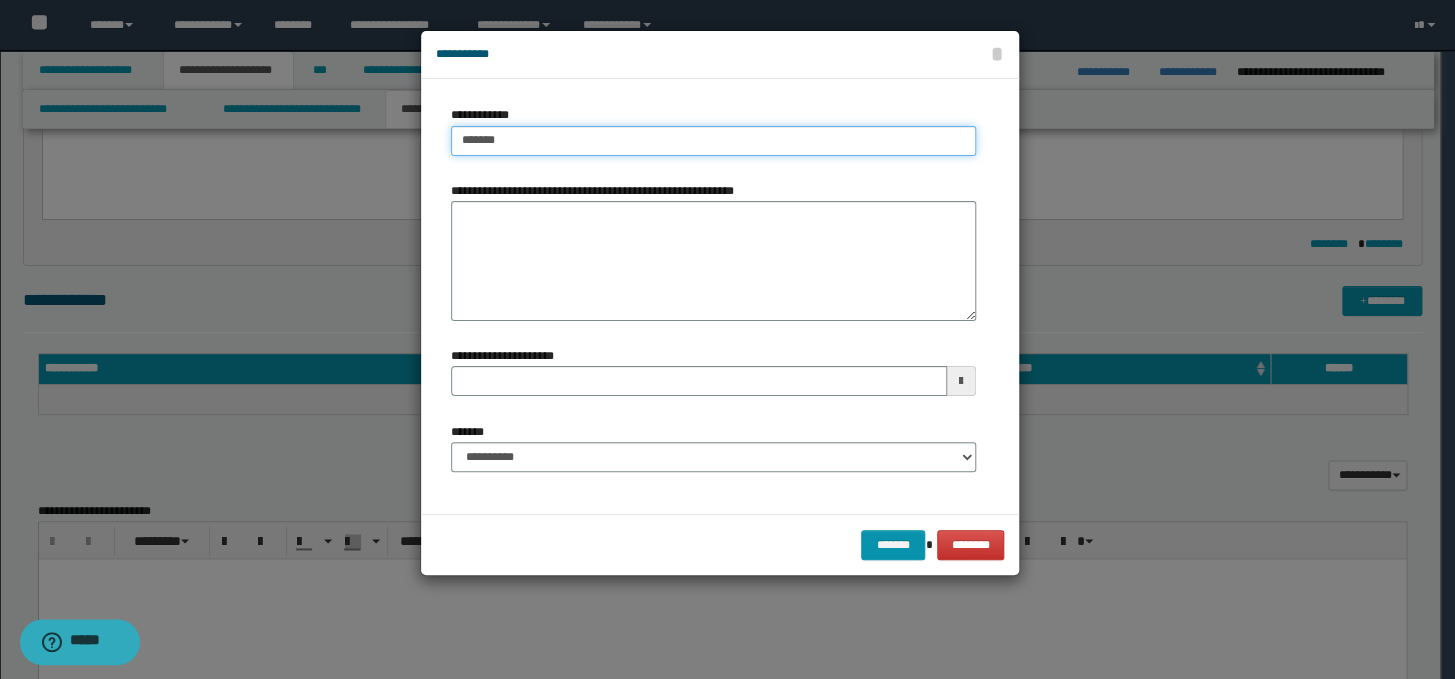 type 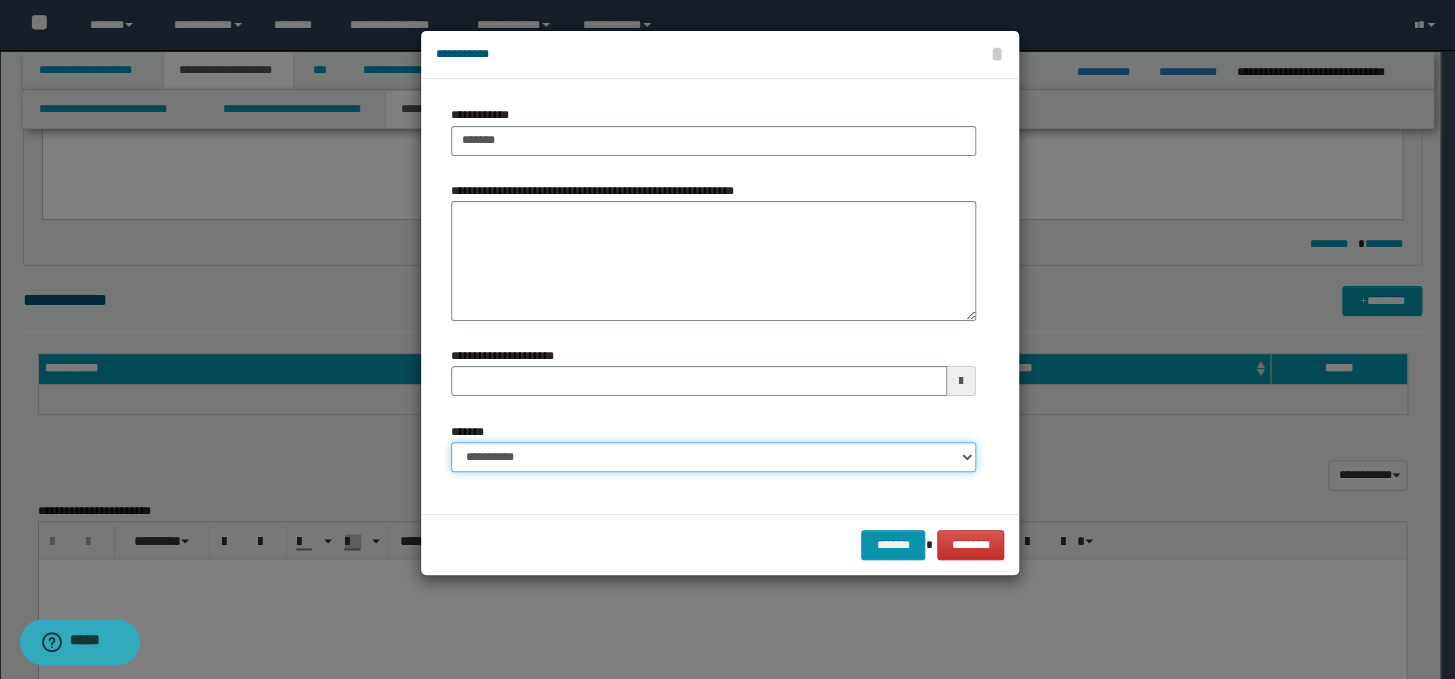 click on "**********" at bounding box center [713, 457] 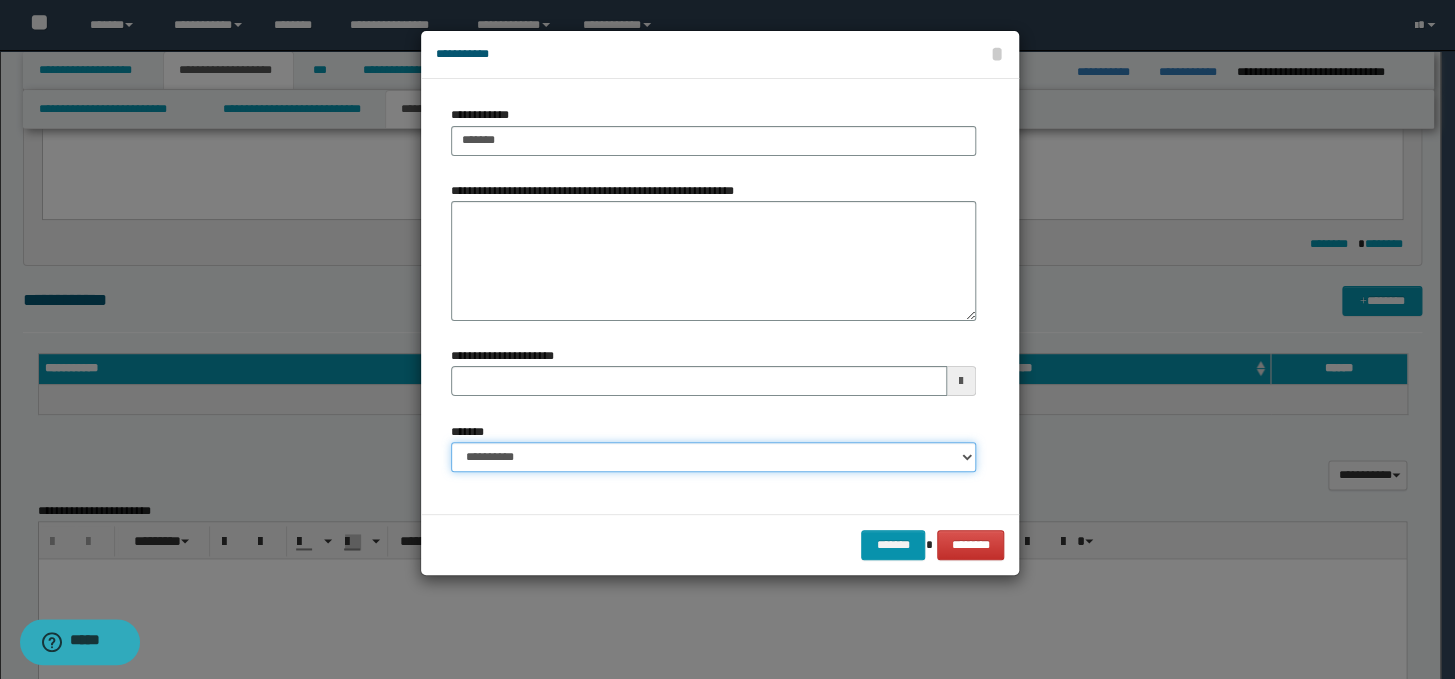 select on "*" 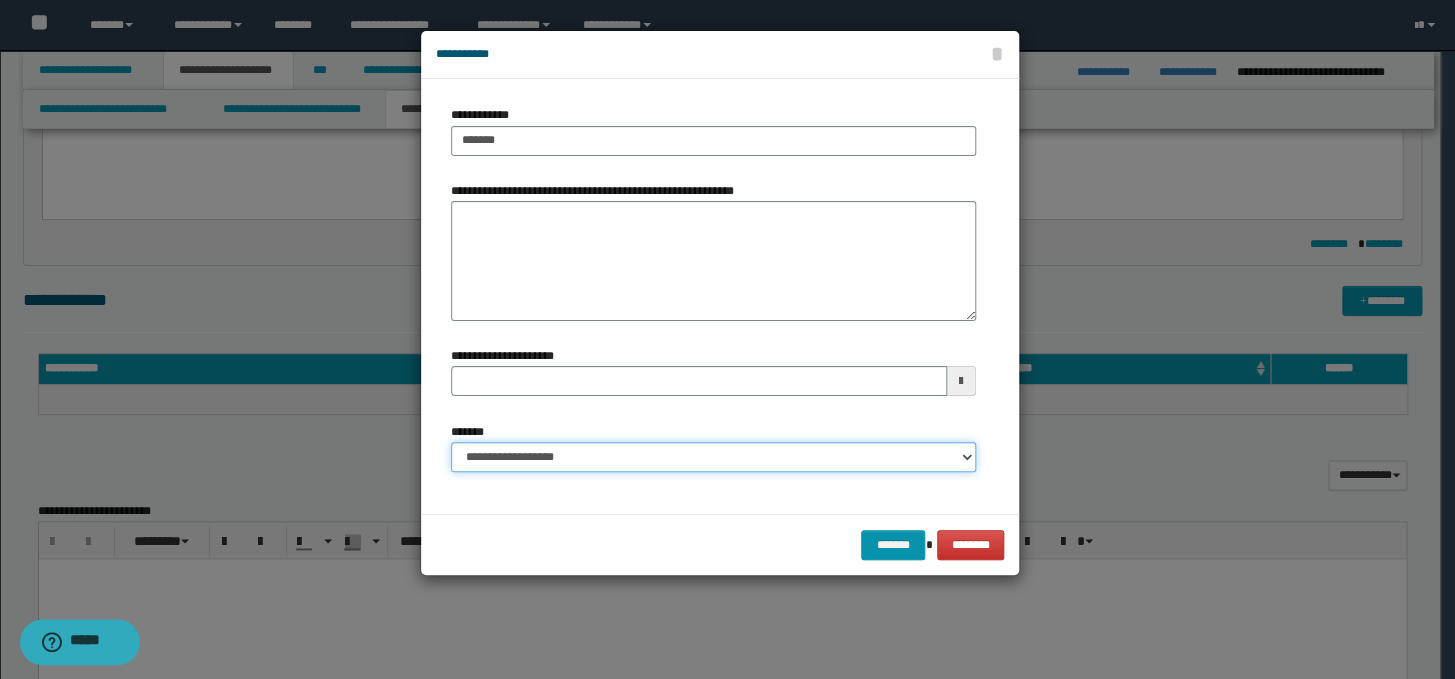 click on "**********" at bounding box center [713, 457] 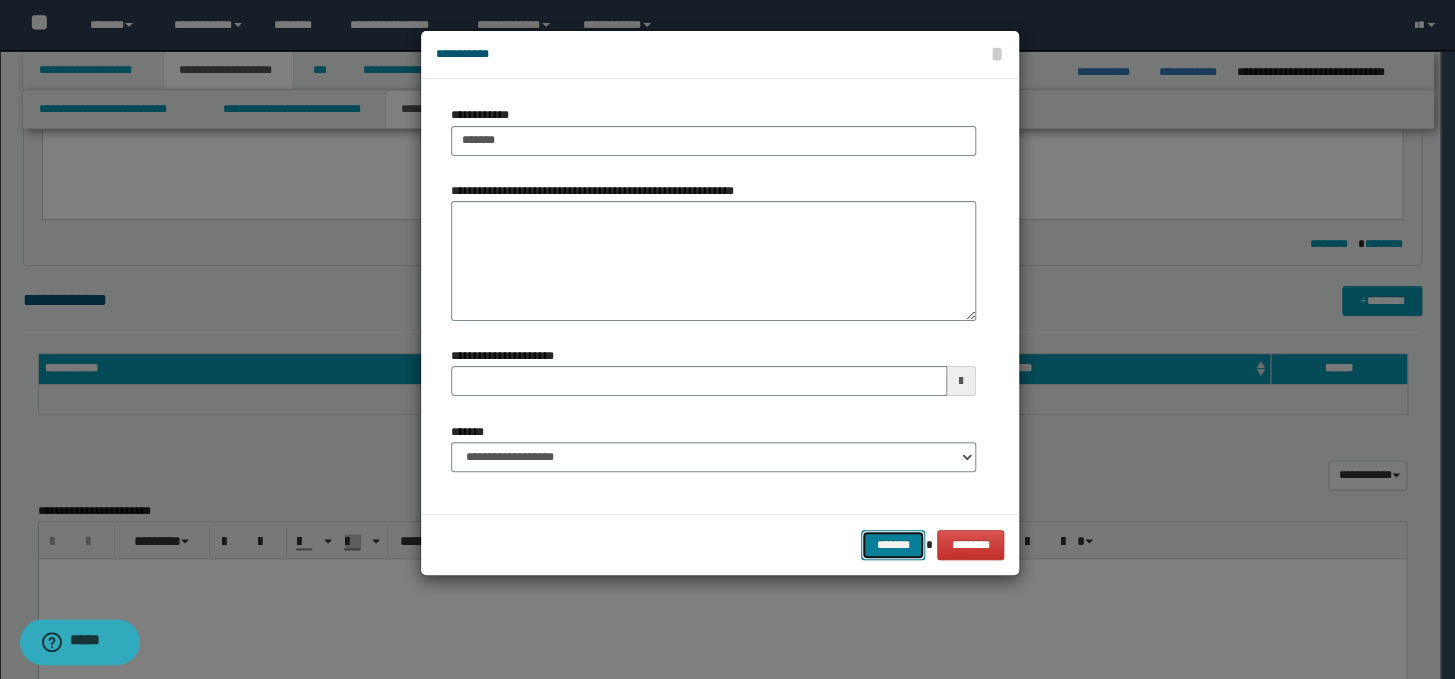 click on "*******" at bounding box center [893, 545] 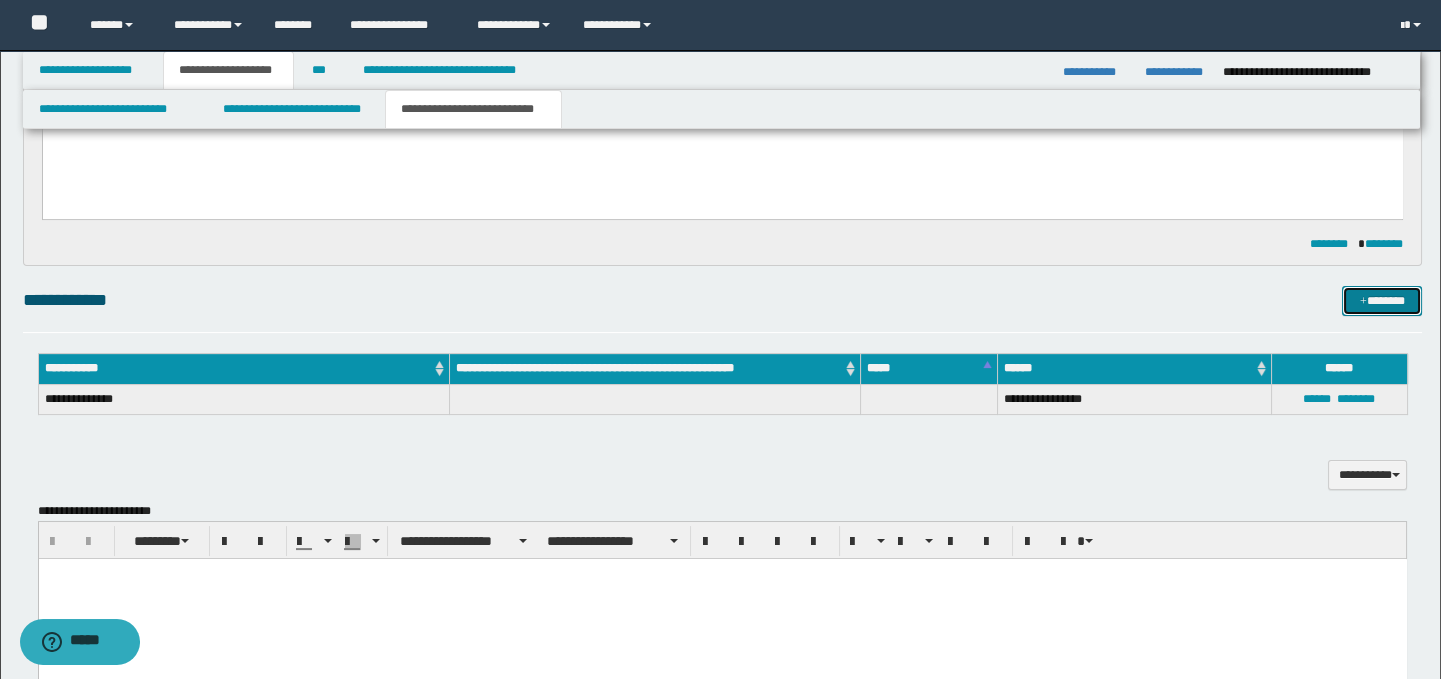 type 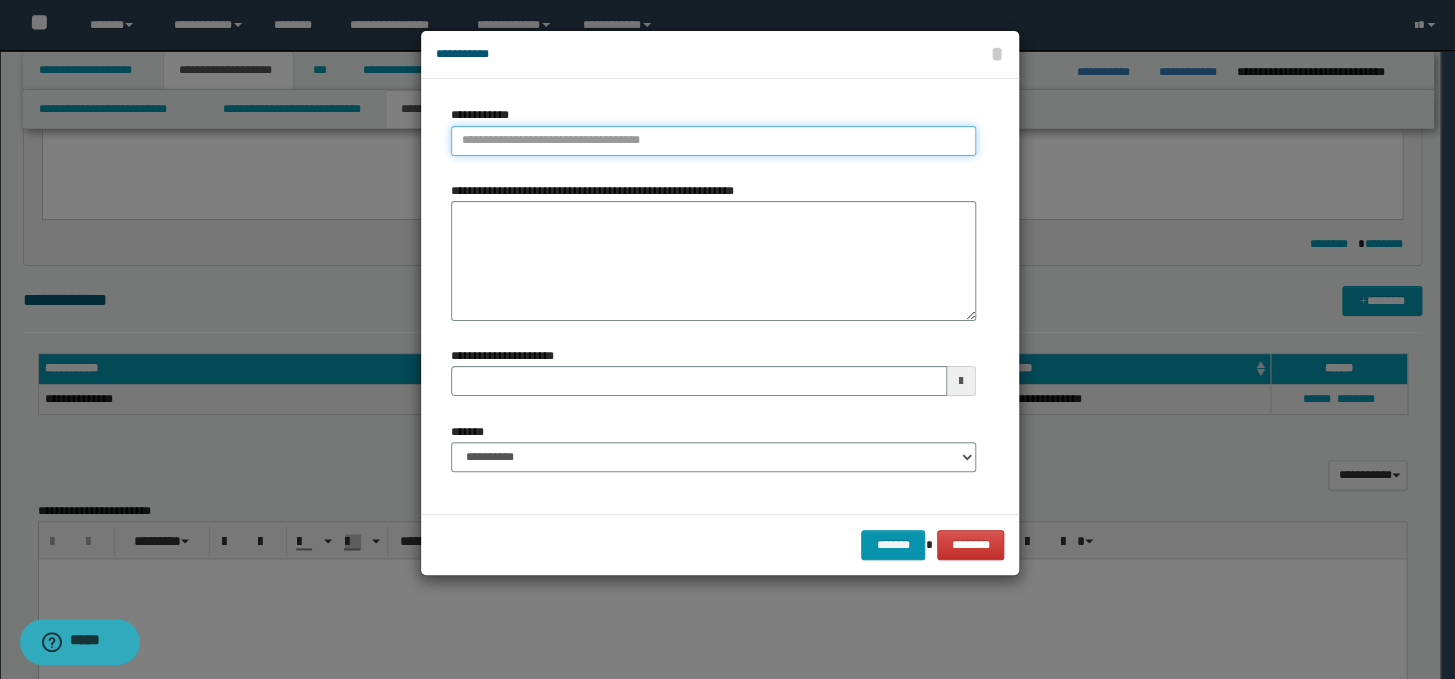 type on "**********" 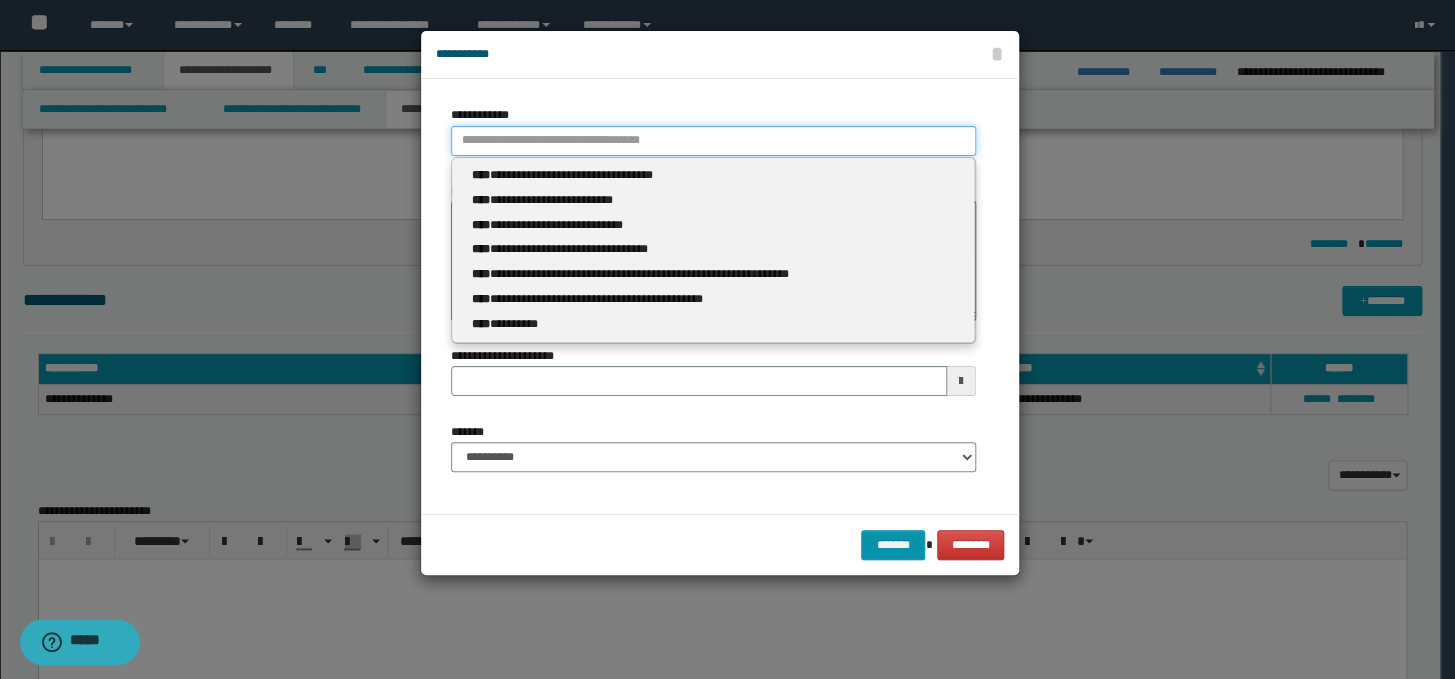 click on "**********" at bounding box center [713, 141] 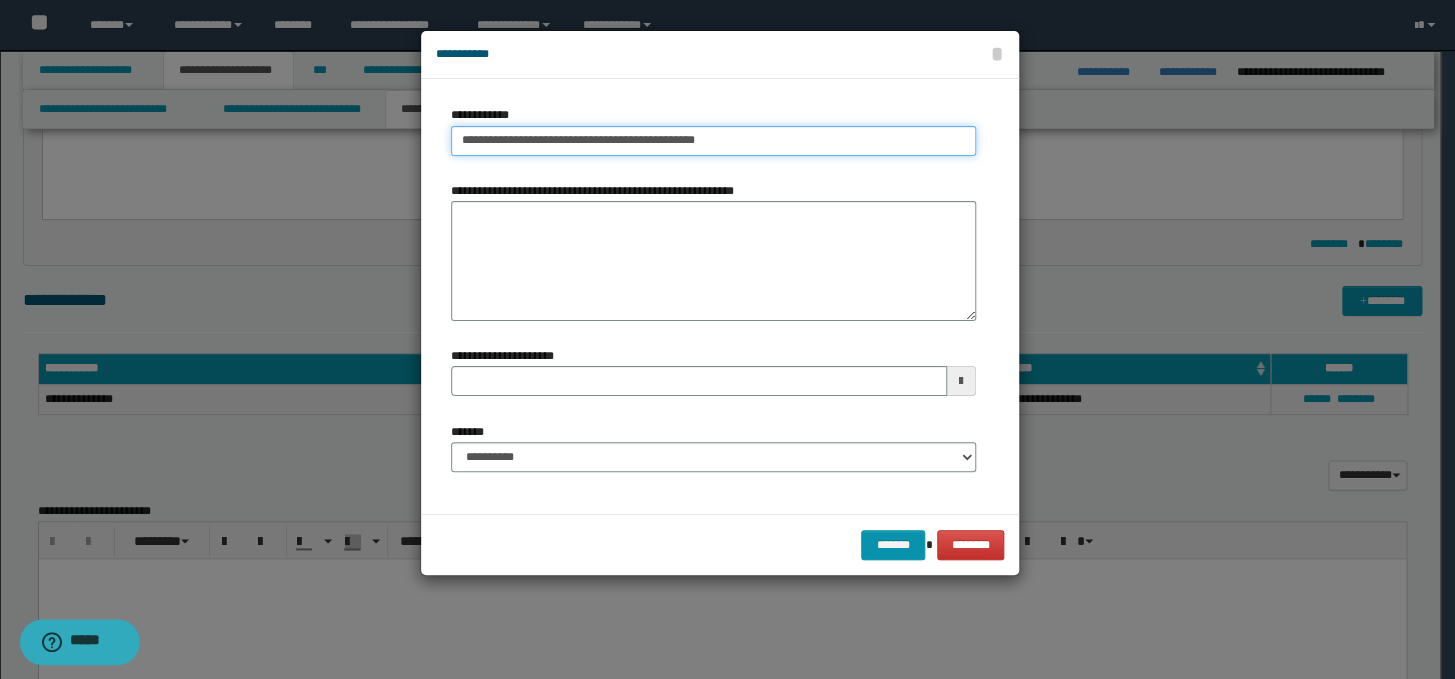 click on "**********" at bounding box center [713, 141] 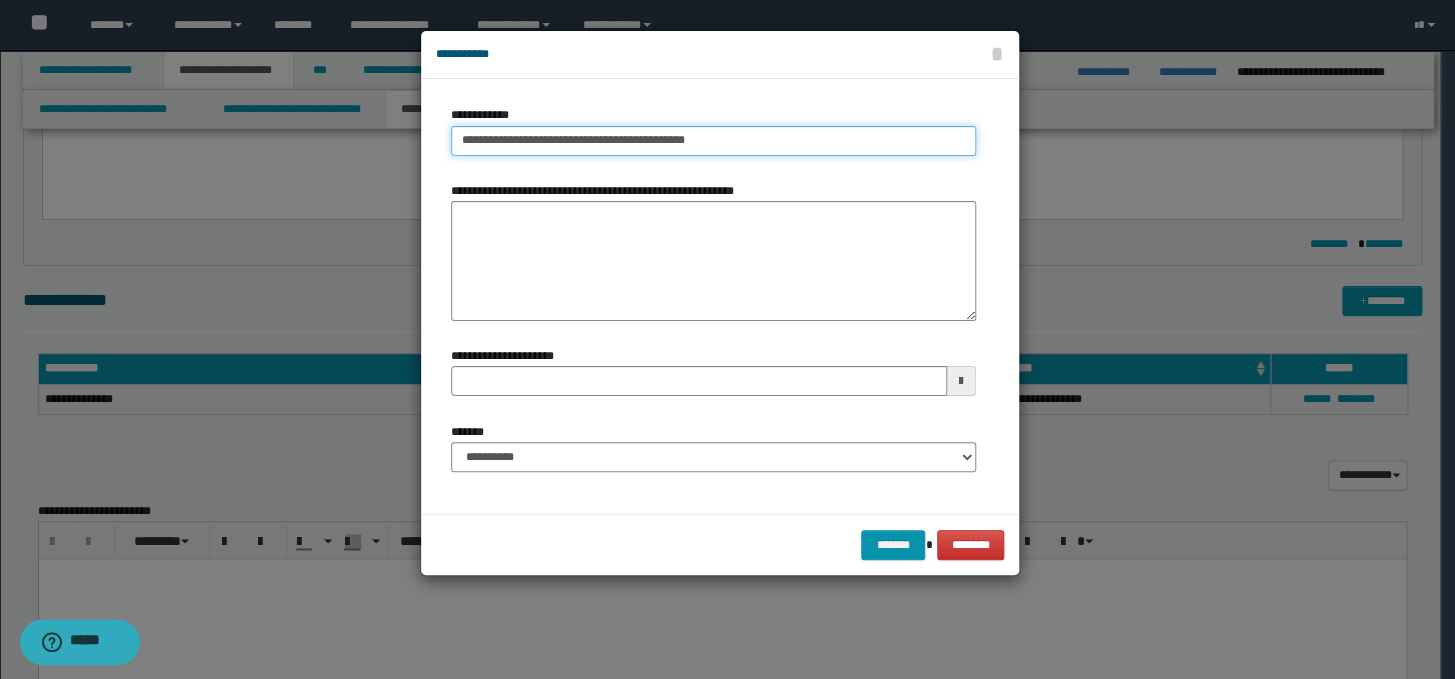 type on "**********" 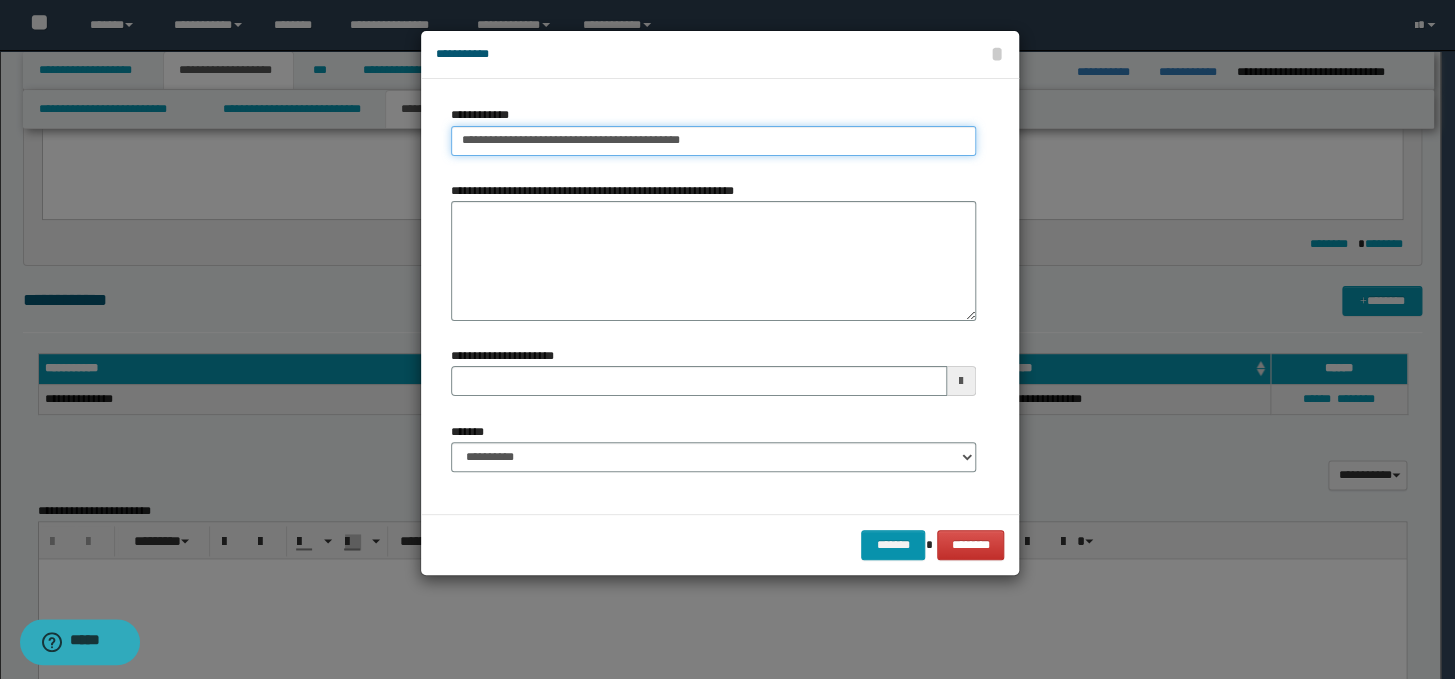 click on "**********" at bounding box center (713, 141) 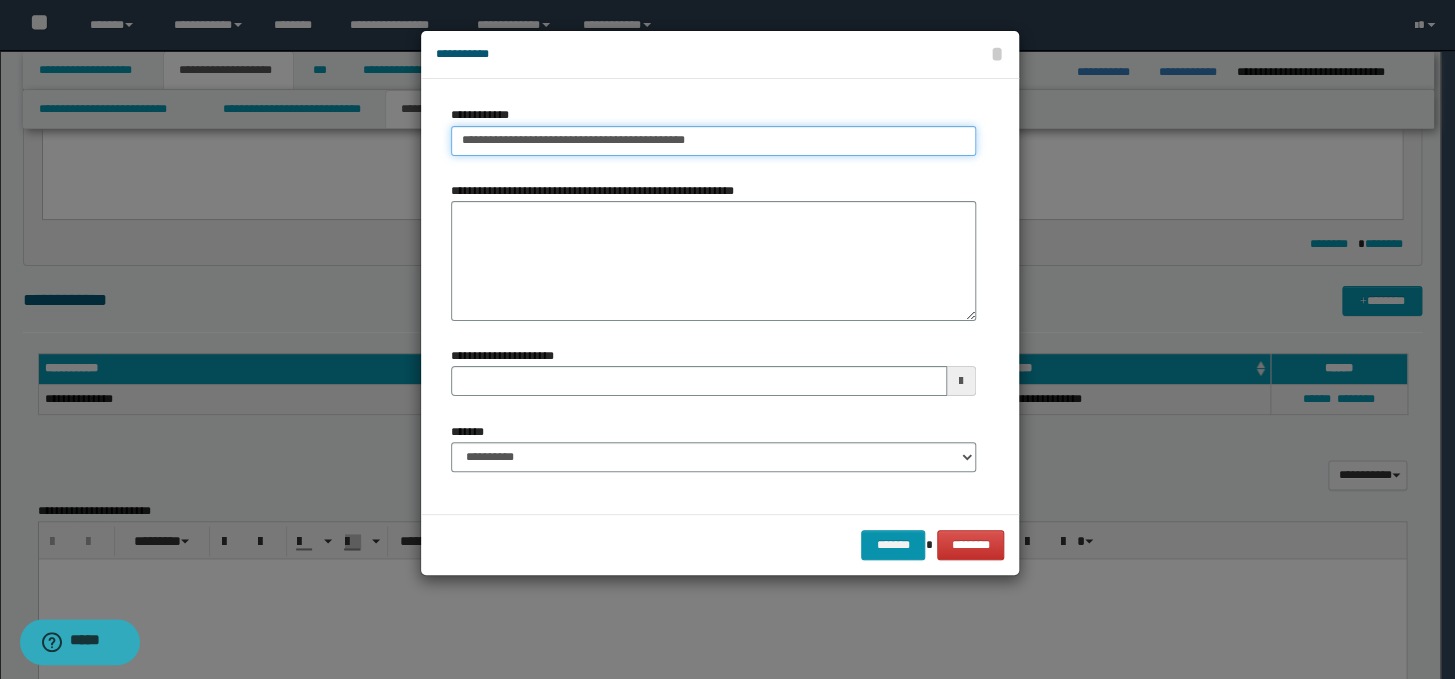 click on "**********" at bounding box center (713, 141) 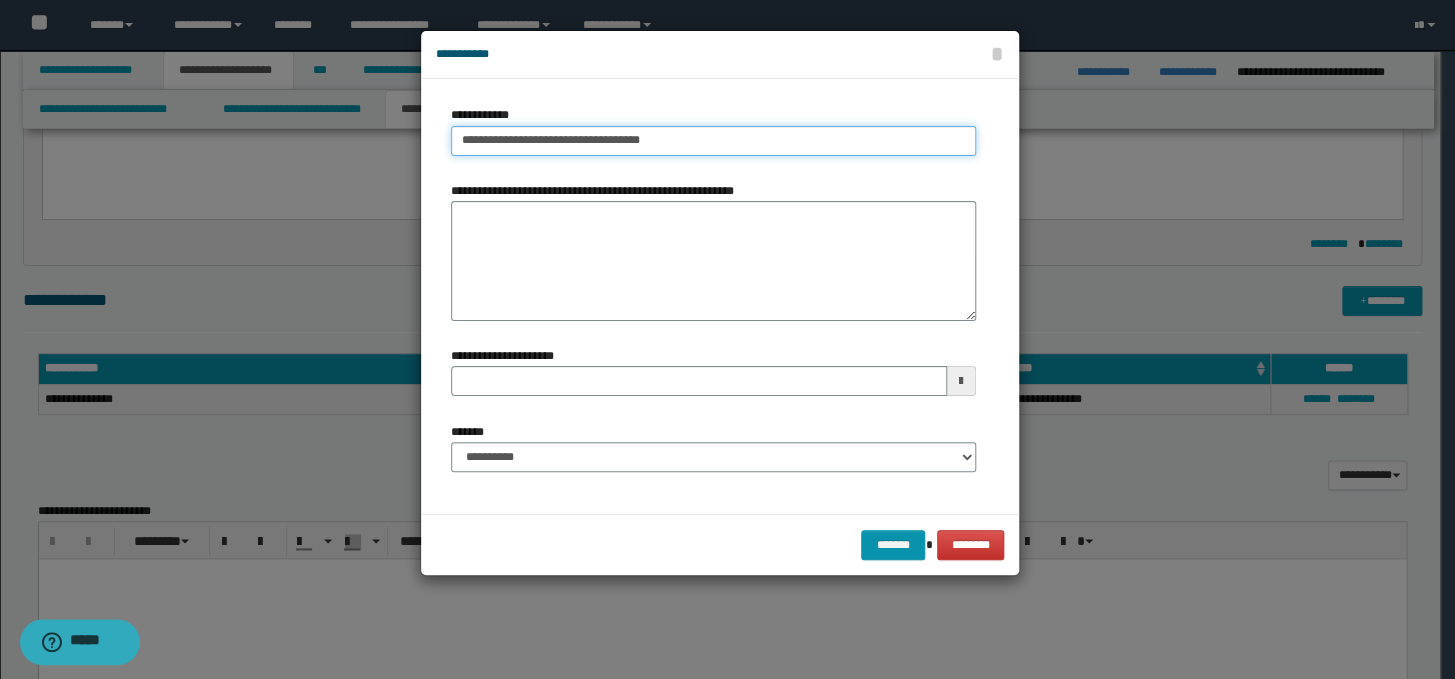 type on "**********" 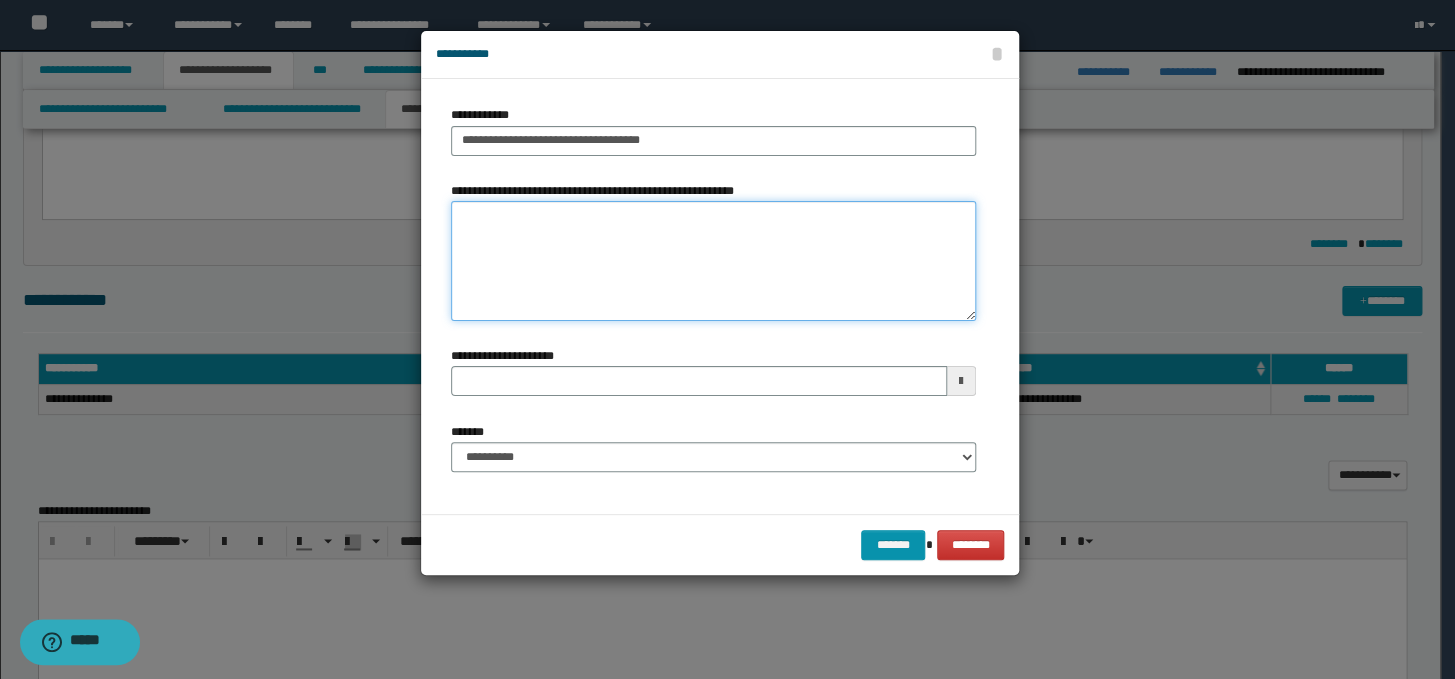 click on "**********" at bounding box center [713, 261] 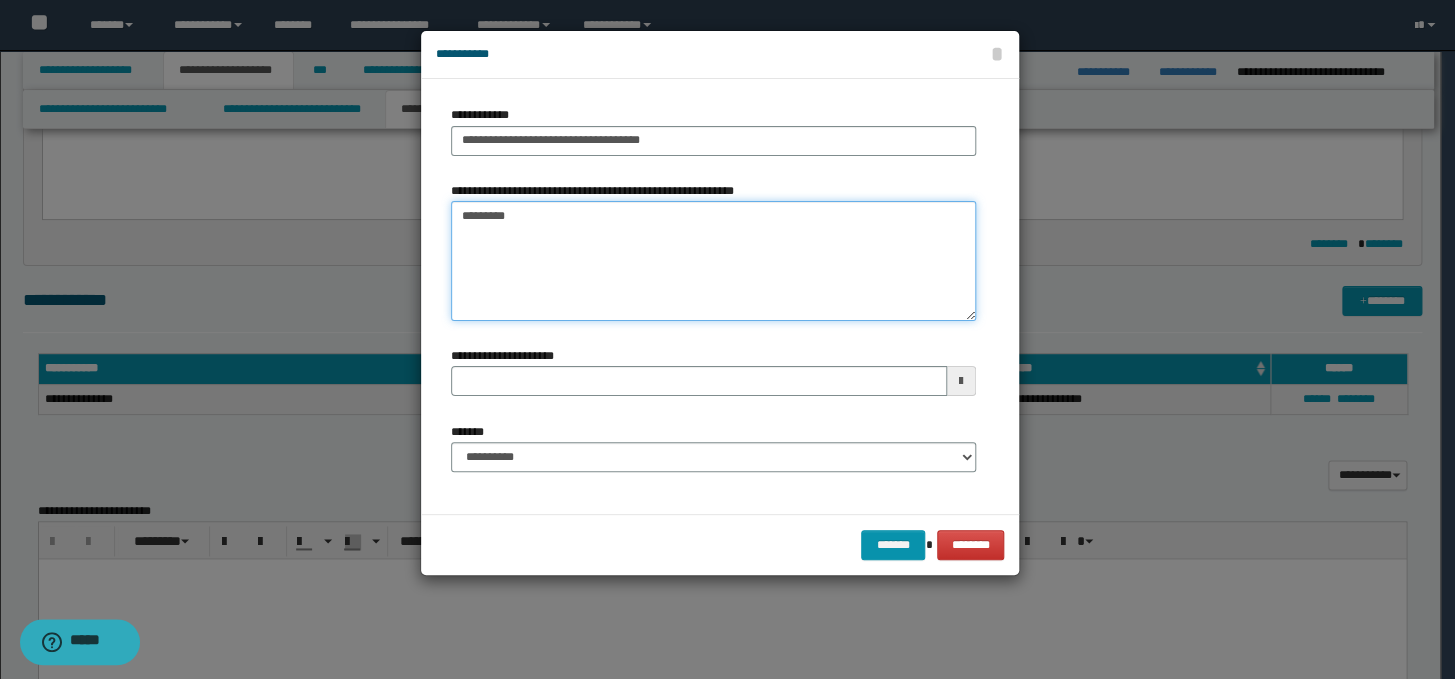 type on "*********" 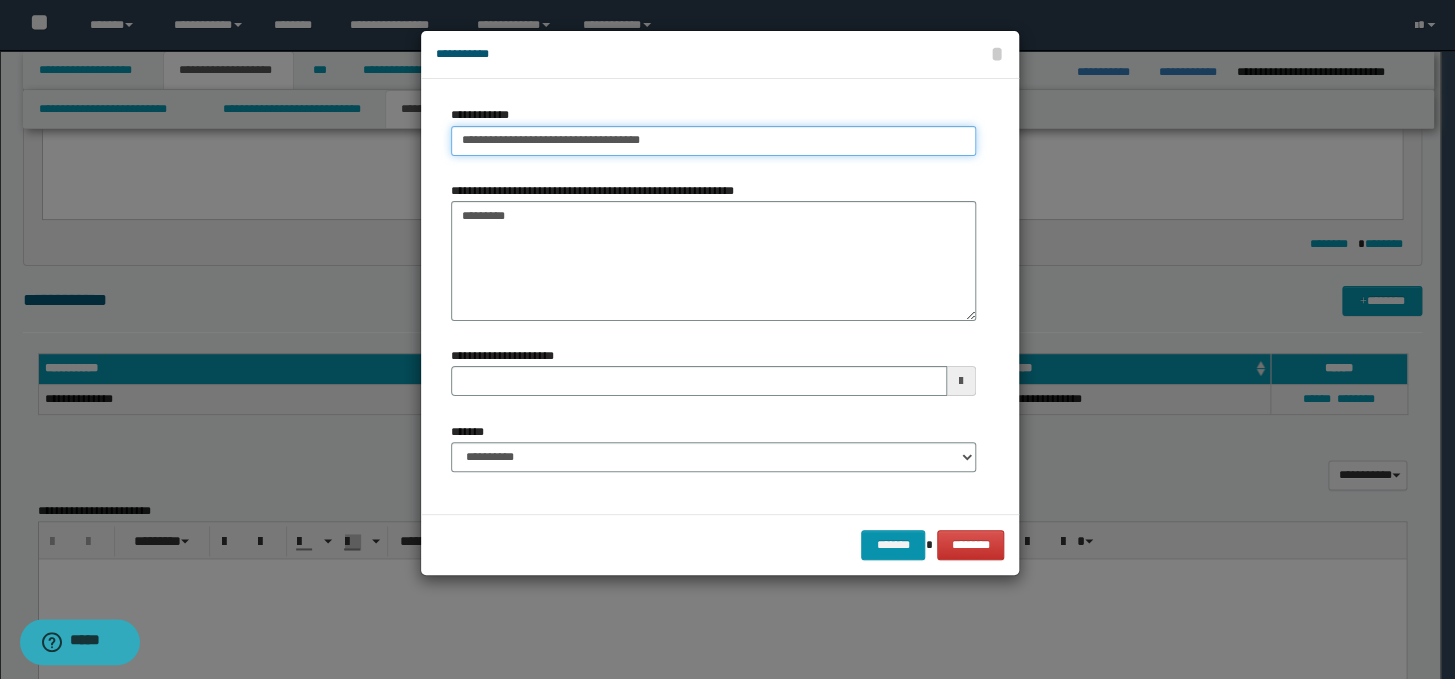 click on "**********" at bounding box center [713, 141] 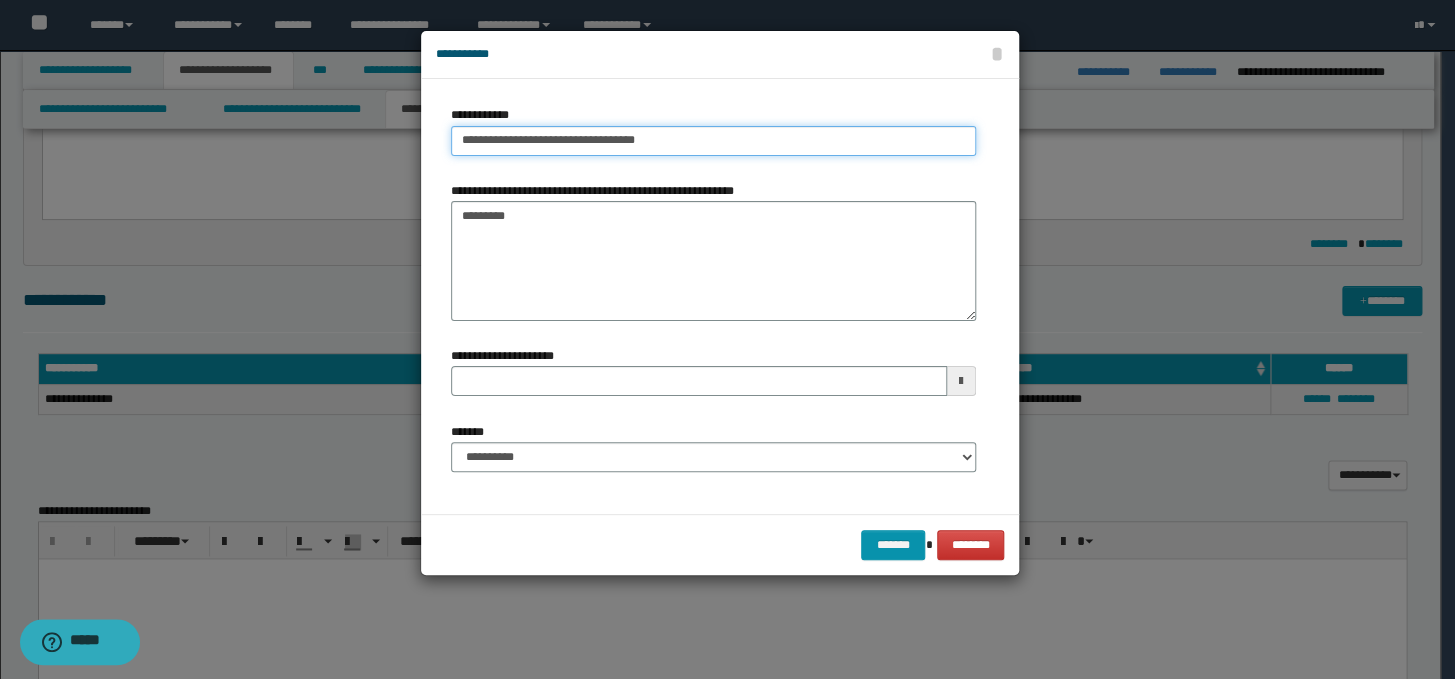 click on "**********" at bounding box center (713, 141) 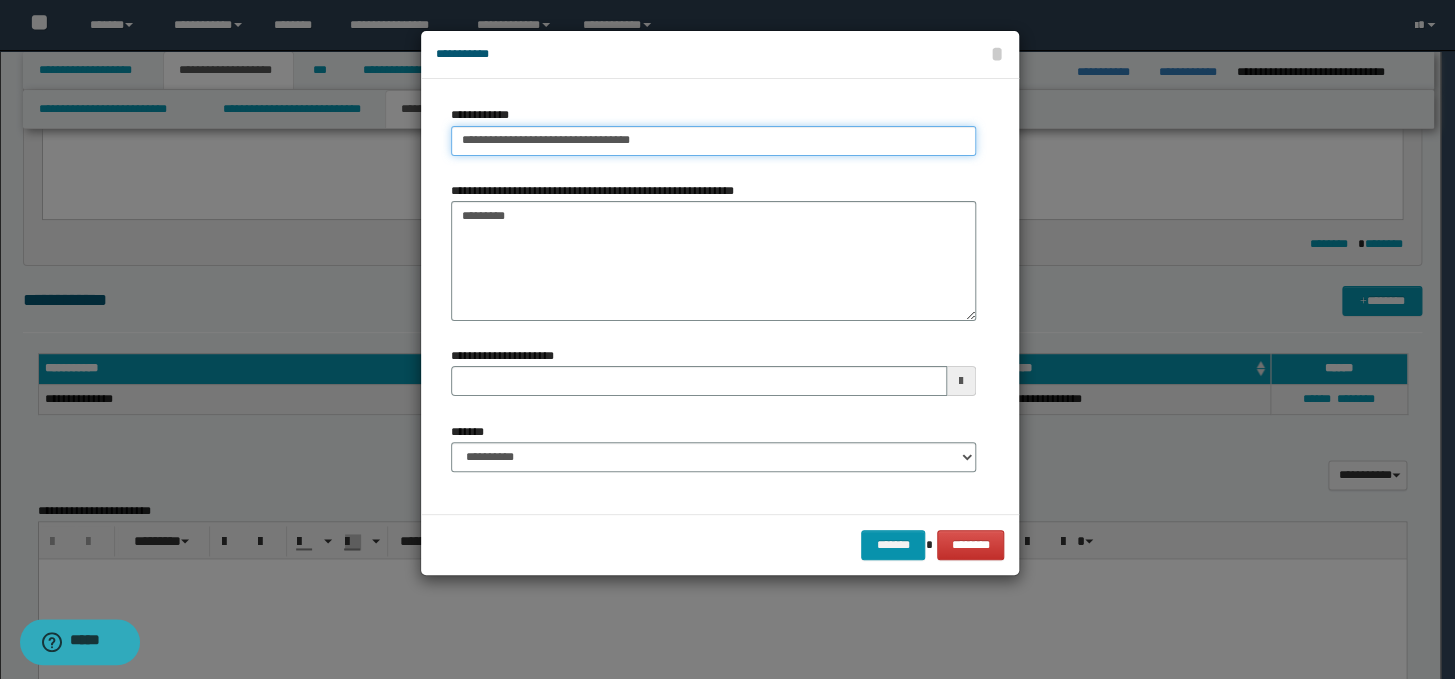 type on "**********" 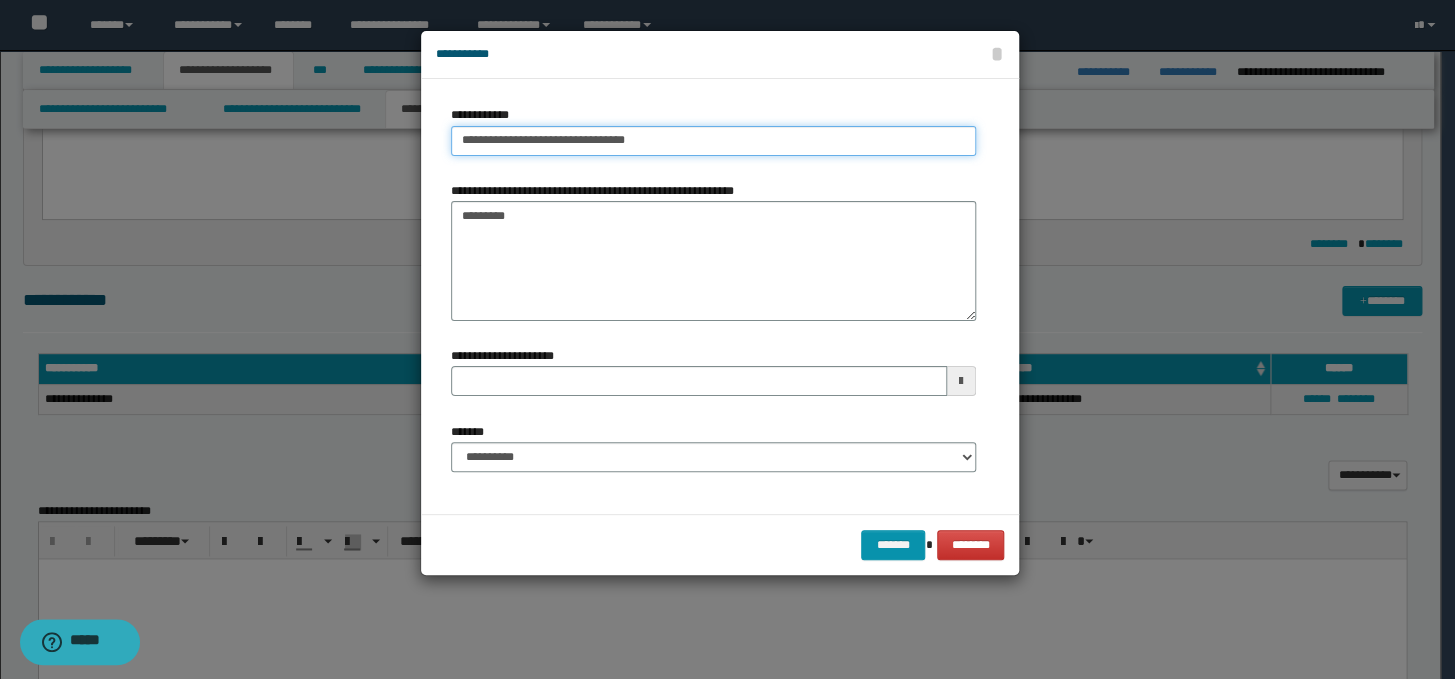 type on "**********" 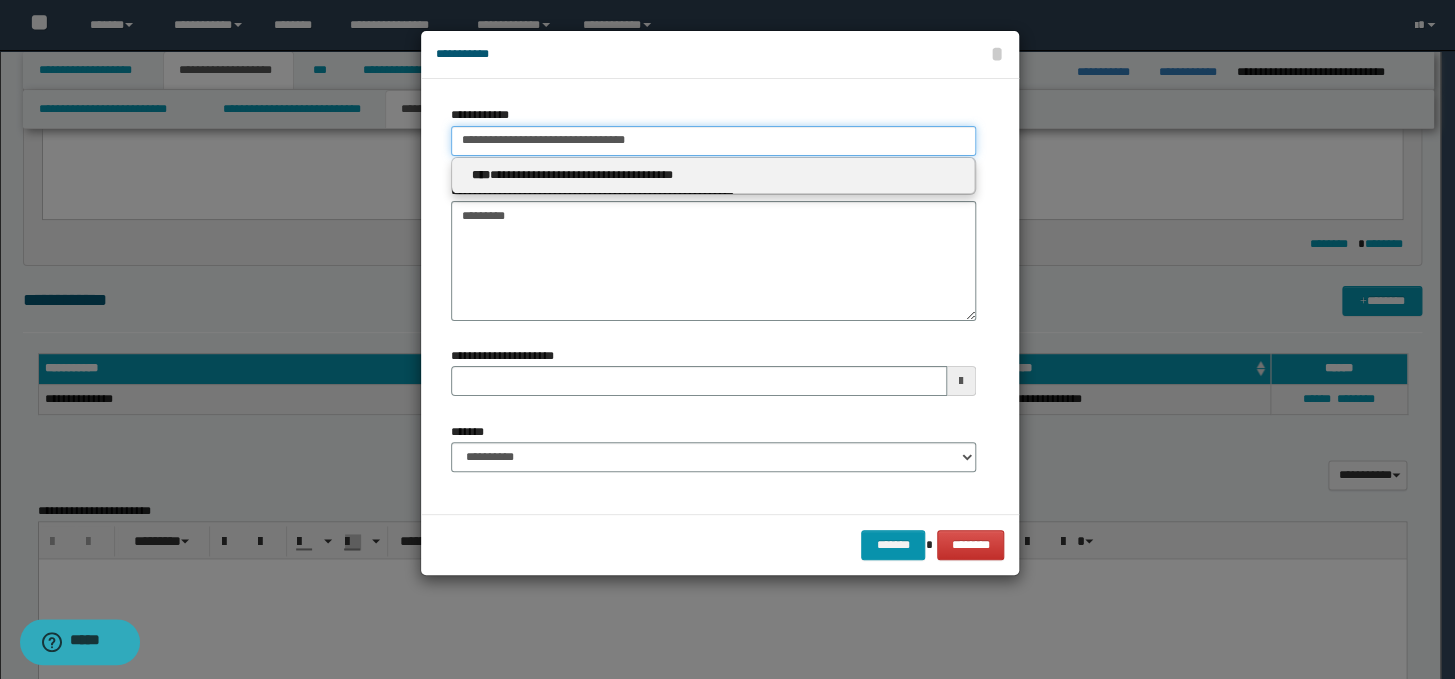 type 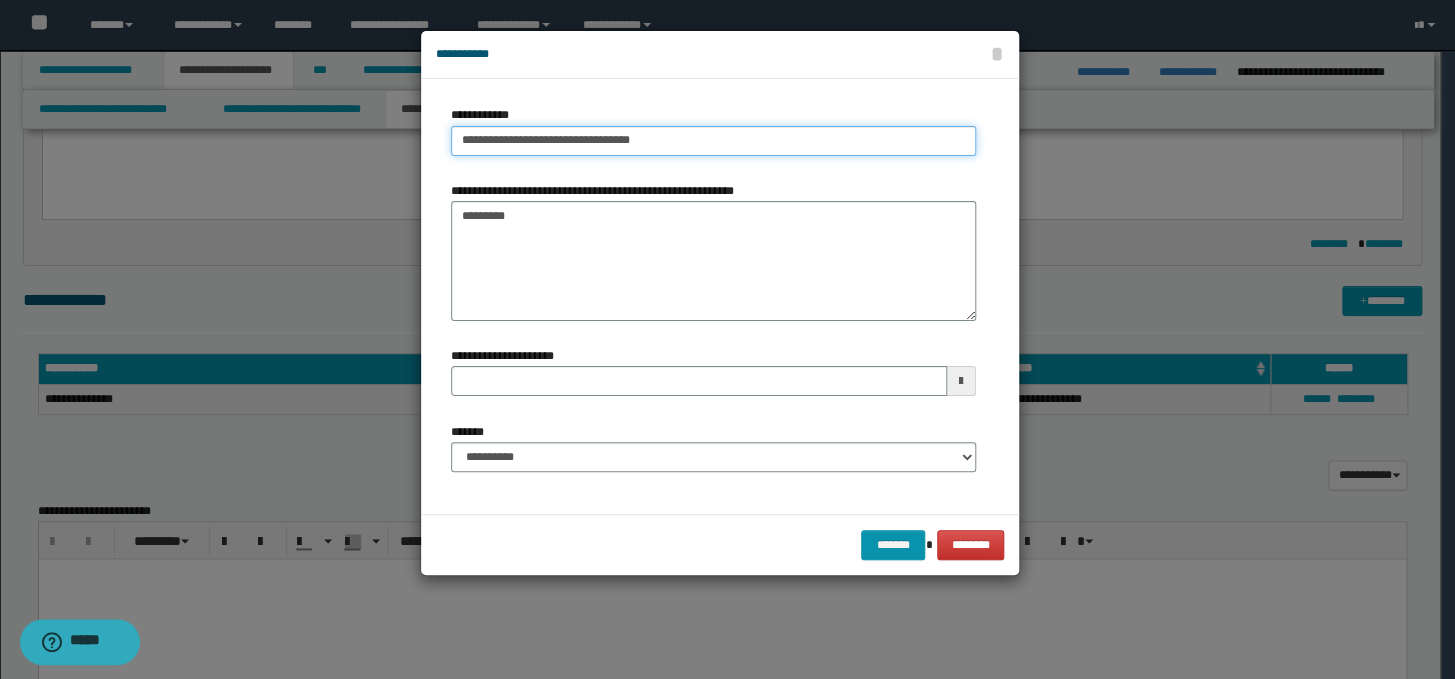type on "**********" 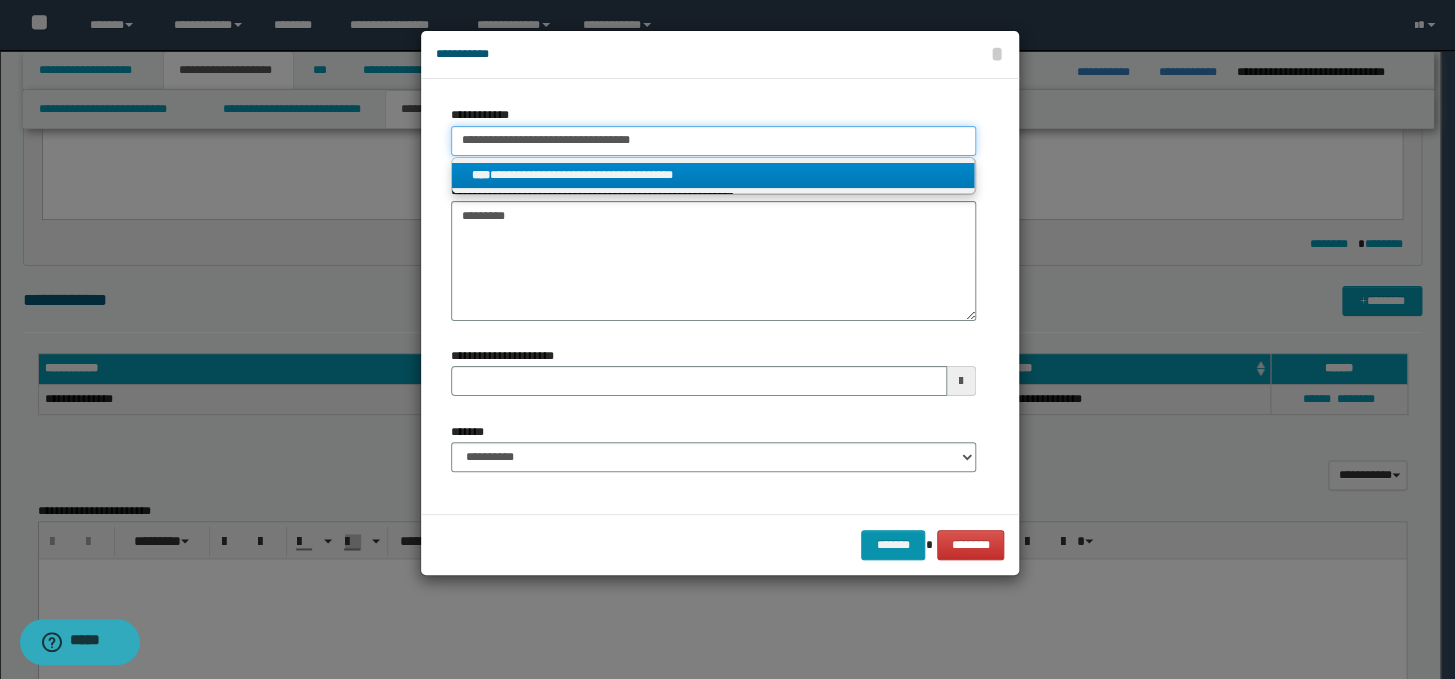 type on "**********" 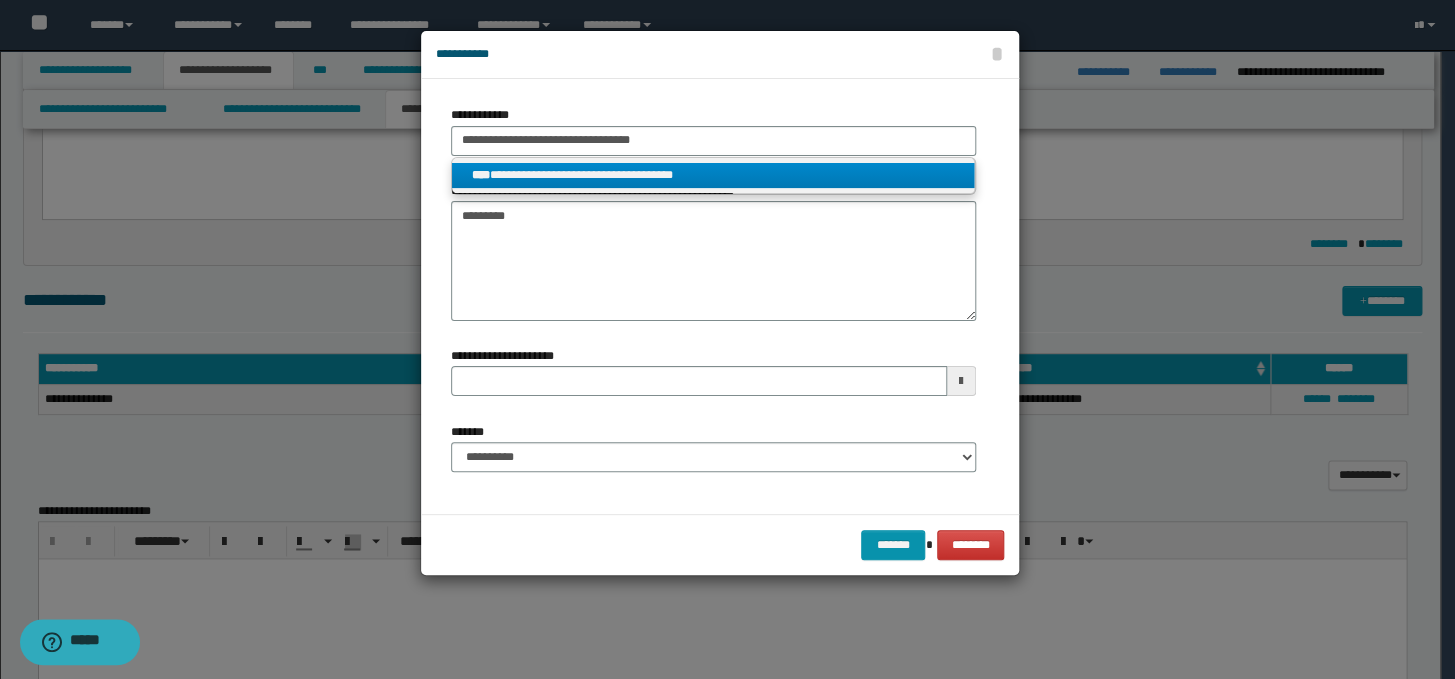 click on "**********" at bounding box center [713, 175] 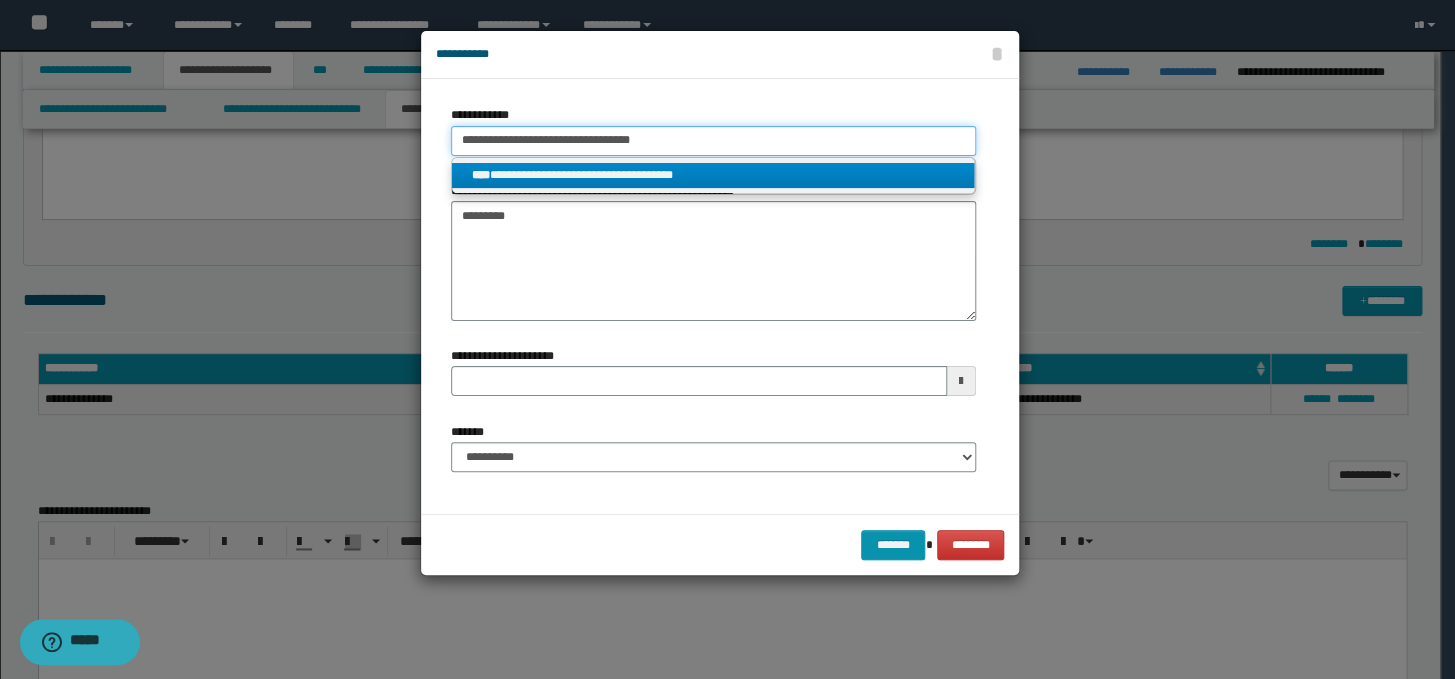 type 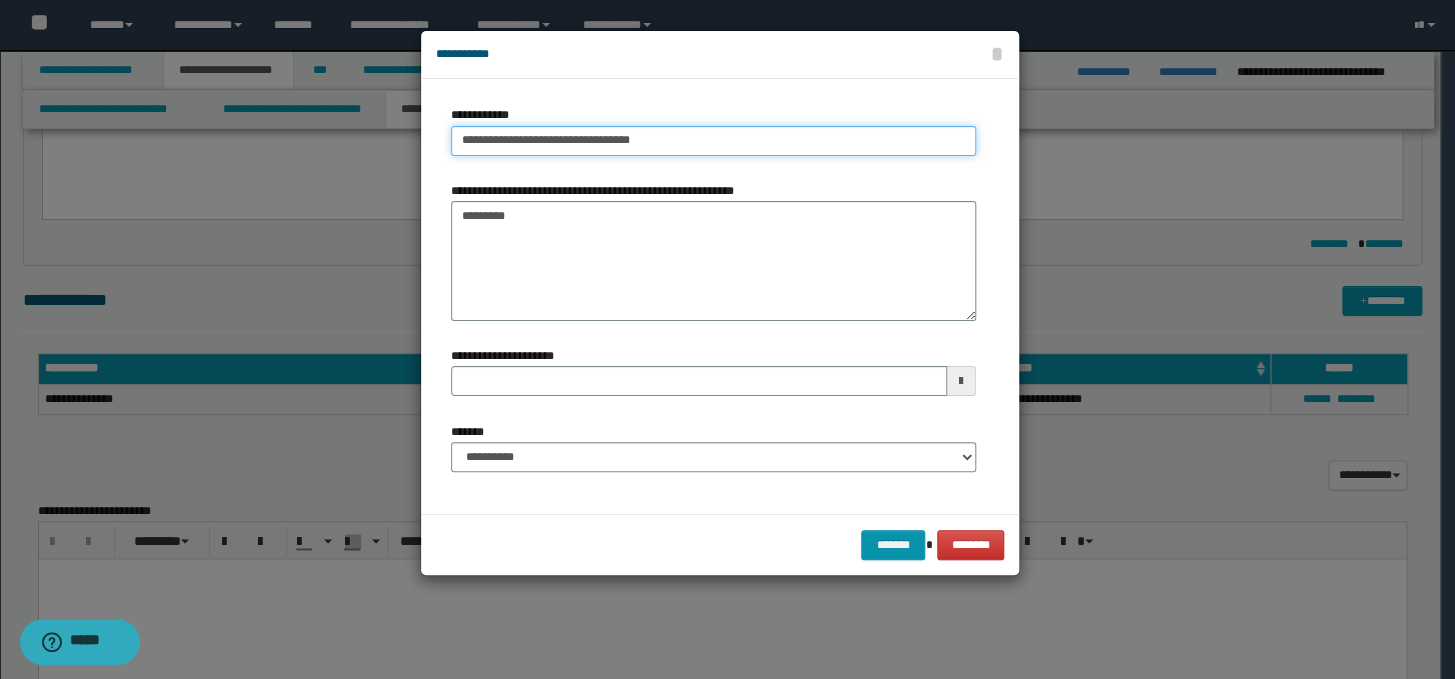 type 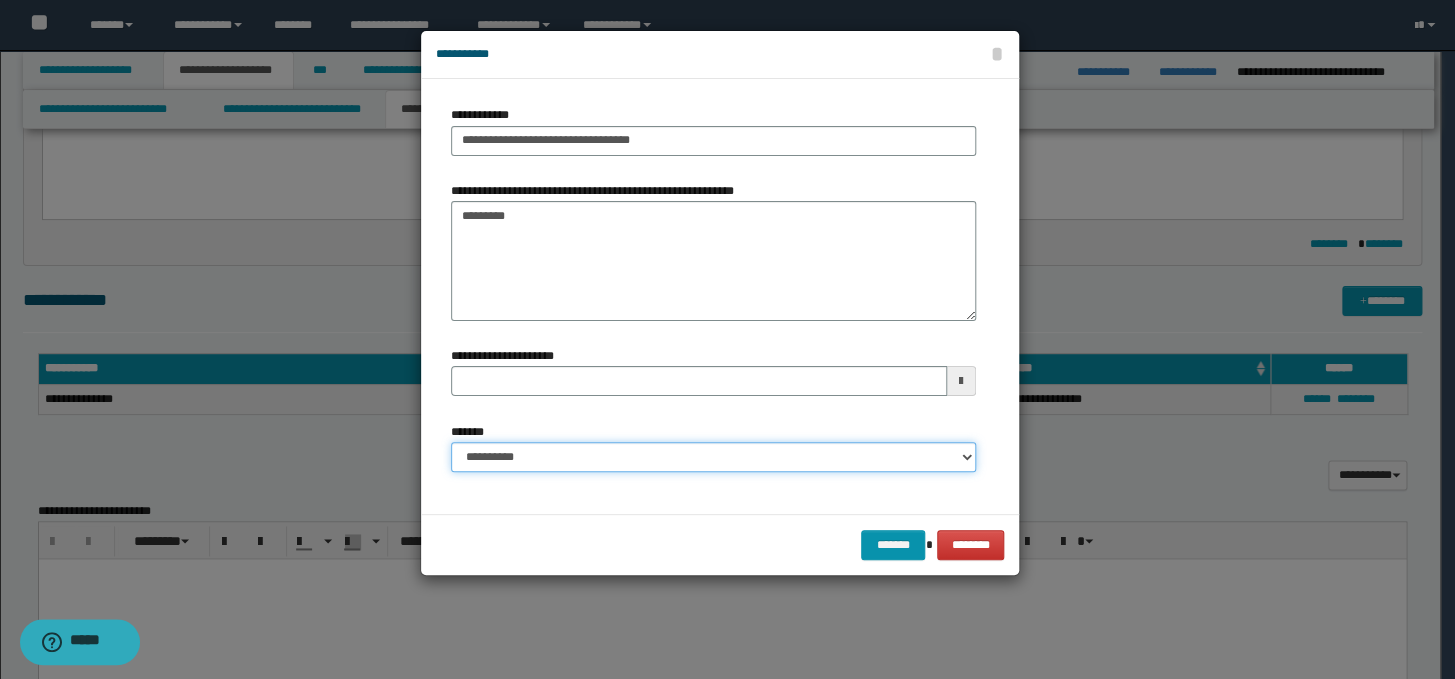 click on "**********" at bounding box center [713, 457] 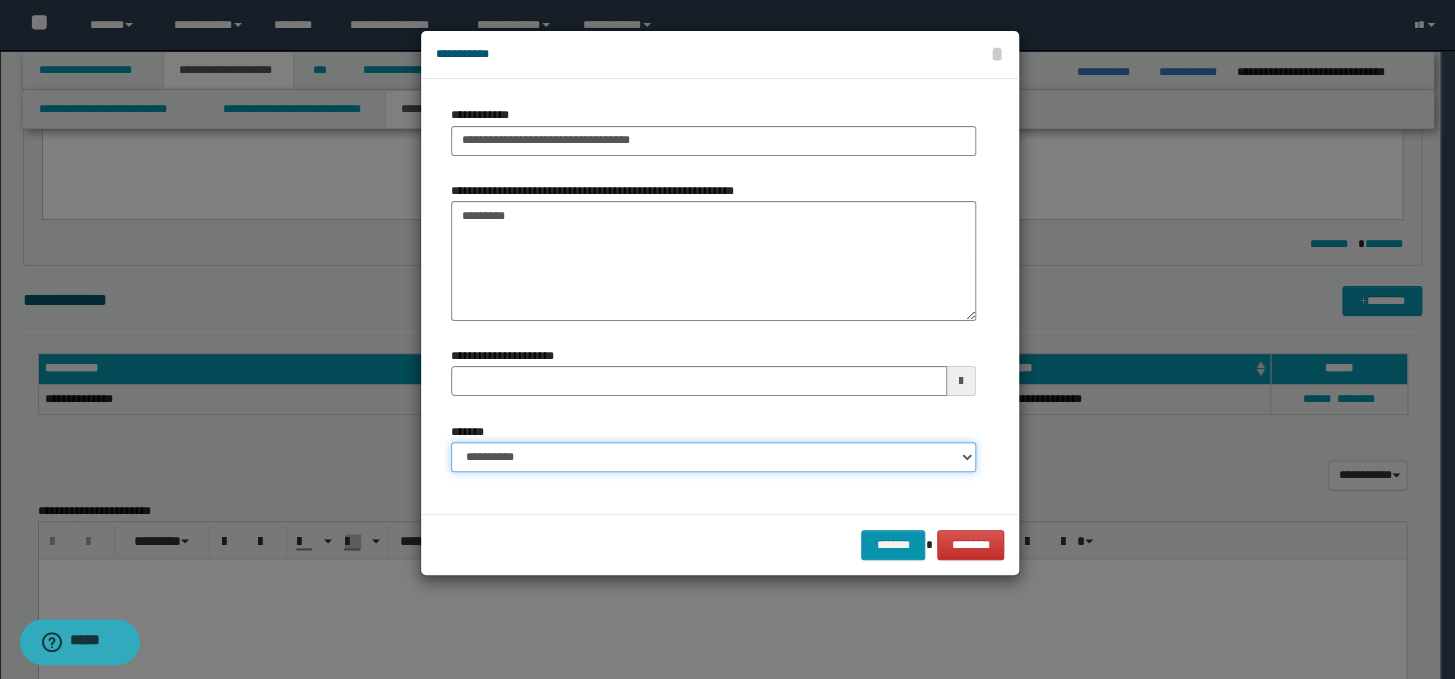 select on "*" 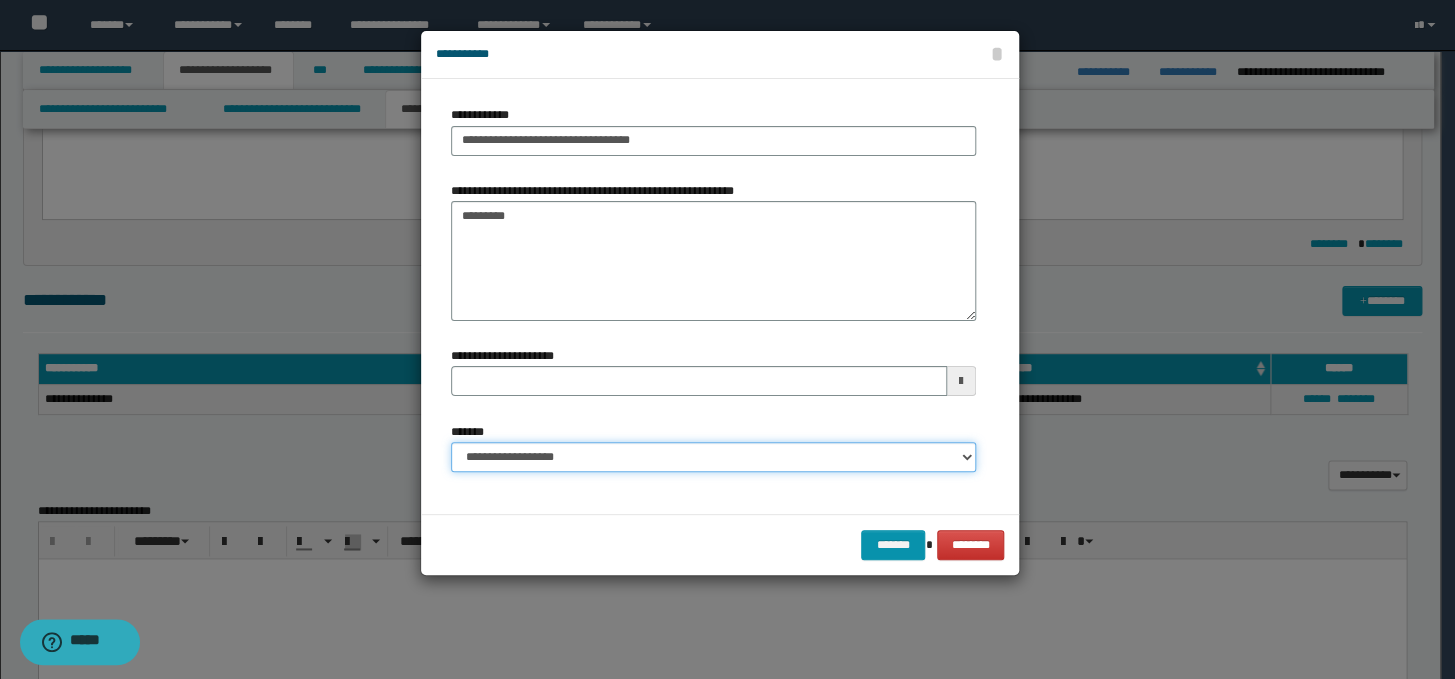 click on "**********" at bounding box center [713, 457] 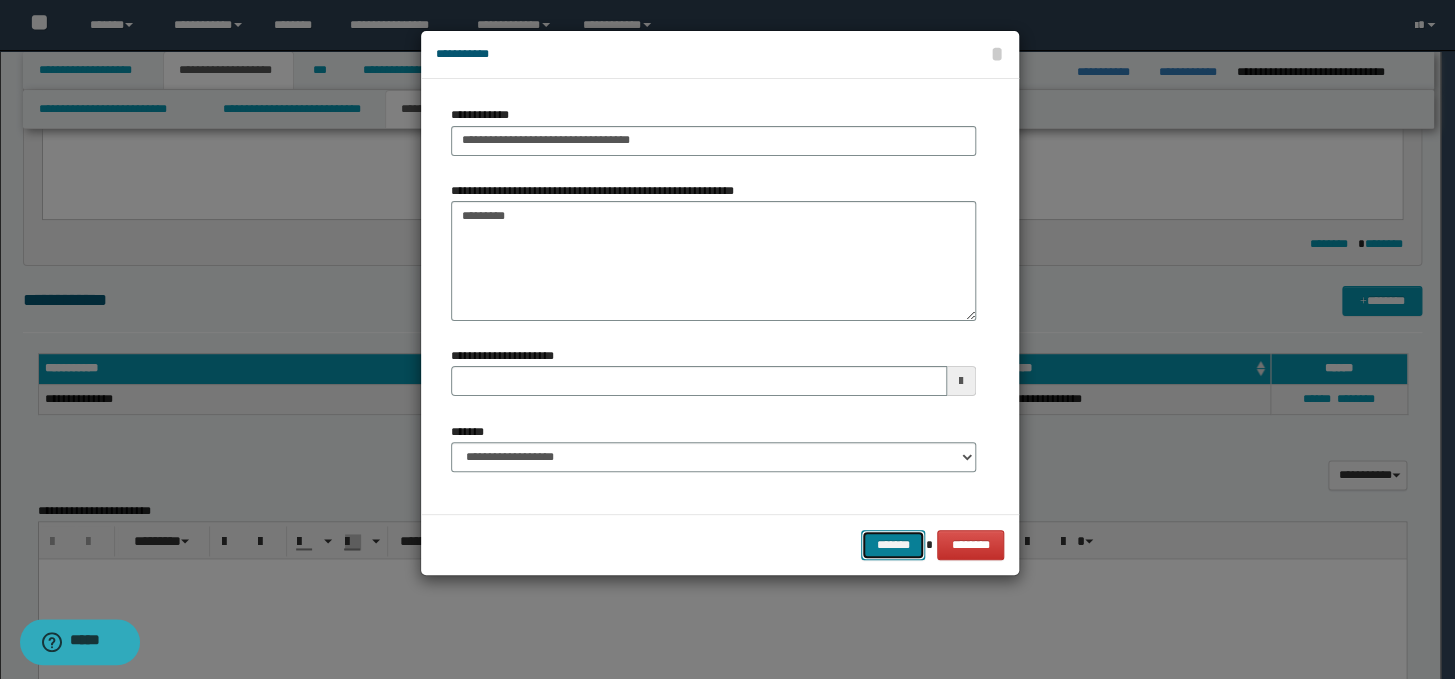 click on "*******" at bounding box center [893, 545] 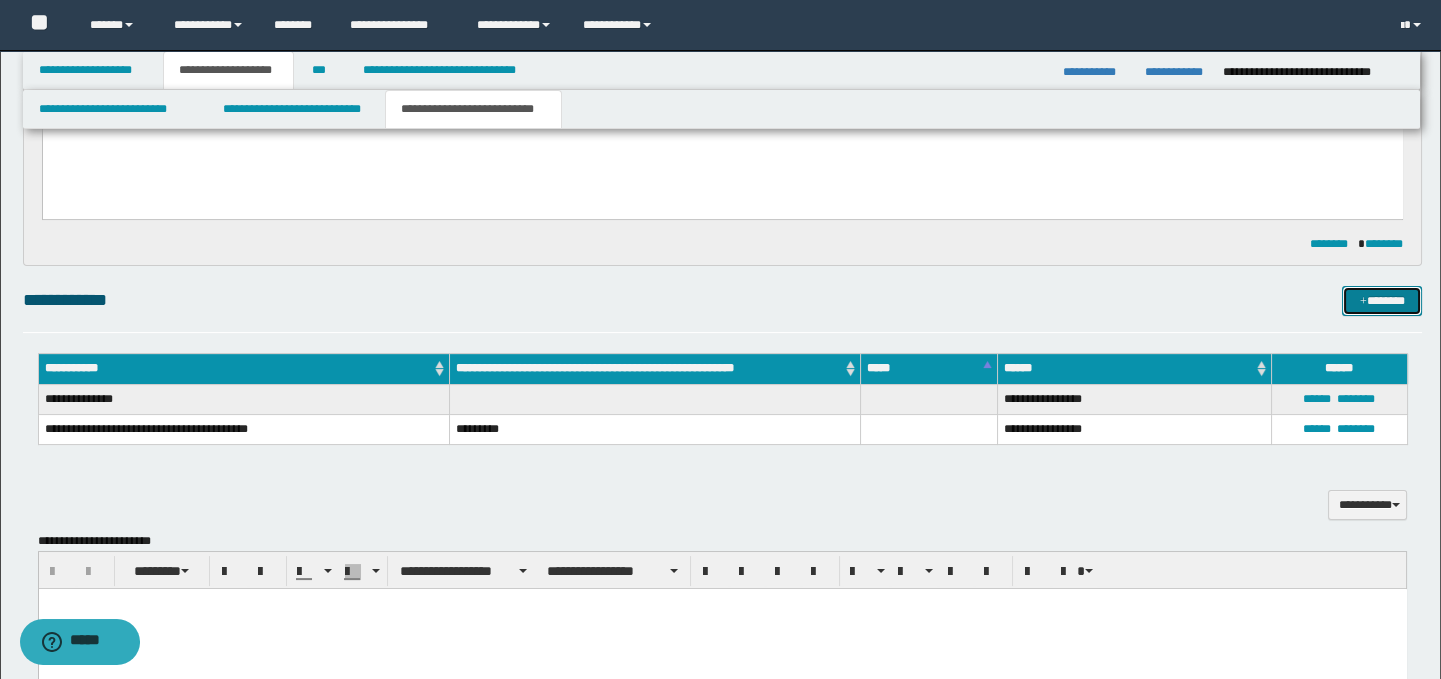 click on "*******" at bounding box center [1382, 301] 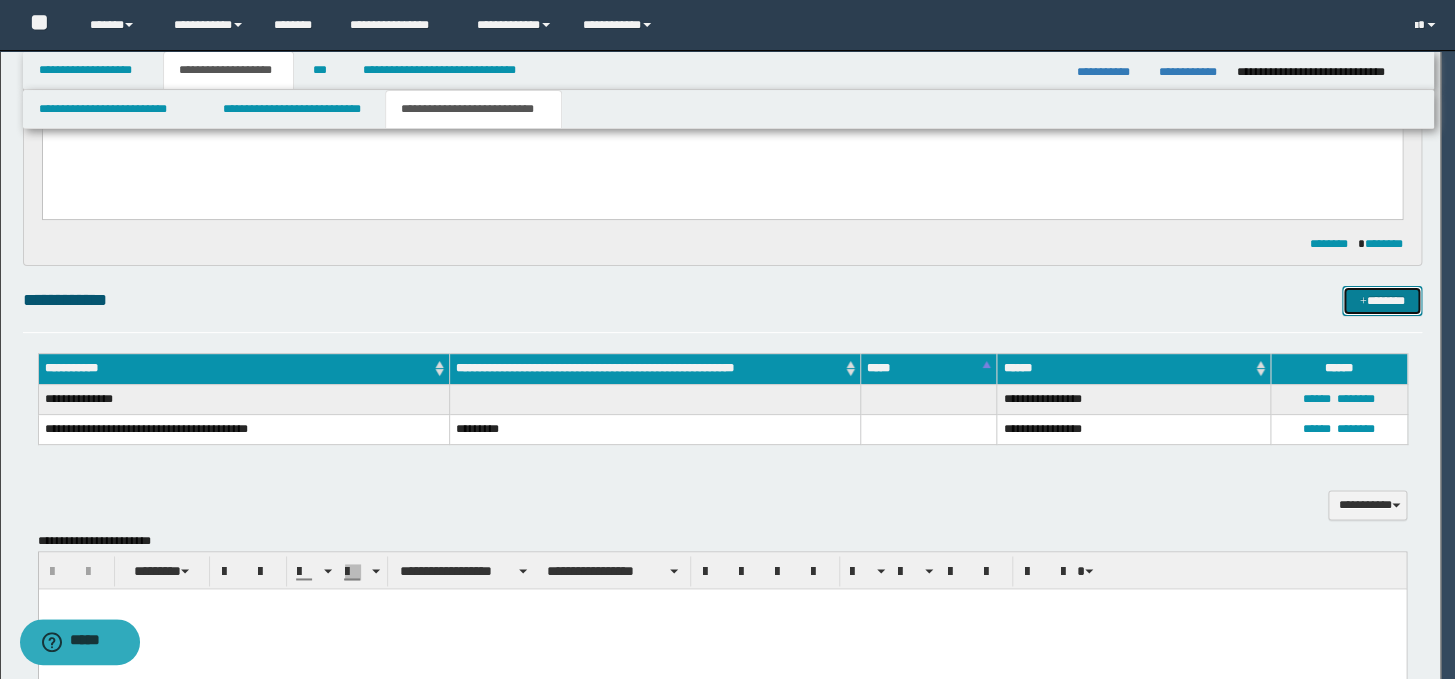 type 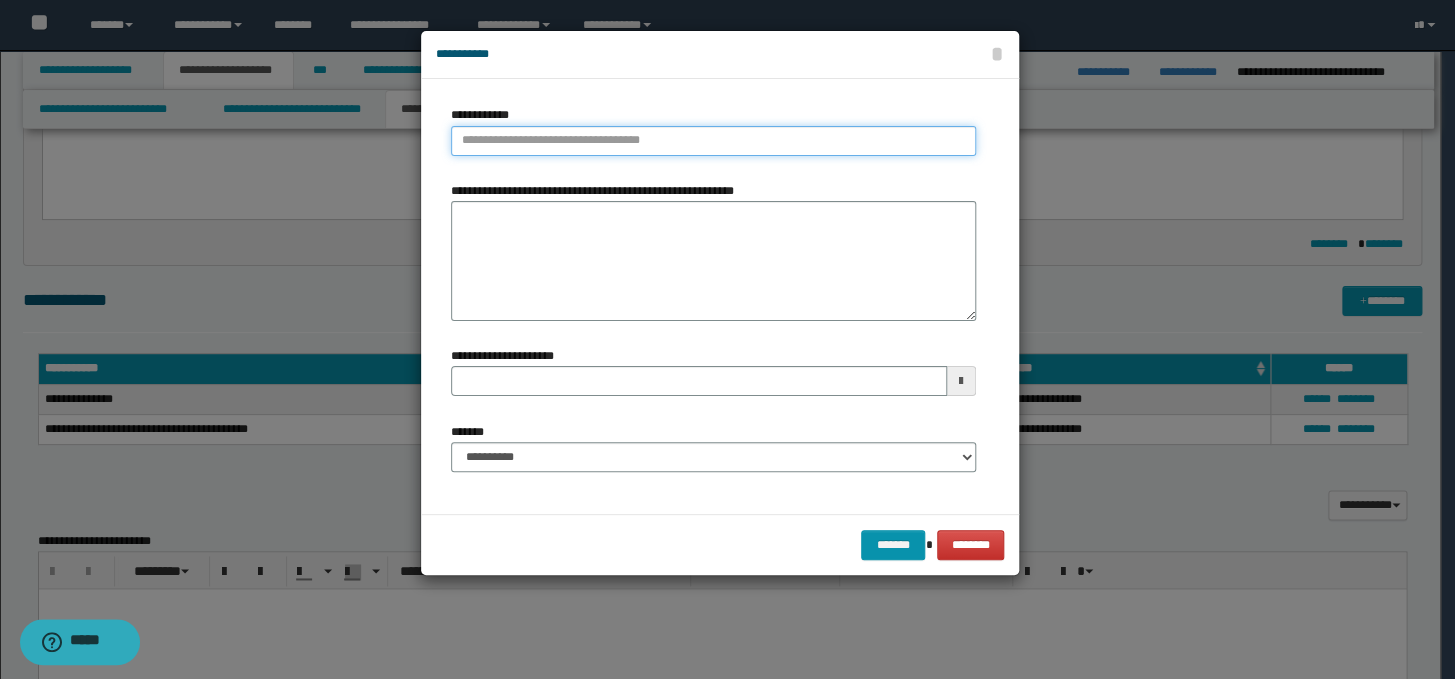 type on "**********" 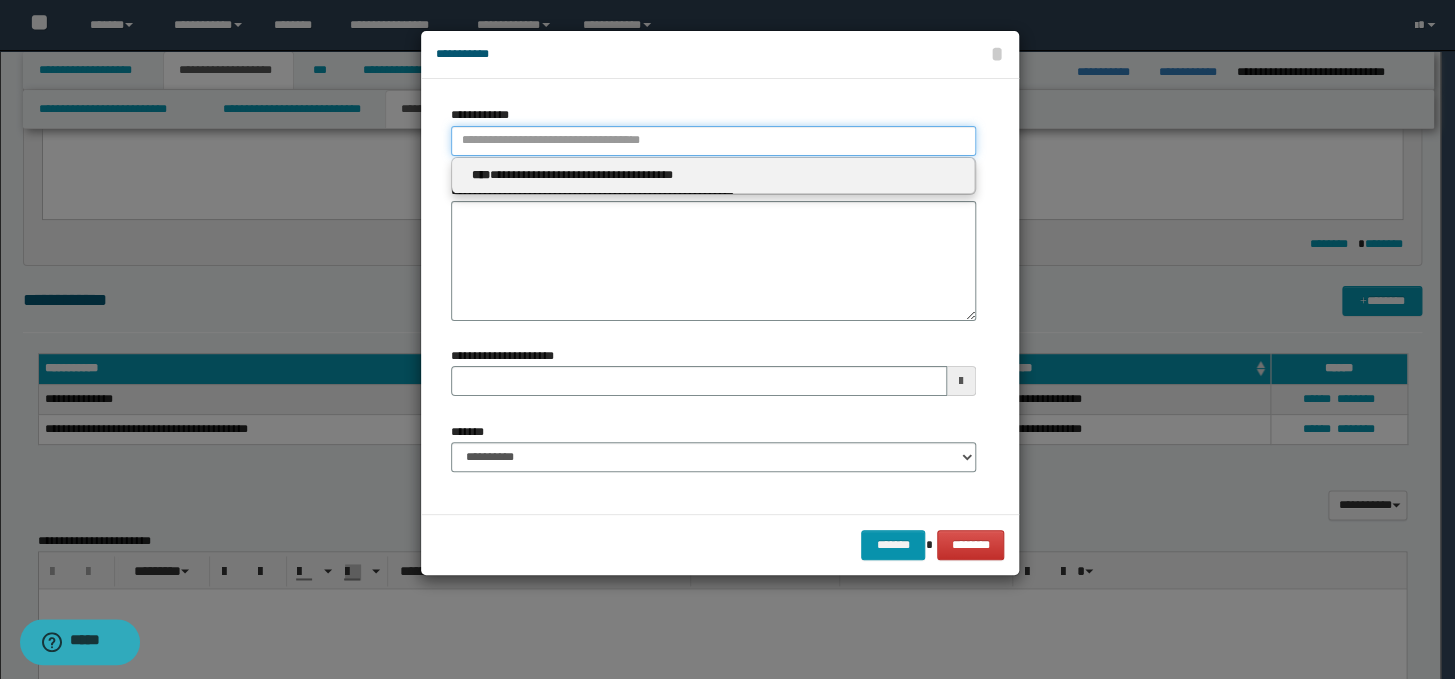click on "**********" at bounding box center (713, 141) 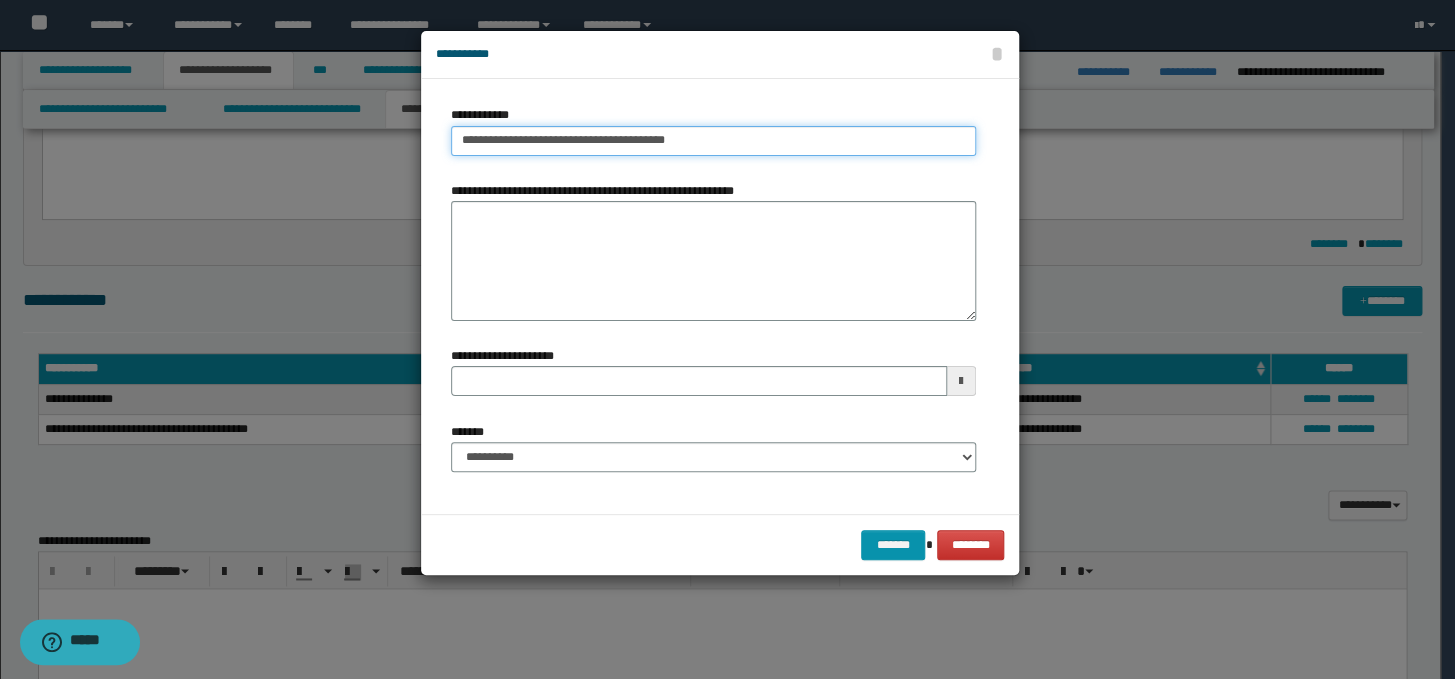 click on "**********" at bounding box center (713, 141) 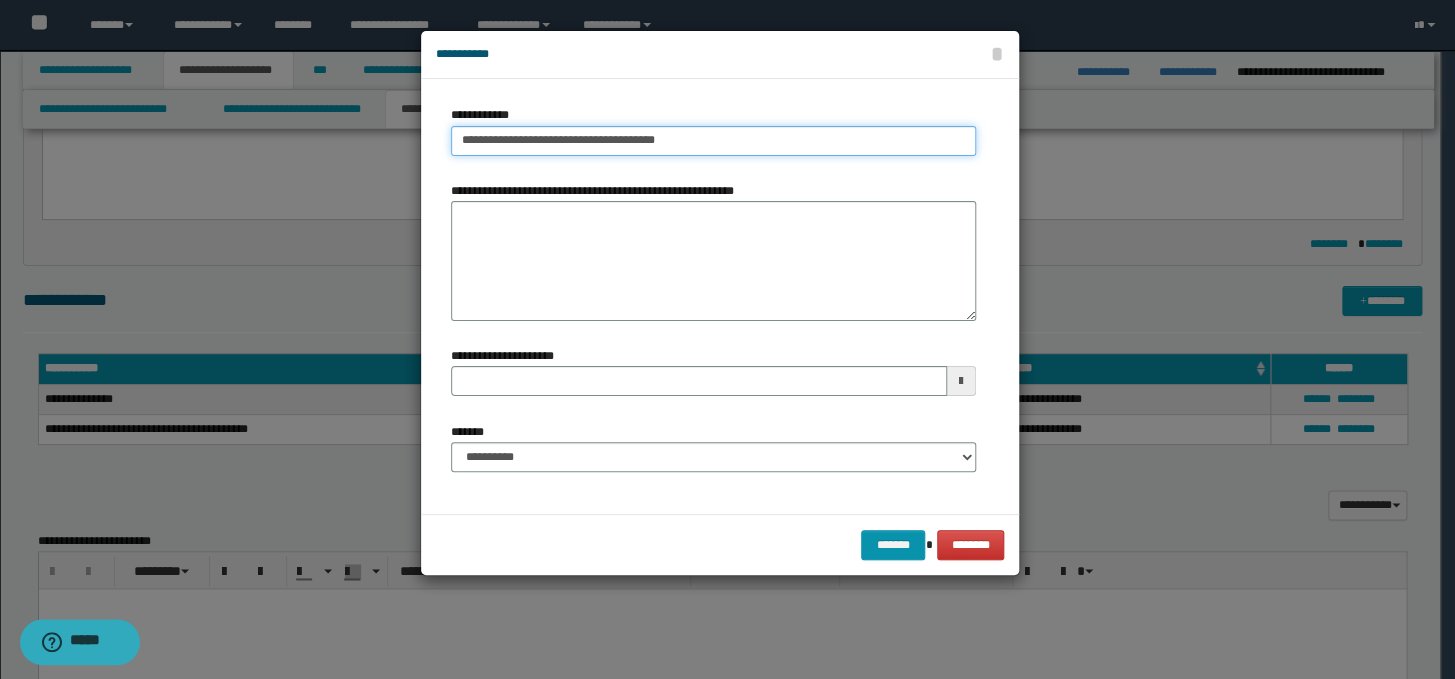 type on "**********" 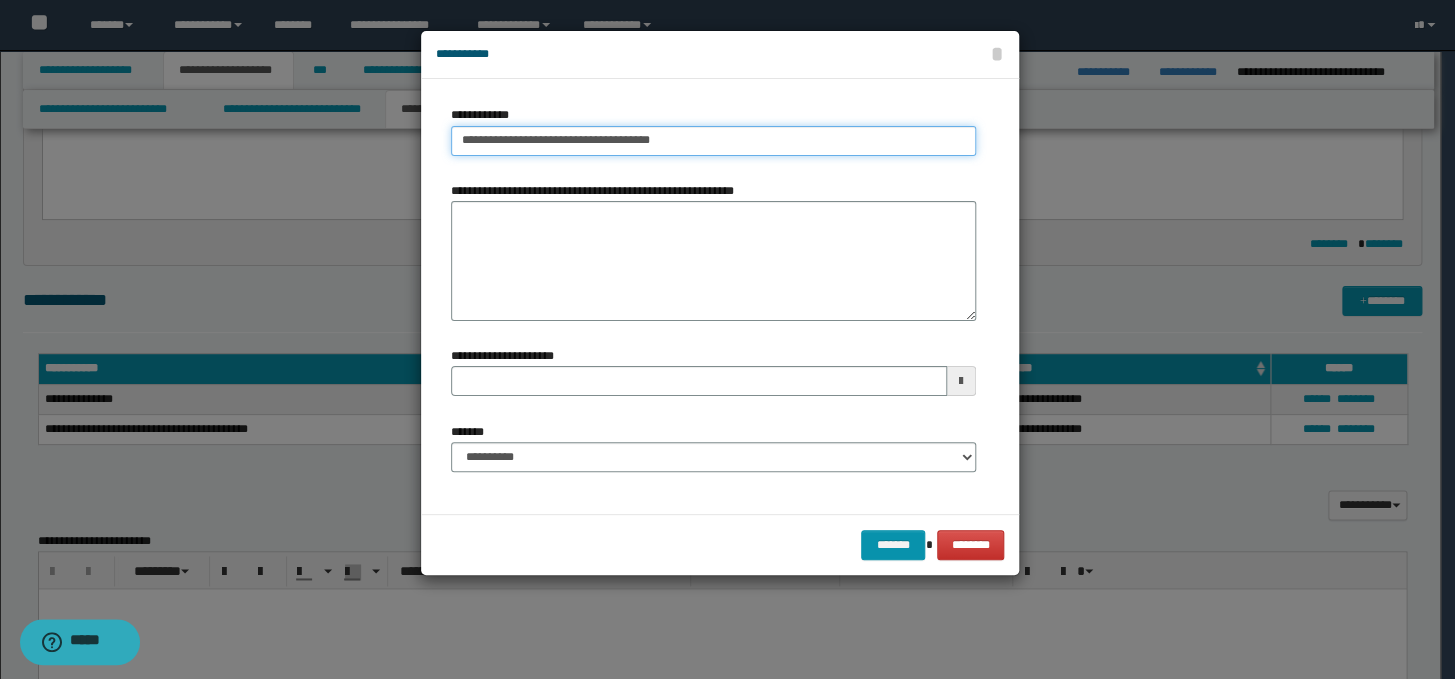 type on "**********" 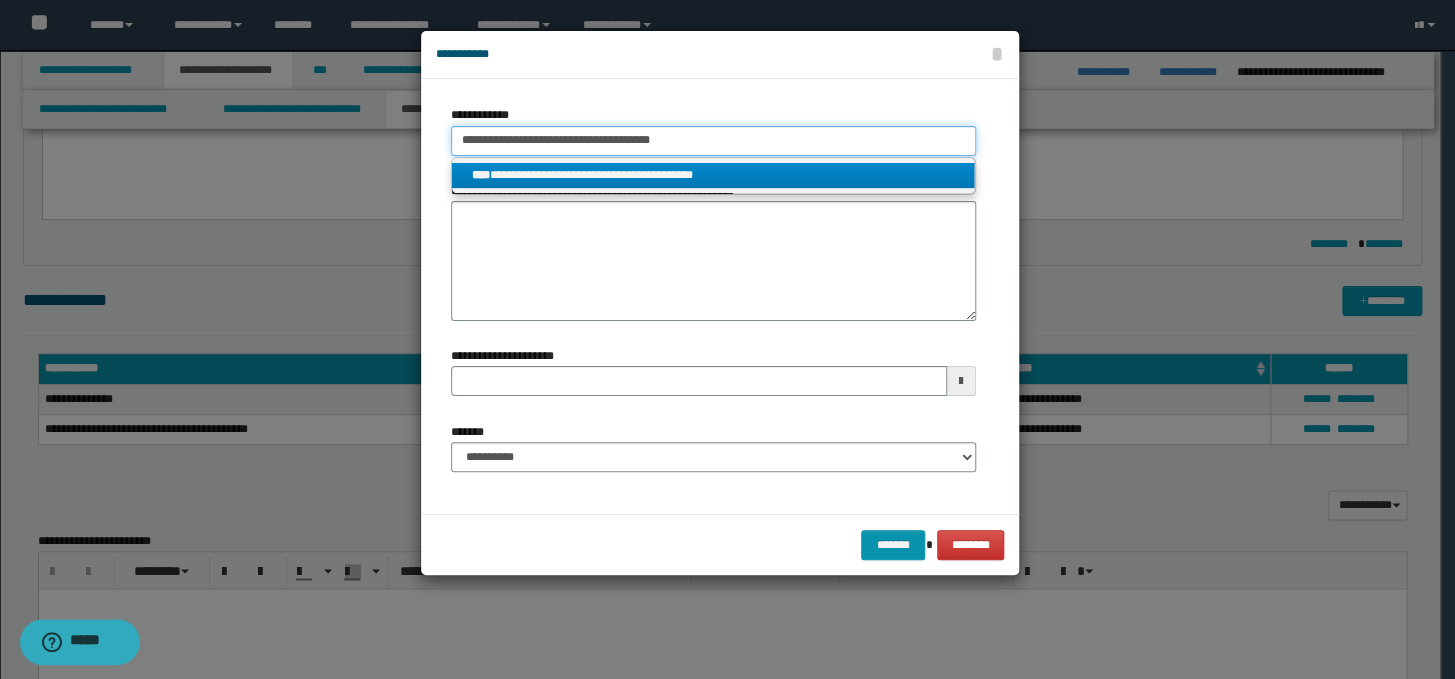 type on "**********" 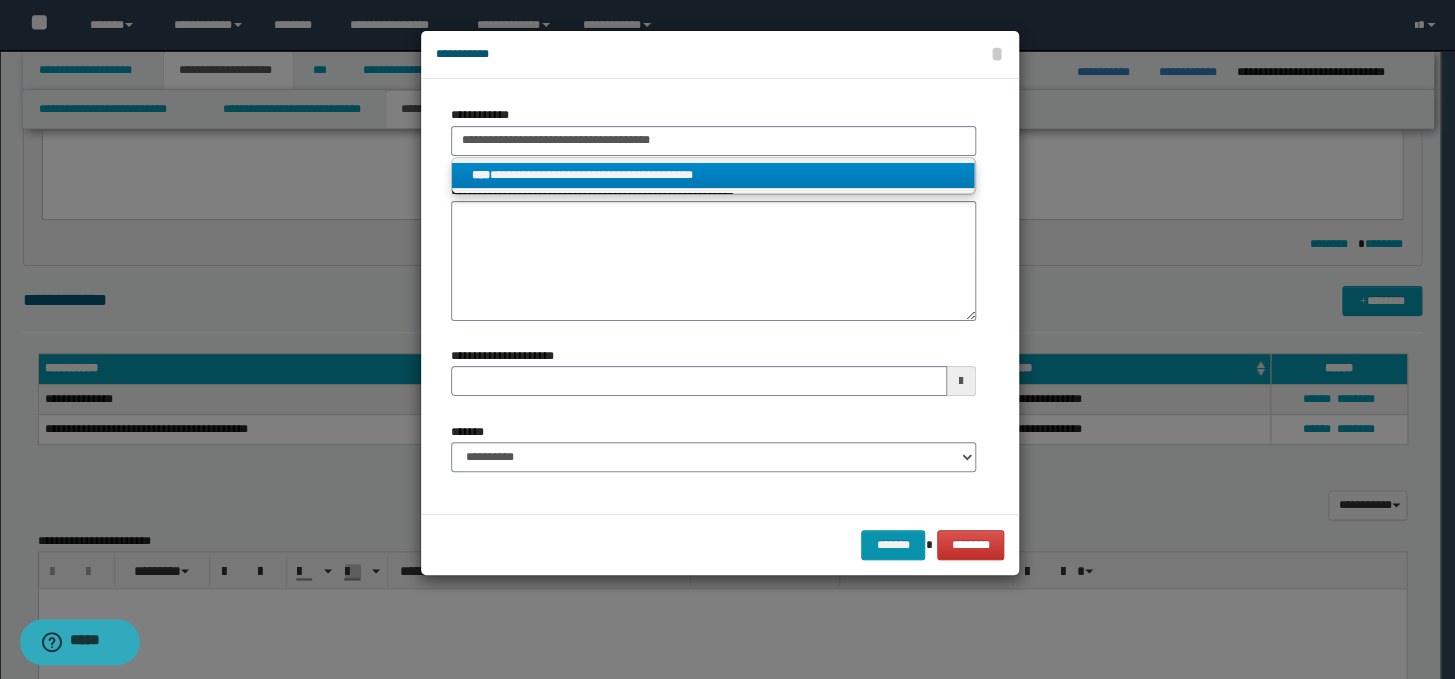click on "**********" at bounding box center [713, 175] 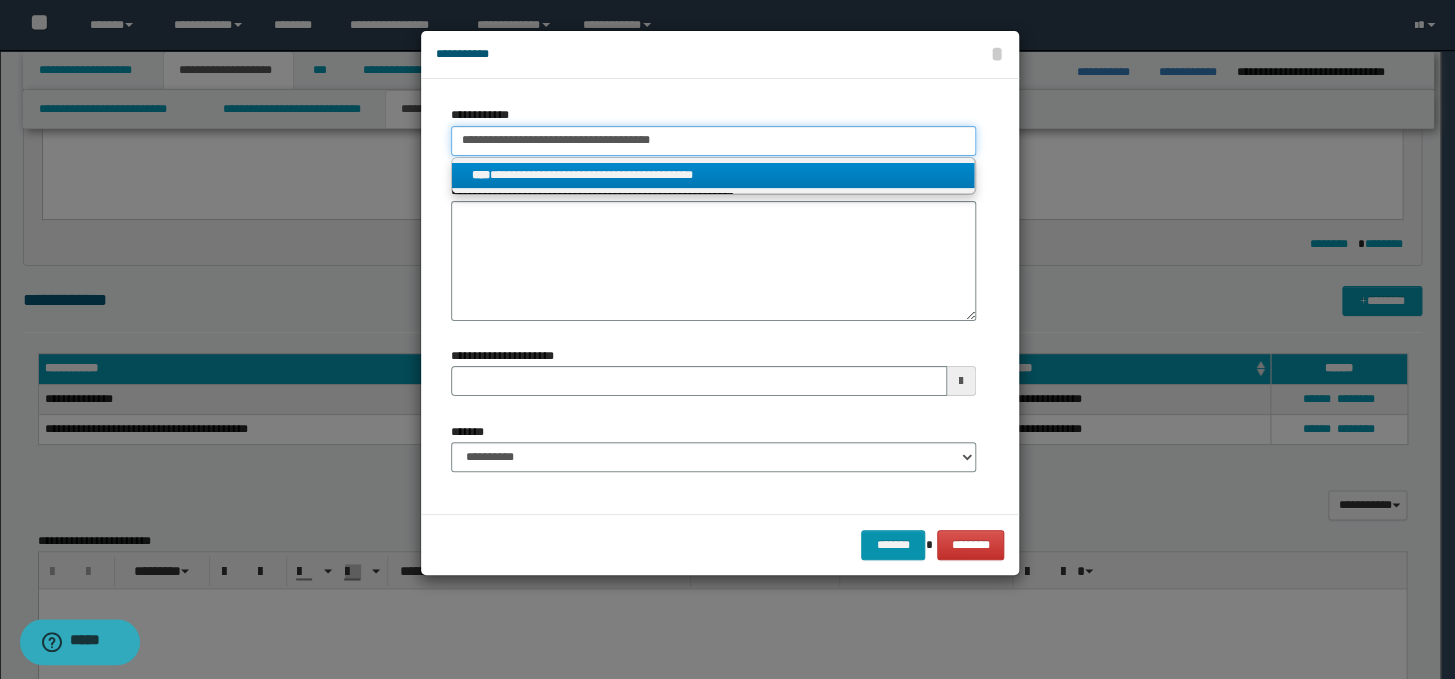 type 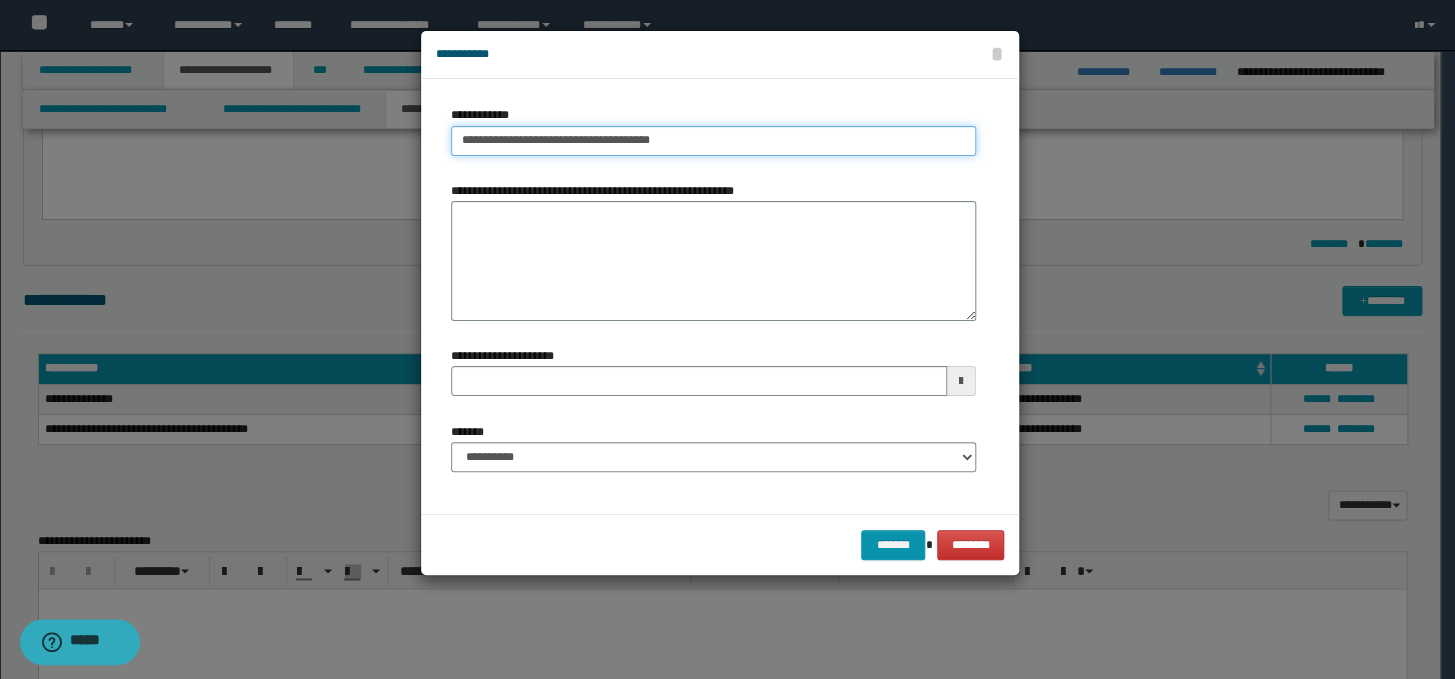 type 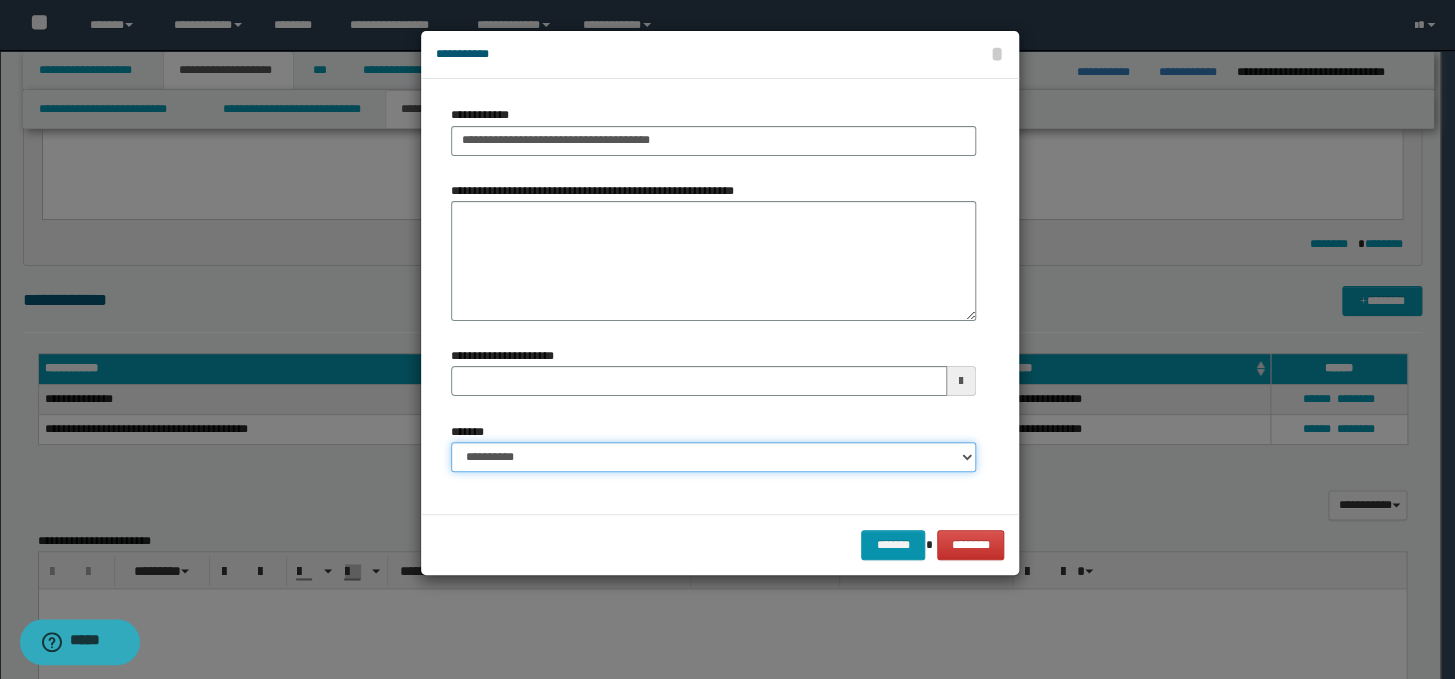 click on "**********" at bounding box center [713, 457] 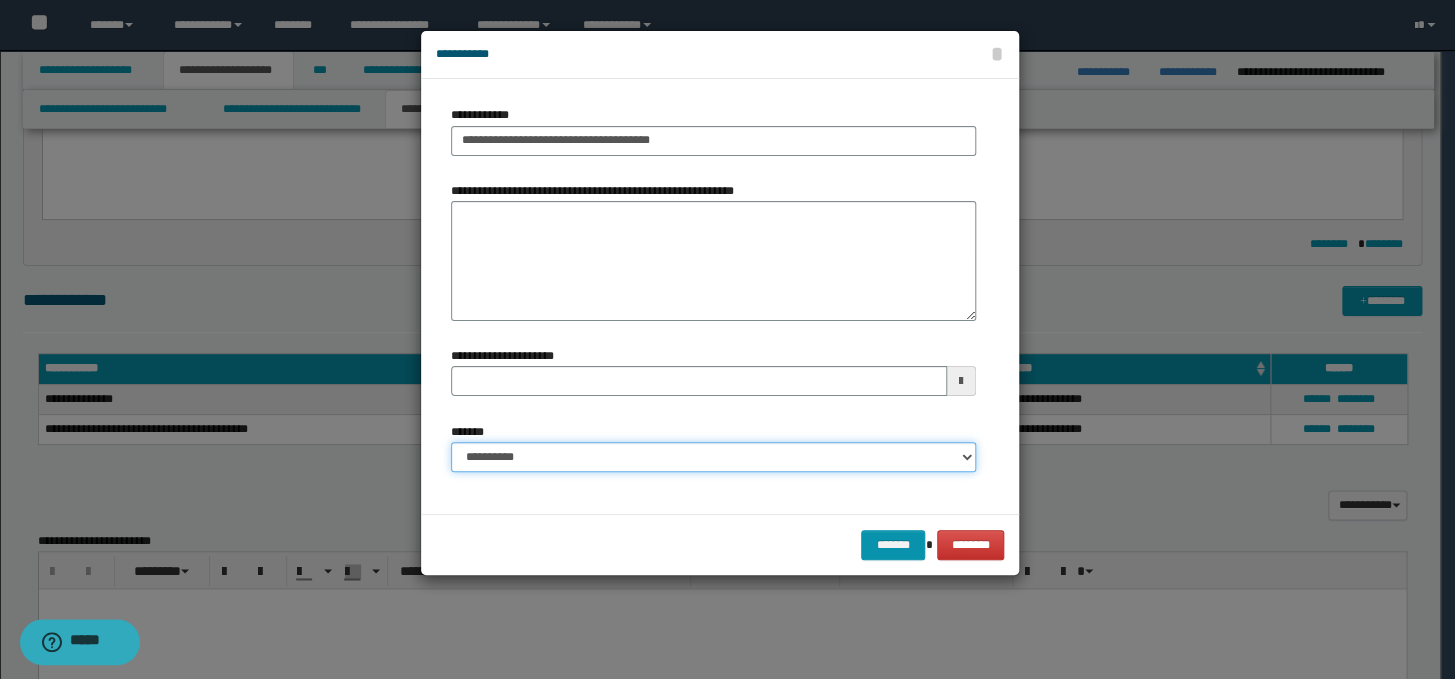select on "*" 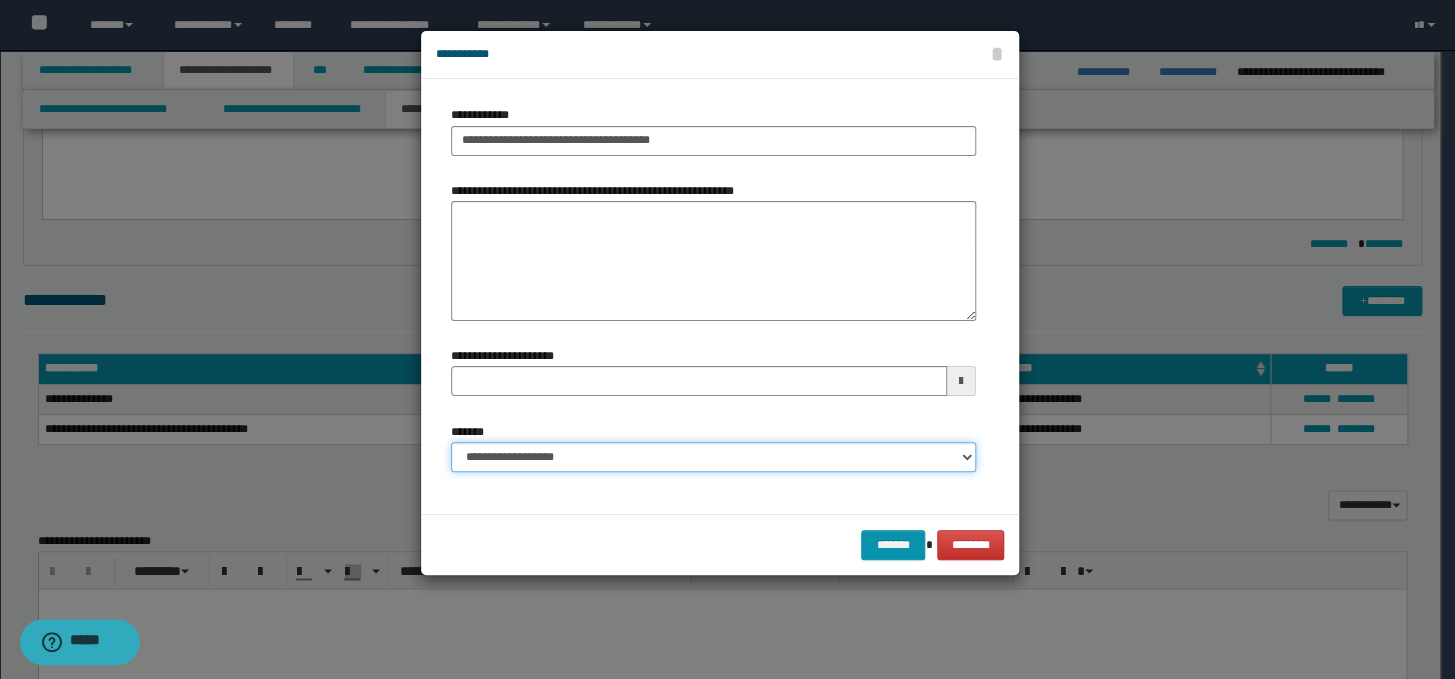click on "**********" at bounding box center (713, 457) 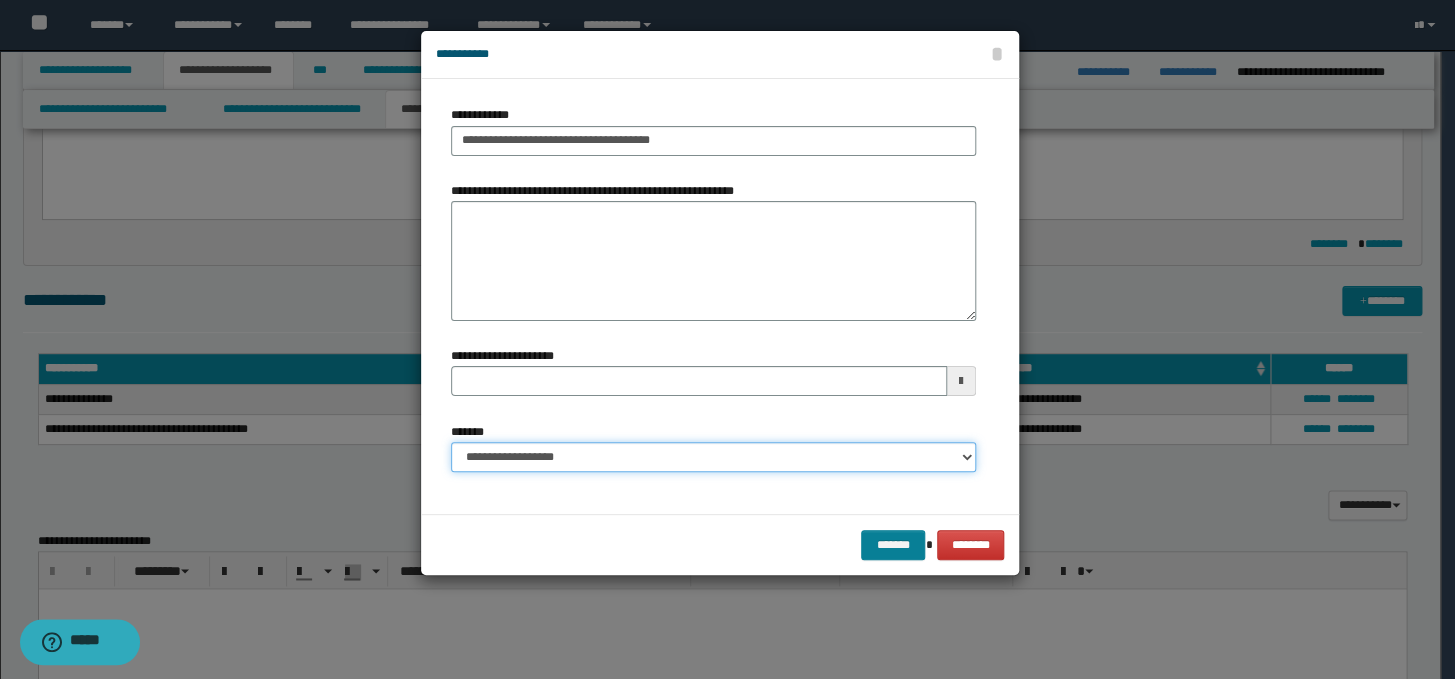 type 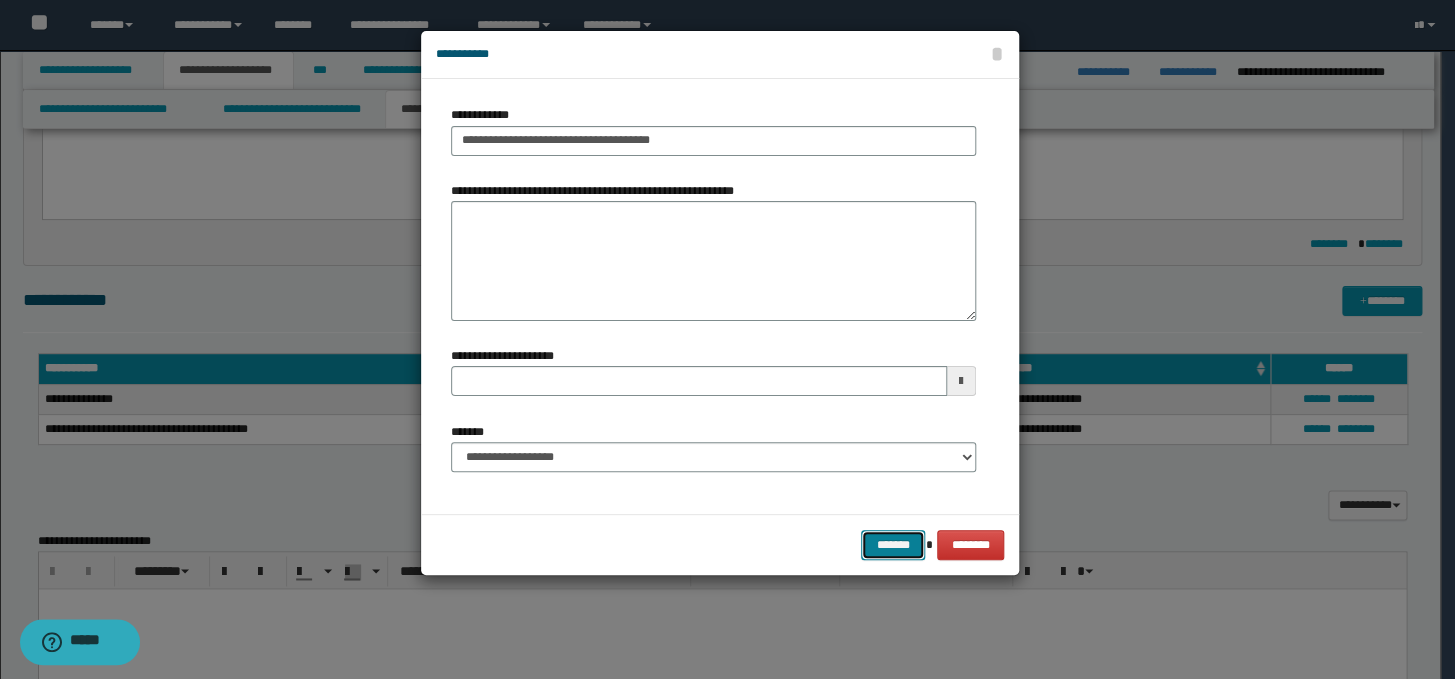 click on "*******" at bounding box center (893, 545) 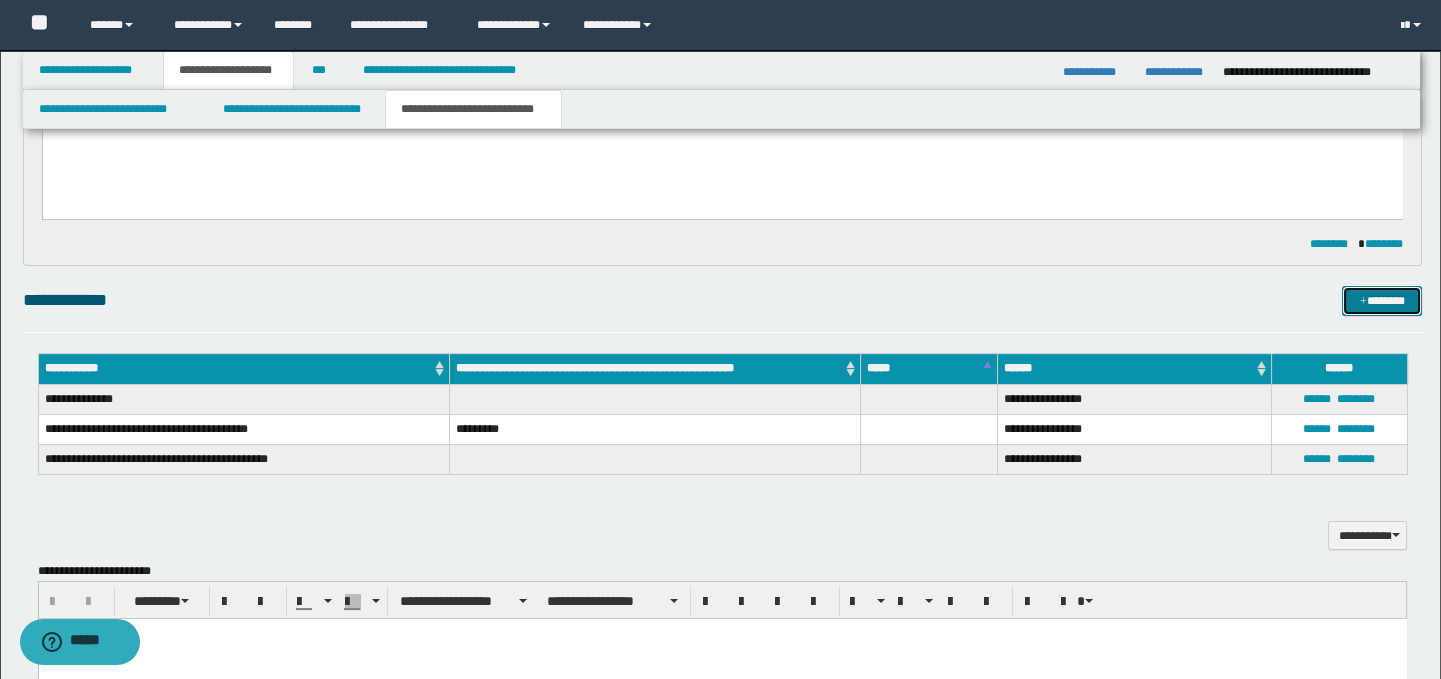 click on "*******" at bounding box center [1382, 301] 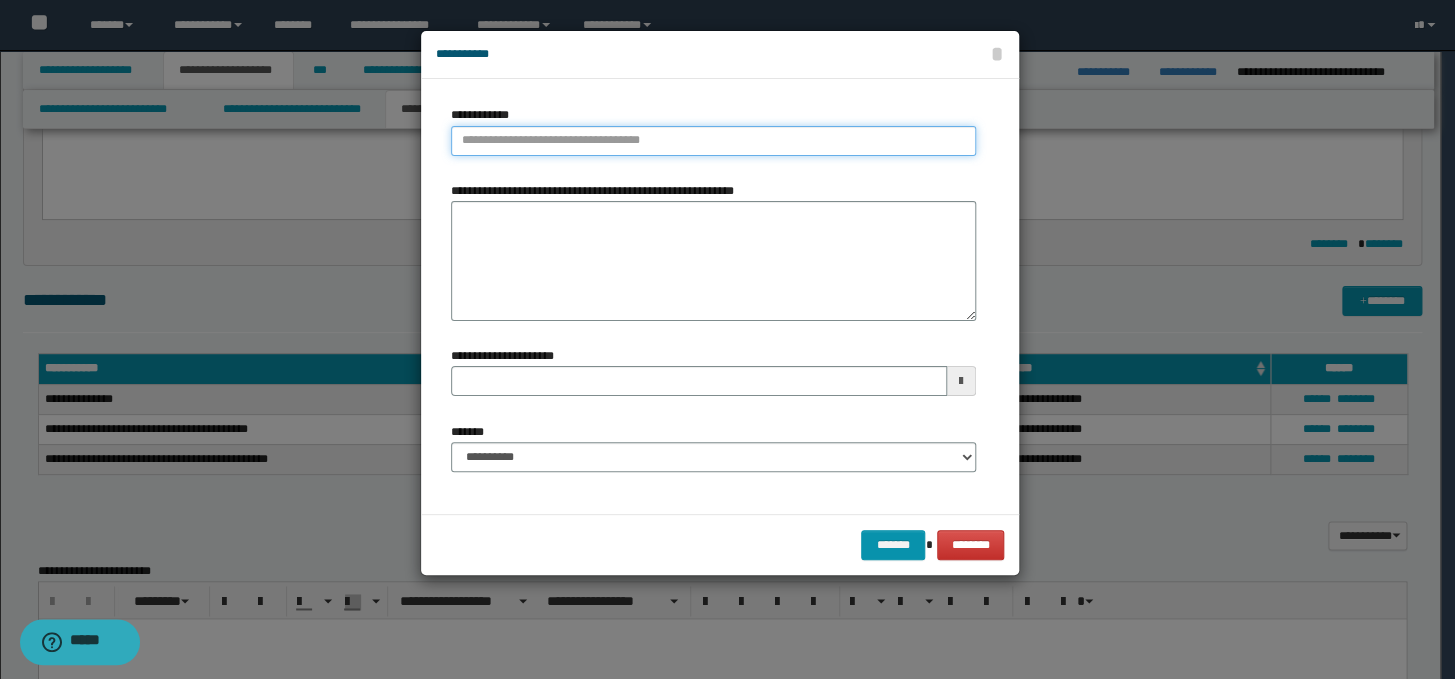 type on "**********" 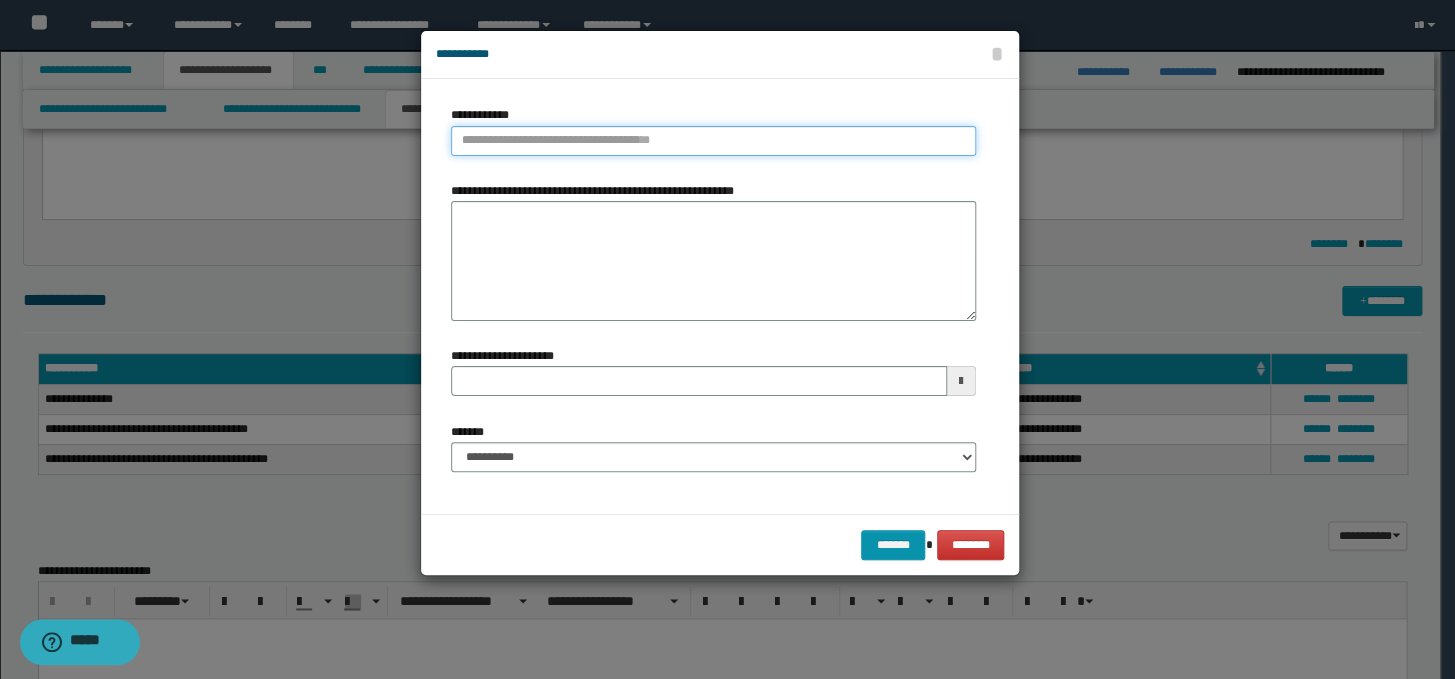click on "**********" at bounding box center [713, 141] 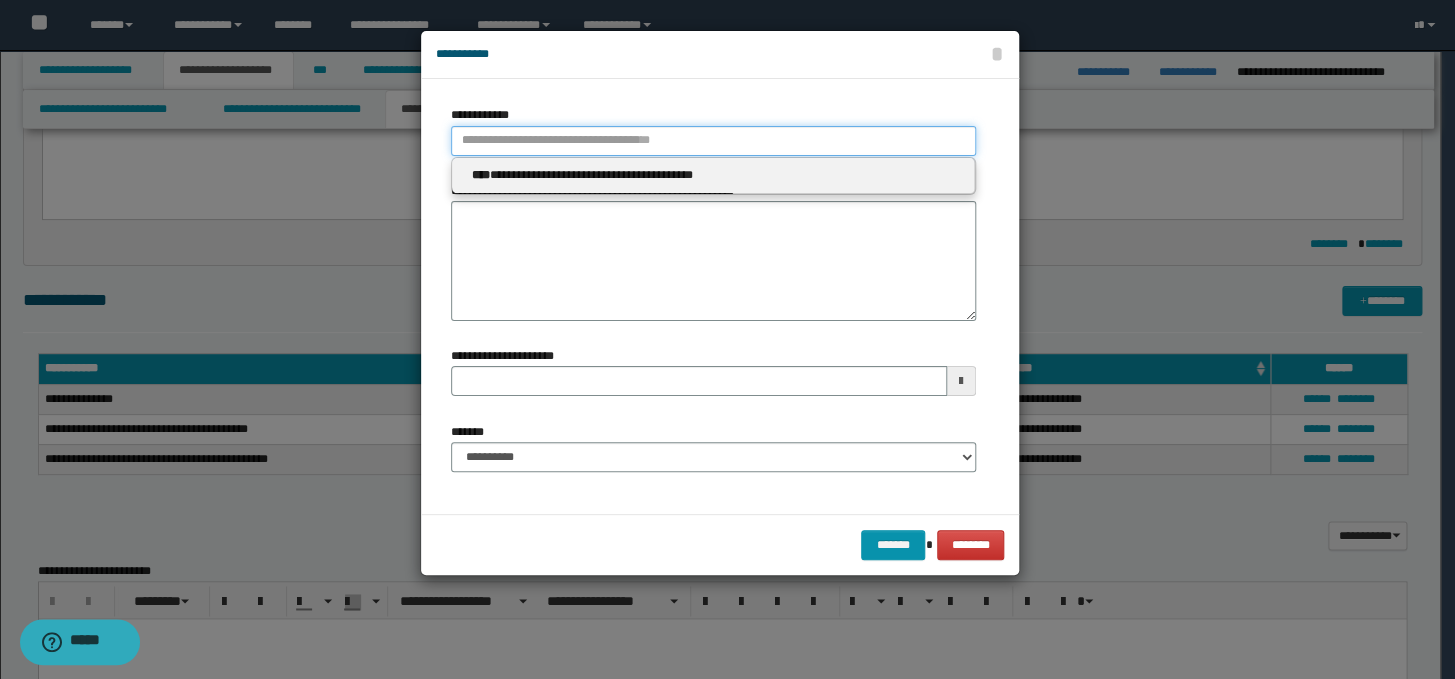 paste on "**********" 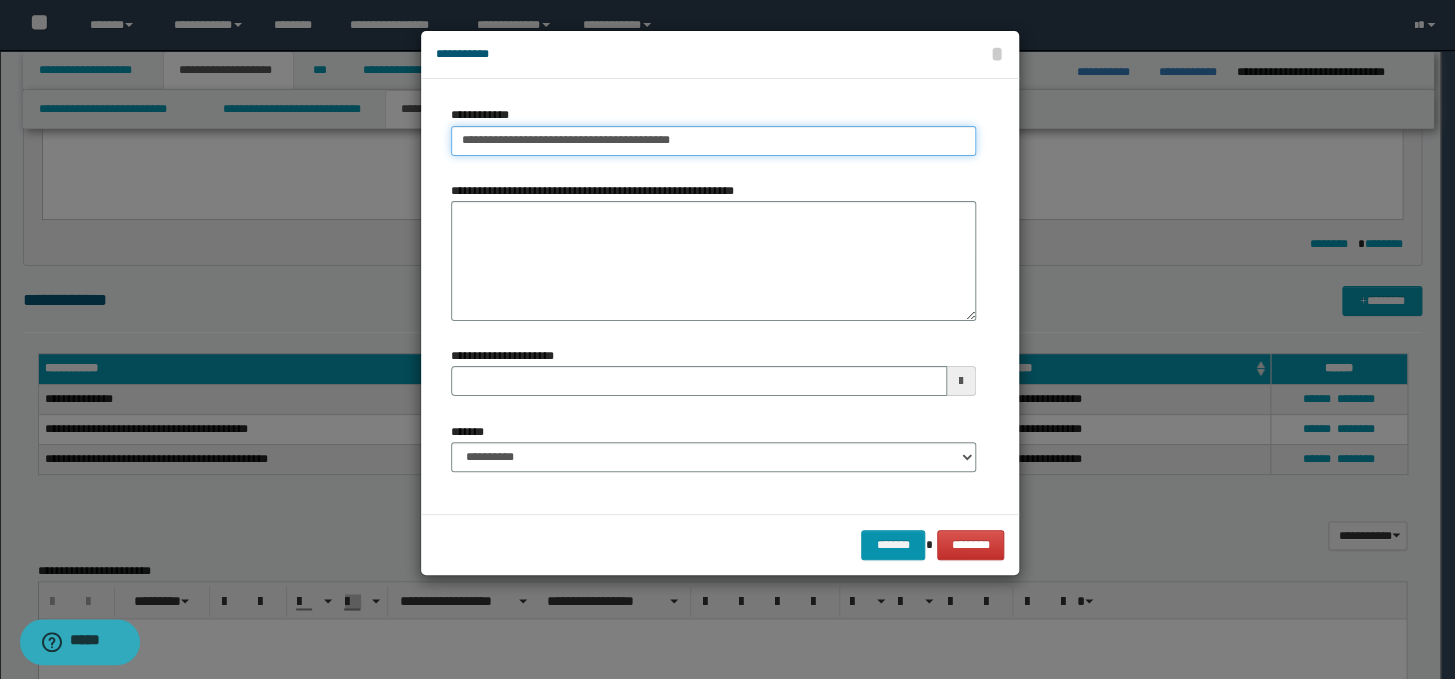 drag, startPoint x: 712, startPoint y: 131, endPoint x: 639, endPoint y: 135, distance: 73.109505 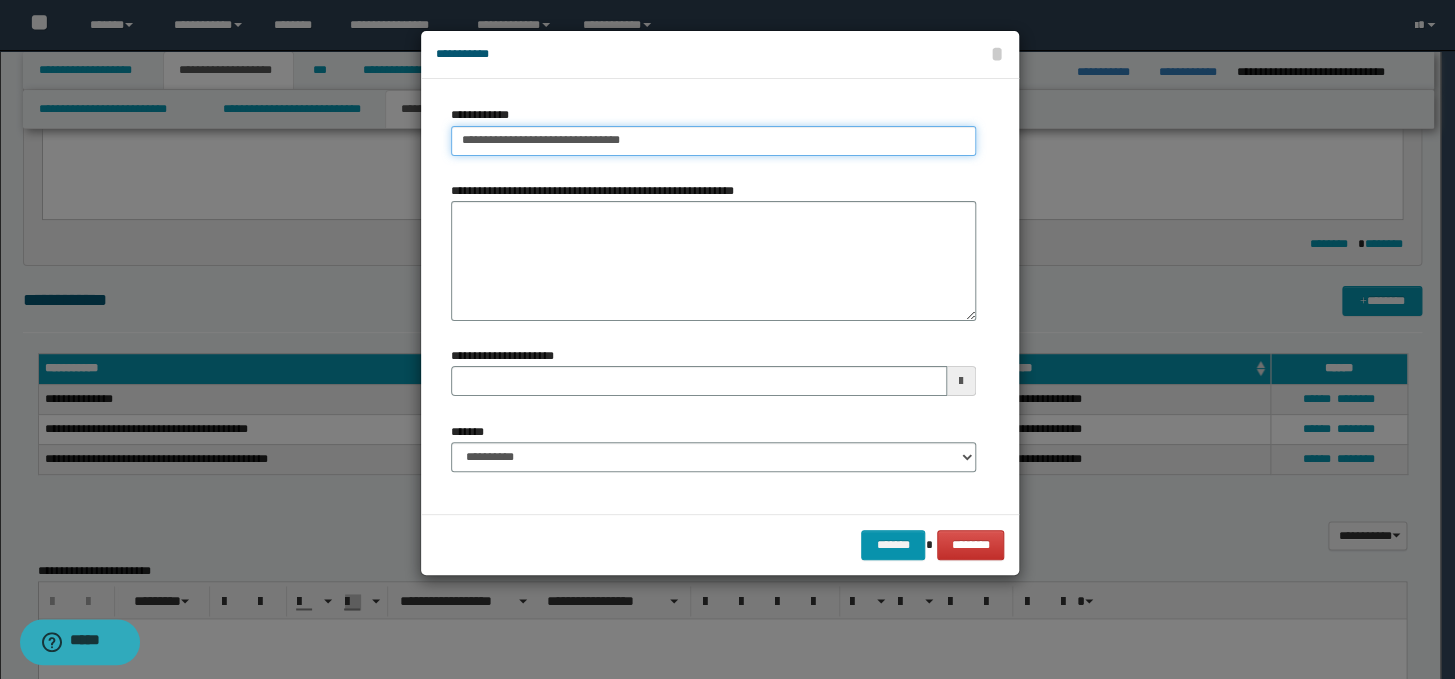 type on "**********" 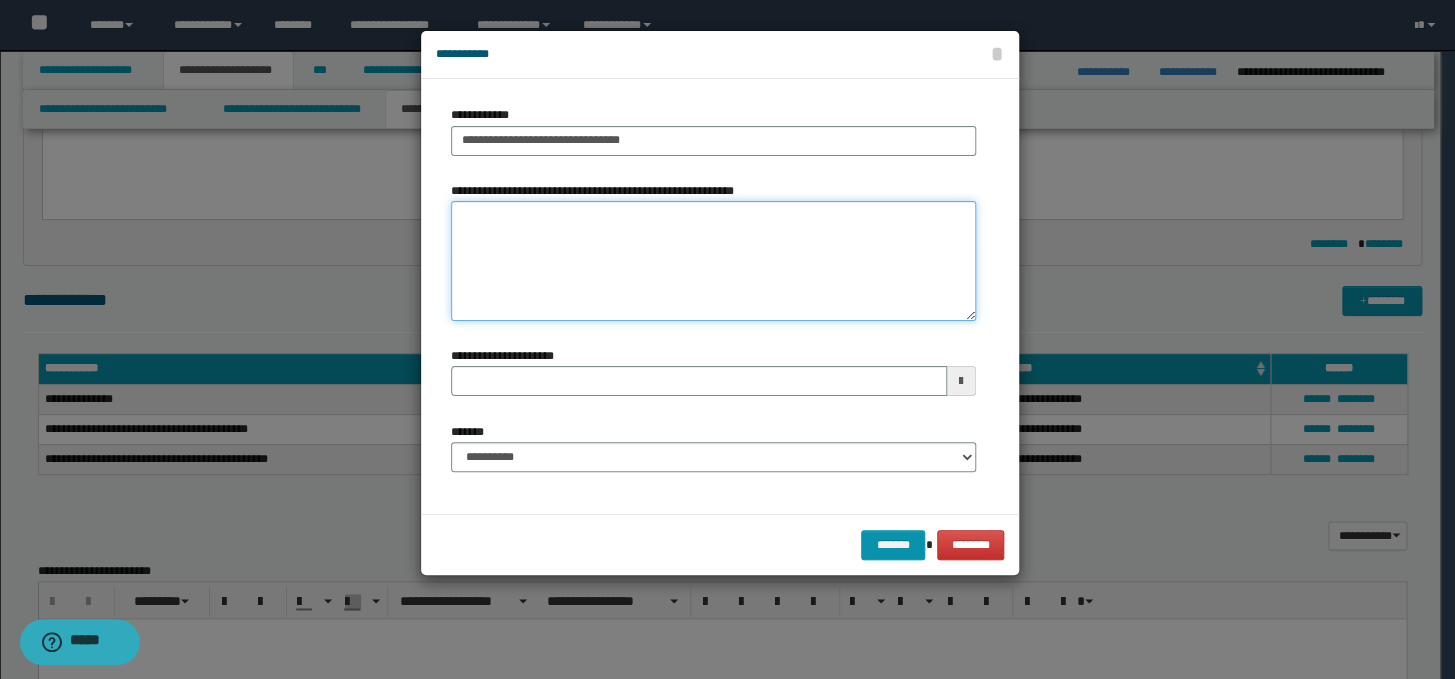 click on "**********" at bounding box center [713, 261] 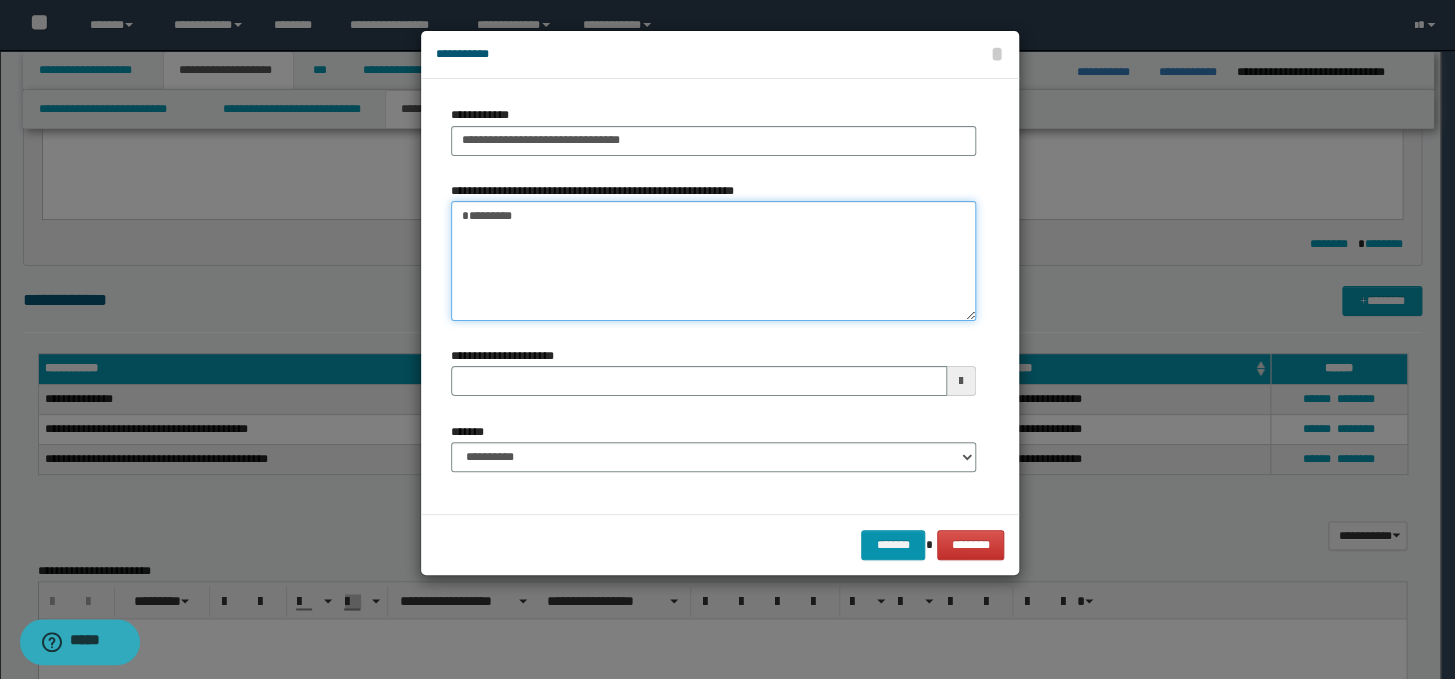 type on "*********" 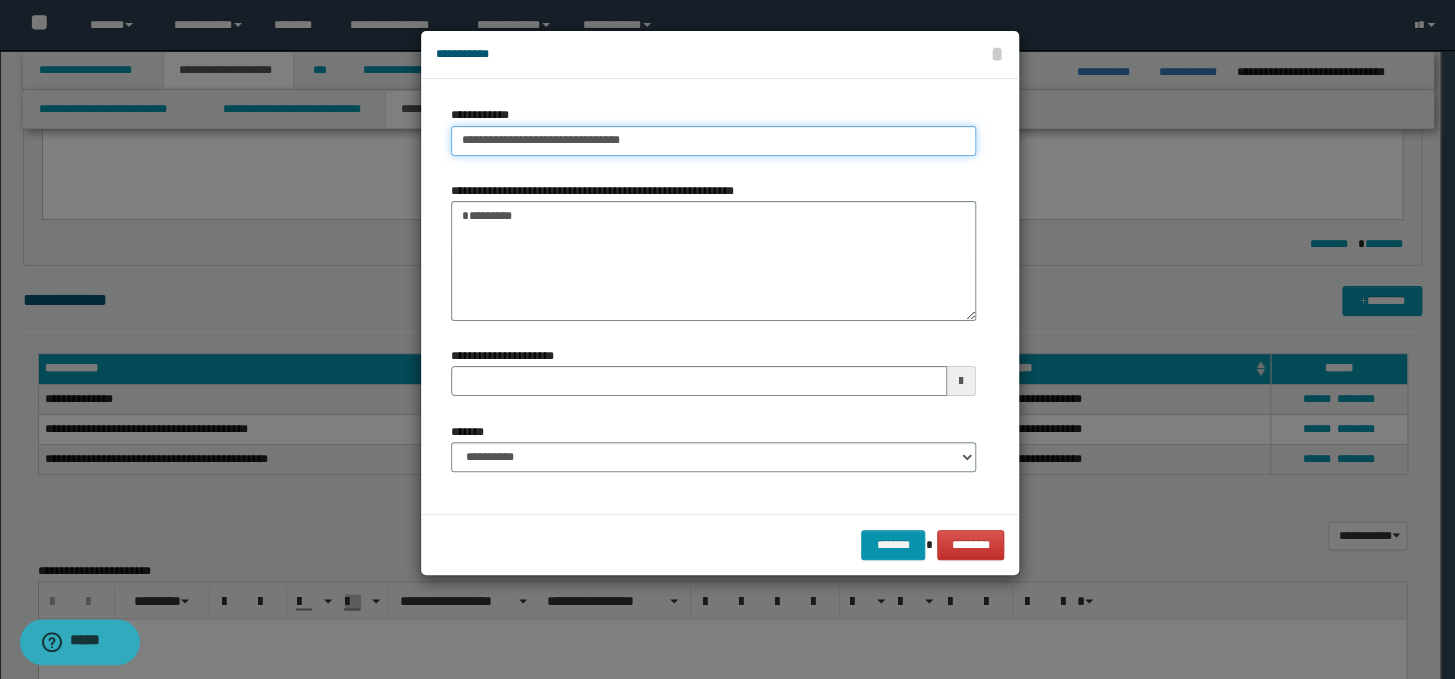 click on "**********" at bounding box center [713, 141] 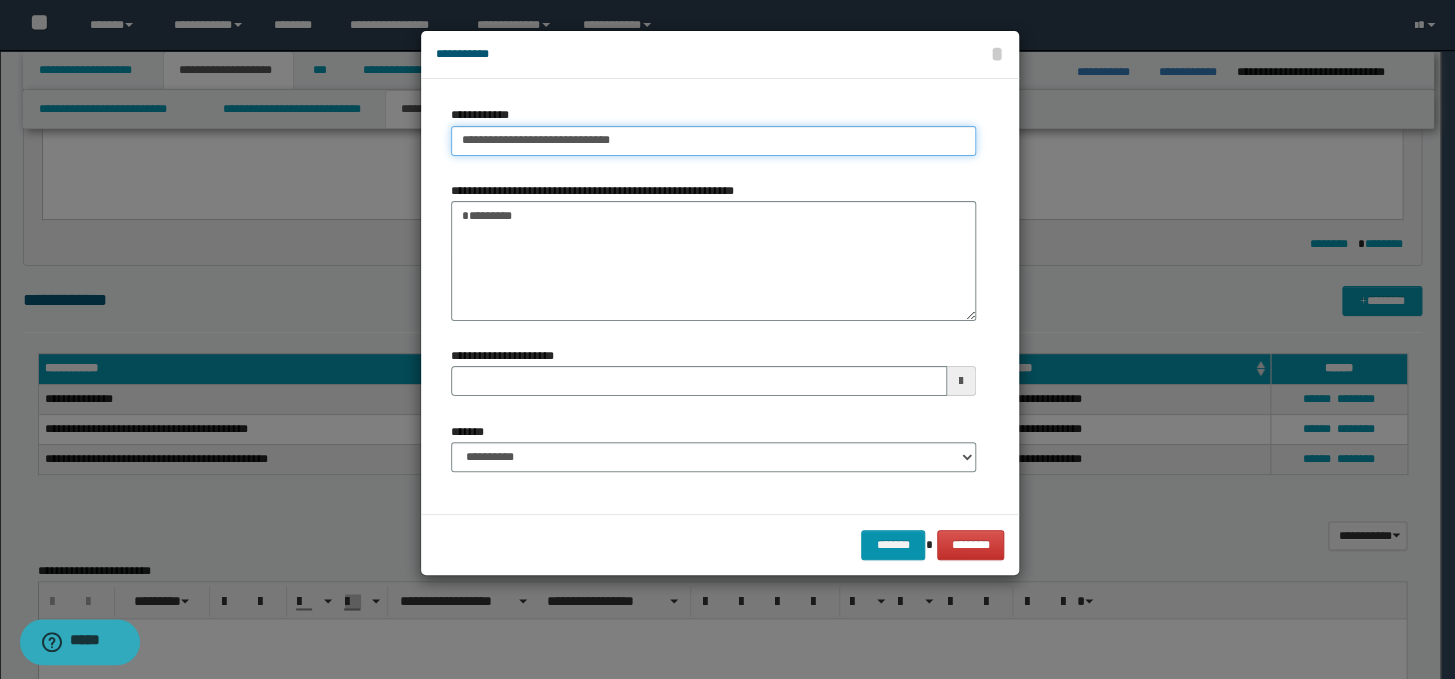 type on "**********" 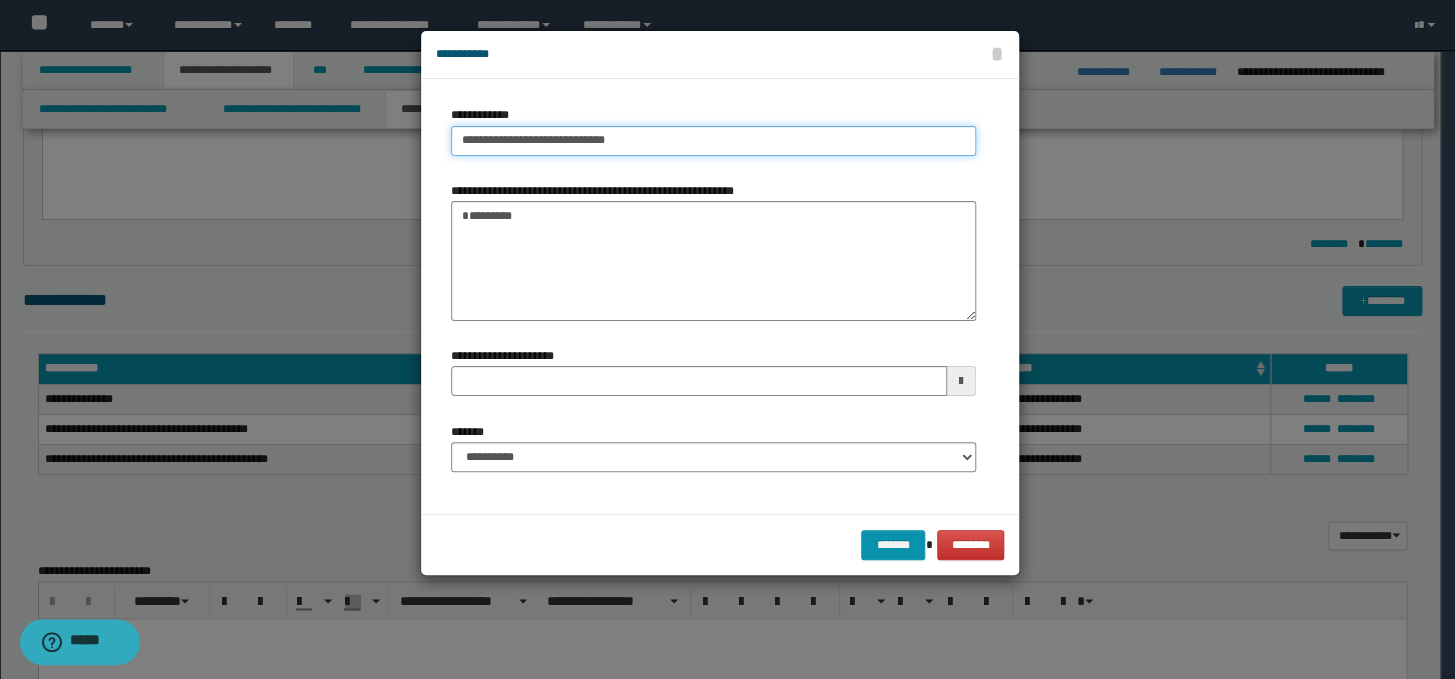 type 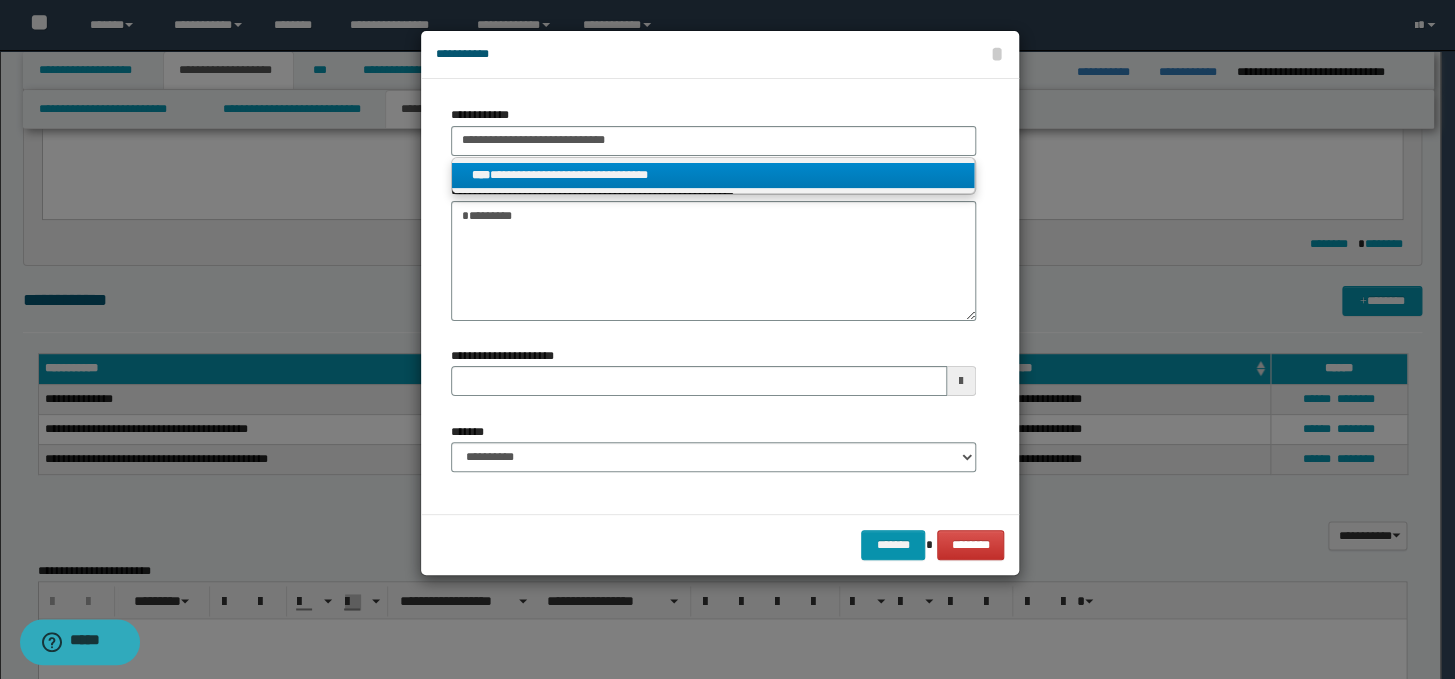 click on "**********" at bounding box center (713, 175) 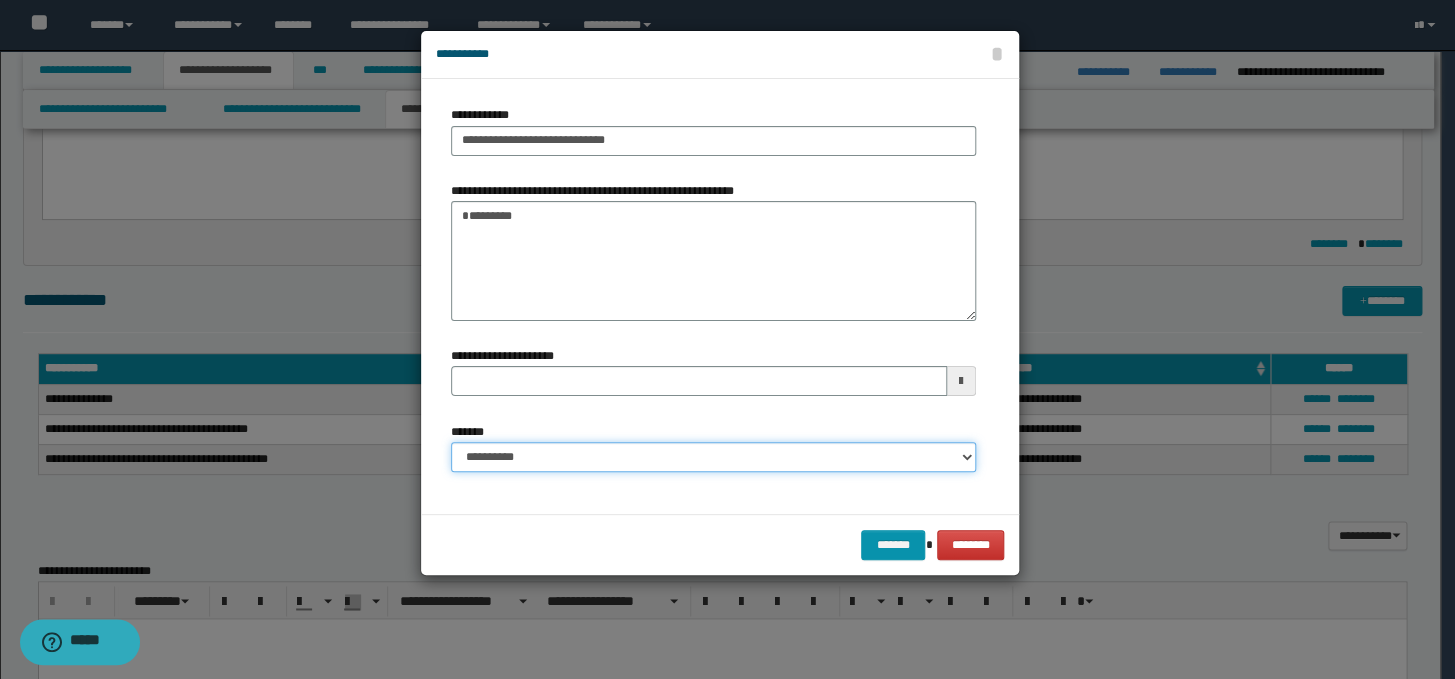 click on "**********" at bounding box center [713, 457] 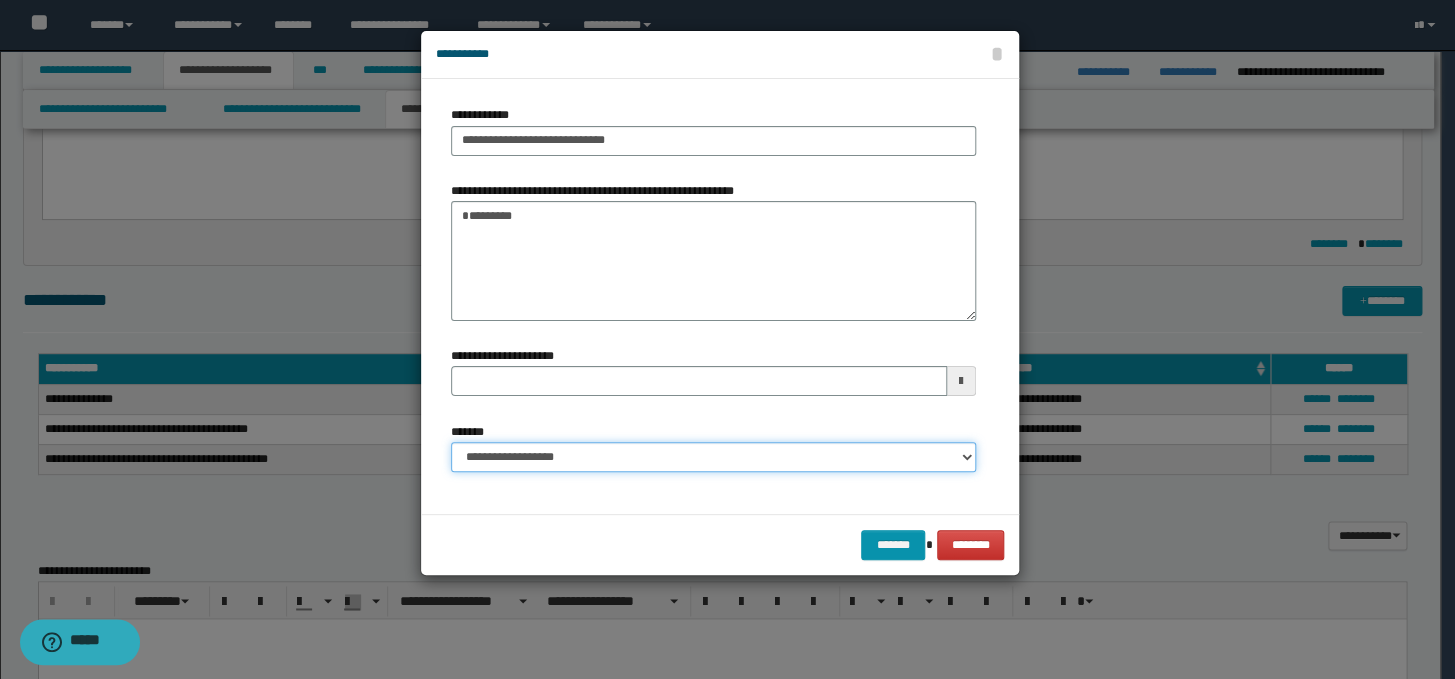 click on "**********" at bounding box center [713, 457] 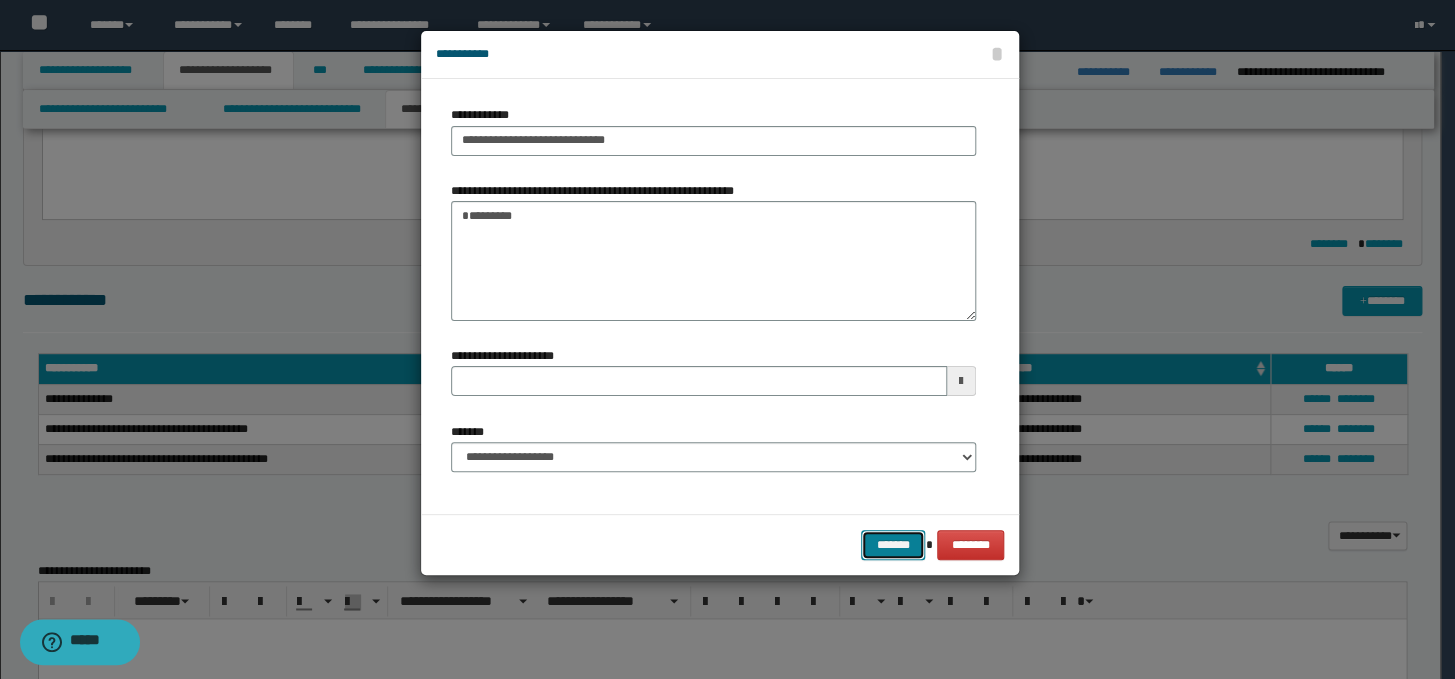 click on "*******" at bounding box center (893, 545) 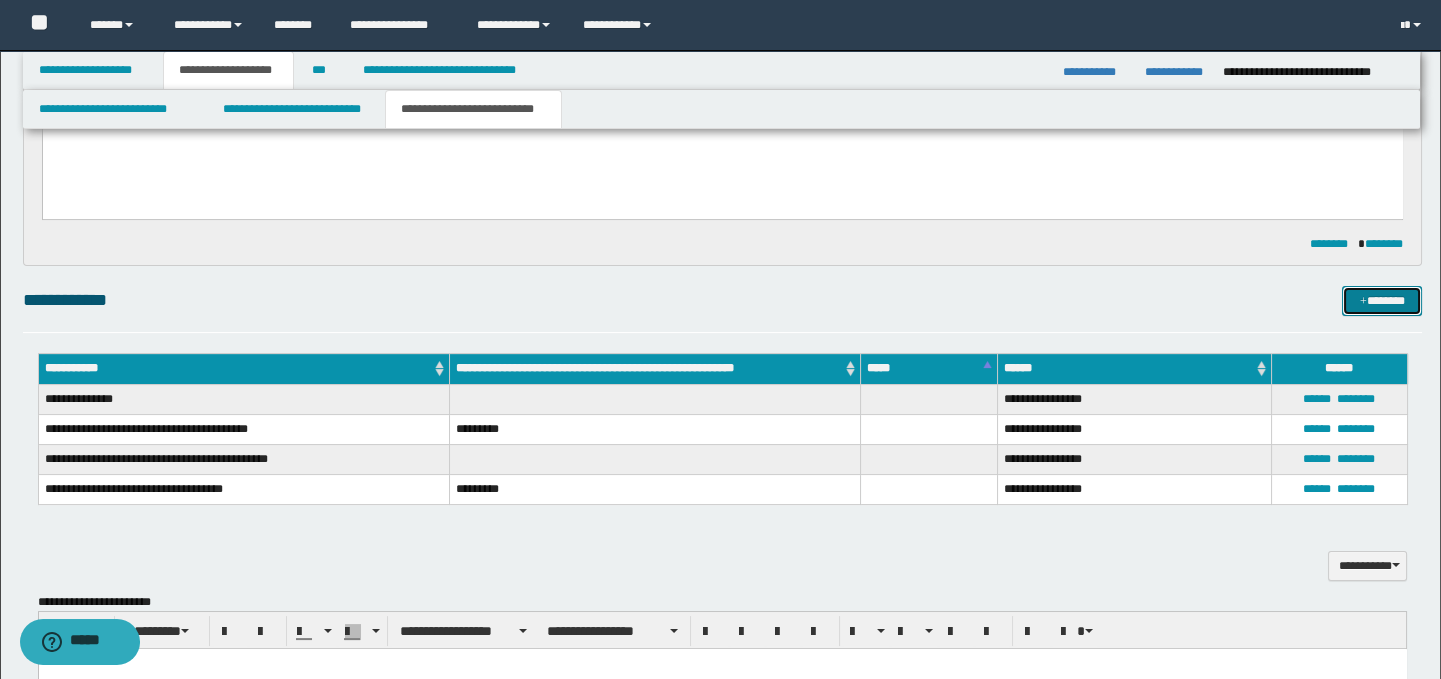 click on "*******" at bounding box center [1382, 301] 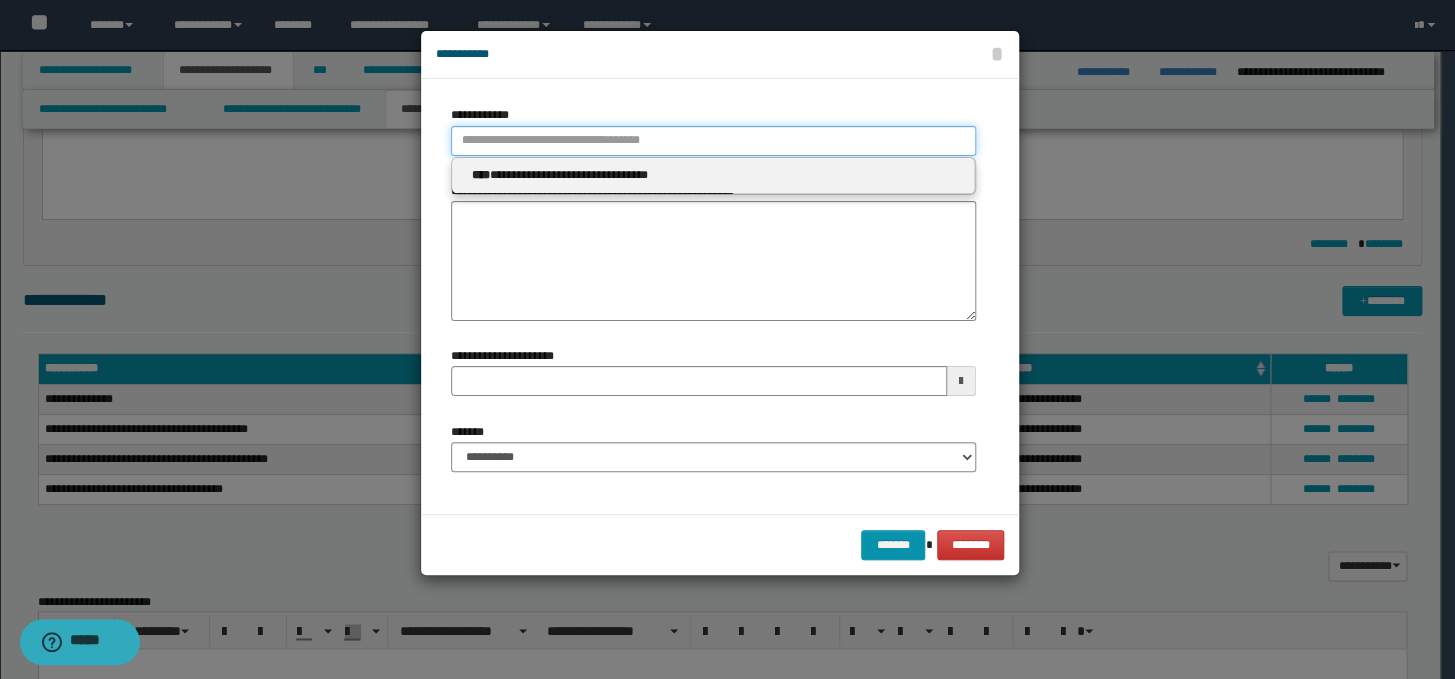 paste on "**********" 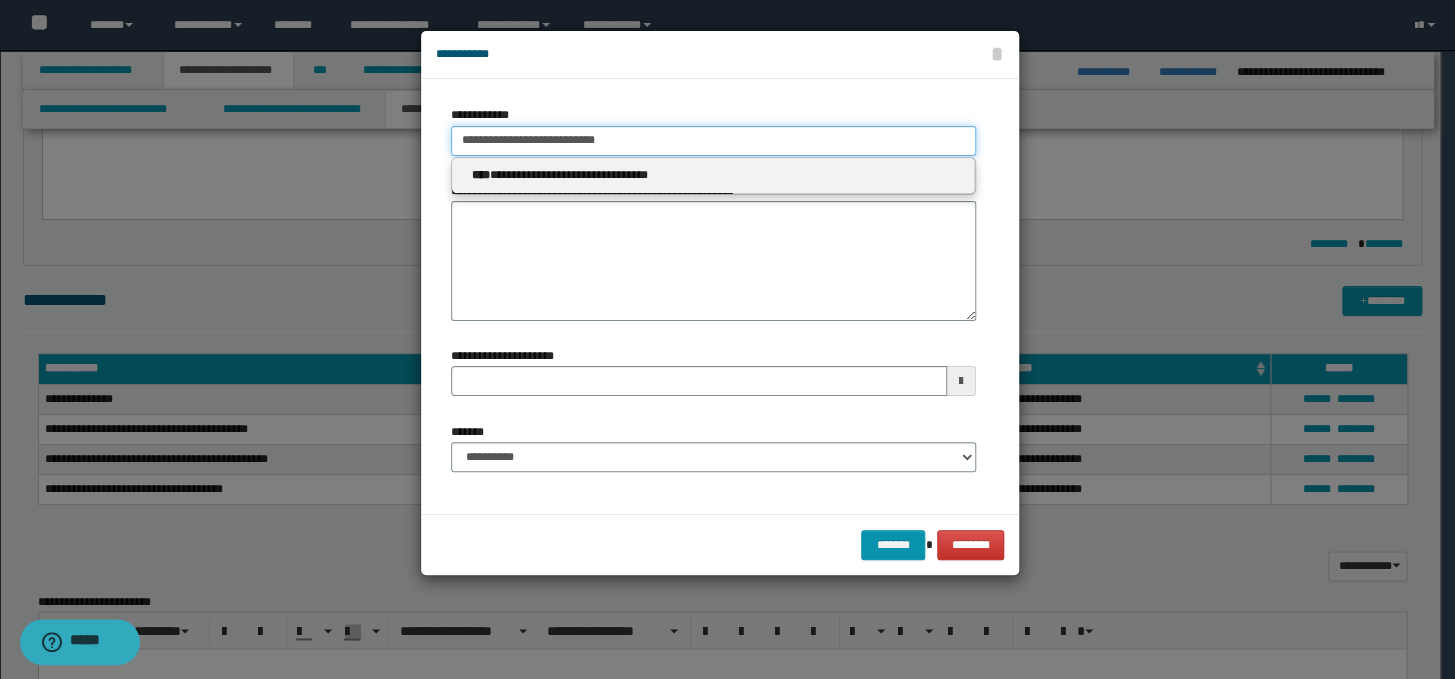 click on "**********" at bounding box center (713, 141) 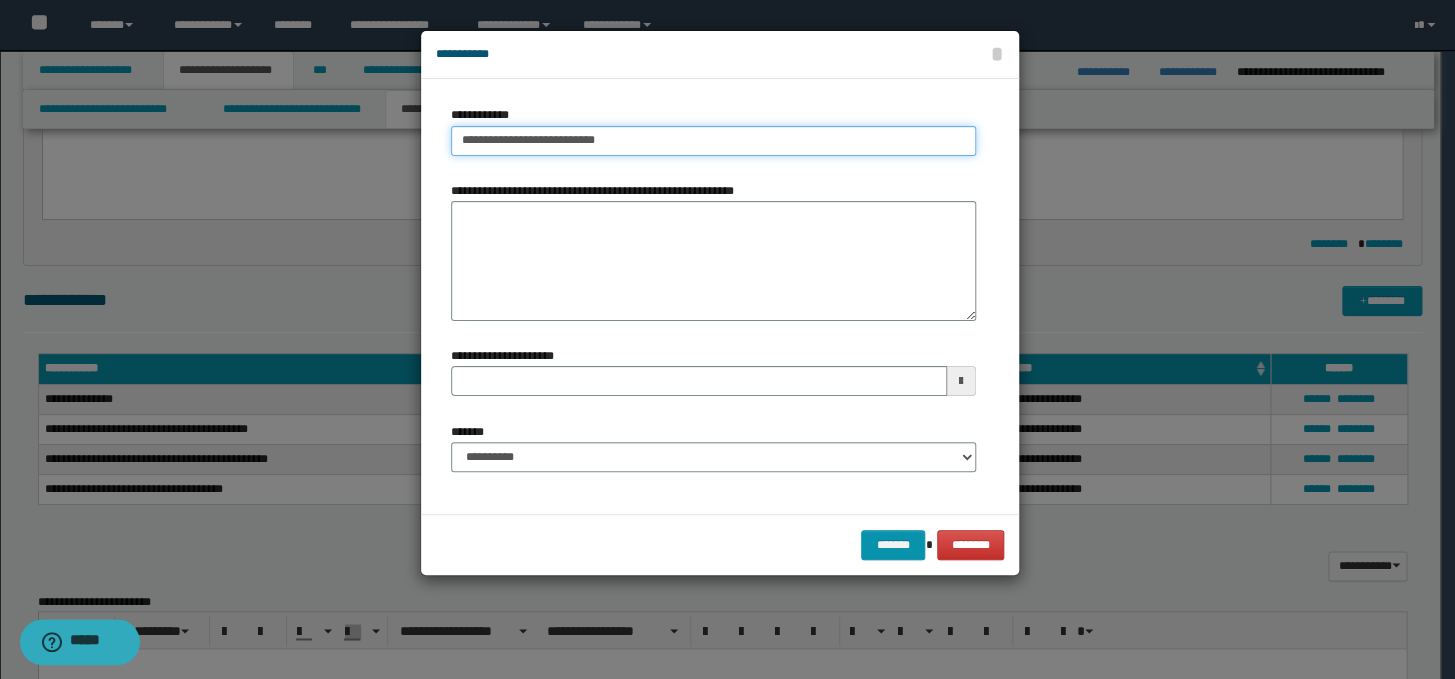 click on "**********" at bounding box center [713, 141] 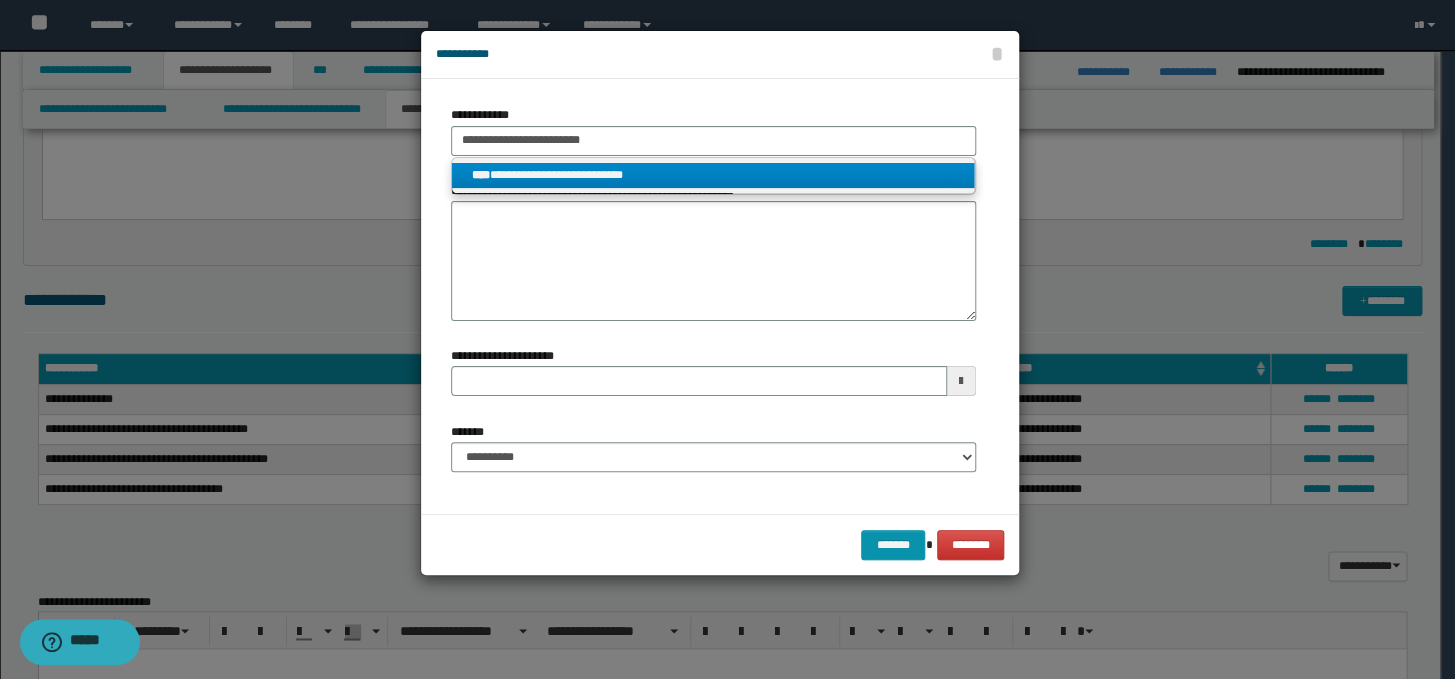 click on "**********" at bounding box center (713, 175) 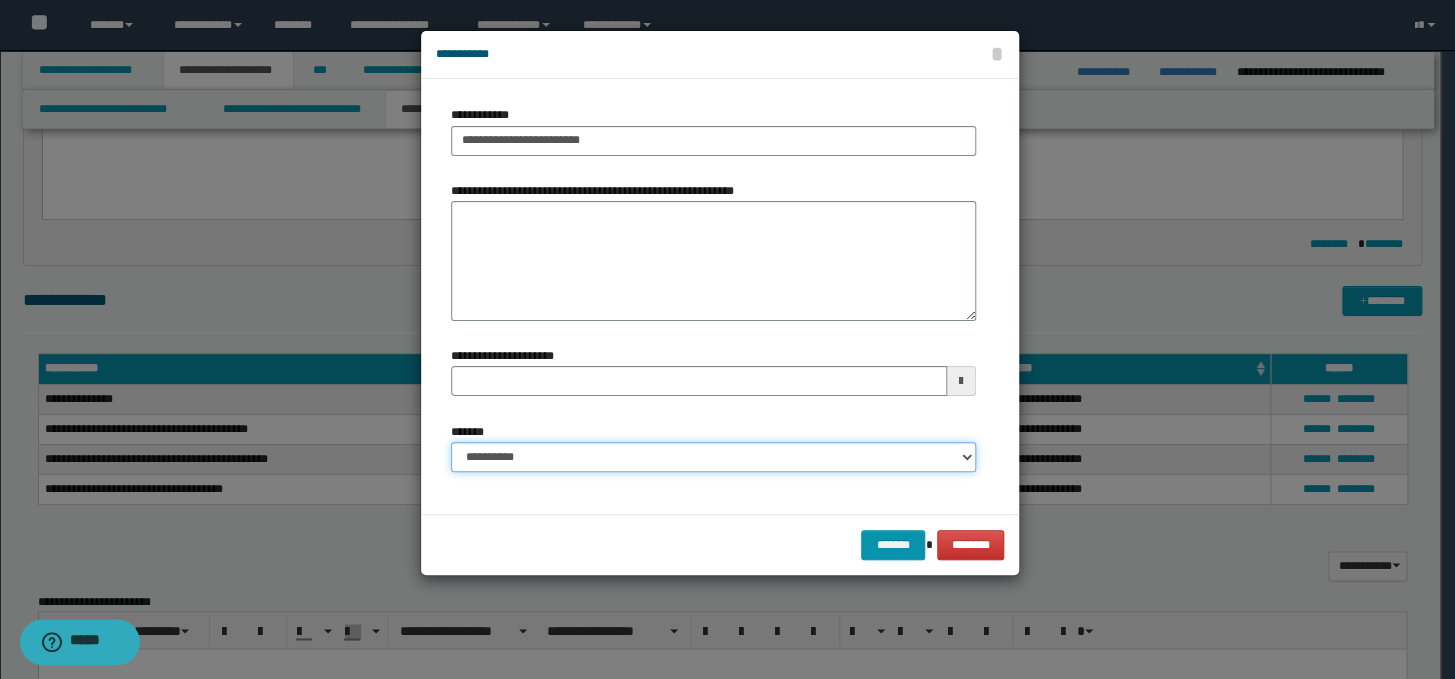 click on "**********" at bounding box center [713, 457] 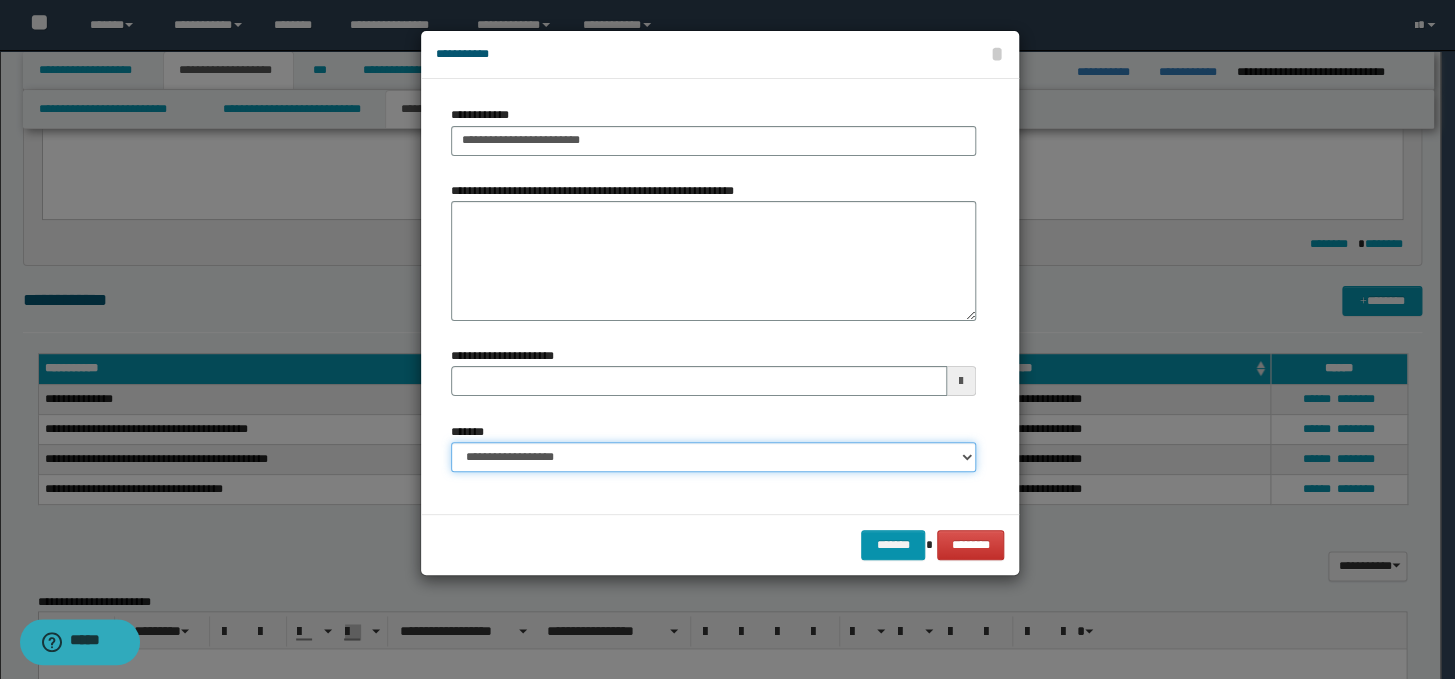 click on "**********" at bounding box center [713, 457] 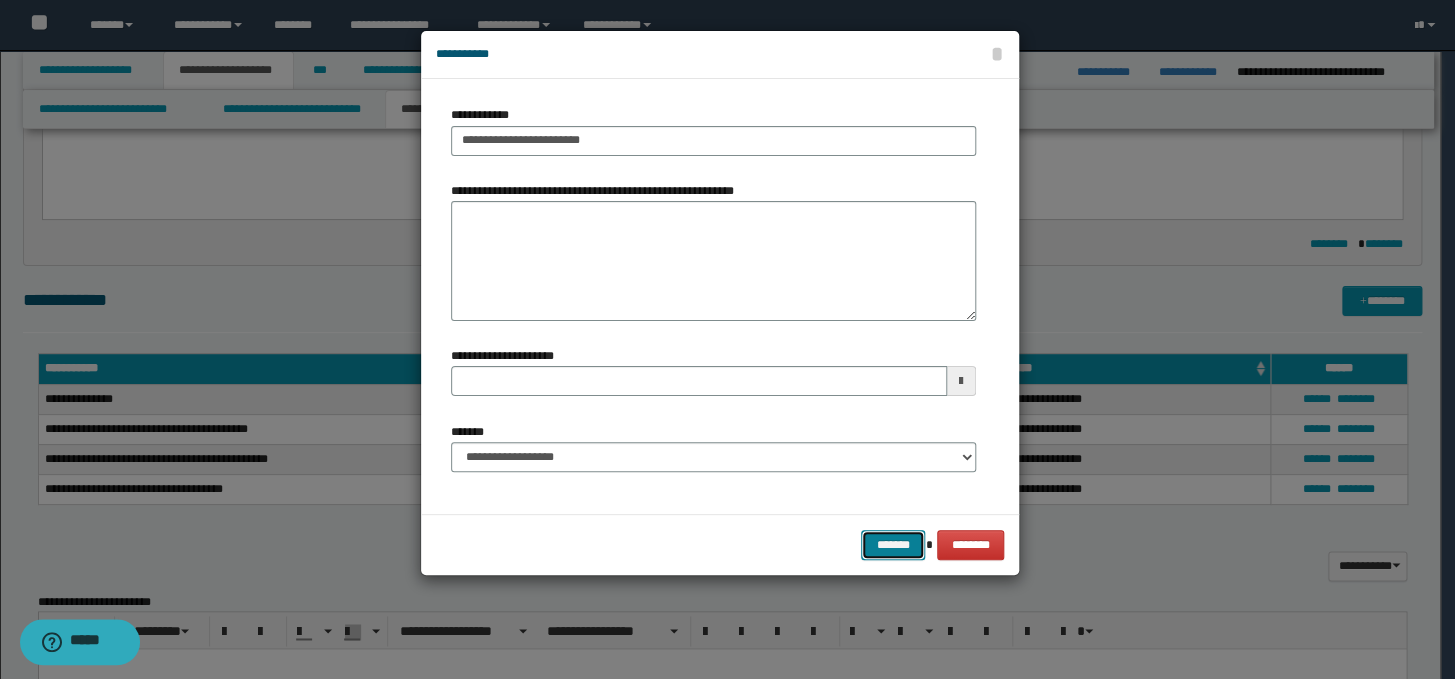 click on "*******" at bounding box center (893, 545) 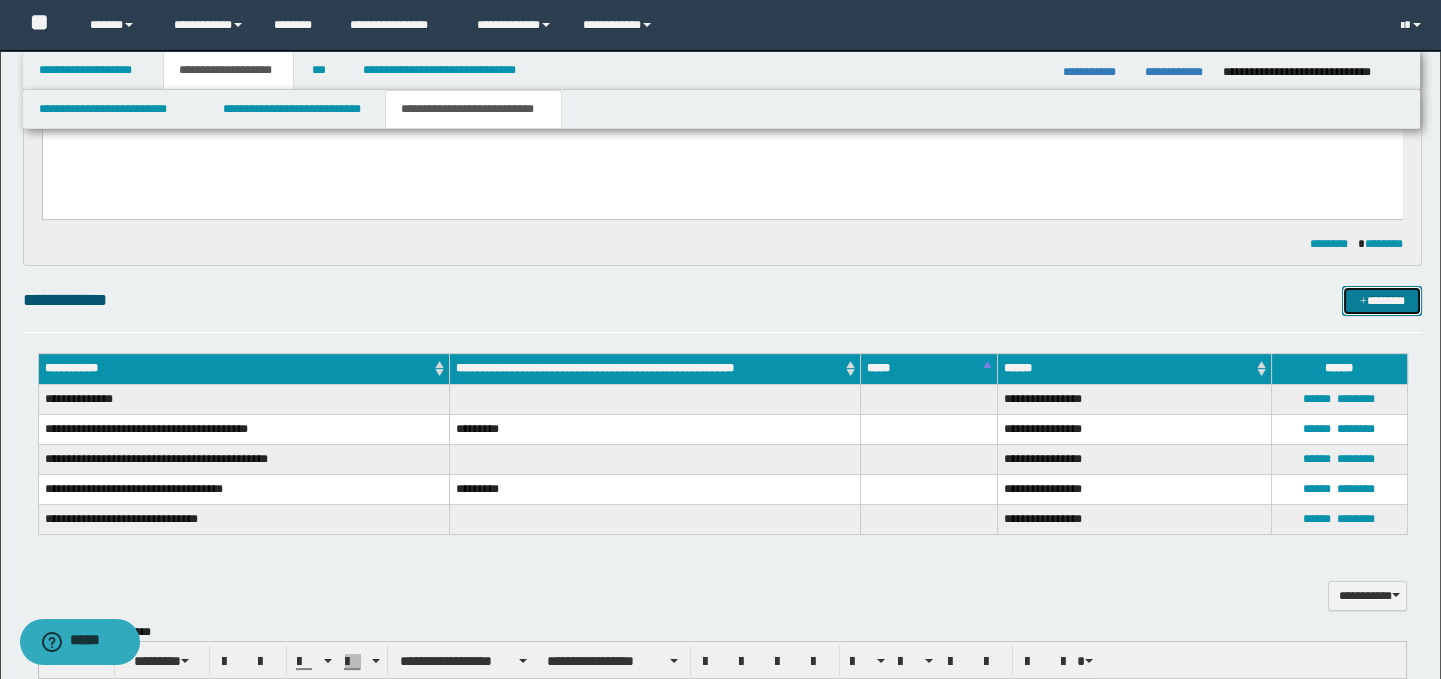 click on "*******" at bounding box center (1382, 301) 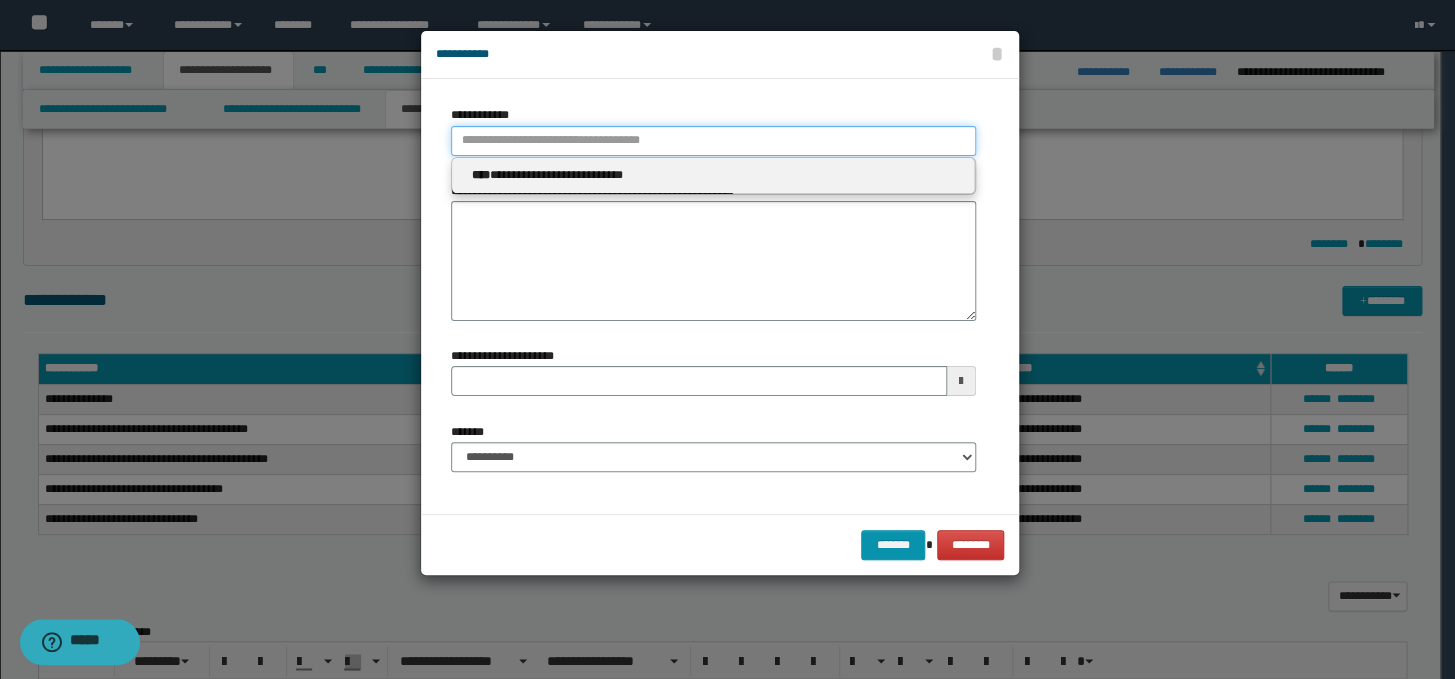 click on "**********" at bounding box center (713, 141) 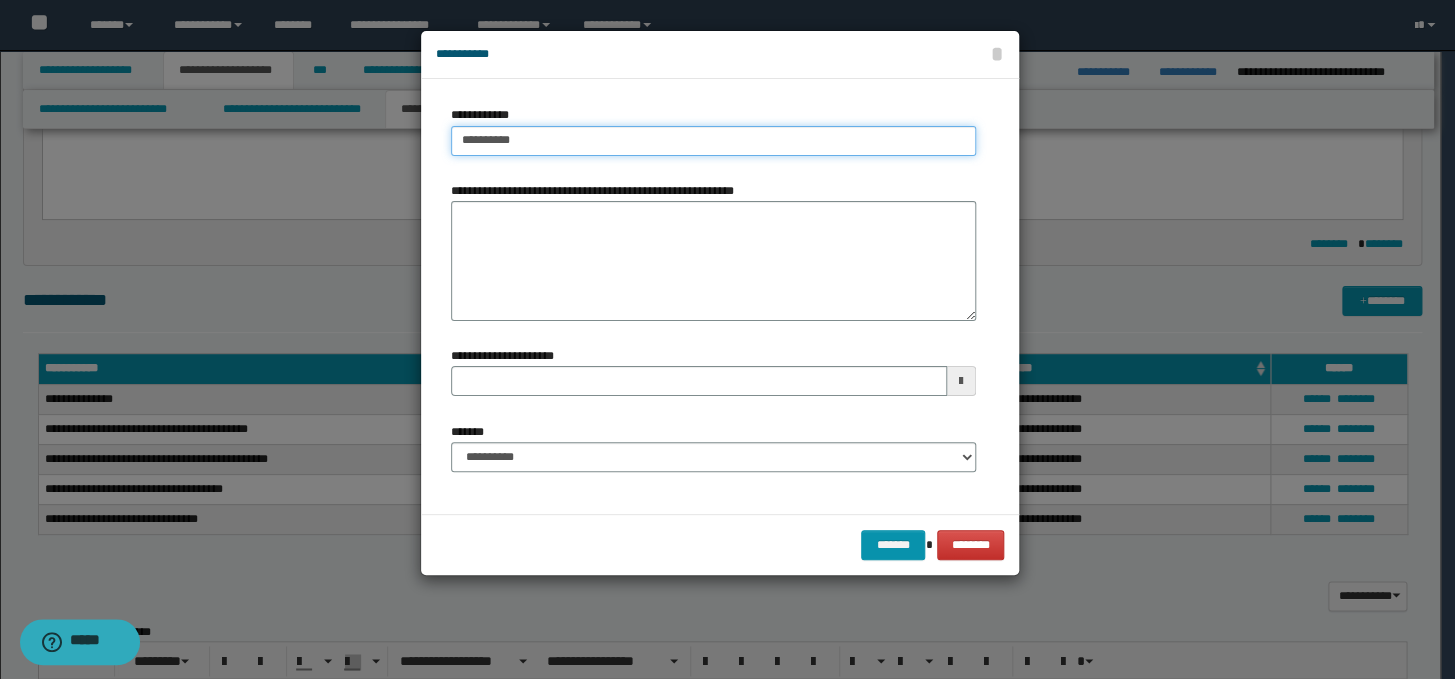 drag, startPoint x: 554, startPoint y: 140, endPoint x: 489, endPoint y: 140, distance: 65 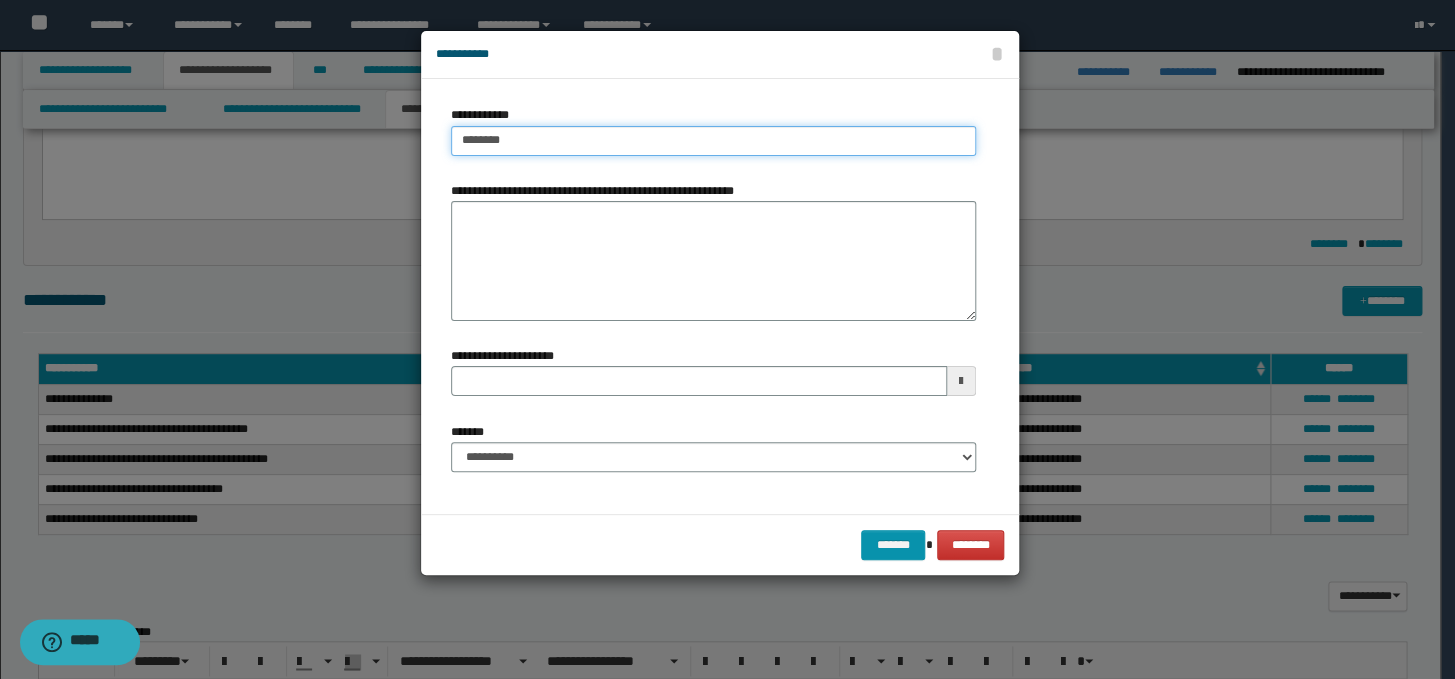 click on "*******" at bounding box center (713, 141) 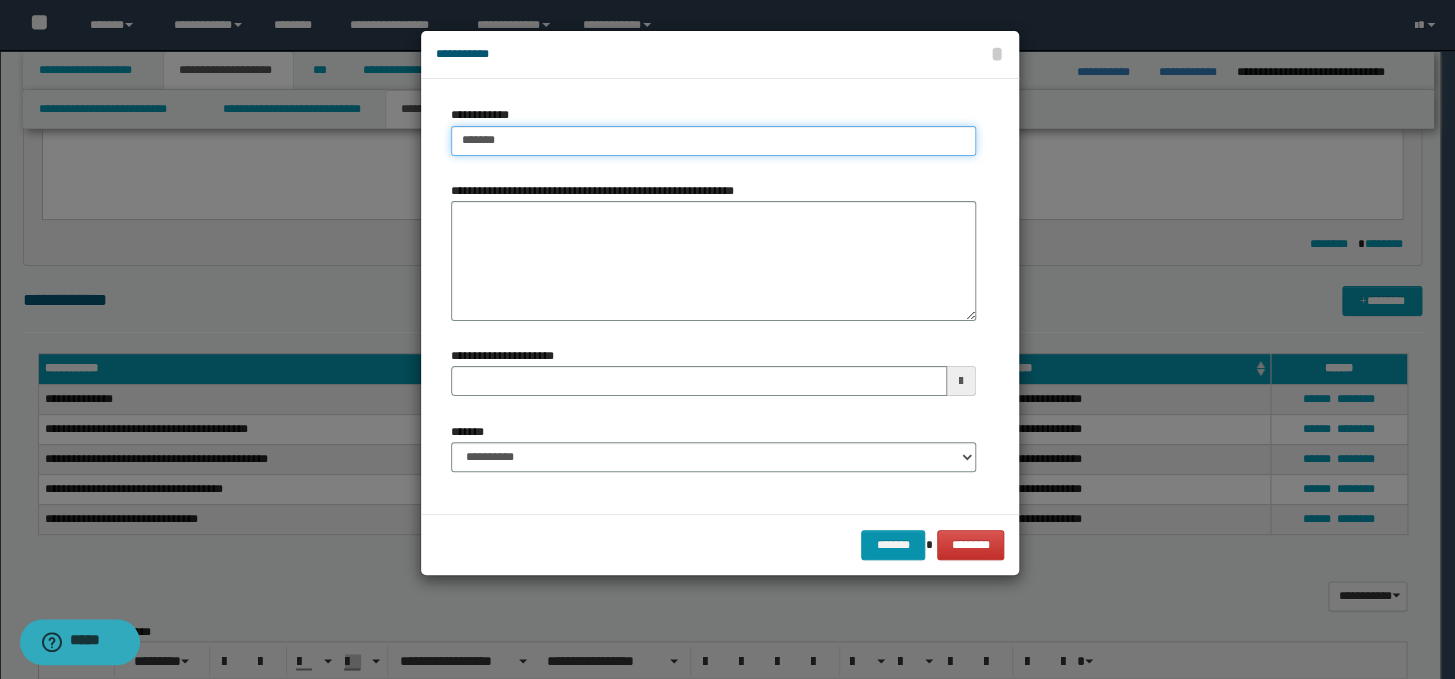 click on "*******" at bounding box center (713, 141) 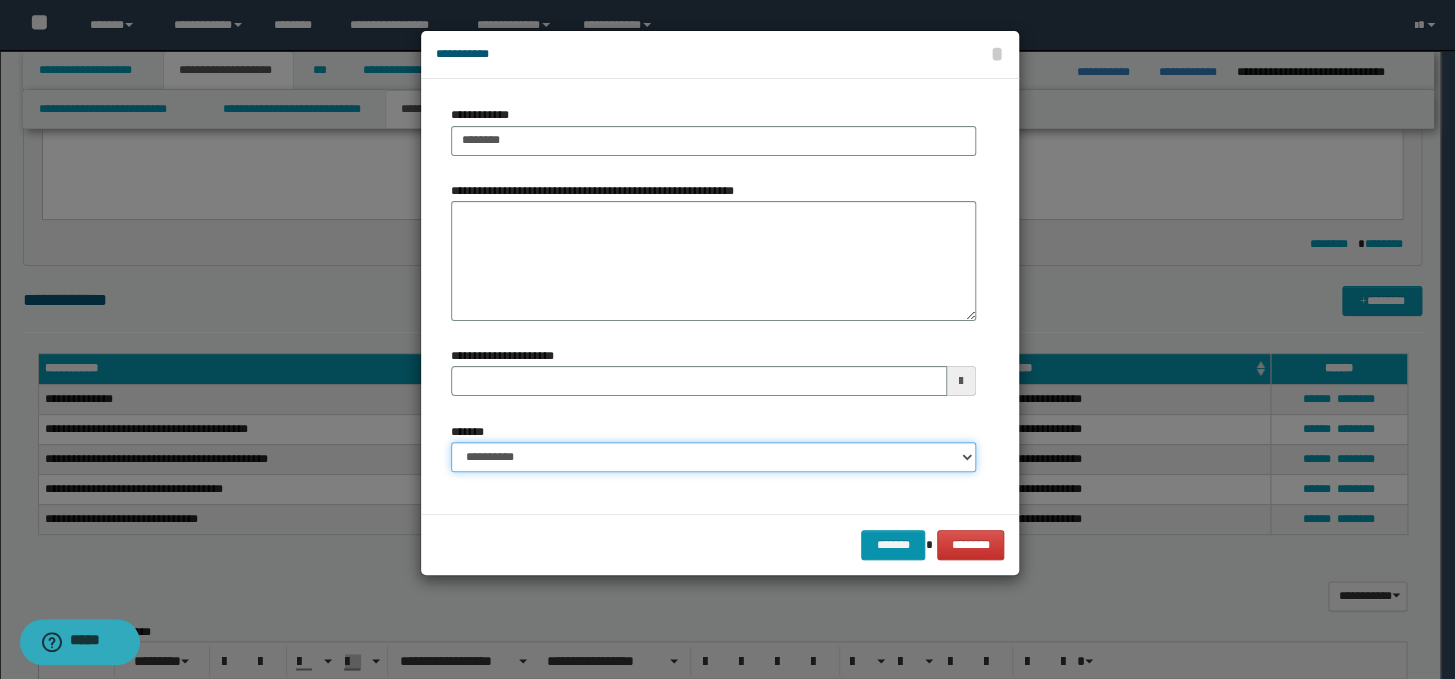 click on "**********" at bounding box center (713, 457) 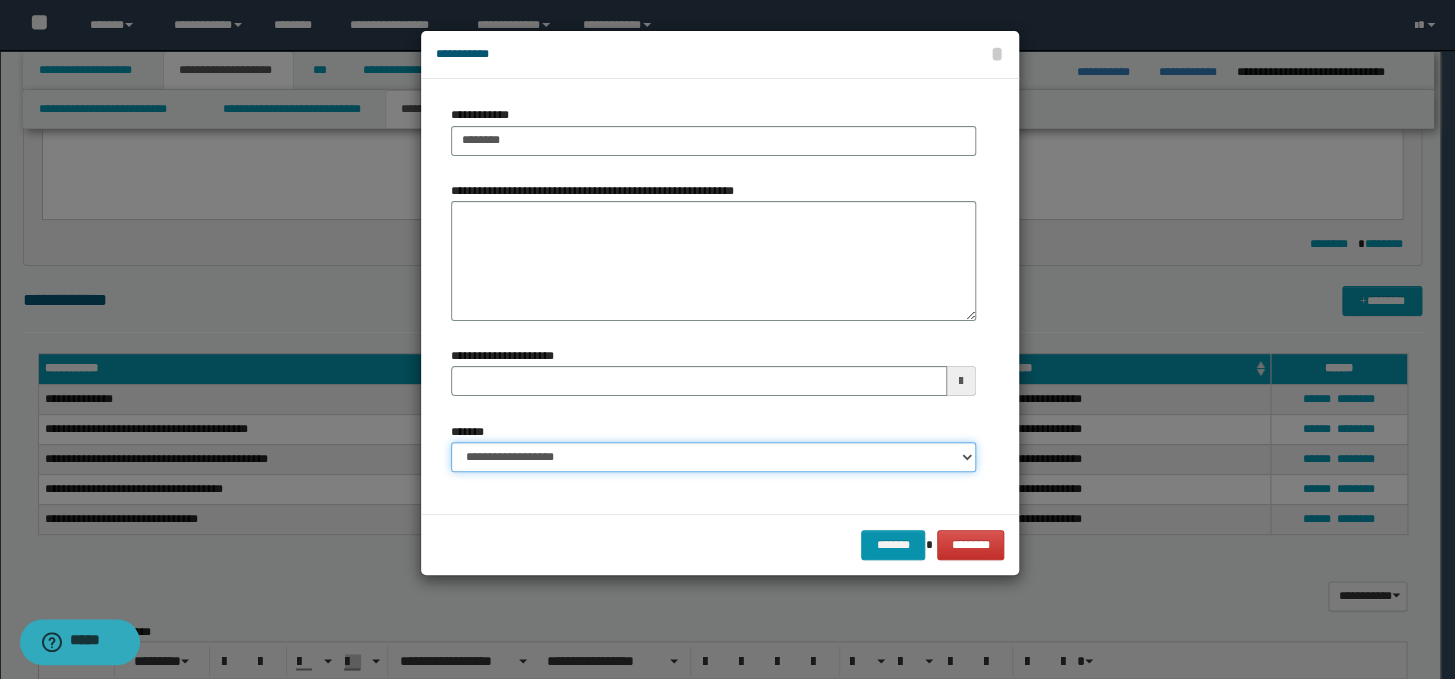click on "**********" at bounding box center [713, 457] 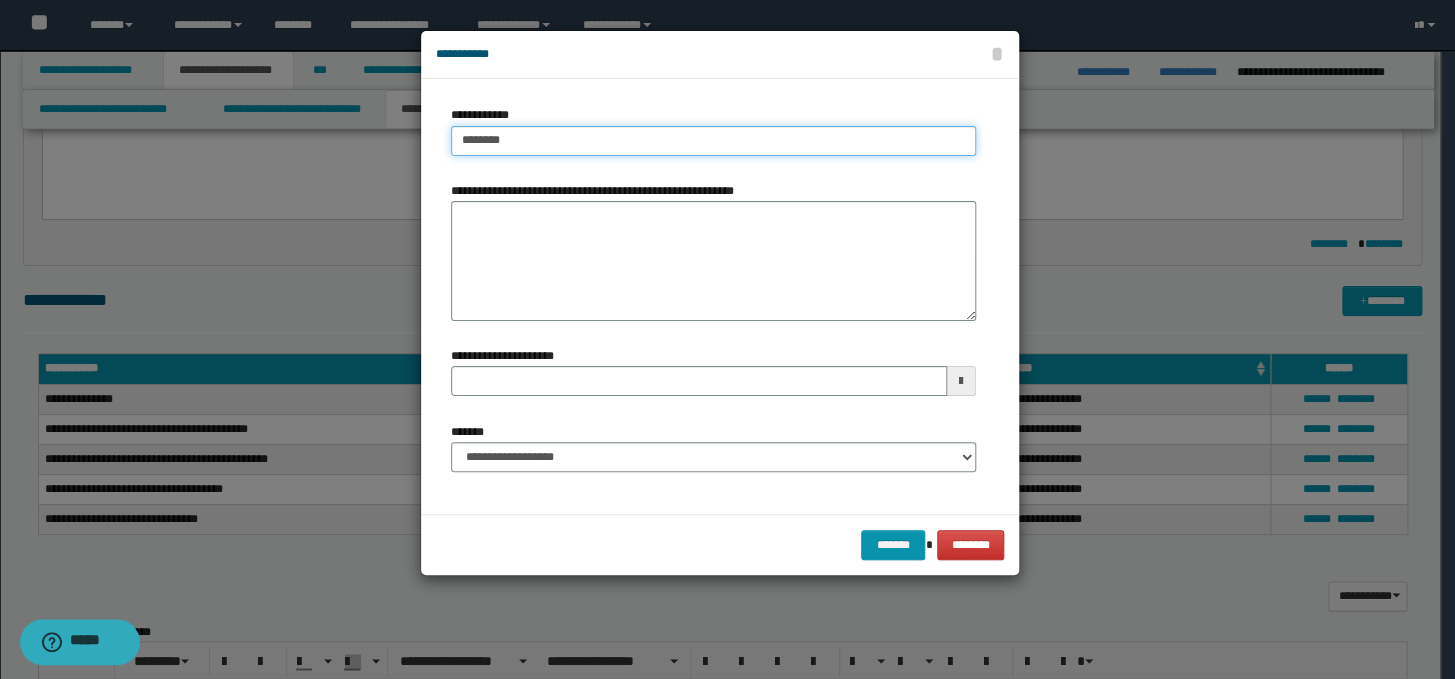 click on "*******" at bounding box center (713, 141) 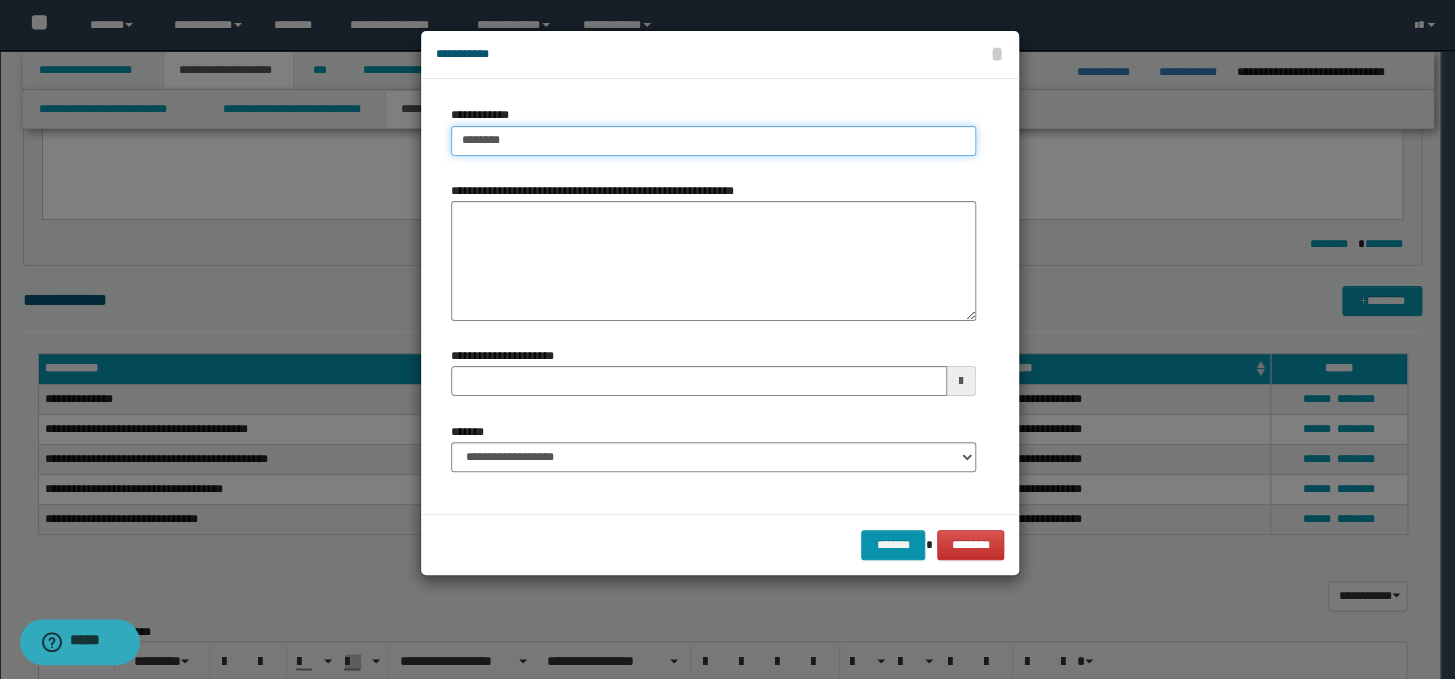 click on "*******" at bounding box center [713, 141] 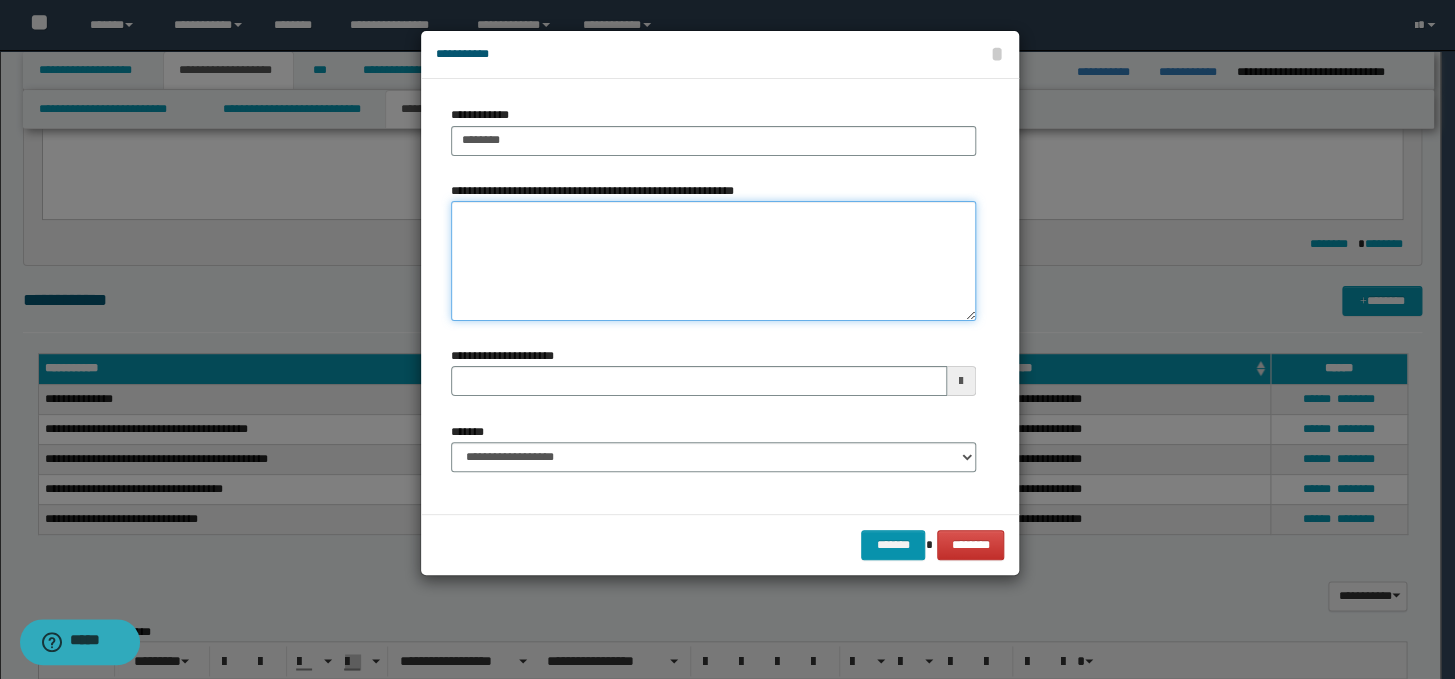click on "**********" at bounding box center (713, 261) 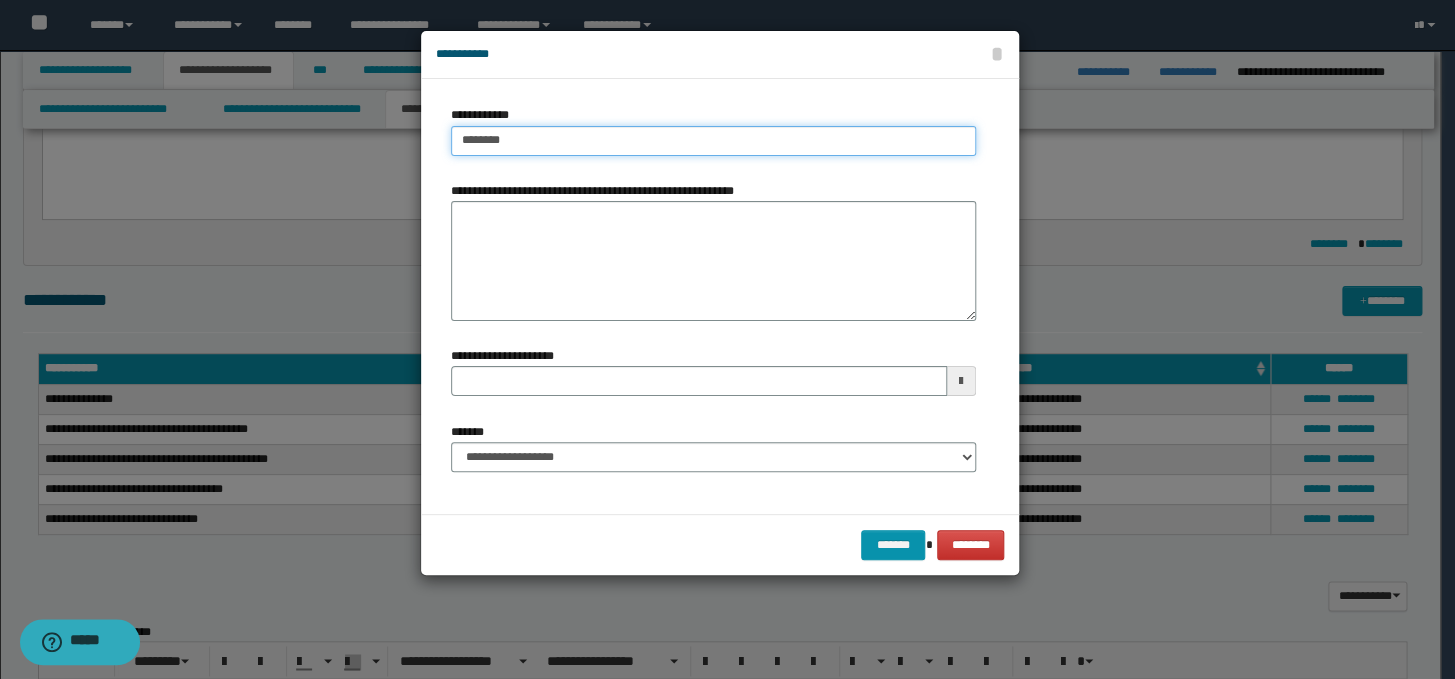 click on "*******" at bounding box center [713, 141] 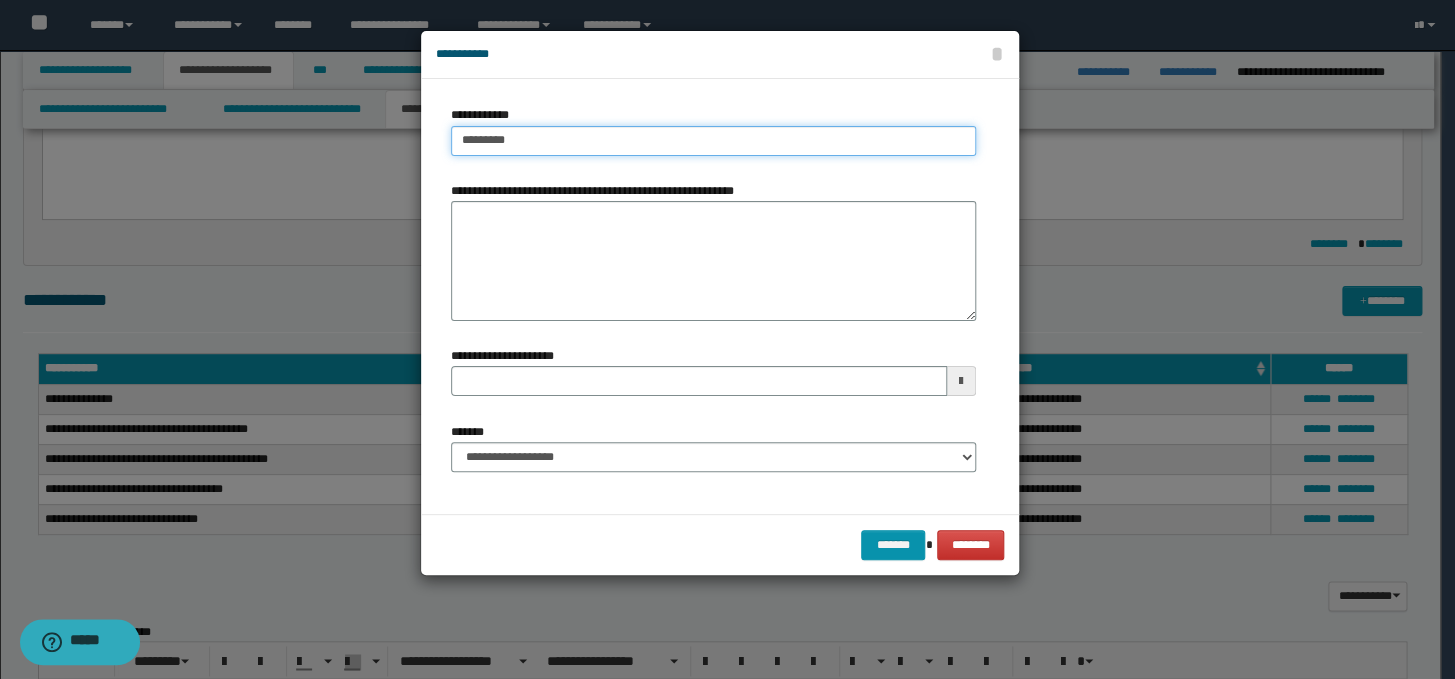 drag, startPoint x: 541, startPoint y: 132, endPoint x: 449, endPoint y: 142, distance: 92.541885 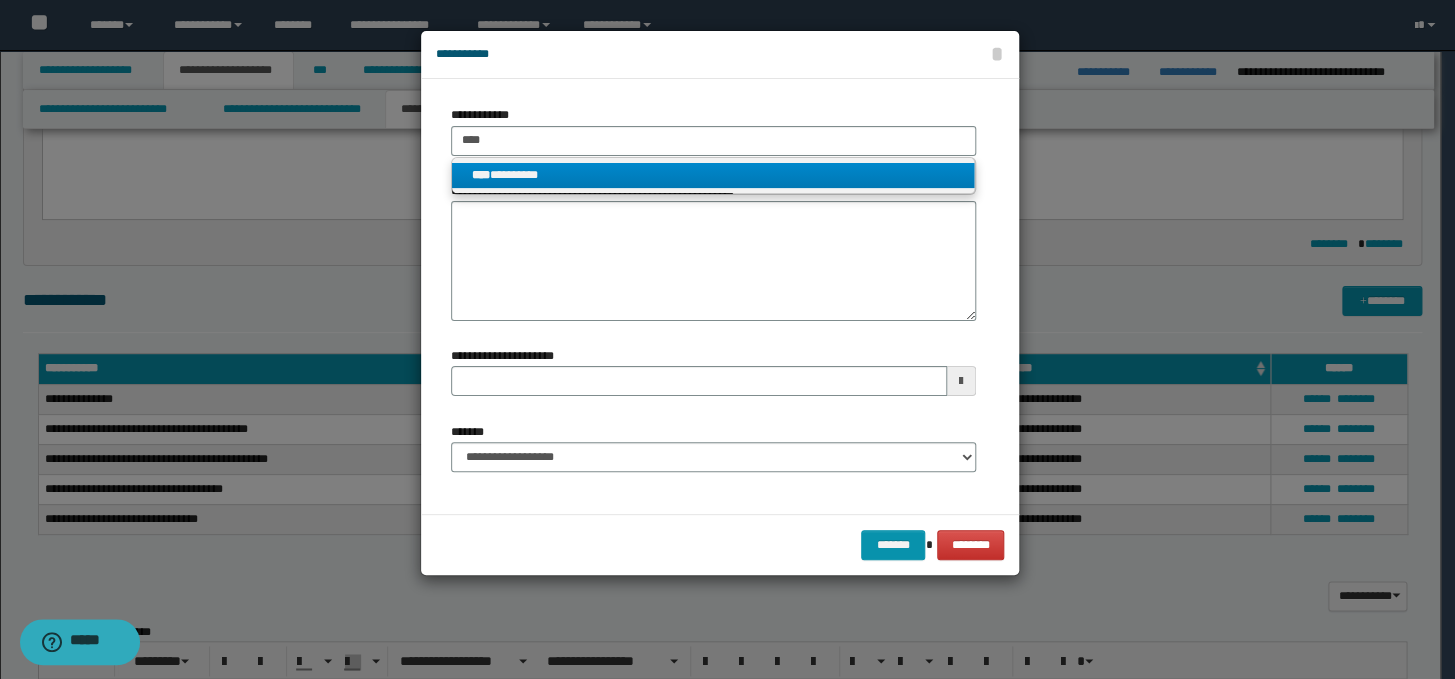 click on "**** *********" at bounding box center [713, 175] 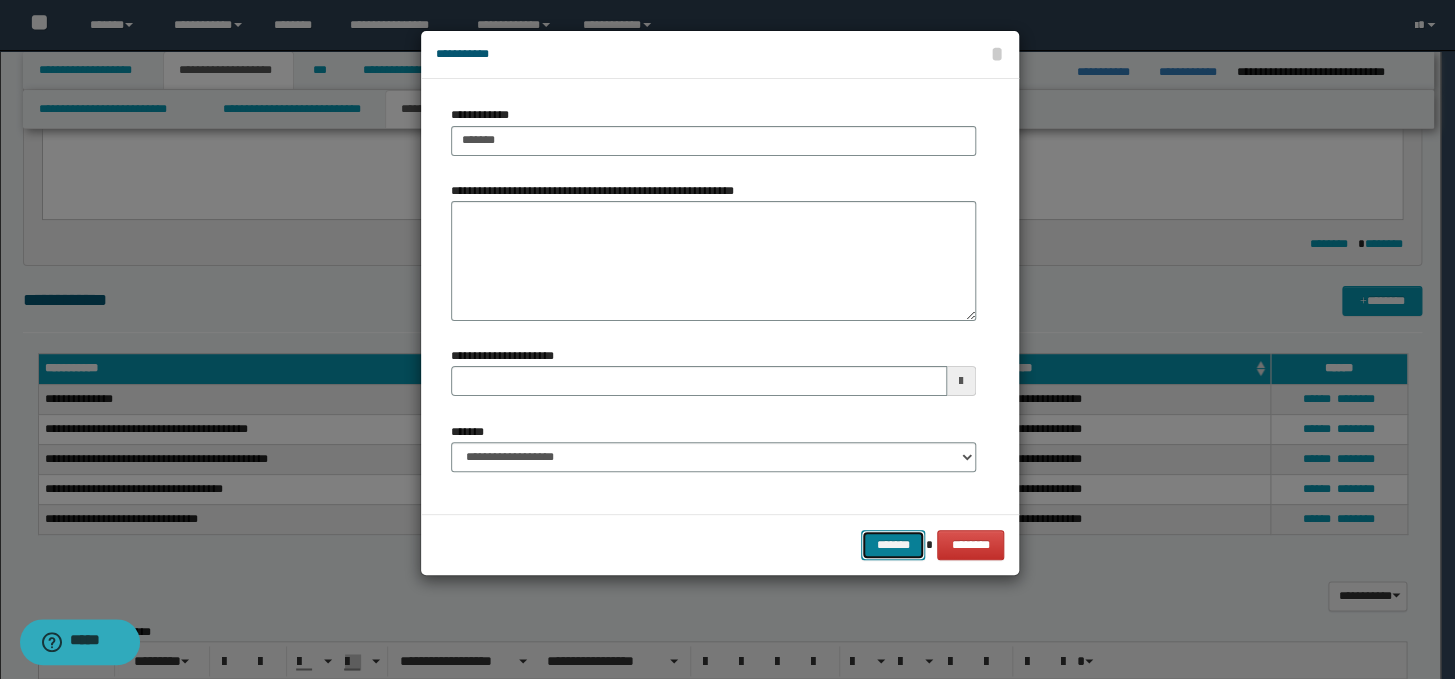 click on "*******" at bounding box center [893, 545] 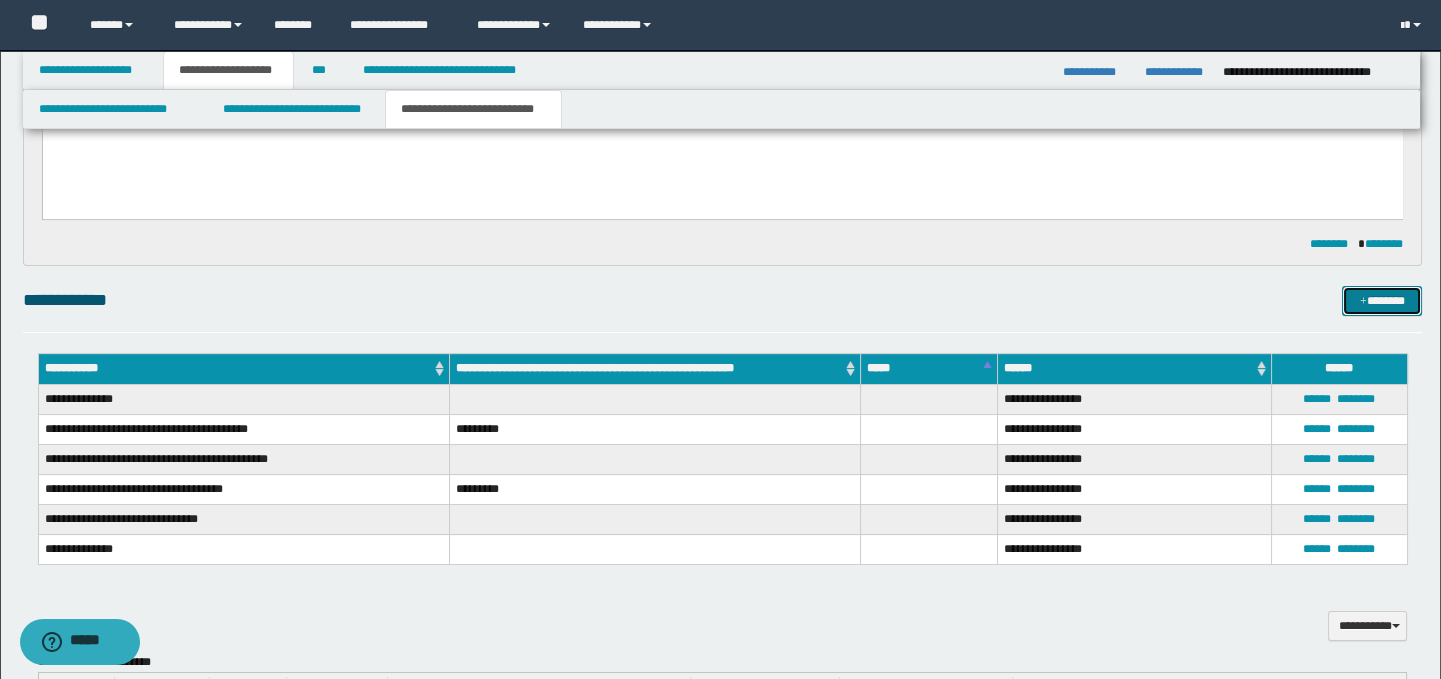 click on "*******" at bounding box center [1382, 301] 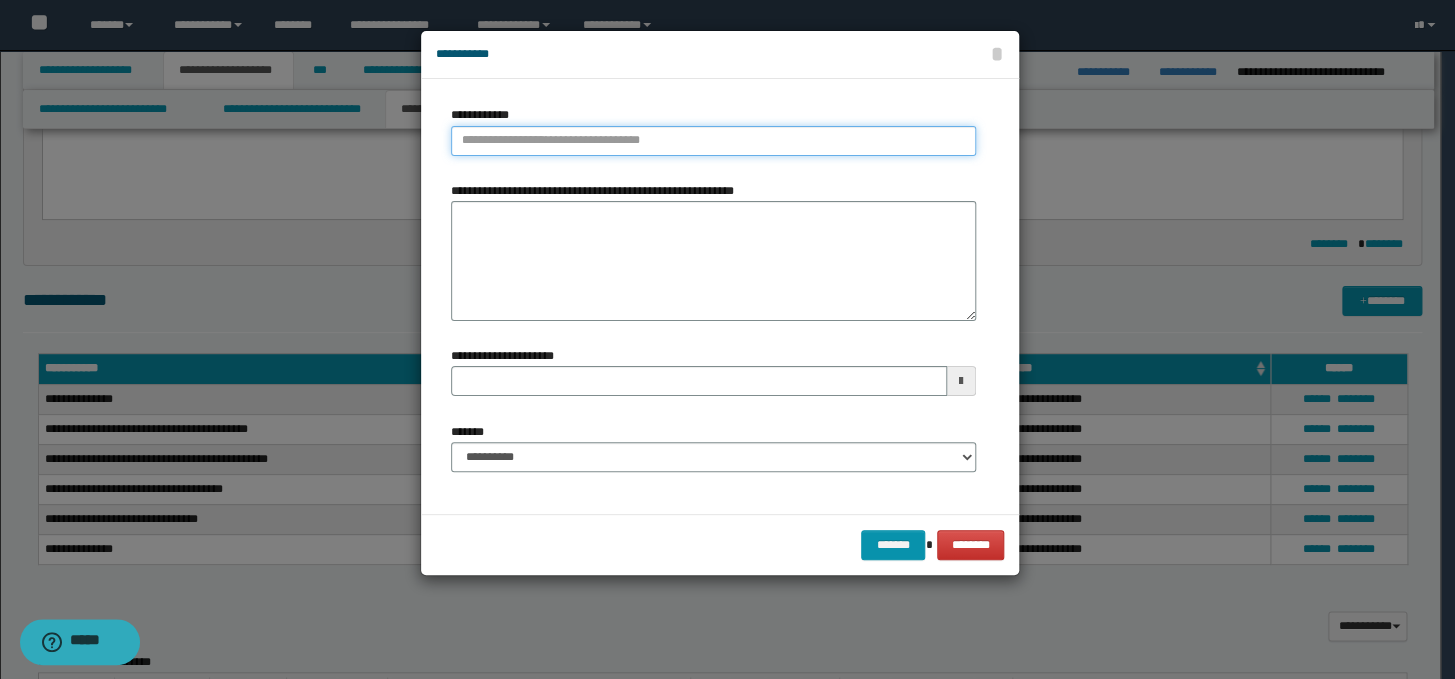 click on "**********" at bounding box center (713, 141) 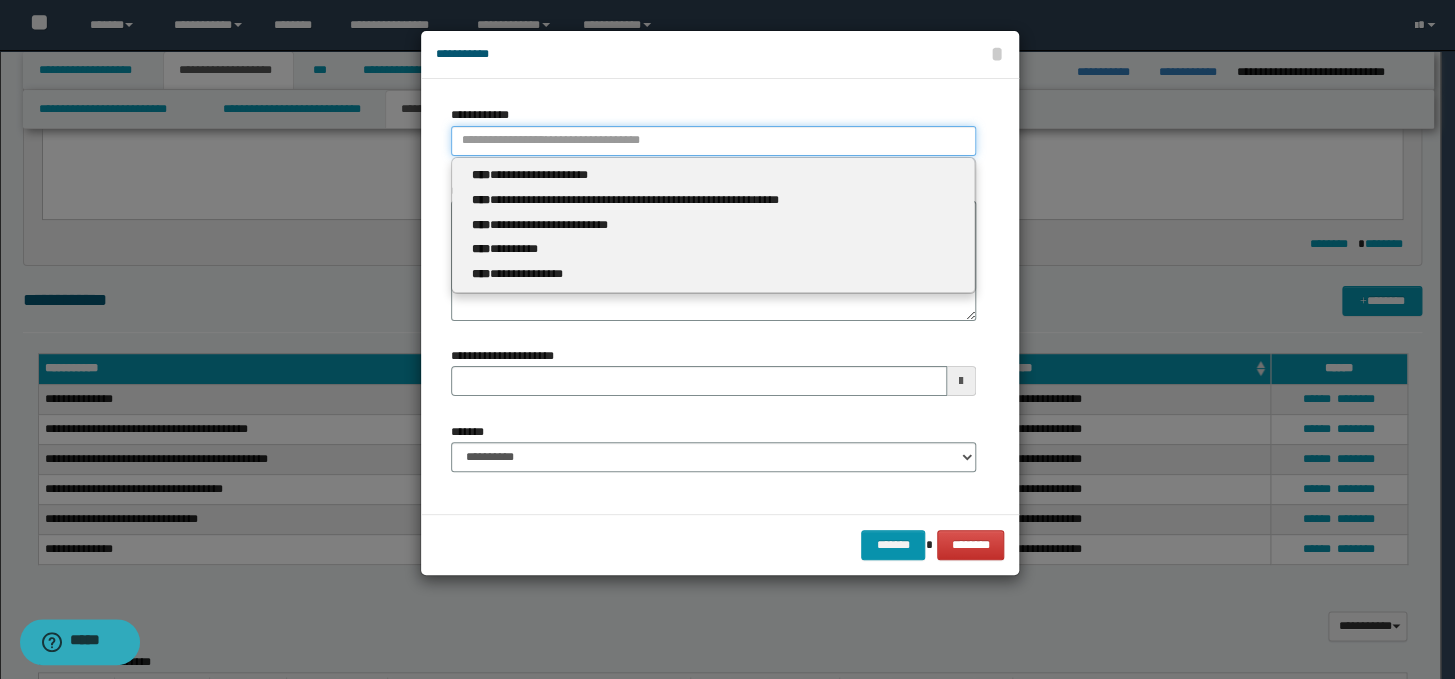 paste on "**********" 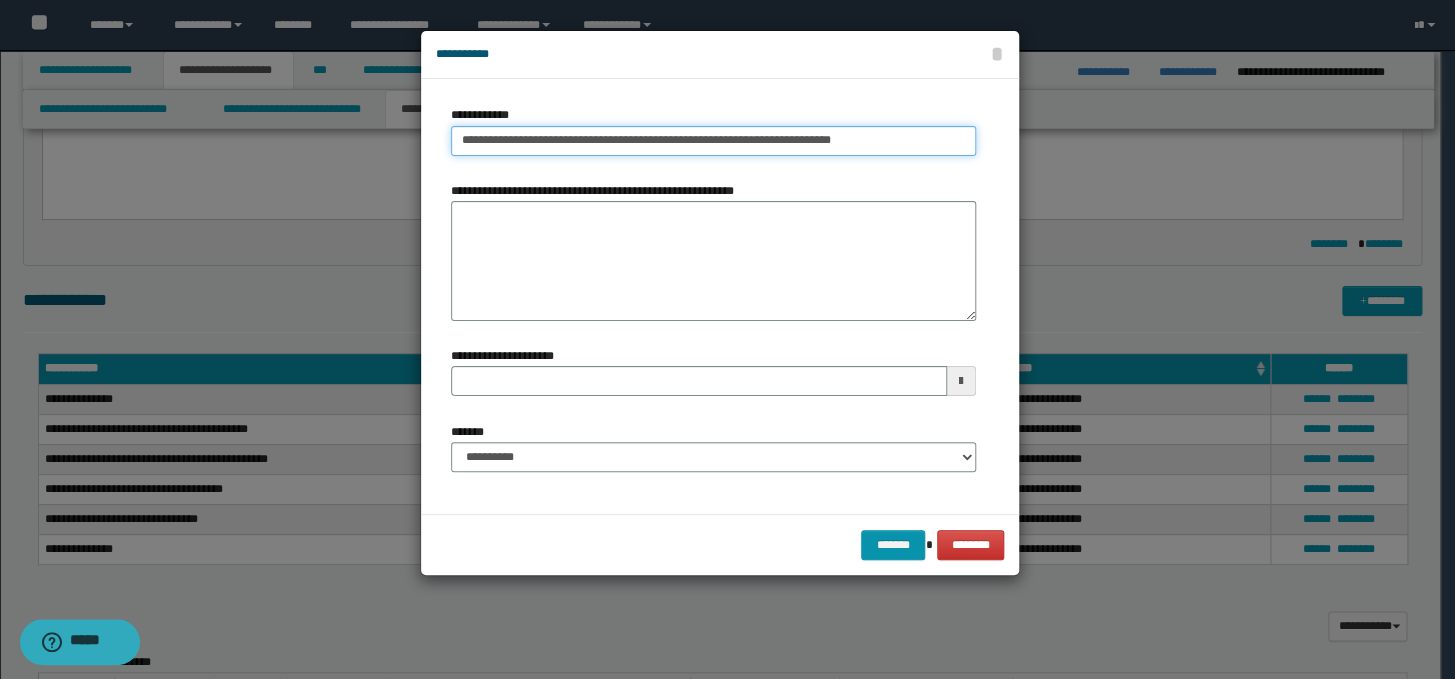 click on "**********" at bounding box center (713, 141) 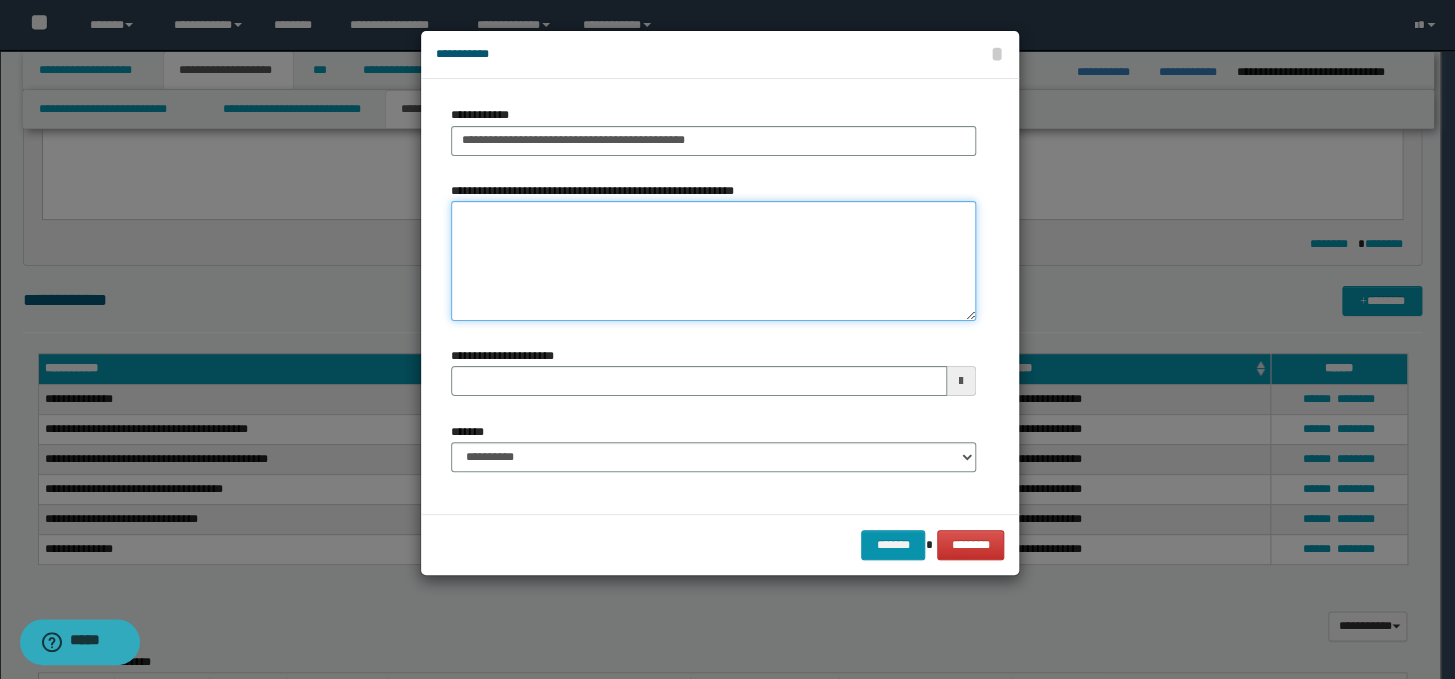click on "**********" at bounding box center (713, 261) 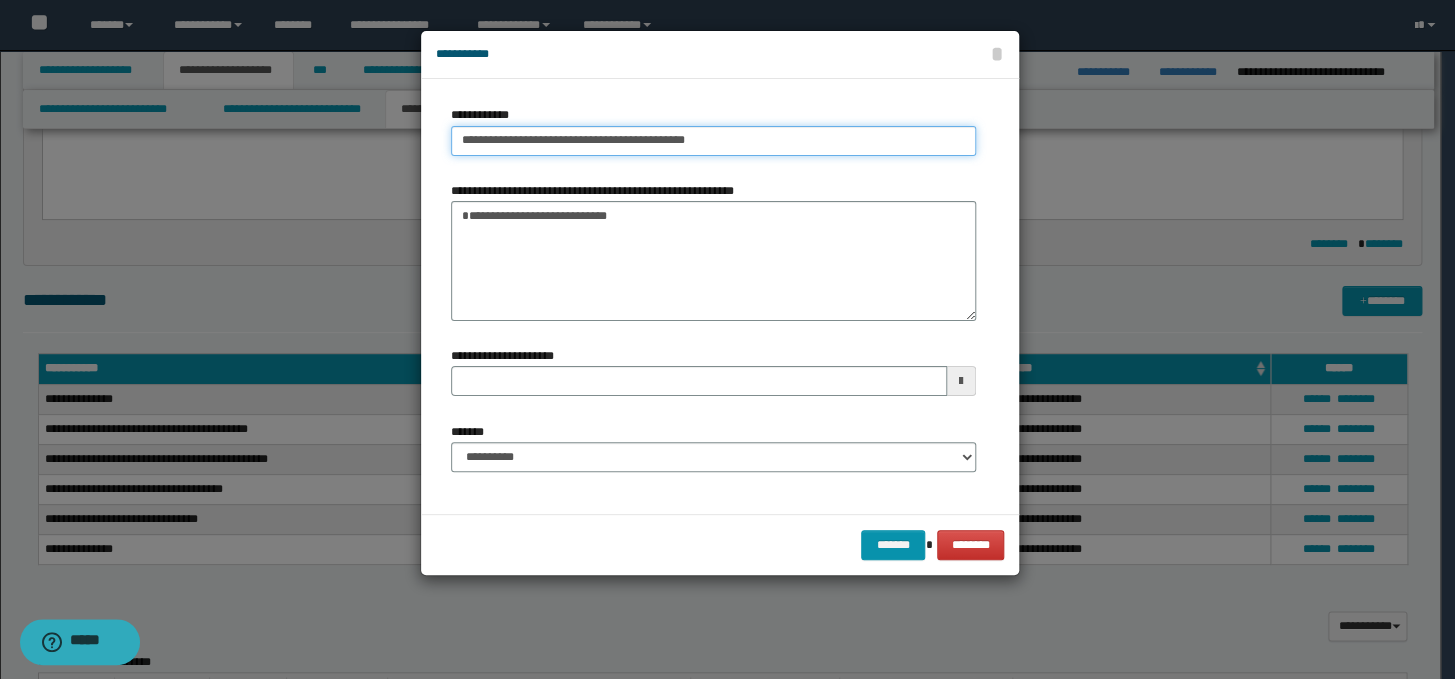 click on "**********" at bounding box center (713, 141) 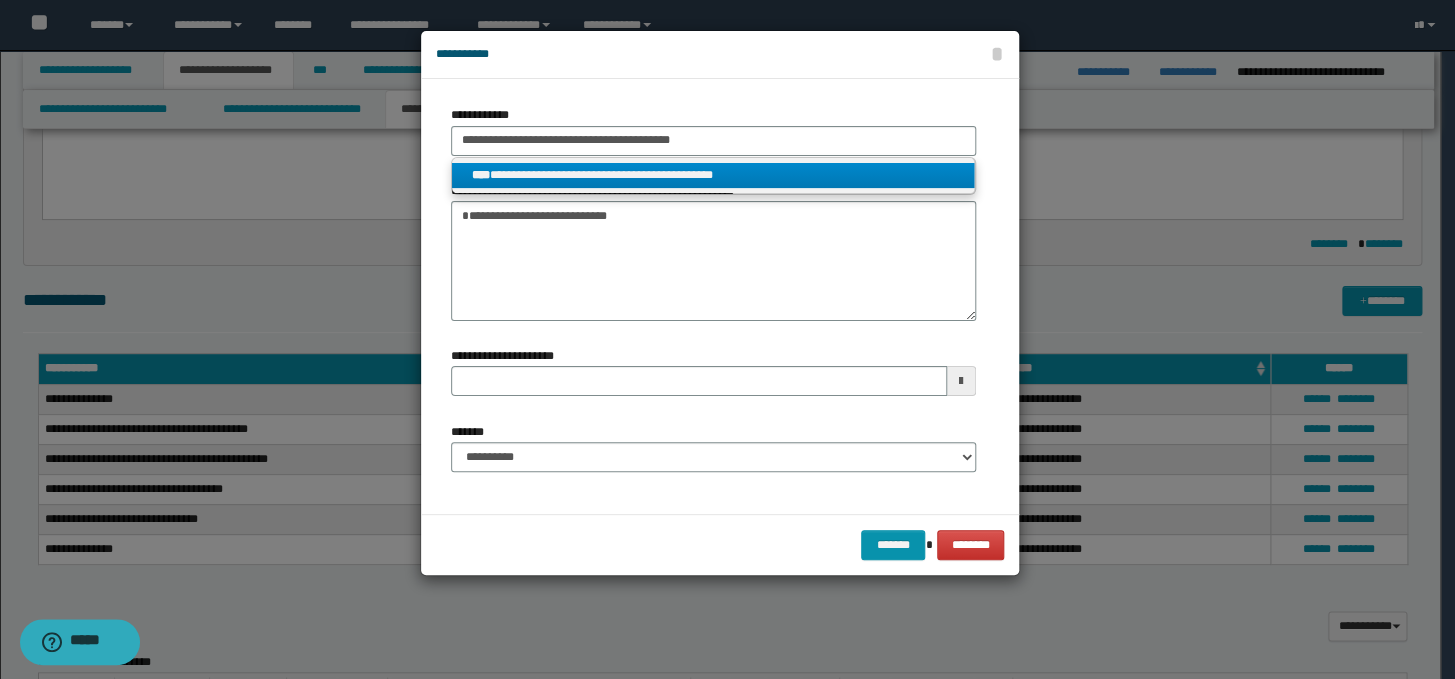 click on "**********" at bounding box center (713, 175) 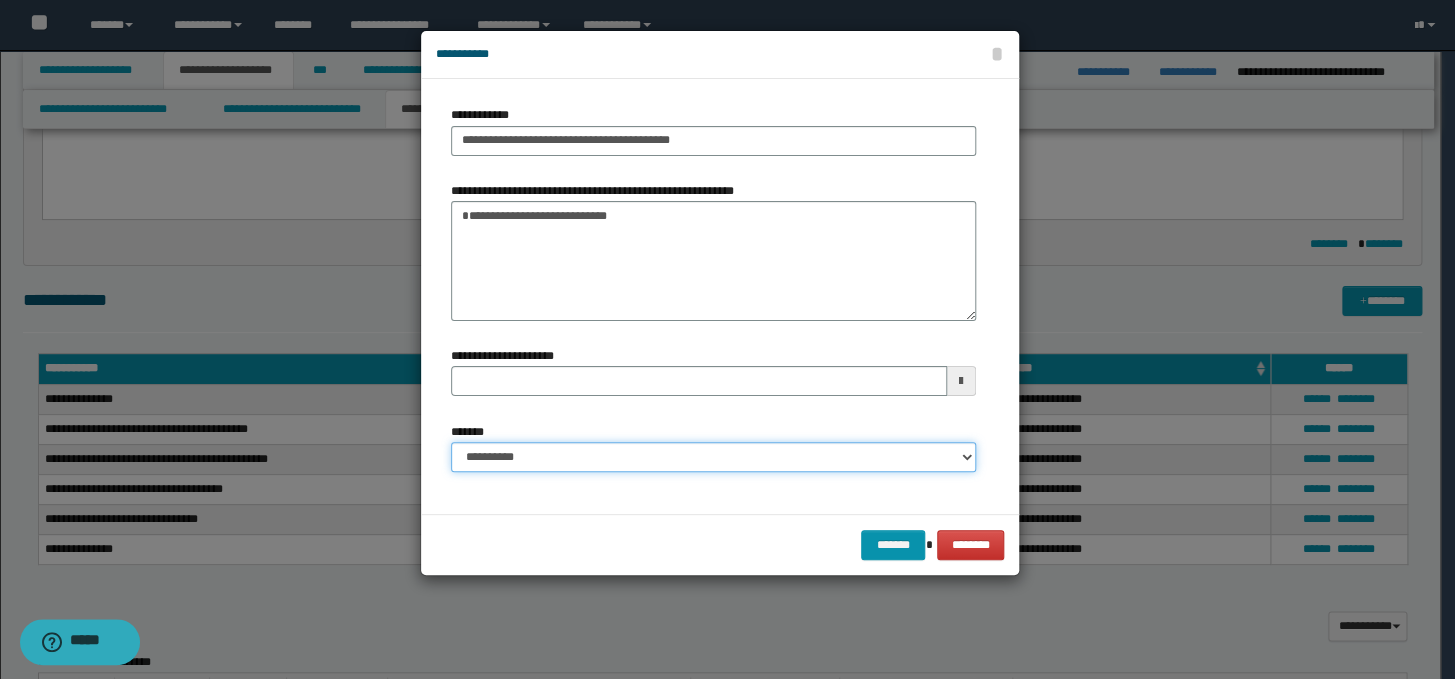 click on "**********" at bounding box center (713, 457) 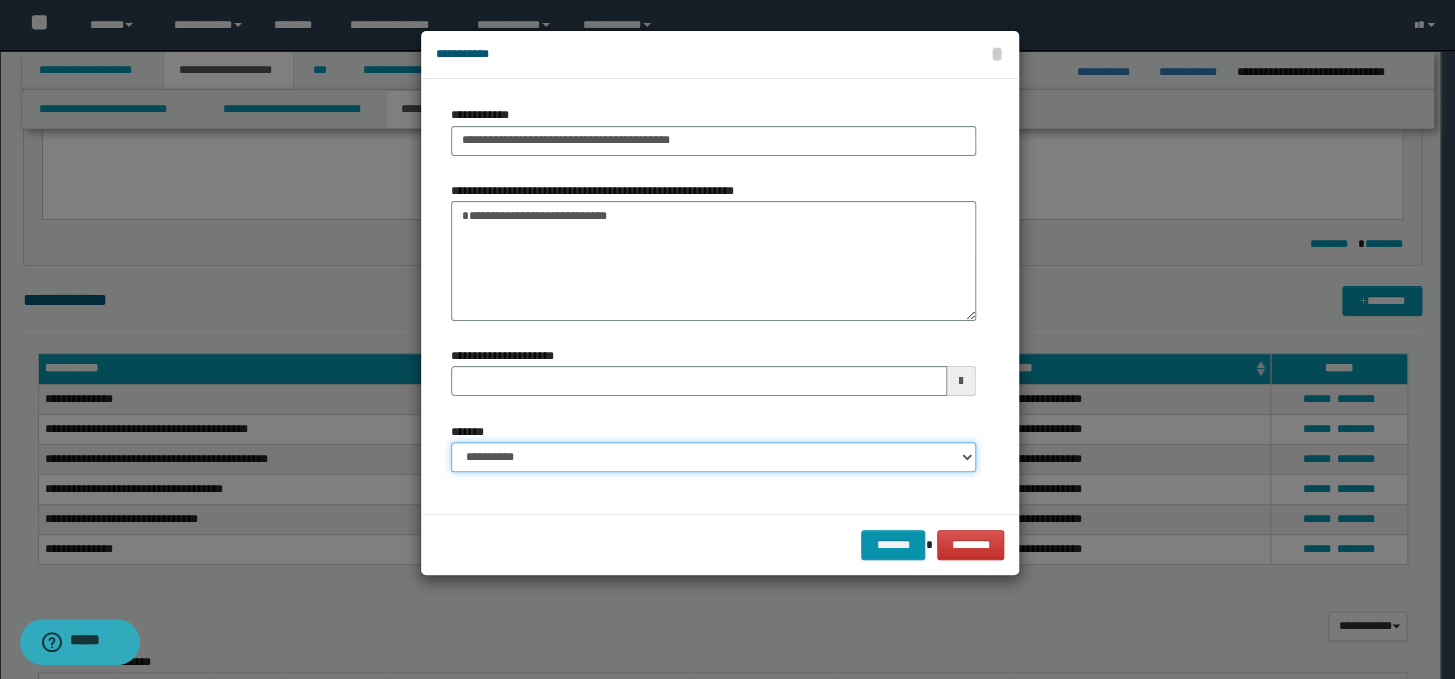 click on "**********" at bounding box center (713, 457) 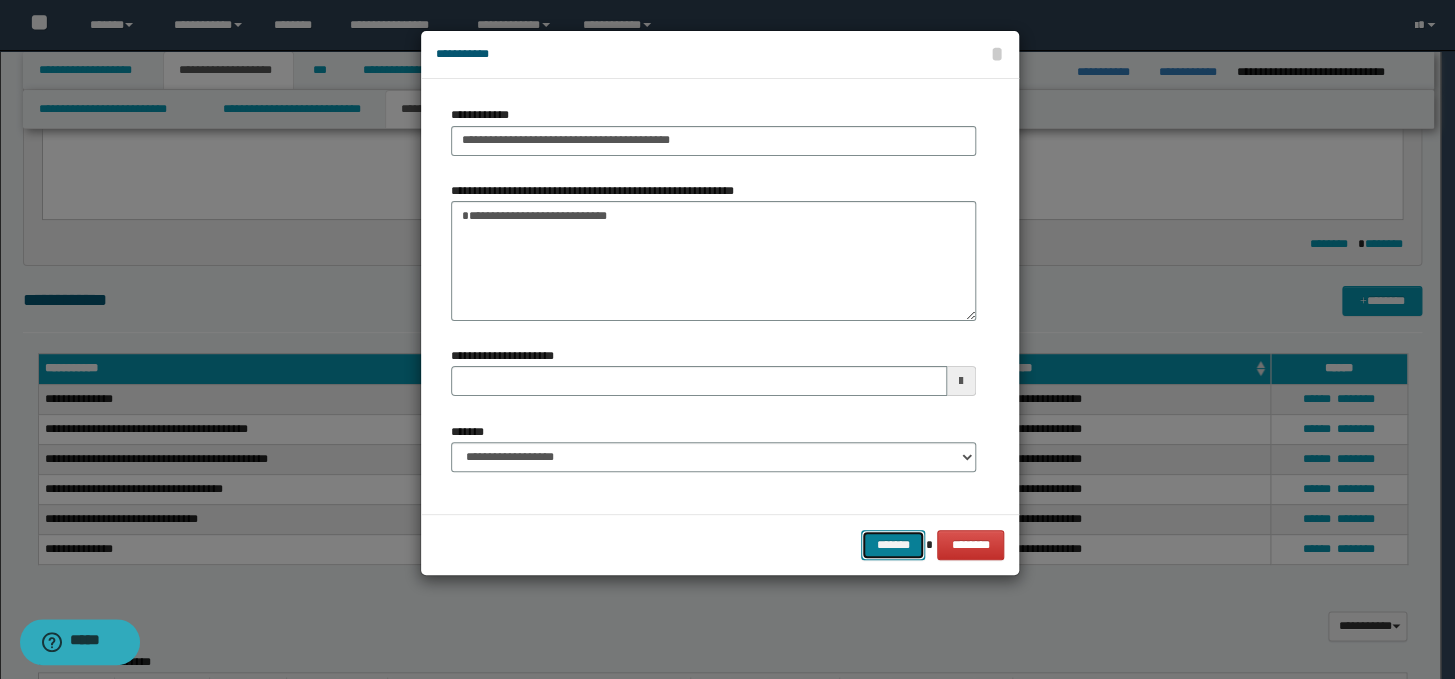 click on "*******" at bounding box center [893, 545] 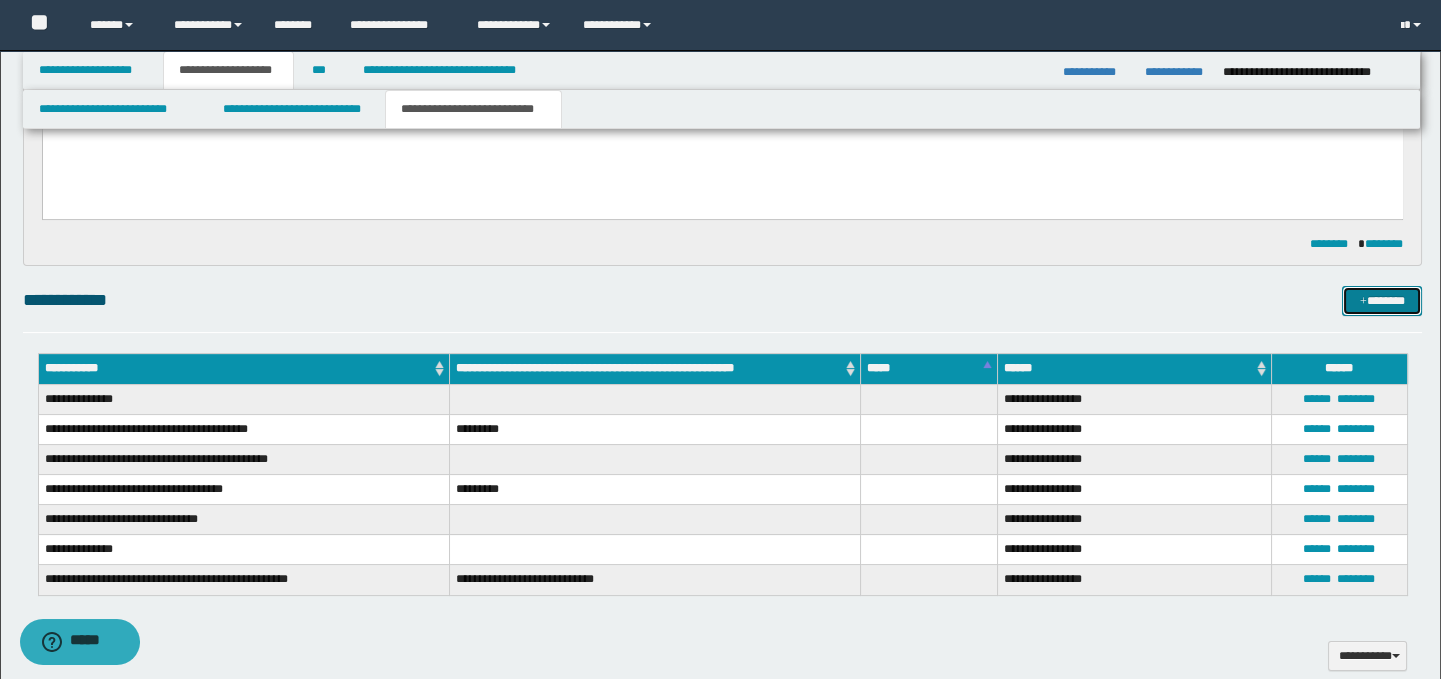 click at bounding box center [1363, 302] 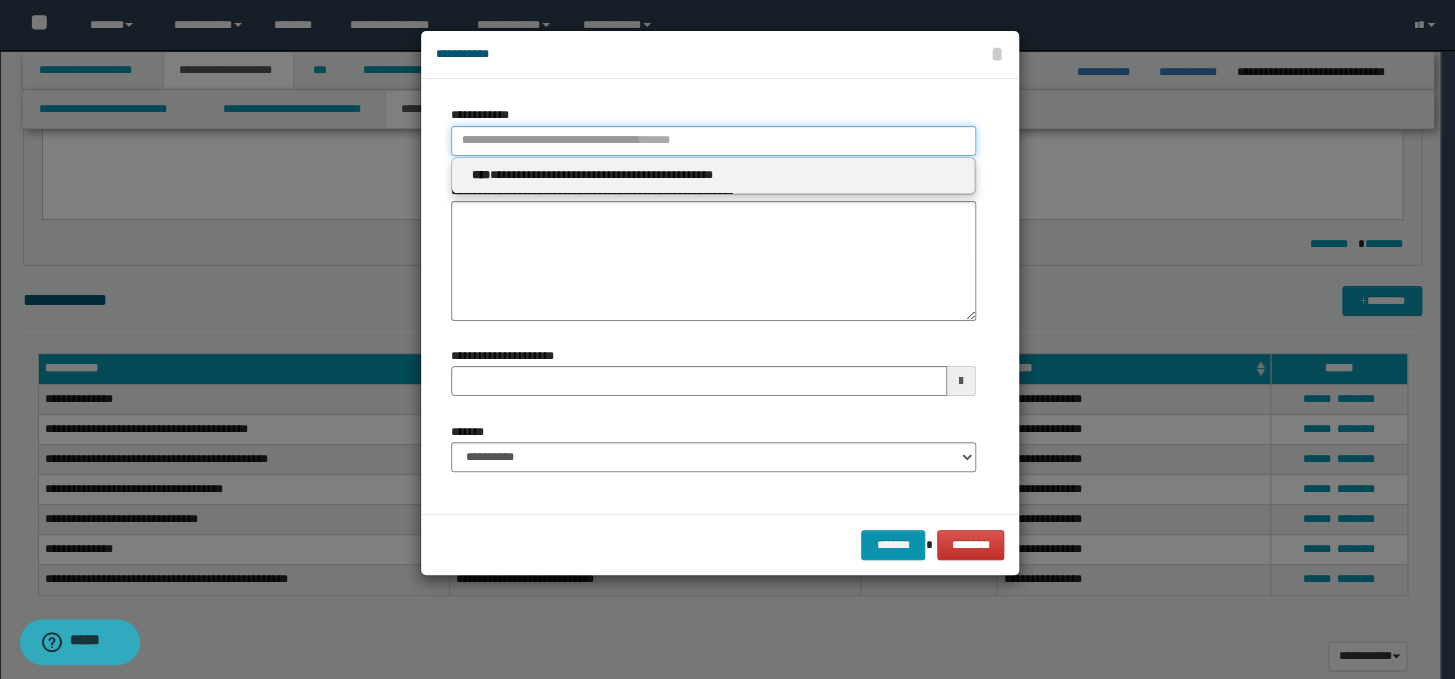 click on "**********" at bounding box center [713, 141] 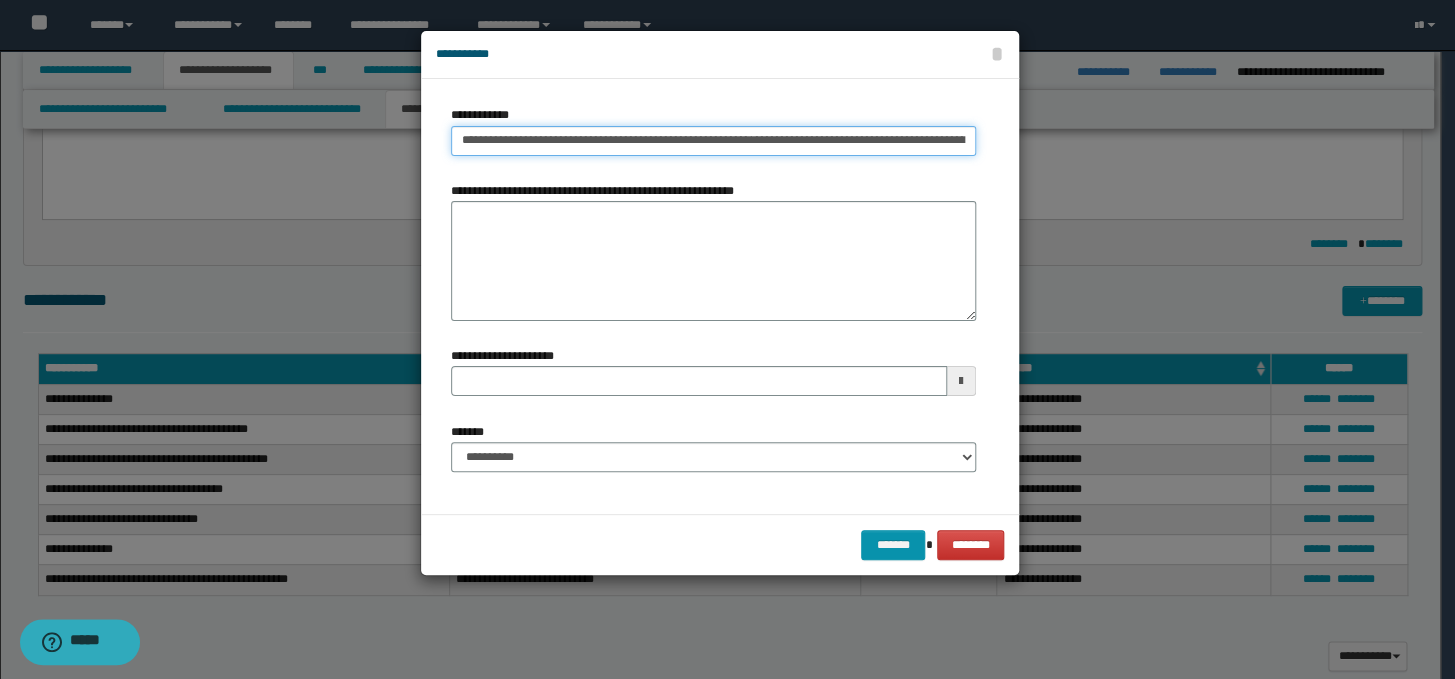 scroll, scrollTop: 0, scrollLeft: 360, axis: horizontal 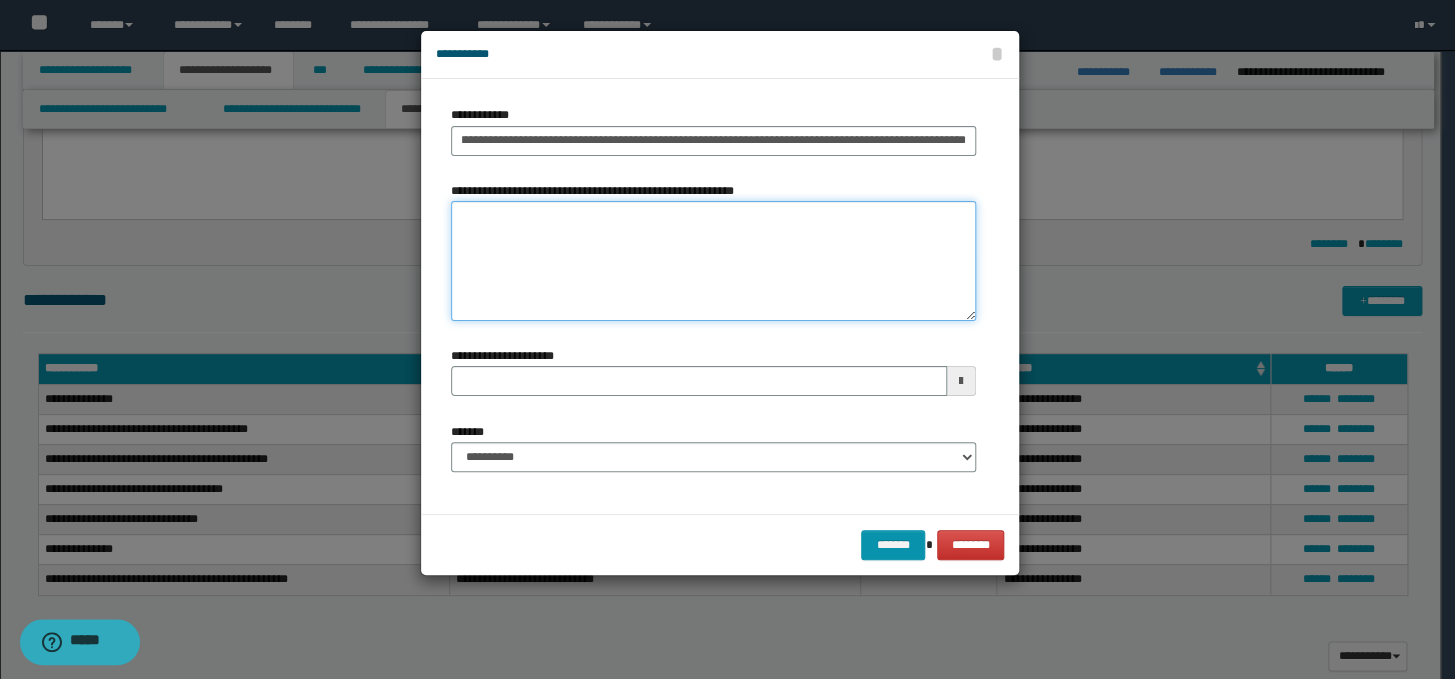 click on "**********" at bounding box center (713, 261) 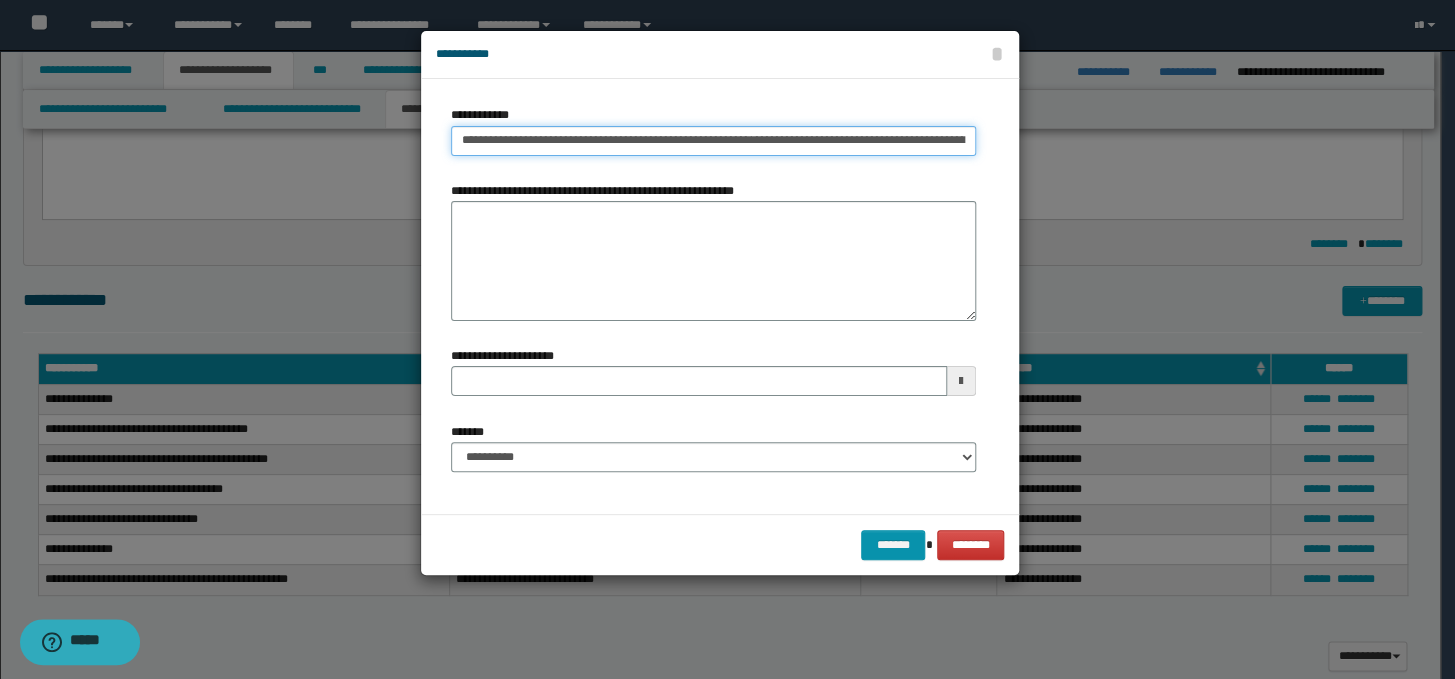 click on "**********" at bounding box center [713, 141] 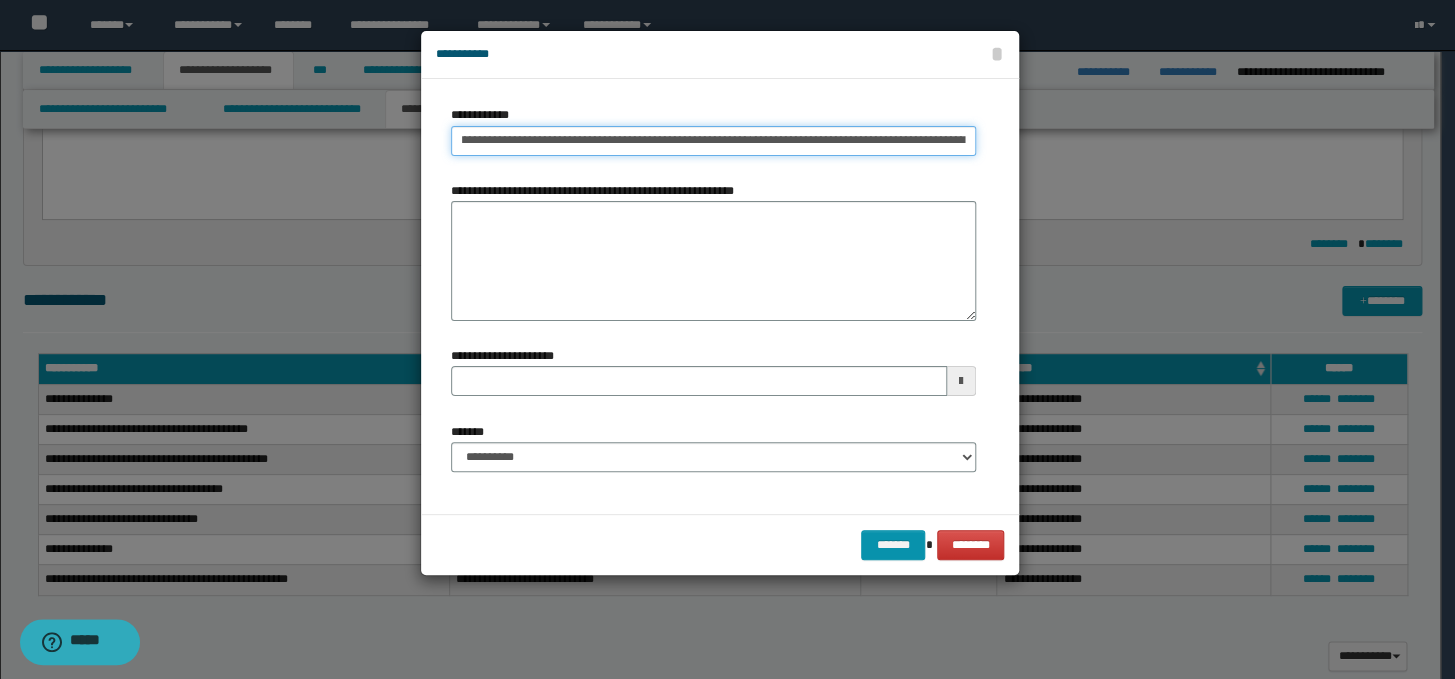 scroll, scrollTop: 0, scrollLeft: 333, axis: horizontal 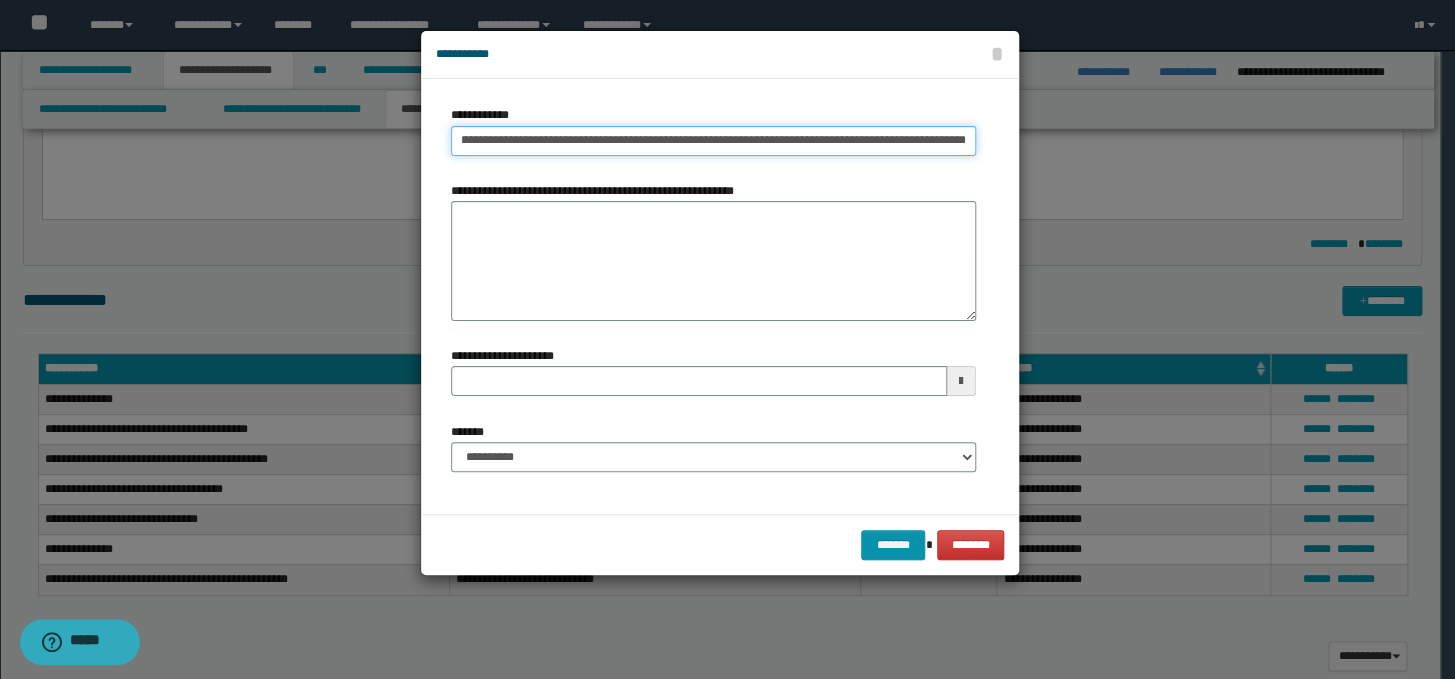 drag, startPoint x: 857, startPoint y: 141, endPoint x: 1039, endPoint y: 168, distance: 183.99185 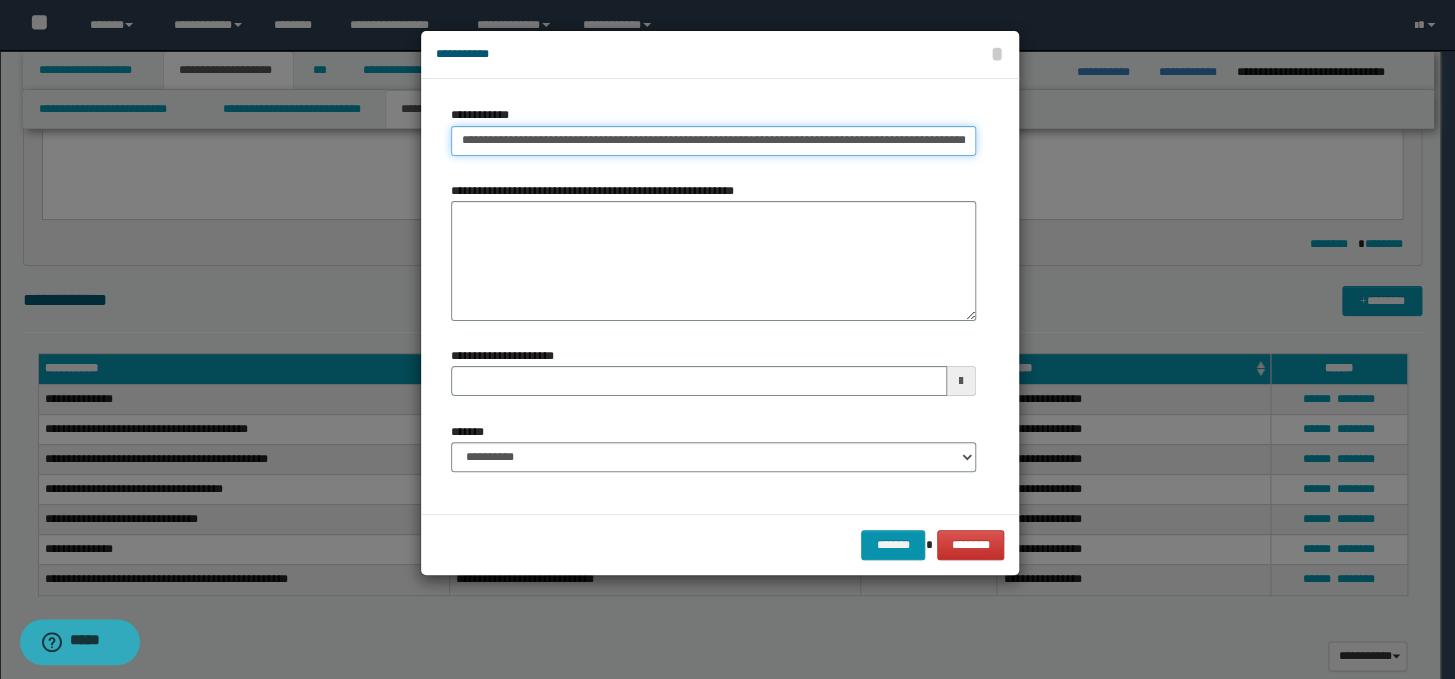 scroll, scrollTop: 0, scrollLeft: 30, axis: horizontal 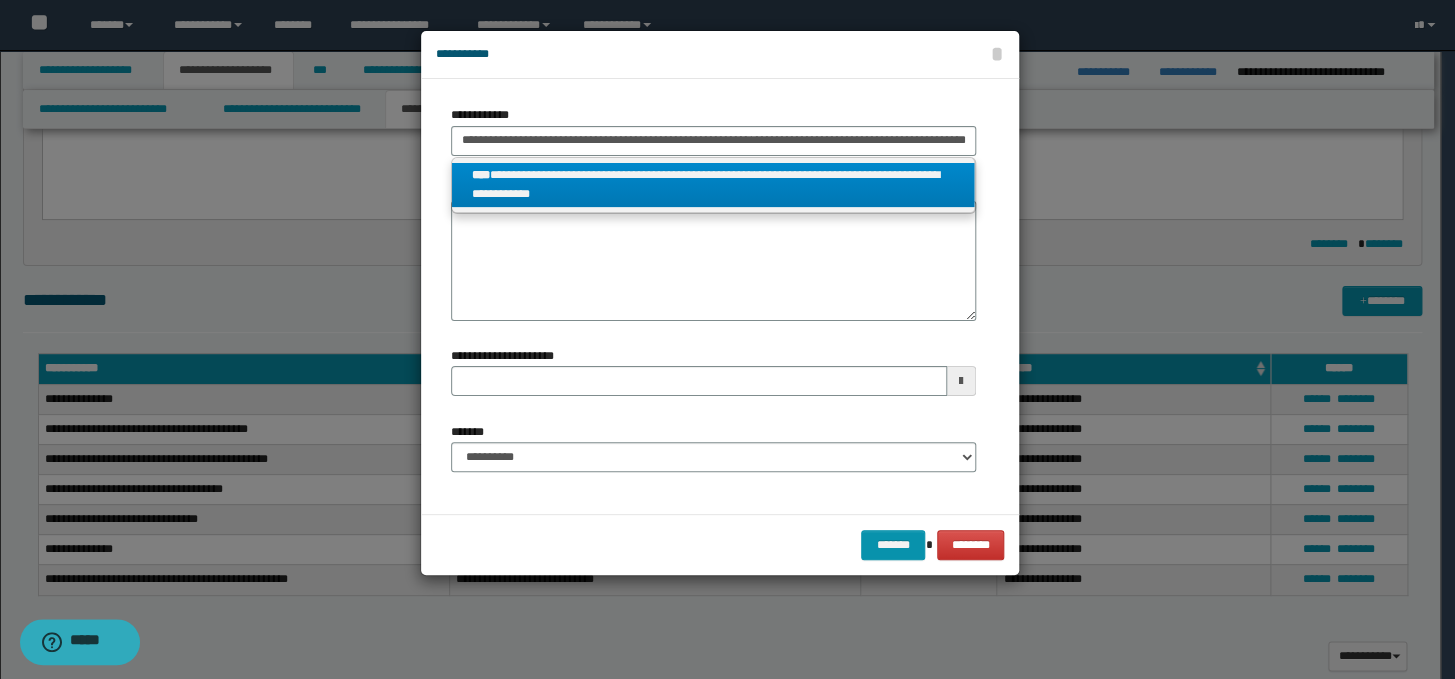 click on "**********" at bounding box center (713, 185) 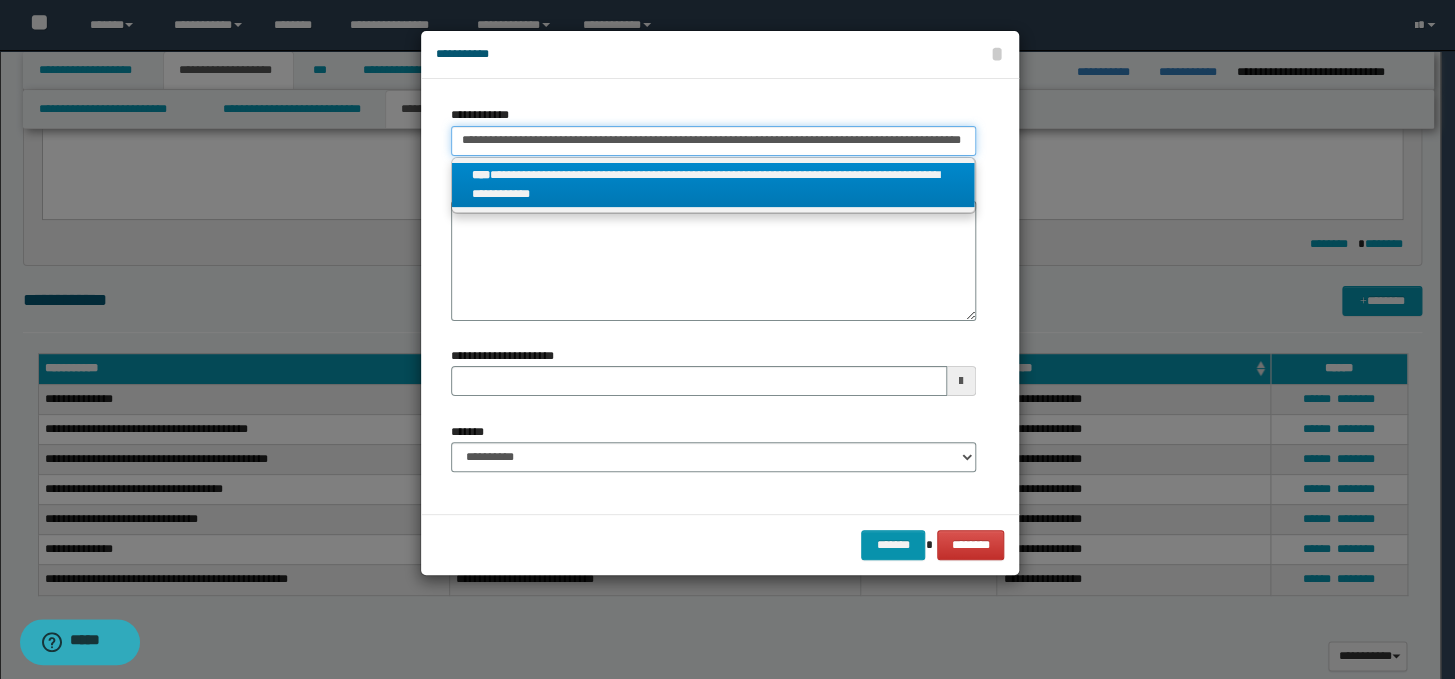 scroll, scrollTop: 0, scrollLeft: 26, axis: horizontal 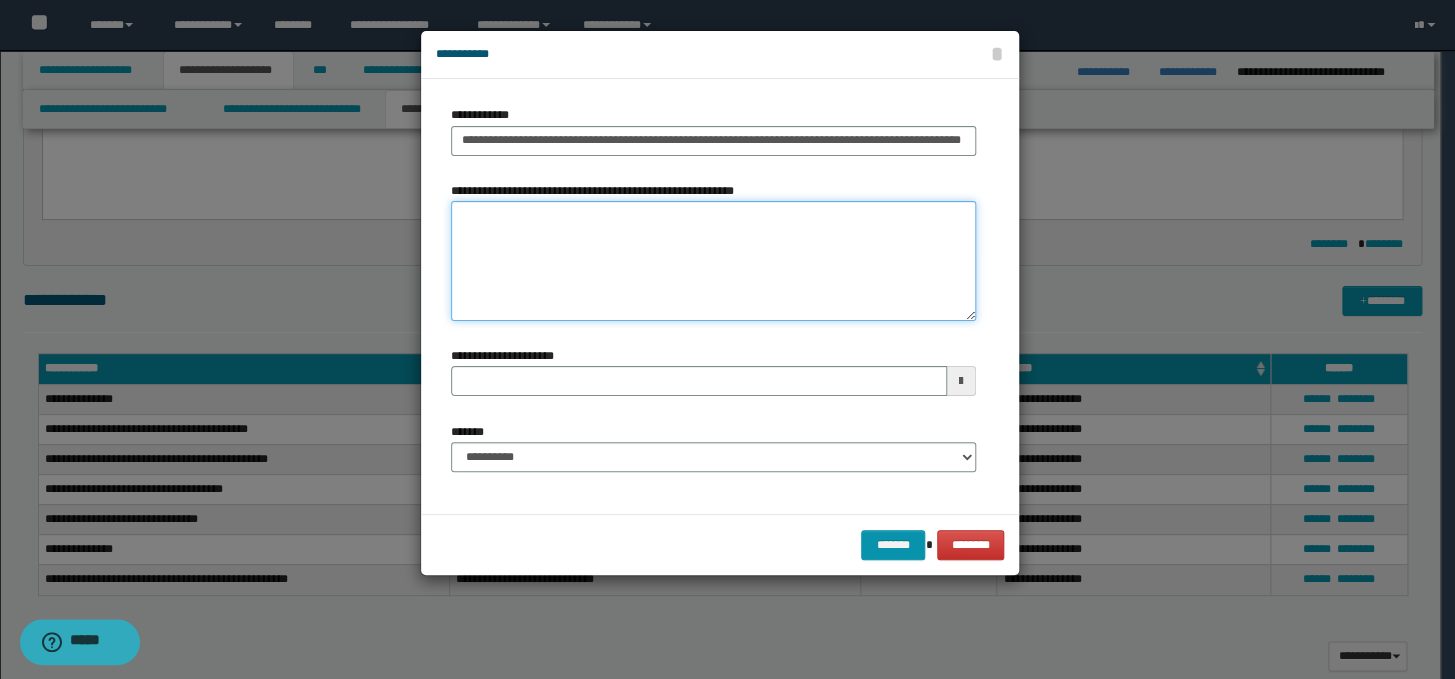 click on "**********" at bounding box center [713, 261] 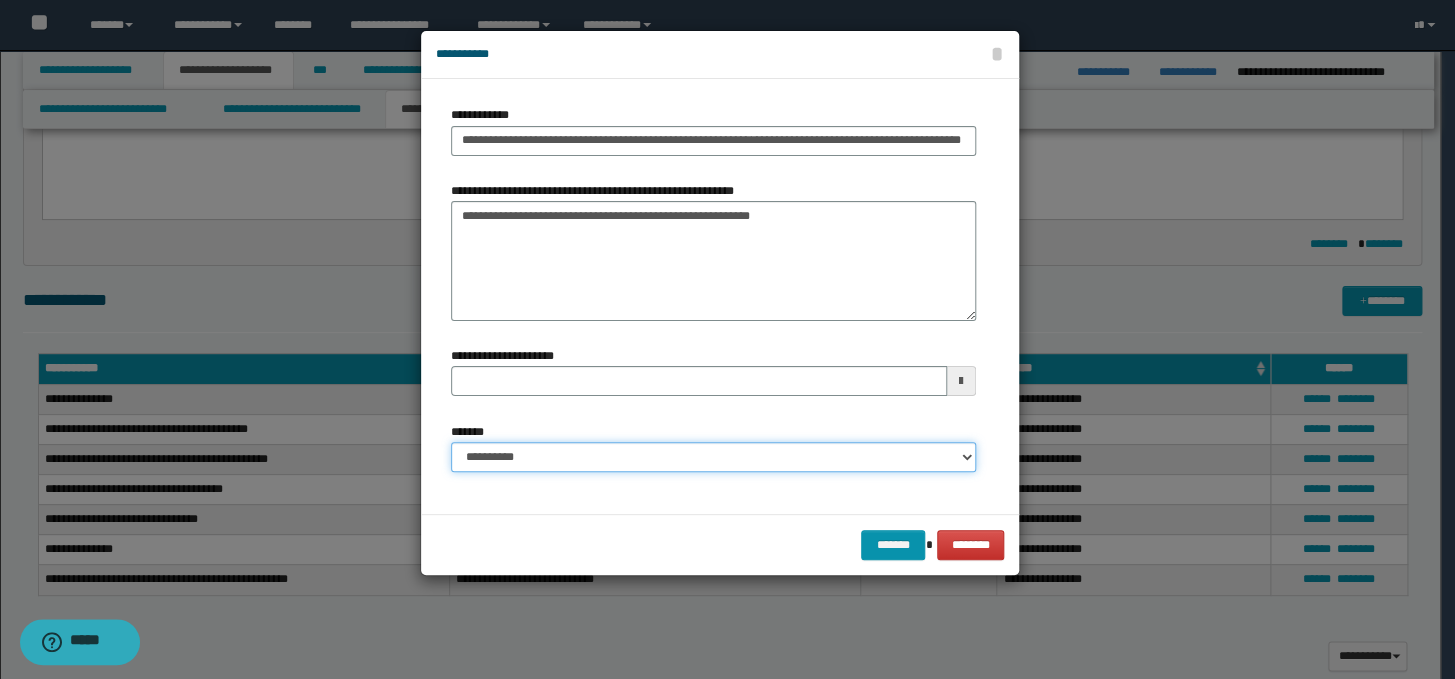 click on "**********" at bounding box center (713, 457) 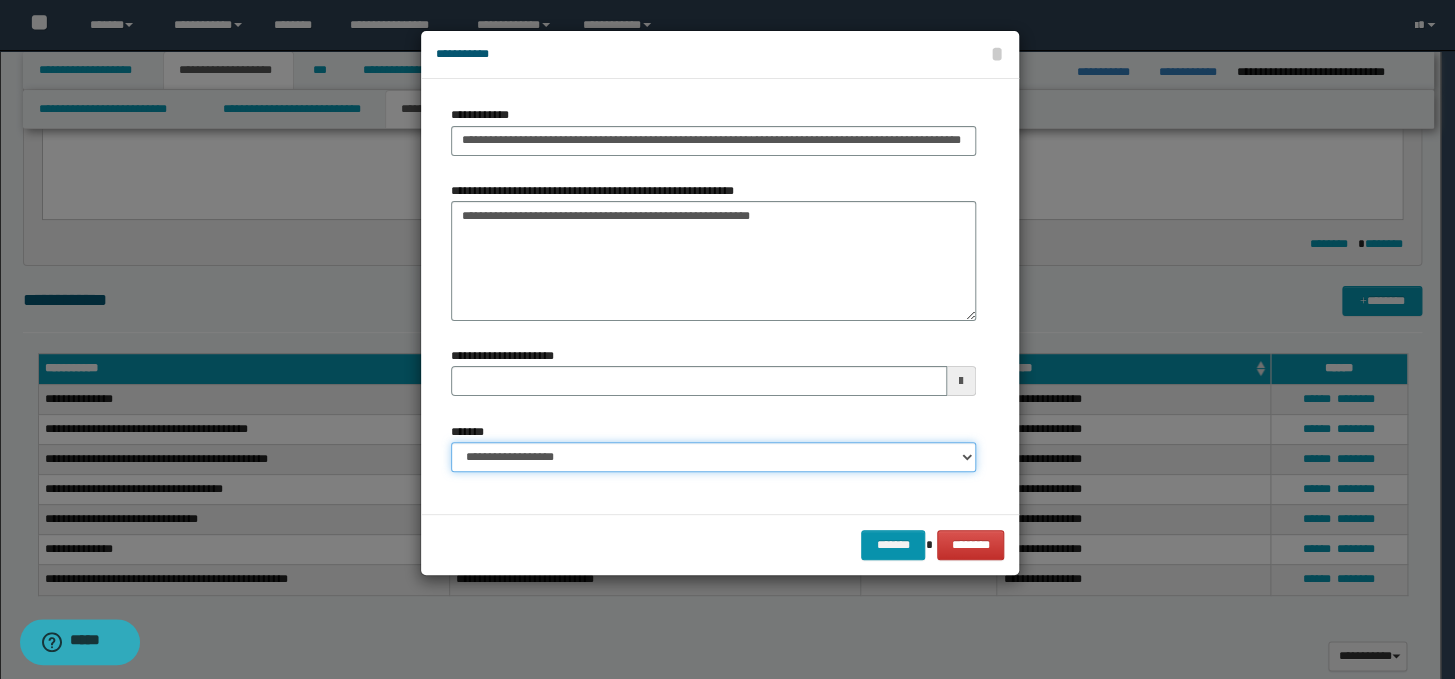 click on "**********" at bounding box center [713, 457] 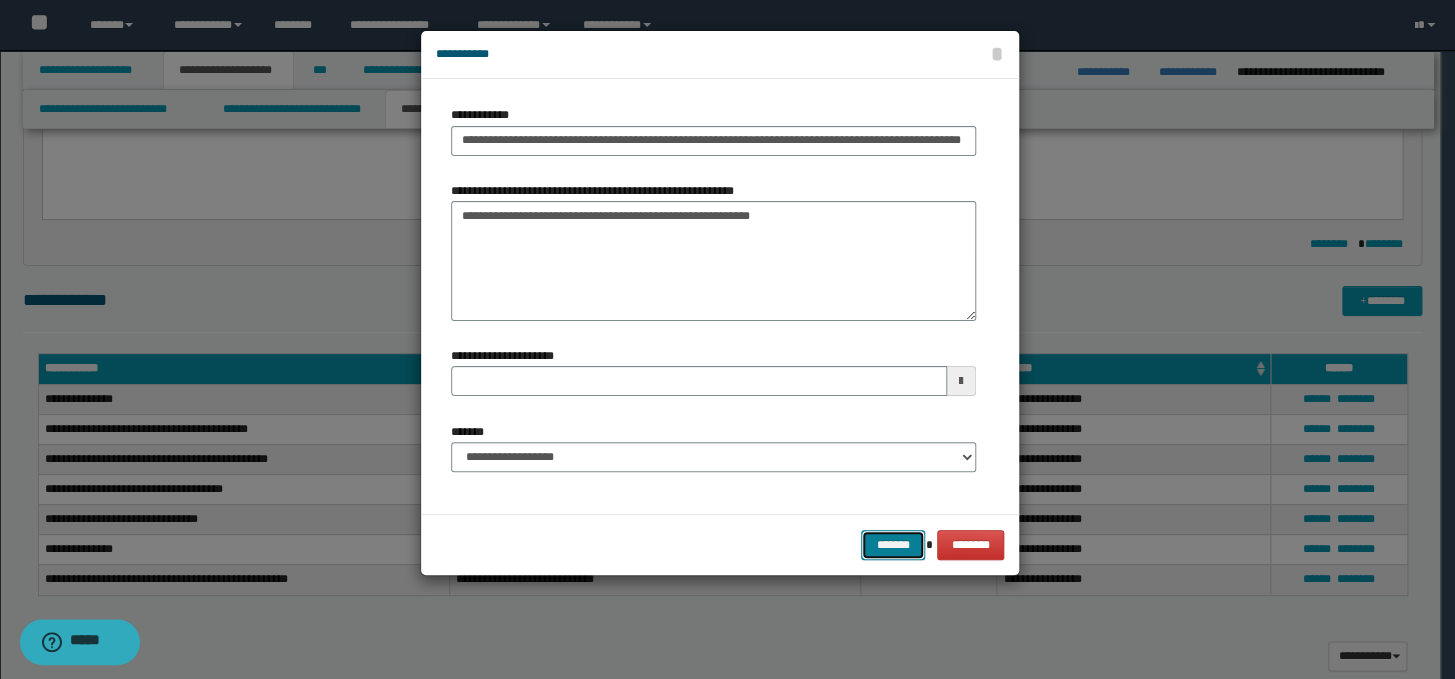click on "*******" at bounding box center (893, 545) 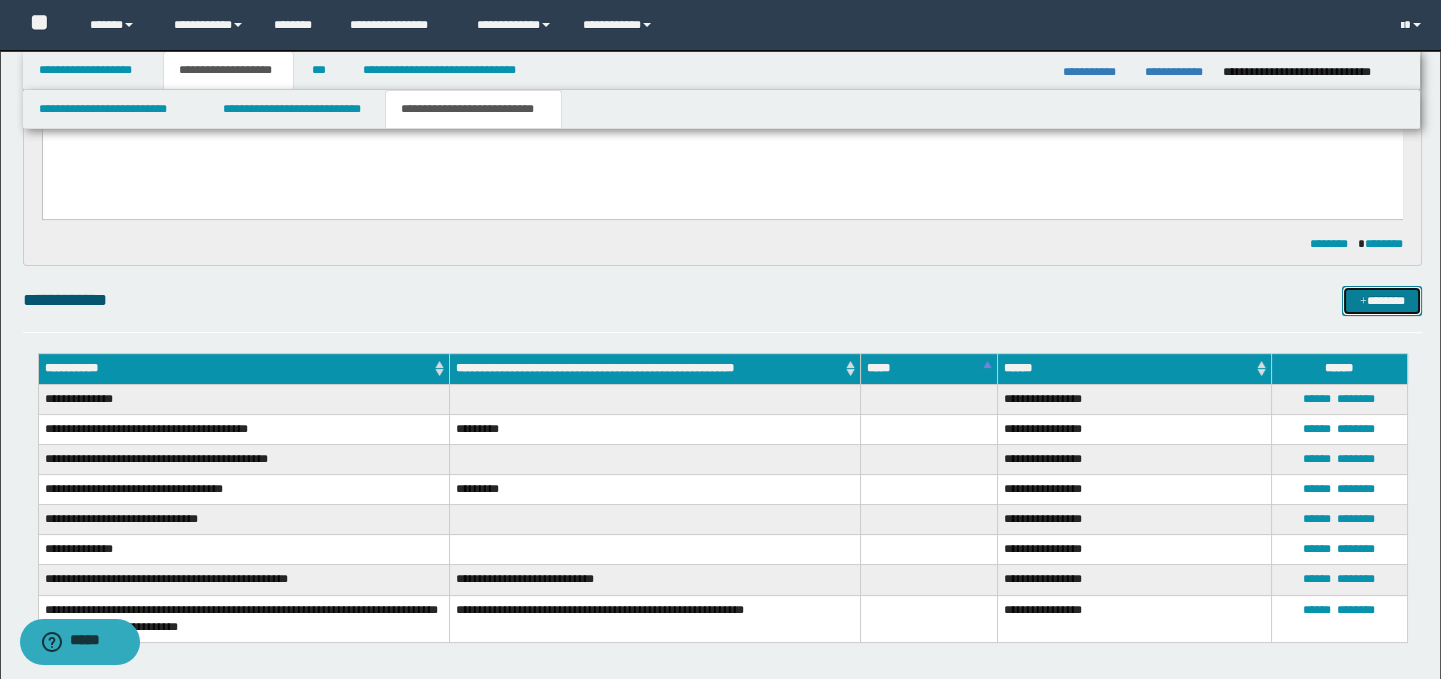 click on "*******" at bounding box center [1382, 301] 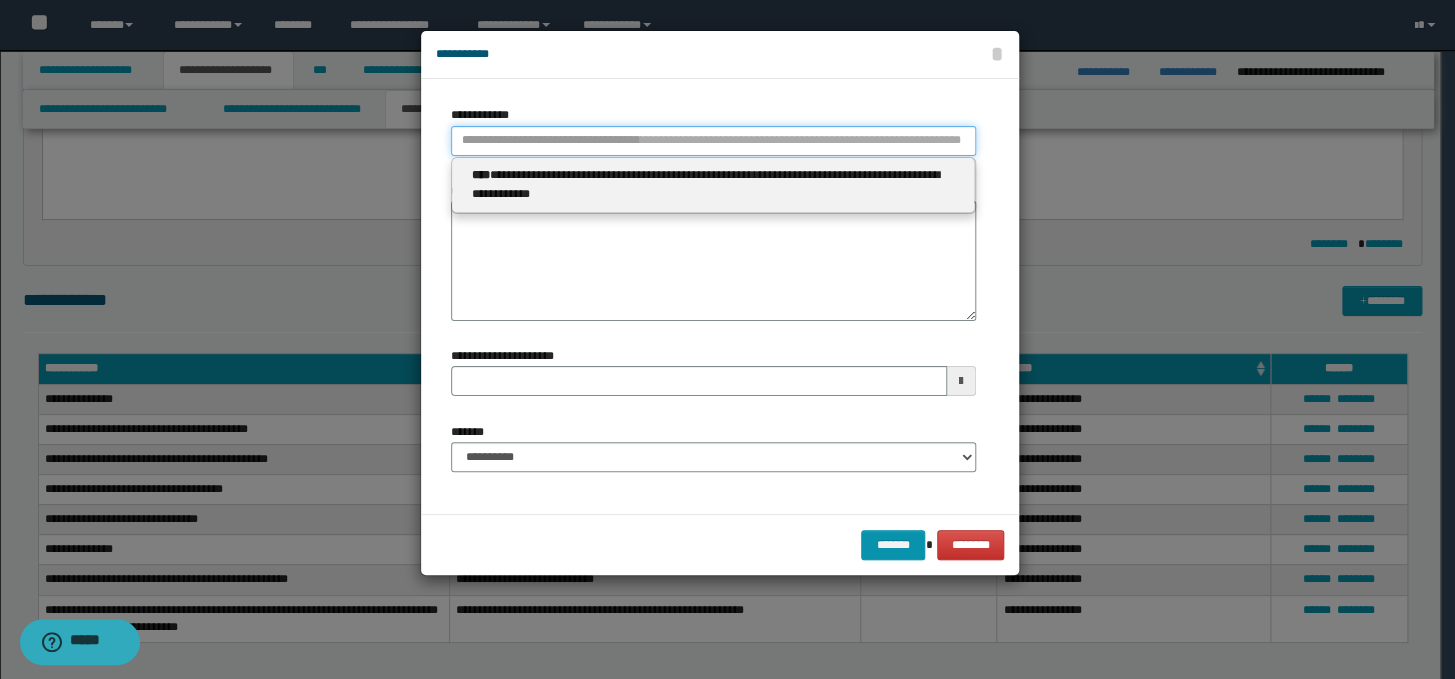 click on "**********" at bounding box center (713, 141) 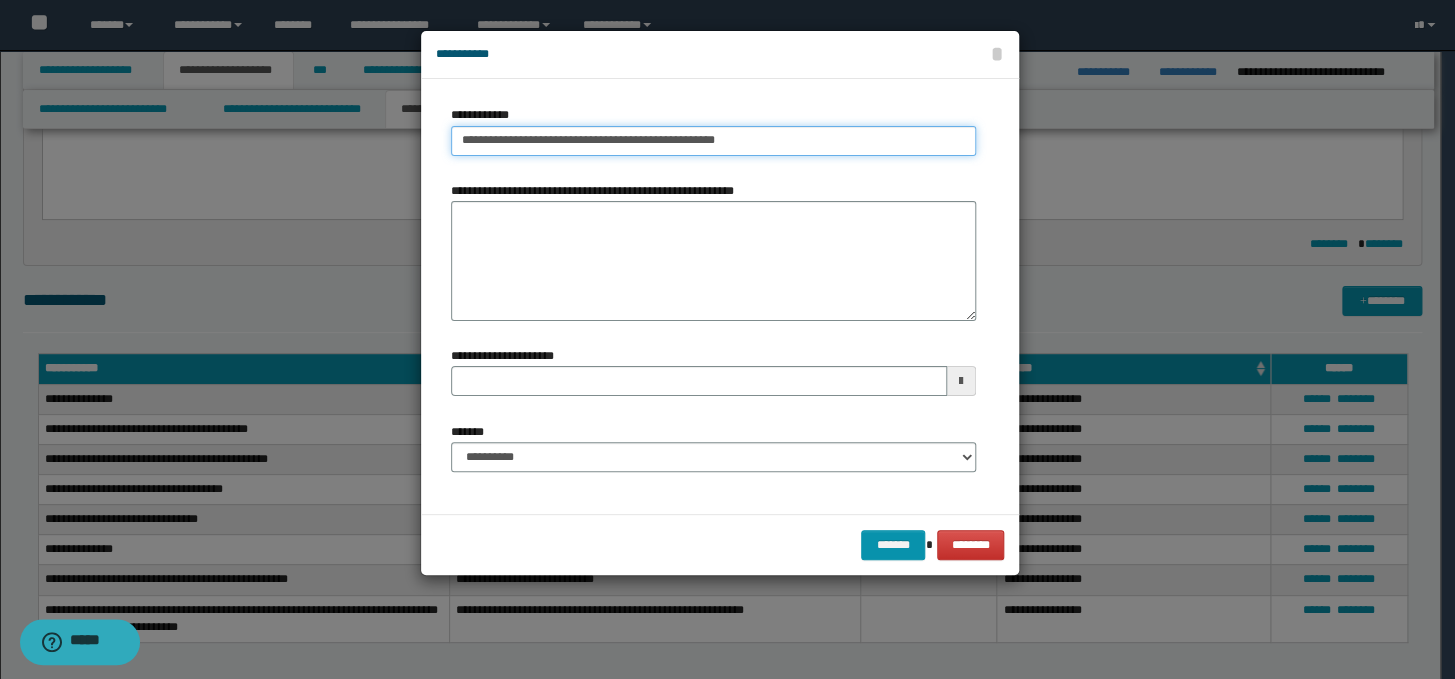 click on "**********" at bounding box center (713, 141) 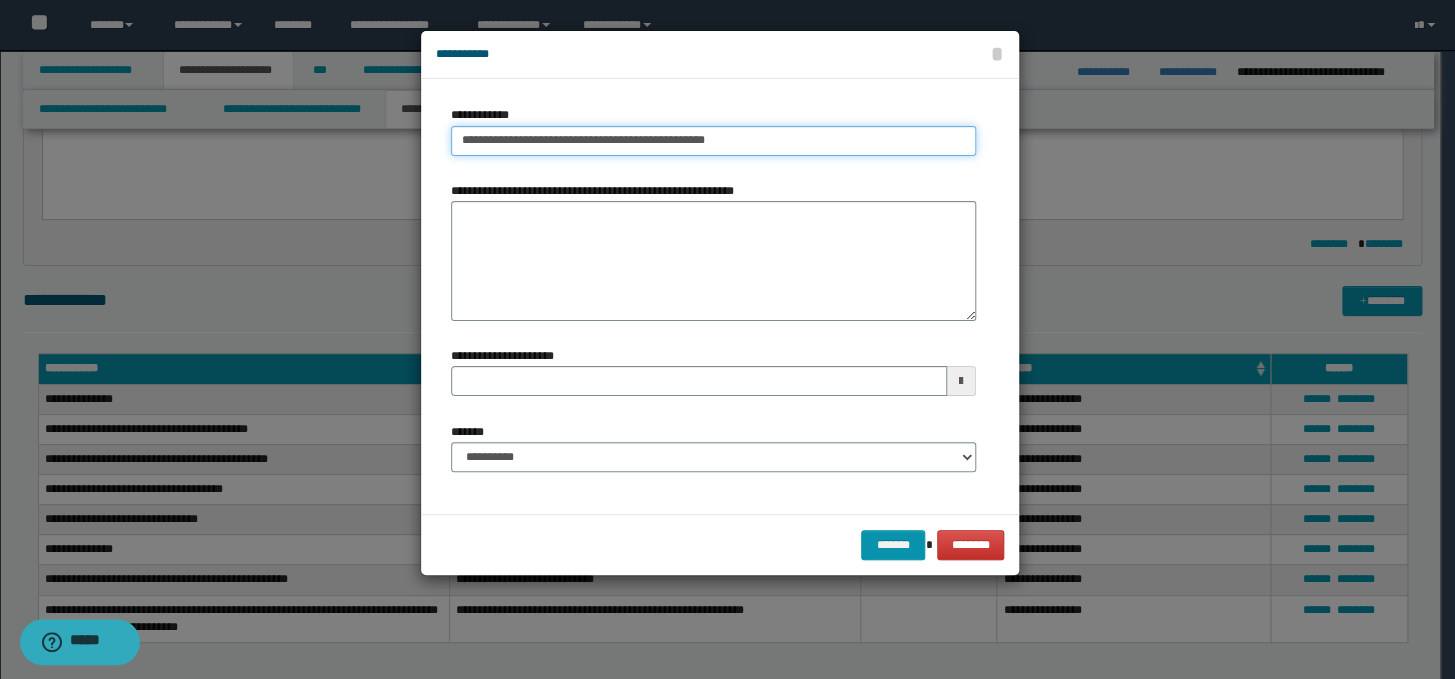 click on "**********" at bounding box center (713, 141) 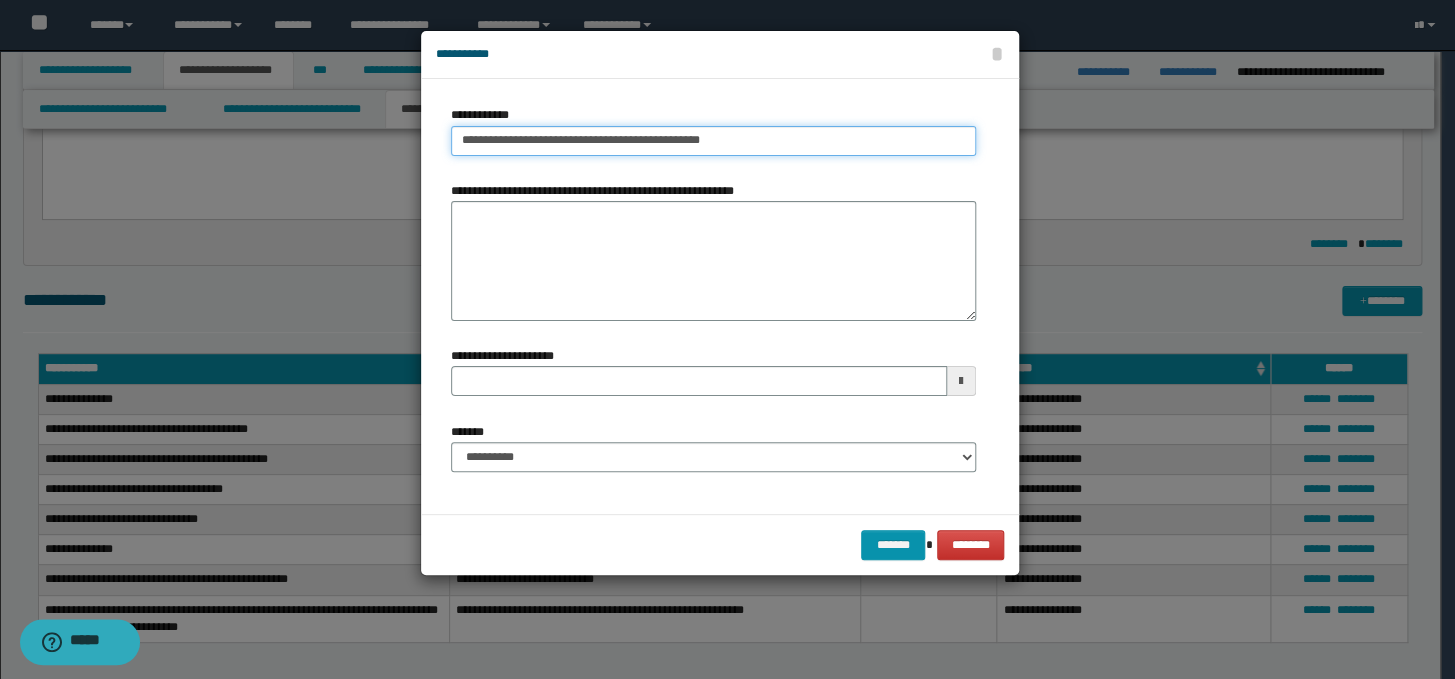 drag, startPoint x: 703, startPoint y: 143, endPoint x: 609, endPoint y: 142, distance: 94.00532 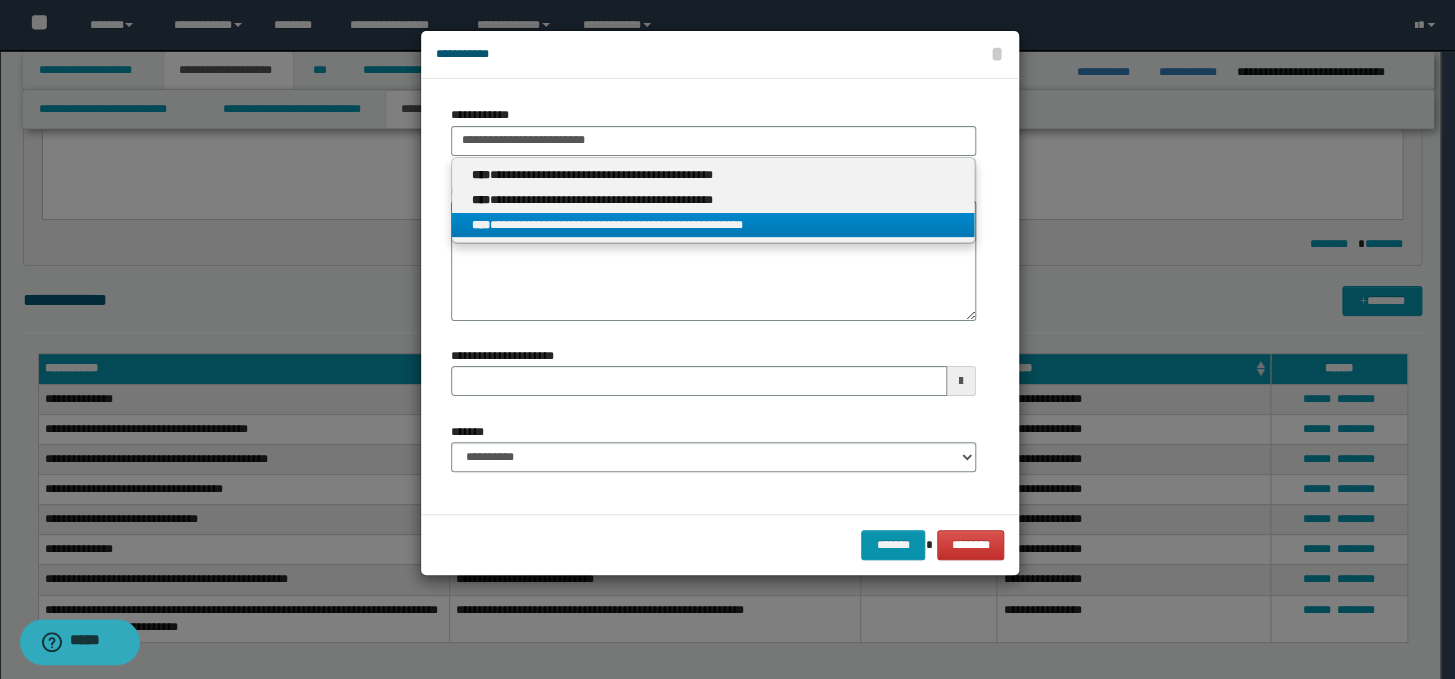 click on "**********" at bounding box center [713, 225] 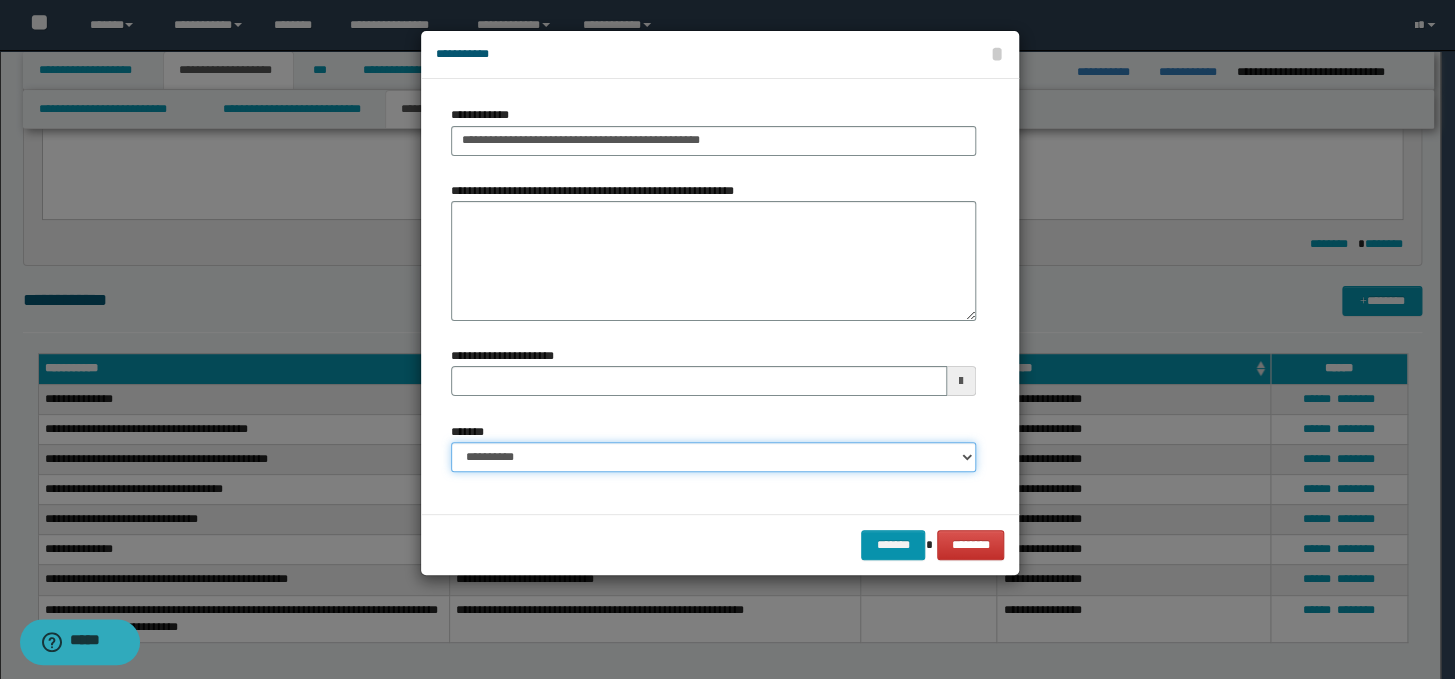 click on "**********" at bounding box center [713, 457] 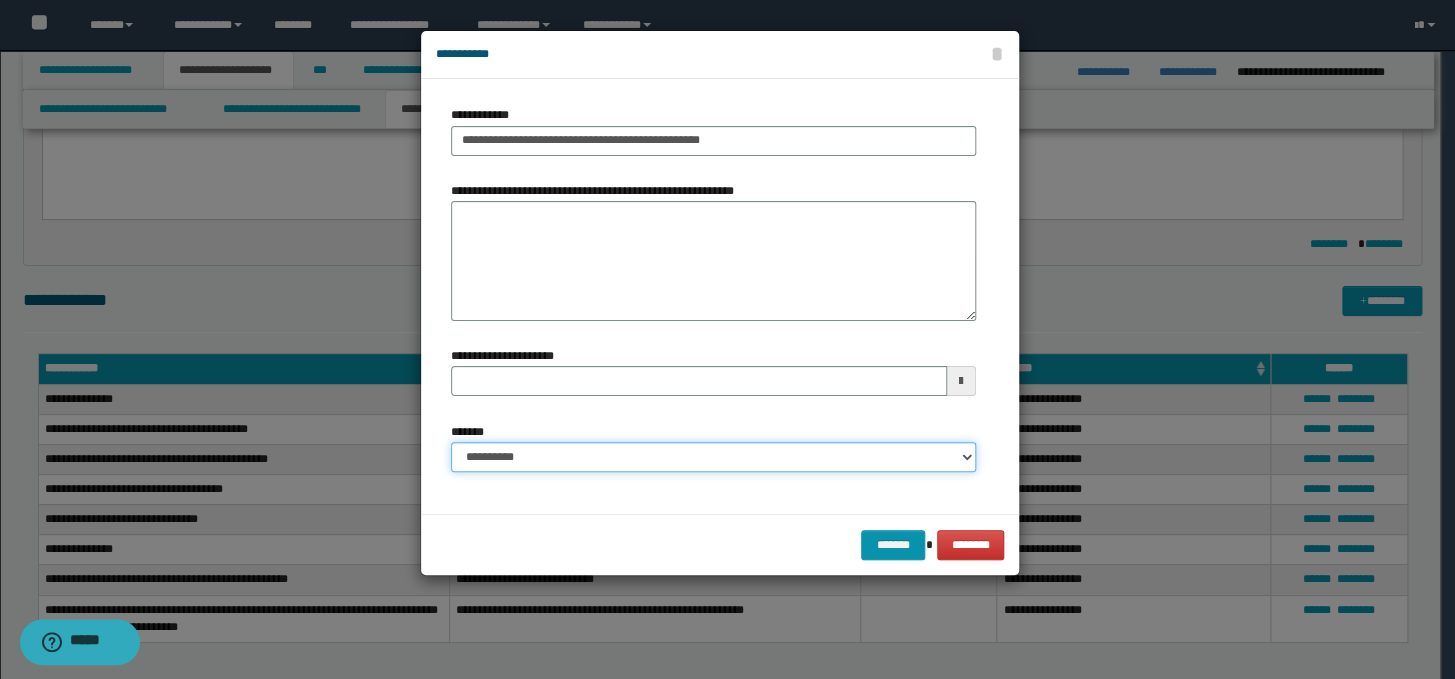 click on "**********" at bounding box center (713, 457) 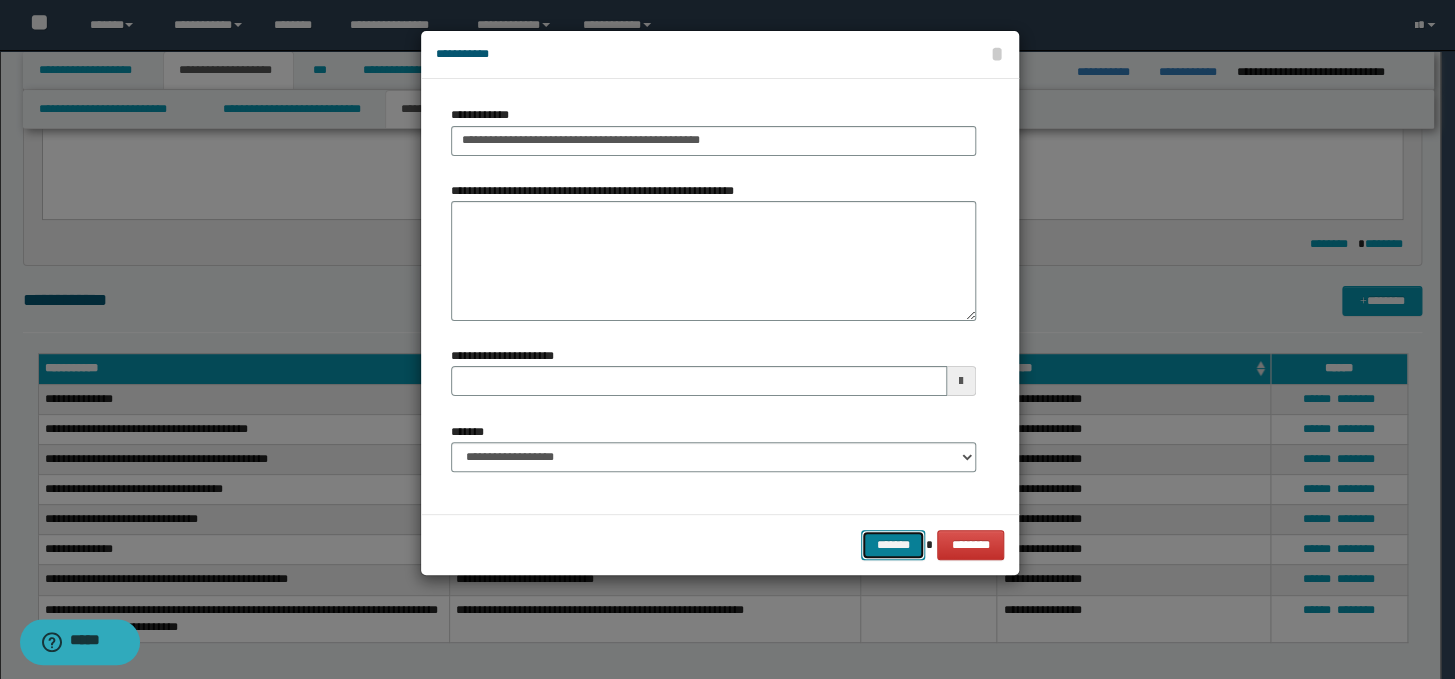 click on "*******" at bounding box center (893, 545) 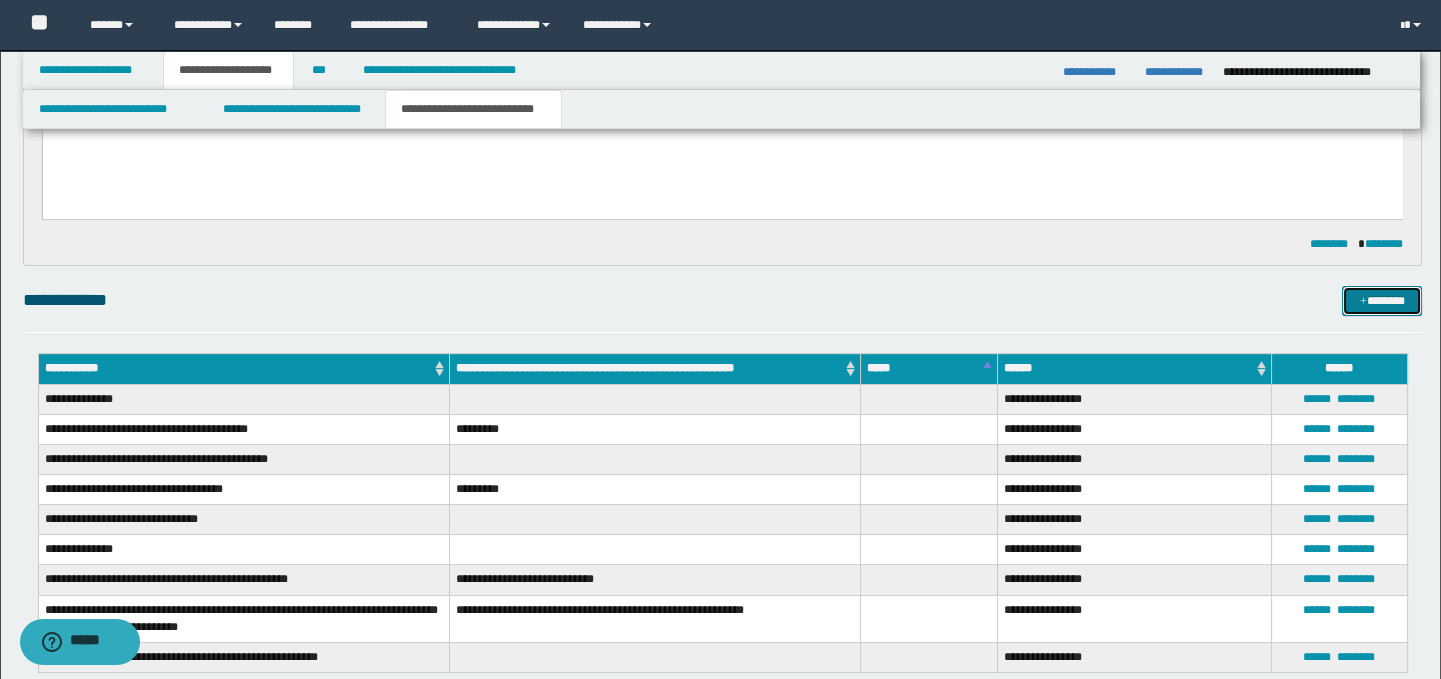 click on "*******" at bounding box center (1382, 301) 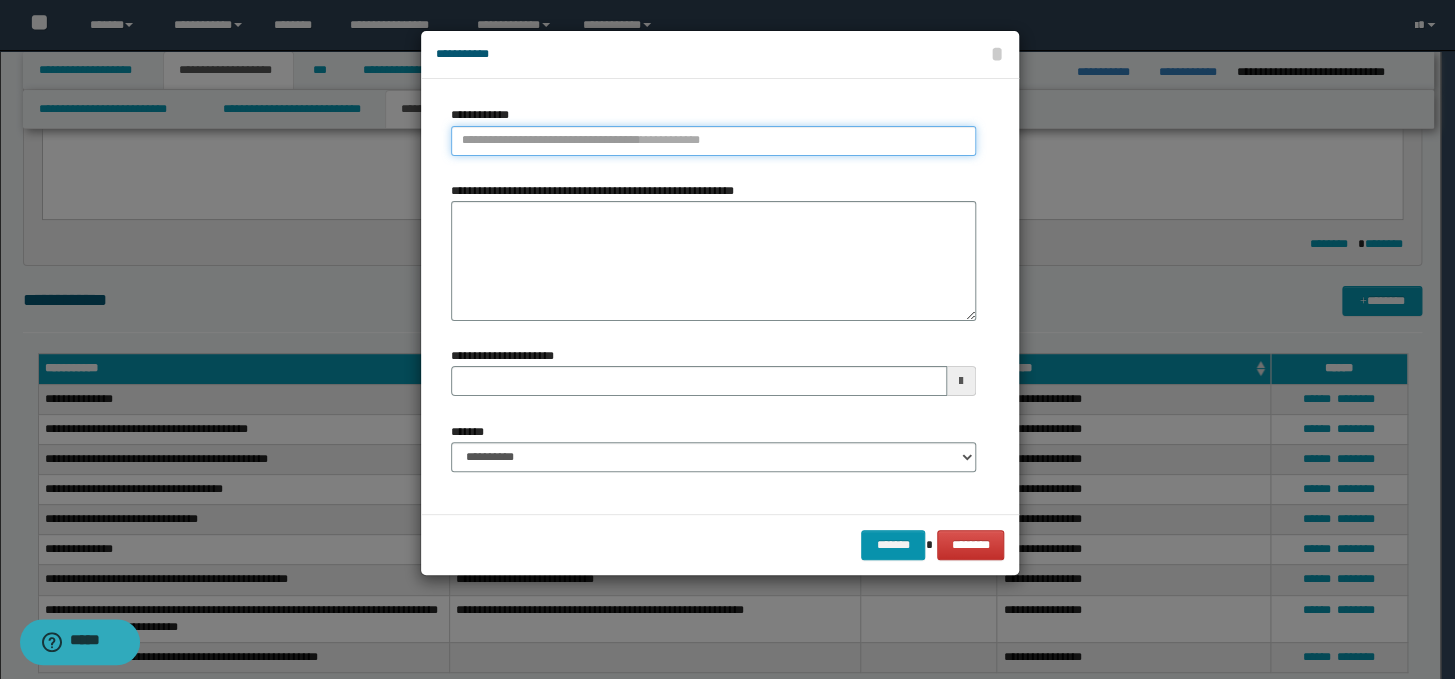 click on "**********" at bounding box center (713, 141) 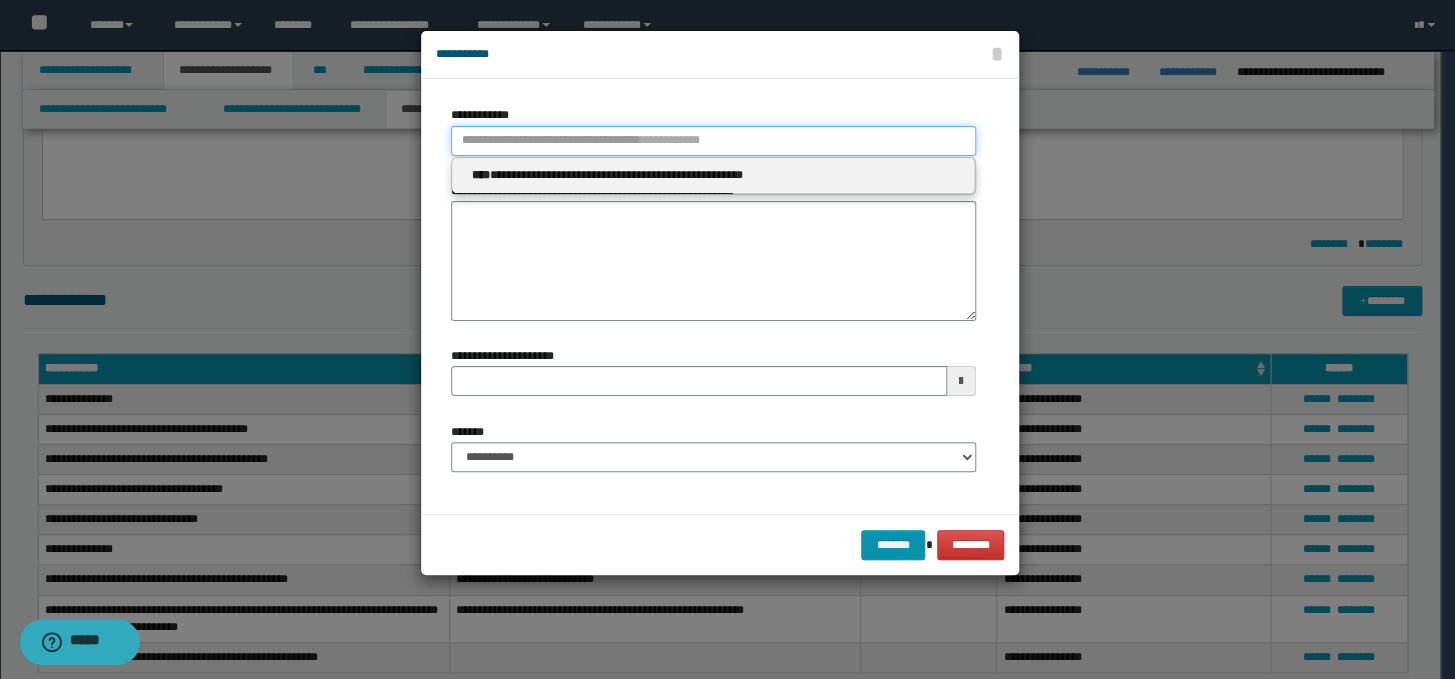 paste on "**********" 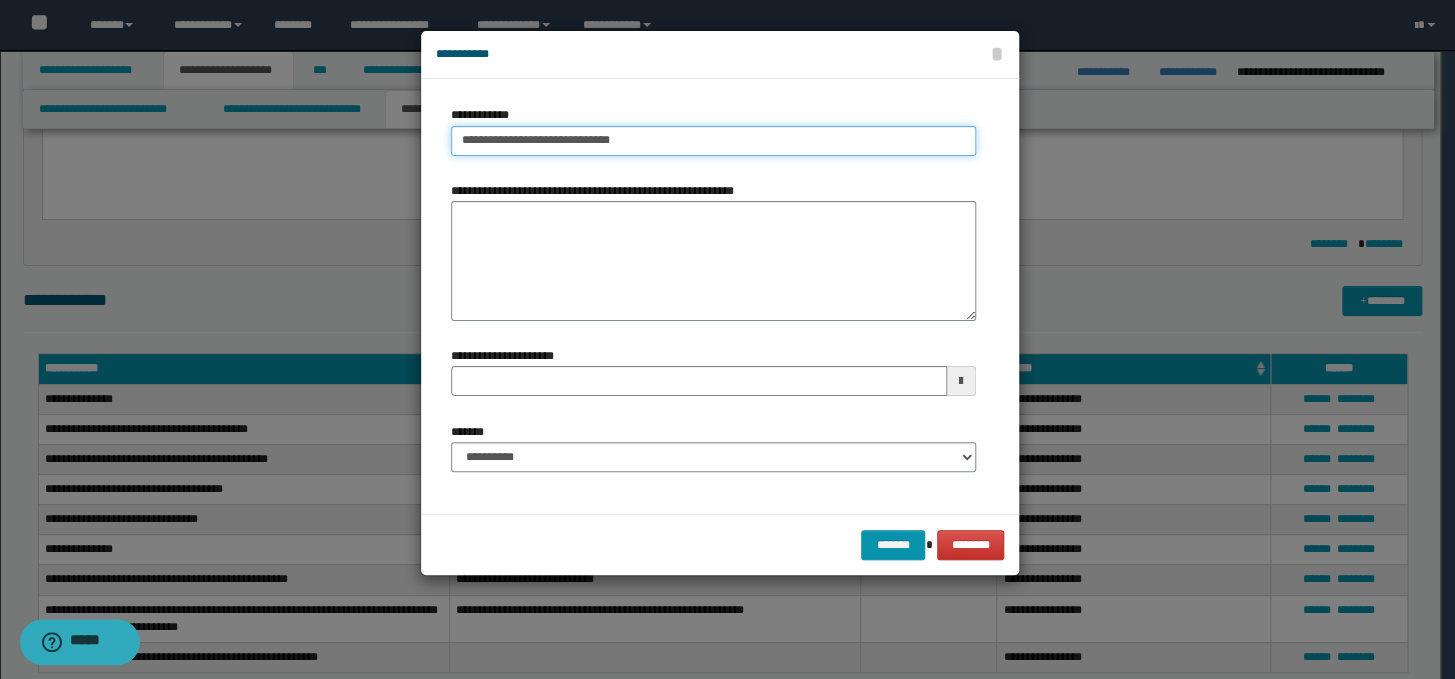 click on "**********" at bounding box center (713, 141) 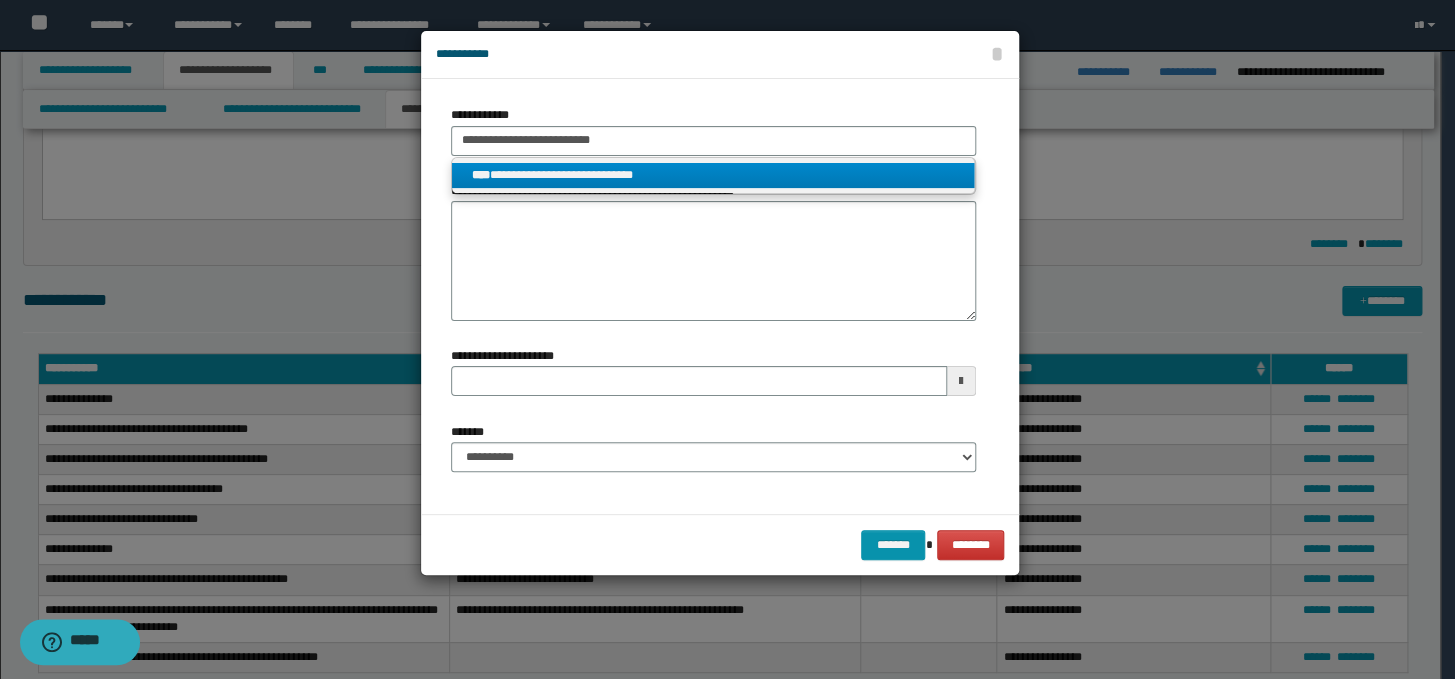 click on "**********" at bounding box center (713, 175) 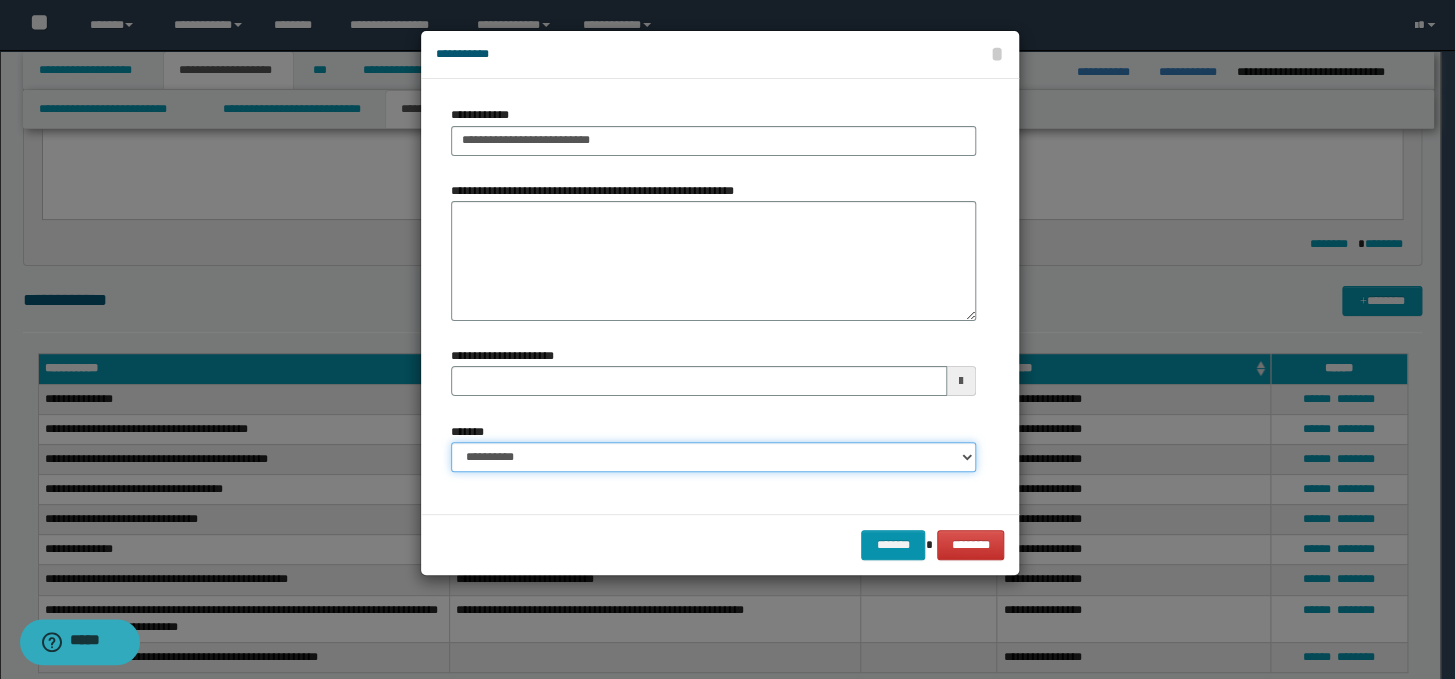 click on "**********" at bounding box center [713, 457] 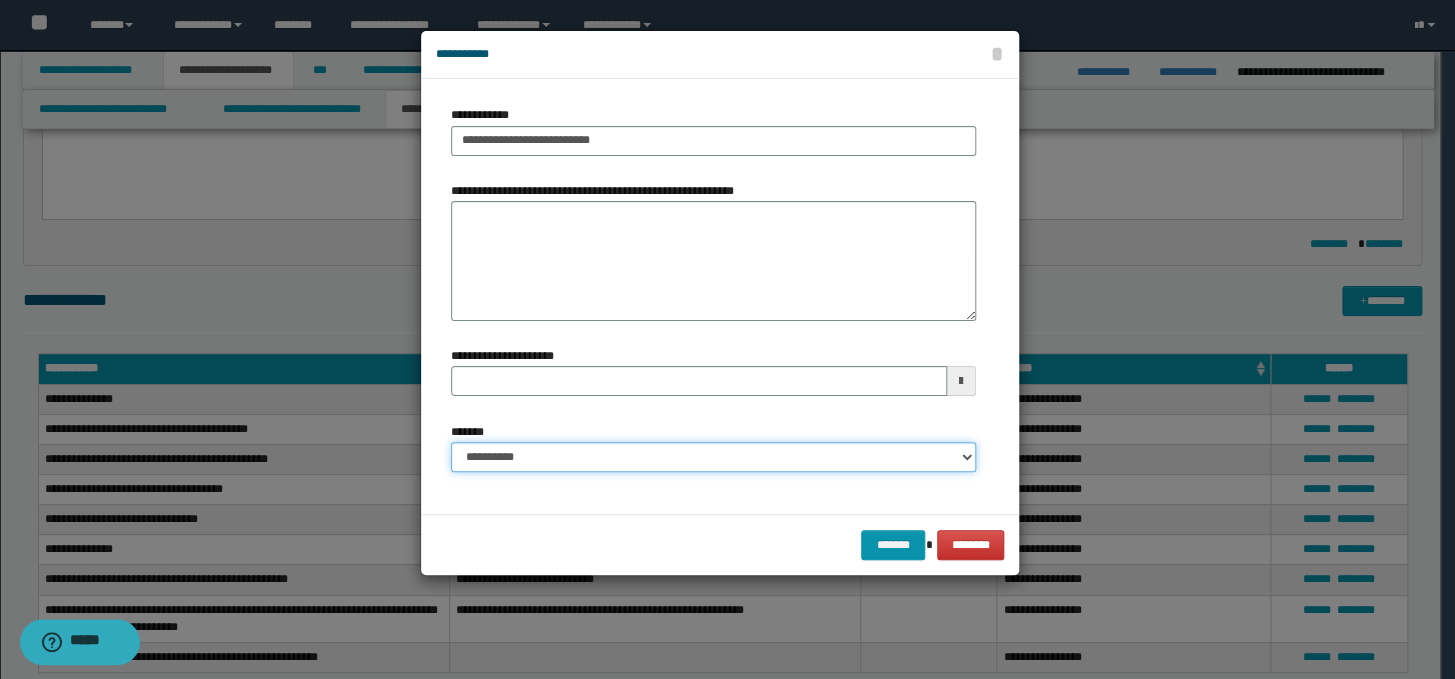 click on "**********" at bounding box center (713, 457) 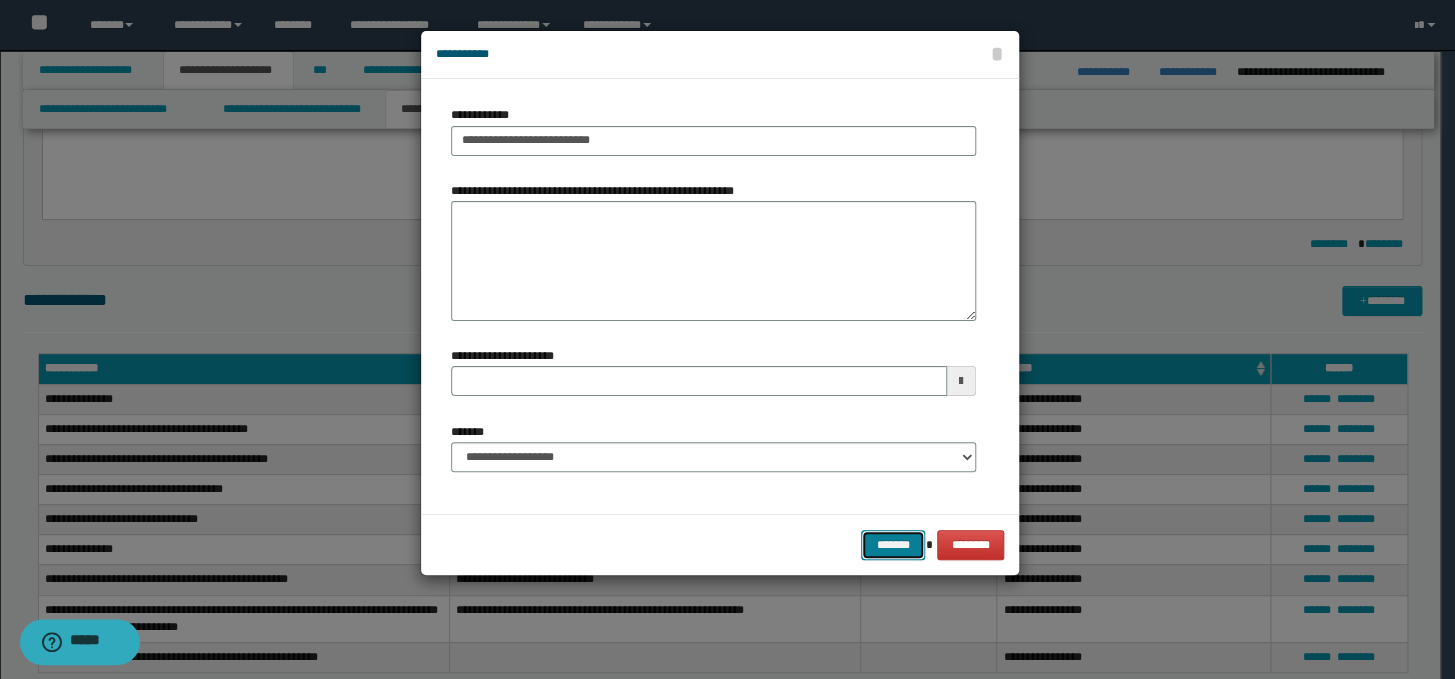 click on "*******" at bounding box center (893, 545) 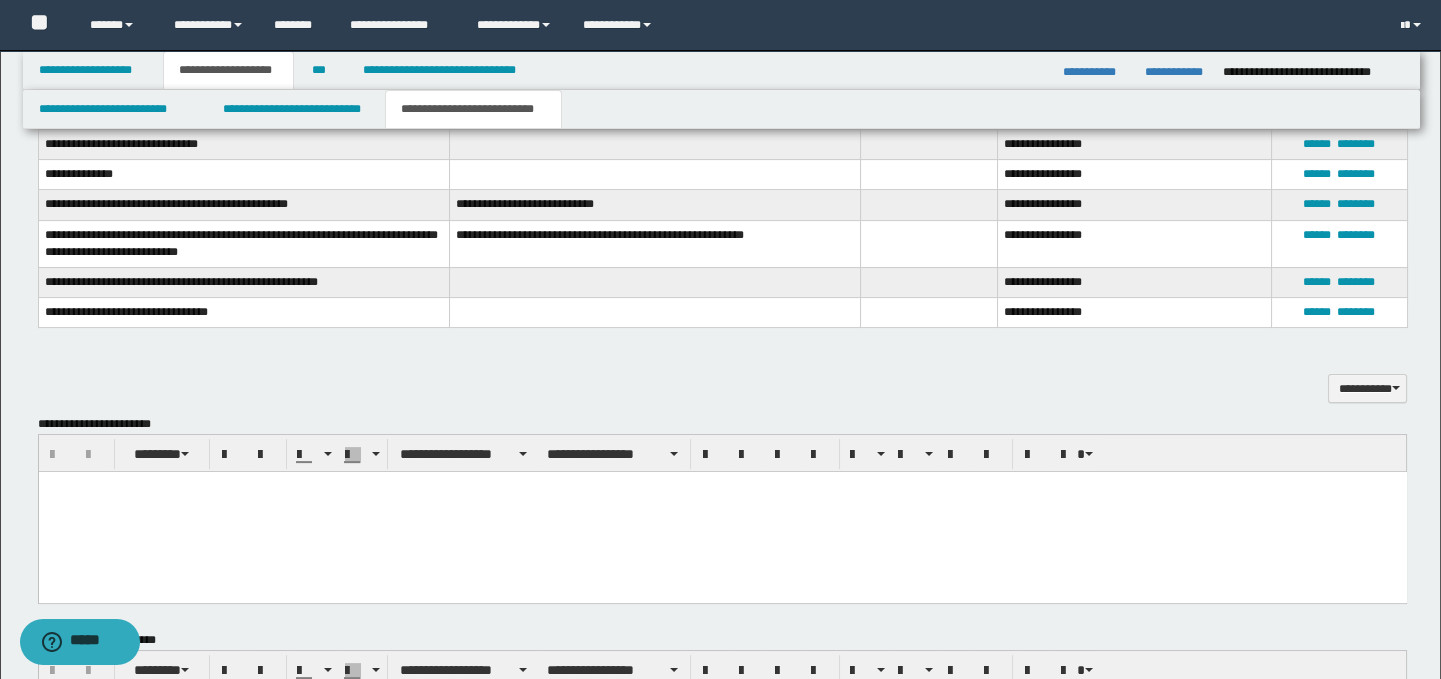 scroll, scrollTop: 747, scrollLeft: 0, axis: vertical 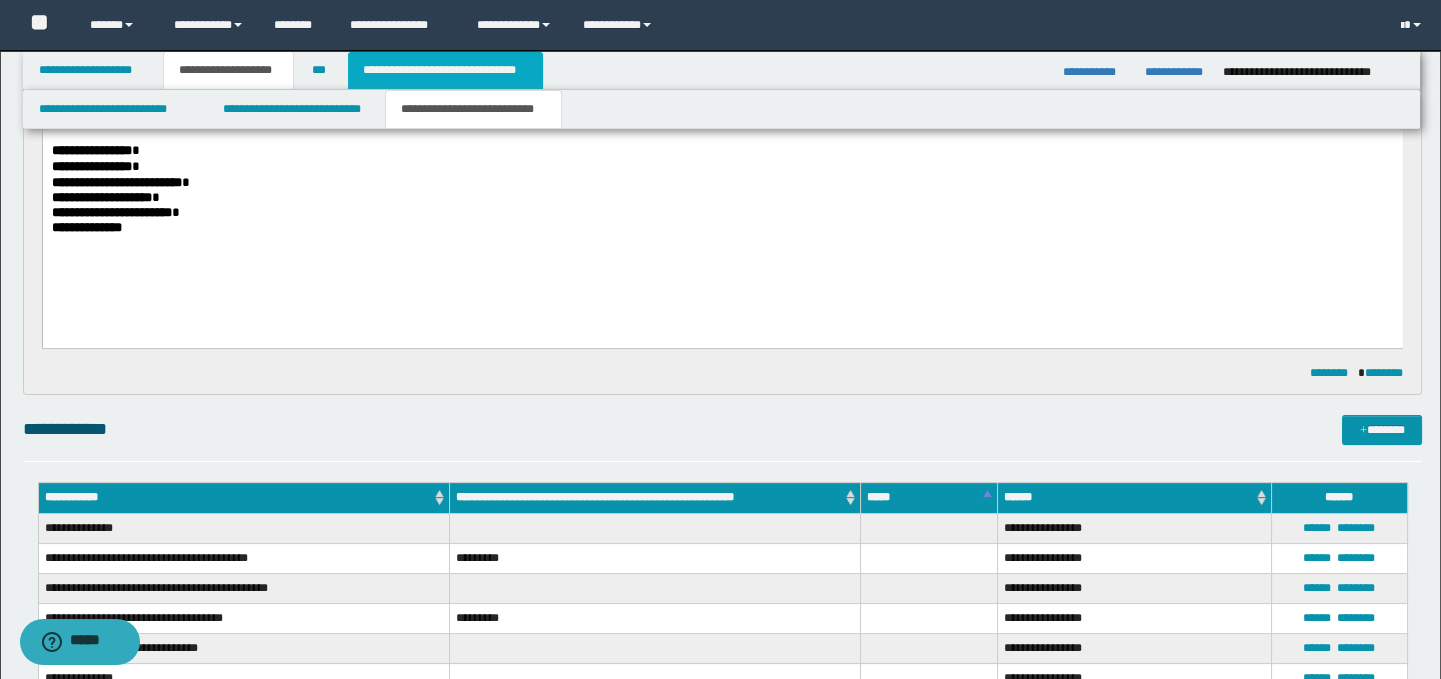 click on "**********" at bounding box center [445, 70] 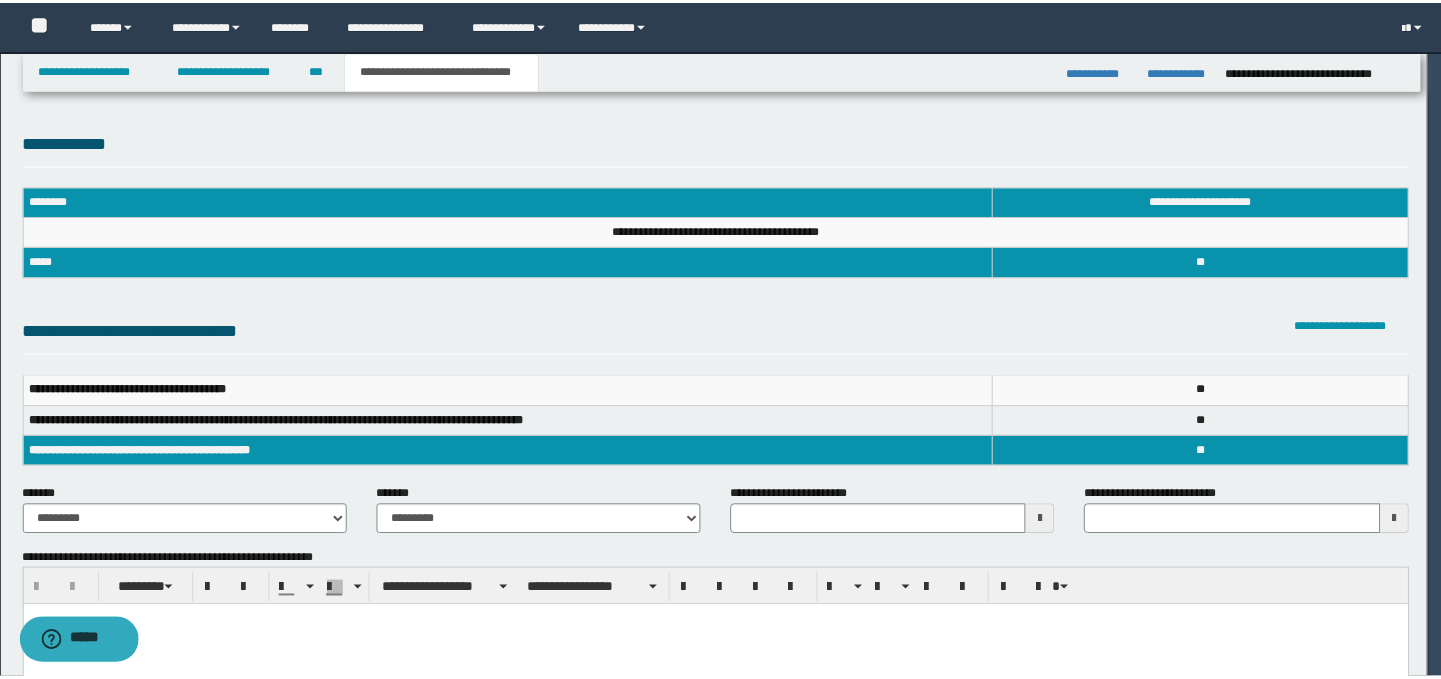 scroll, scrollTop: 0, scrollLeft: 0, axis: both 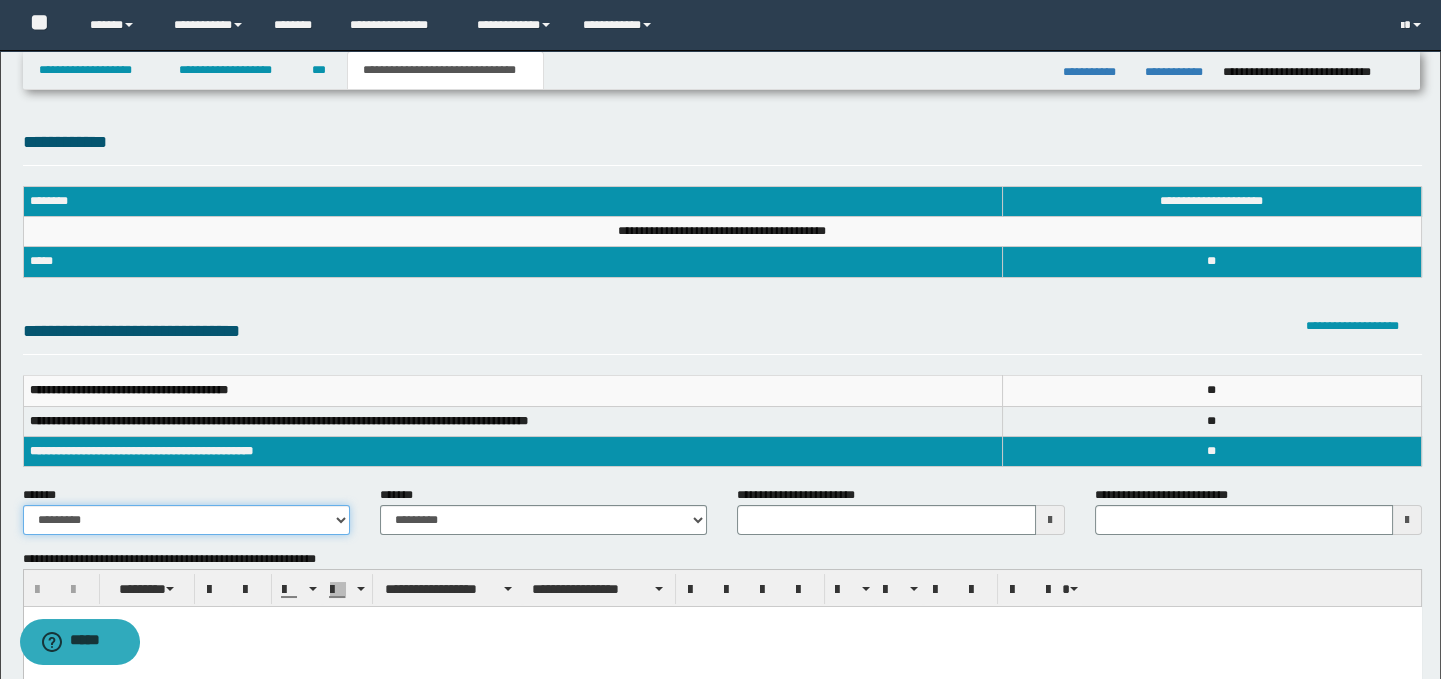 click on "**********" at bounding box center (186, 520) 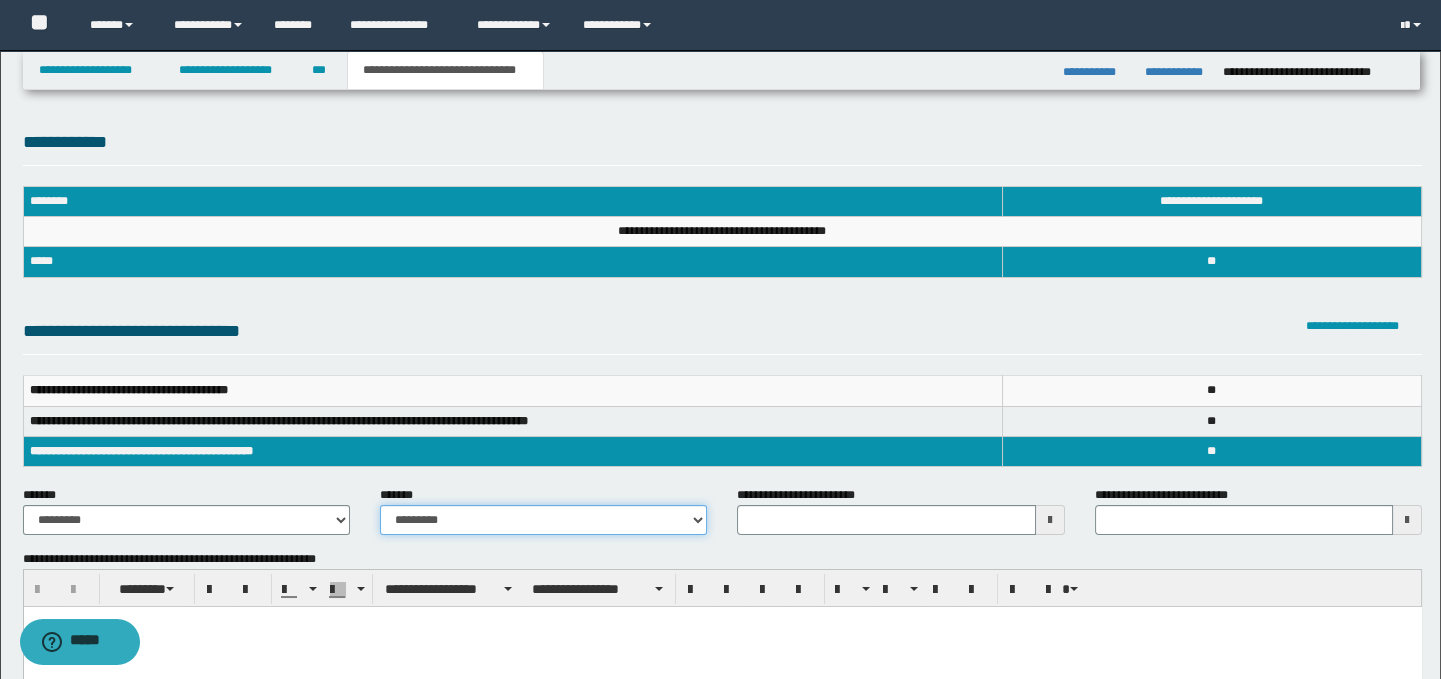 click on "**********" at bounding box center (543, 520) 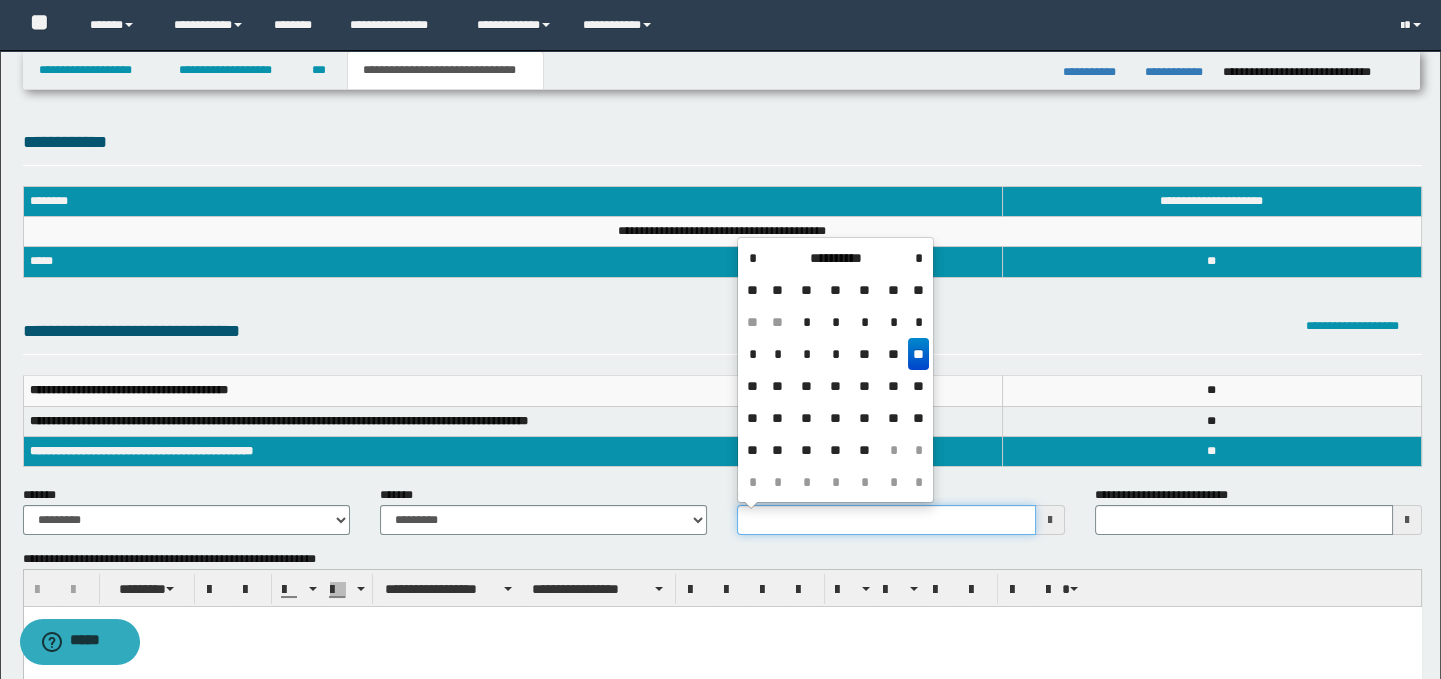 click on "**********" at bounding box center [886, 520] 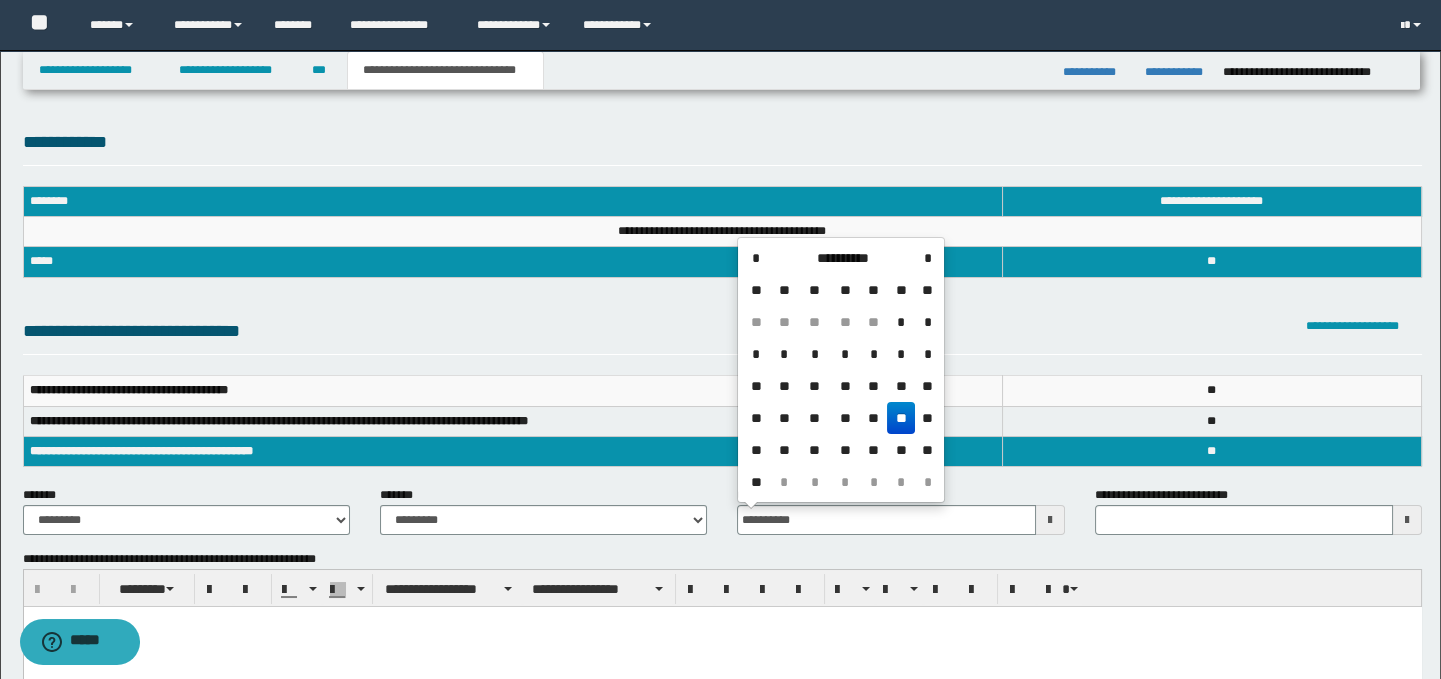 click on "**" at bounding box center (901, 418) 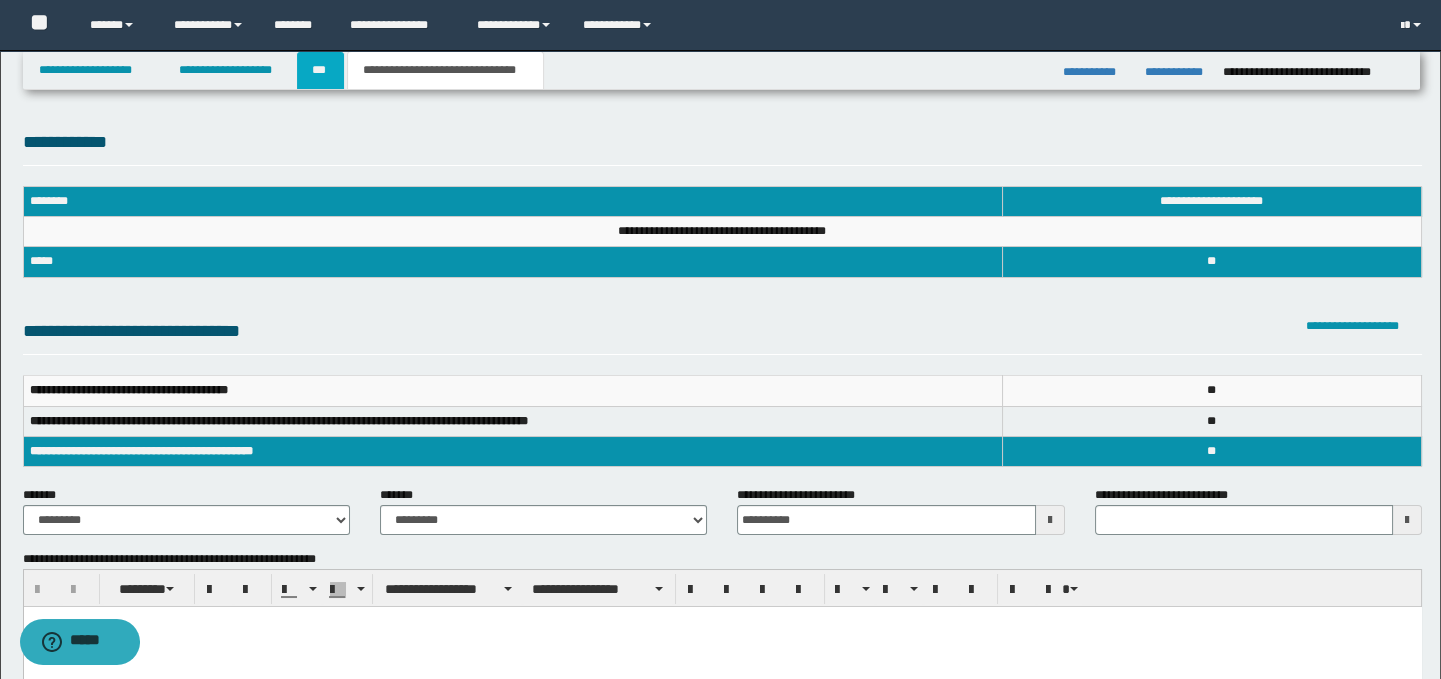 click on "***" at bounding box center (320, 70) 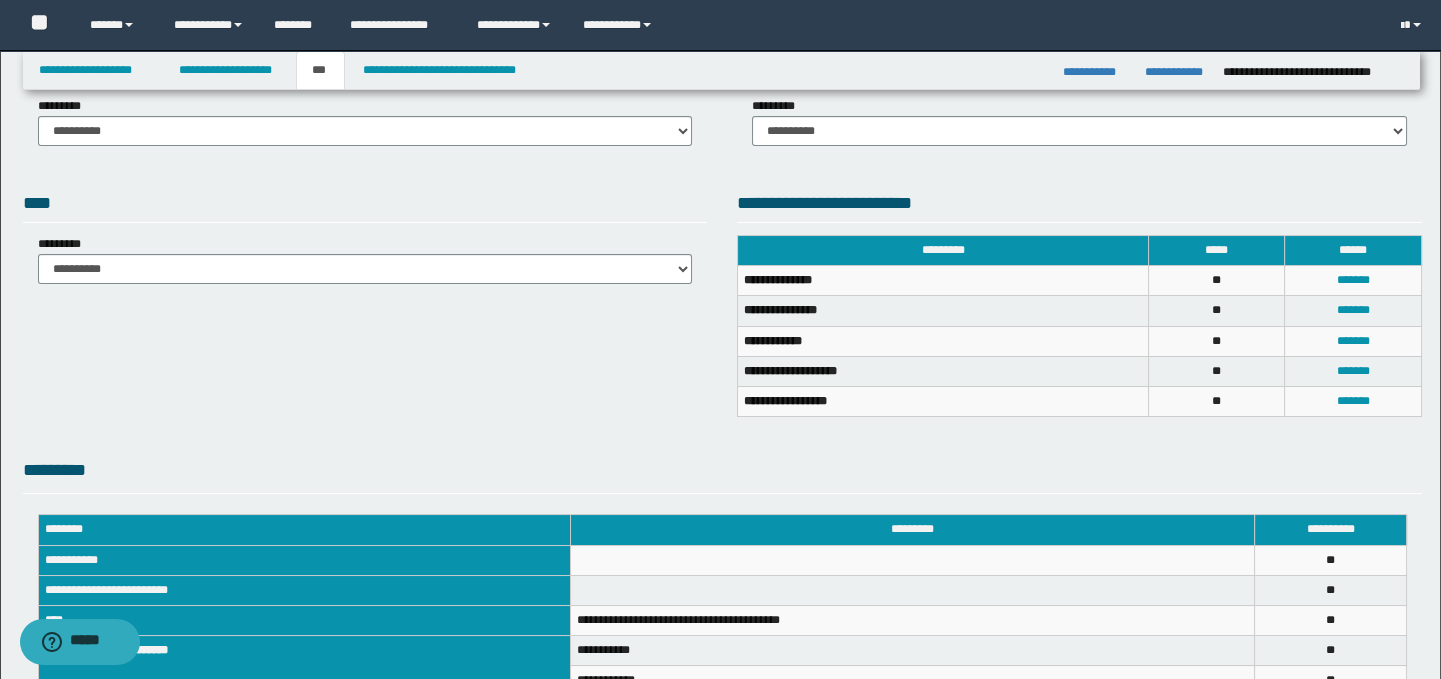 scroll, scrollTop: 0, scrollLeft: 0, axis: both 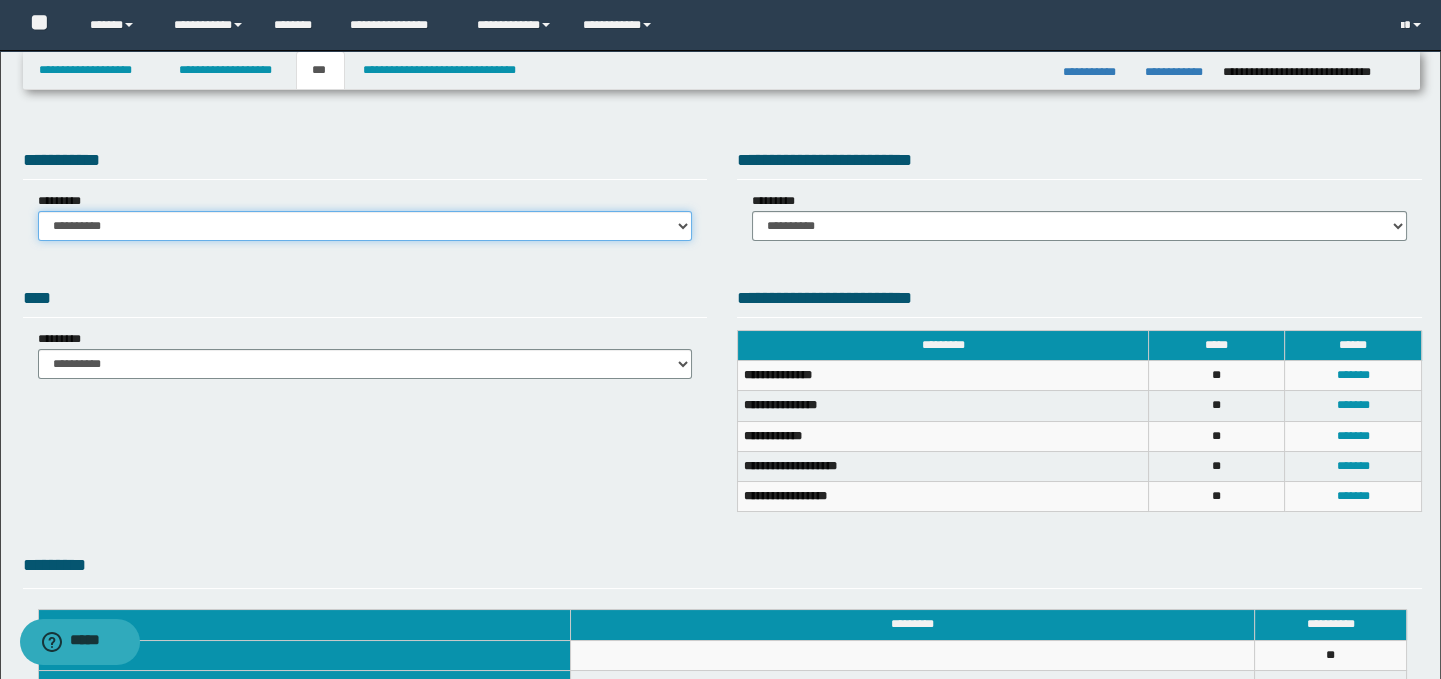 click on "**********" at bounding box center [365, 226] 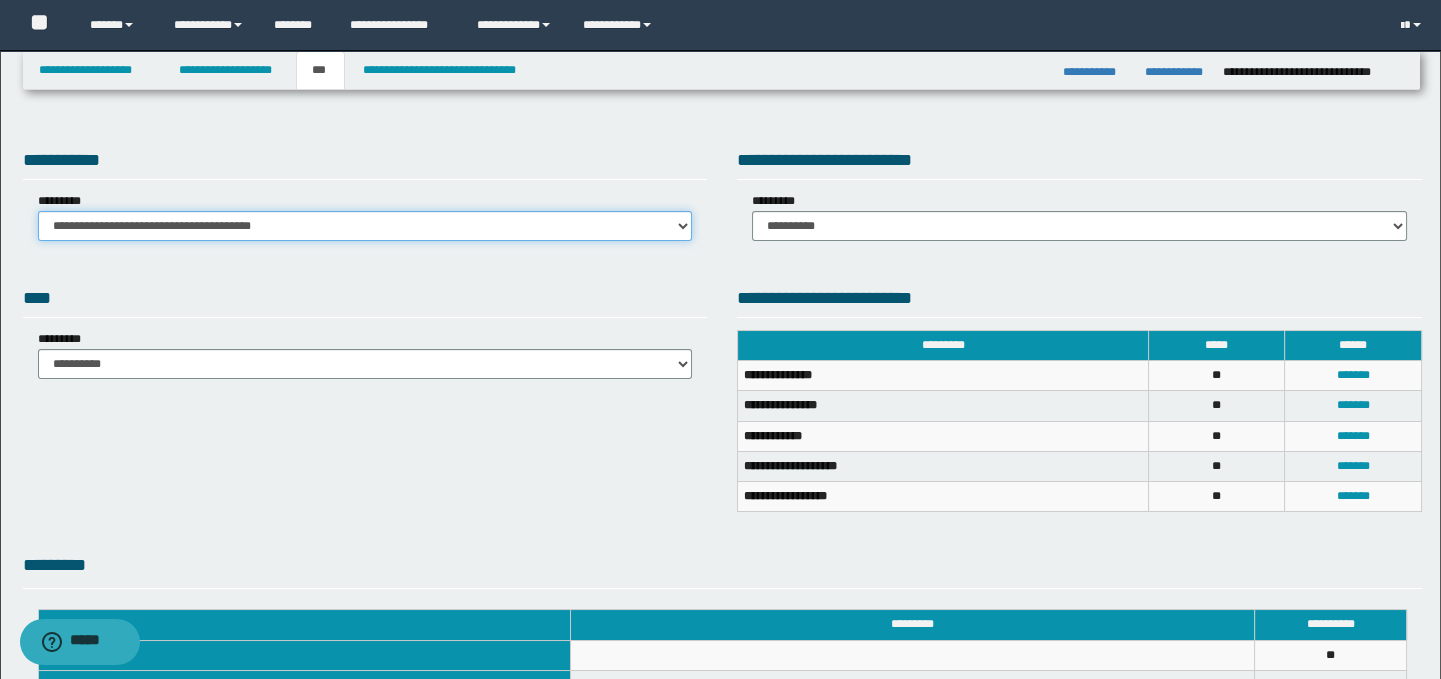 click on "**********" at bounding box center (365, 226) 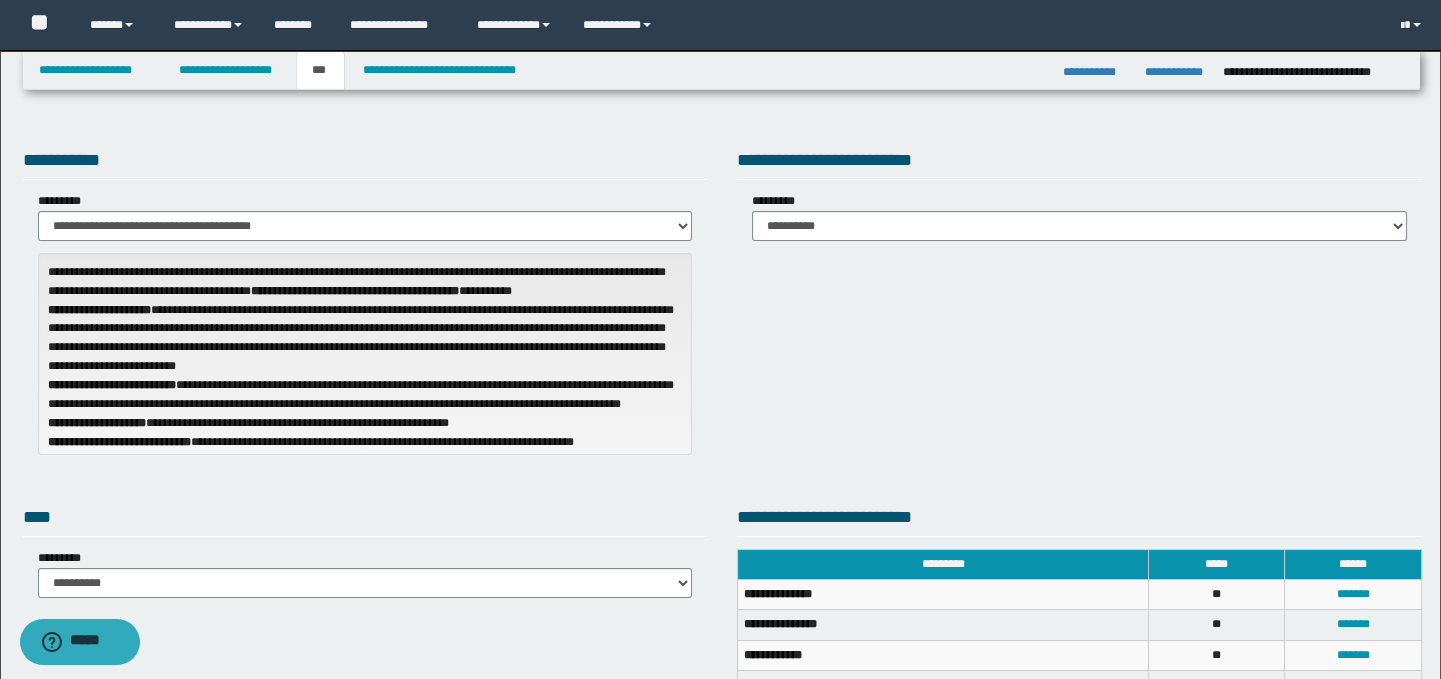click on "**********" at bounding box center [723, 306] 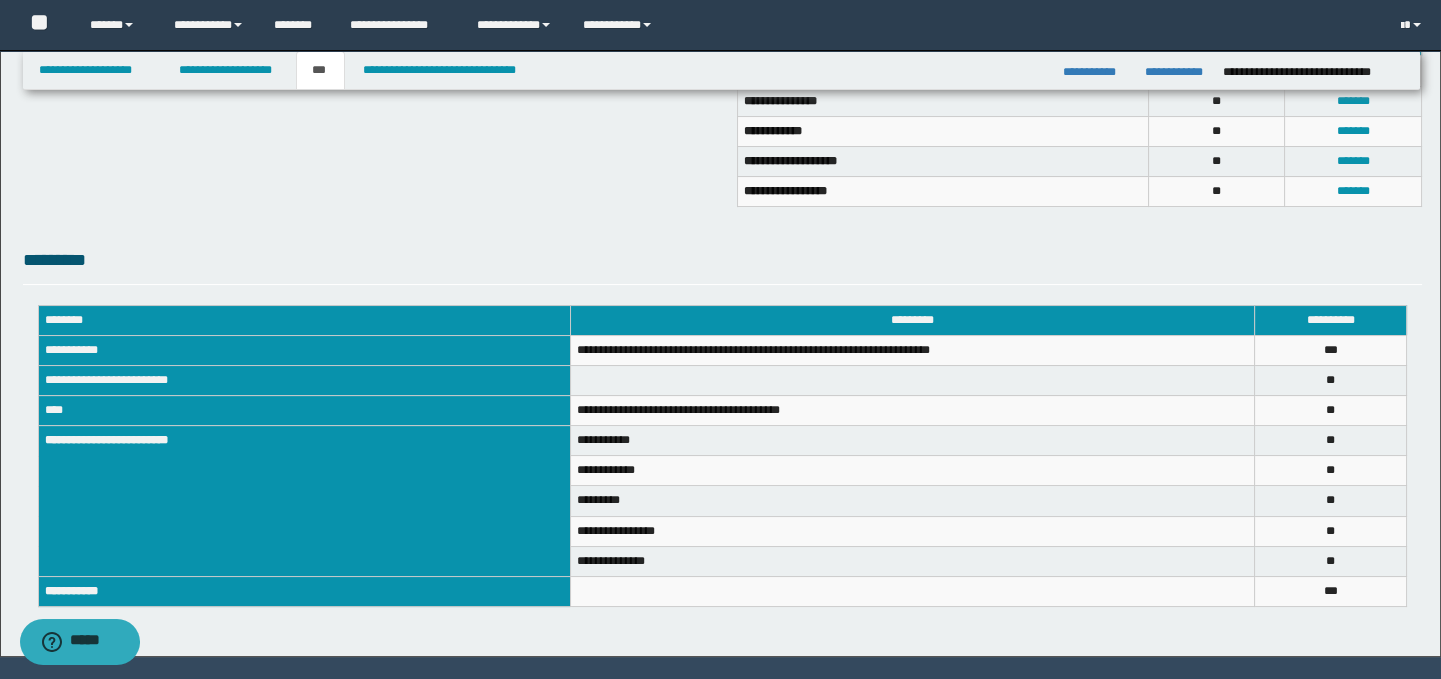 scroll, scrollTop: 553, scrollLeft: 0, axis: vertical 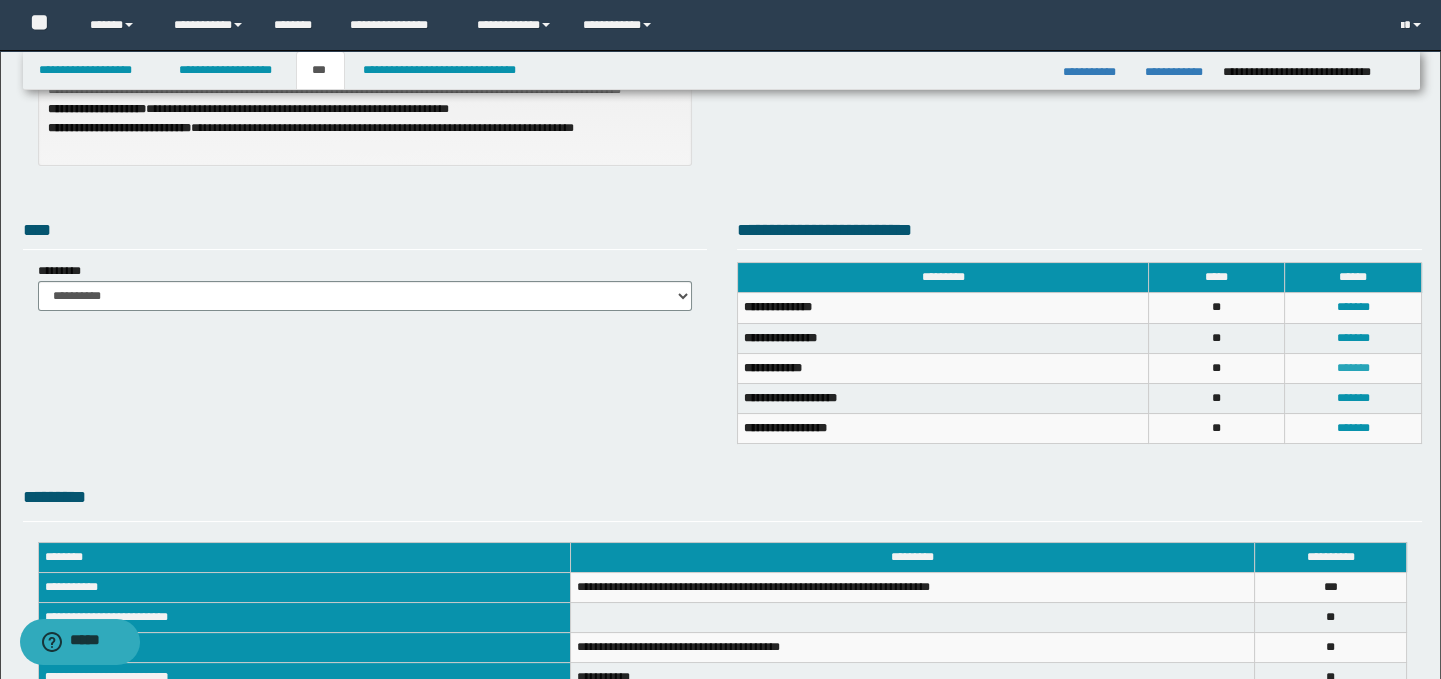click on "*******" at bounding box center [1353, 368] 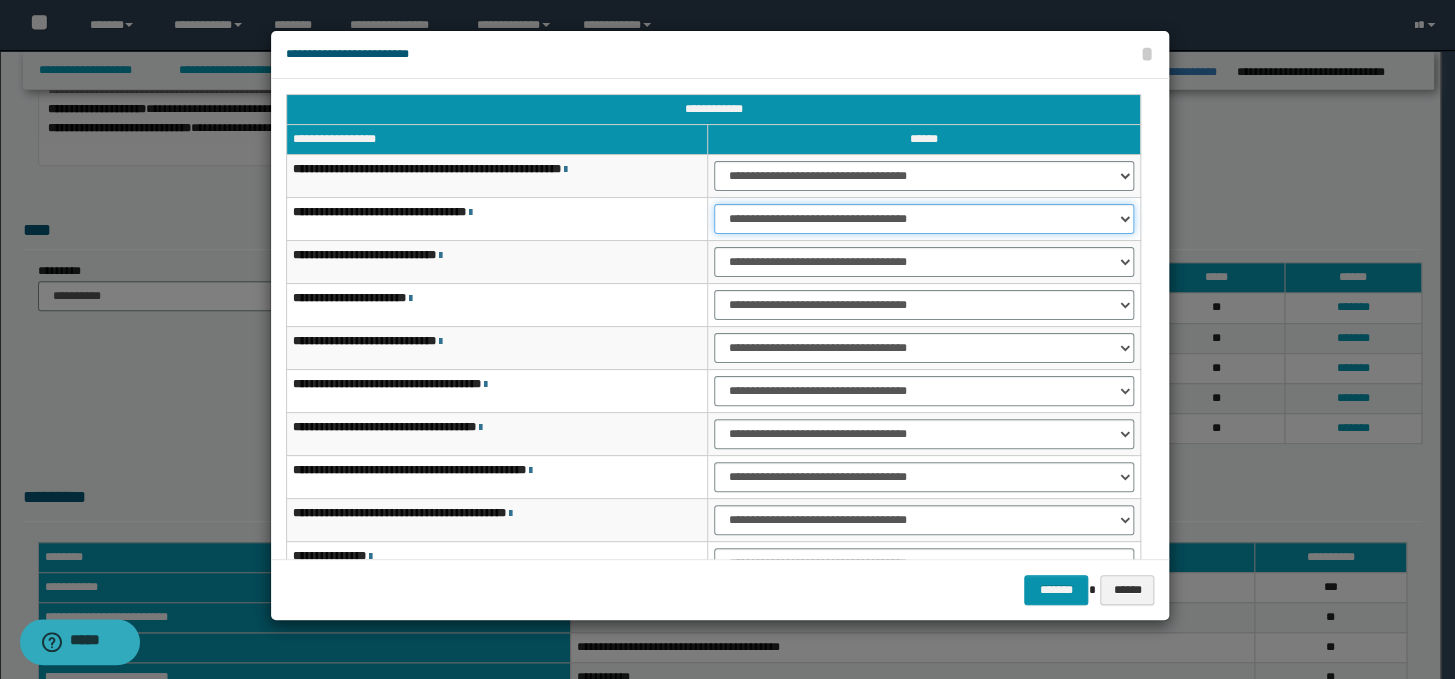 click on "**********" at bounding box center [924, 219] 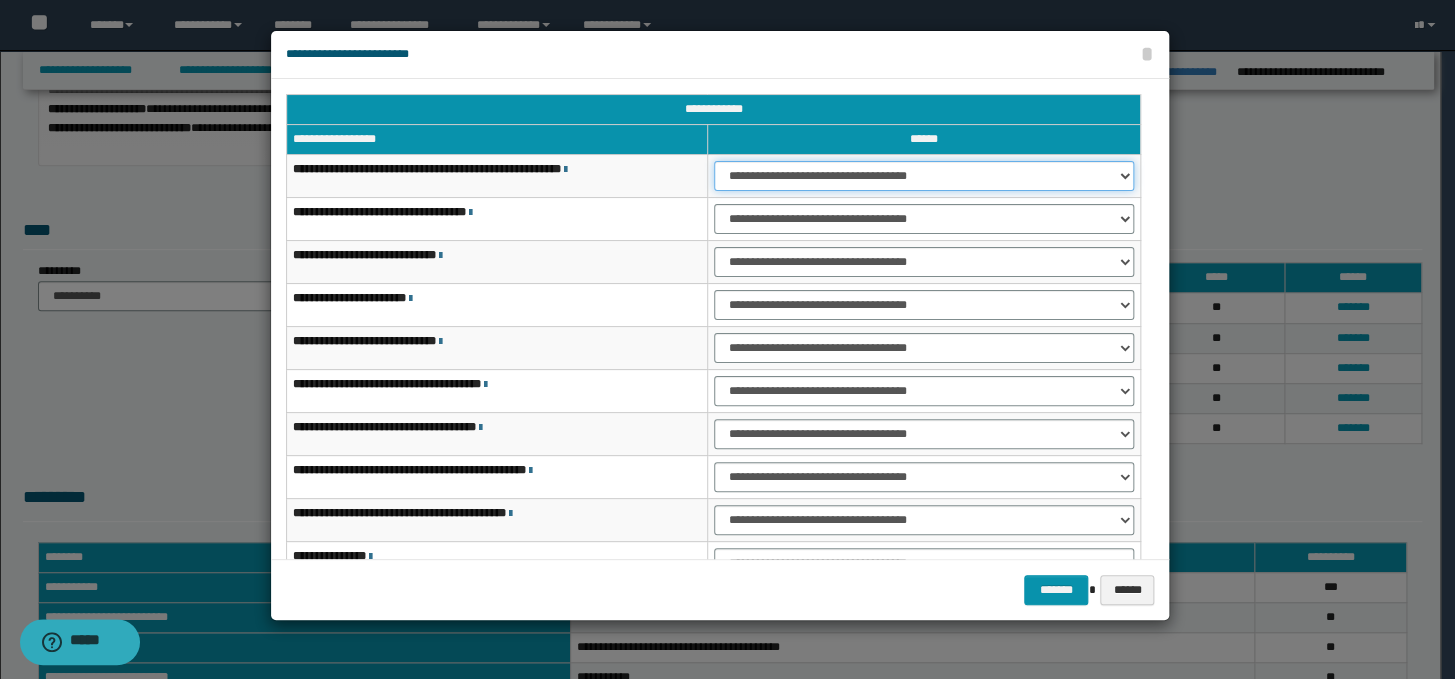 click on "**********" at bounding box center [924, 176] 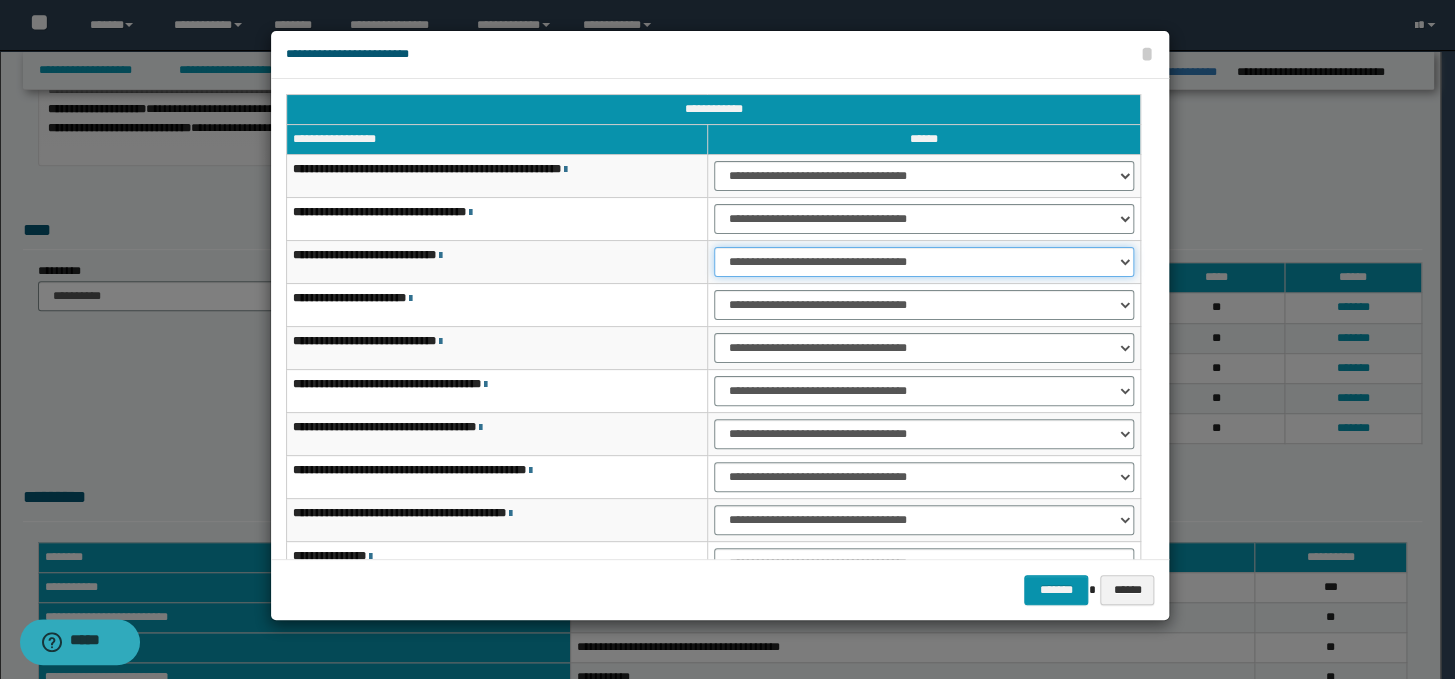 click on "**********" at bounding box center (924, 262) 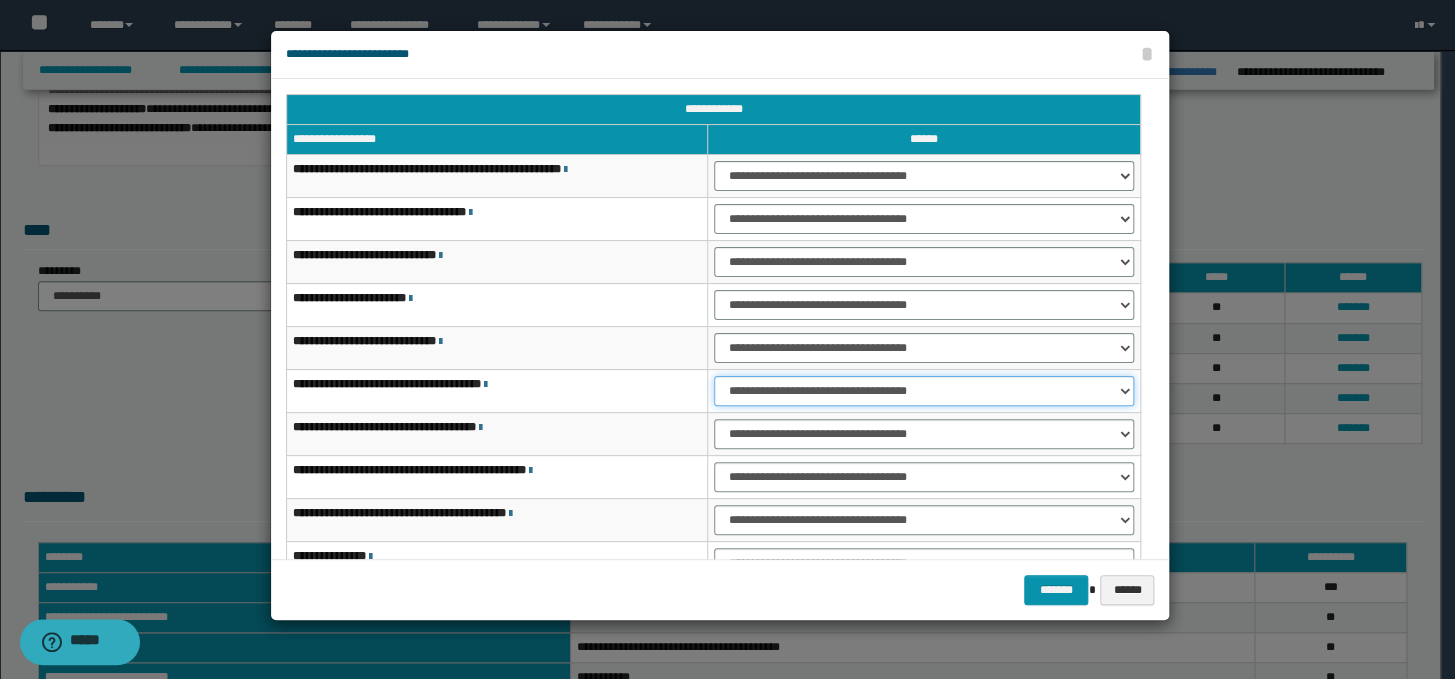 click on "**********" at bounding box center (924, 391) 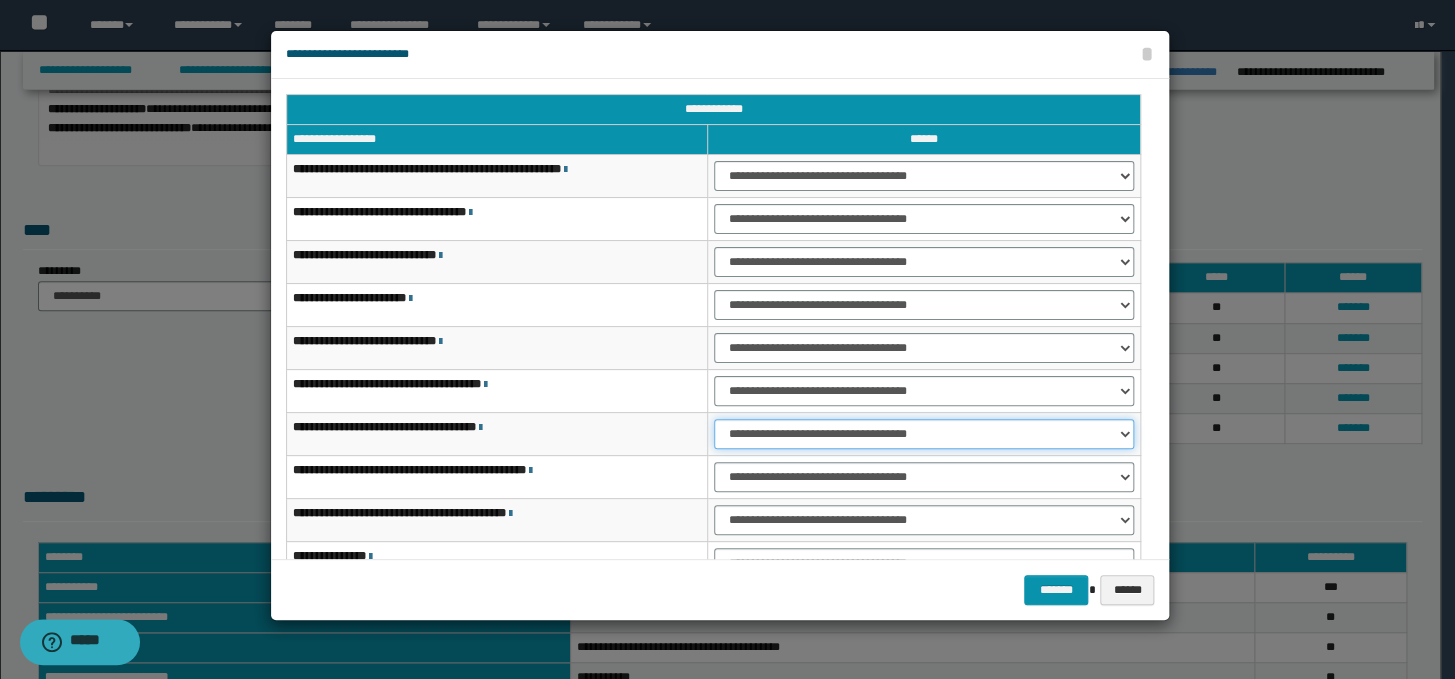 click on "**********" at bounding box center (924, 434) 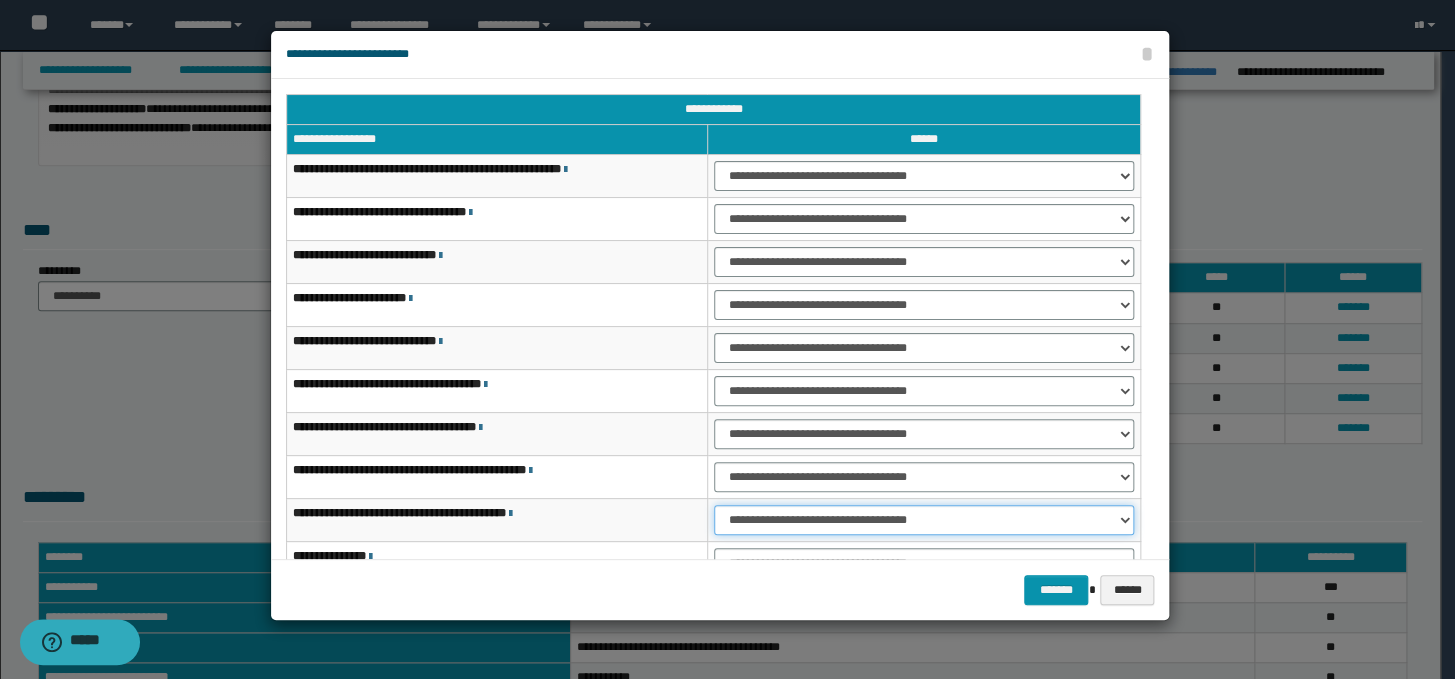 click on "**********" at bounding box center (924, 520) 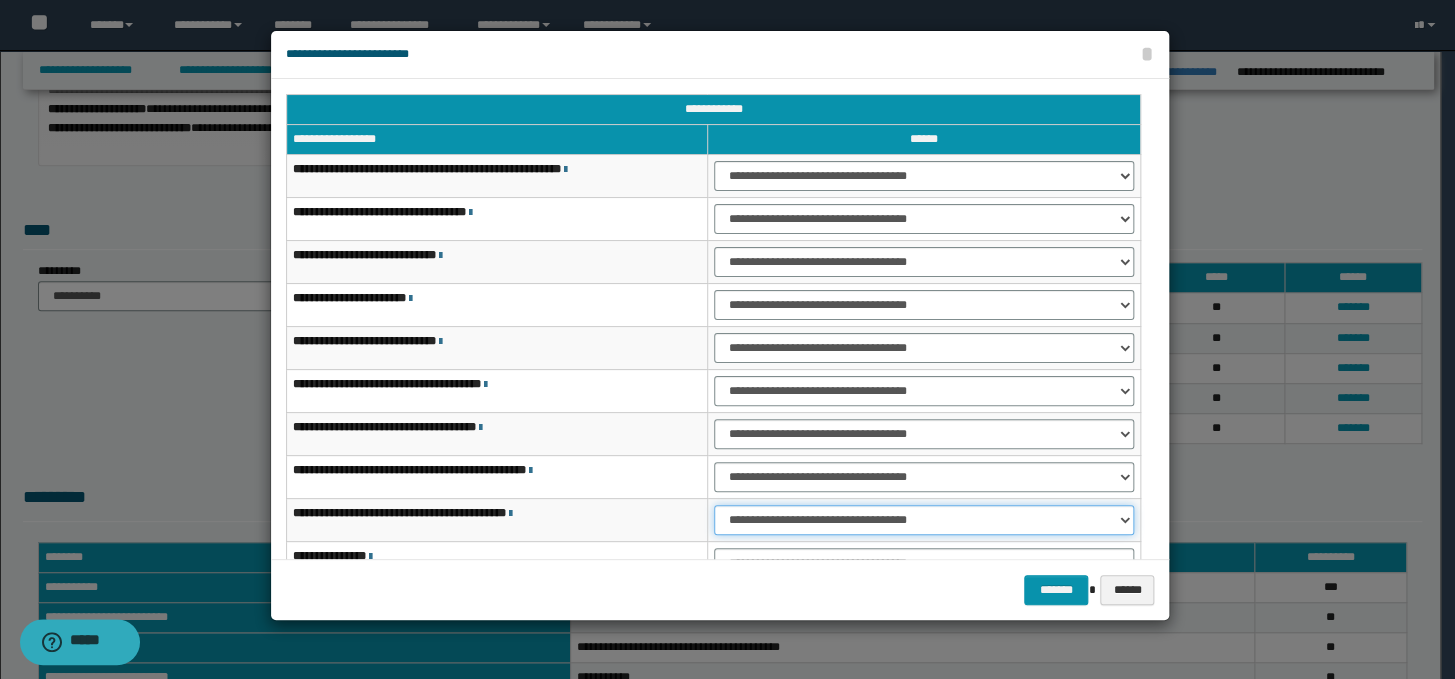 click on "**********" at bounding box center [924, 520] 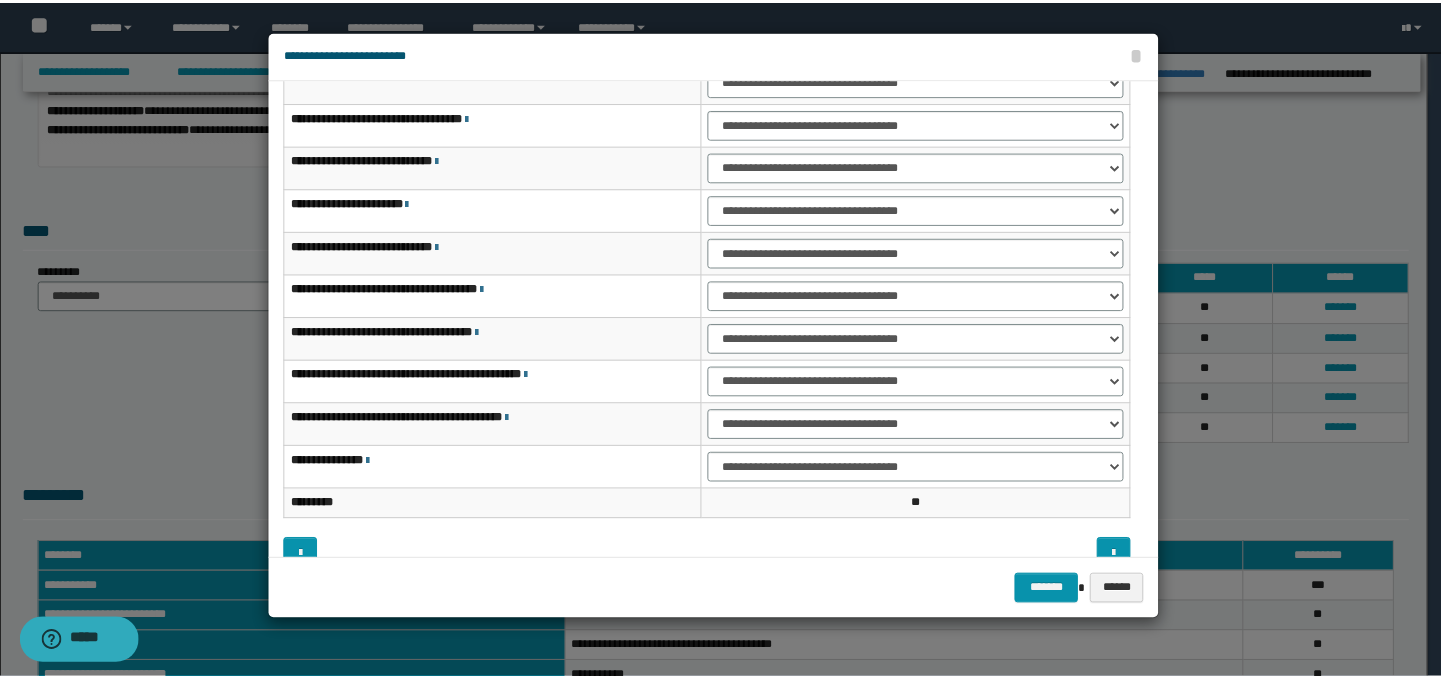 scroll, scrollTop: 120, scrollLeft: 0, axis: vertical 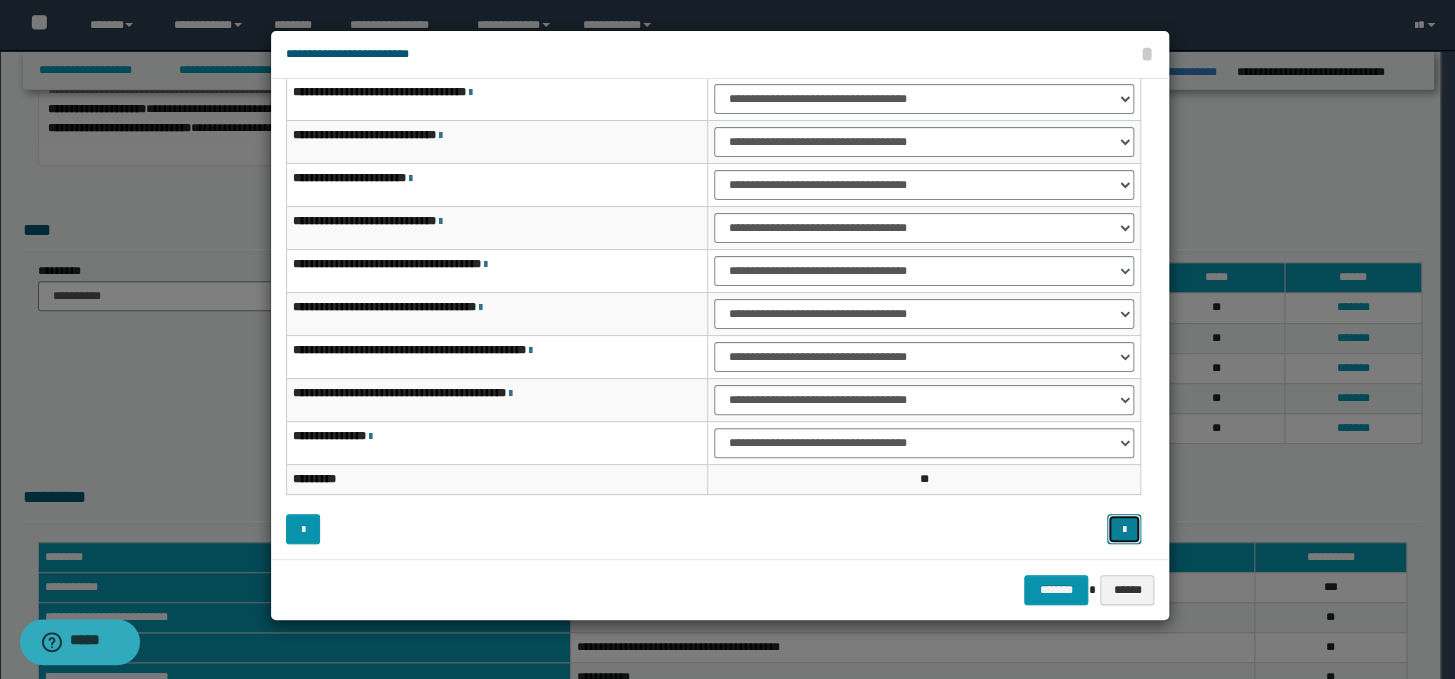 click at bounding box center (1124, 529) 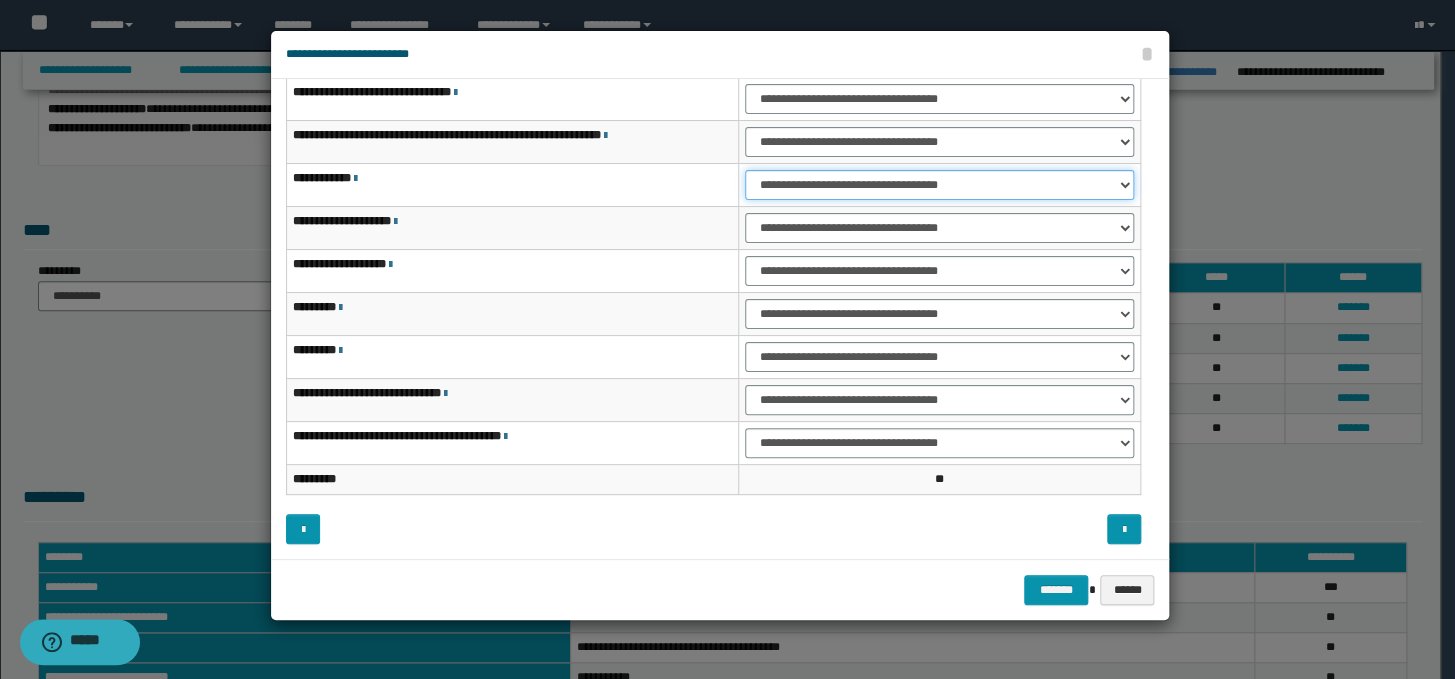 click on "**********" at bounding box center [939, 185] 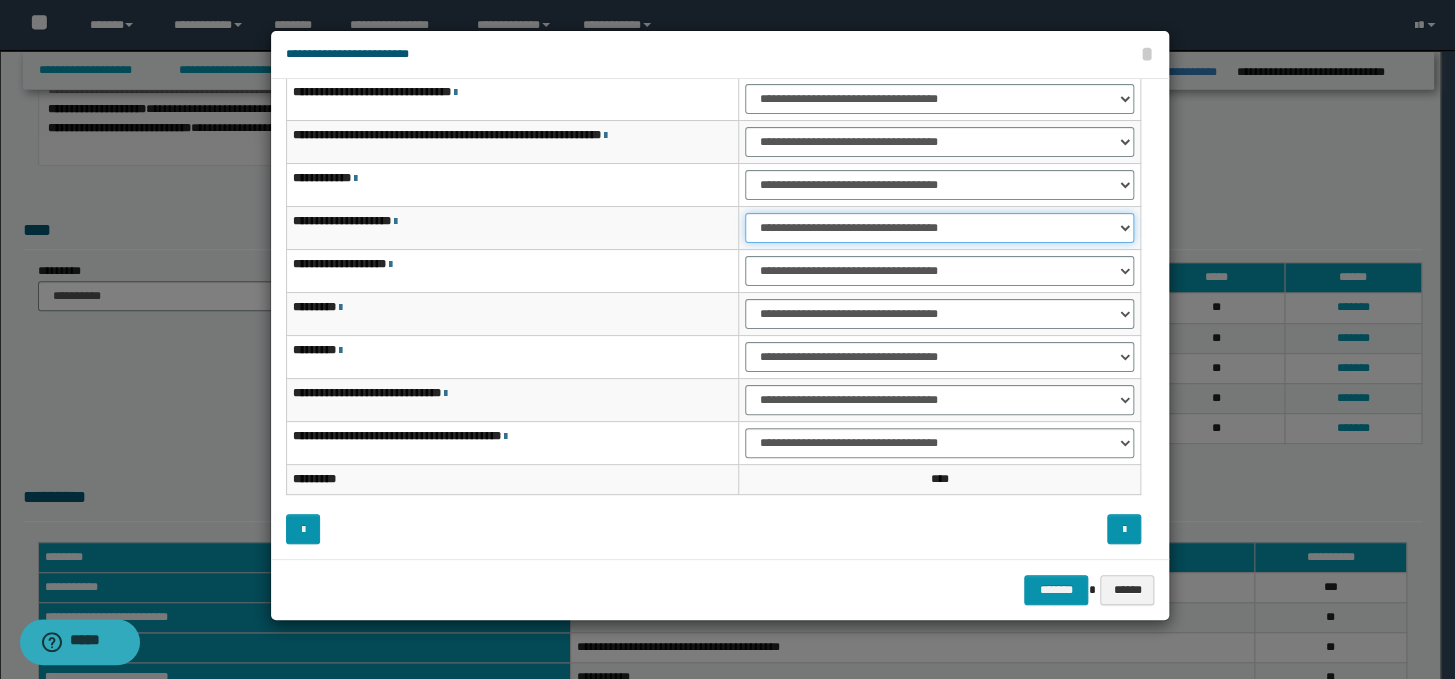 click on "**********" at bounding box center (939, 228) 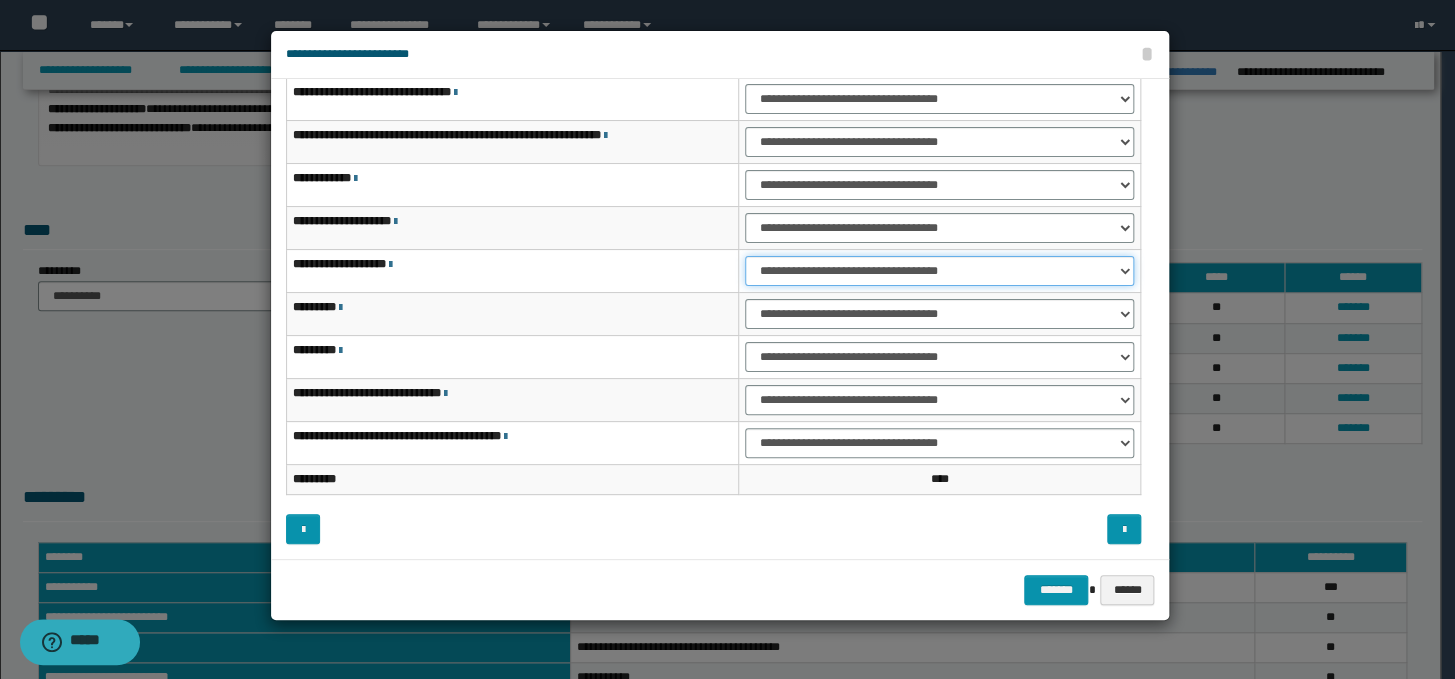 click on "**********" at bounding box center [939, 271] 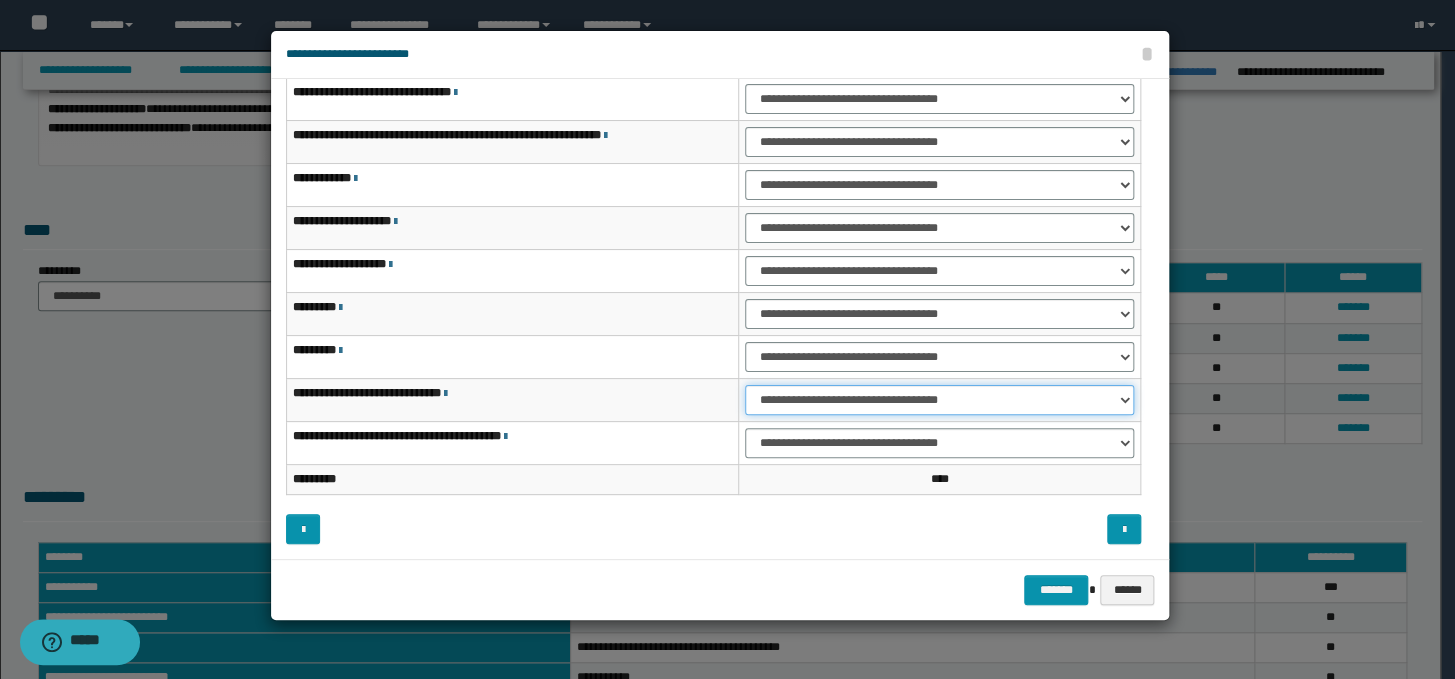 click on "**********" at bounding box center (939, 400) 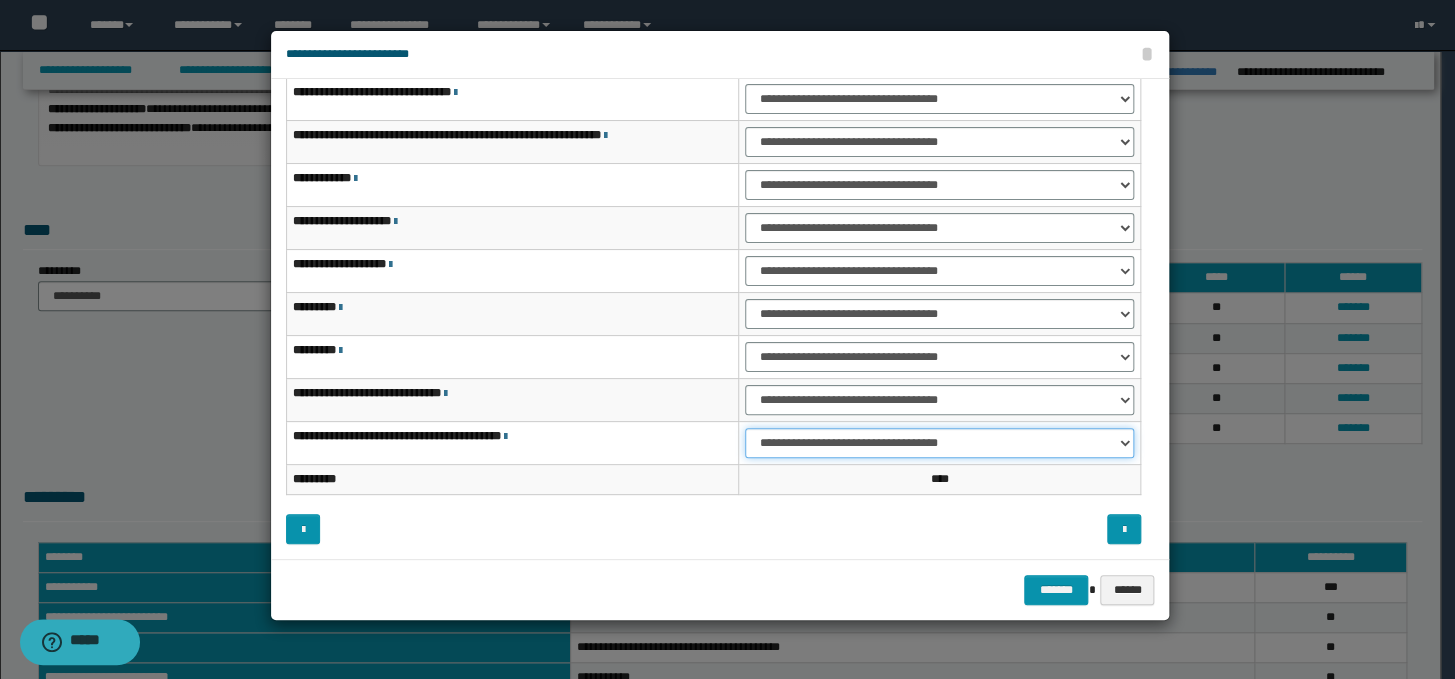 click on "**********" at bounding box center [939, 443] 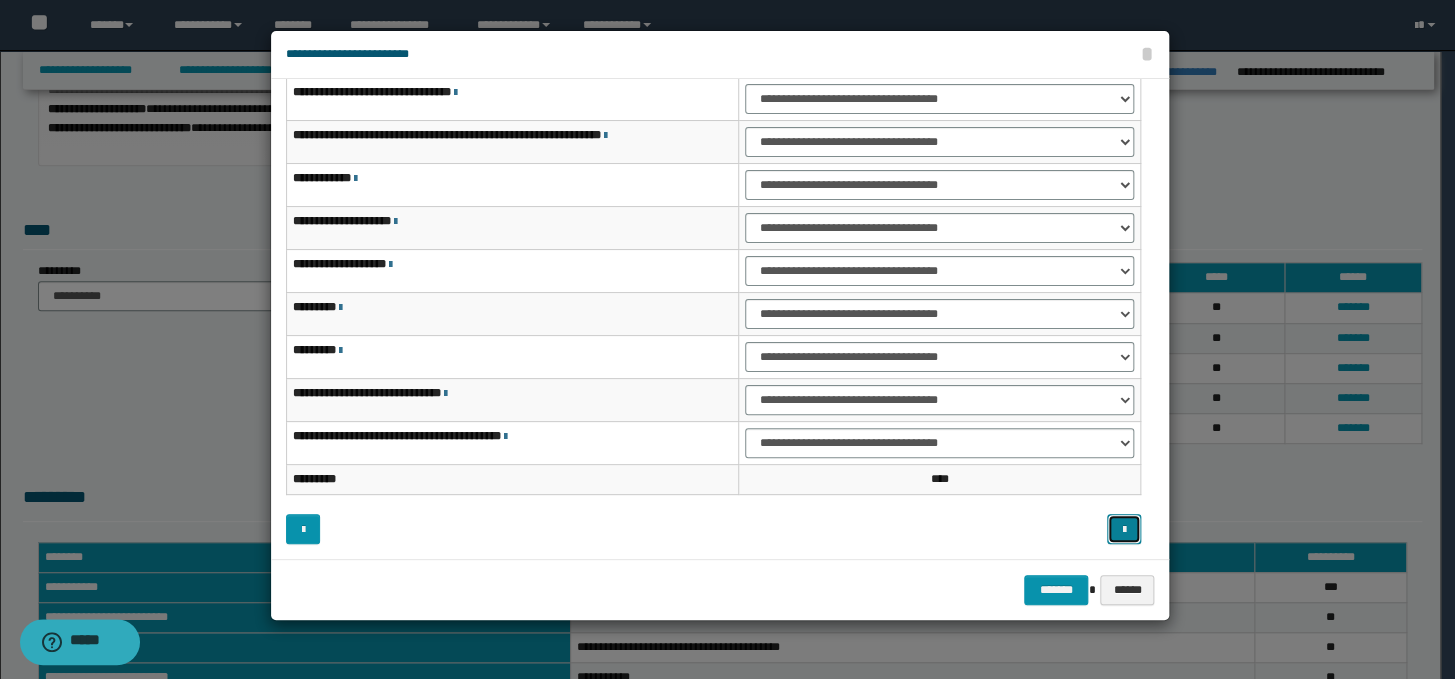 click at bounding box center (1123, 530) 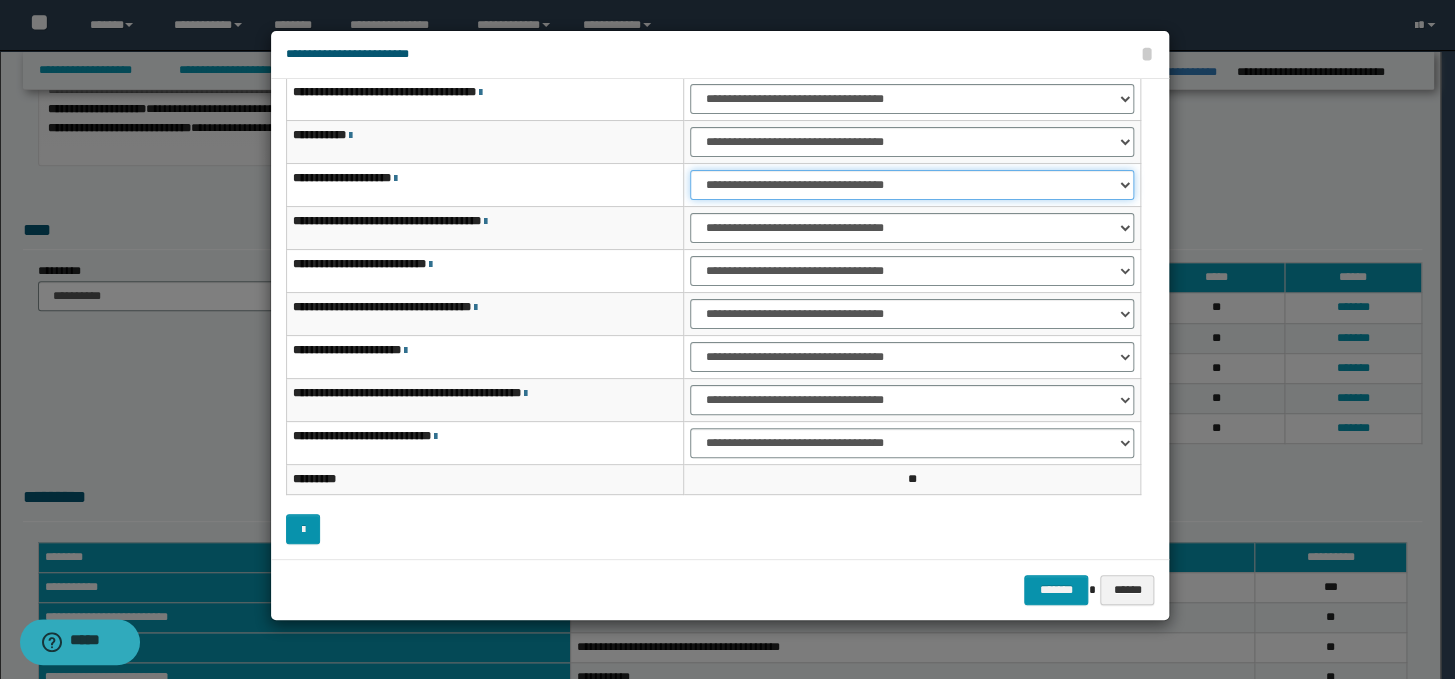 click on "**********" at bounding box center (912, 185) 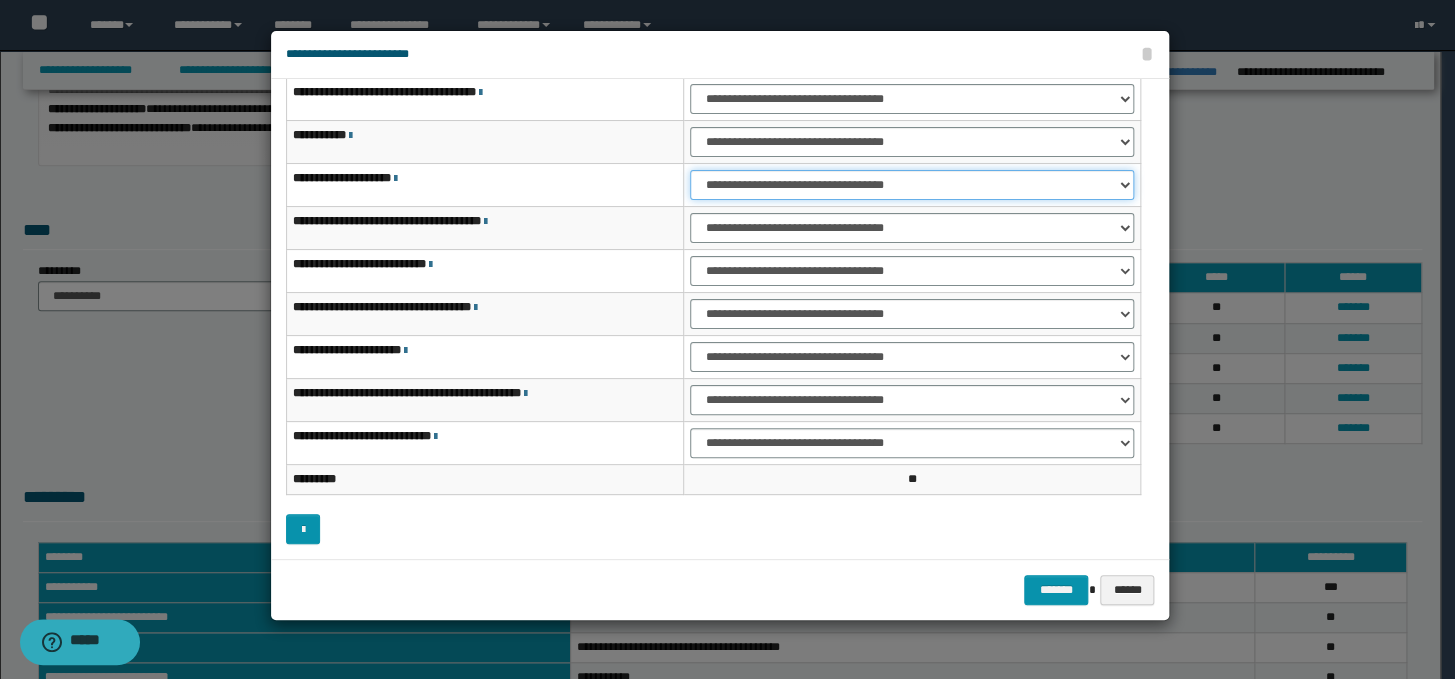 click on "**********" at bounding box center [912, 185] 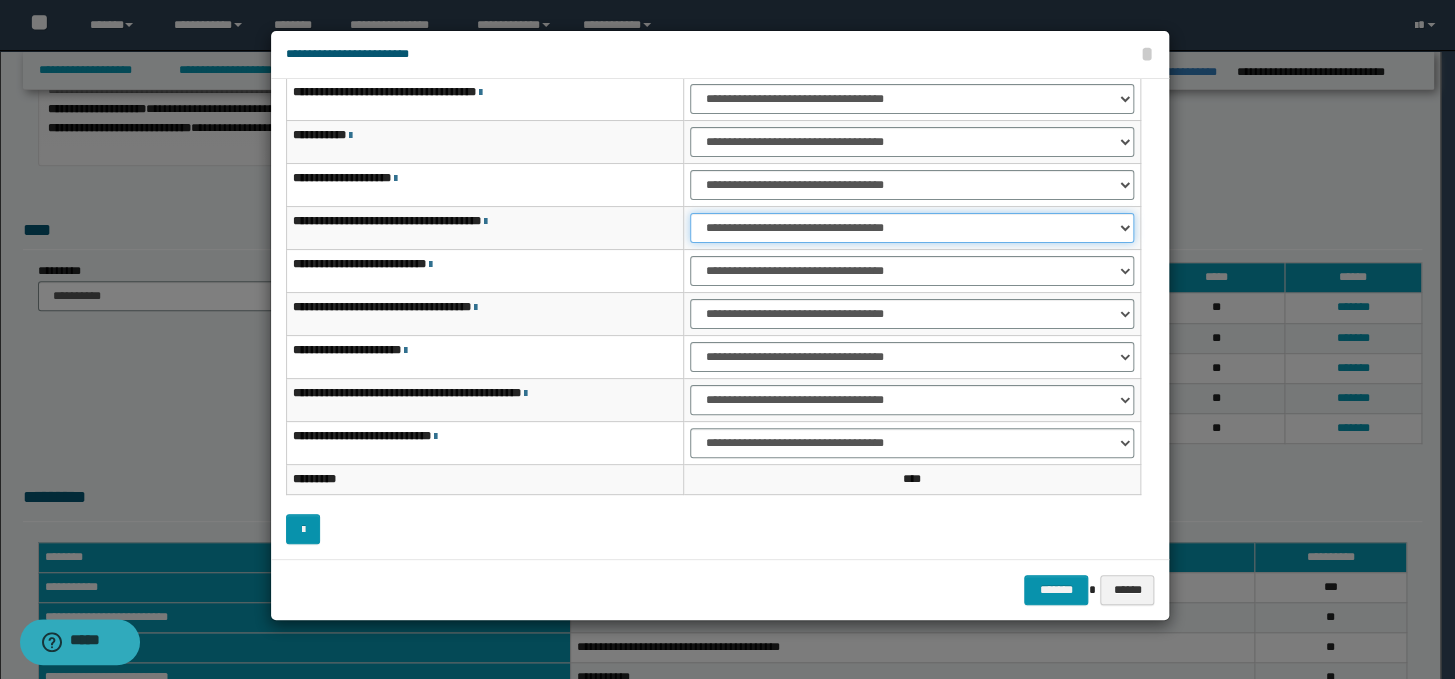 click on "**********" at bounding box center [912, 228] 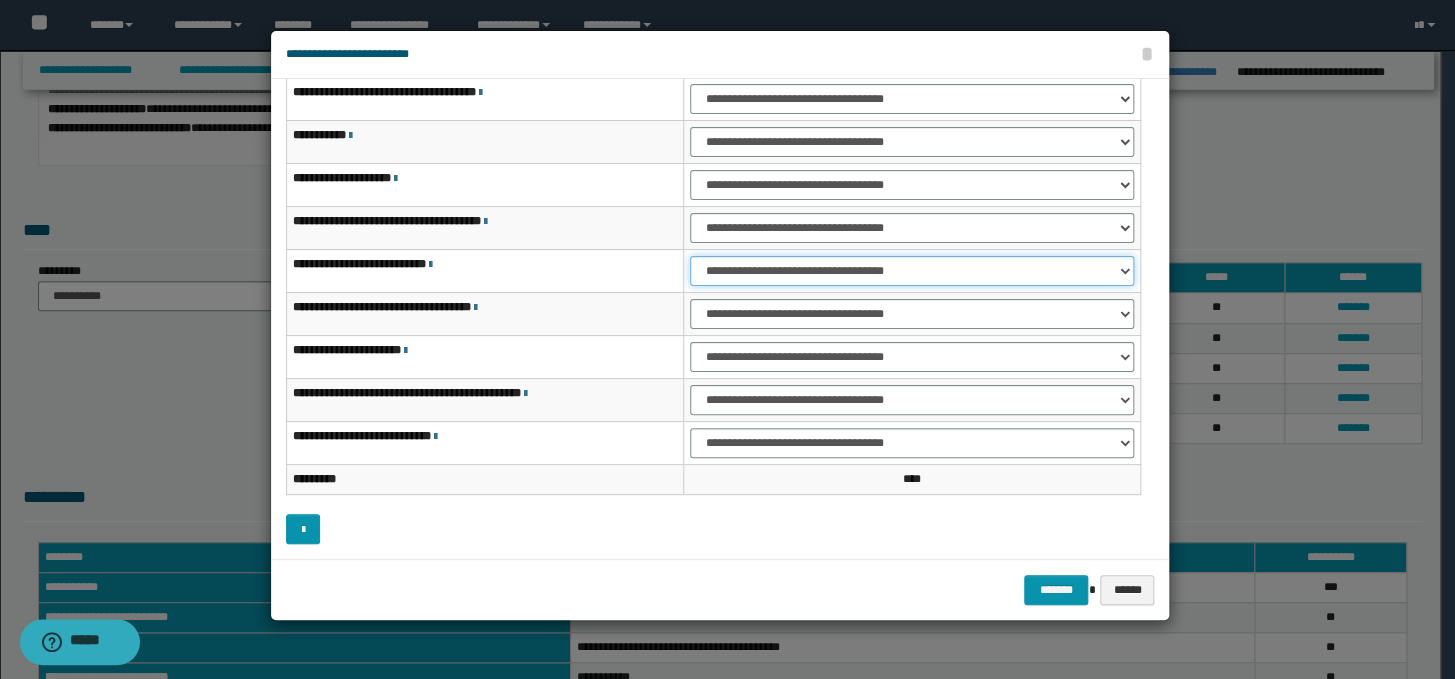 click on "**********" at bounding box center (912, 271) 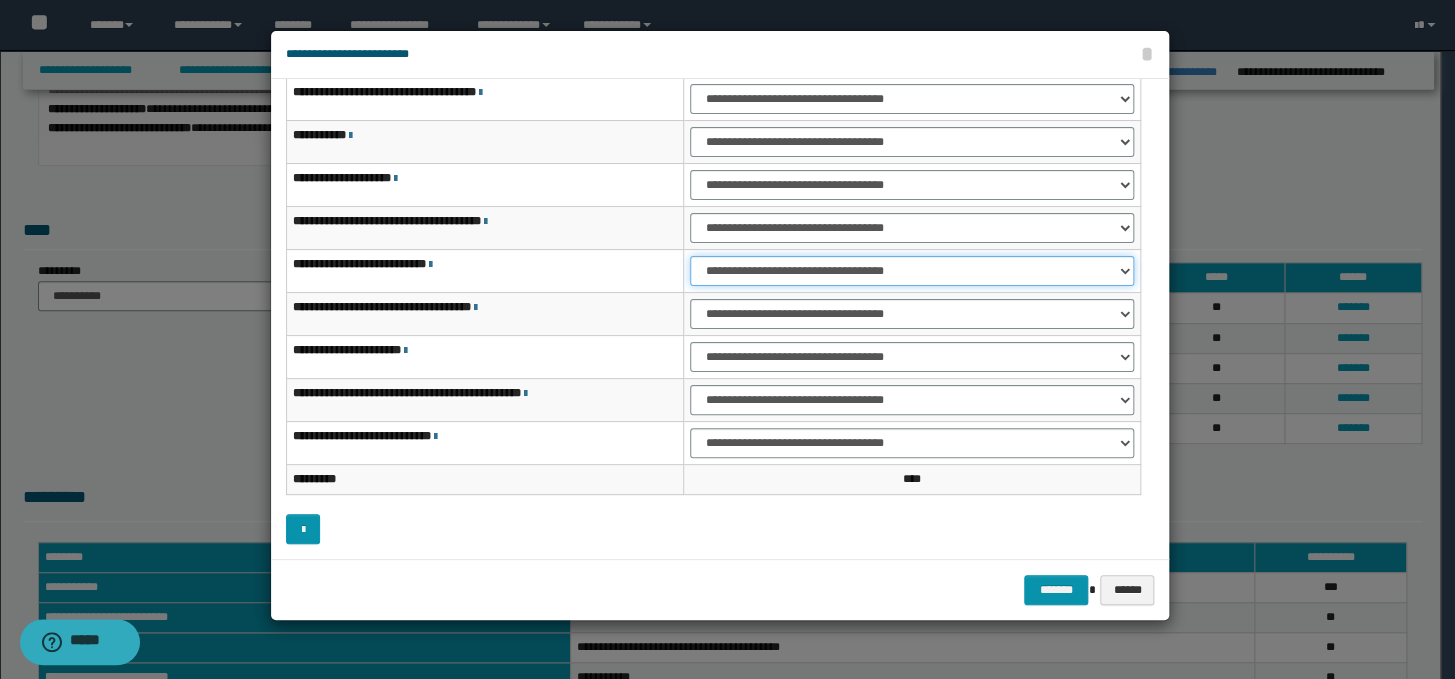 click on "**********" at bounding box center [912, 271] 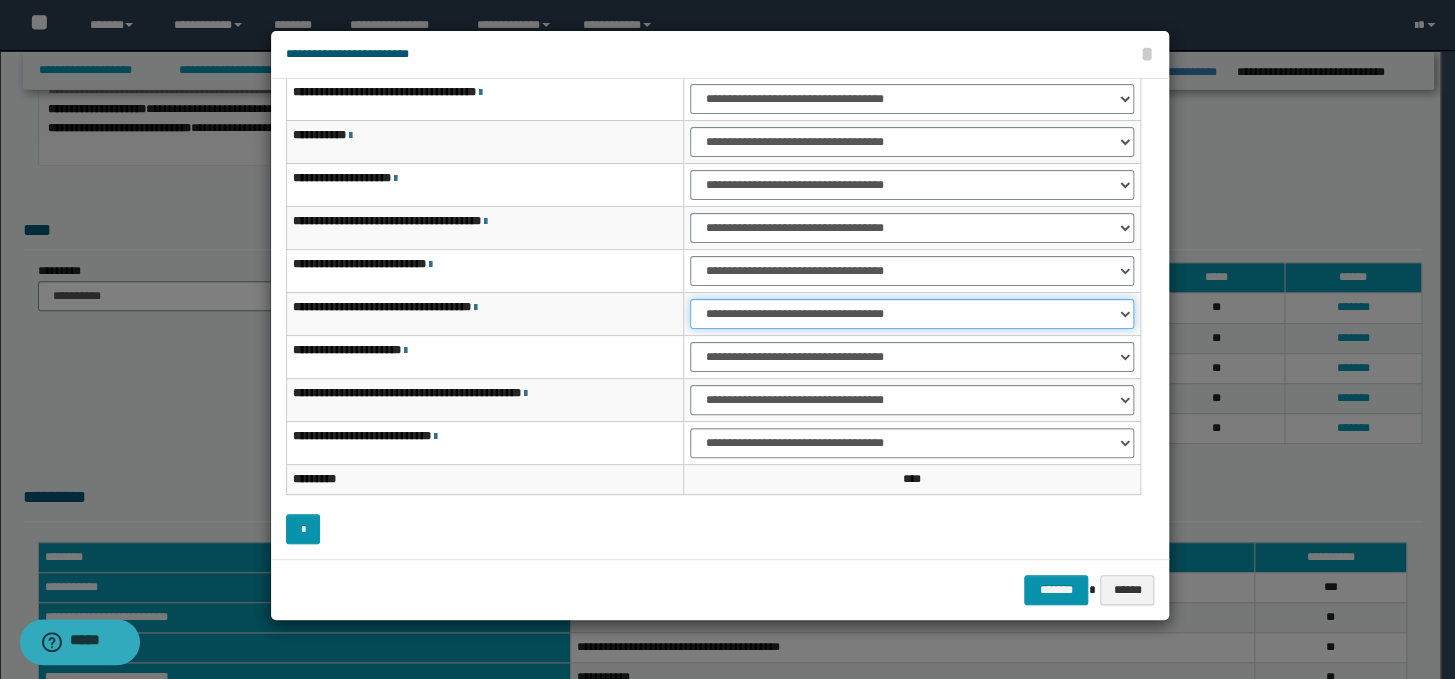 click on "**********" at bounding box center [912, 314] 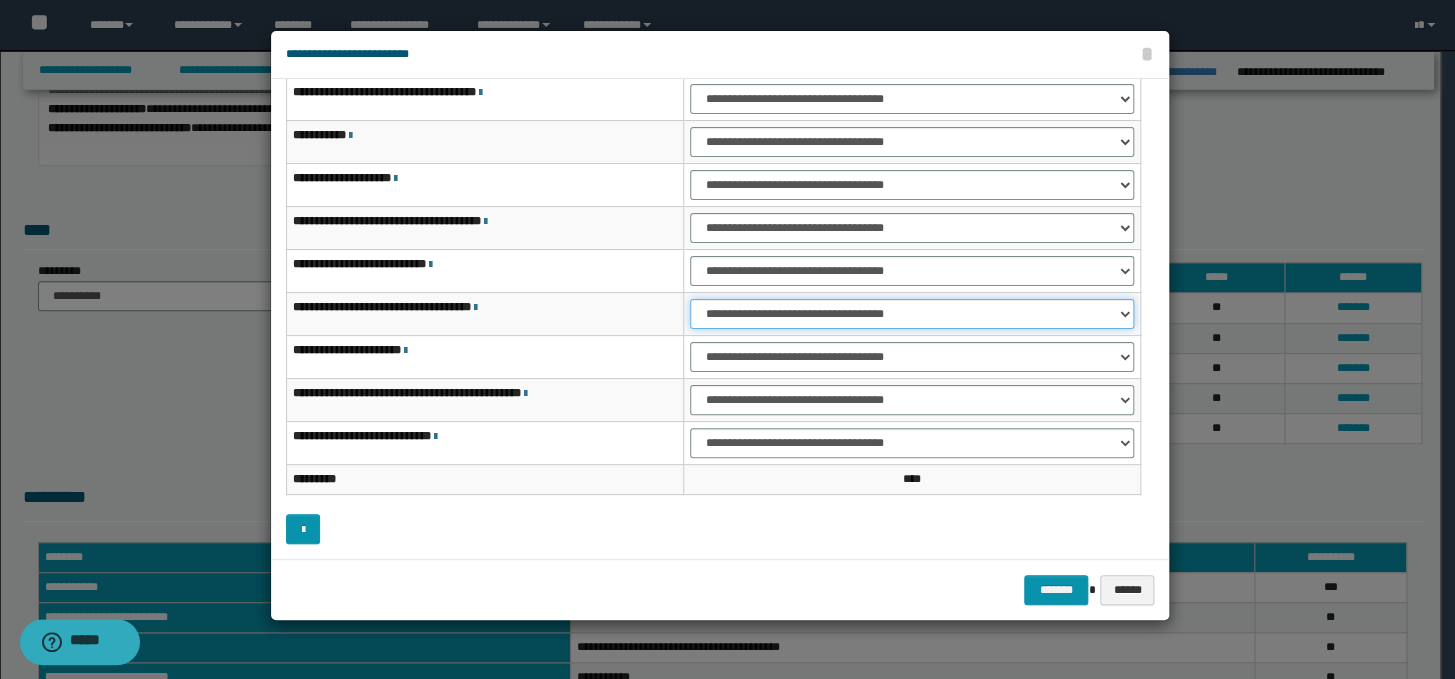 click on "**********" at bounding box center (912, 314) 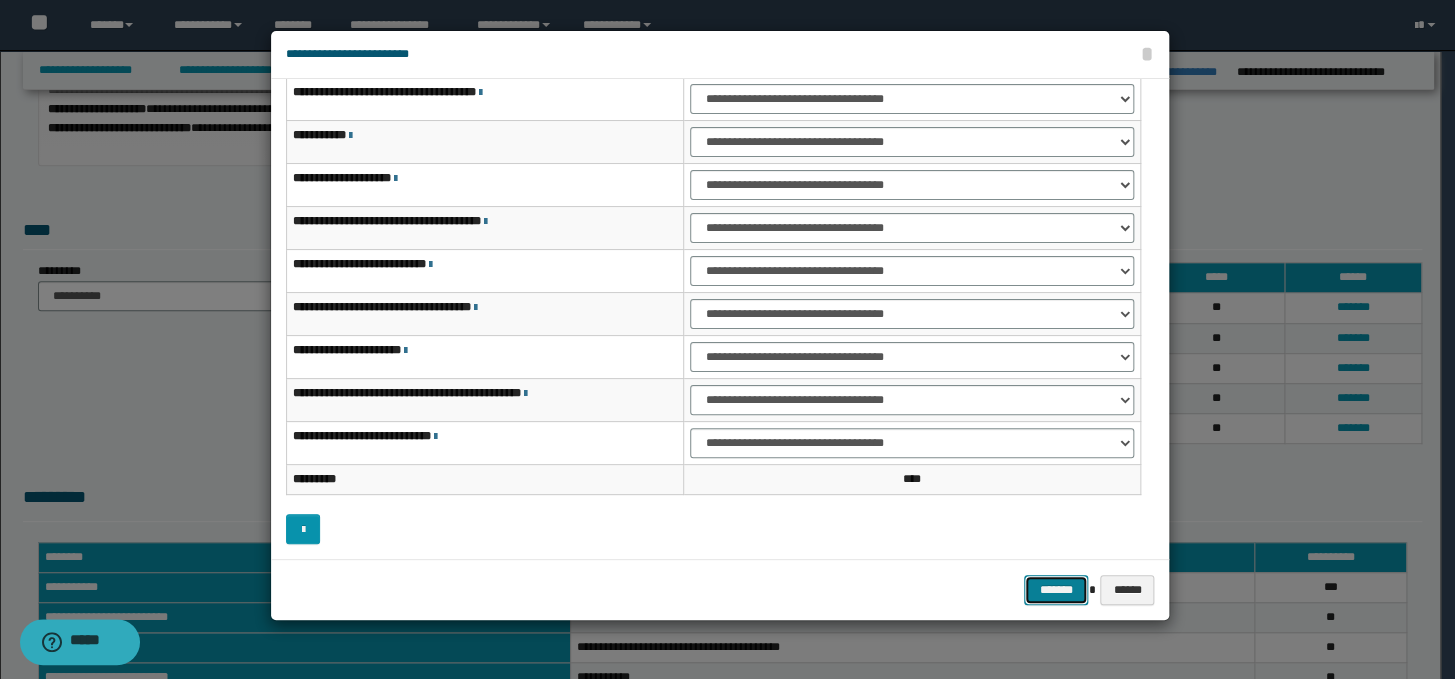 click on "*******" at bounding box center [1056, 590] 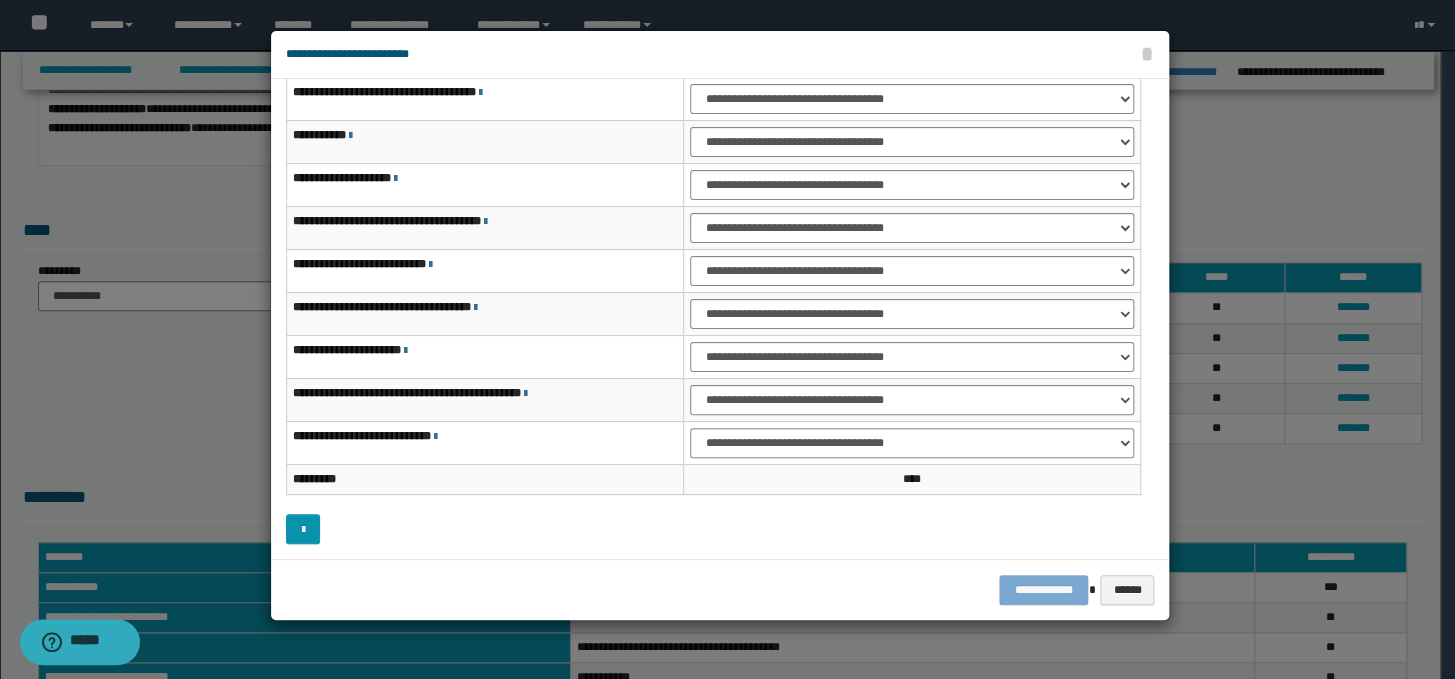 click on "**********" at bounding box center (720, 590) 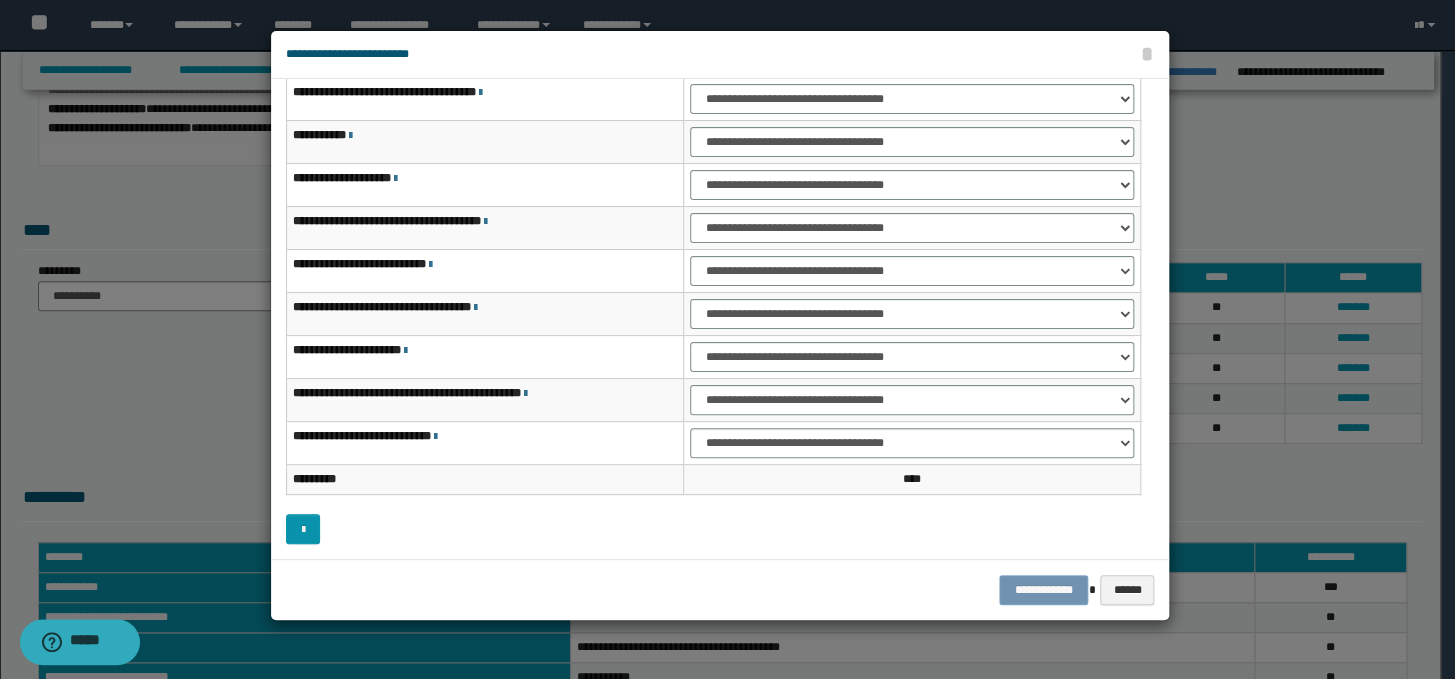 click at bounding box center (713, 529) 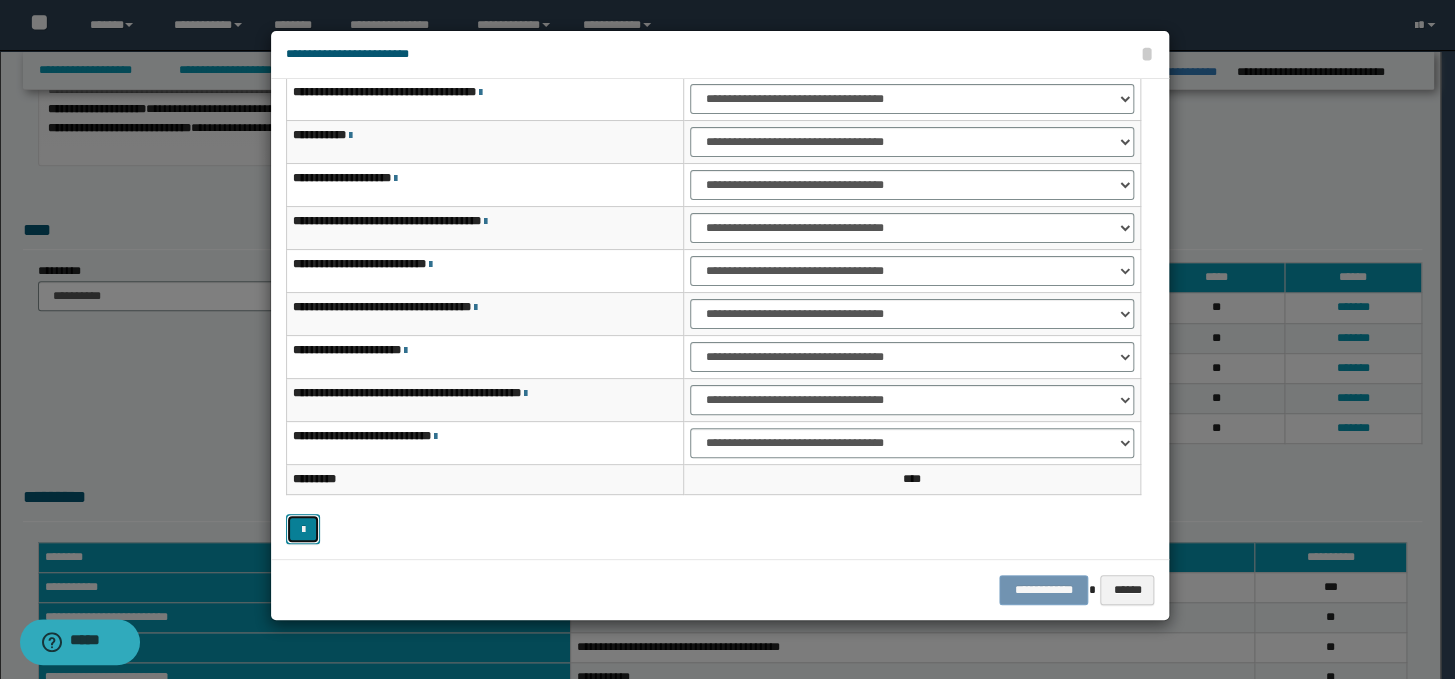 click at bounding box center [303, 529] 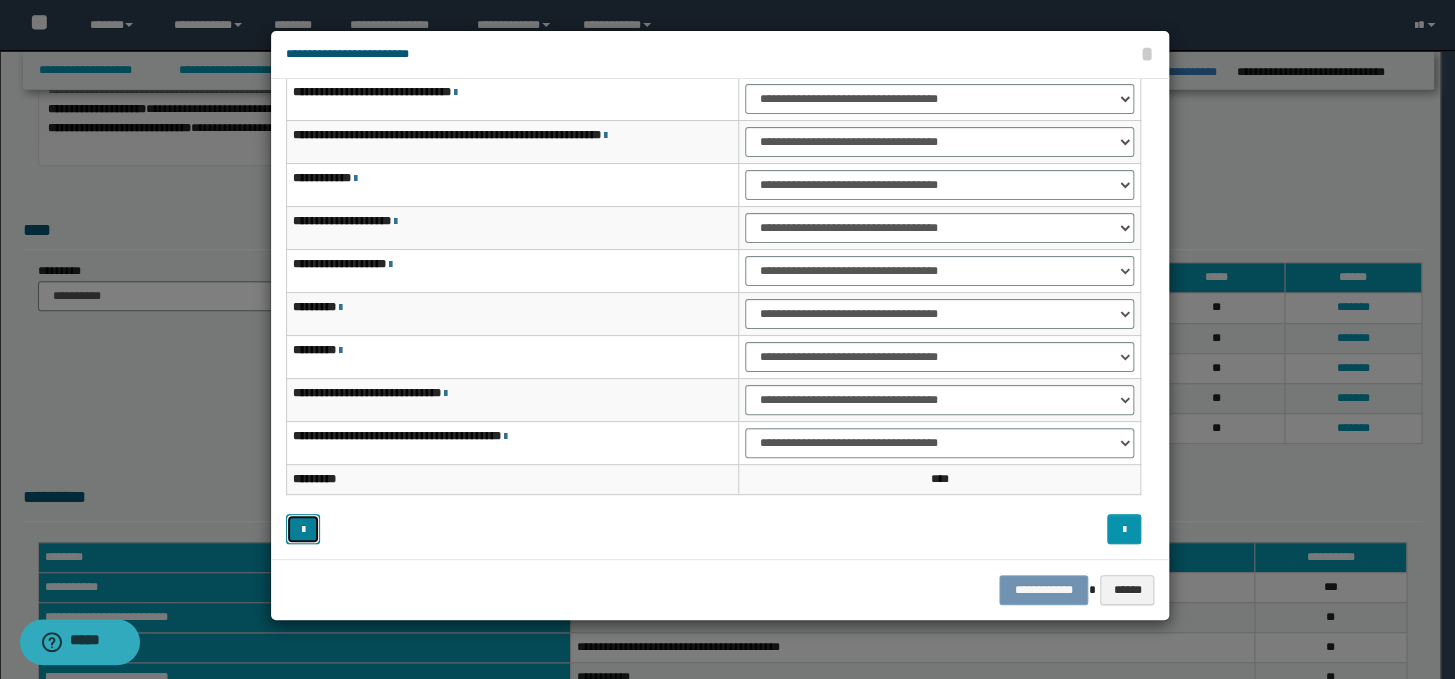 click at bounding box center [303, 529] 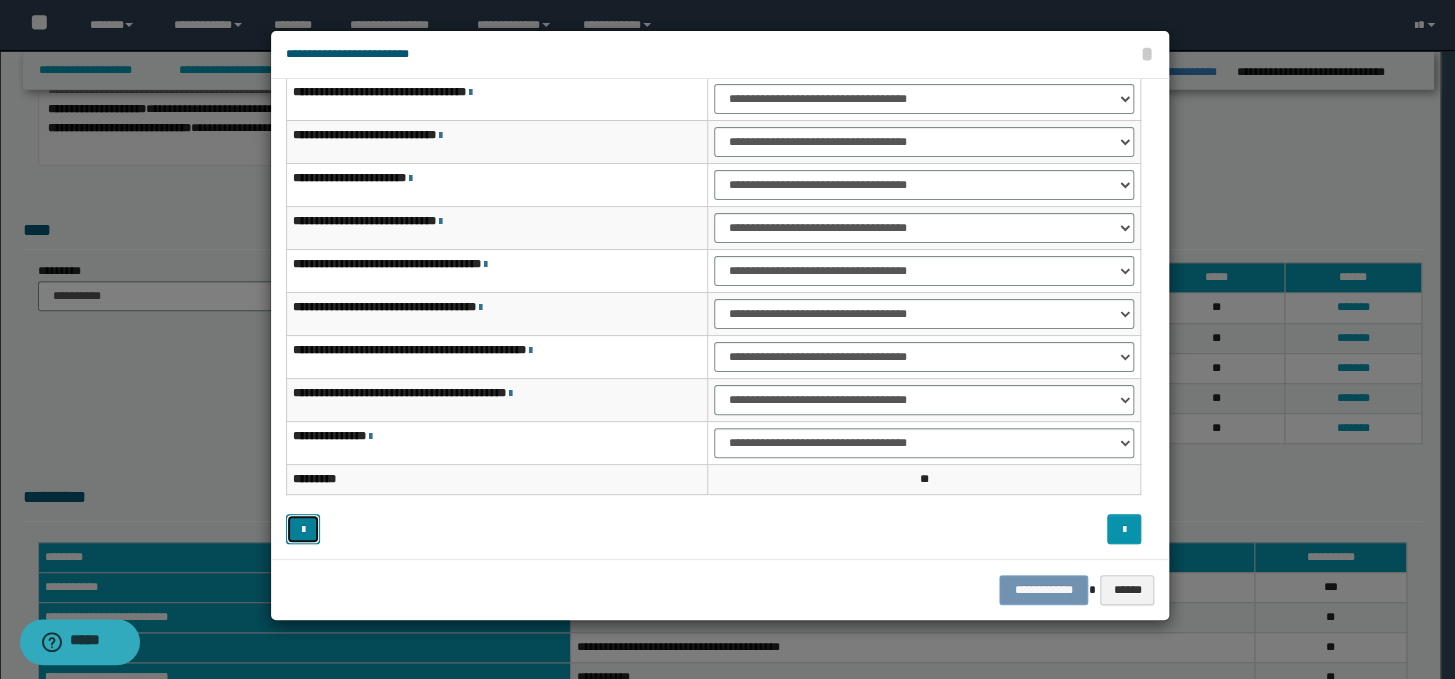 click at bounding box center (303, 529) 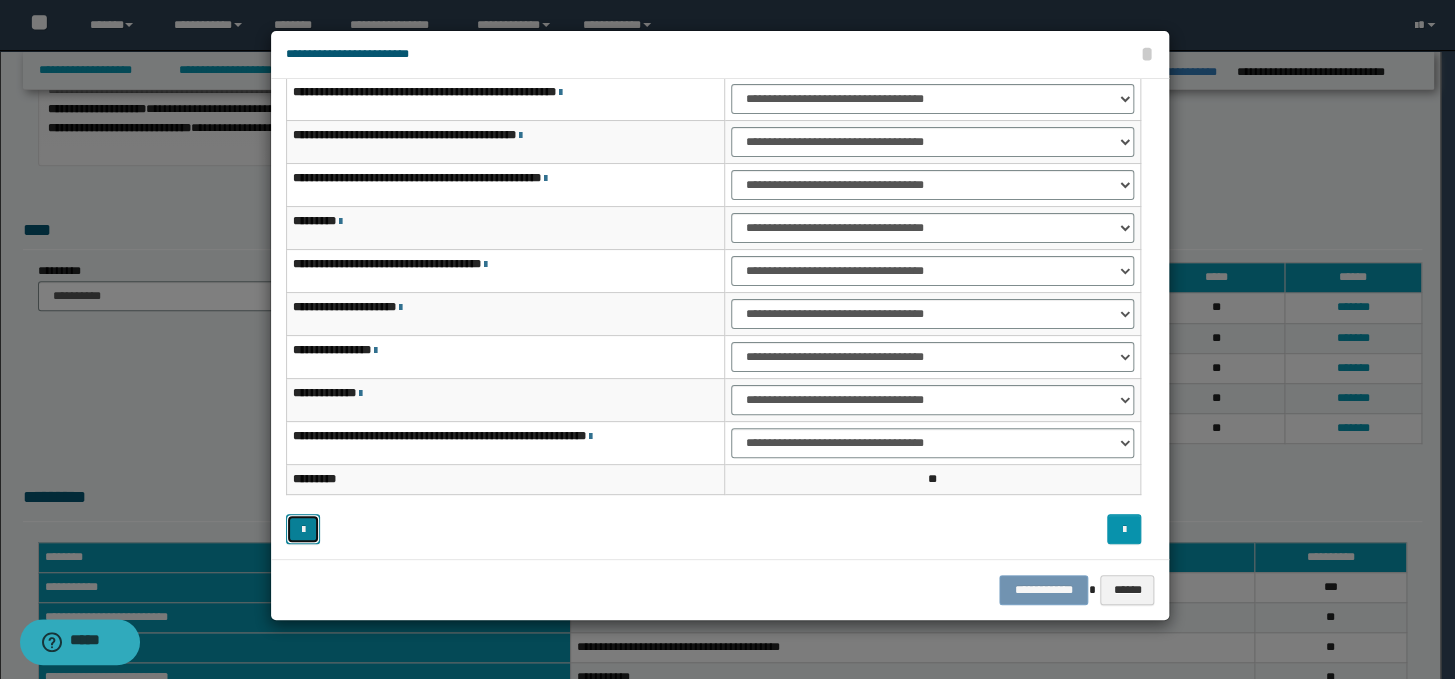 click at bounding box center (303, 529) 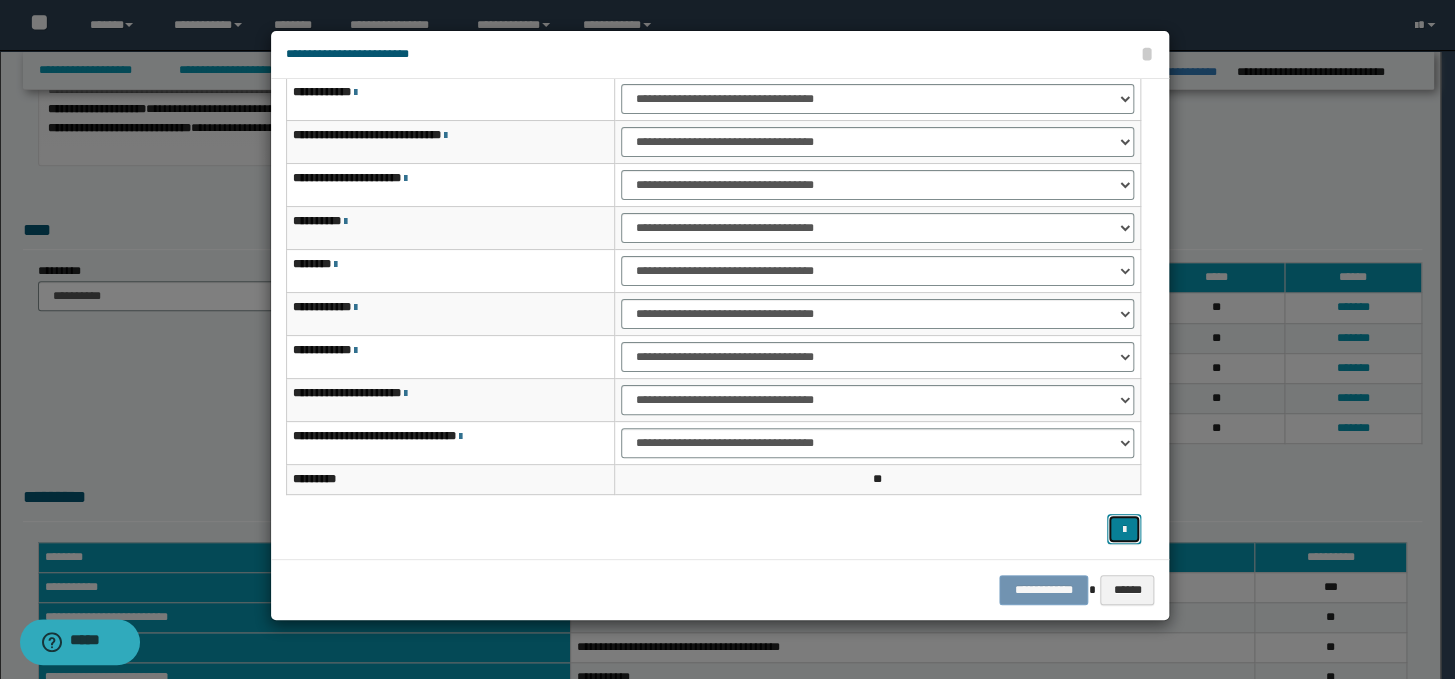click at bounding box center [1124, 529] 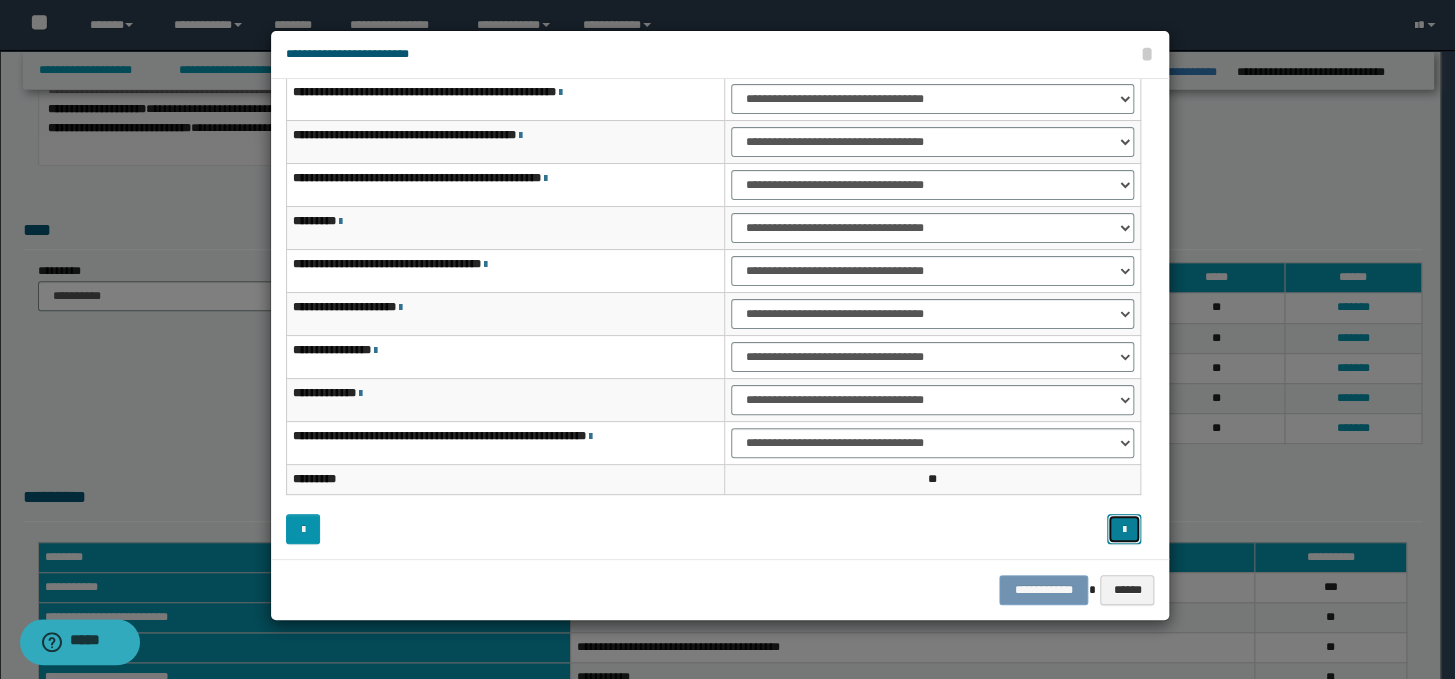click at bounding box center (1124, 529) 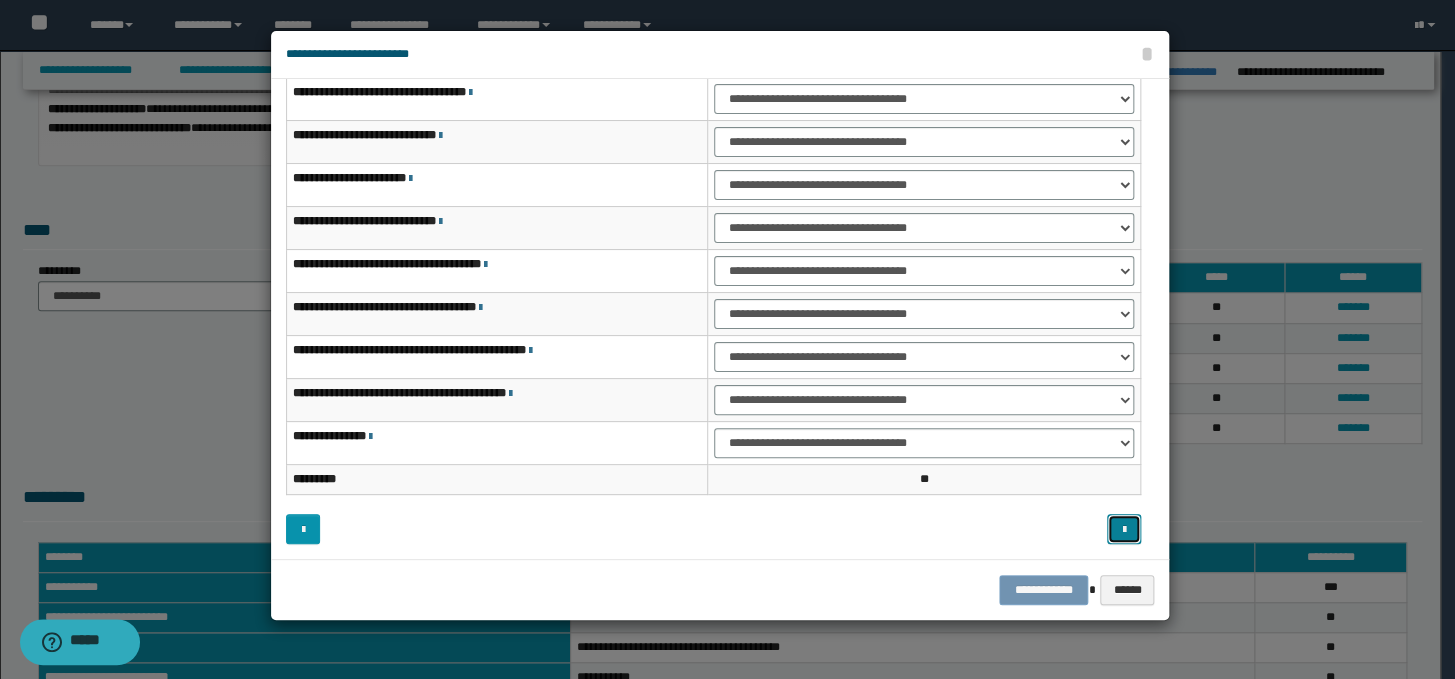 click at bounding box center (1124, 529) 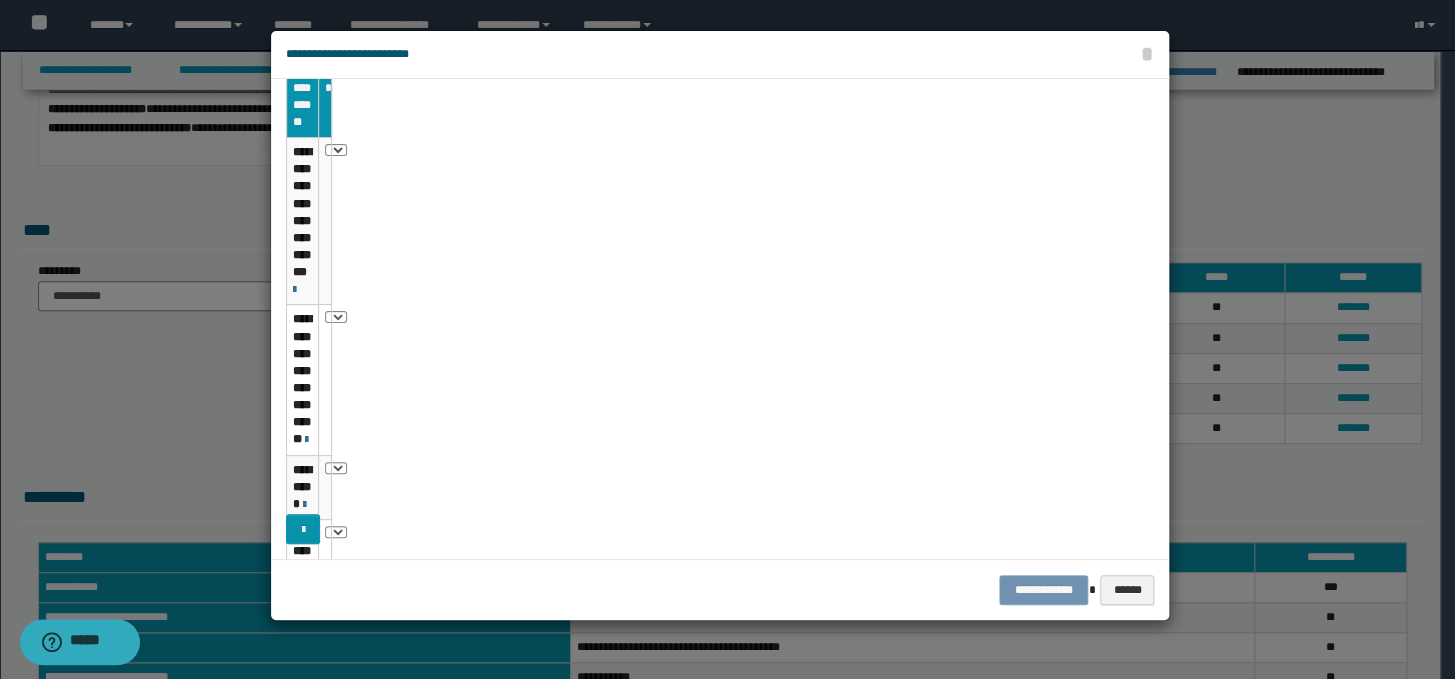 click at bounding box center [713, 529] 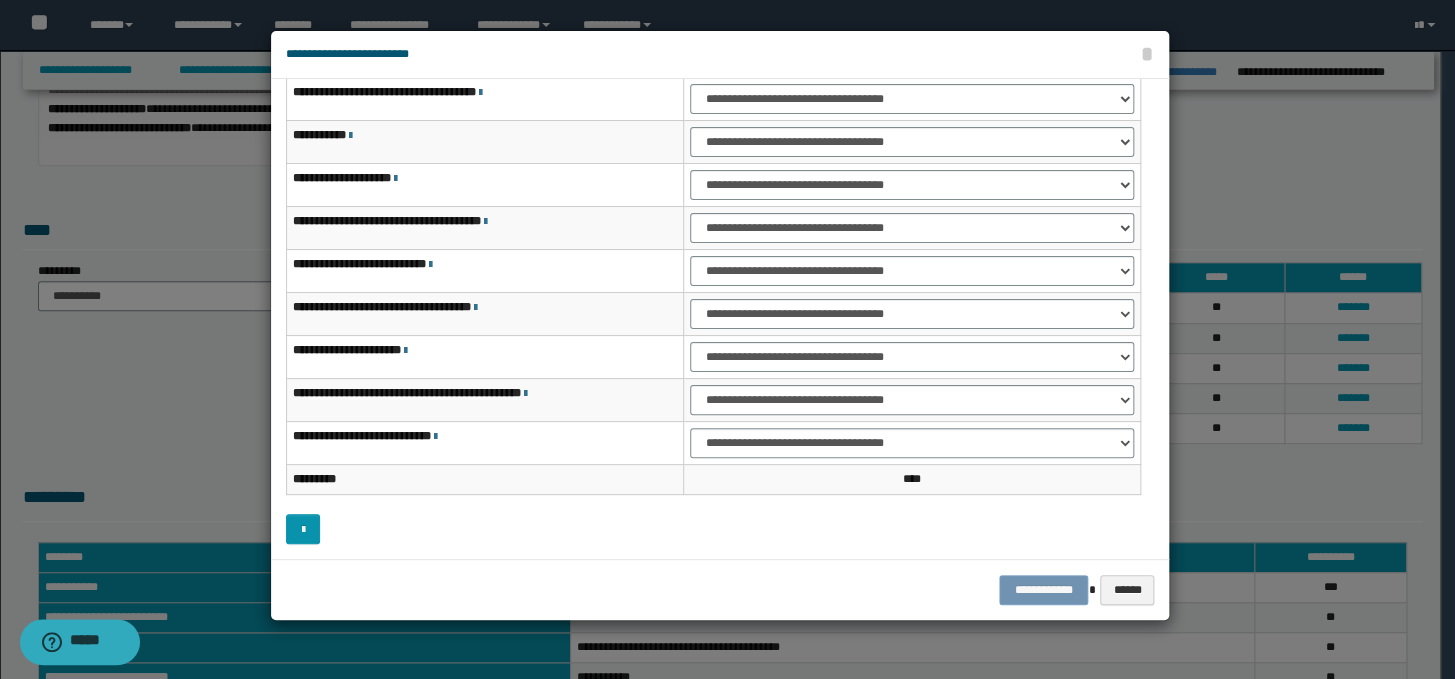 click at bounding box center [713, 529] 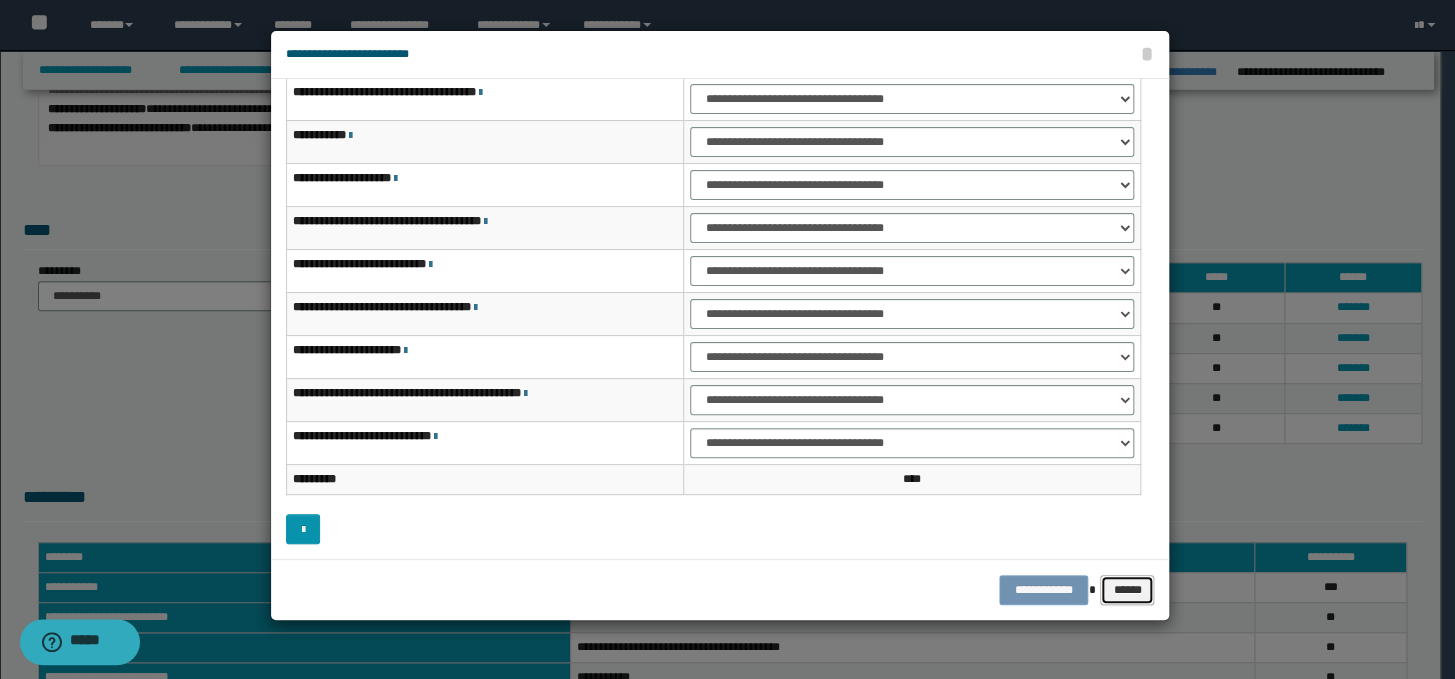 click on "******" at bounding box center [1127, 590] 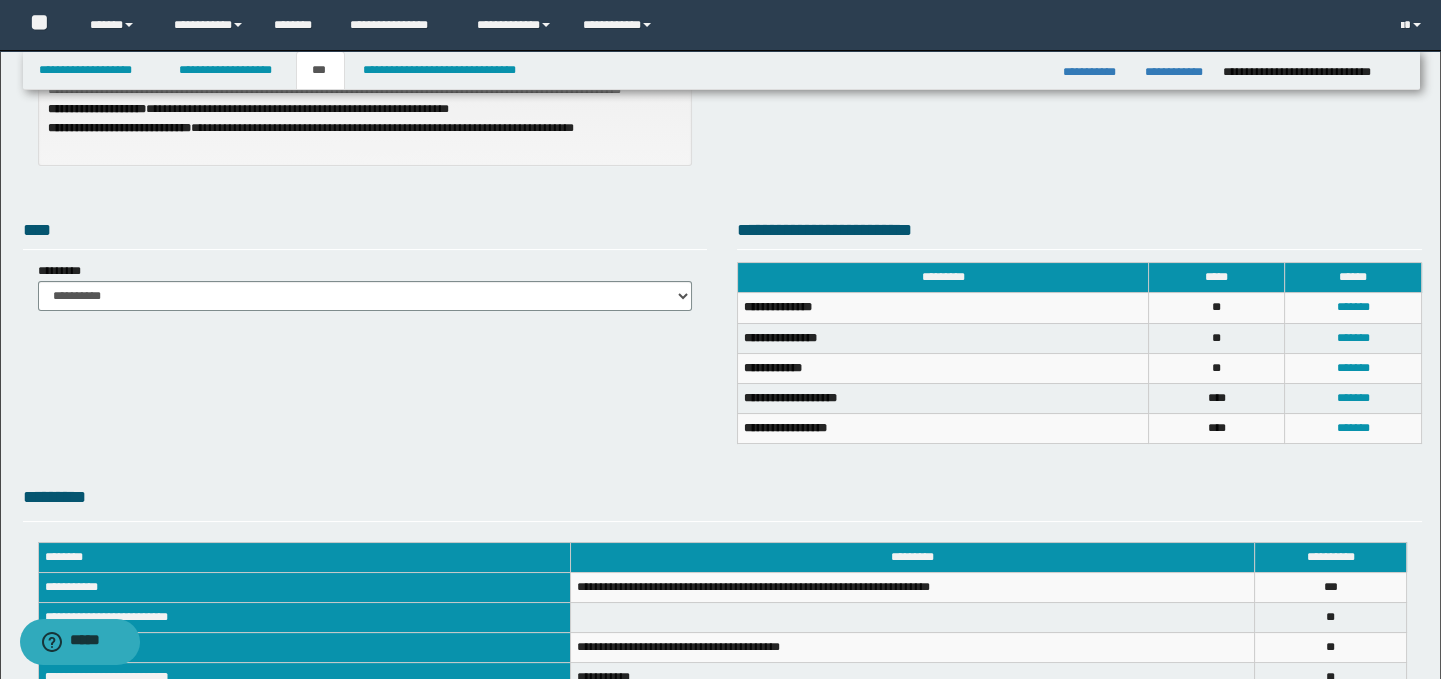click on "**********" at bounding box center [723, 338] 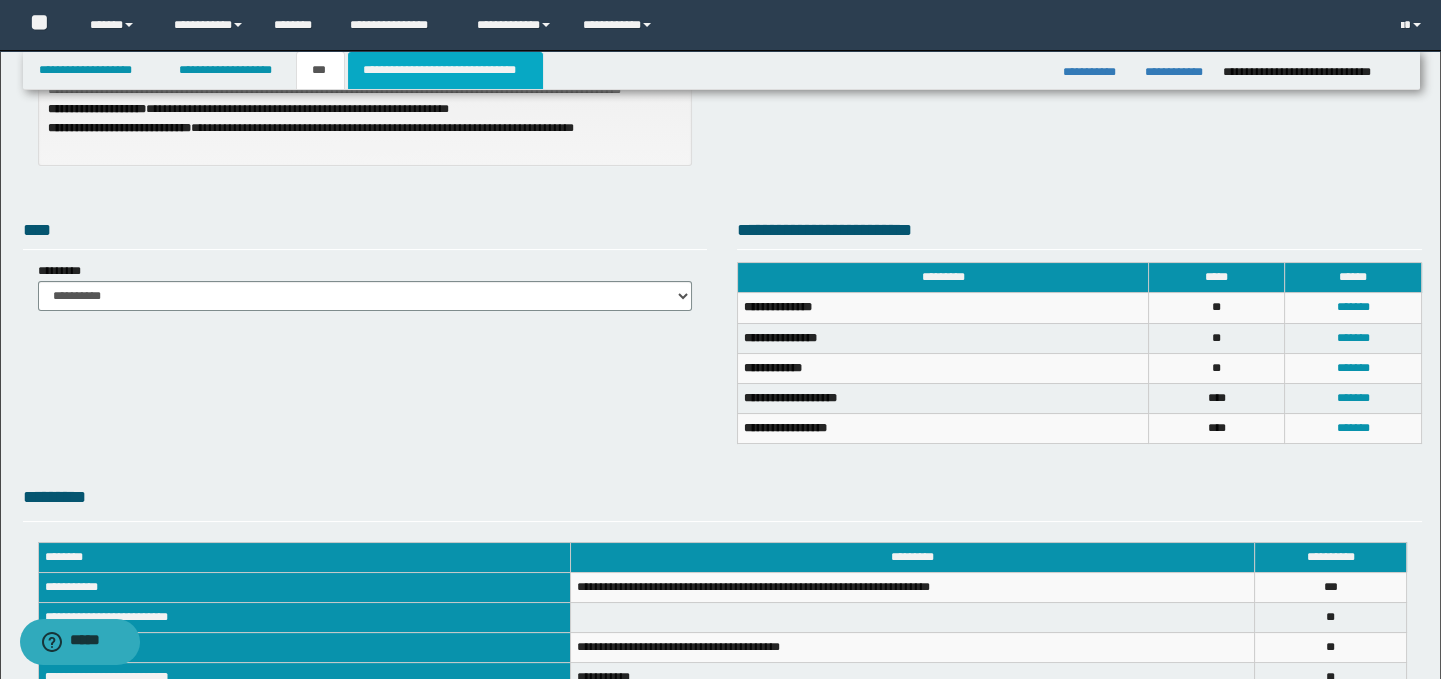 click on "**********" at bounding box center [445, 70] 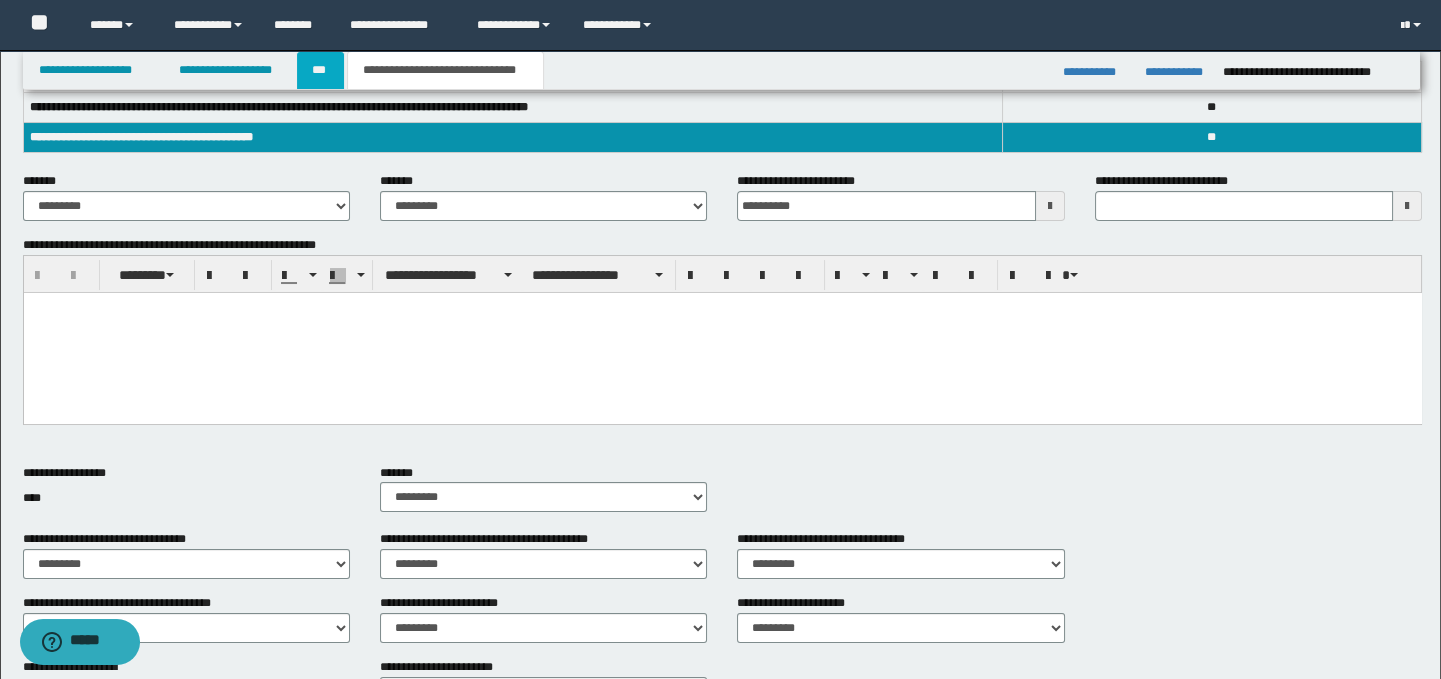 click on "***" at bounding box center [320, 70] 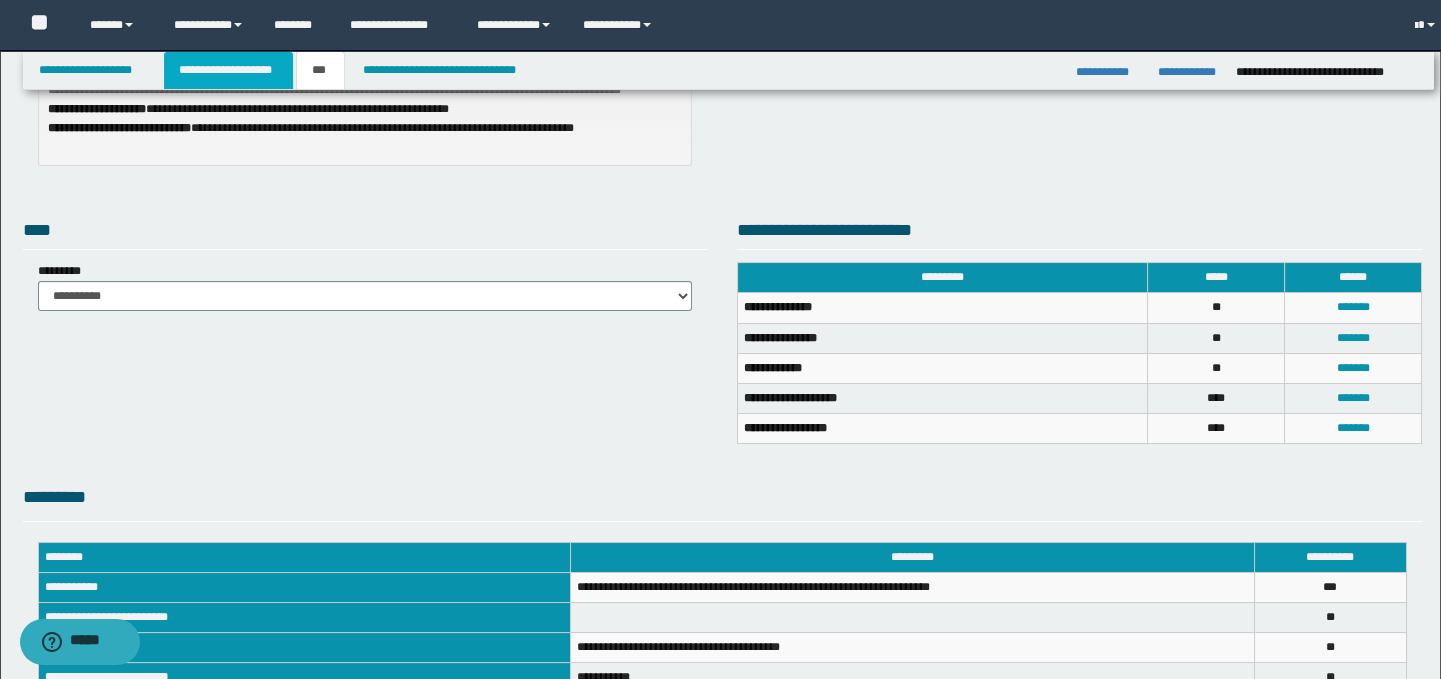 click on "**********" at bounding box center [228, 70] 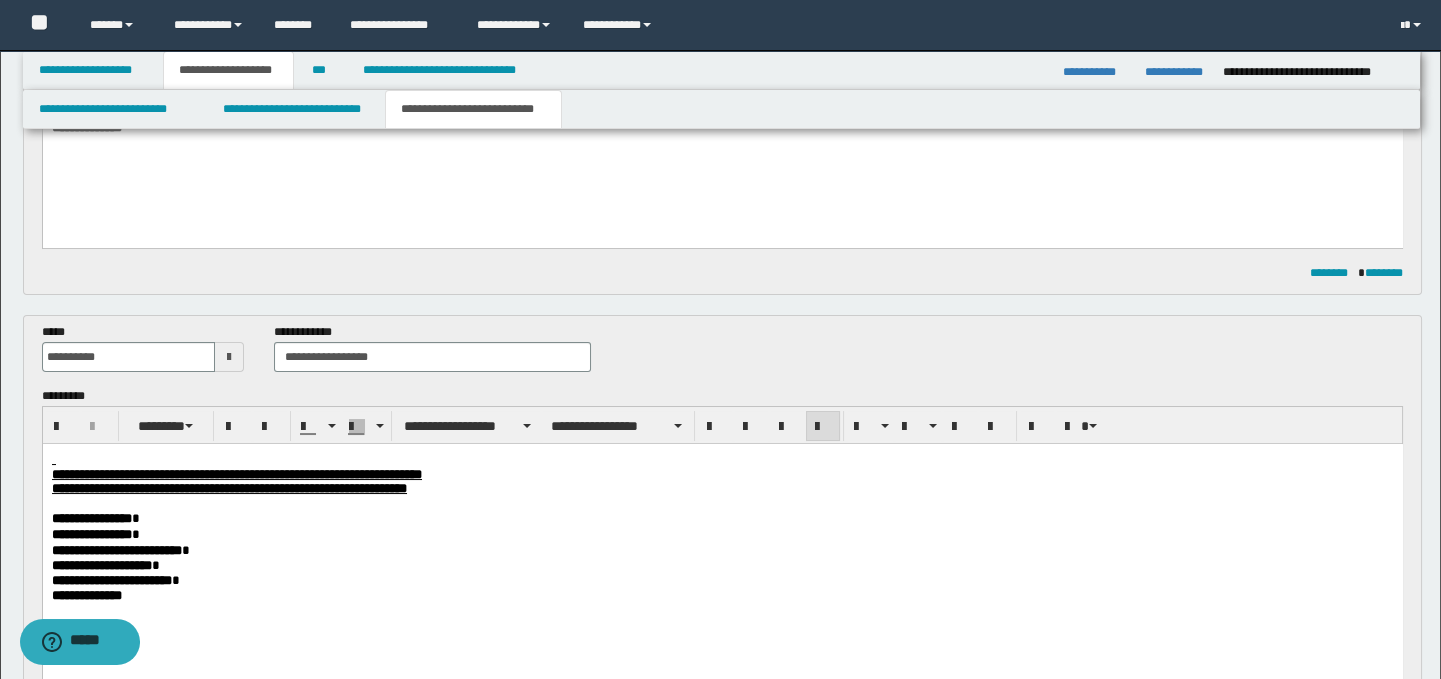 scroll, scrollTop: 341, scrollLeft: 0, axis: vertical 